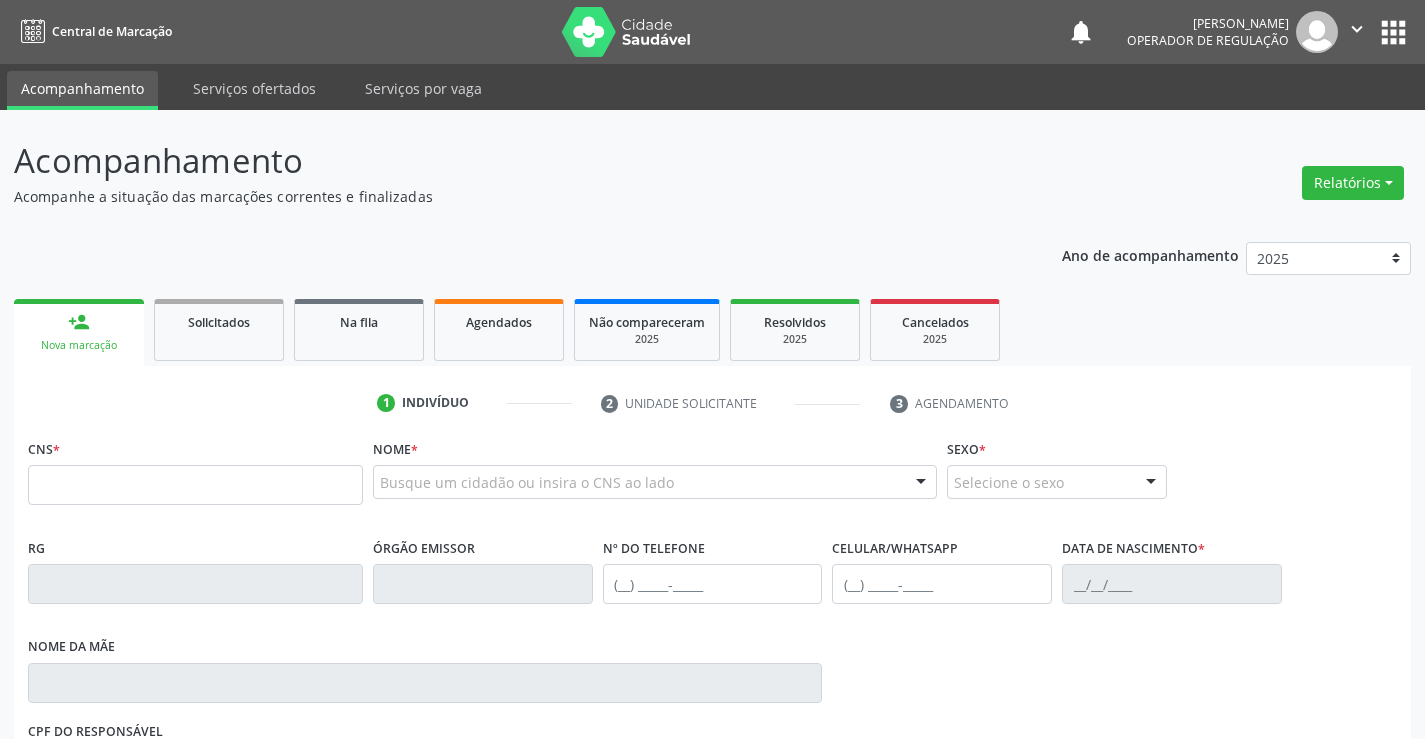 scroll, scrollTop: 0, scrollLeft: 0, axis: both 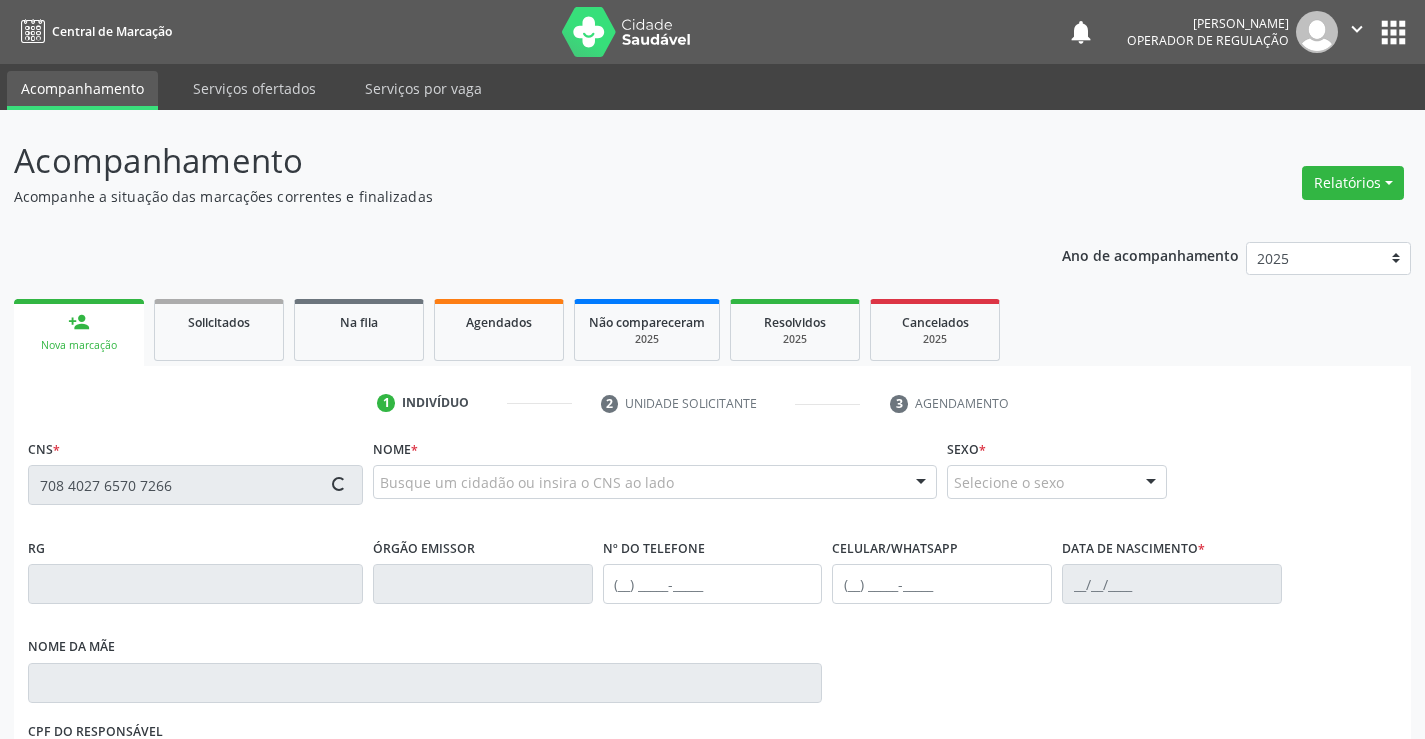 type on "708 4027 6570 7266" 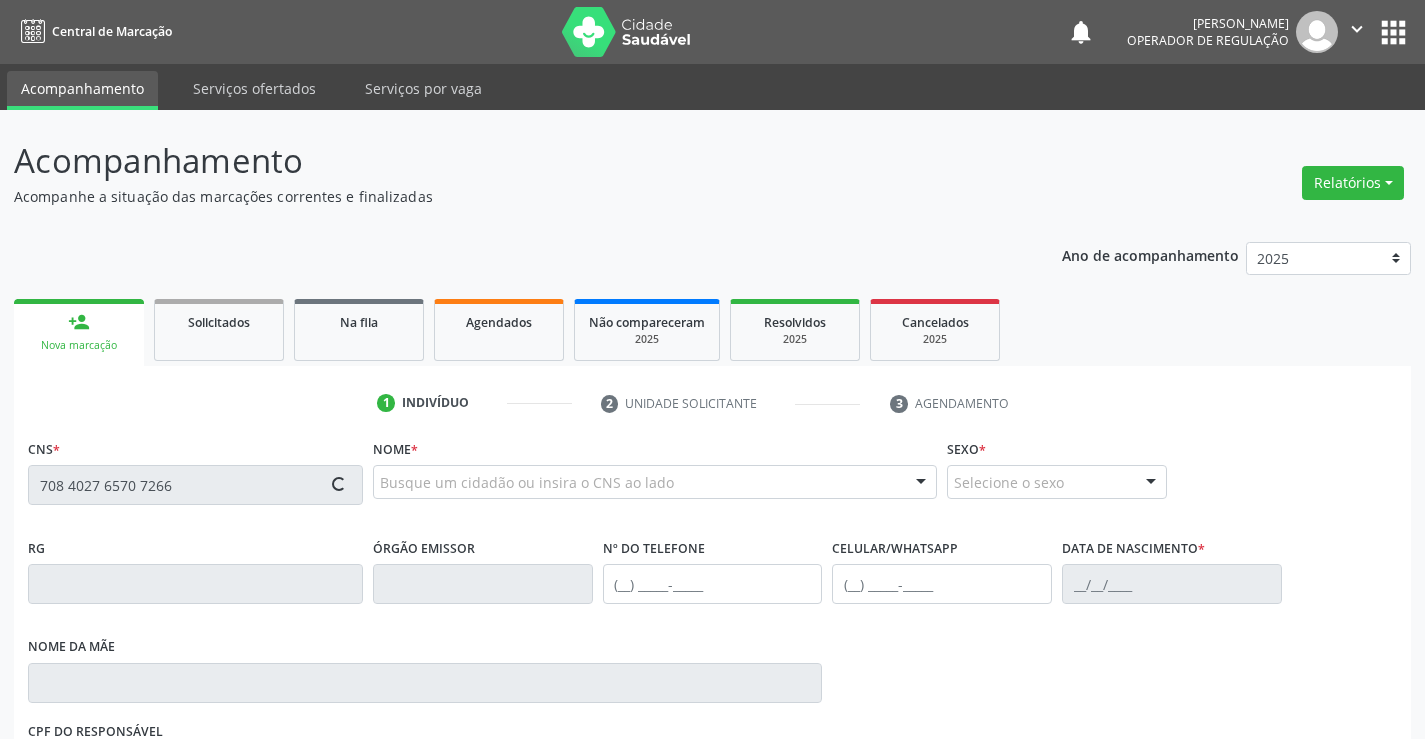 type 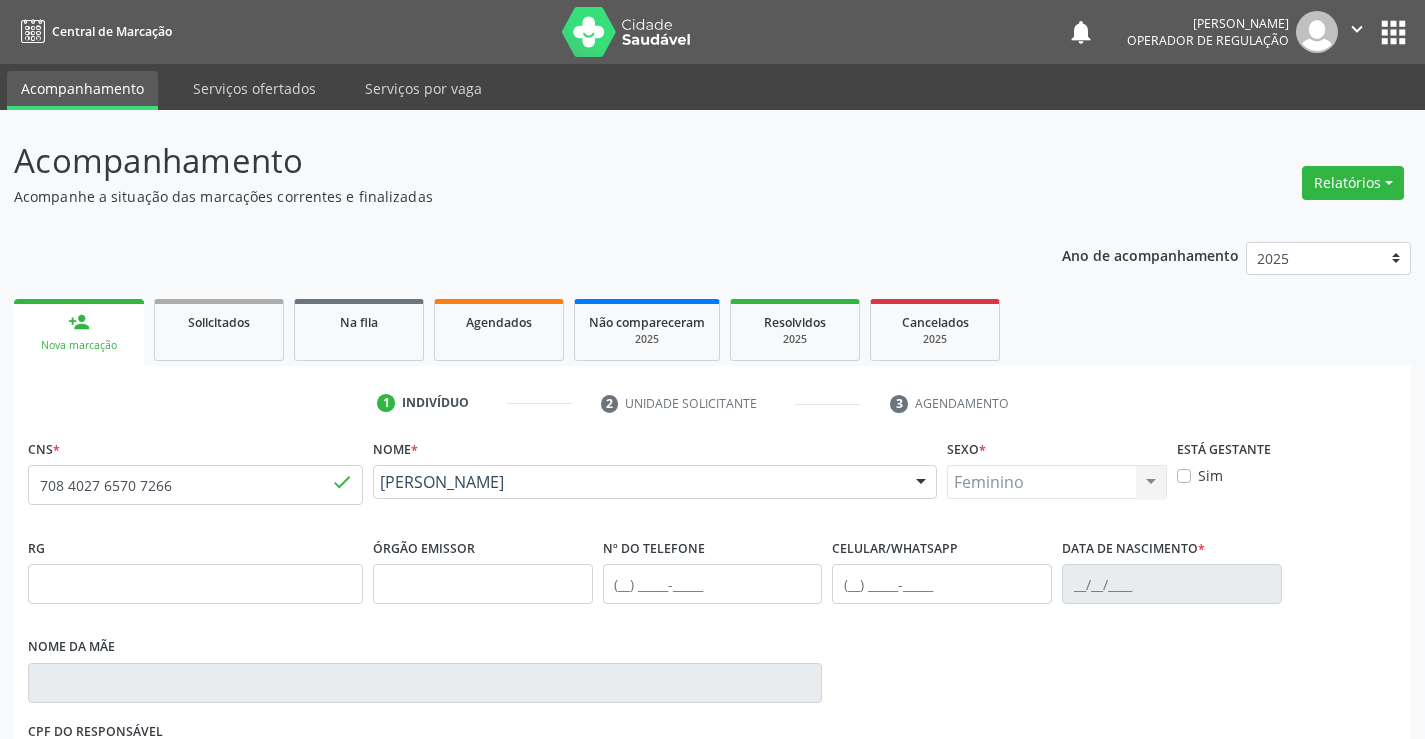 type on "0340438029" 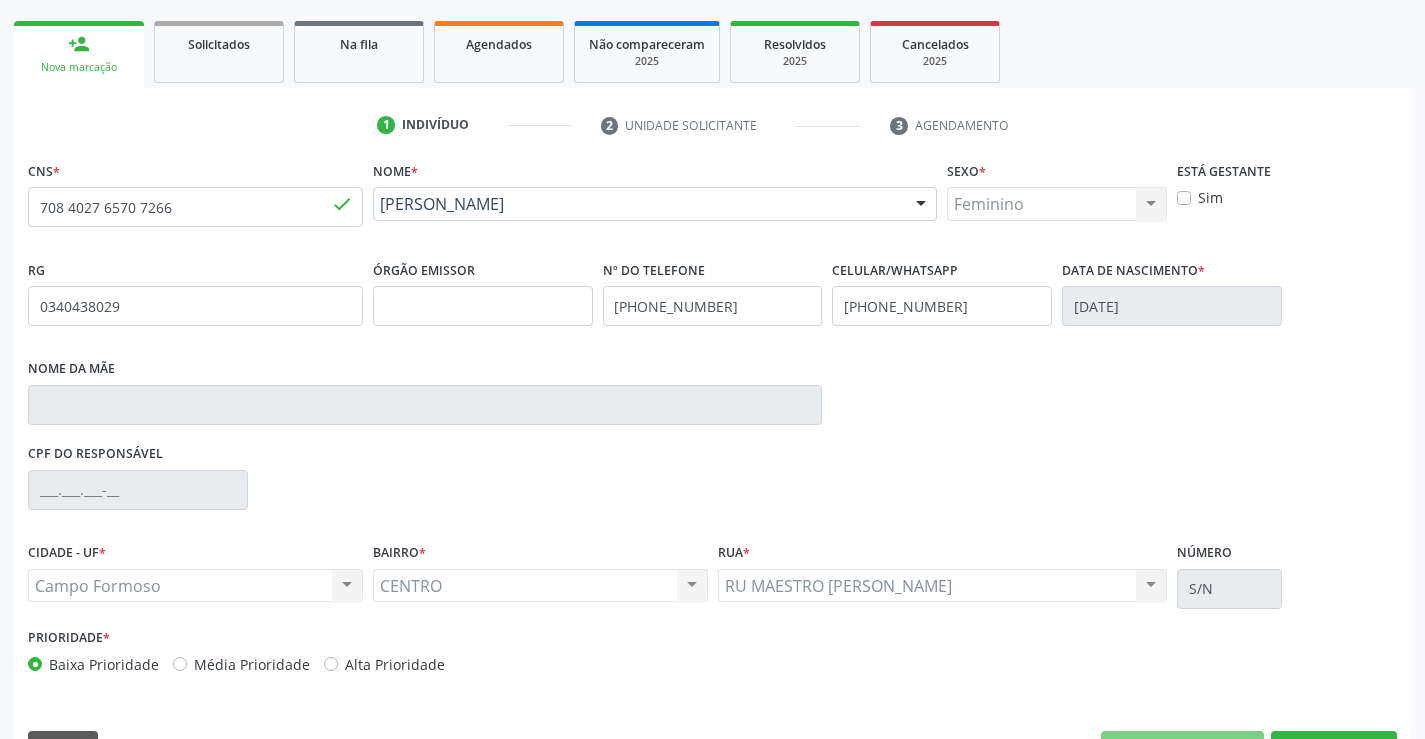 scroll, scrollTop: 331, scrollLeft: 0, axis: vertical 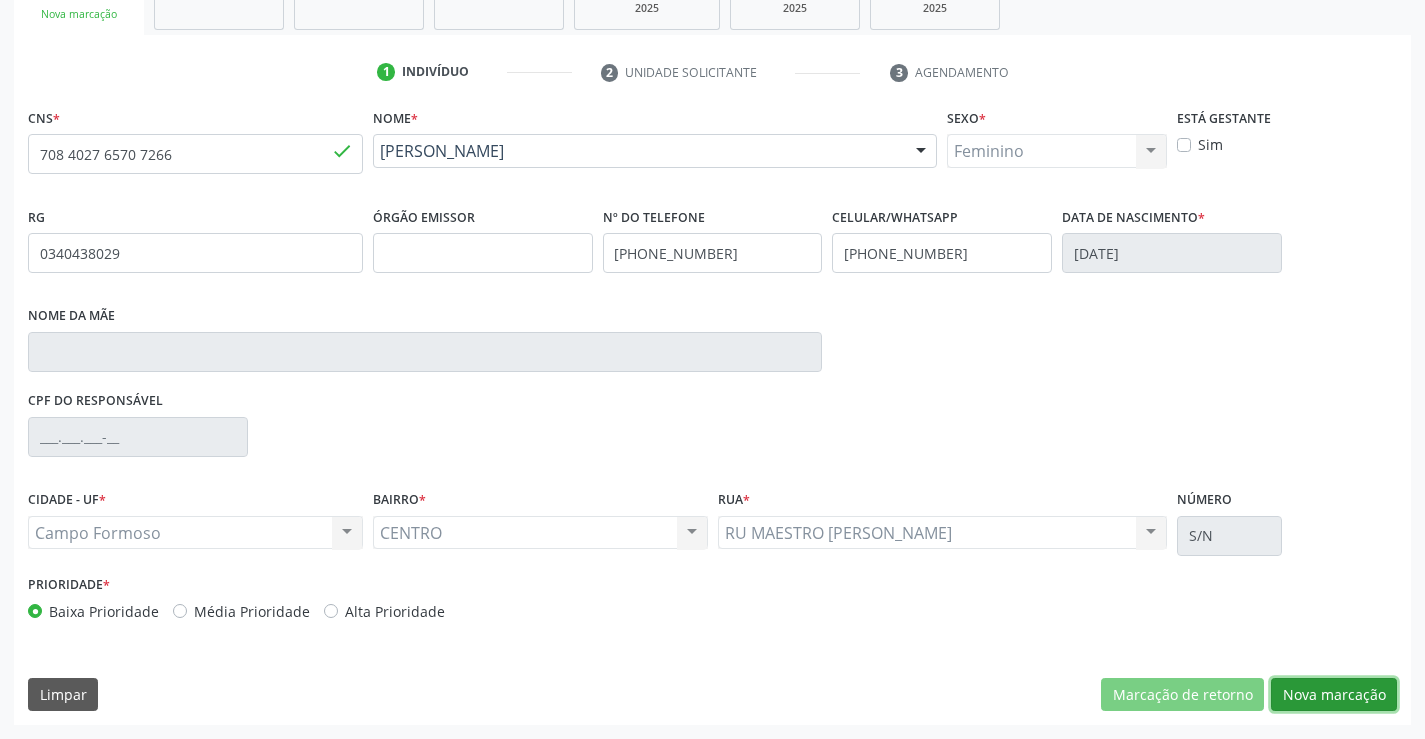 click on "Nova marcação" at bounding box center [1334, 695] 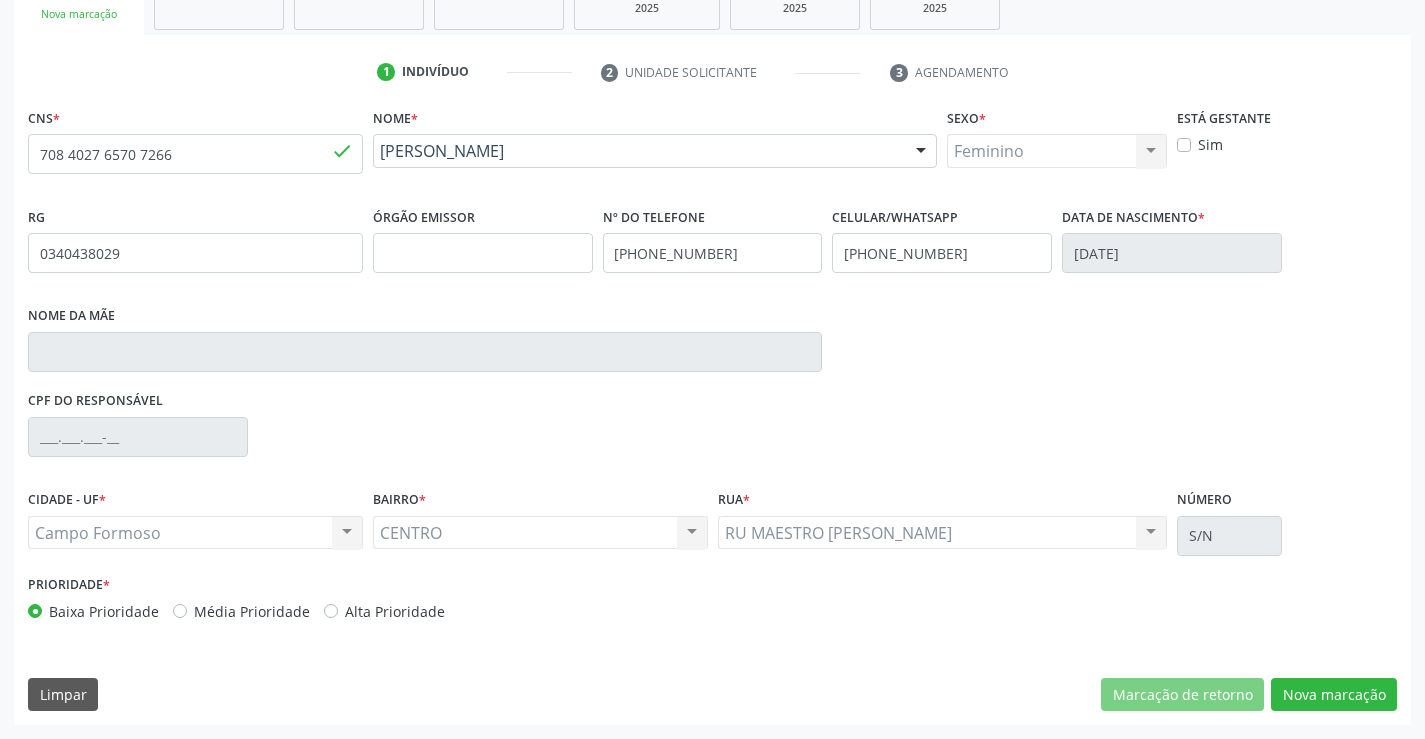 scroll, scrollTop: 167, scrollLeft: 0, axis: vertical 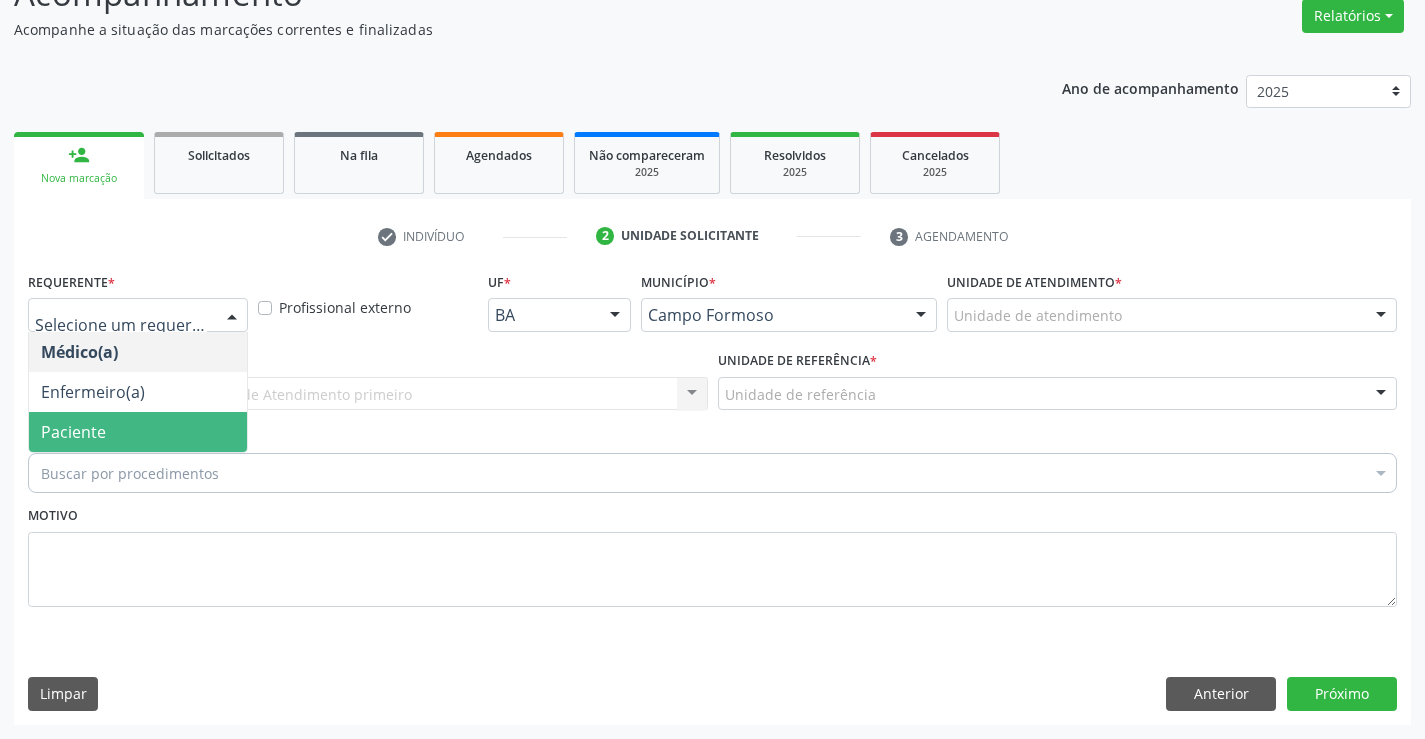 click on "Paciente" at bounding box center [73, 432] 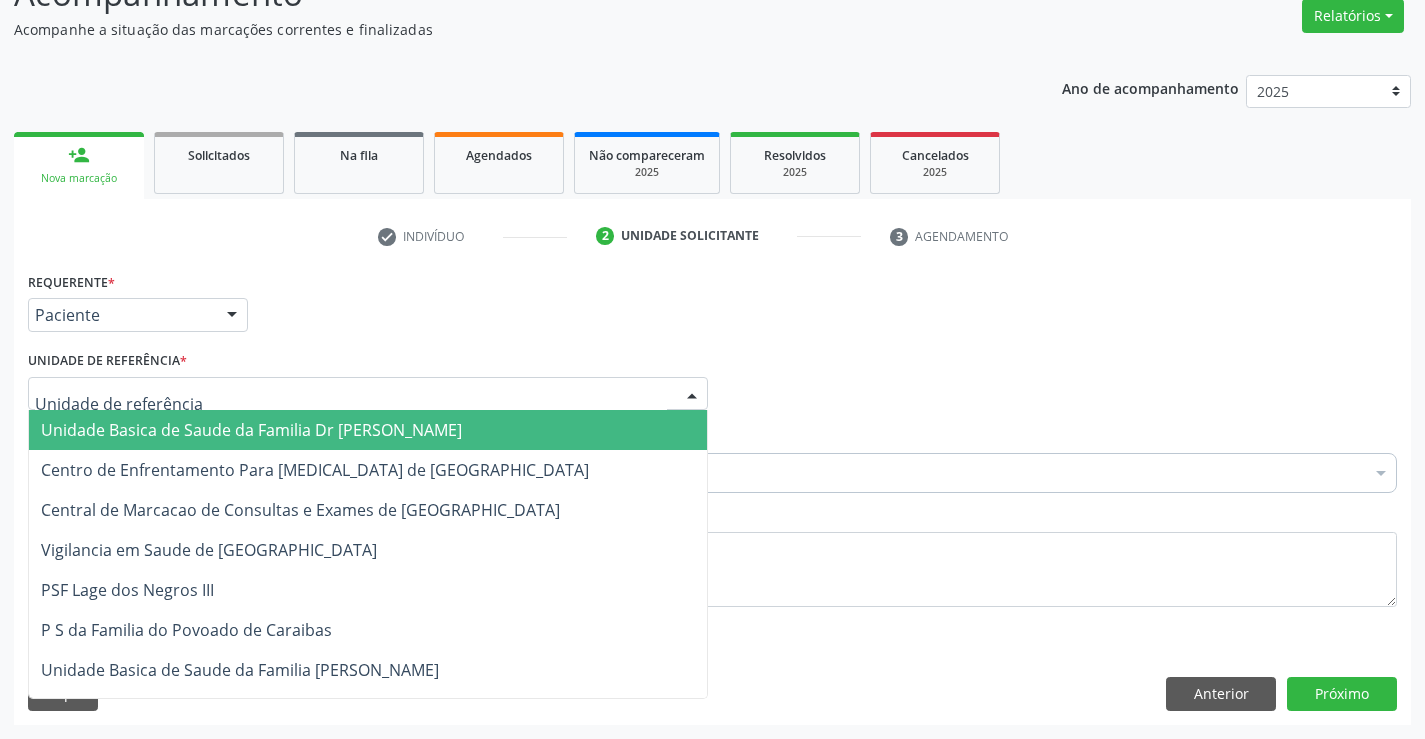 click on "Unidade Basica de Saude da Familia Dr [PERSON_NAME]" at bounding box center (251, 430) 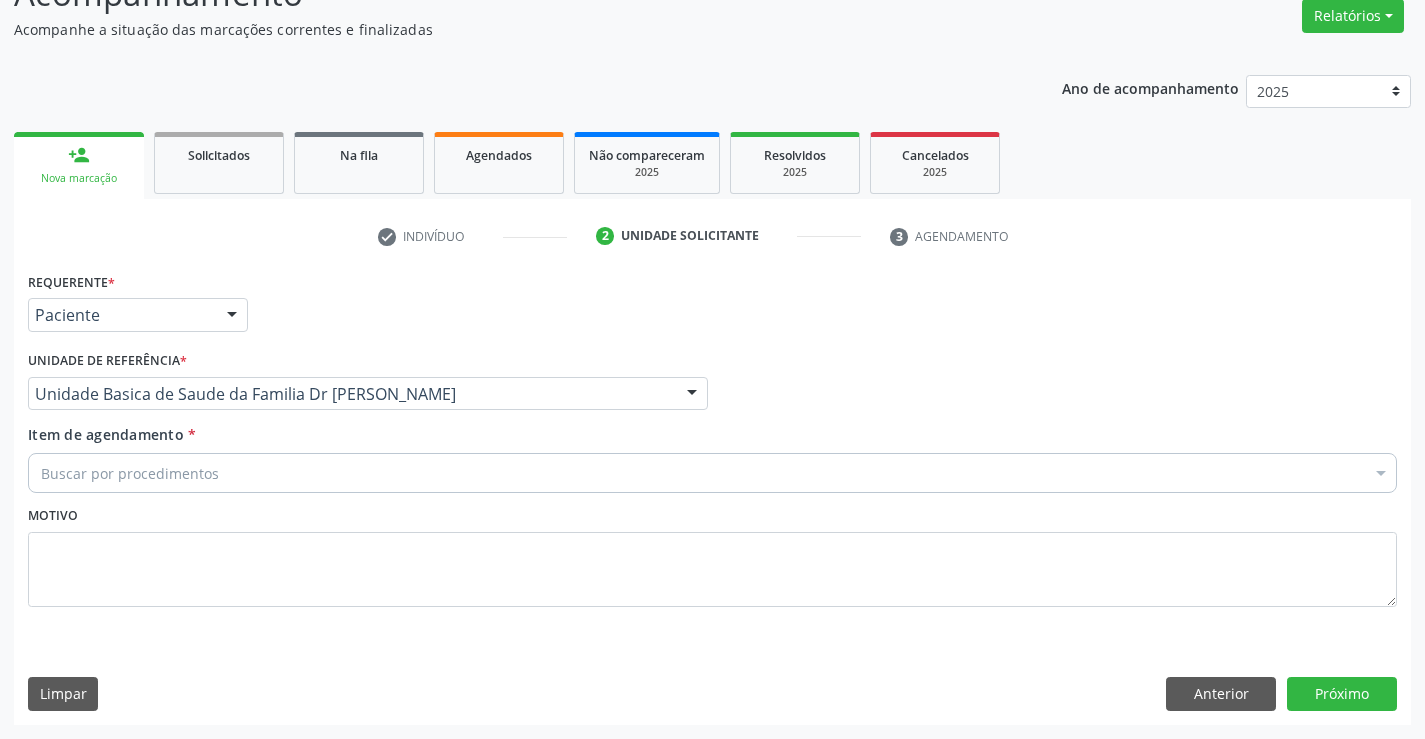 click on "Buscar por procedimentos" at bounding box center (712, 473) 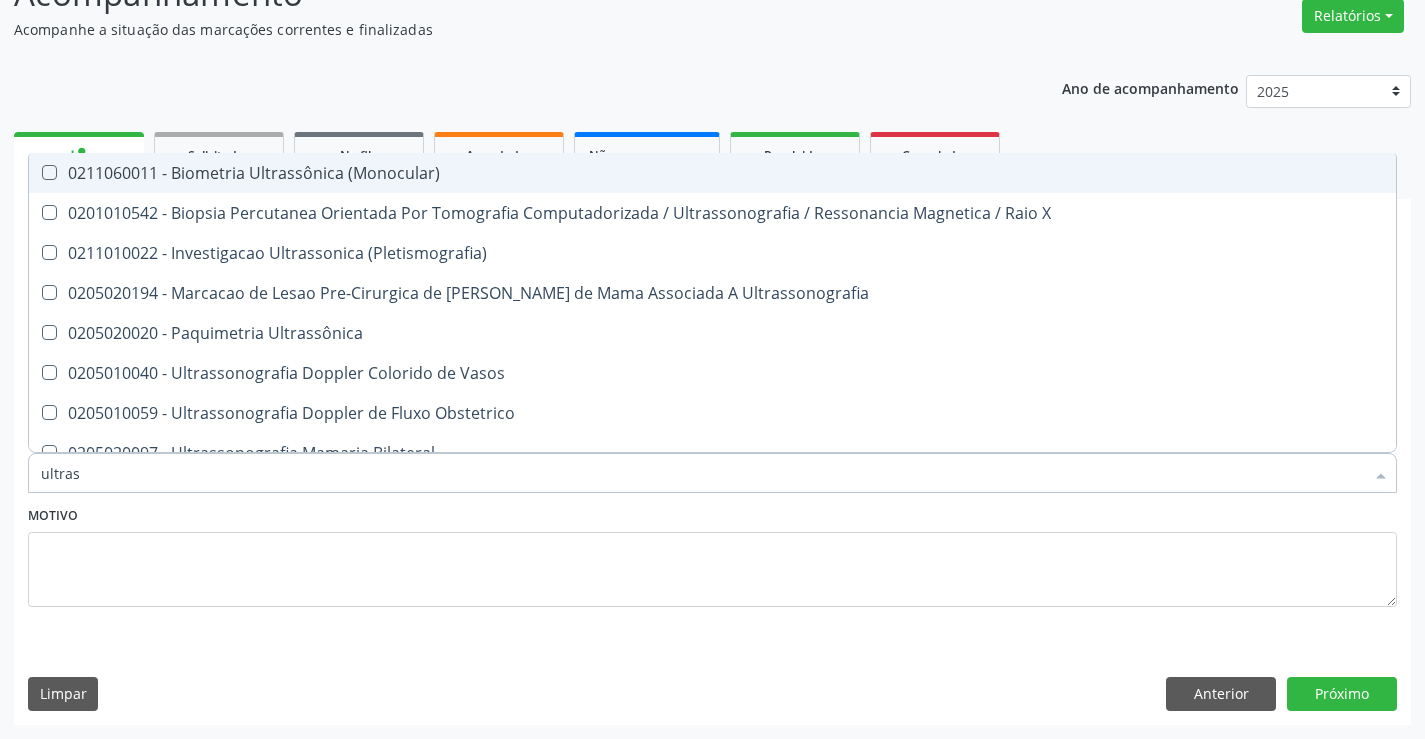 type on "ultrass" 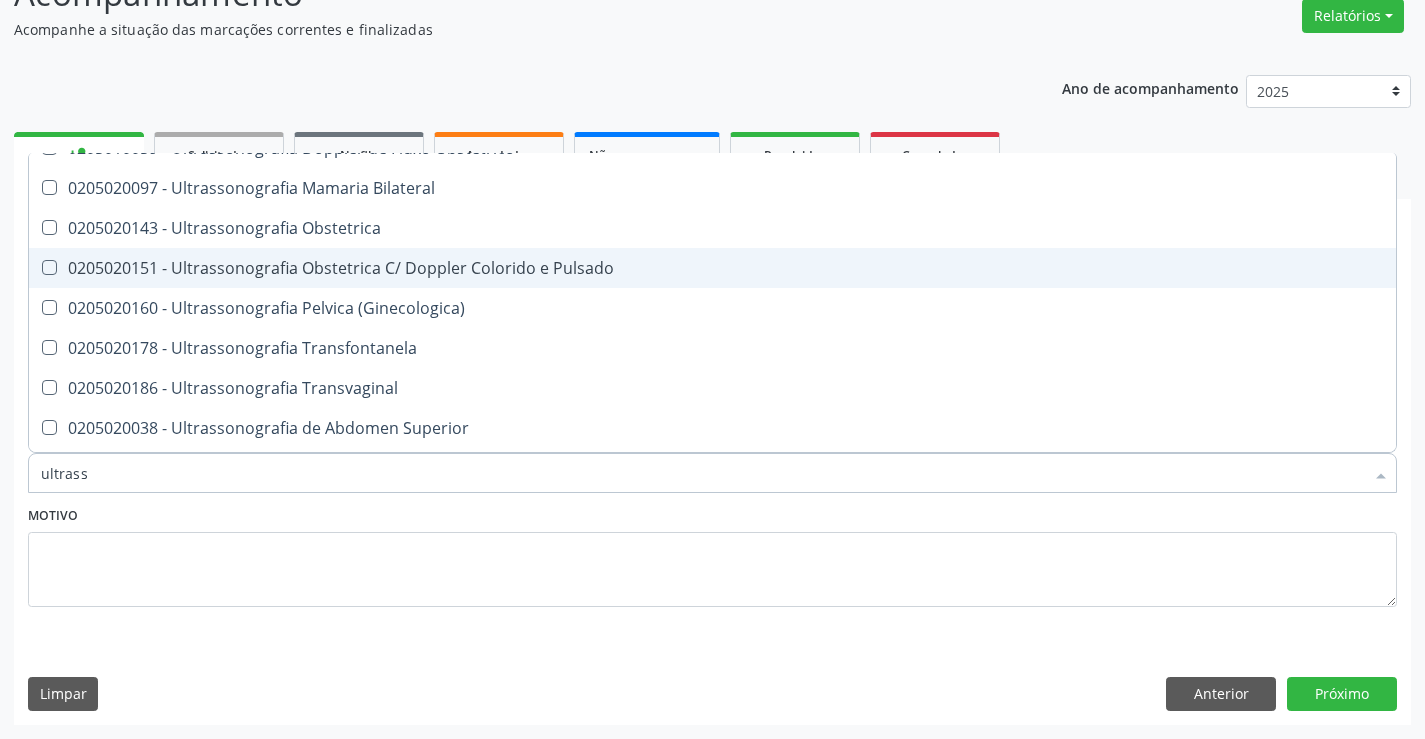 scroll, scrollTop: 300, scrollLeft: 0, axis: vertical 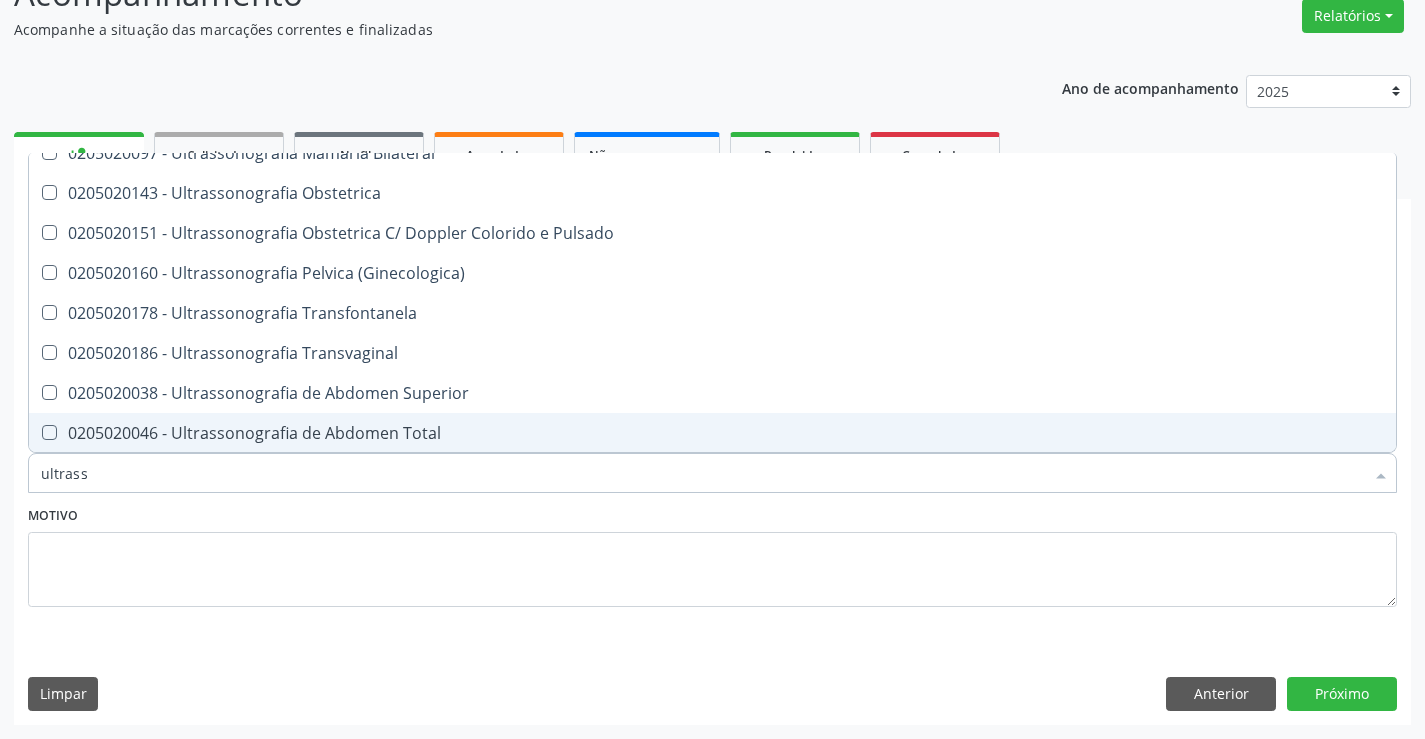 click on "0205020046 - Ultrassonografia de Abdomen Total" at bounding box center [712, 433] 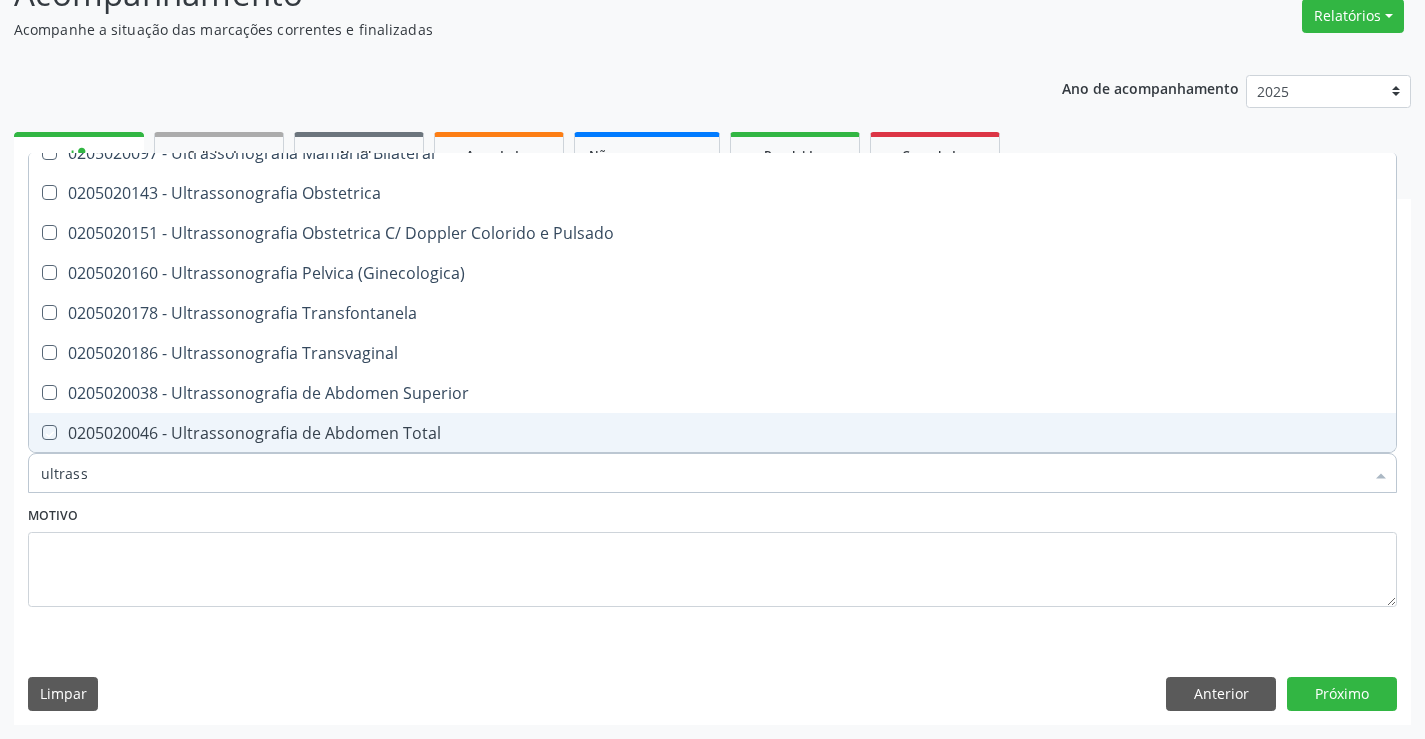 checkbox on "true" 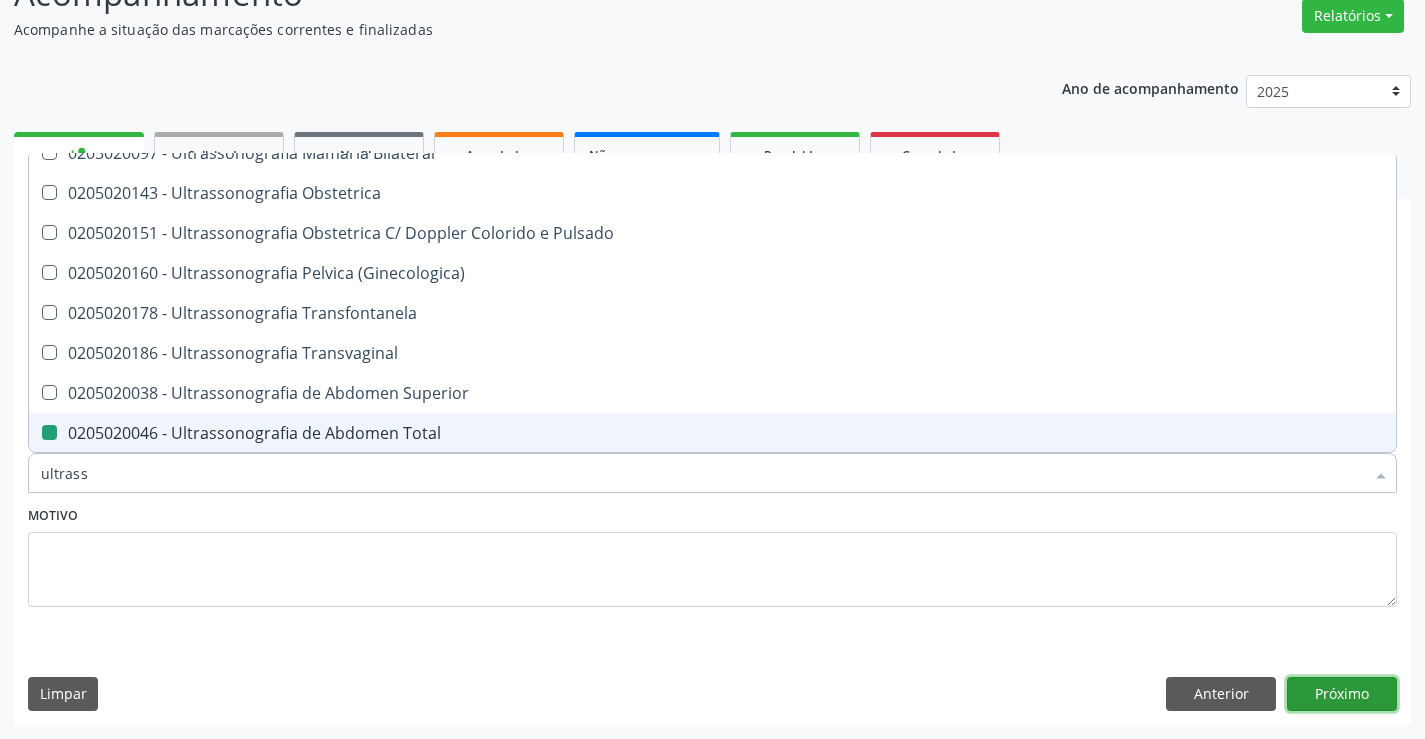 click on "Próximo" at bounding box center (1342, 694) 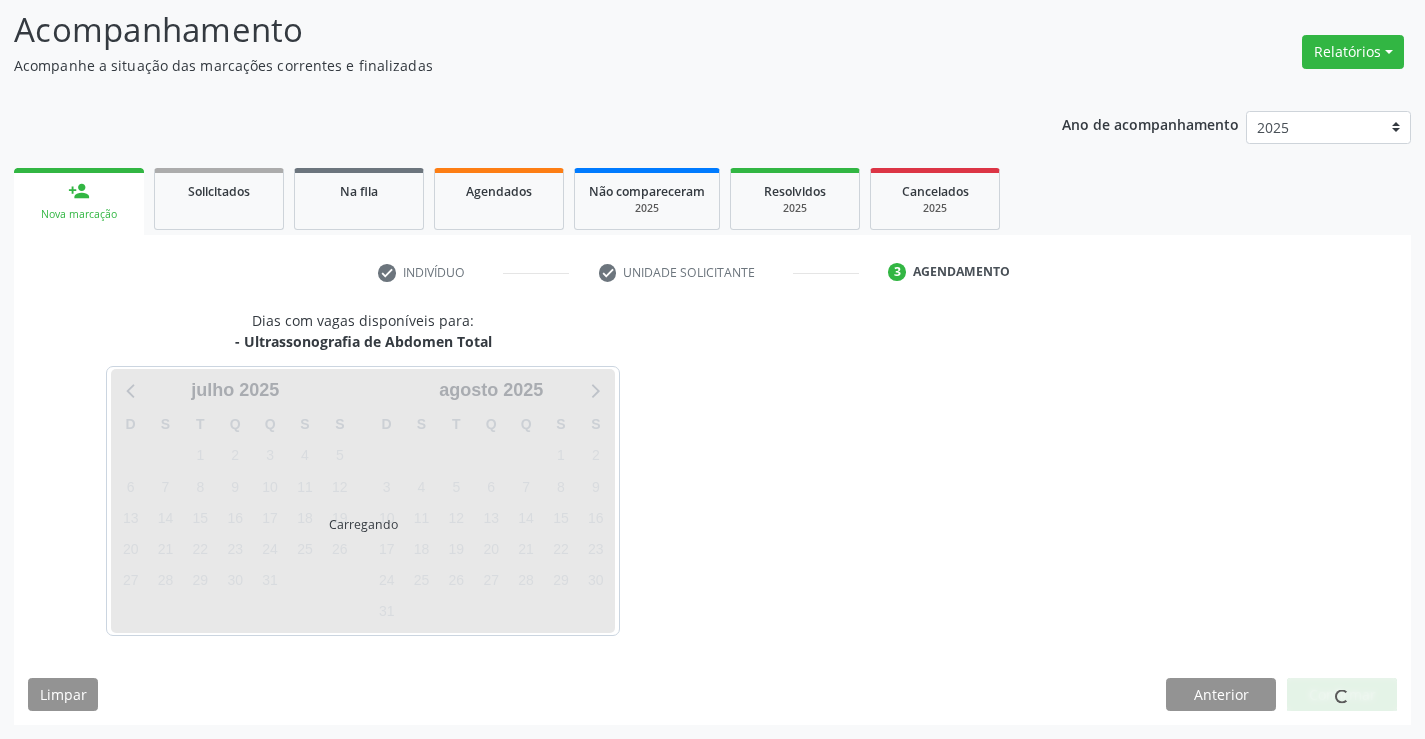 scroll, scrollTop: 131, scrollLeft: 0, axis: vertical 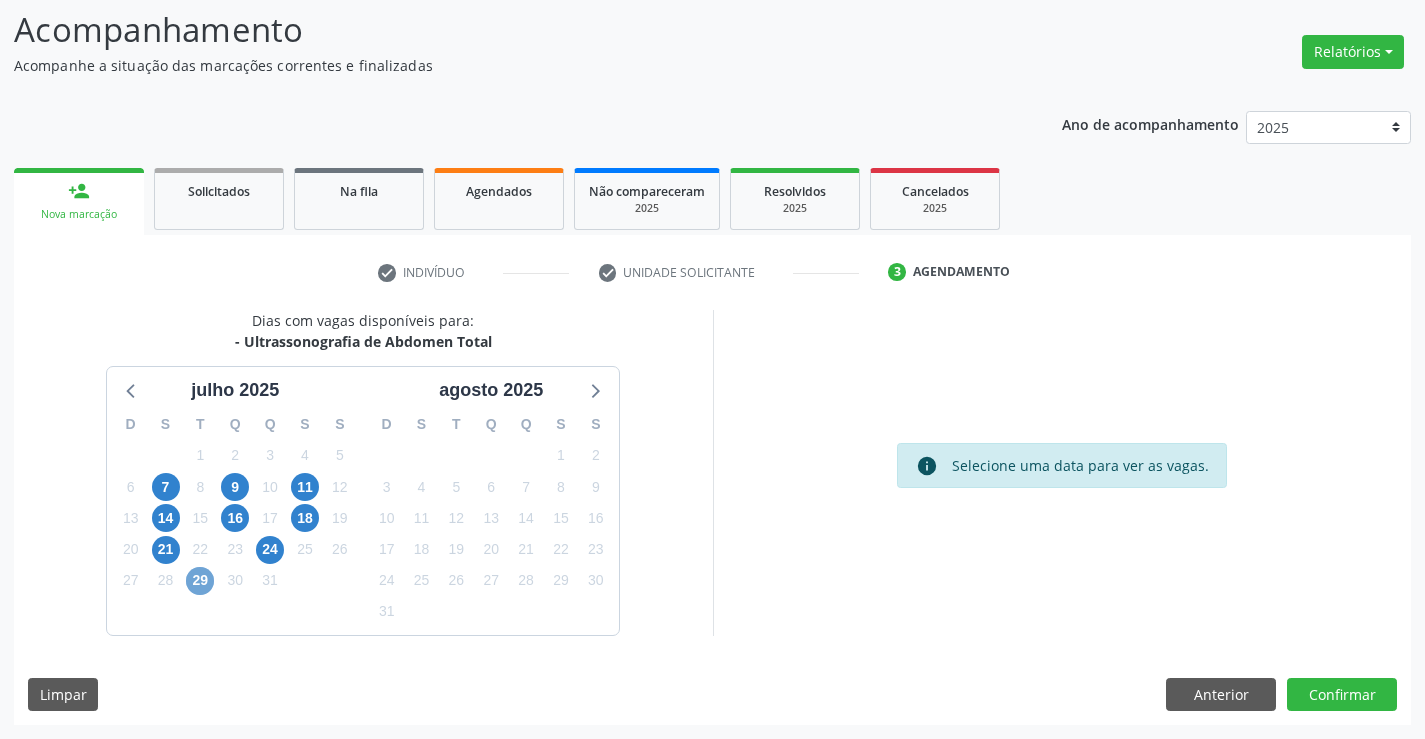 click on "29" at bounding box center (200, 581) 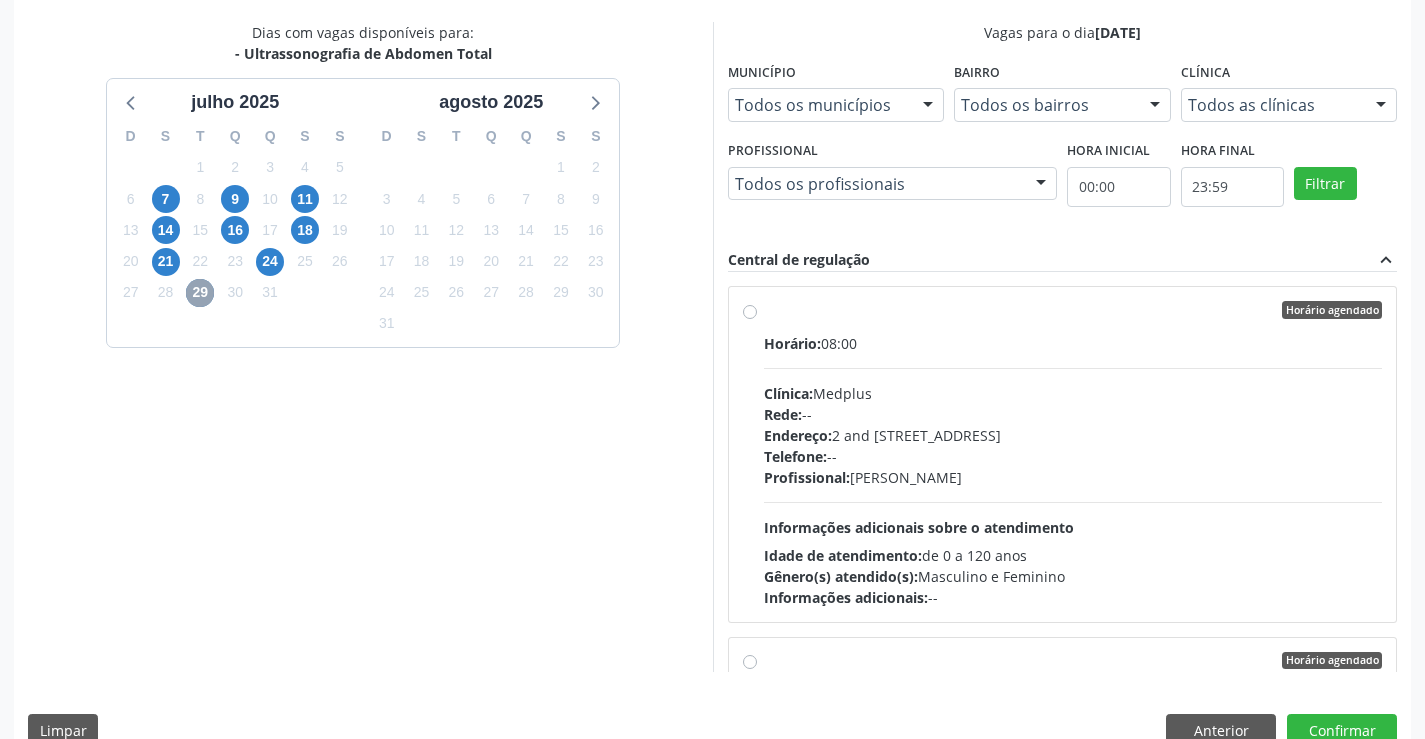 scroll, scrollTop: 456, scrollLeft: 0, axis: vertical 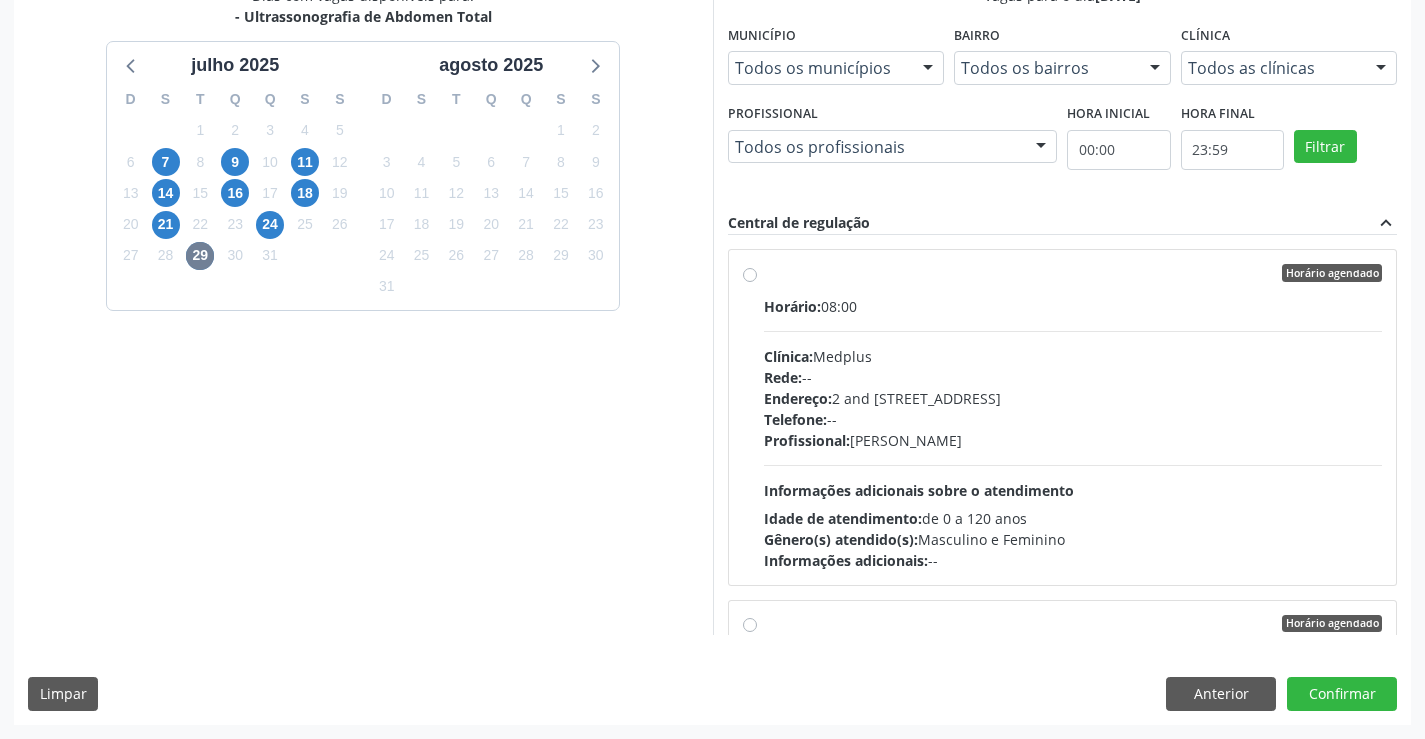 click on "Horário agendado" at bounding box center (1073, 273) 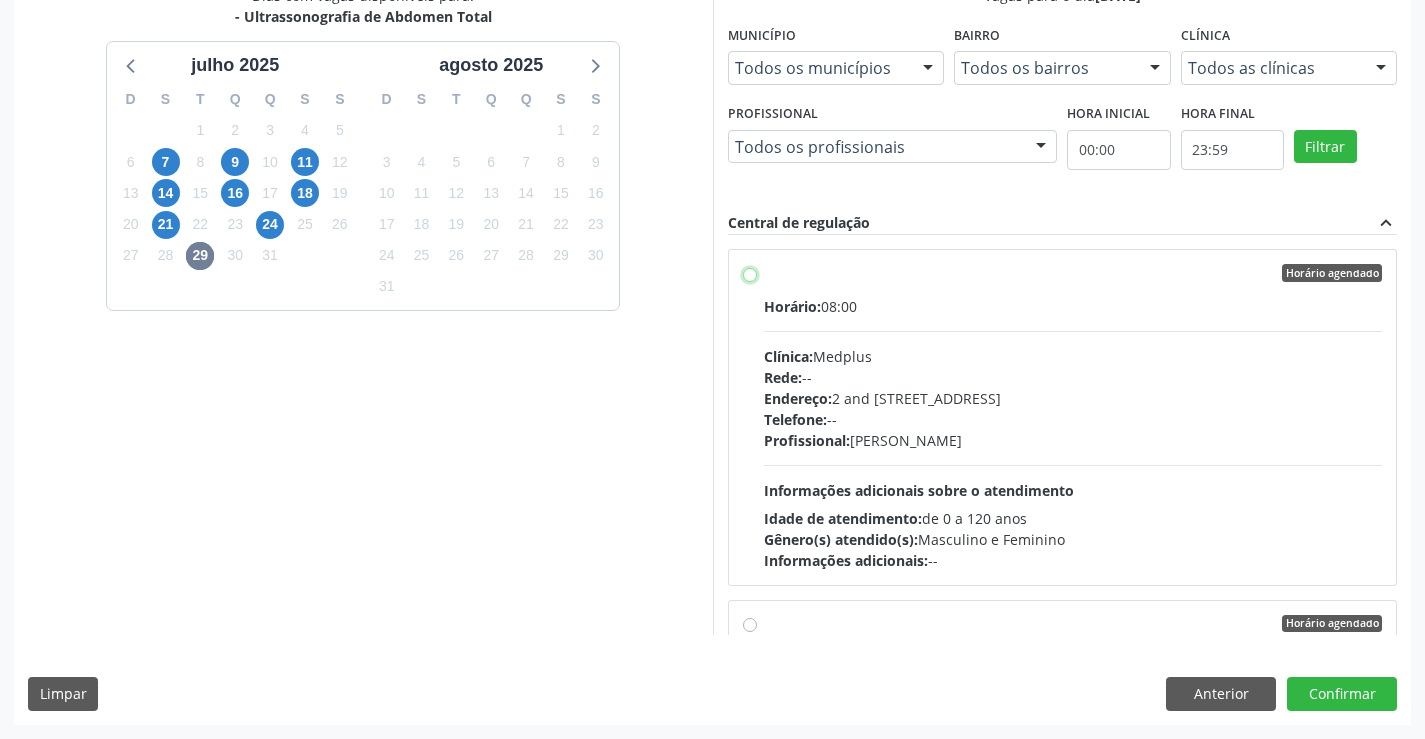 click on "Horário agendado
Horário:   08:00
Clínica:  Medplus
Rede:
--
Endereço:   2 and S 204 Ed Emp B, nº 35, Centro, Campo Formoso - BA
Telefone:   --
Profissional:
Lanna Peralva Miranda Rocha
Informações adicionais sobre o atendimento
Idade de atendimento:
de 0 a 120 anos
Gênero(s) atendido(s):
Masculino e Feminino
Informações adicionais:
--" at bounding box center (750, 273) 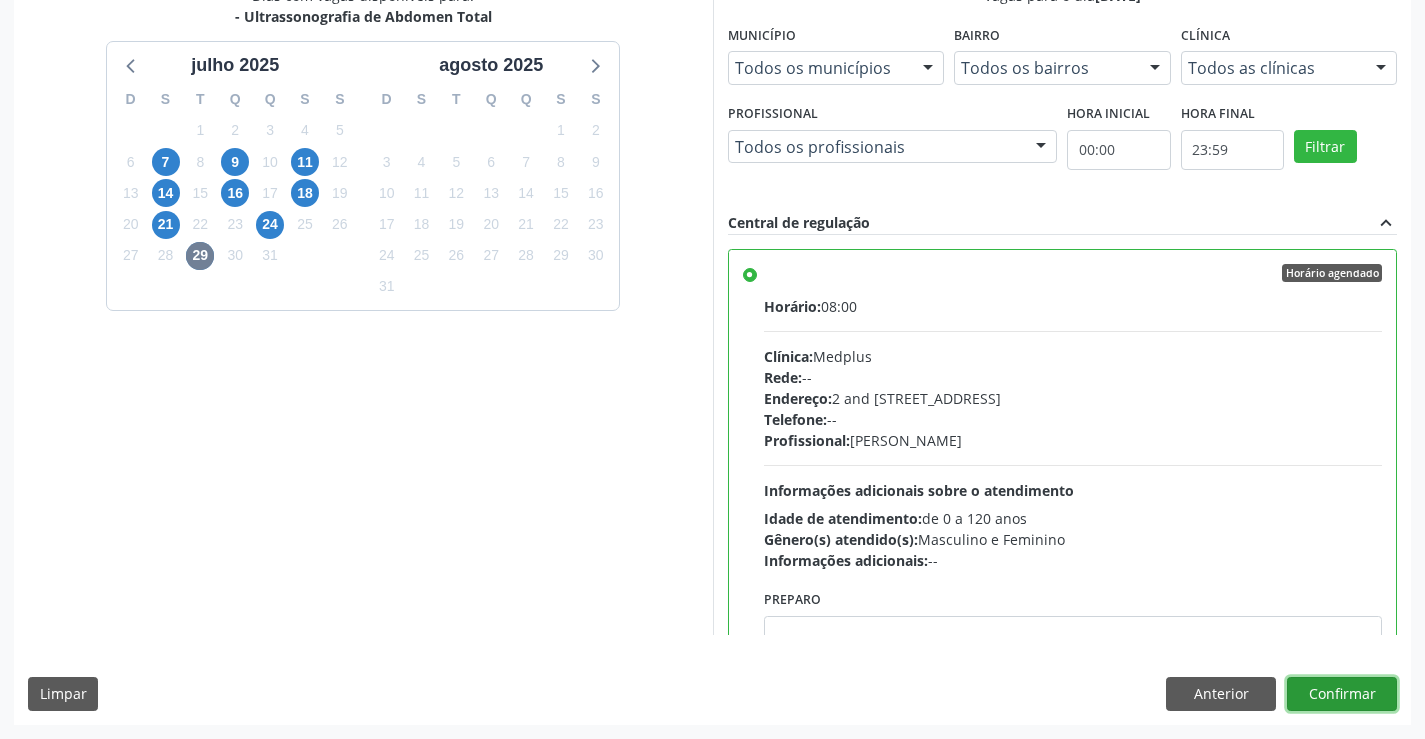 click on "Confirmar" at bounding box center [1342, 694] 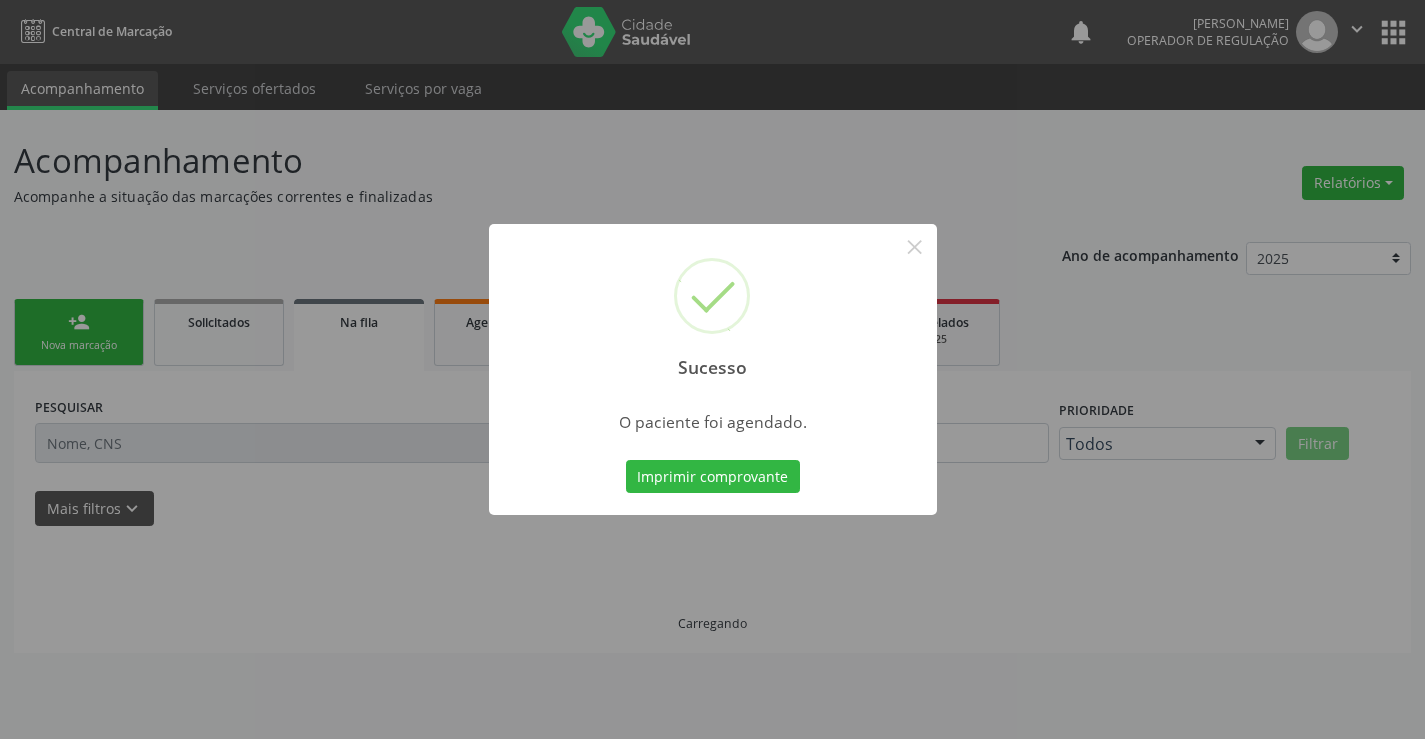 scroll, scrollTop: 0, scrollLeft: 0, axis: both 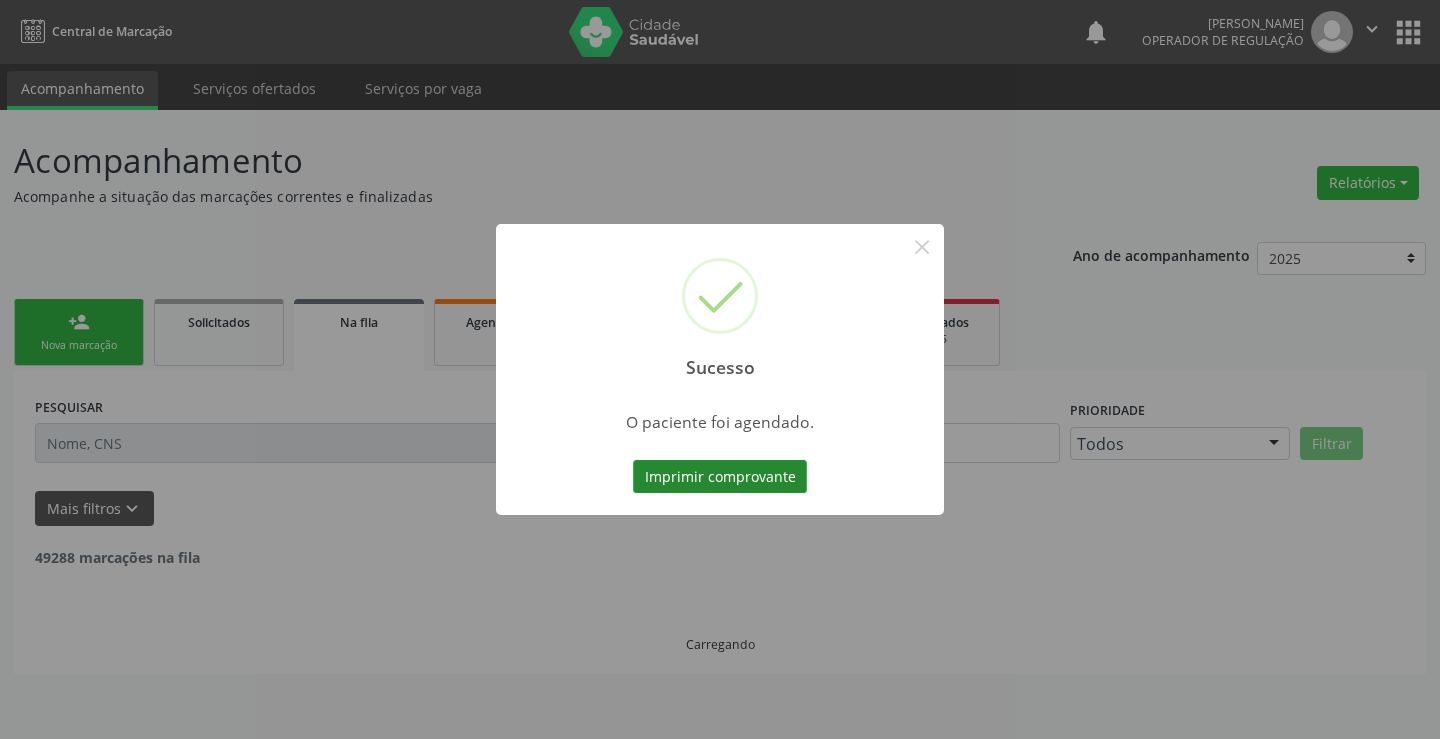 click on "Imprimir comprovante" at bounding box center [720, 477] 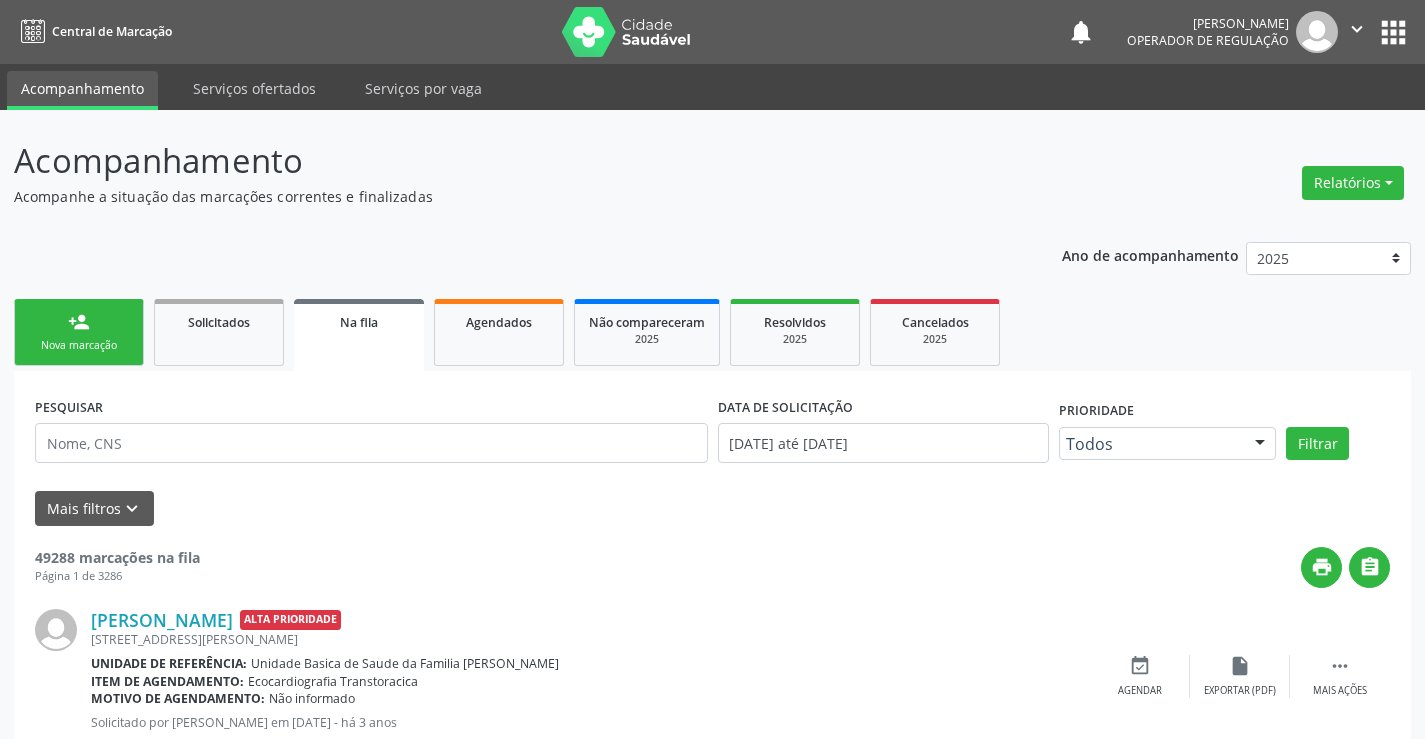 click on "person_add" at bounding box center (79, 322) 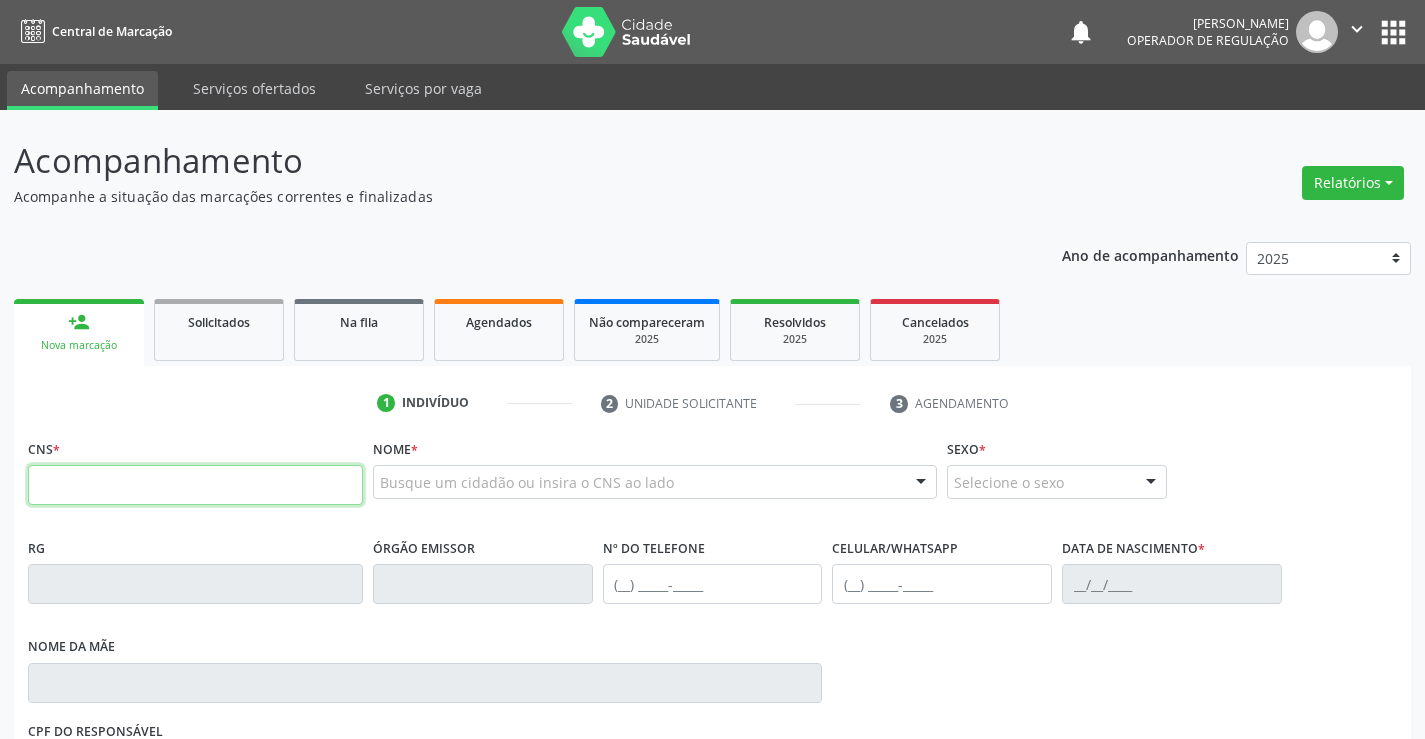 click at bounding box center (195, 485) 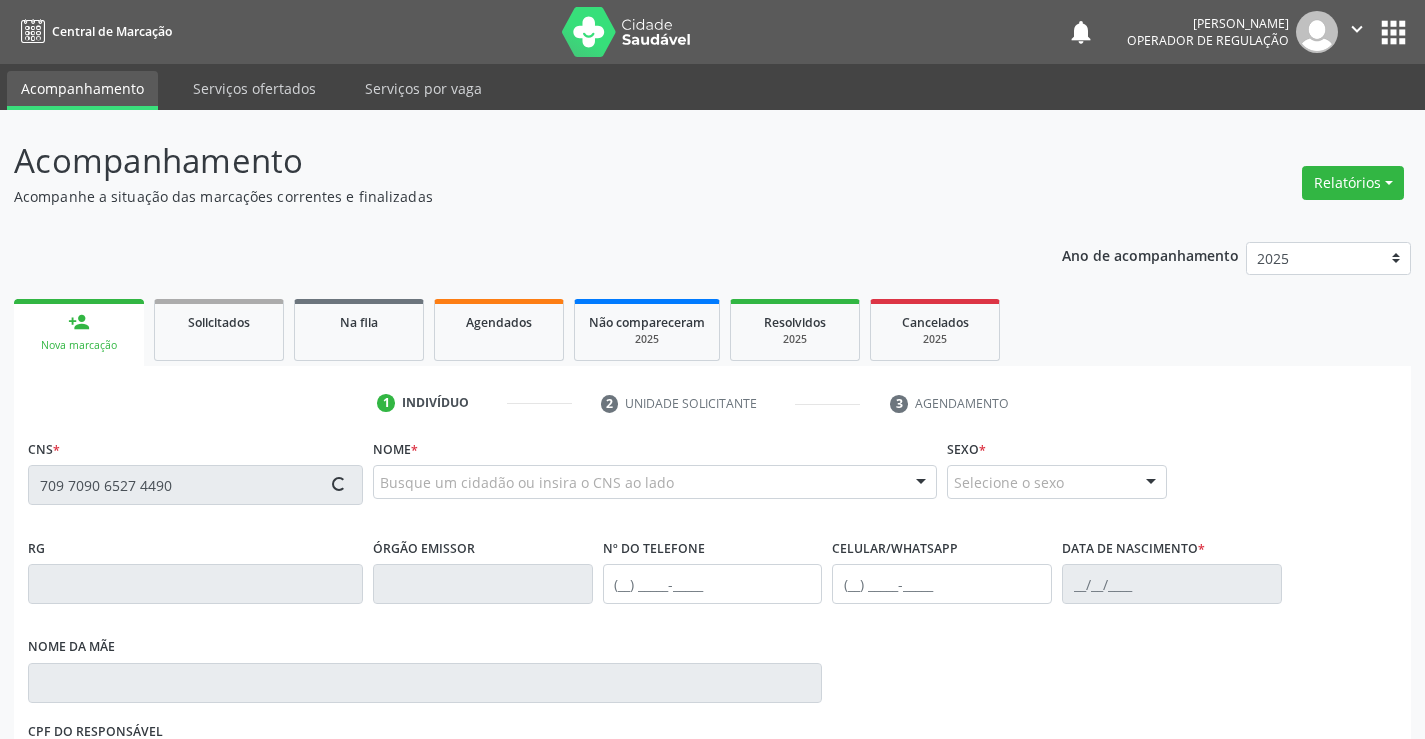 type on "709 7090 6527 4490" 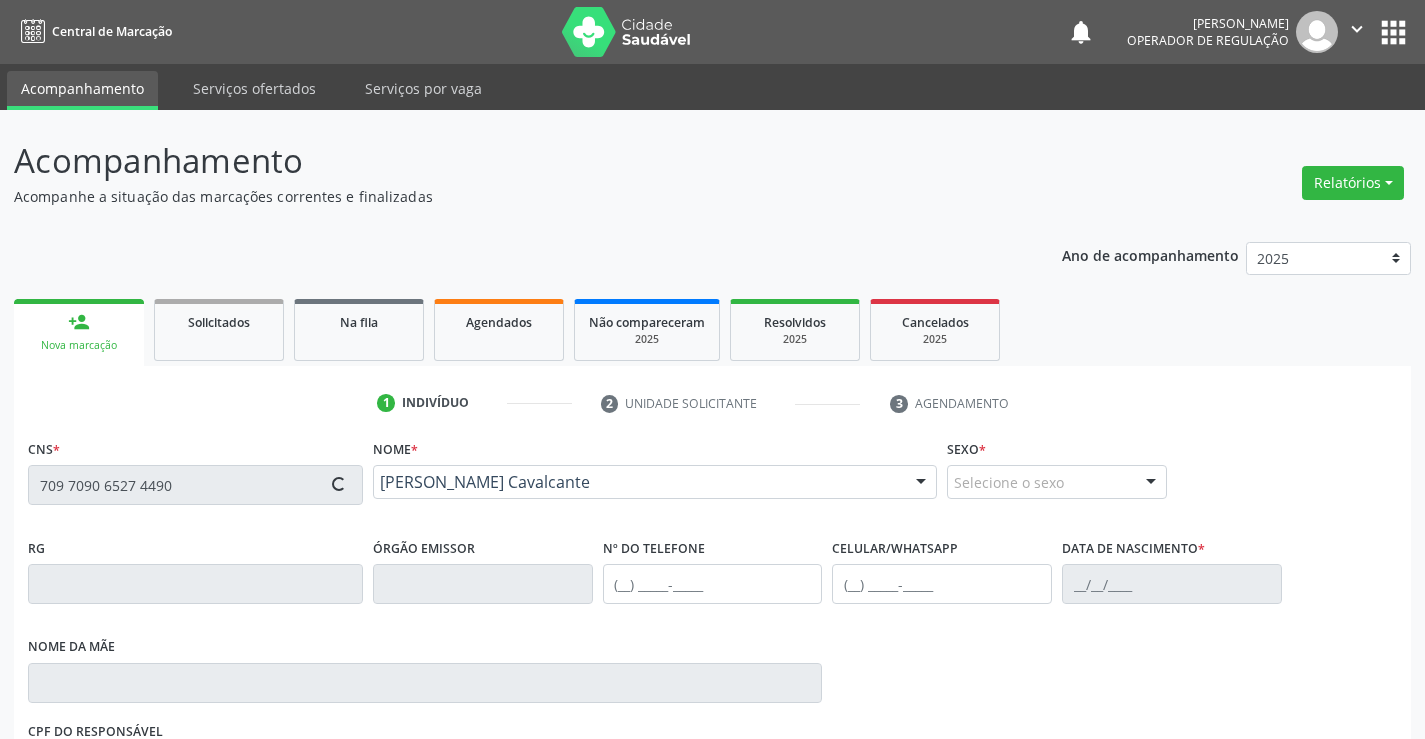 type on "0787790141" 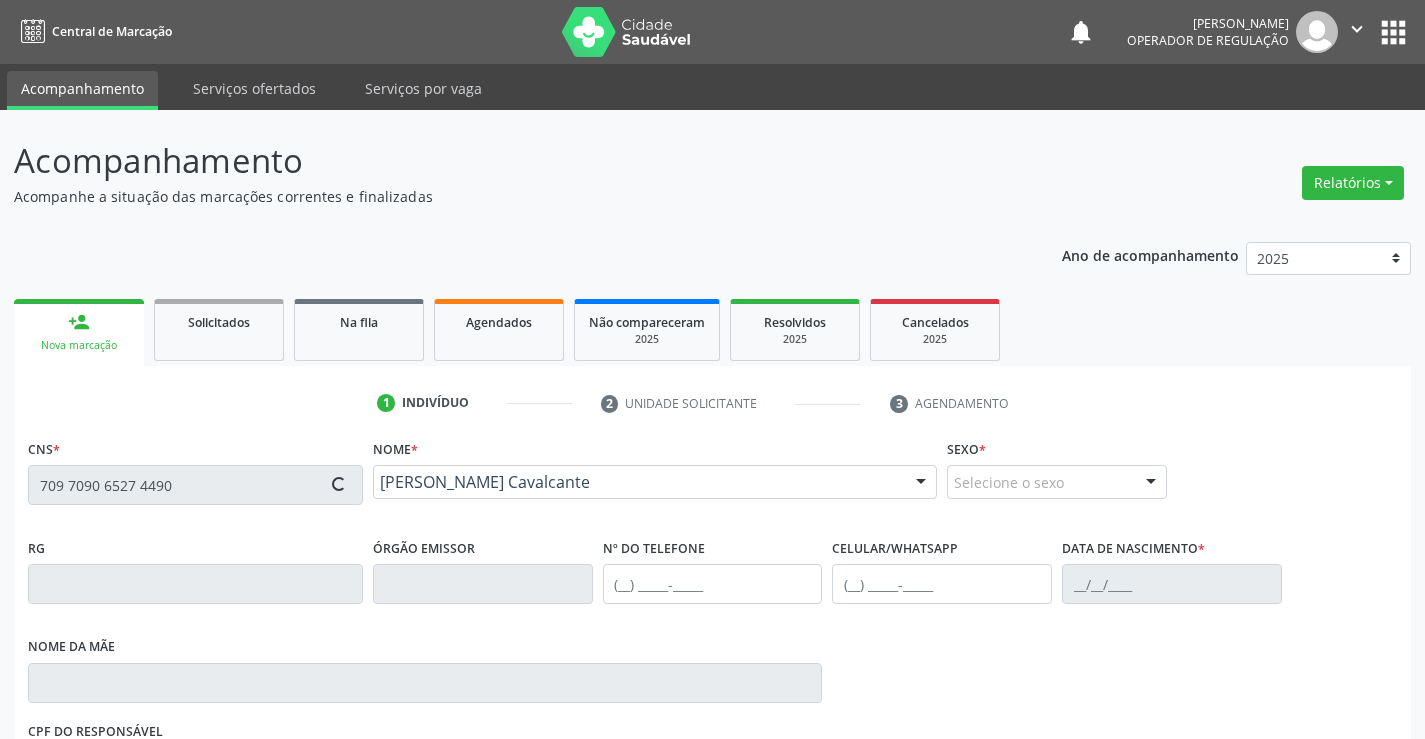 type on "(74) 99192-3437" 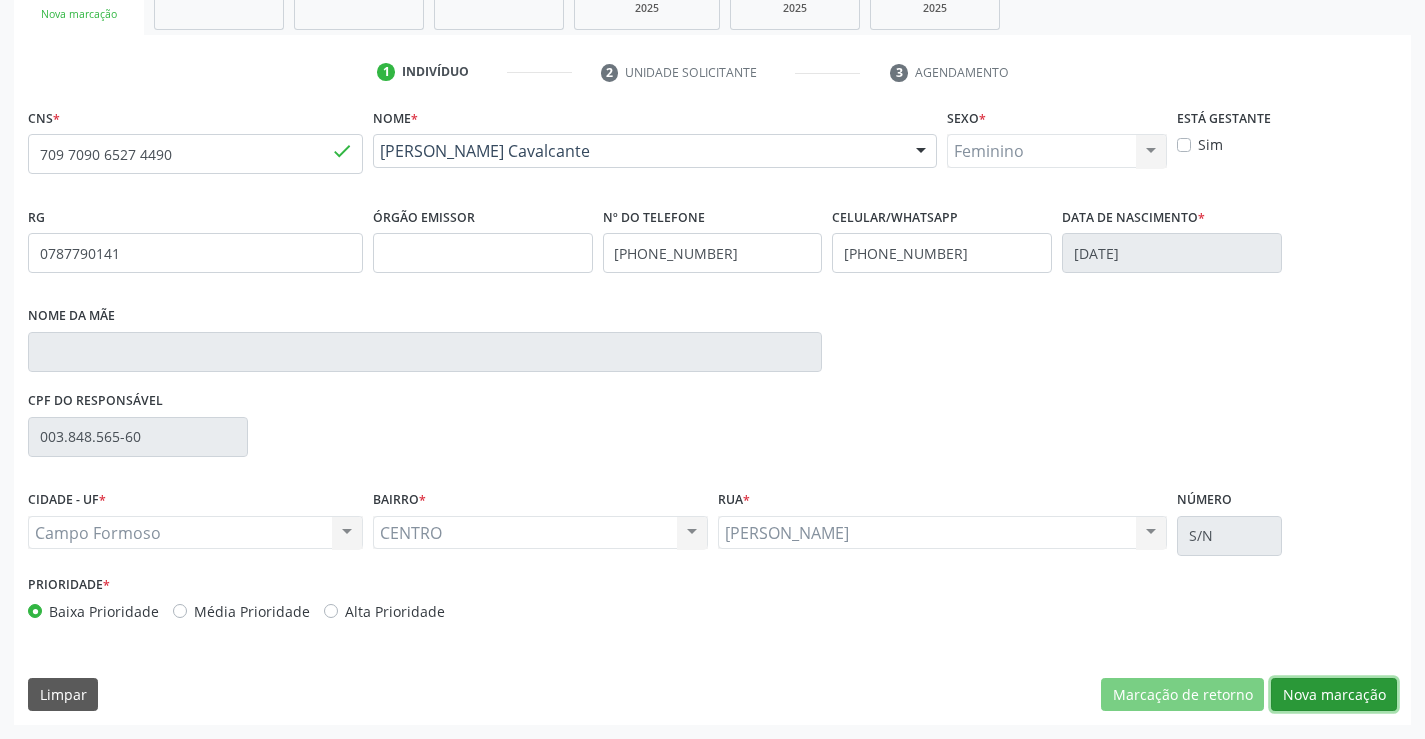 click on "Nova marcação" at bounding box center [1334, 695] 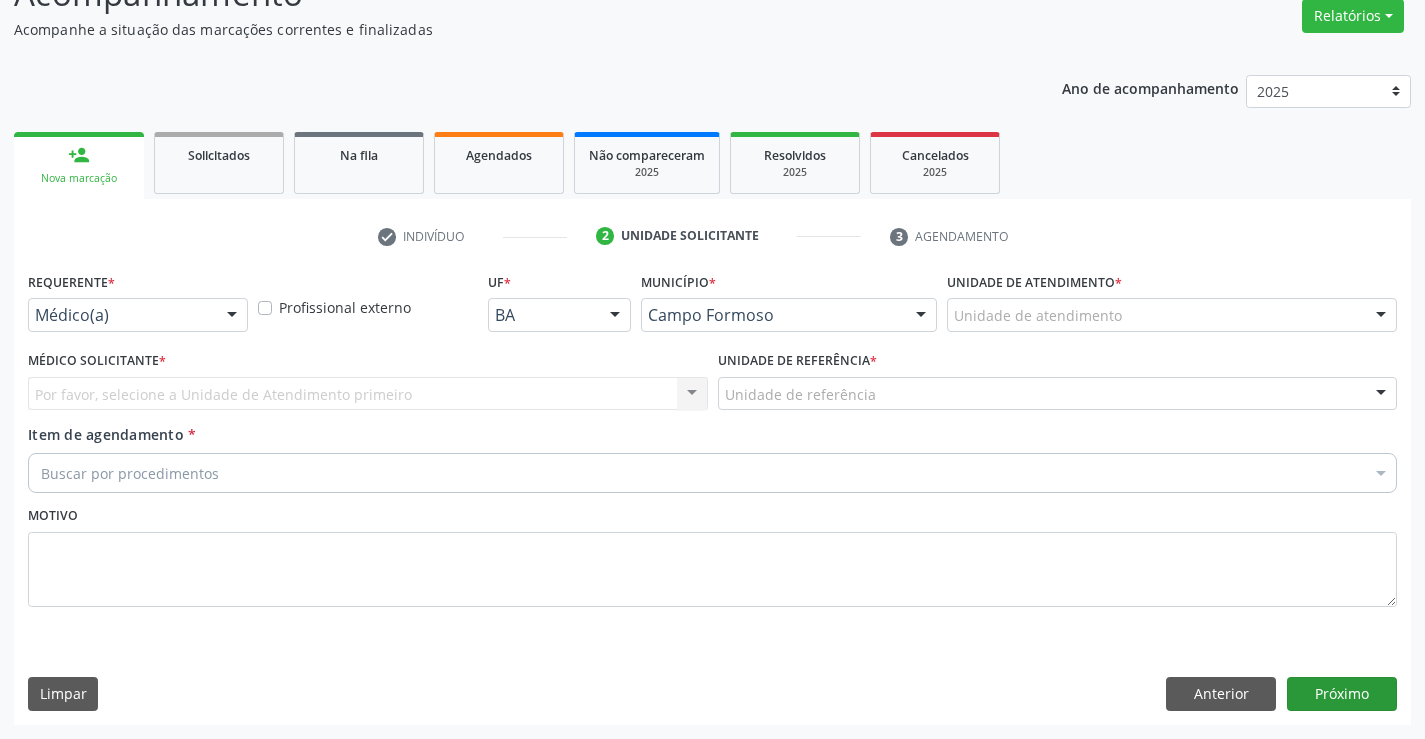 scroll, scrollTop: 167, scrollLeft: 0, axis: vertical 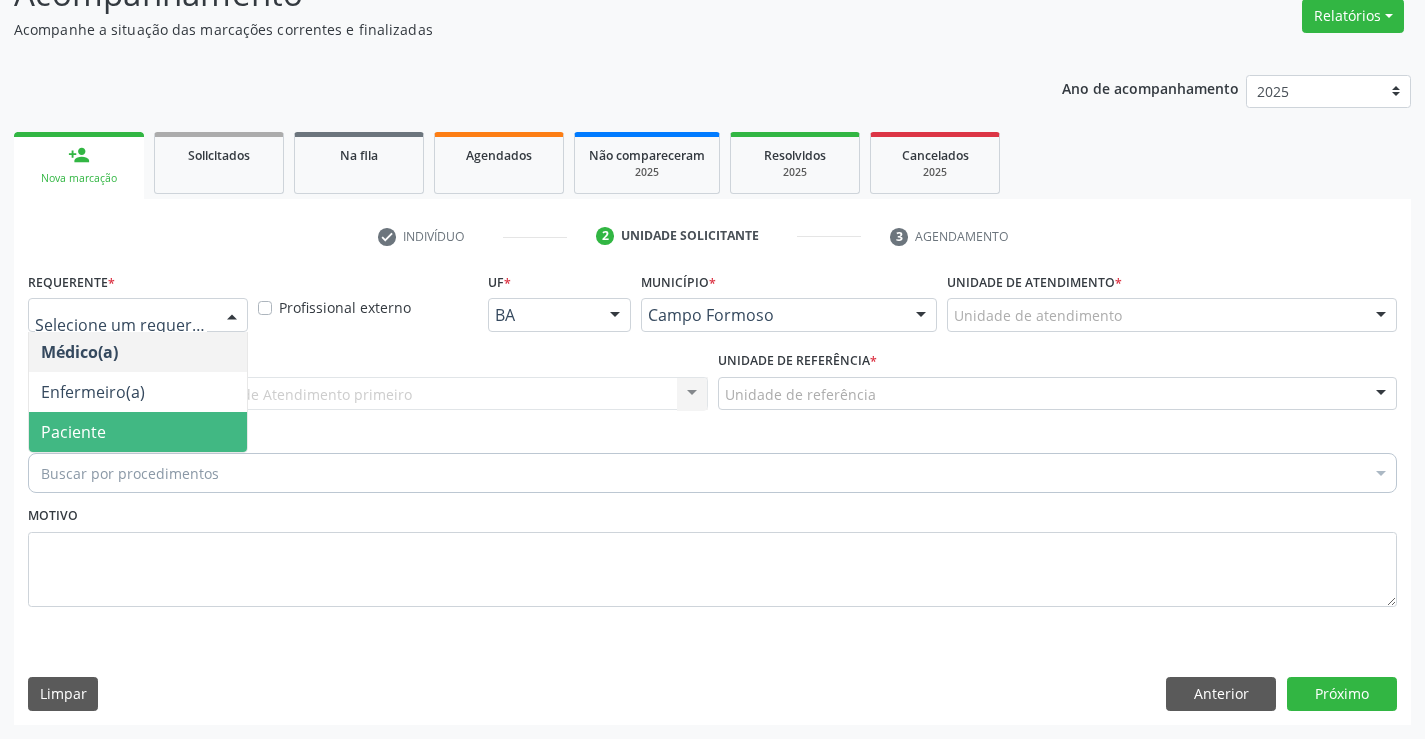 click on "Paciente" at bounding box center [138, 432] 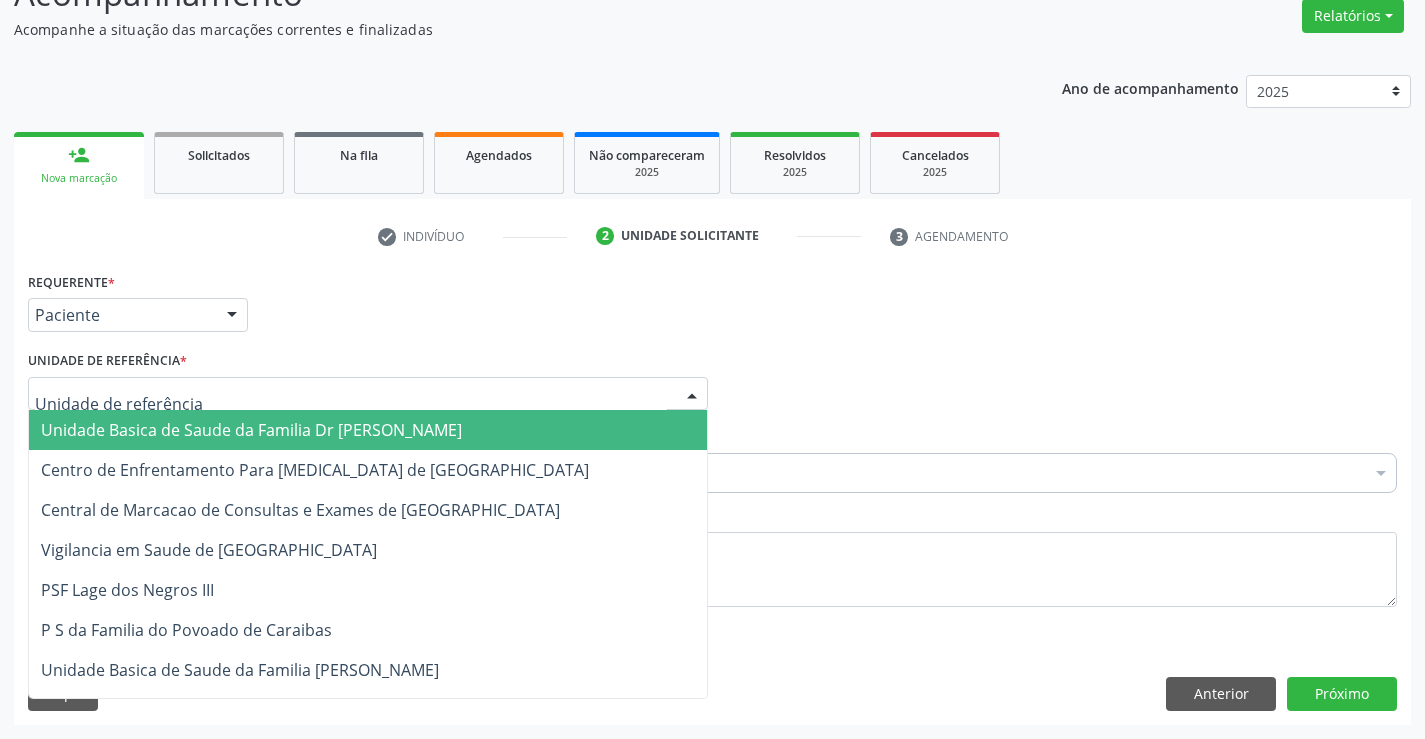 click on "Unidade Basica de Saude da Familia Dr [PERSON_NAME]" at bounding box center (251, 430) 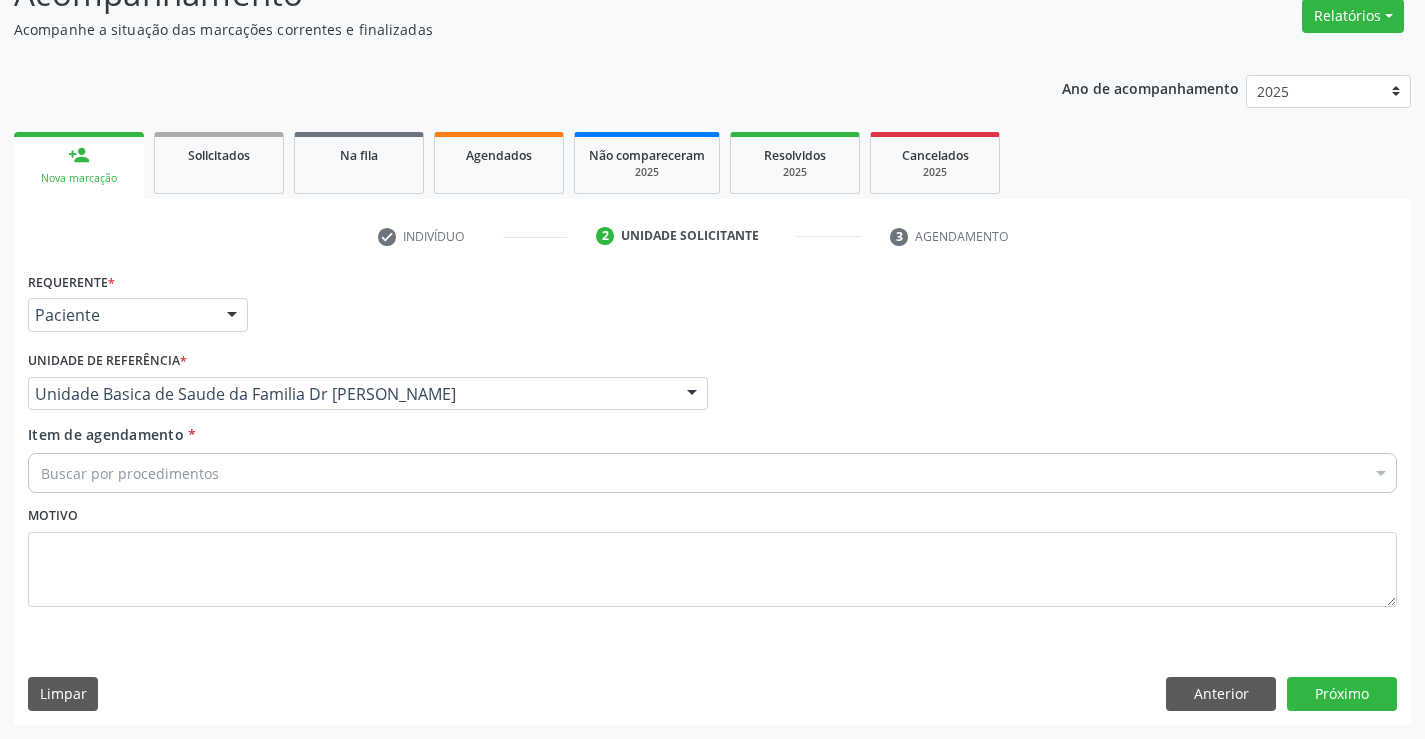 click on "Buscar por procedimentos" at bounding box center [712, 473] 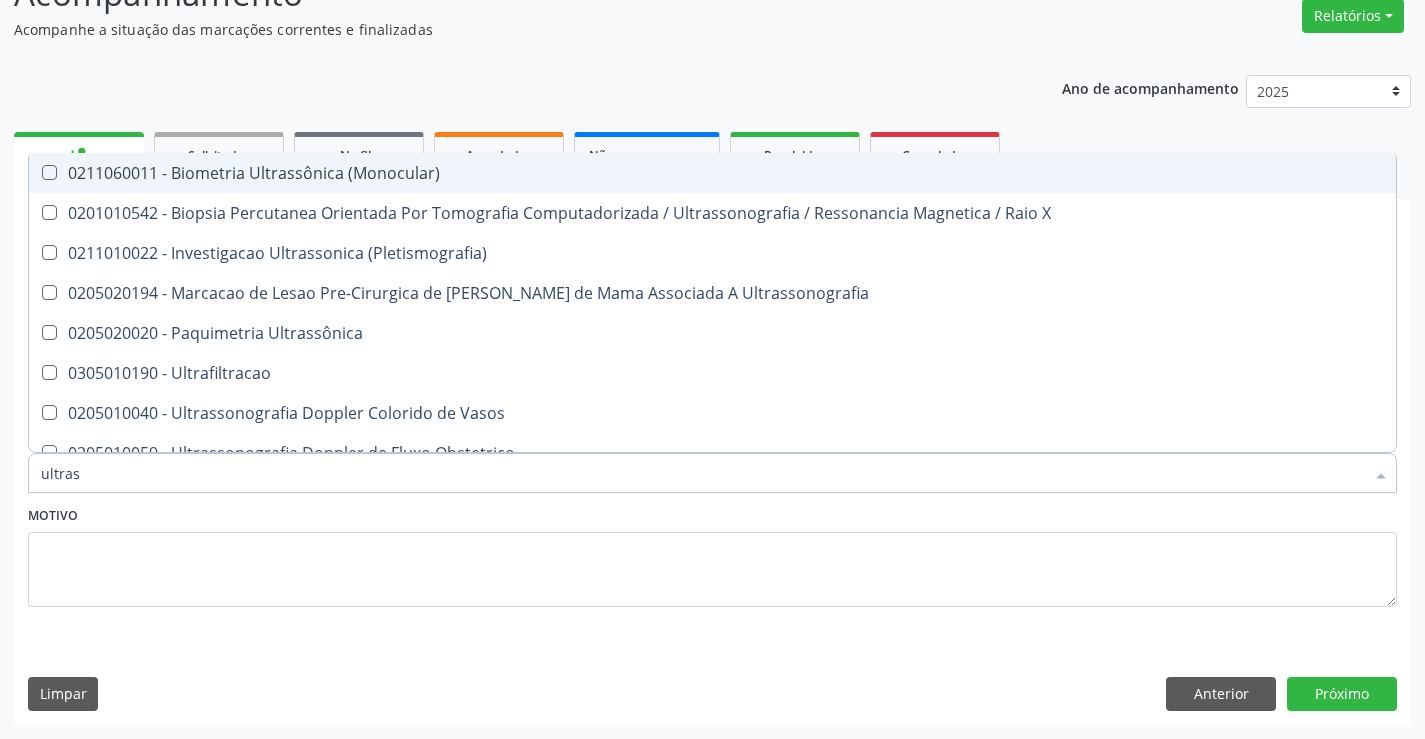 type on "ultrass" 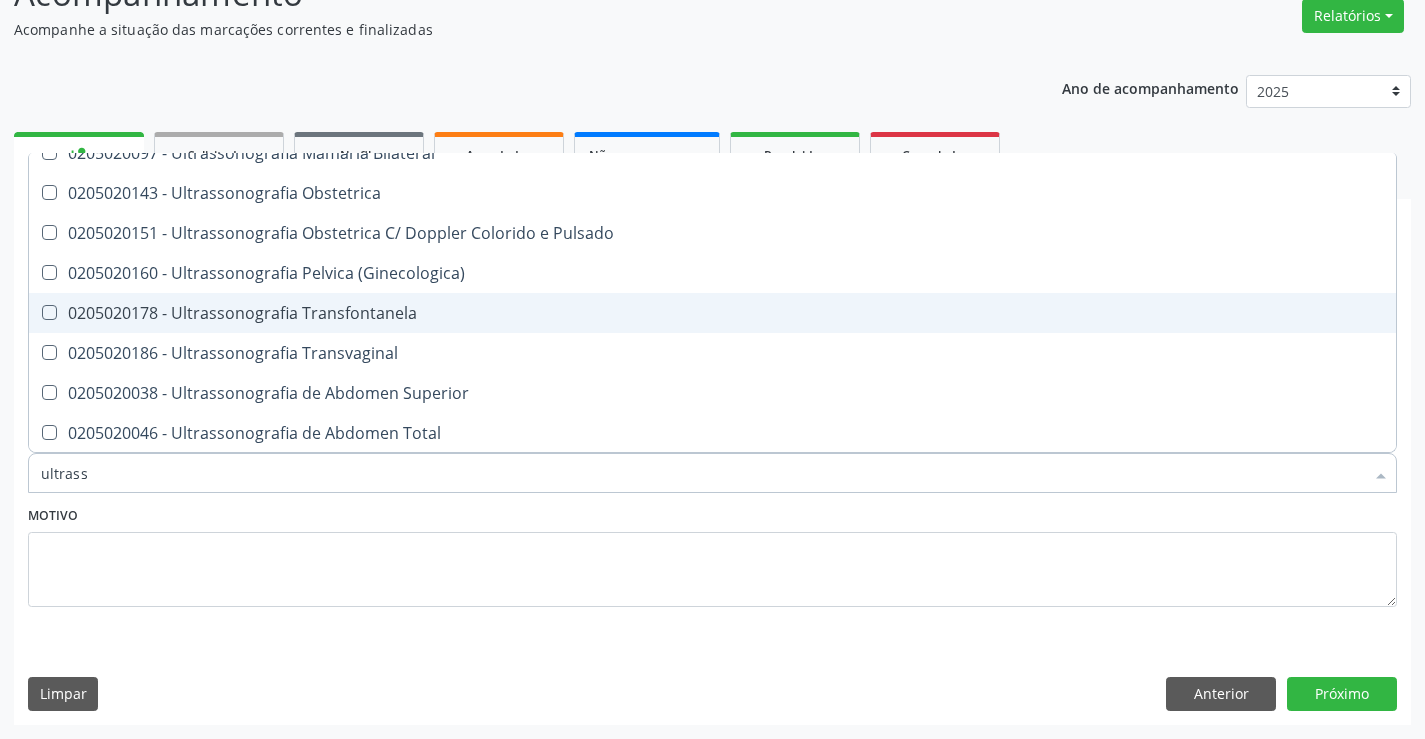 scroll, scrollTop: 400, scrollLeft: 0, axis: vertical 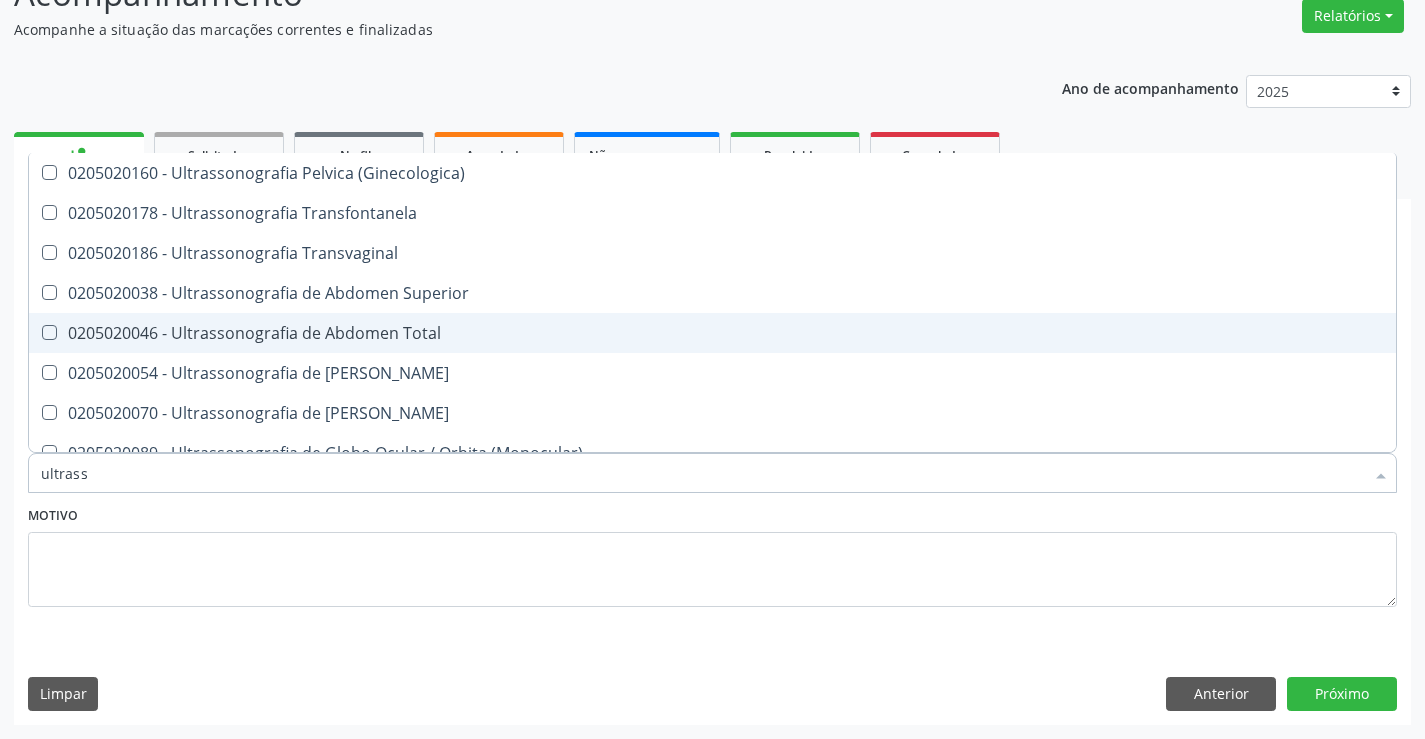 click on "0205020046 - Ultrassonografia de Abdomen Total" at bounding box center (712, 333) 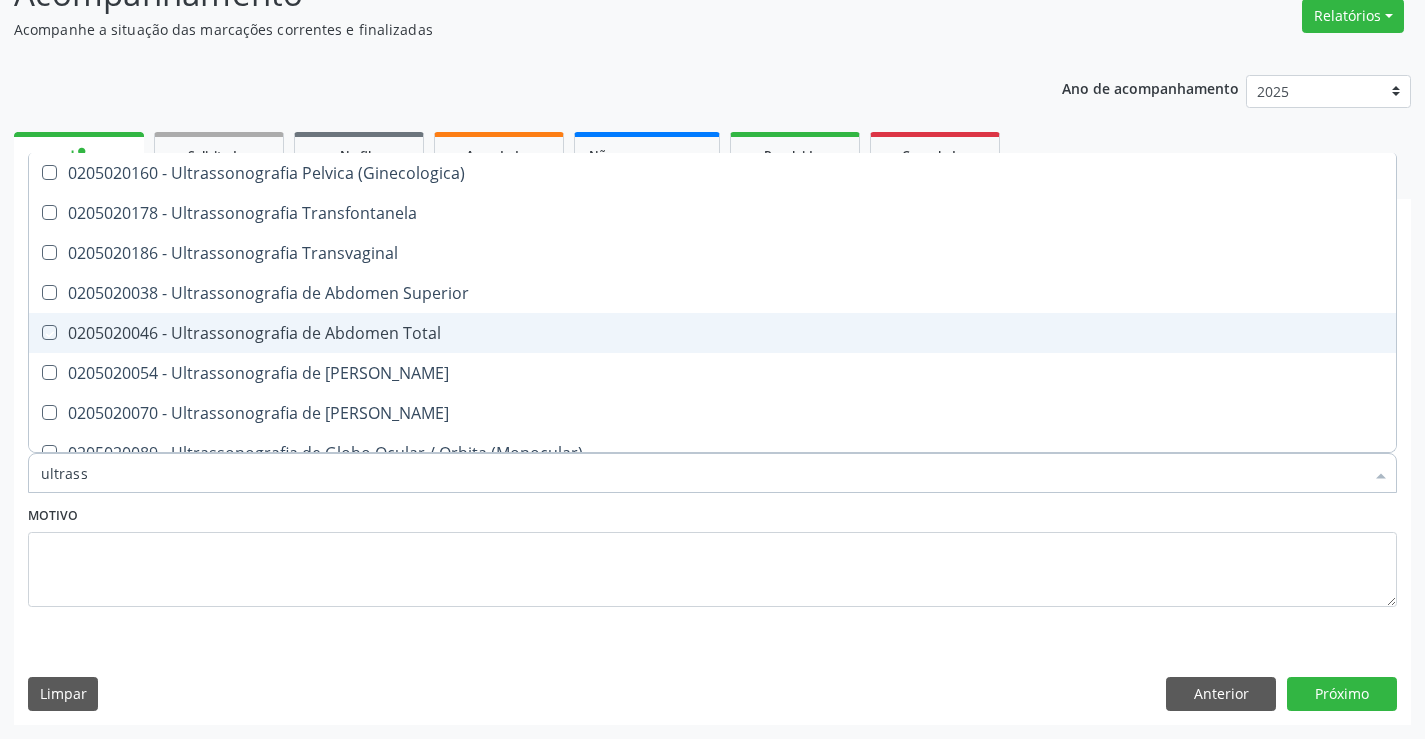 checkbox on "true" 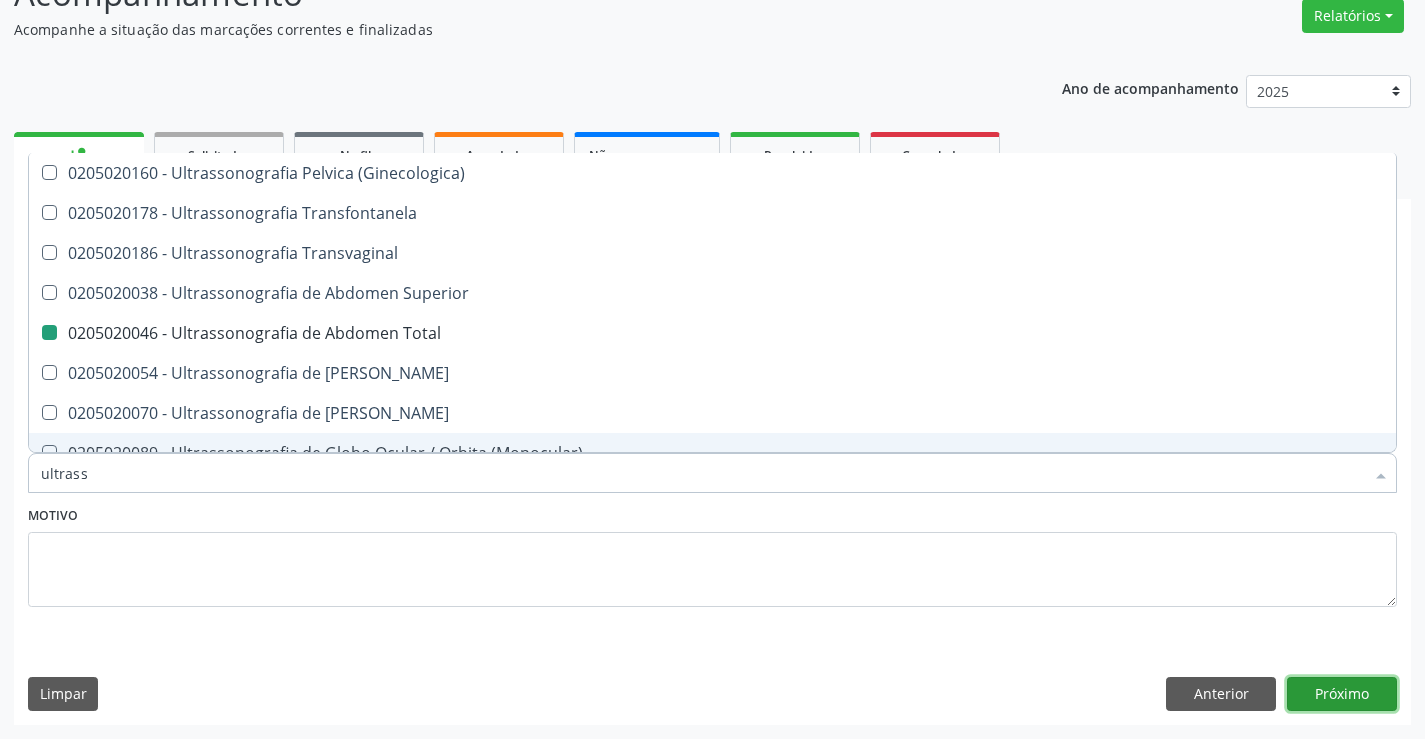 click on "Próximo" at bounding box center (1342, 694) 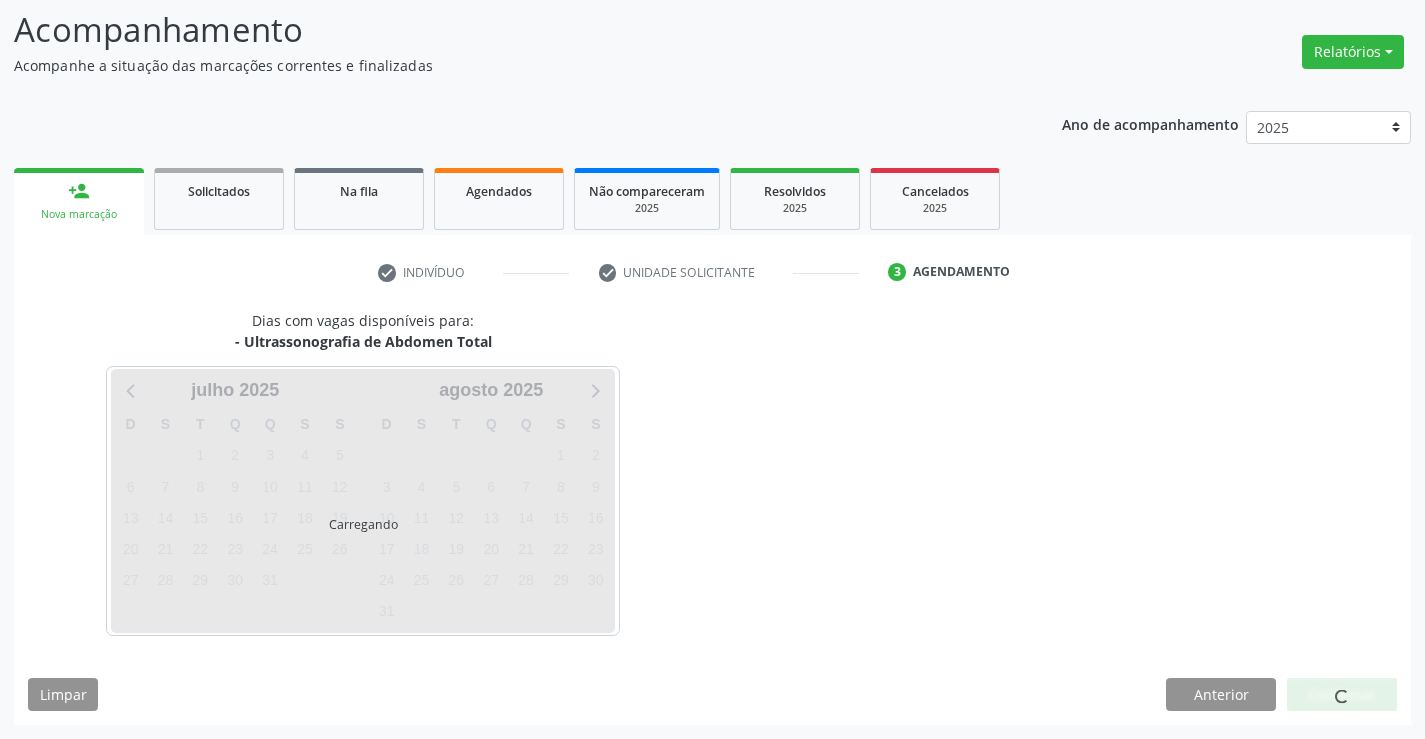 scroll, scrollTop: 131, scrollLeft: 0, axis: vertical 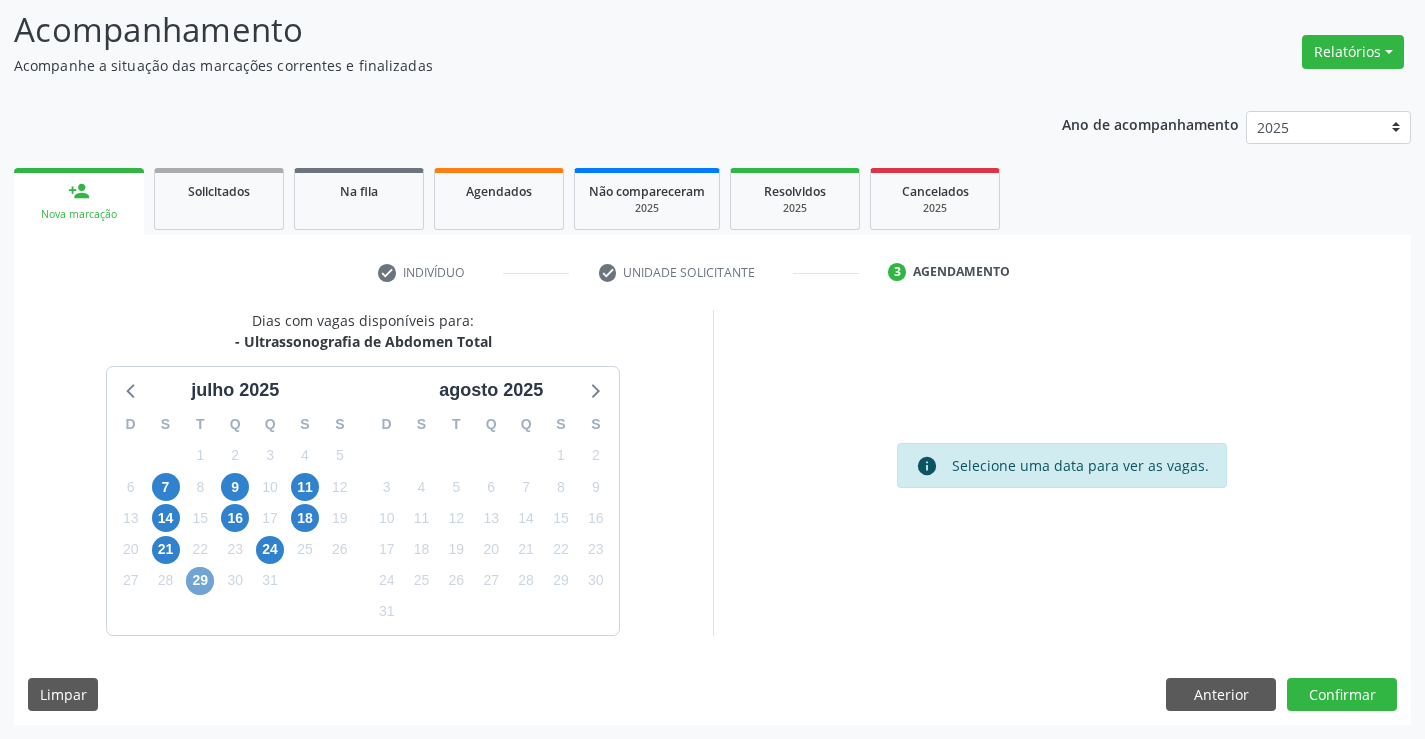 click on "29" at bounding box center [200, 581] 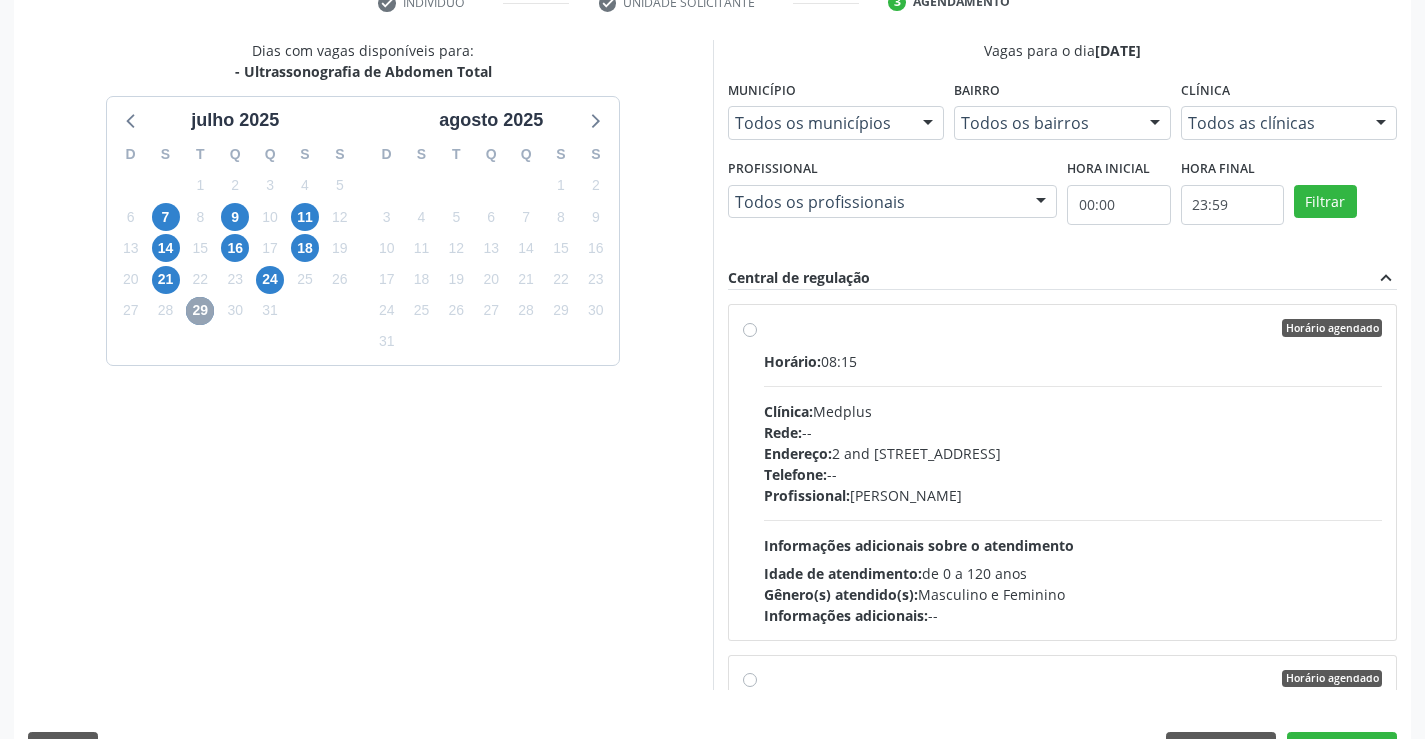 scroll, scrollTop: 431, scrollLeft: 0, axis: vertical 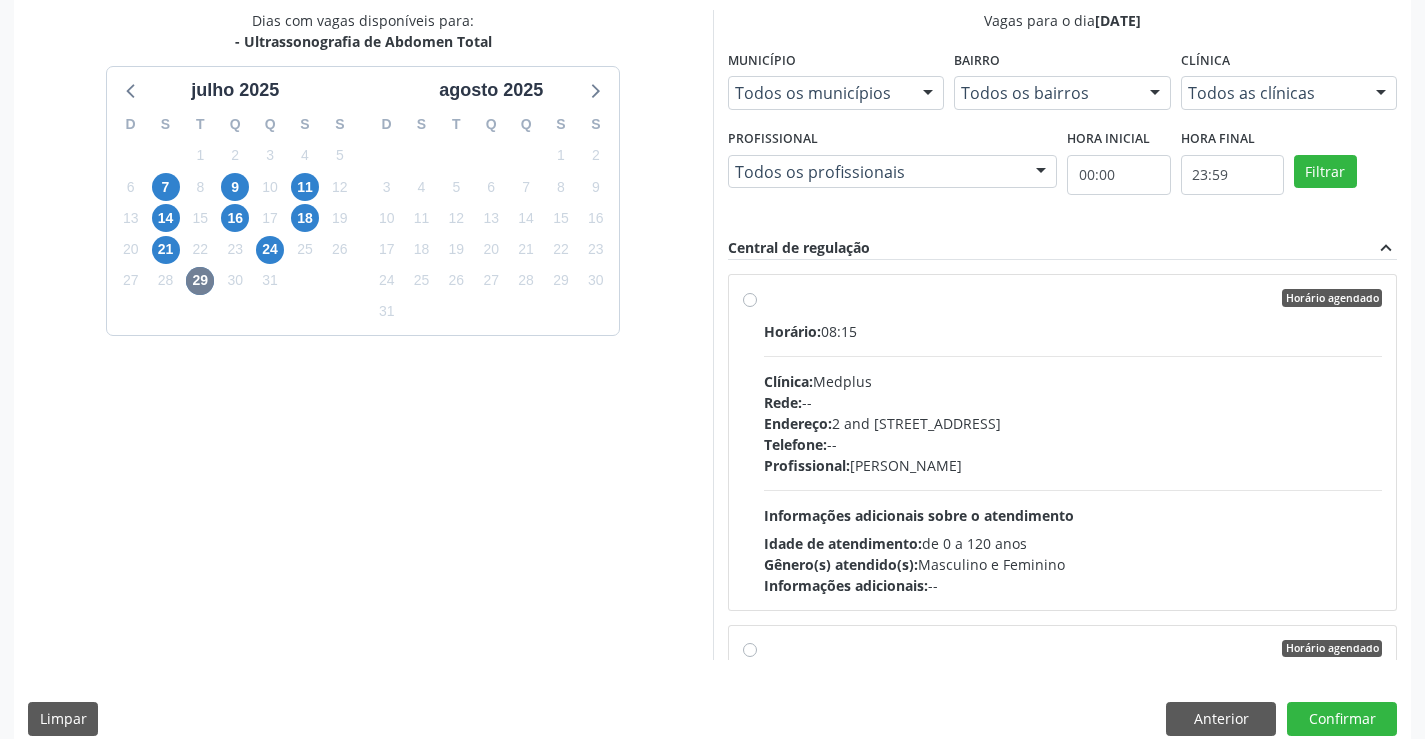 click on "Horário agendado" at bounding box center [1073, 298] 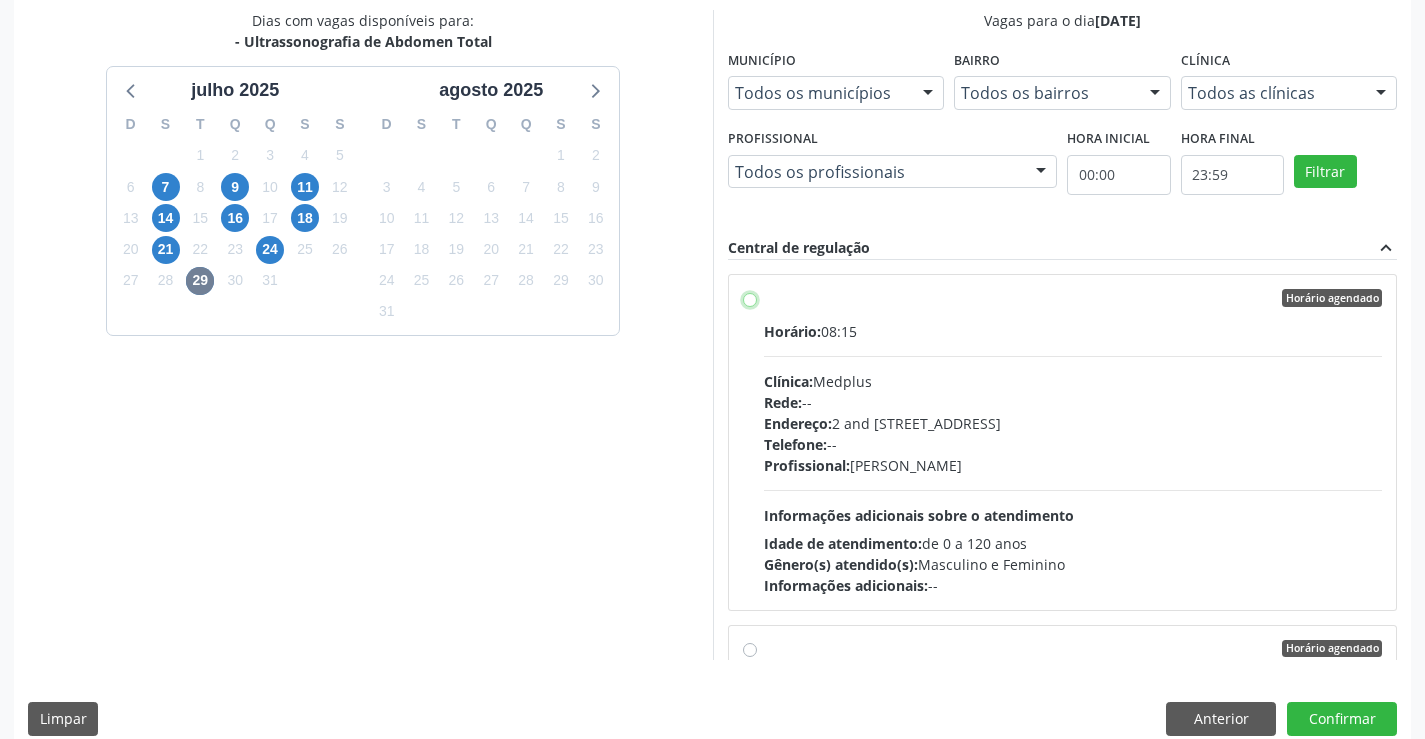 click on "Horário agendado
Horário:   08:15
Clínica:  Medplus
Rede:
--
Endereço:   2 and S 204 Ed Emp B, nº 35, Centro, Campo Formoso - BA
Telefone:   --
Profissional:
Lanna Peralva Miranda Rocha
Informações adicionais sobre o atendimento
Idade de atendimento:
de 0 a 120 anos
Gênero(s) atendido(s):
Masculino e Feminino
Informações adicionais:
--" at bounding box center [750, 298] 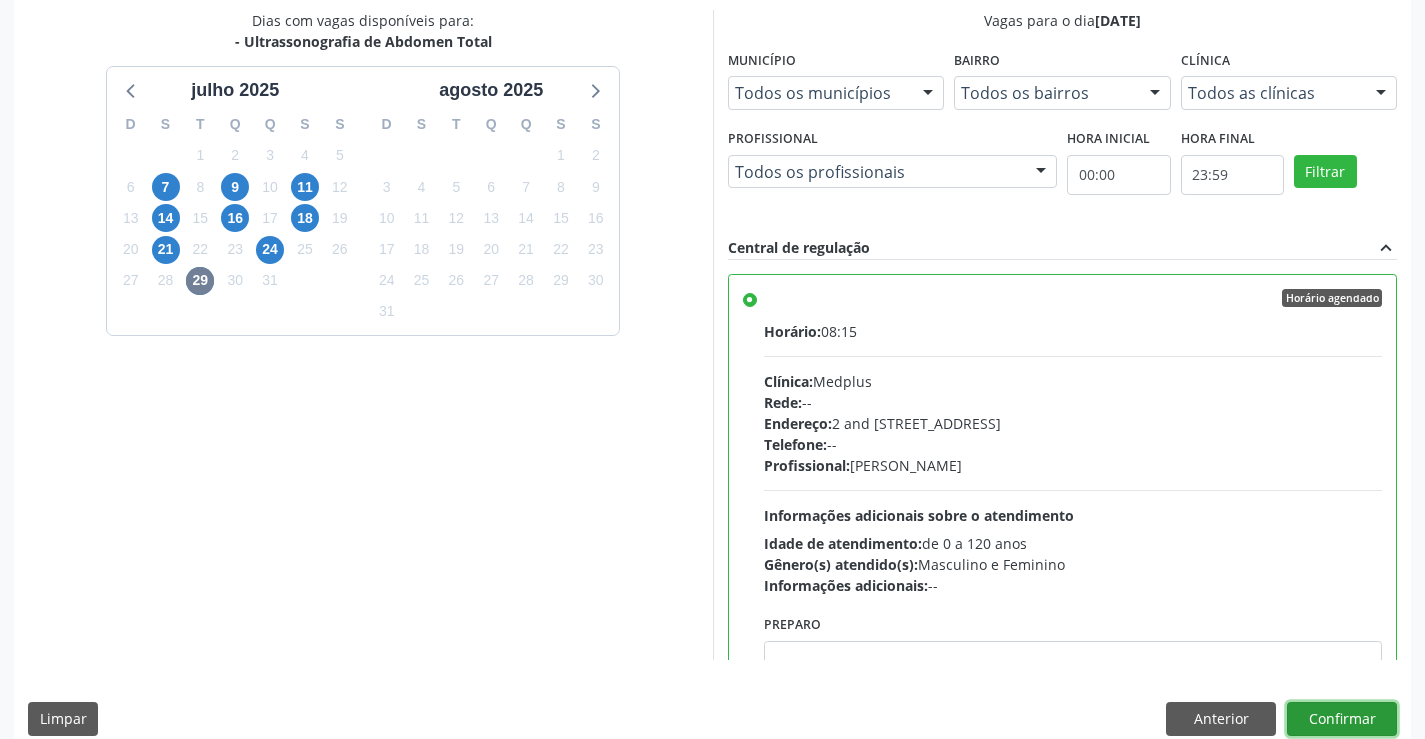 click on "Confirmar" at bounding box center (1342, 719) 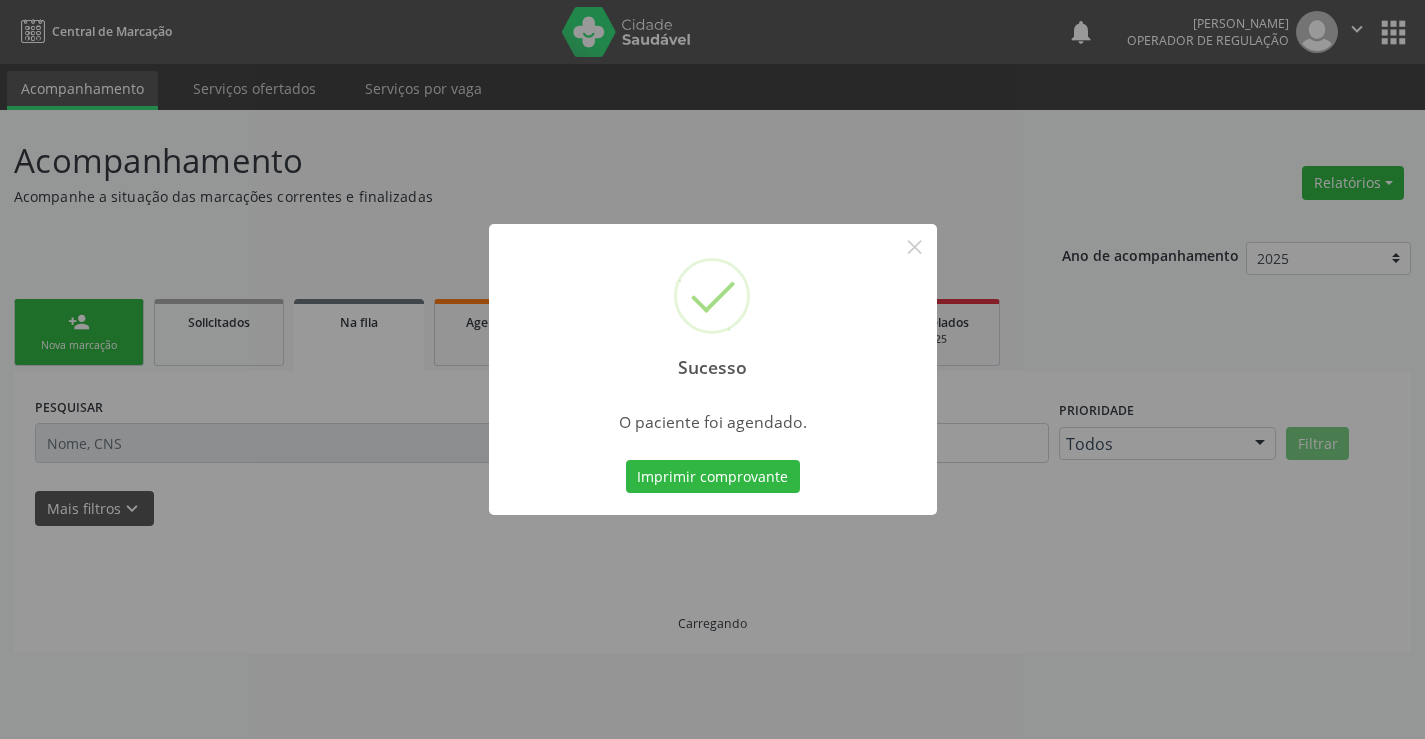 scroll, scrollTop: 0, scrollLeft: 0, axis: both 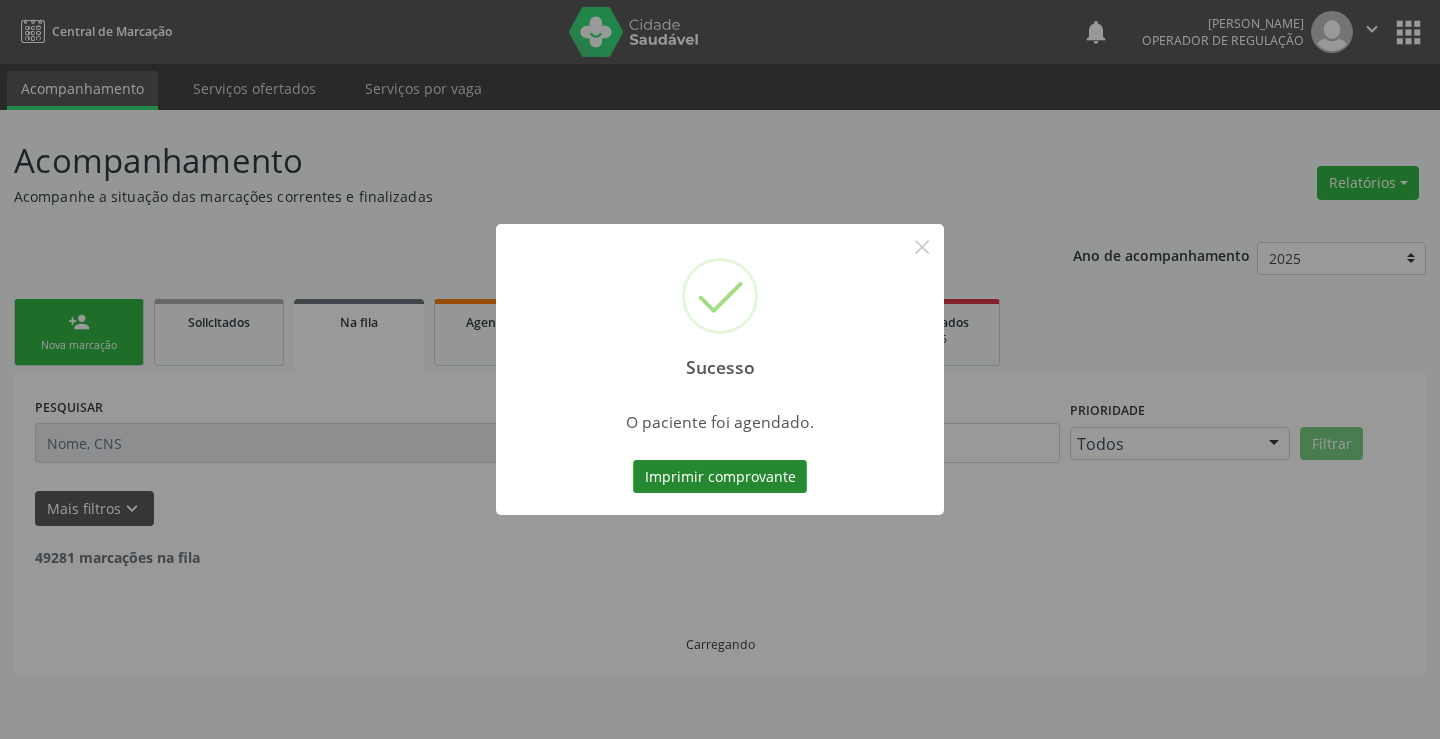 click on "Imprimir comprovante" at bounding box center (720, 477) 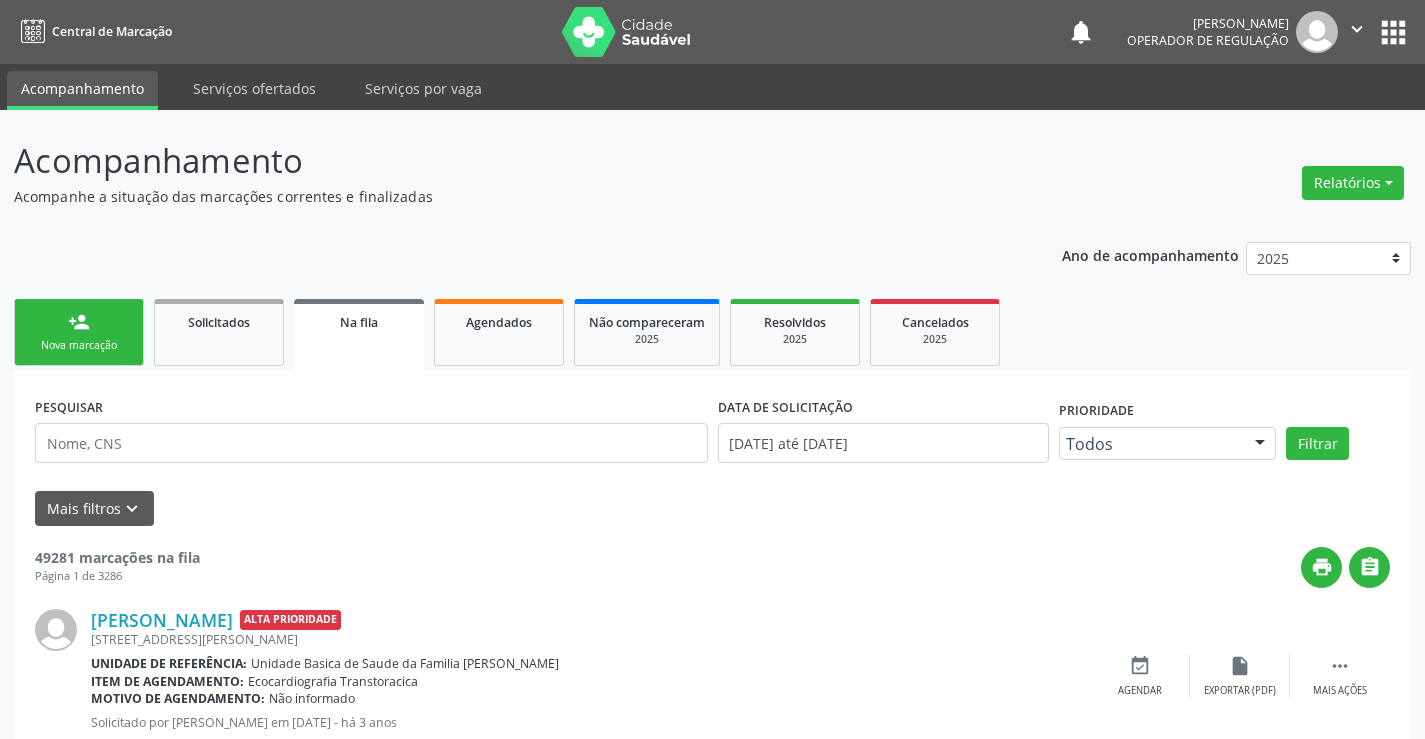 click on "person_add
Nova marcação" at bounding box center (79, 332) 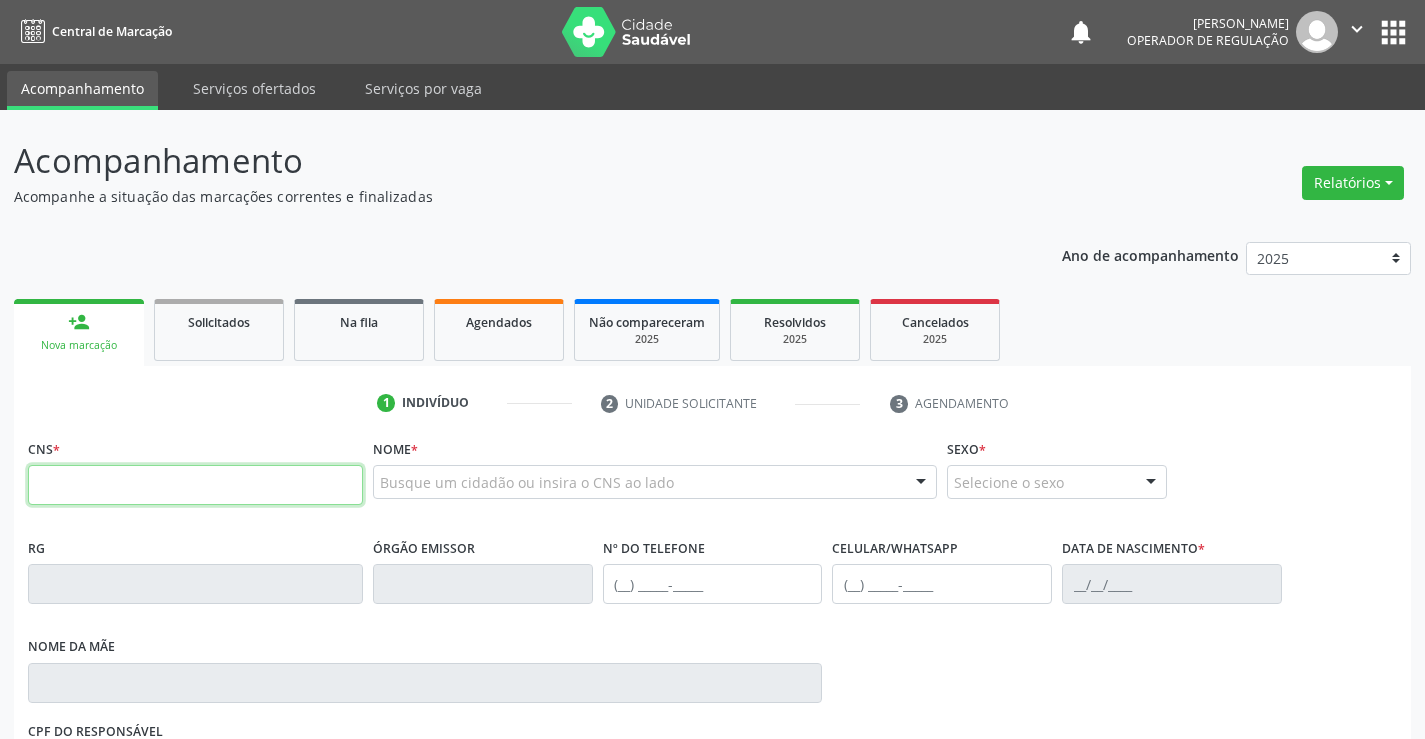 click at bounding box center (195, 485) 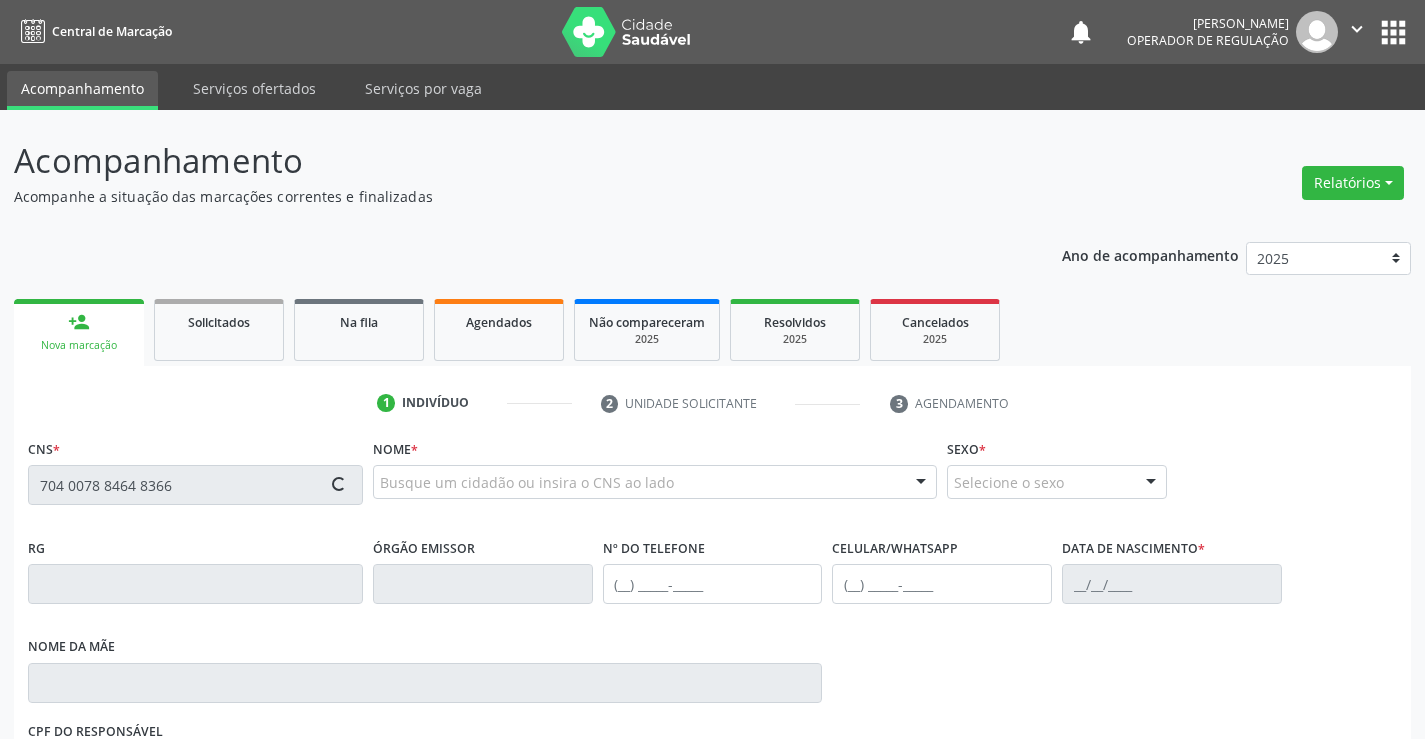 type on "704 0078 8464 8366" 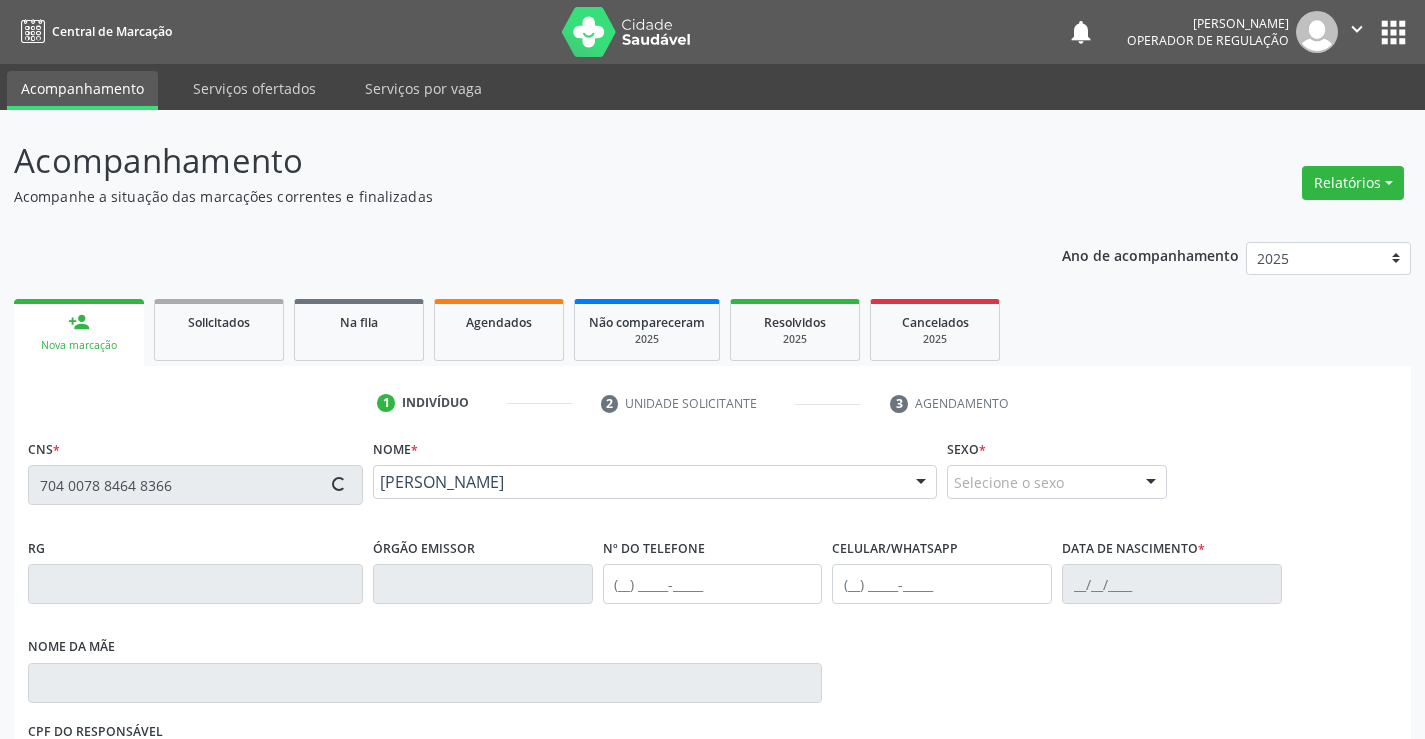 type on "565976400" 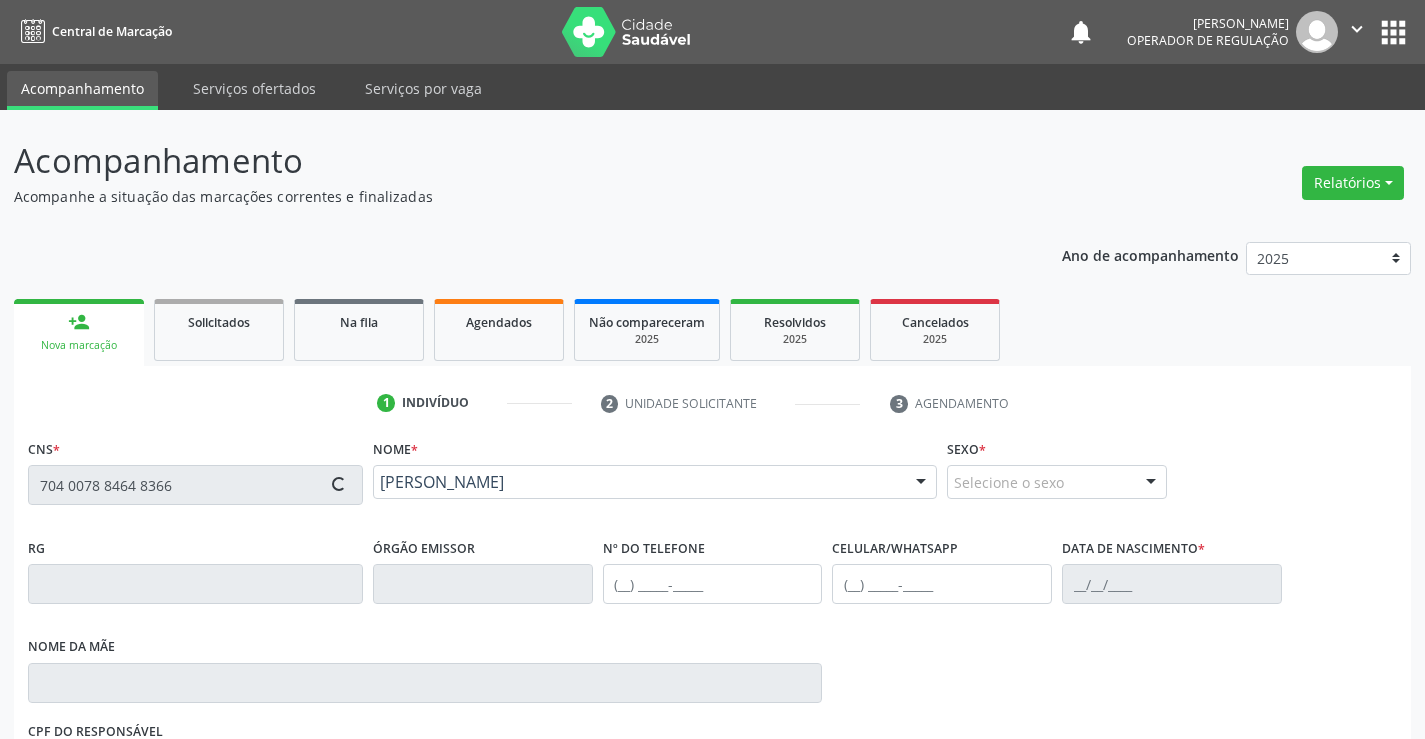 type on "(13) 98214-3809" 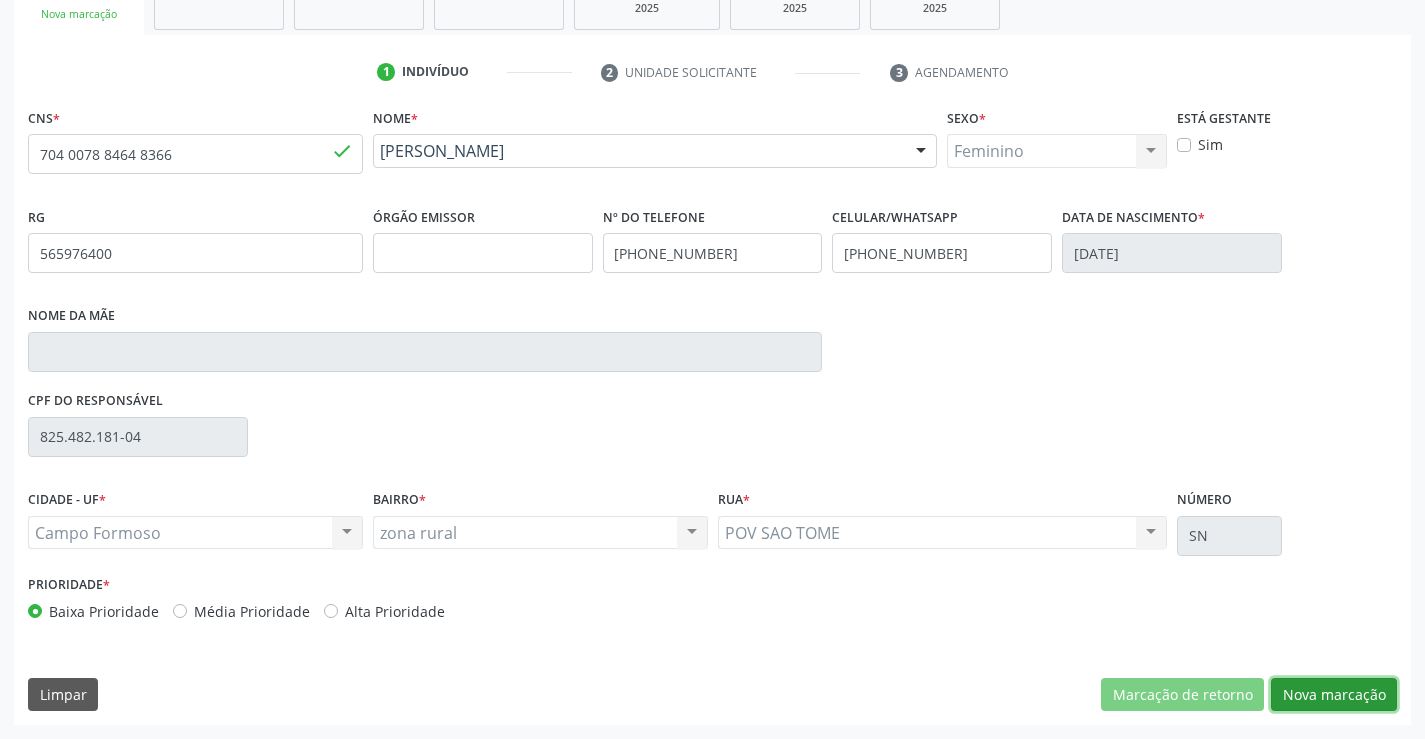 click on "Nova marcação" at bounding box center [1334, 695] 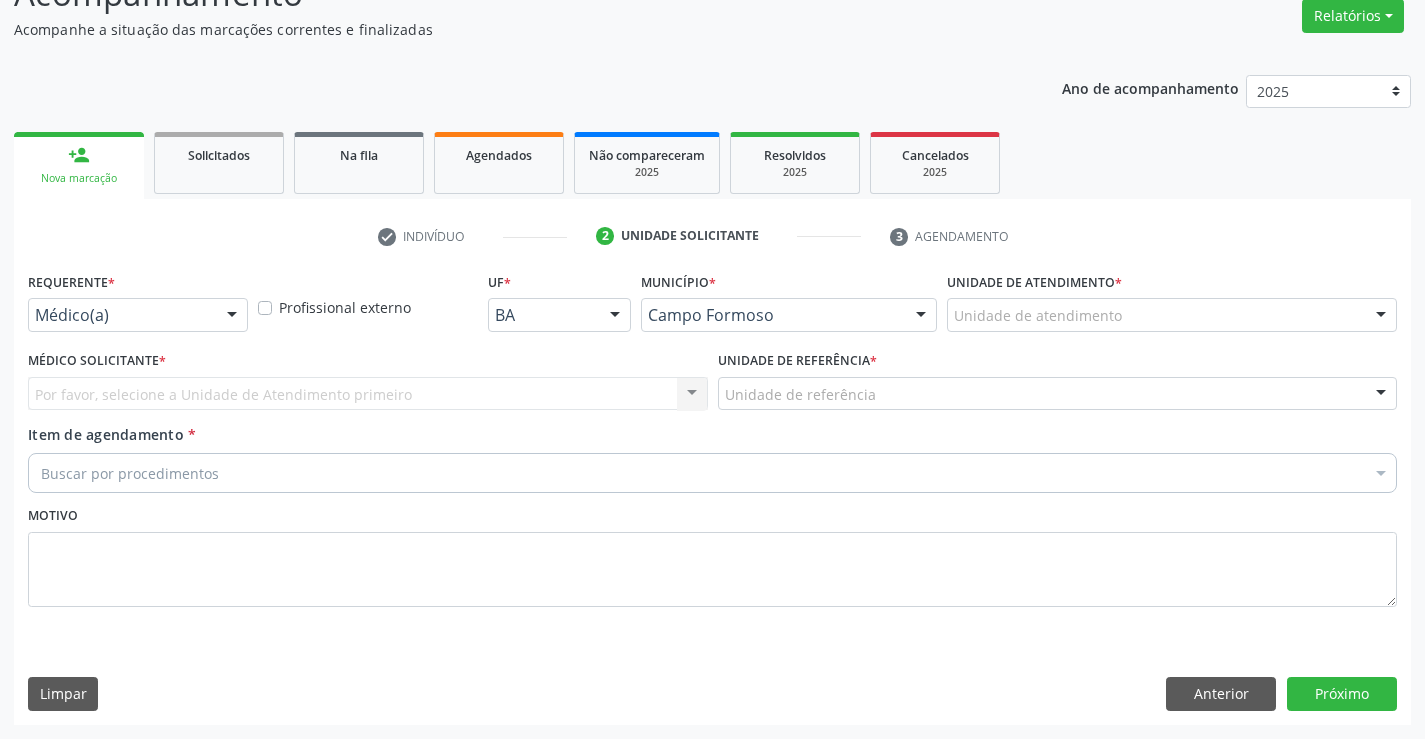 scroll, scrollTop: 167, scrollLeft: 0, axis: vertical 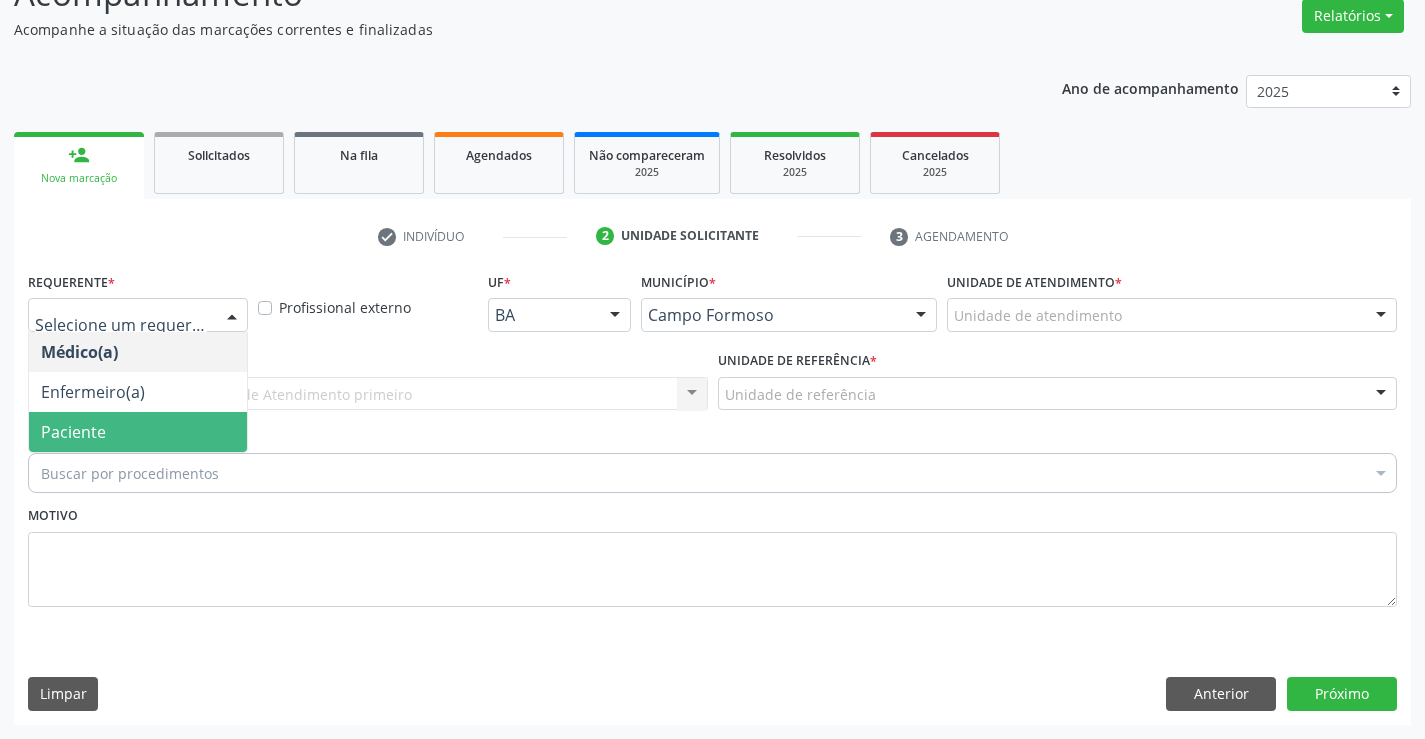 click on "Paciente" at bounding box center [73, 432] 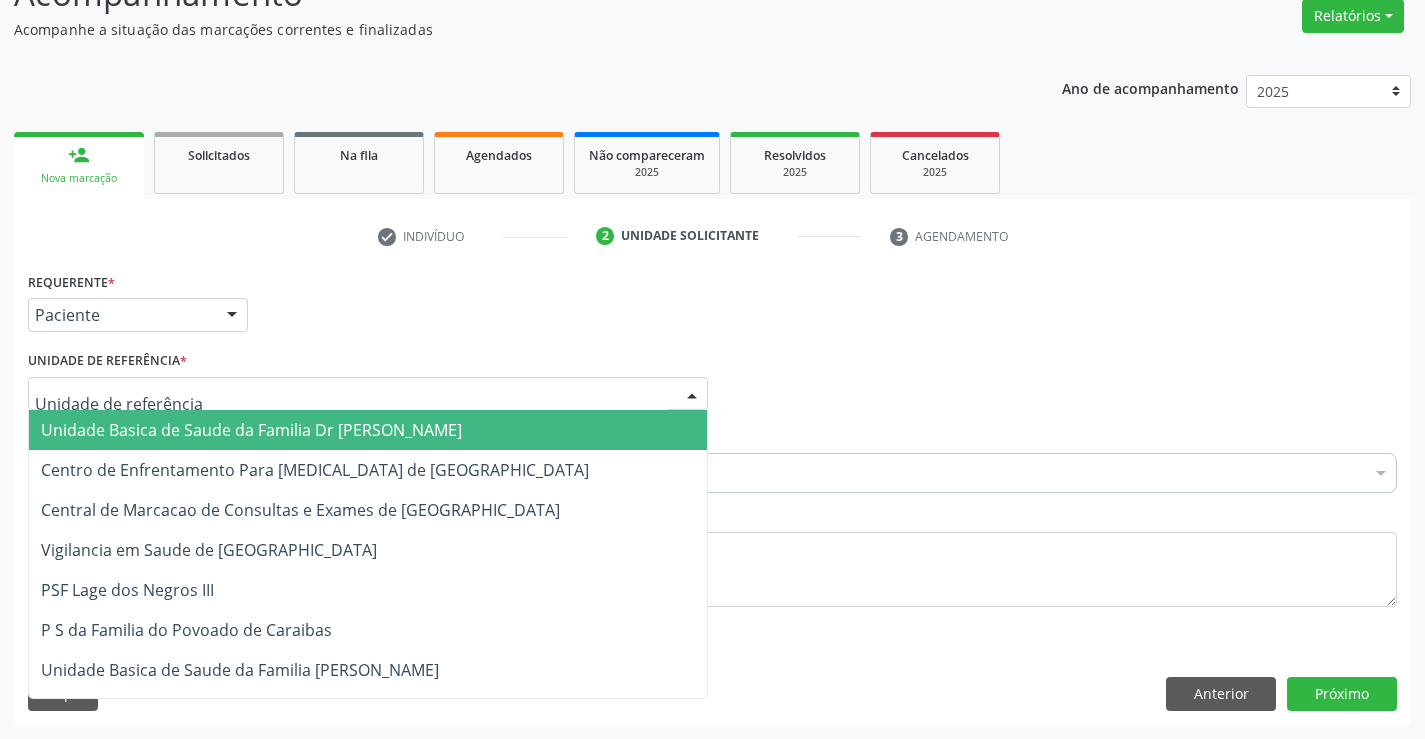 click on "Unidade Basica de Saude da Familia Dr [PERSON_NAME]" at bounding box center (251, 430) 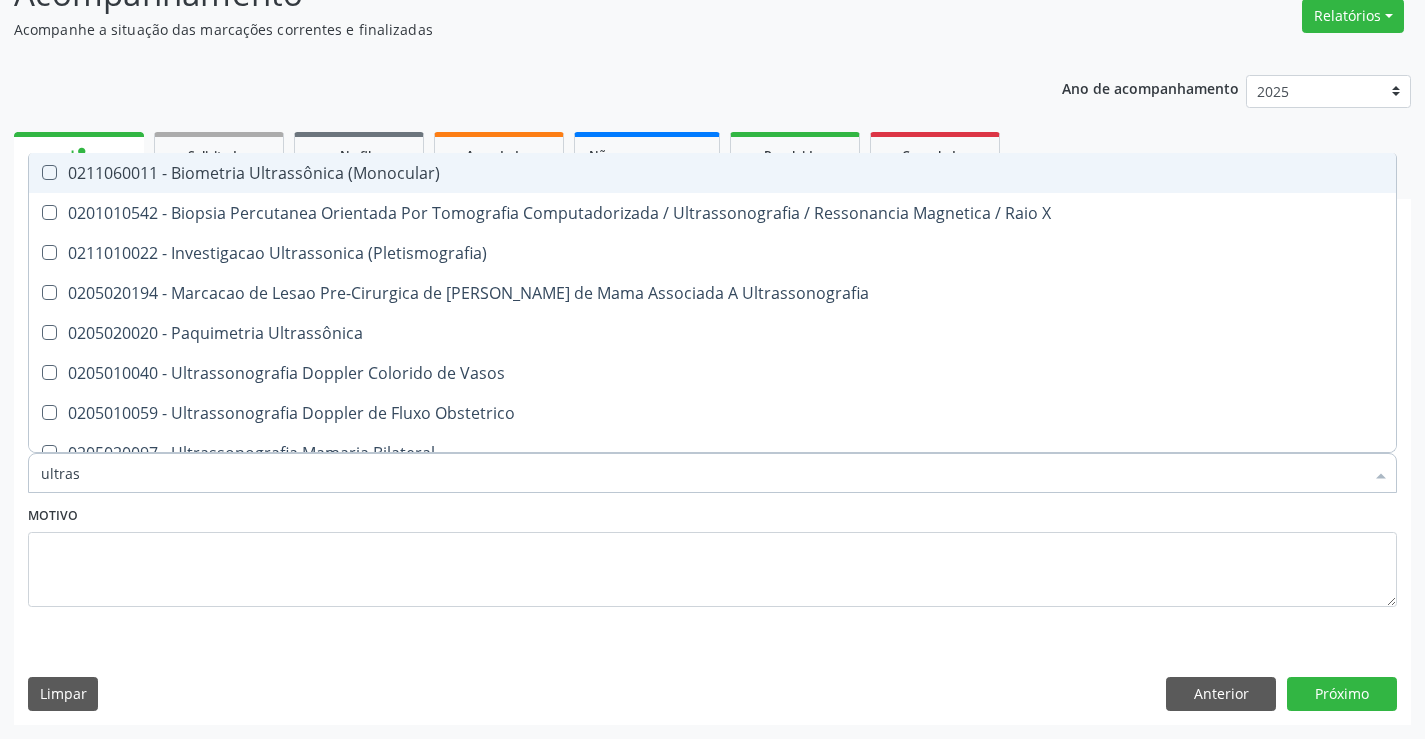 type on "ultrass" 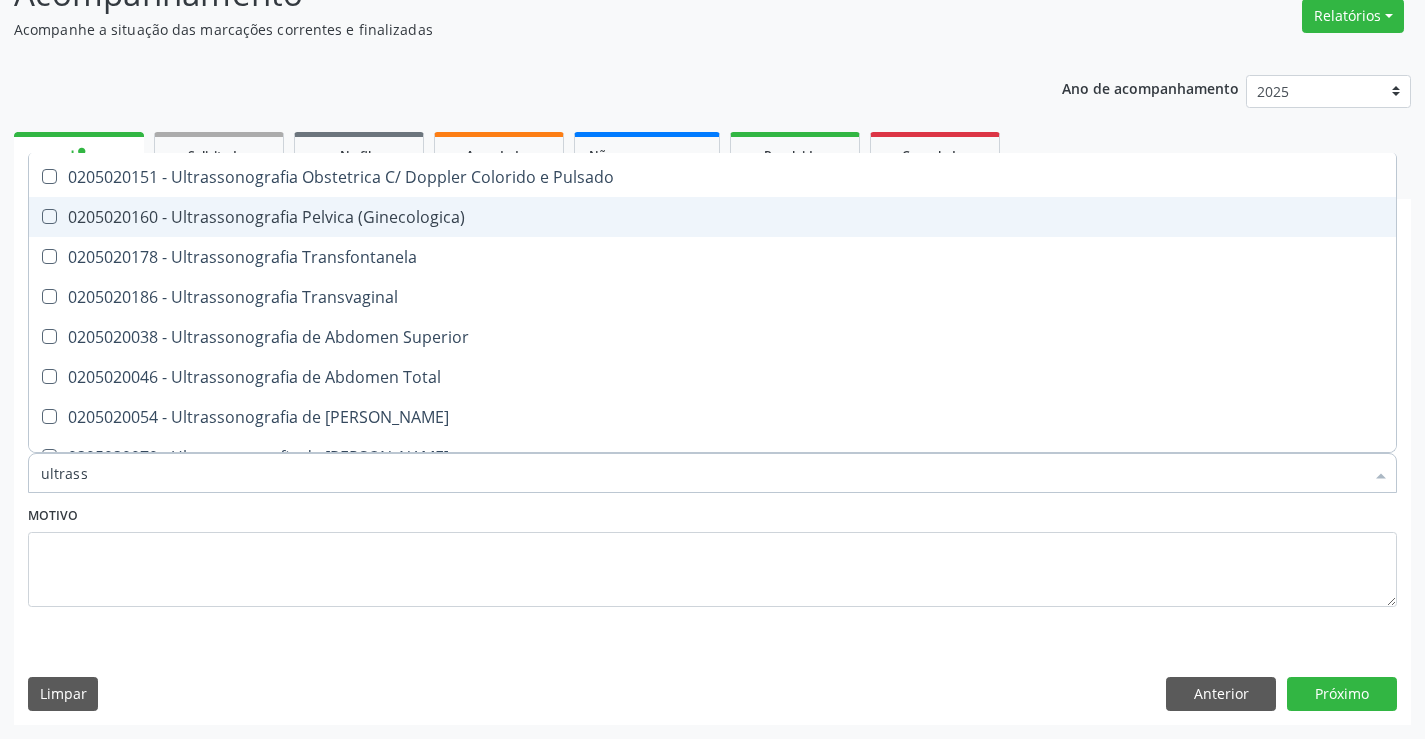 scroll, scrollTop: 400, scrollLeft: 0, axis: vertical 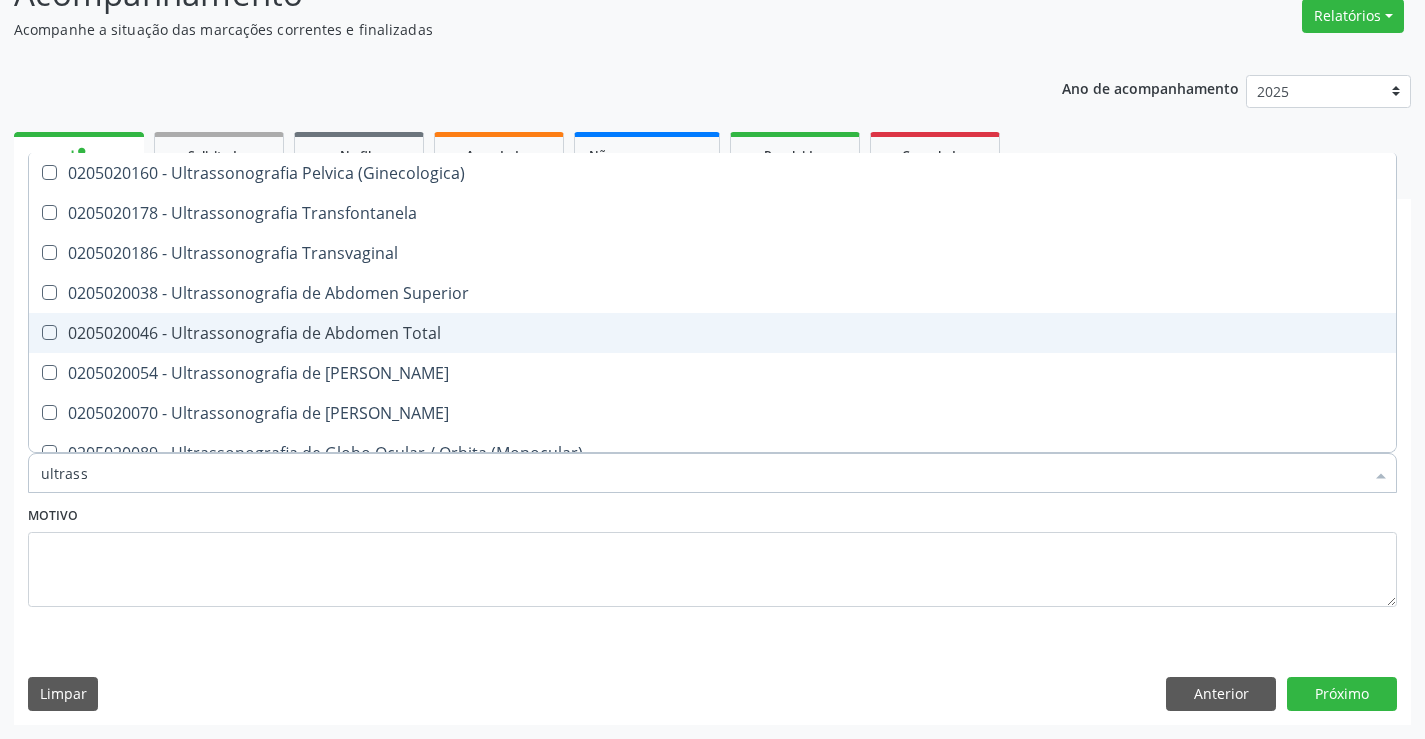 click on "0205020046 - Ultrassonografia de Abdomen Total" at bounding box center [712, 333] 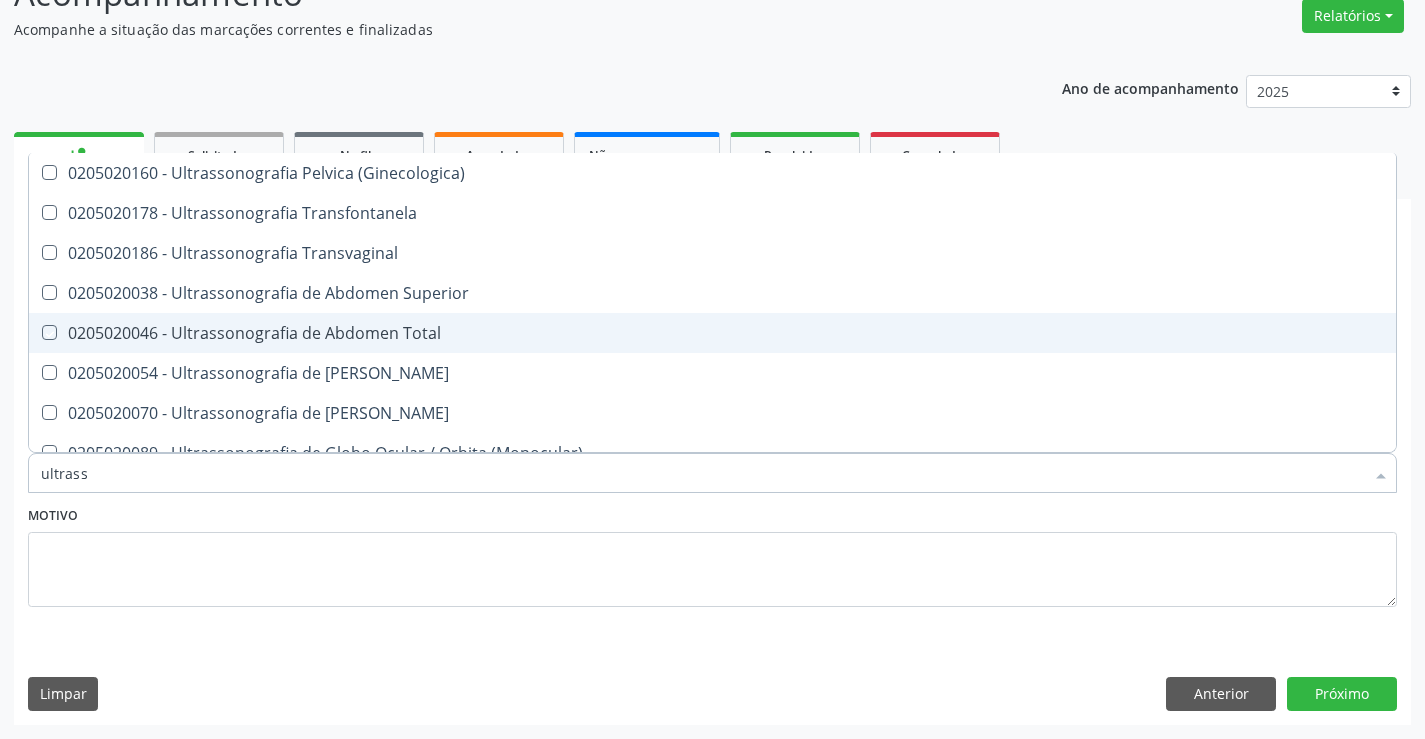 checkbox on "true" 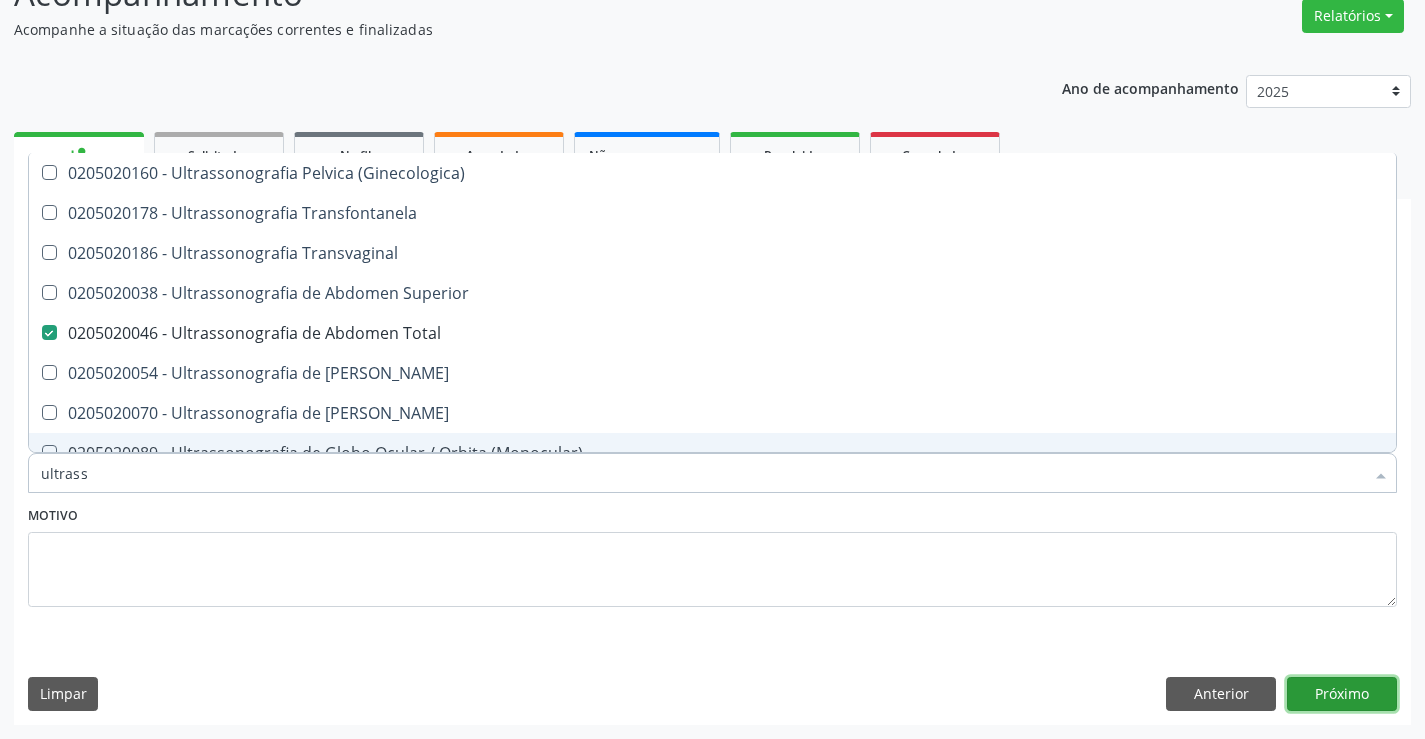 click on "Próximo" at bounding box center [1342, 694] 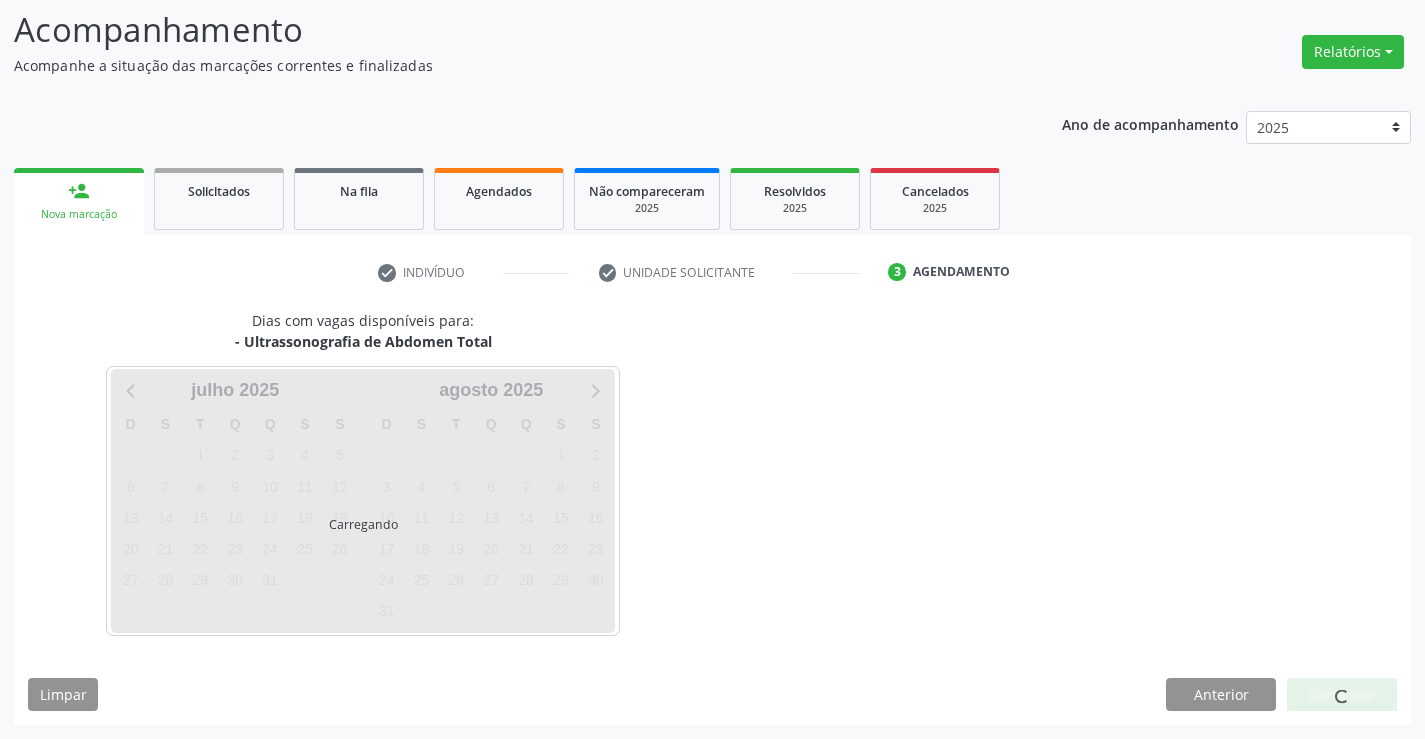 scroll, scrollTop: 131, scrollLeft: 0, axis: vertical 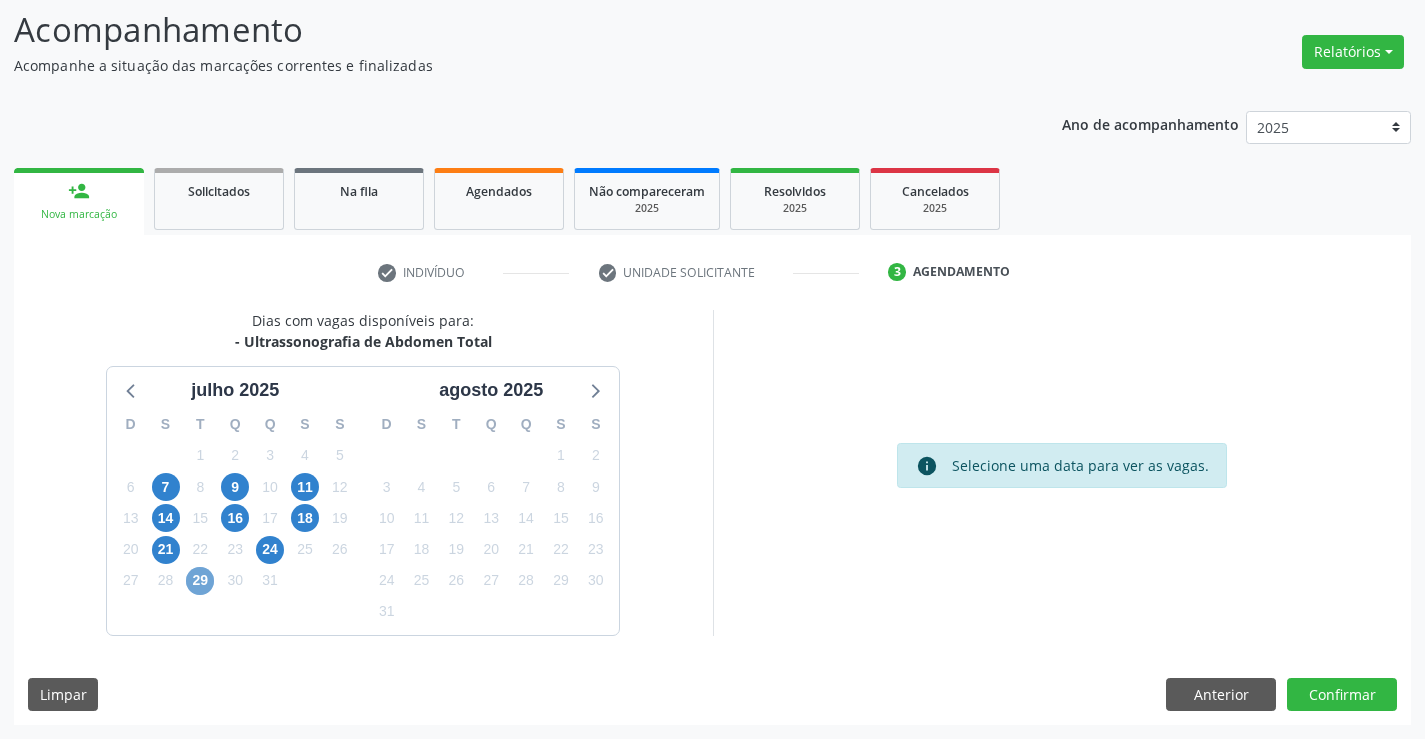 click on "29" at bounding box center [200, 581] 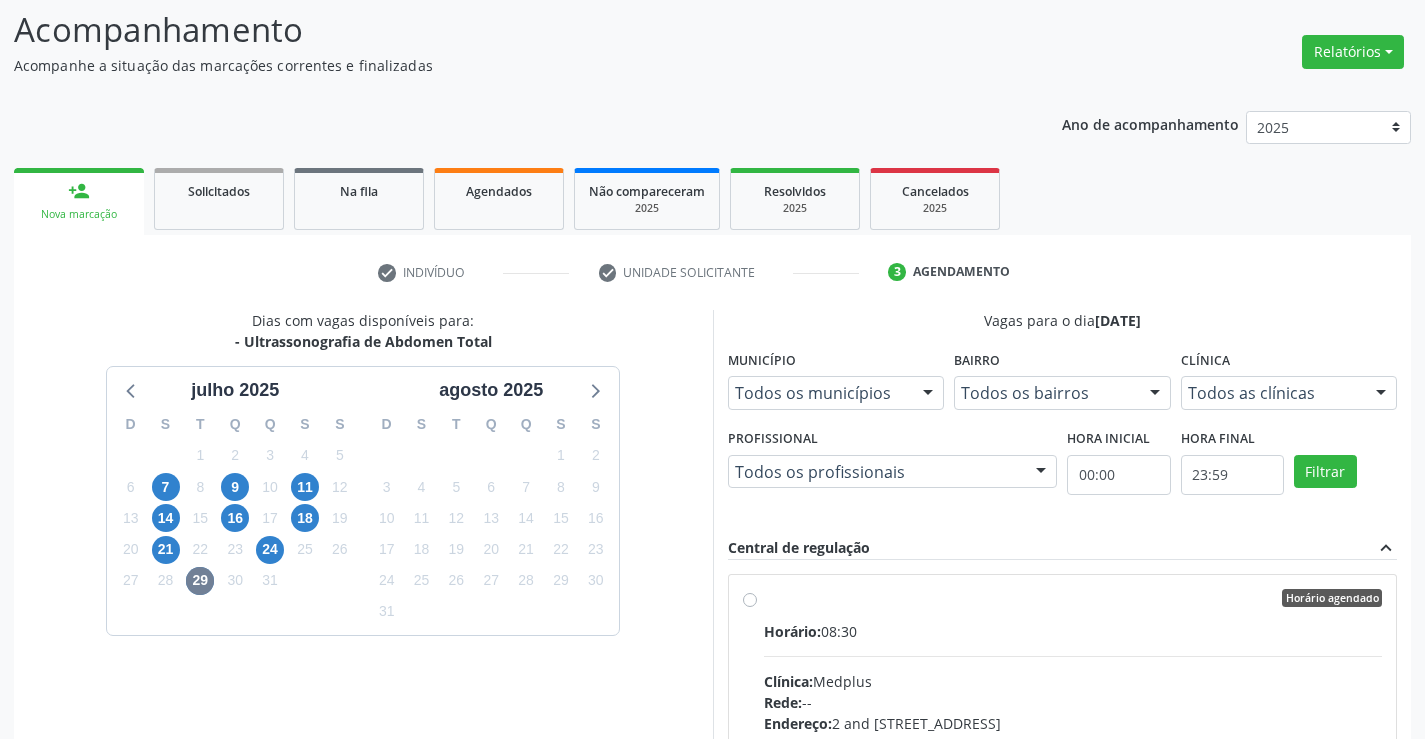 click on "Horário agendado
Horário:   08:30
Clínica:  Medplus
Rede:
--
Endereço:   2 and S 204 Ed Emp B, nº 35, Centro, Campo Formoso - BA
Telefone:   --
Profissional:
Lanna Peralva Miranda Rocha
Informações adicionais sobre o atendimento
Idade de atendimento:
de 0 a 120 anos
Gênero(s) atendido(s):
Masculino e Feminino
Informações adicionais:
--" at bounding box center [1073, 742] 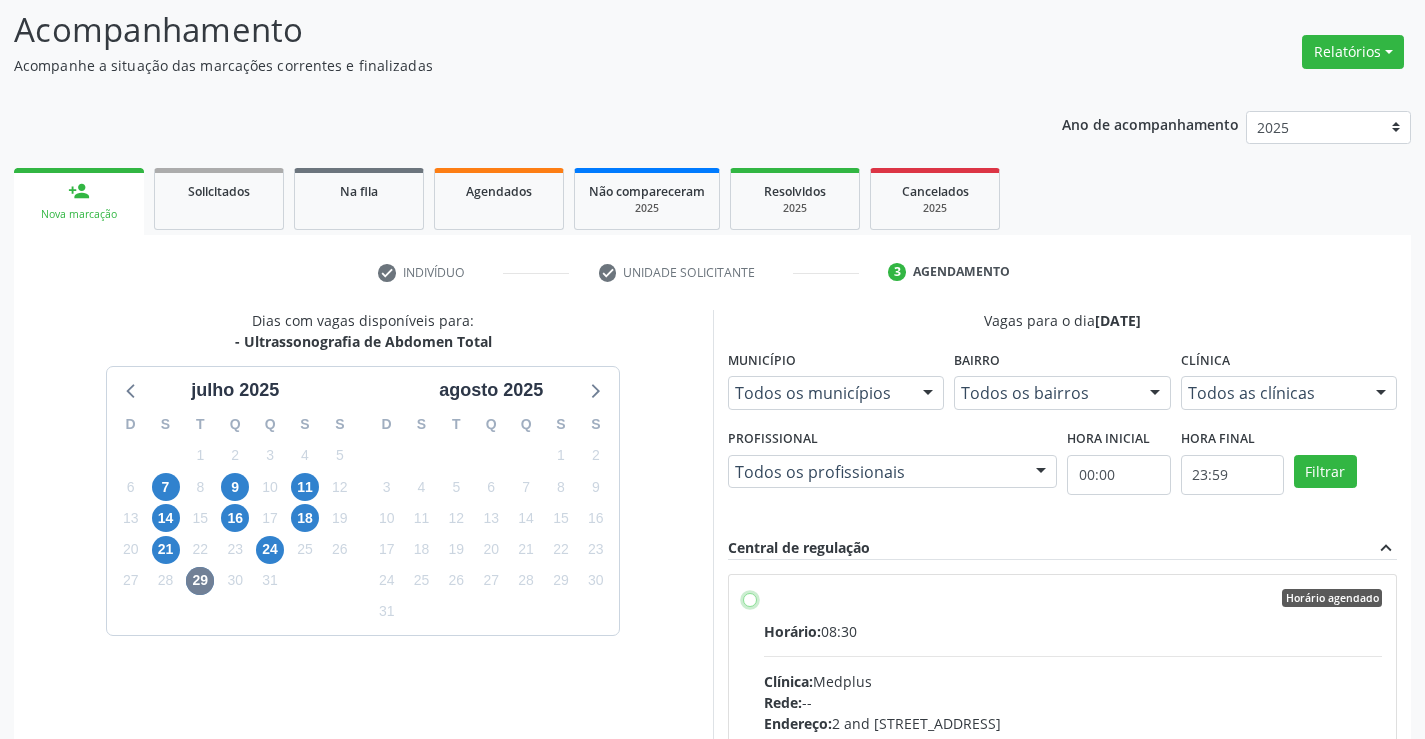 click on "Horário agendado
Horário:   08:30
Clínica:  Medplus
Rede:
--
Endereço:   2 and S 204 Ed Emp B, nº 35, Centro, Campo Formoso - BA
Telefone:   --
Profissional:
Lanna Peralva Miranda Rocha
Informações adicionais sobre o atendimento
Idade de atendimento:
de 0 a 120 anos
Gênero(s) atendido(s):
Masculino e Feminino
Informações adicionais:
--" at bounding box center [750, 598] 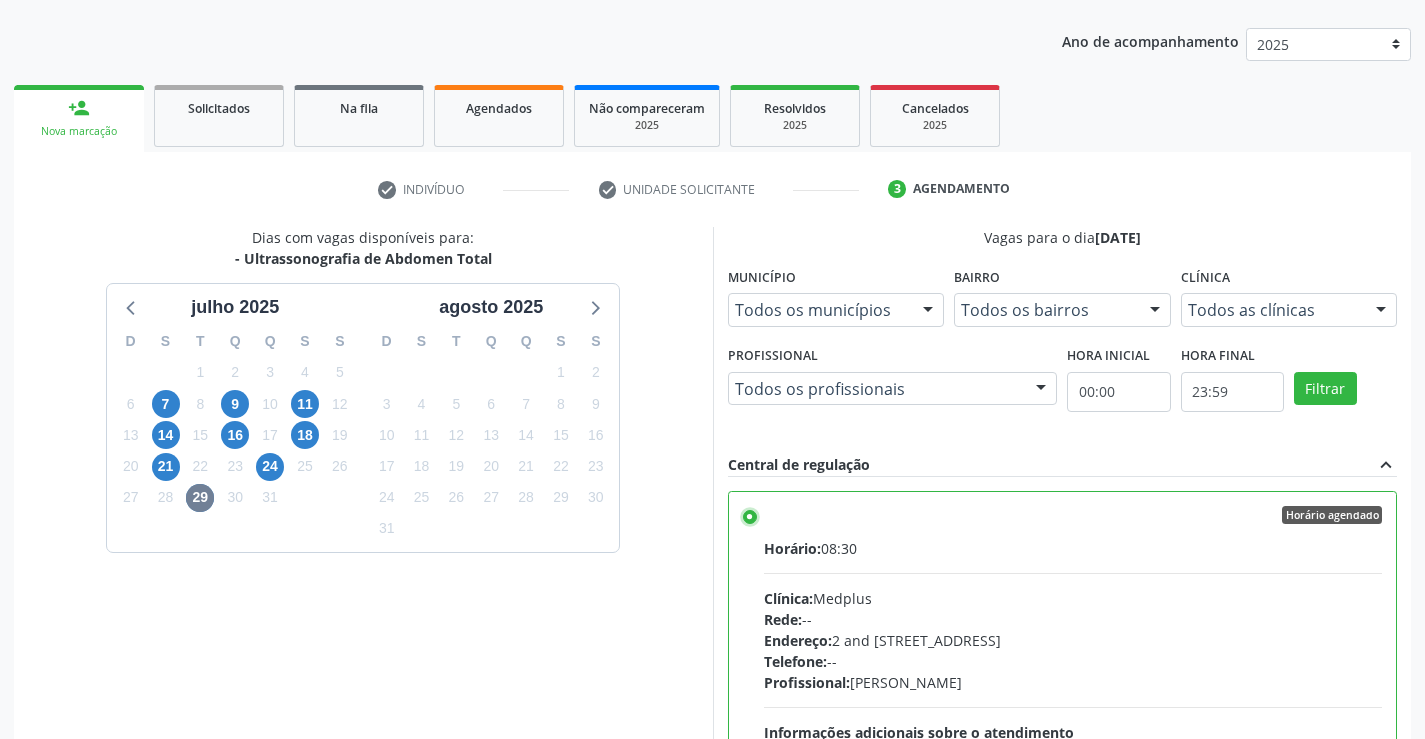 scroll, scrollTop: 456, scrollLeft: 0, axis: vertical 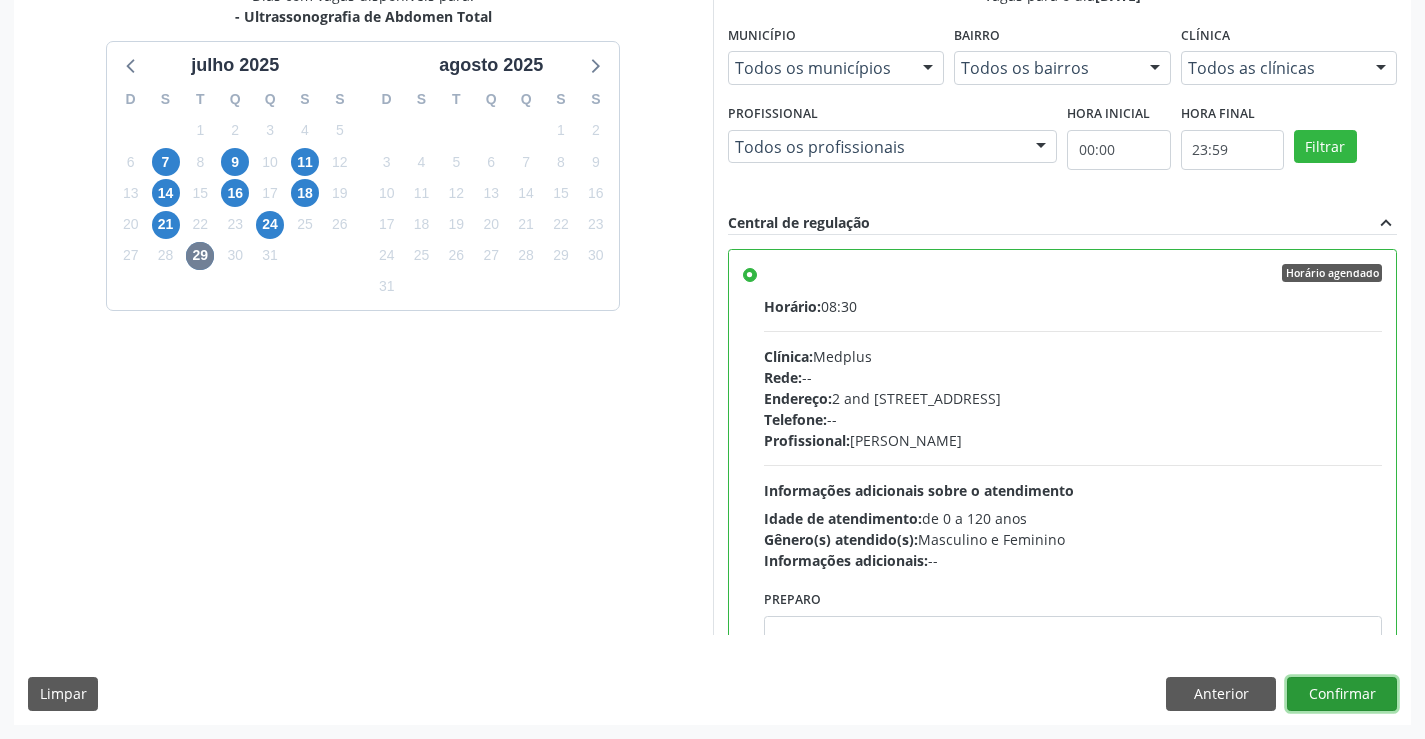 click on "Confirmar" at bounding box center [1342, 694] 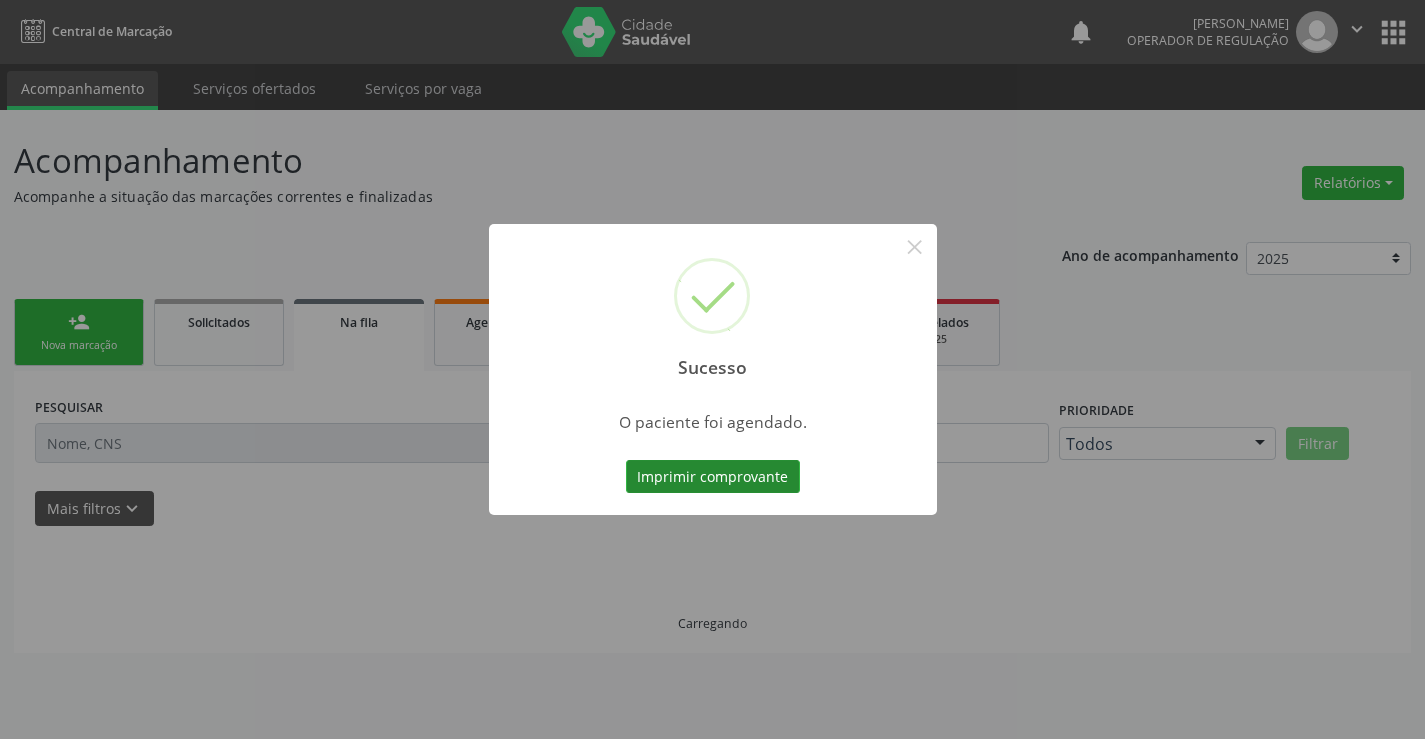 scroll, scrollTop: 0, scrollLeft: 0, axis: both 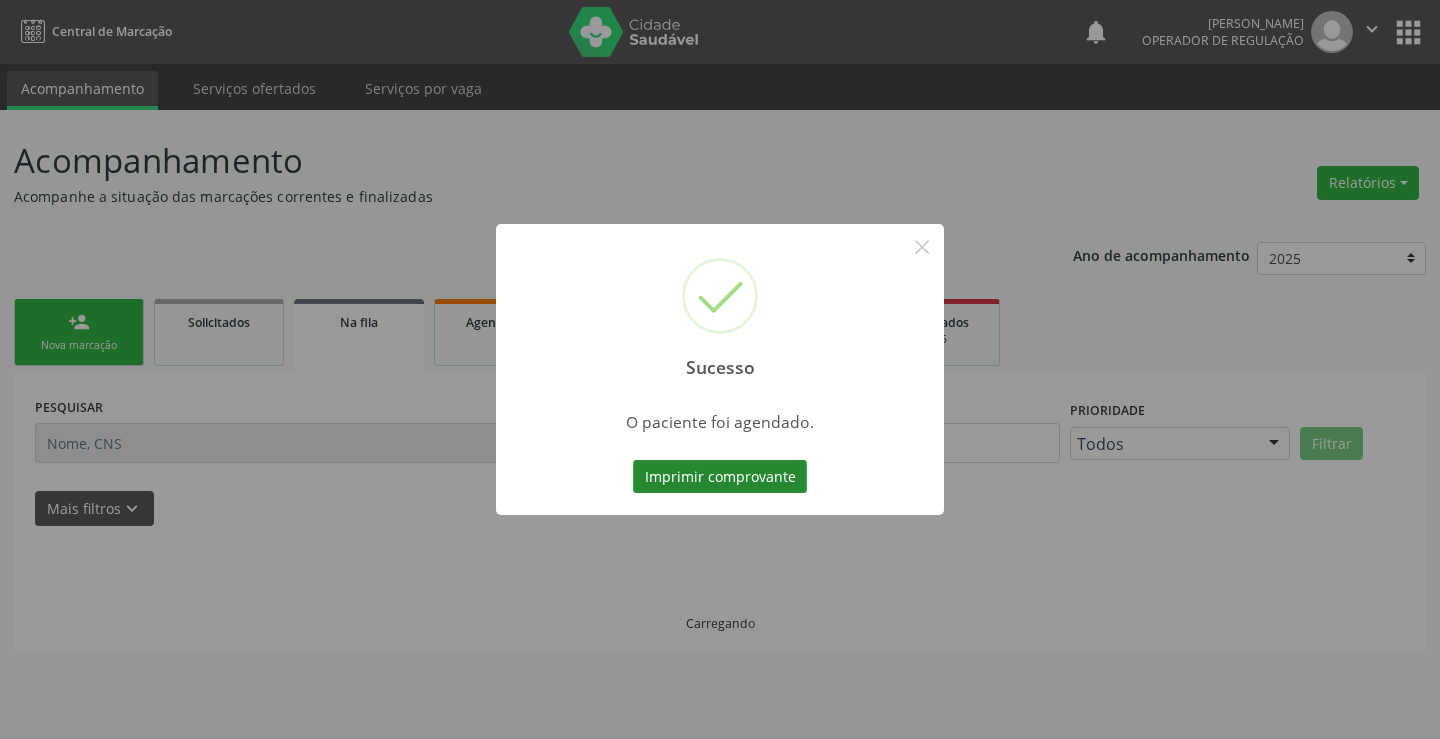 click on "Imprimir comprovante" at bounding box center [720, 477] 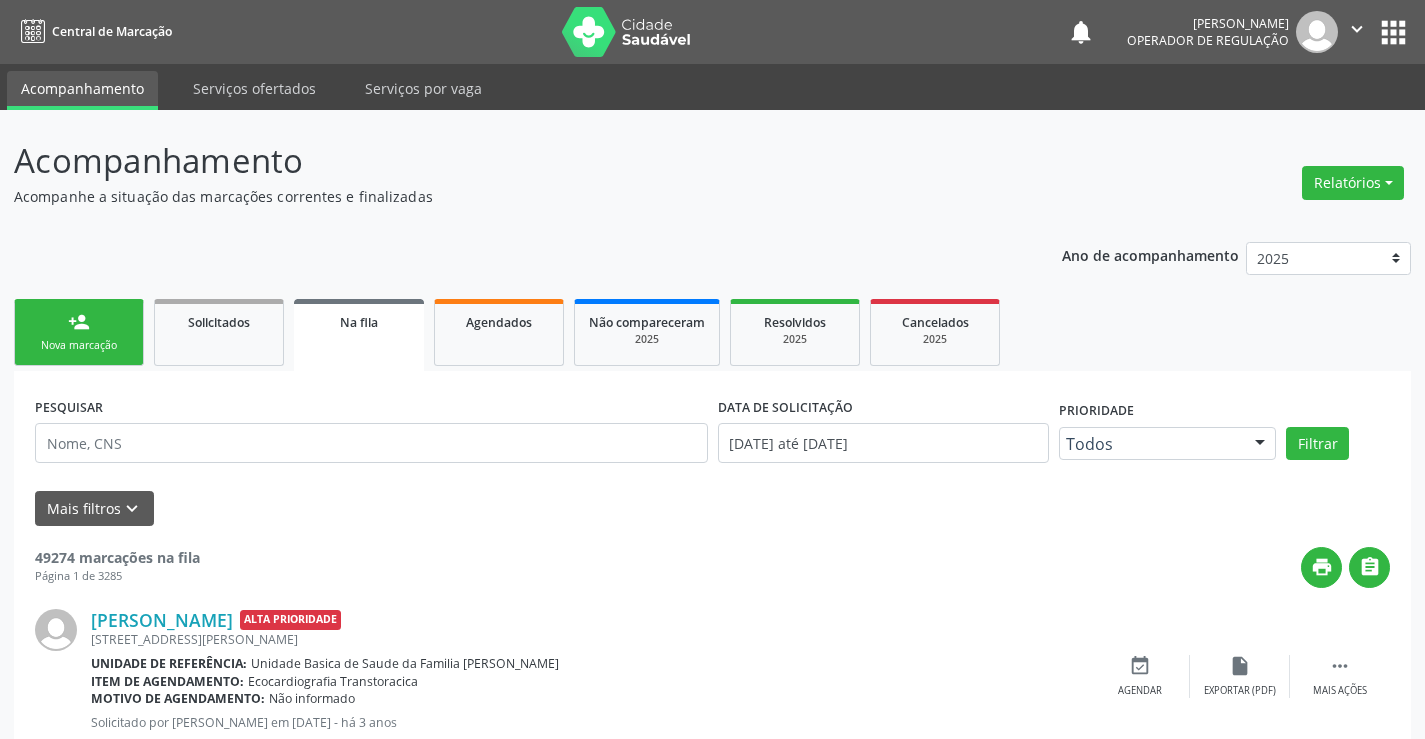click on "person_add
Nova marcação" at bounding box center [79, 332] 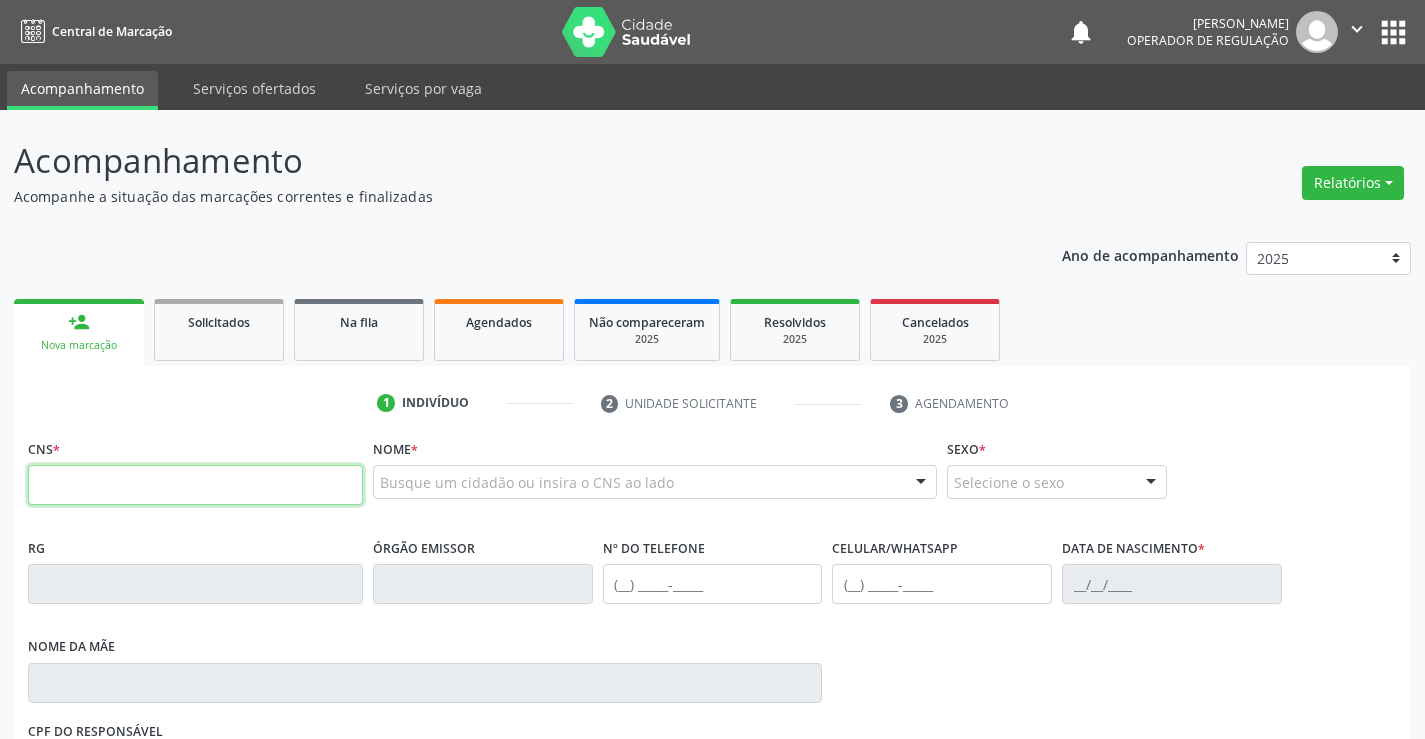 click at bounding box center (195, 485) 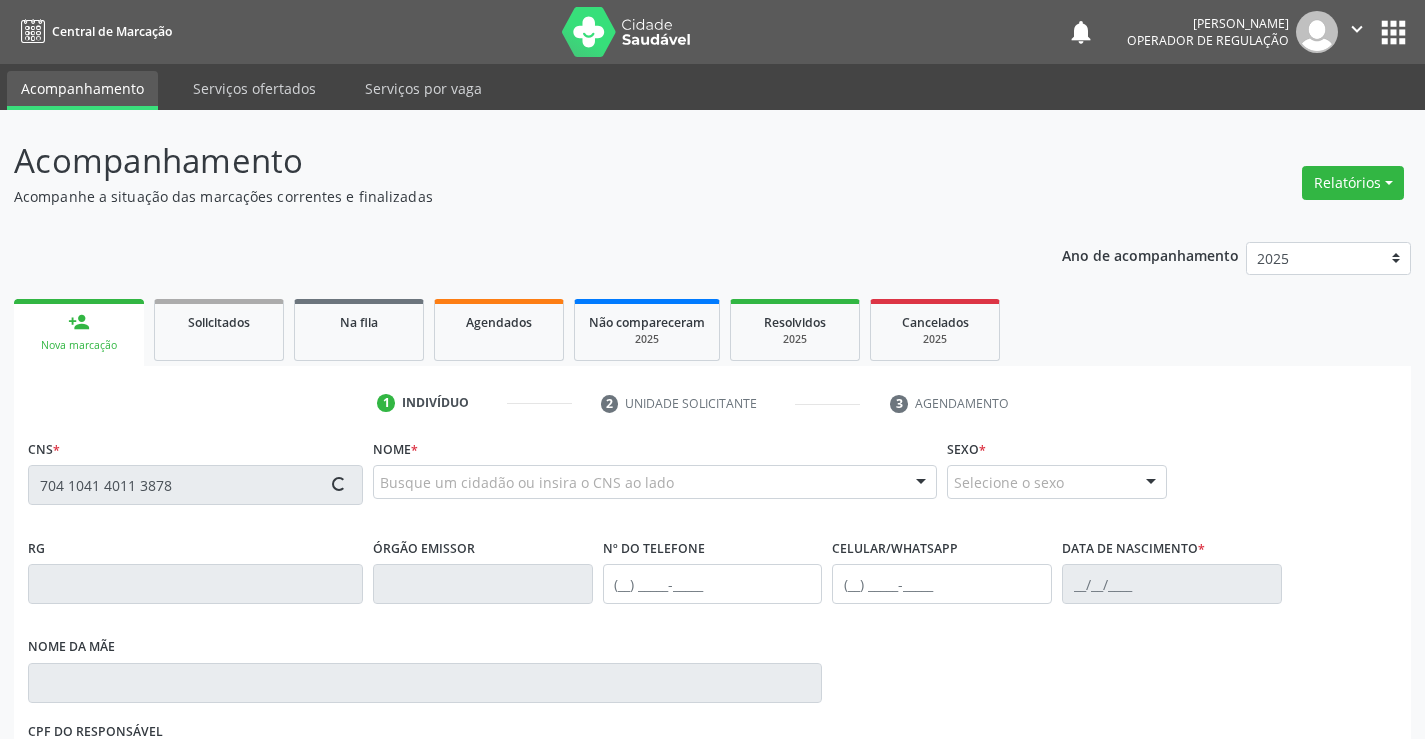 type on "704 1041 4011 3878" 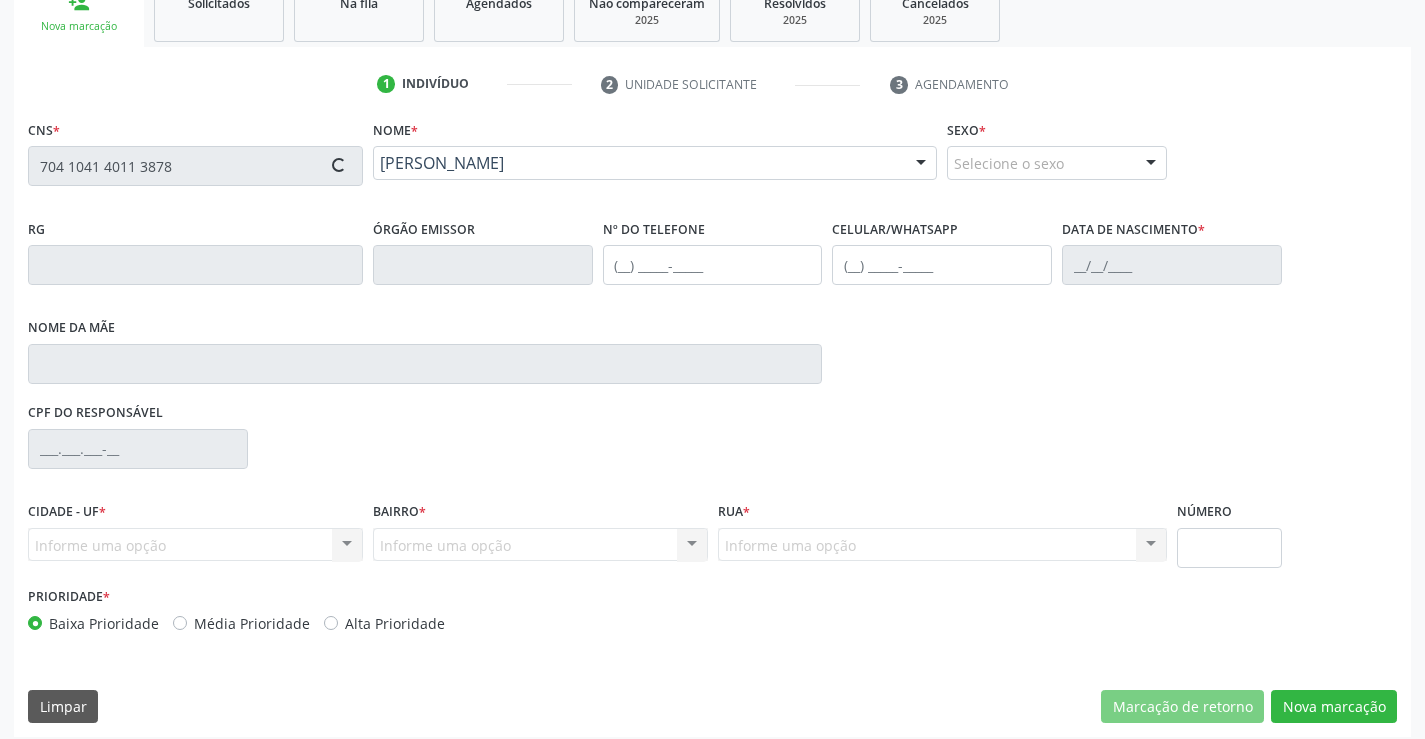 scroll, scrollTop: 331, scrollLeft: 0, axis: vertical 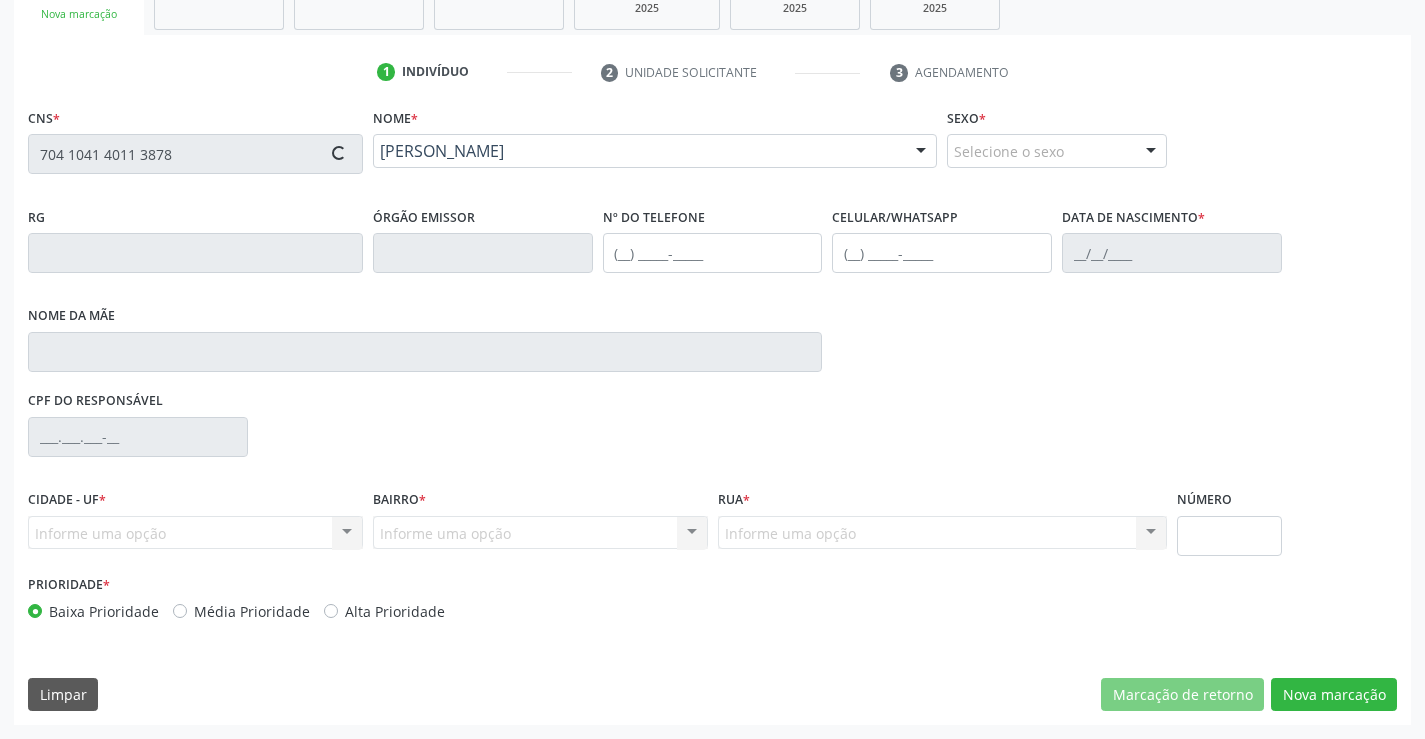 type on "0507704541" 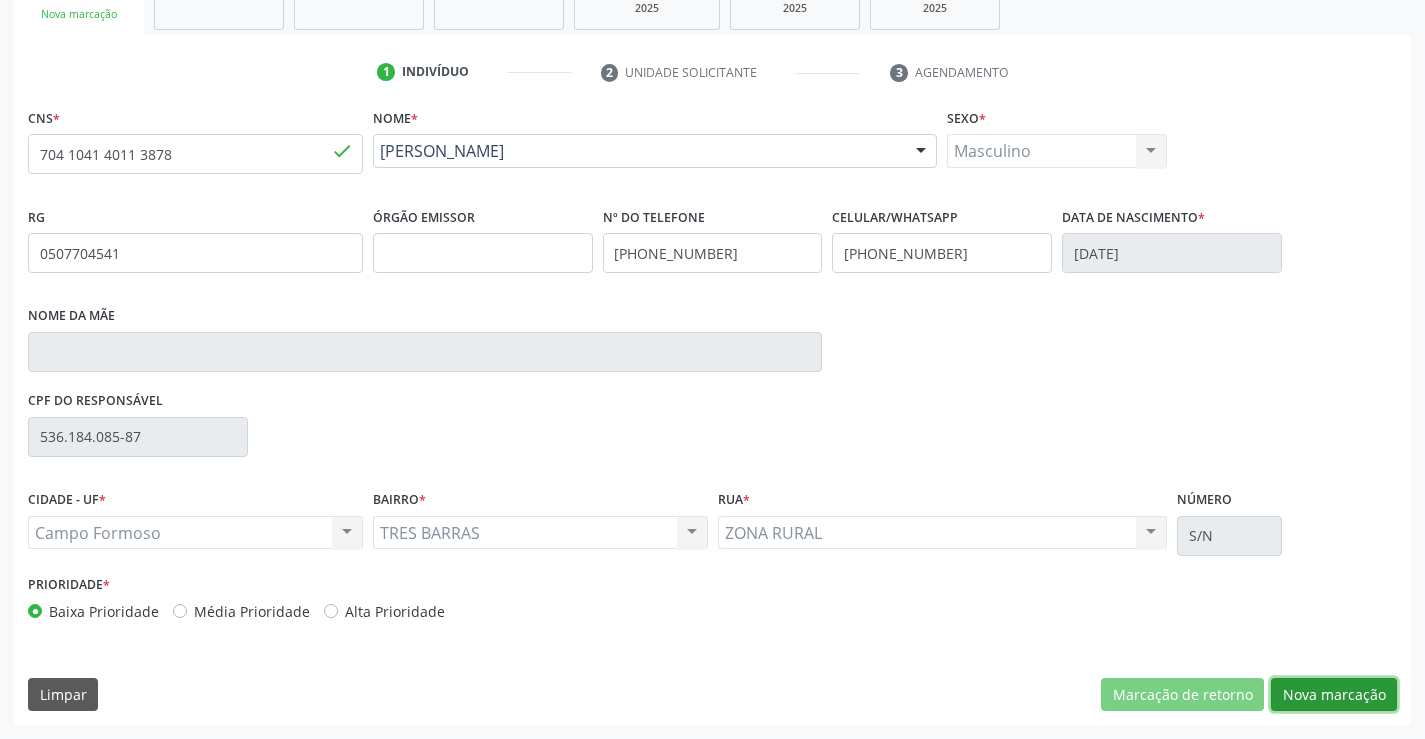 click on "Nova marcação" at bounding box center [1334, 695] 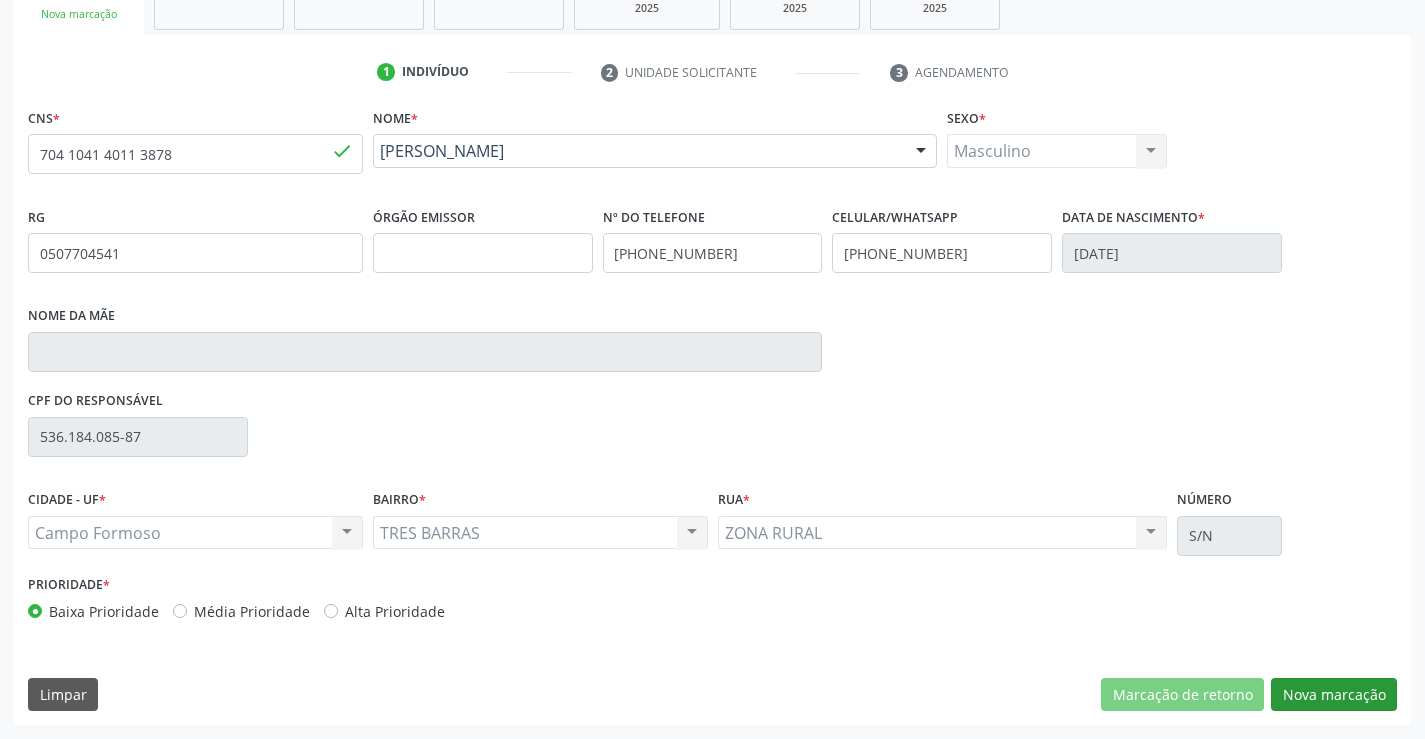 scroll, scrollTop: 167, scrollLeft: 0, axis: vertical 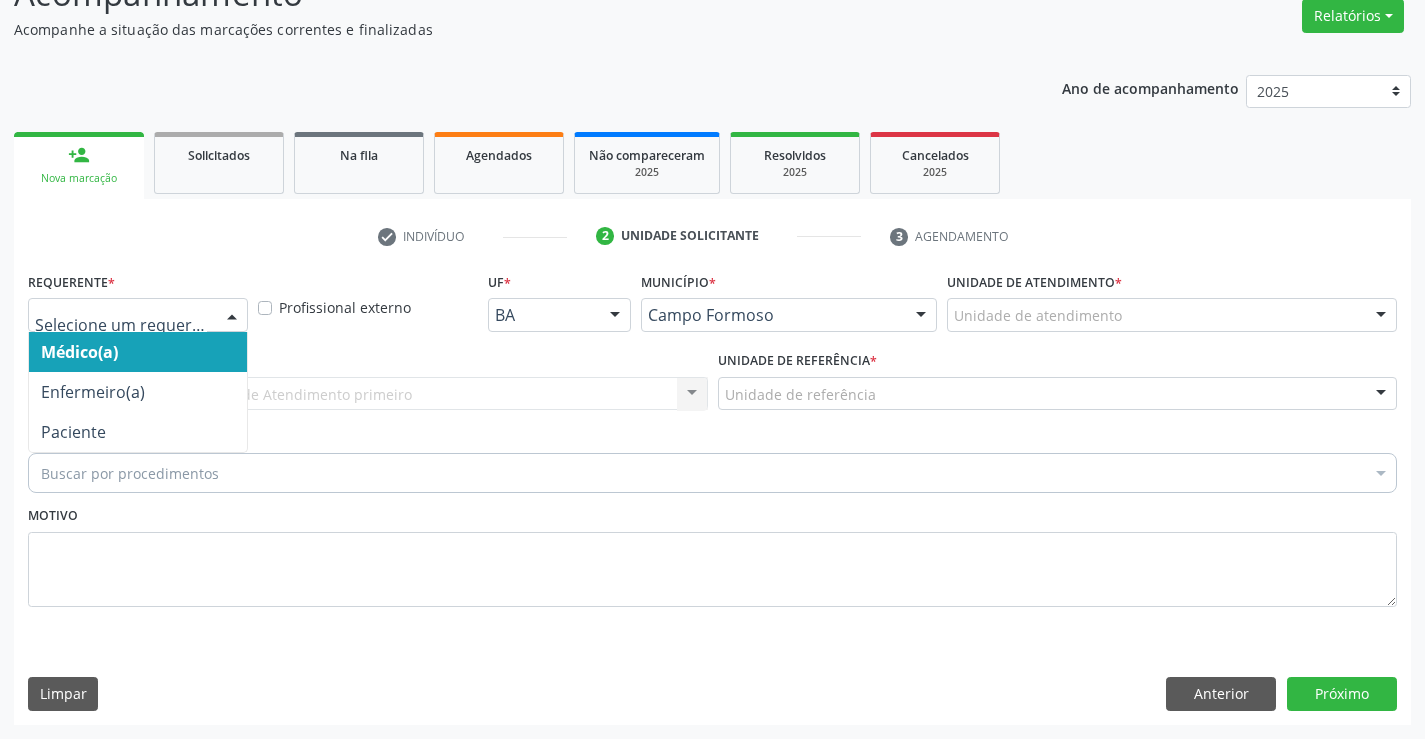 click at bounding box center [138, 315] 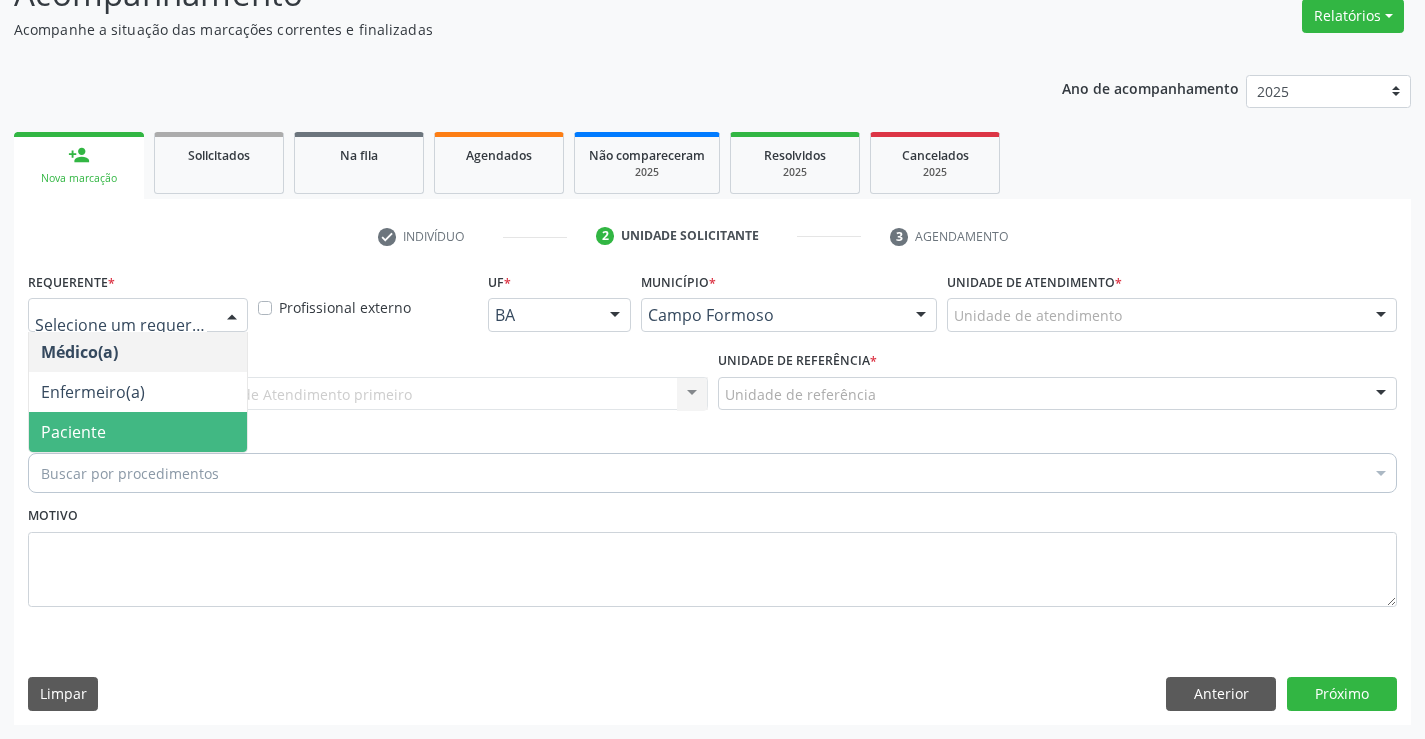 click on "Paciente" at bounding box center (138, 432) 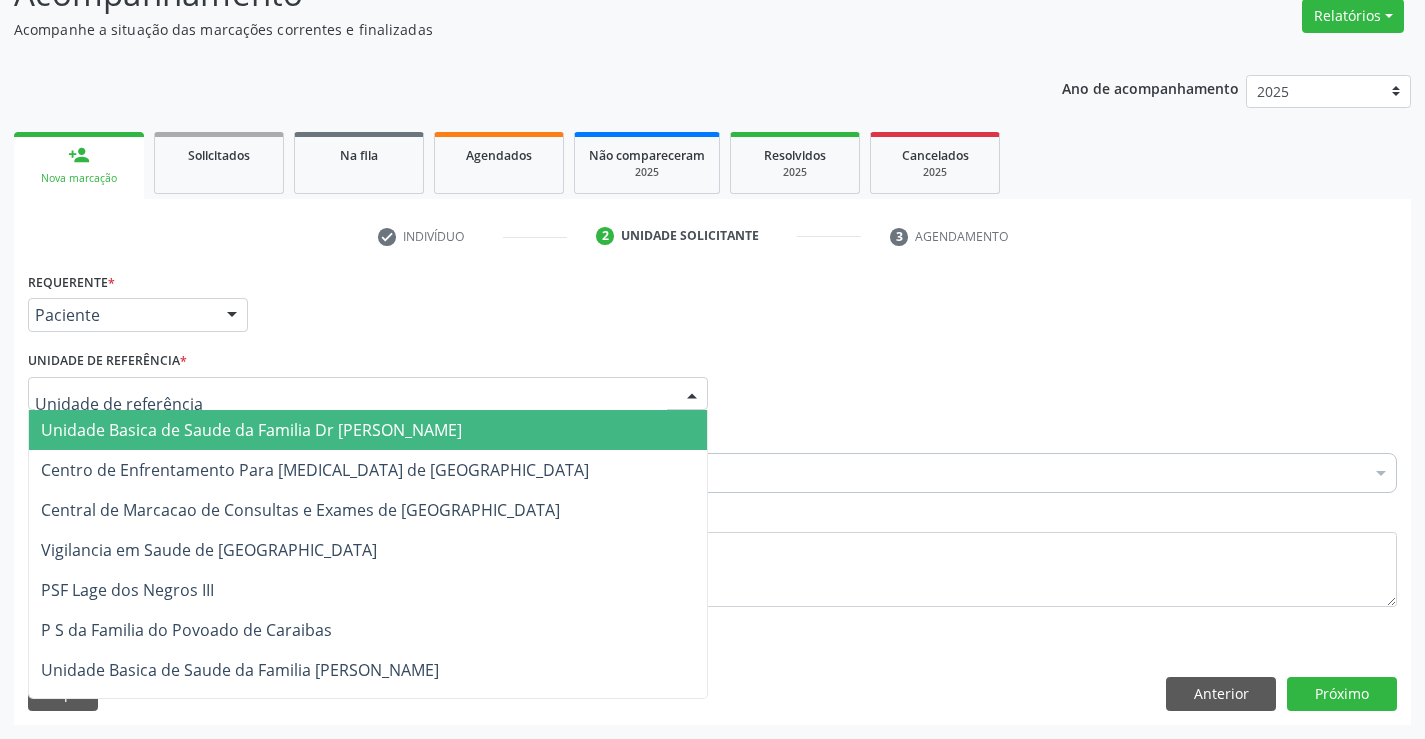 click on "Unidade Basica de Saude da Familia Dr [PERSON_NAME]" at bounding box center (251, 430) 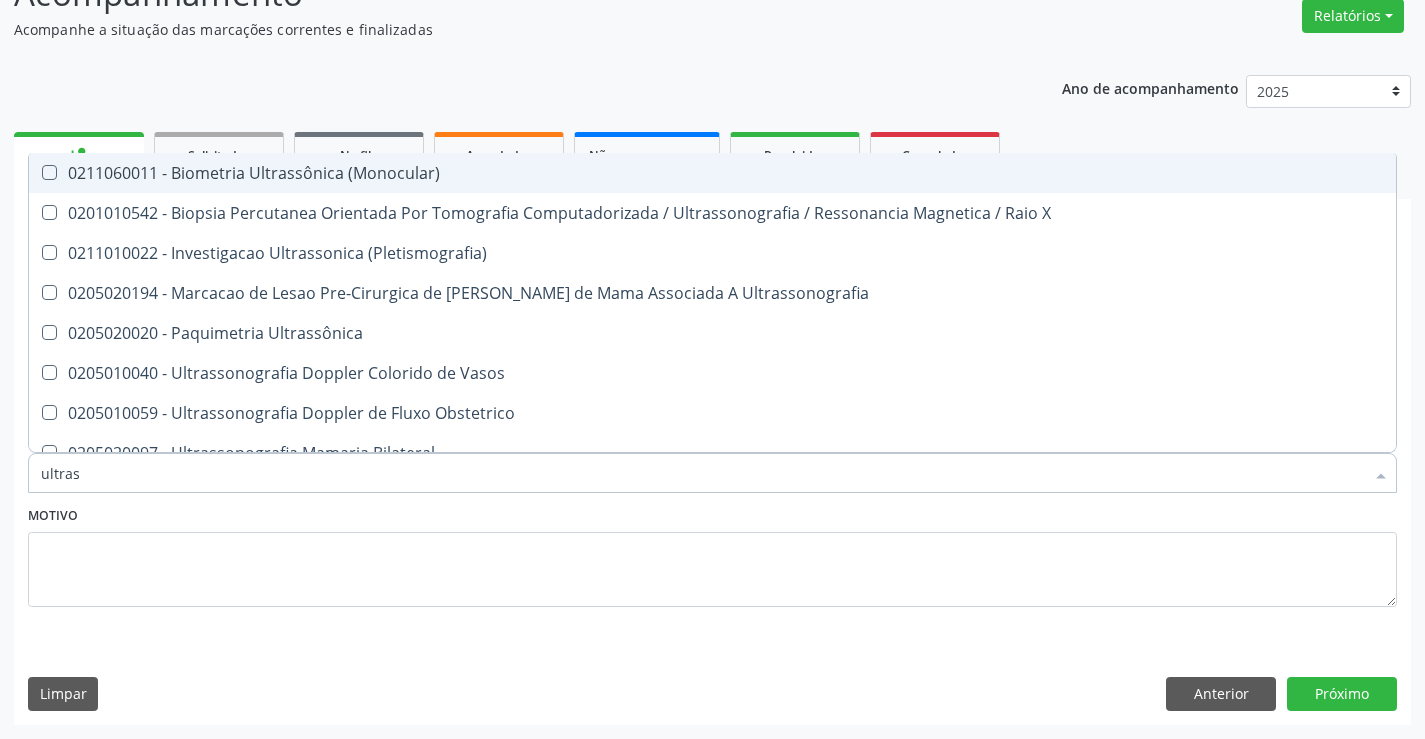 type on "ultrass" 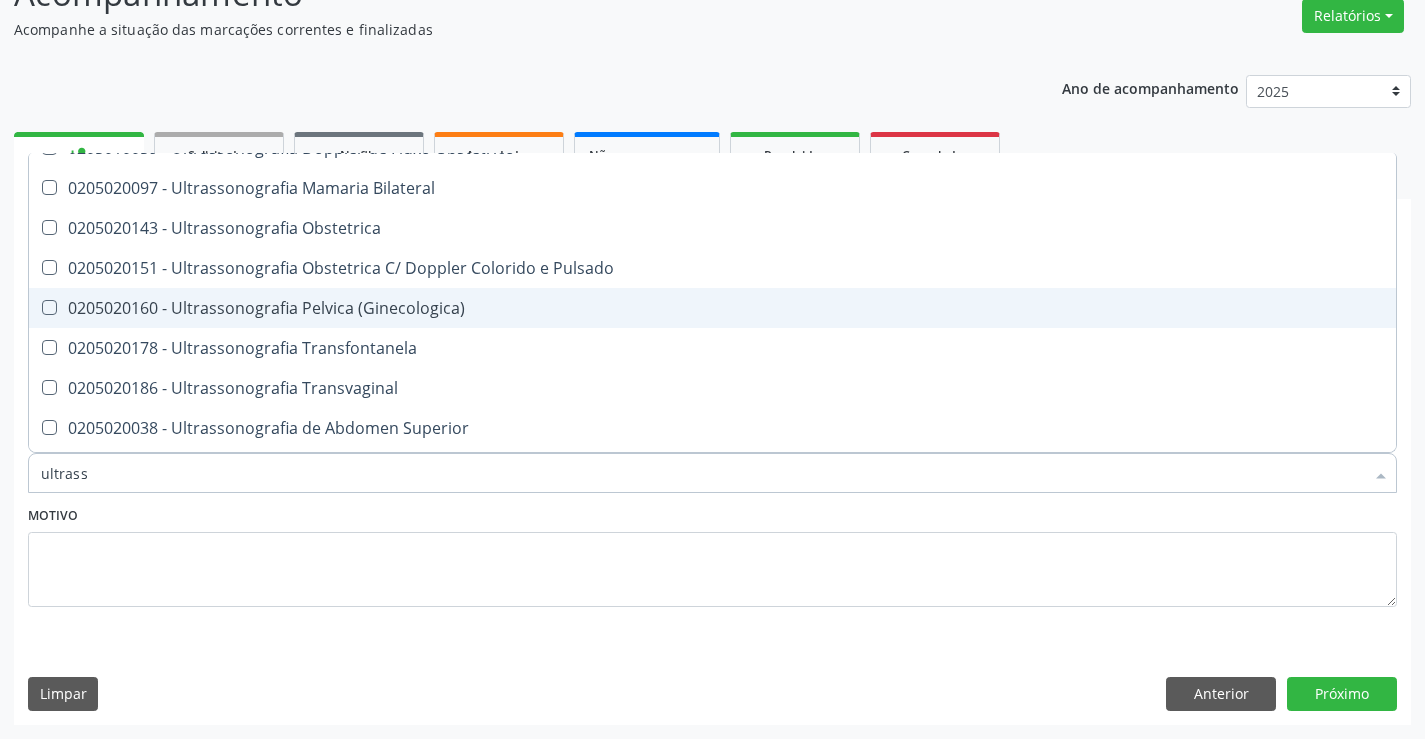 scroll, scrollTop: 300, scrollLeft: 0, axis: vertical 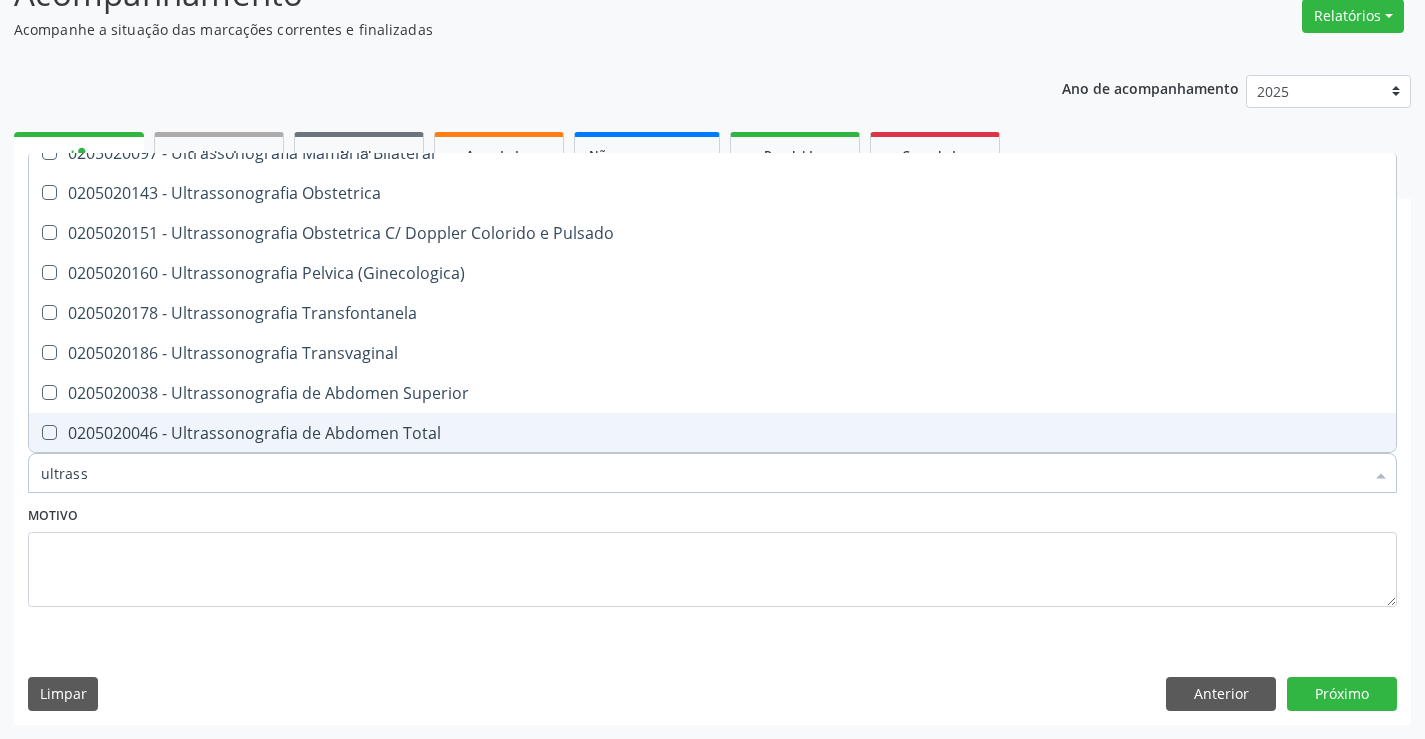 click on "0205020046 - Ultrassonografia de Abdomen Total" at bounding box center [712, 433] 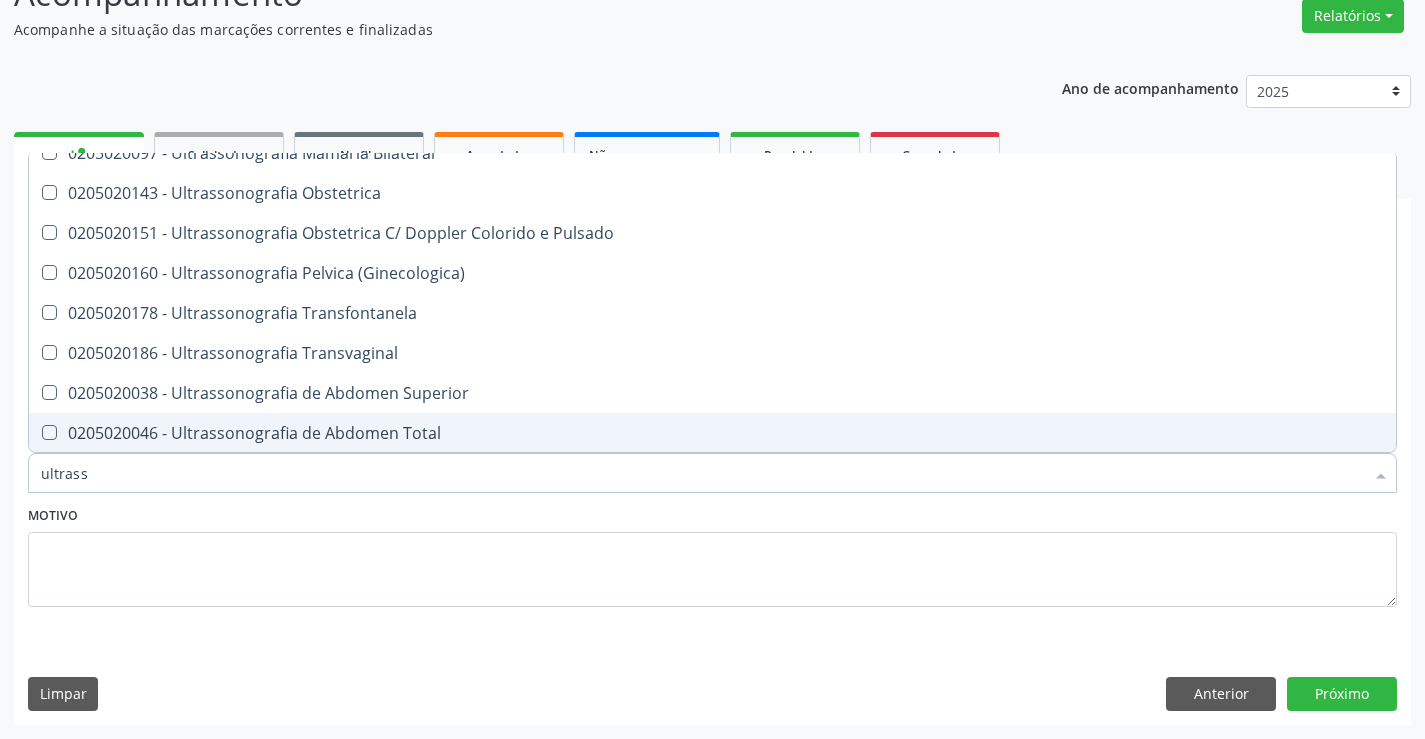 checkbox on "true" 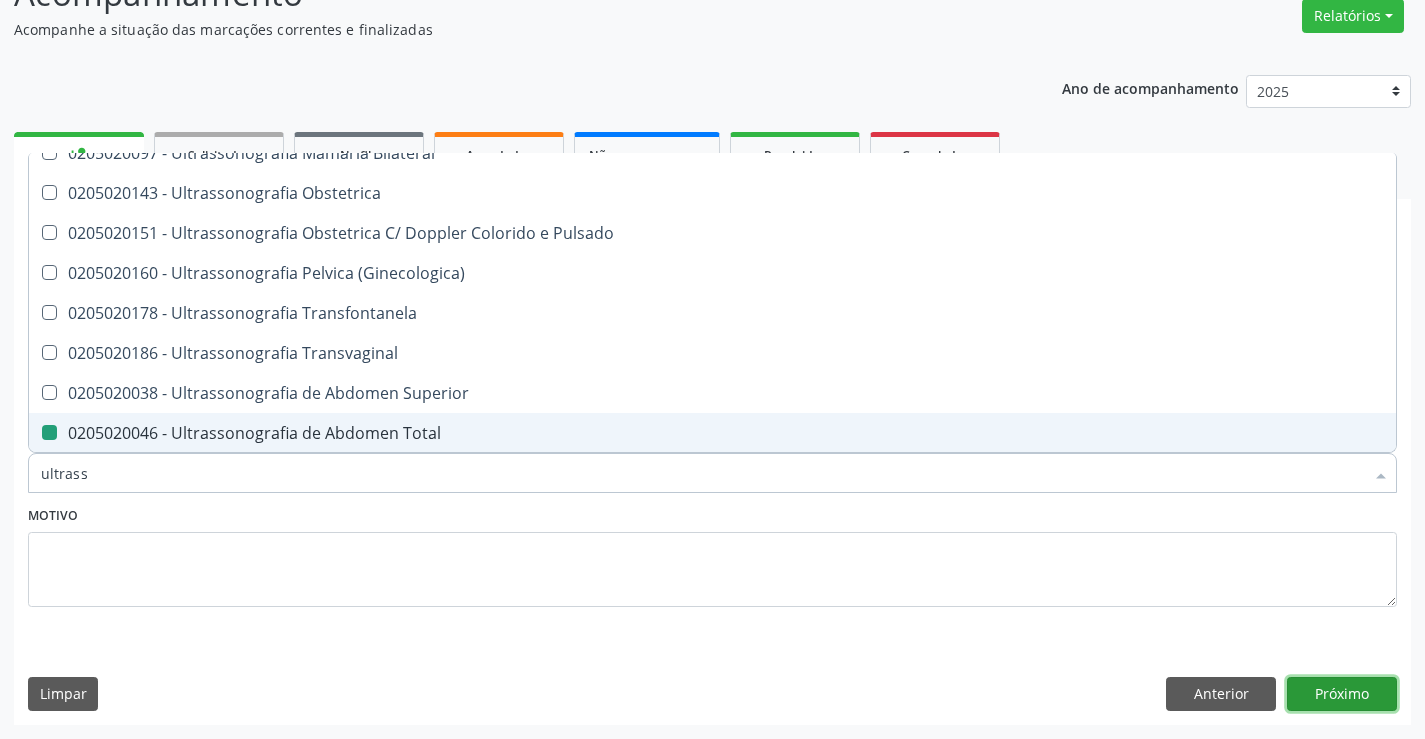 click on "Próximo" at bounding box center [1342, 694] 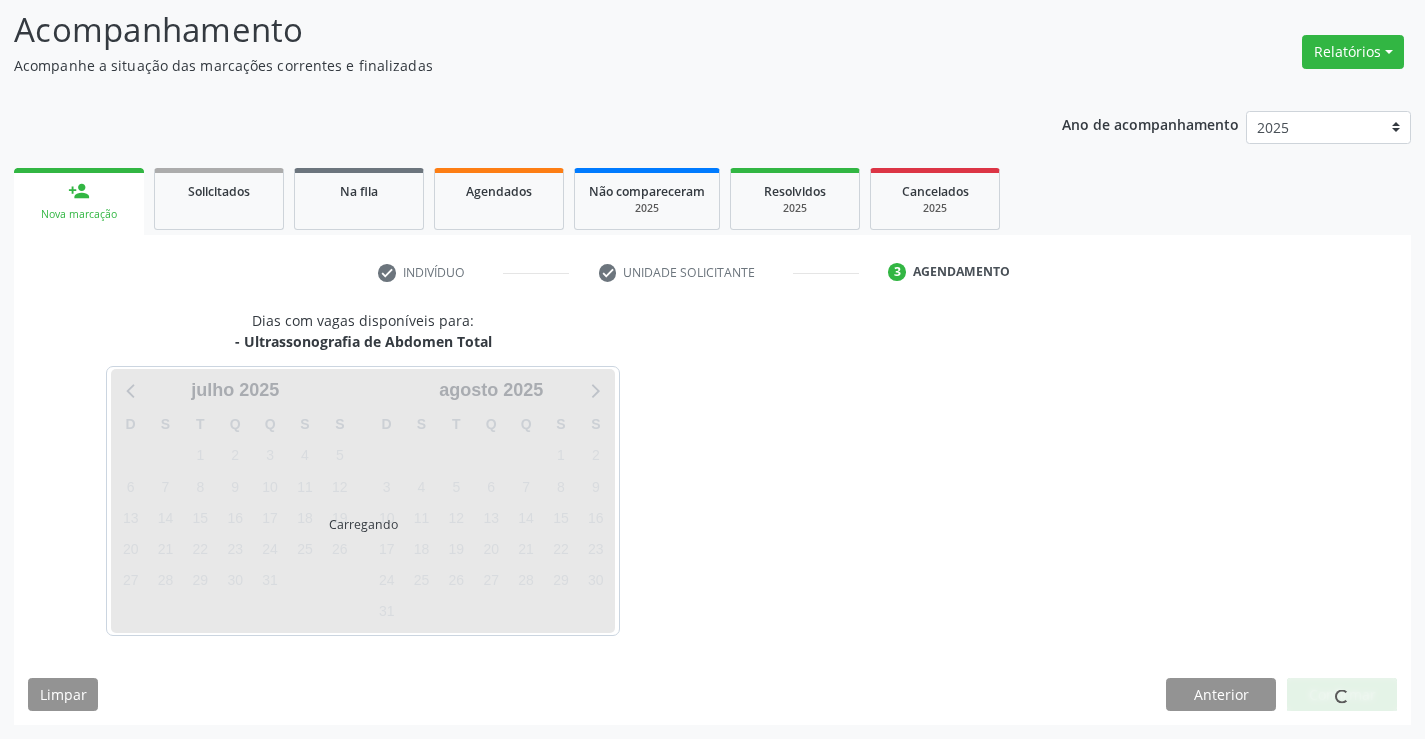 scroll, scrollTop: 131, scrollLeft: 0, axis: vertical 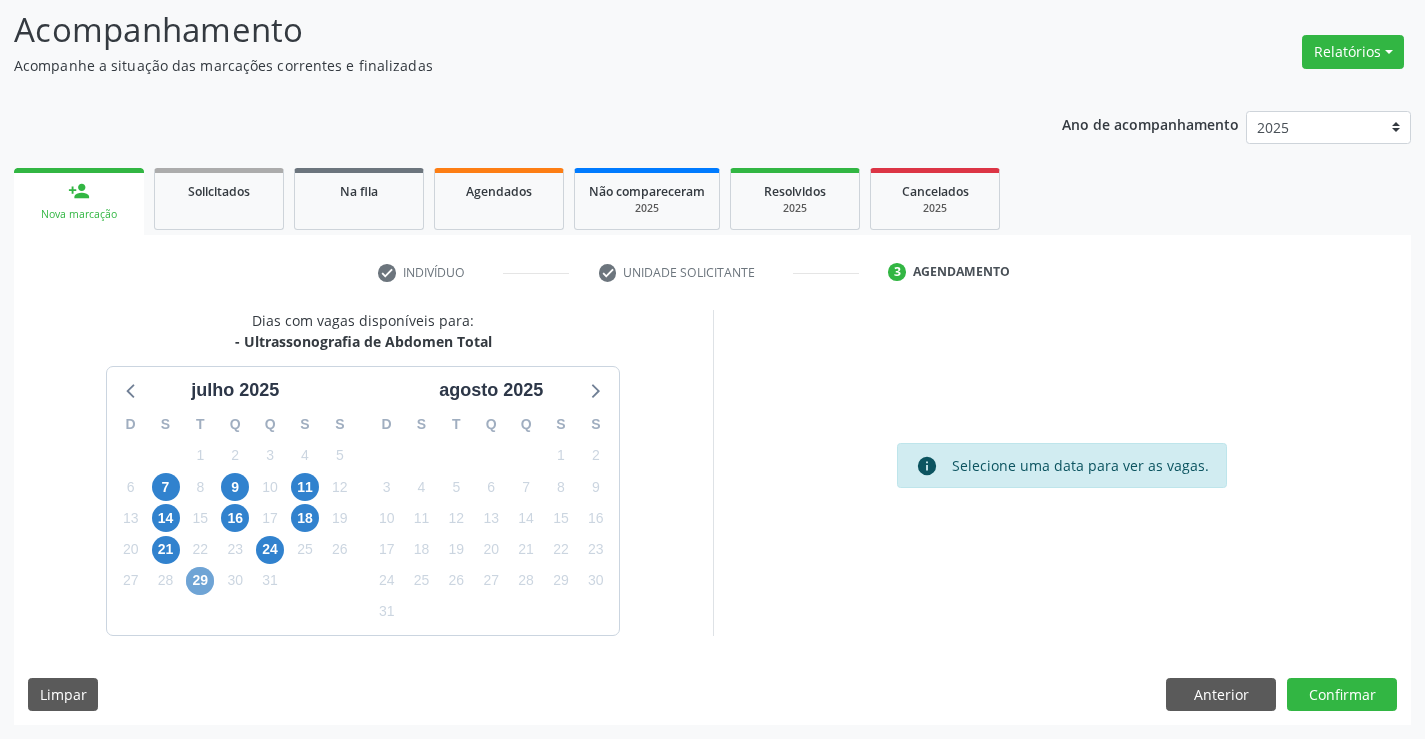 click on "29" at bounding box center [200, 581] 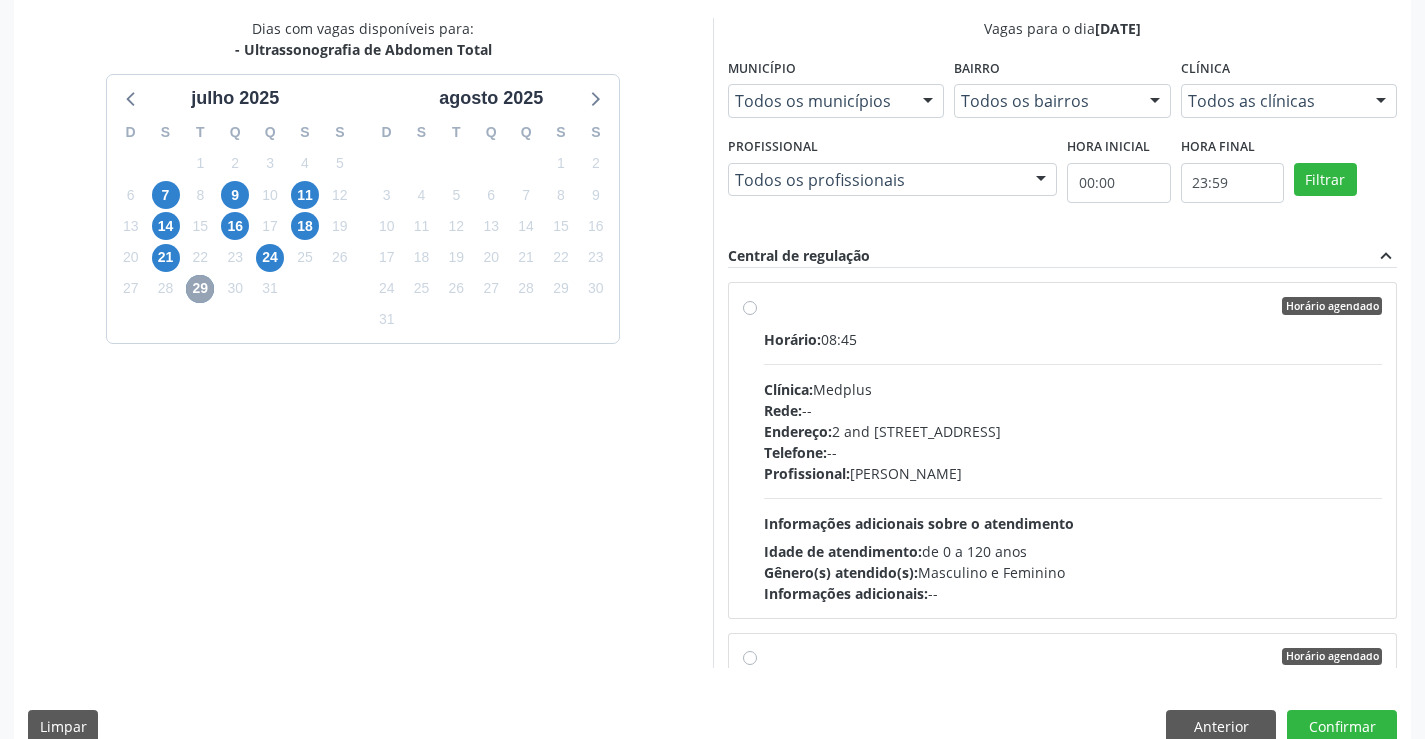scroll, scrollTop: 456, scrollLeft: 0, axis: vertical 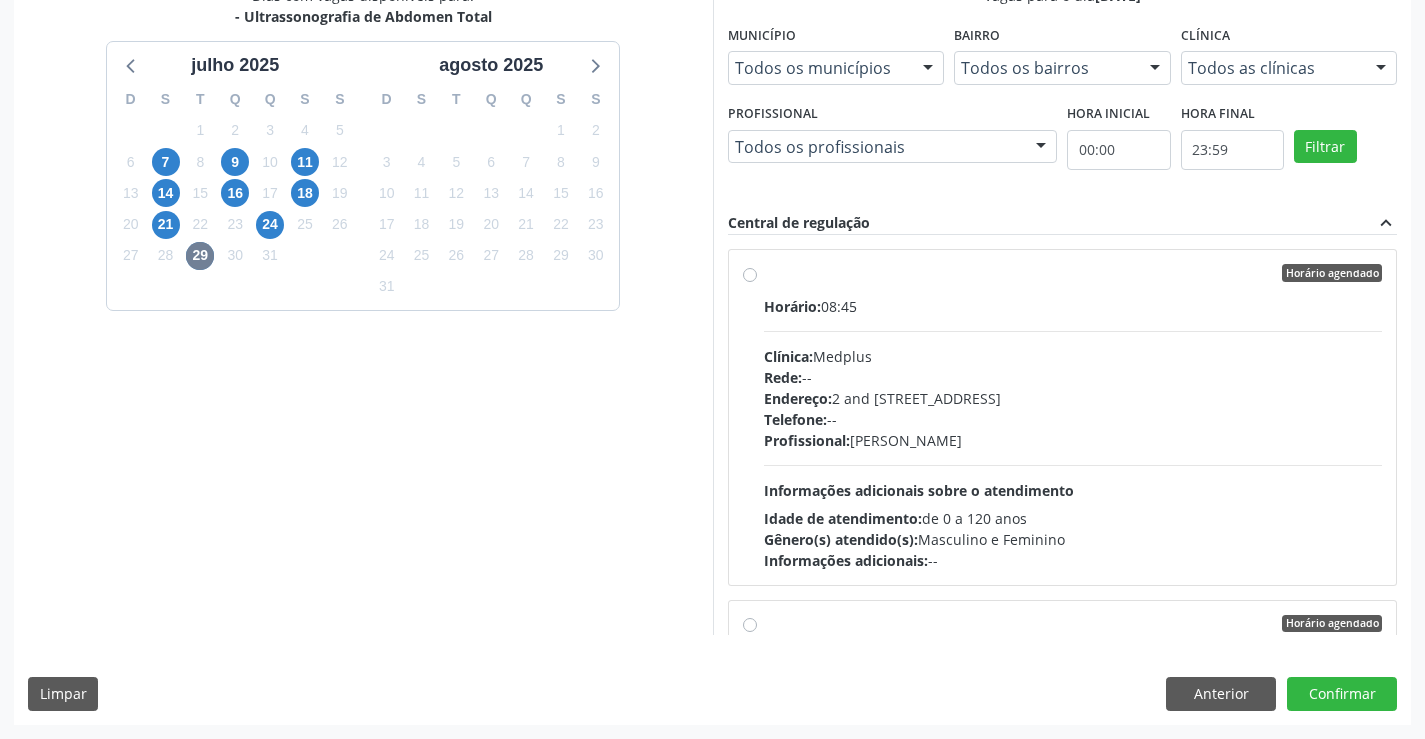 click on "Horário agendado" at bounding box center (1073, 273) 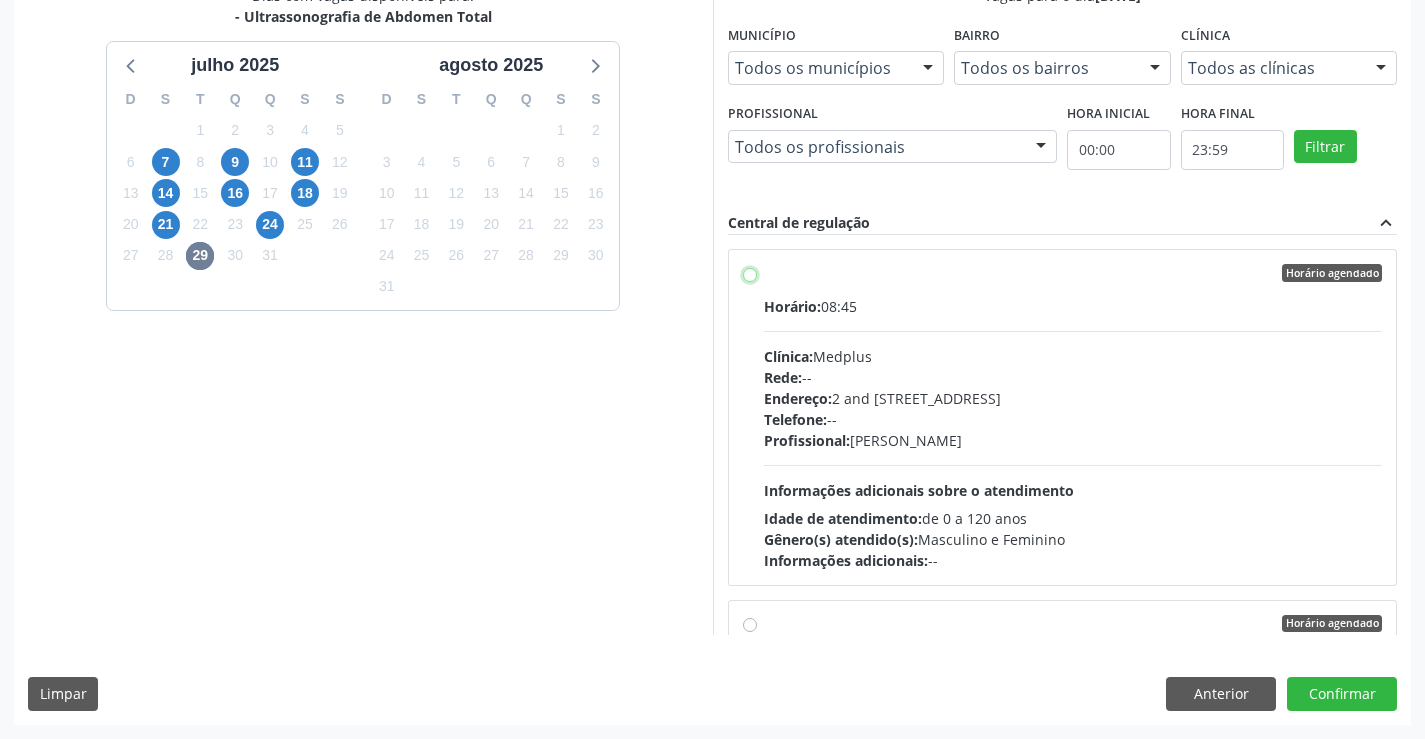 radio on "true" 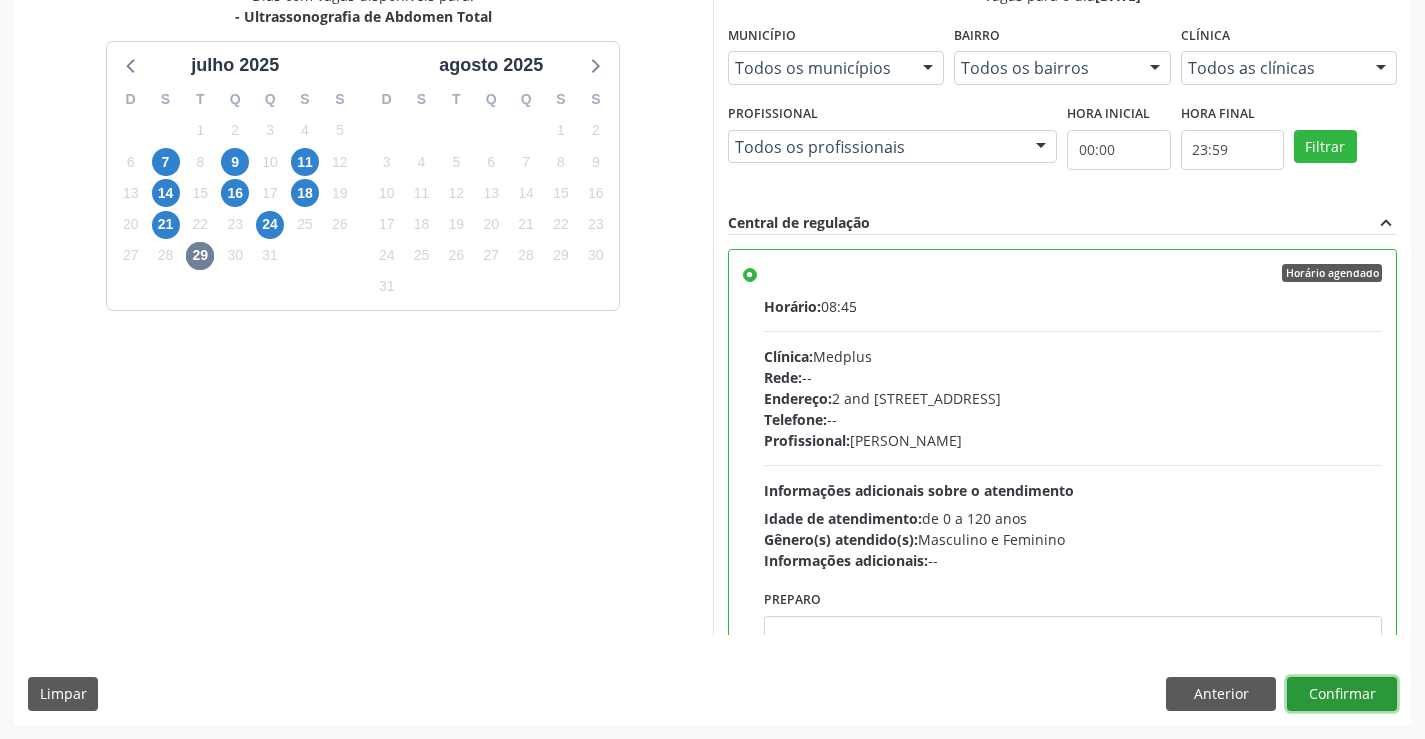 click on "Confirmar" at bounding box center [1342, 694] 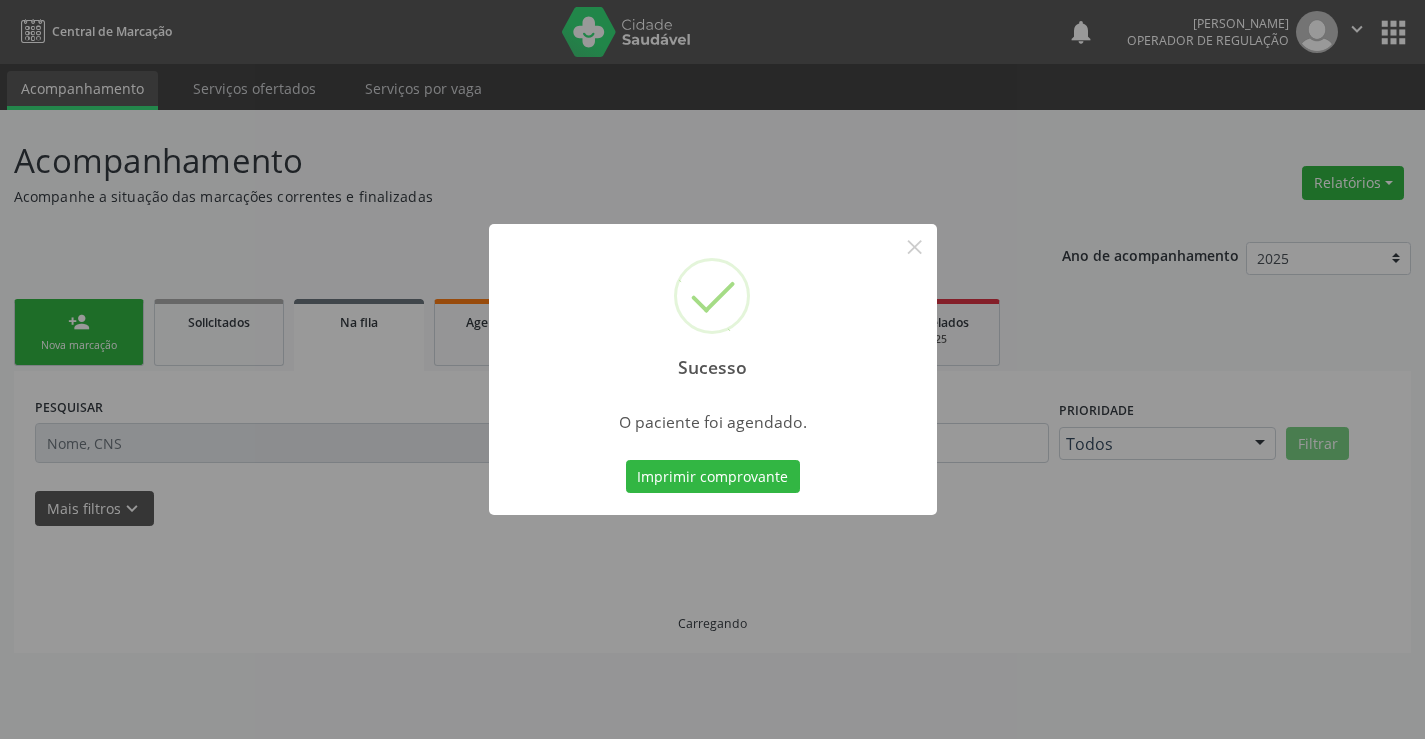 scroll, scrollTop: 0, scrollLeft: 0, axis: both 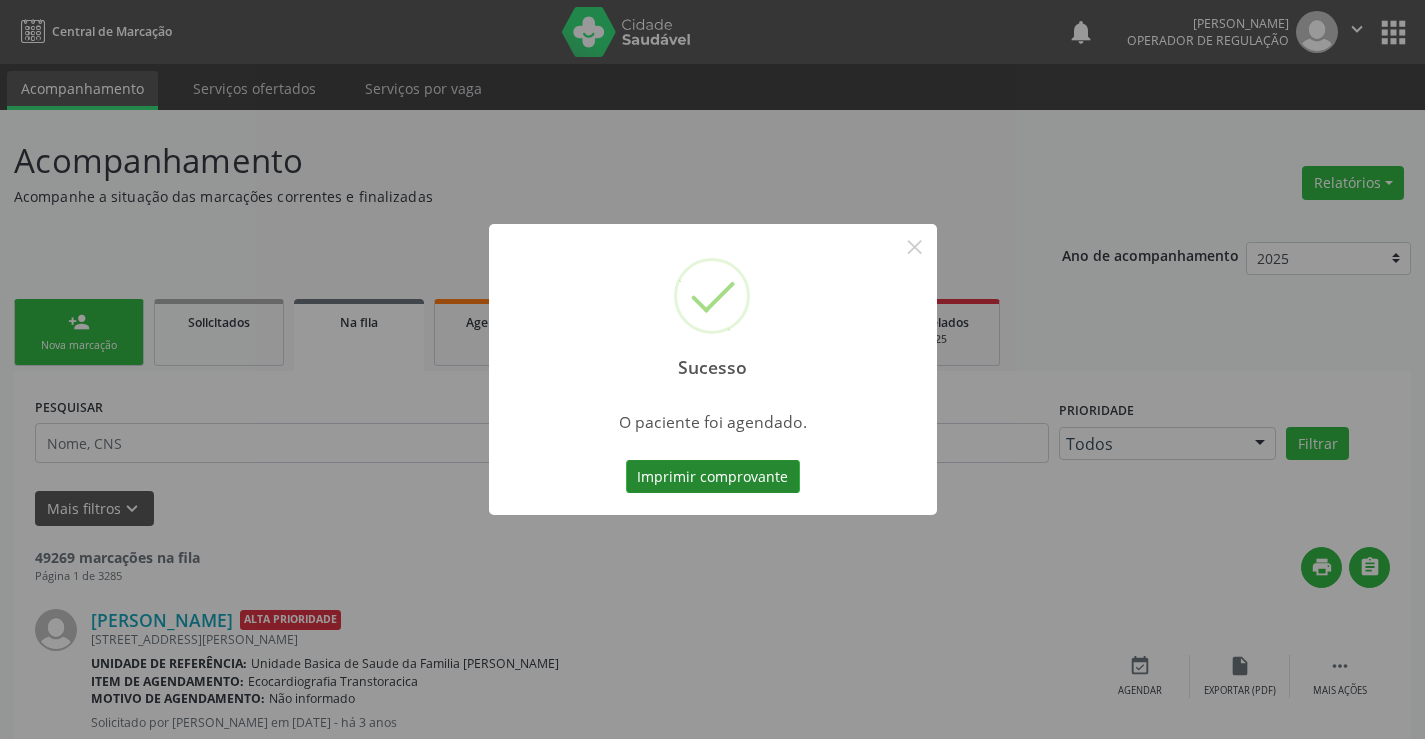 click on "Imprimir comprovante" at bounding box center [713, 477] 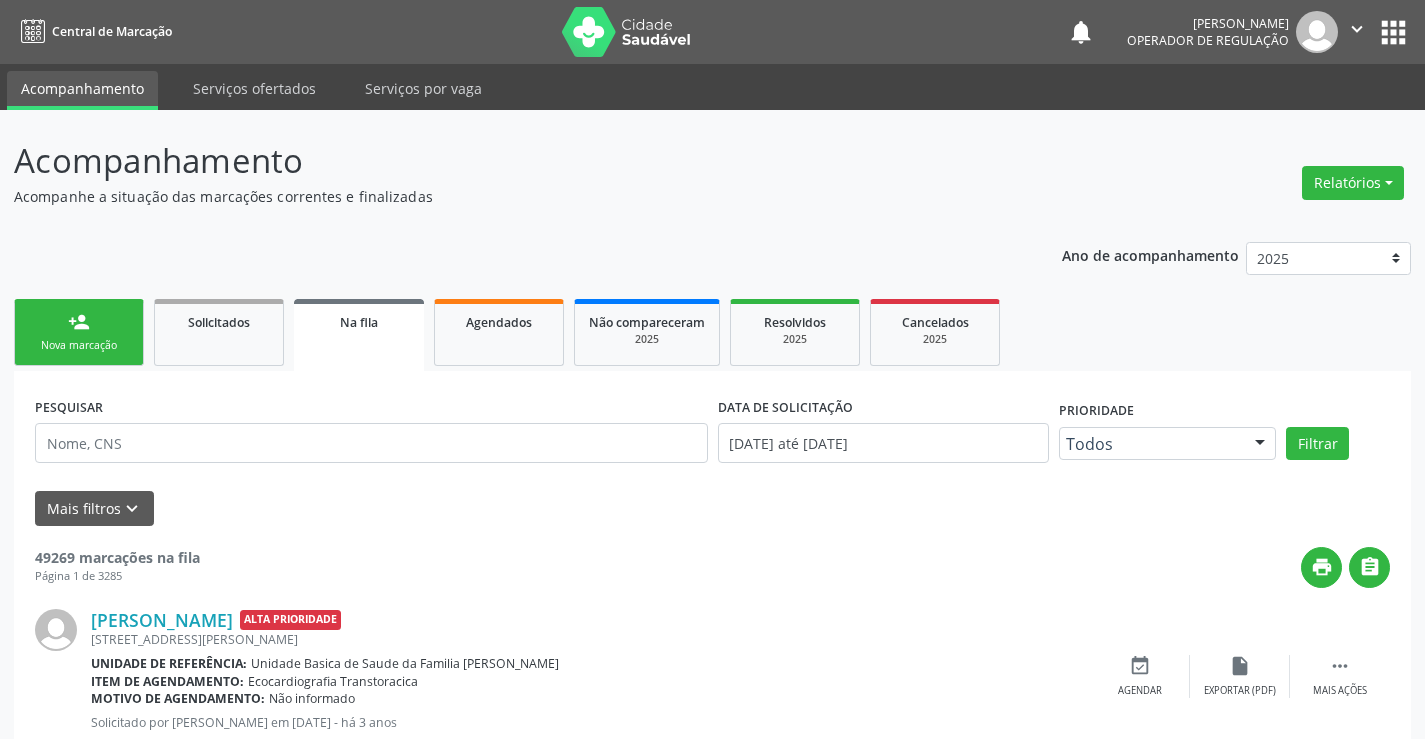 click on "person_add" at bounding box center (79, 322) 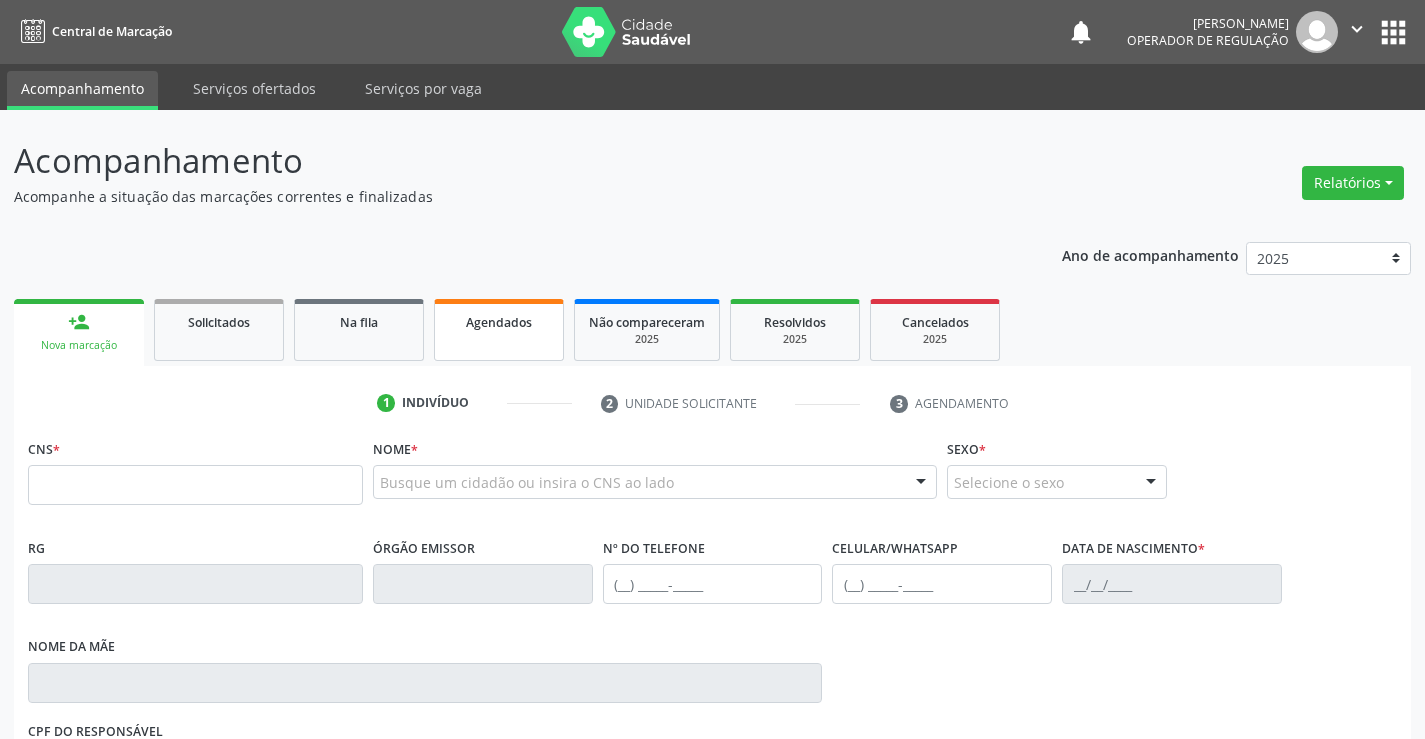 click on "Agendados" at bounding box center (499, 330) 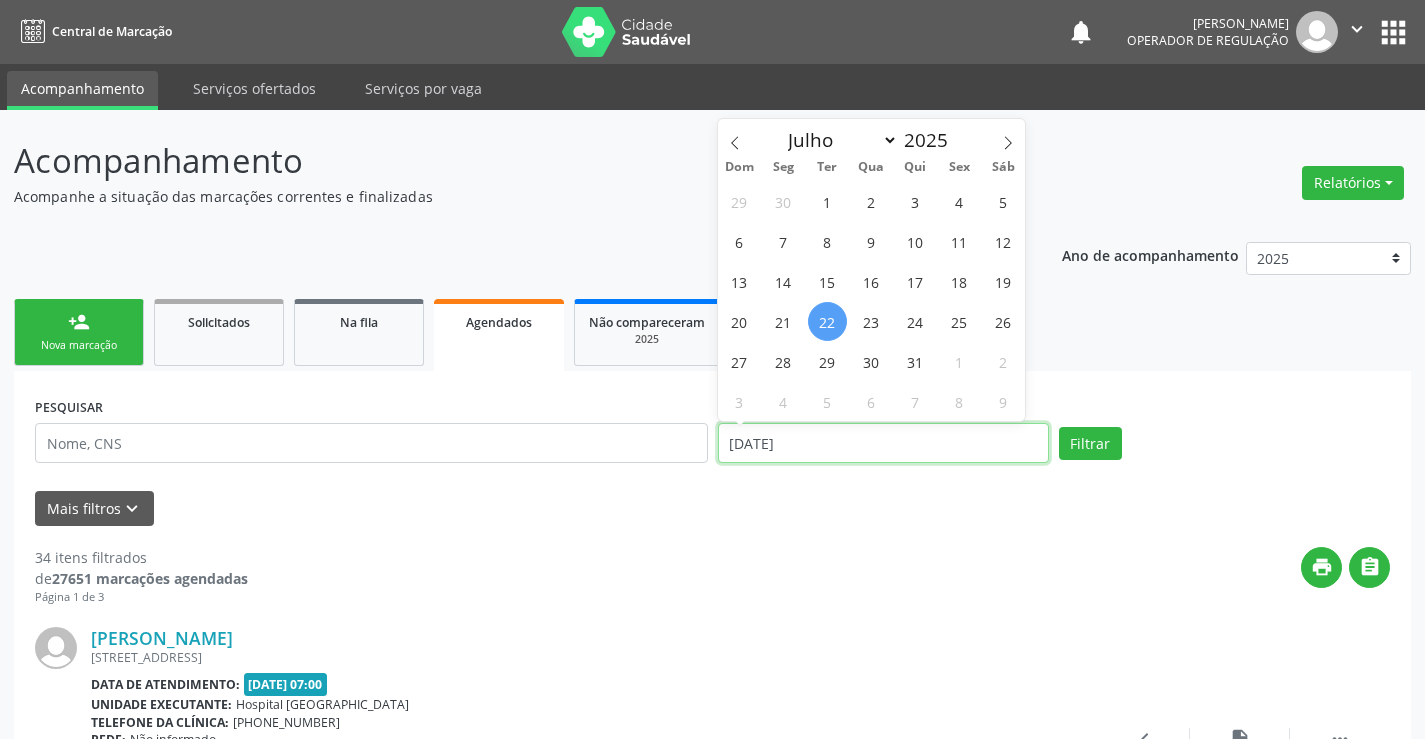 drag, startPoint x: 820, startPoint y: 445, endPoint x: 684, endPoint y: 455, distance: 136.36716 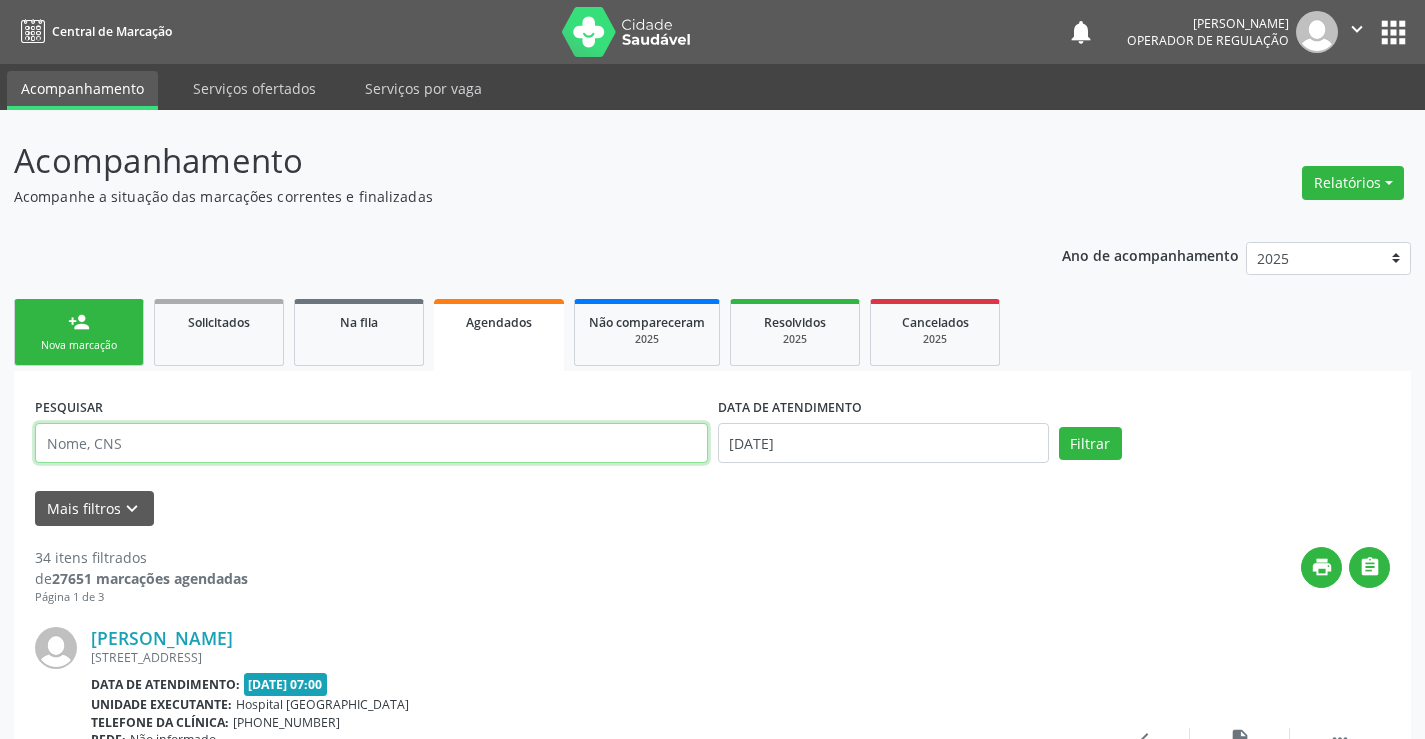click at bounding box center (371, 443) 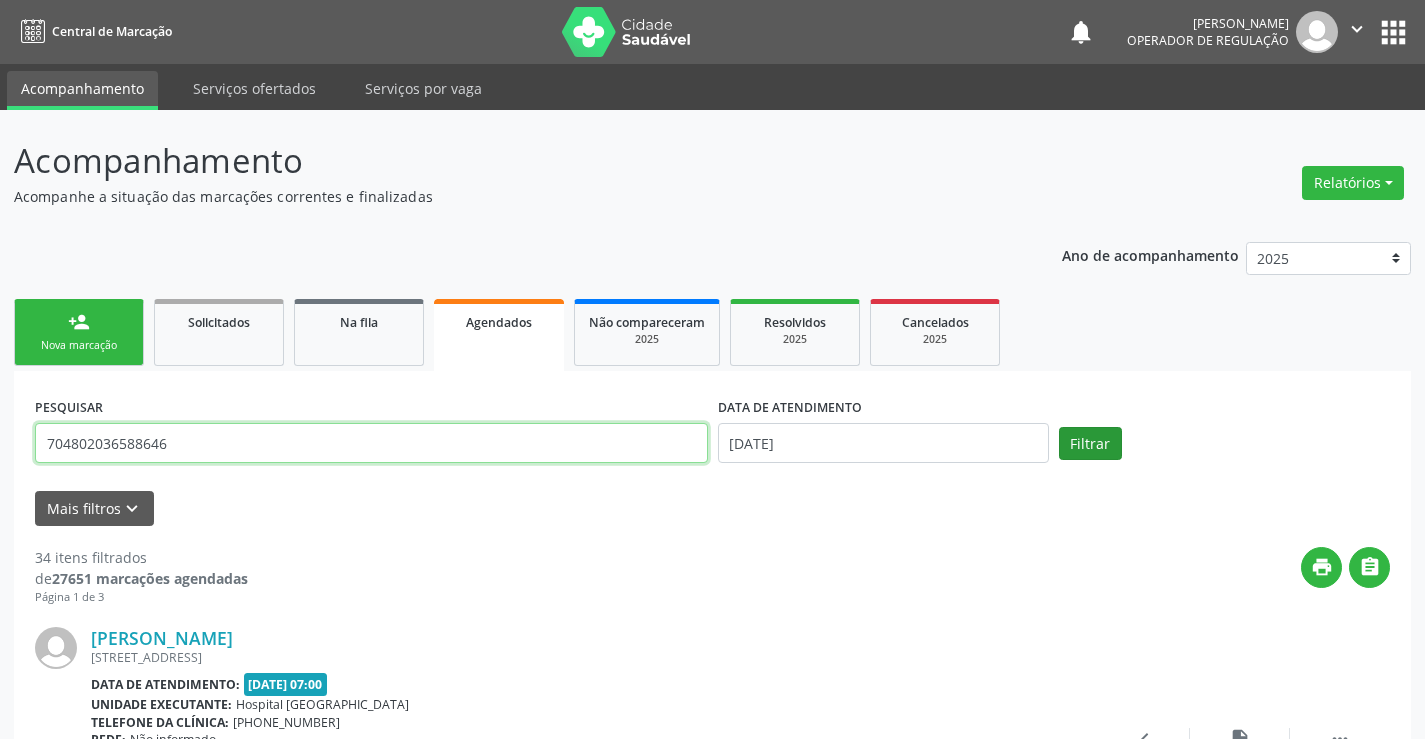type on "704802036588646" 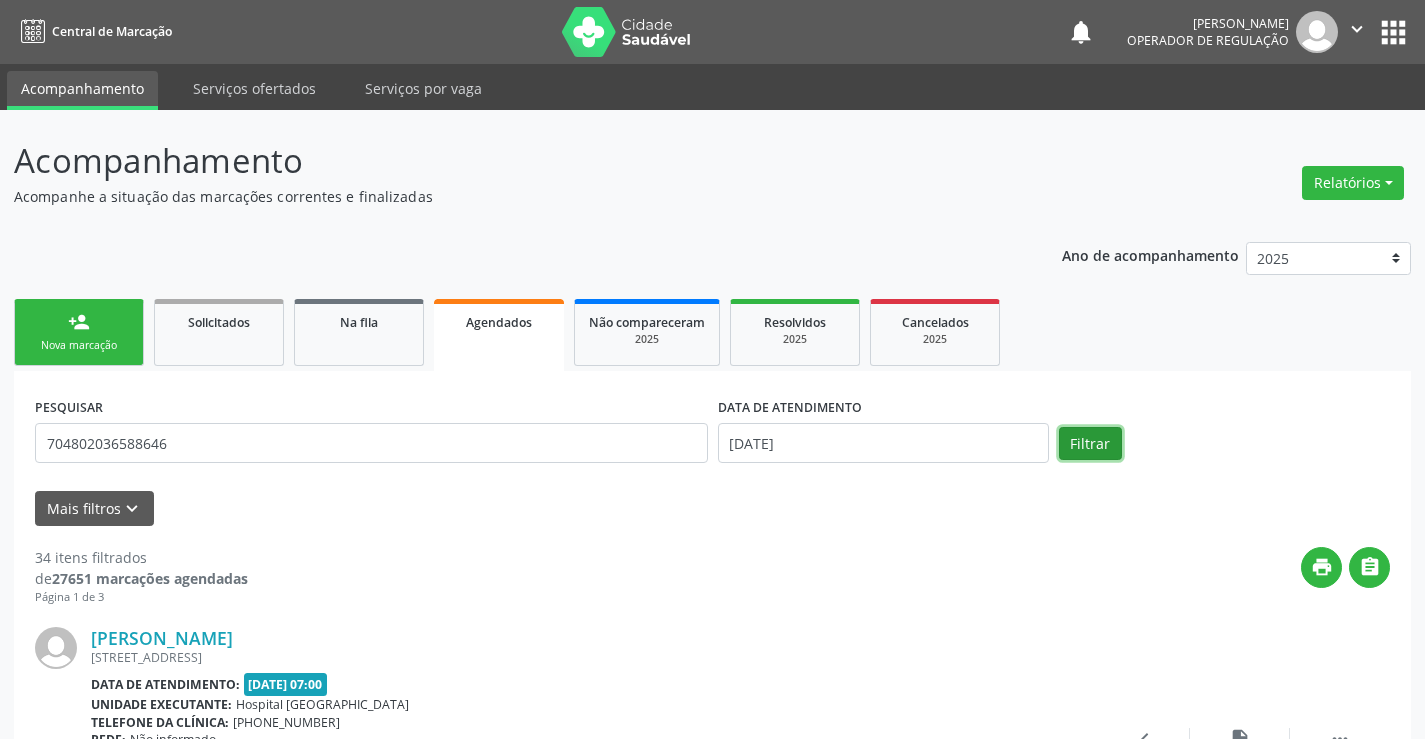 click on "Filtrar" at bounding box center (1090, 444) 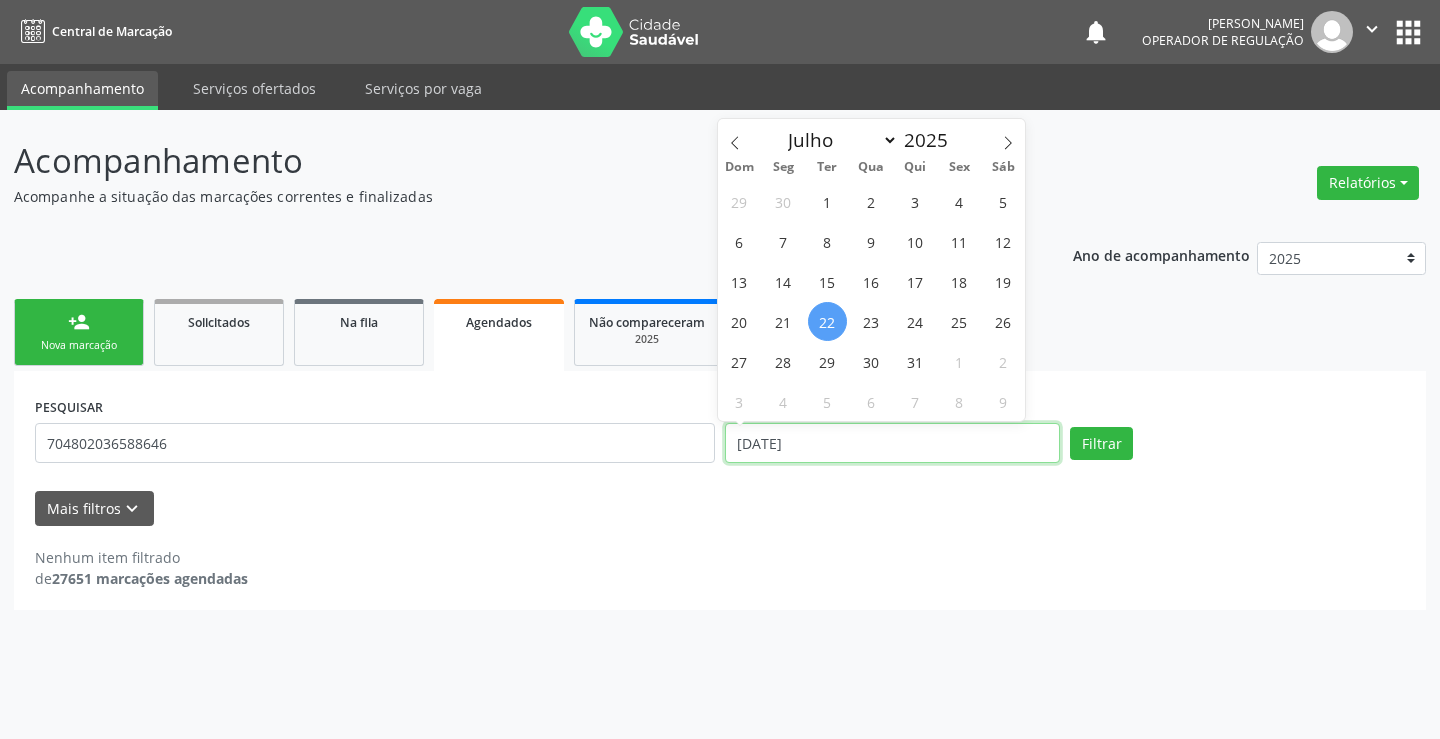 drag, startPoint x: 829, startPoint y: 441, endPoint x: 668, endPoint y: 439, distance: 161.01242 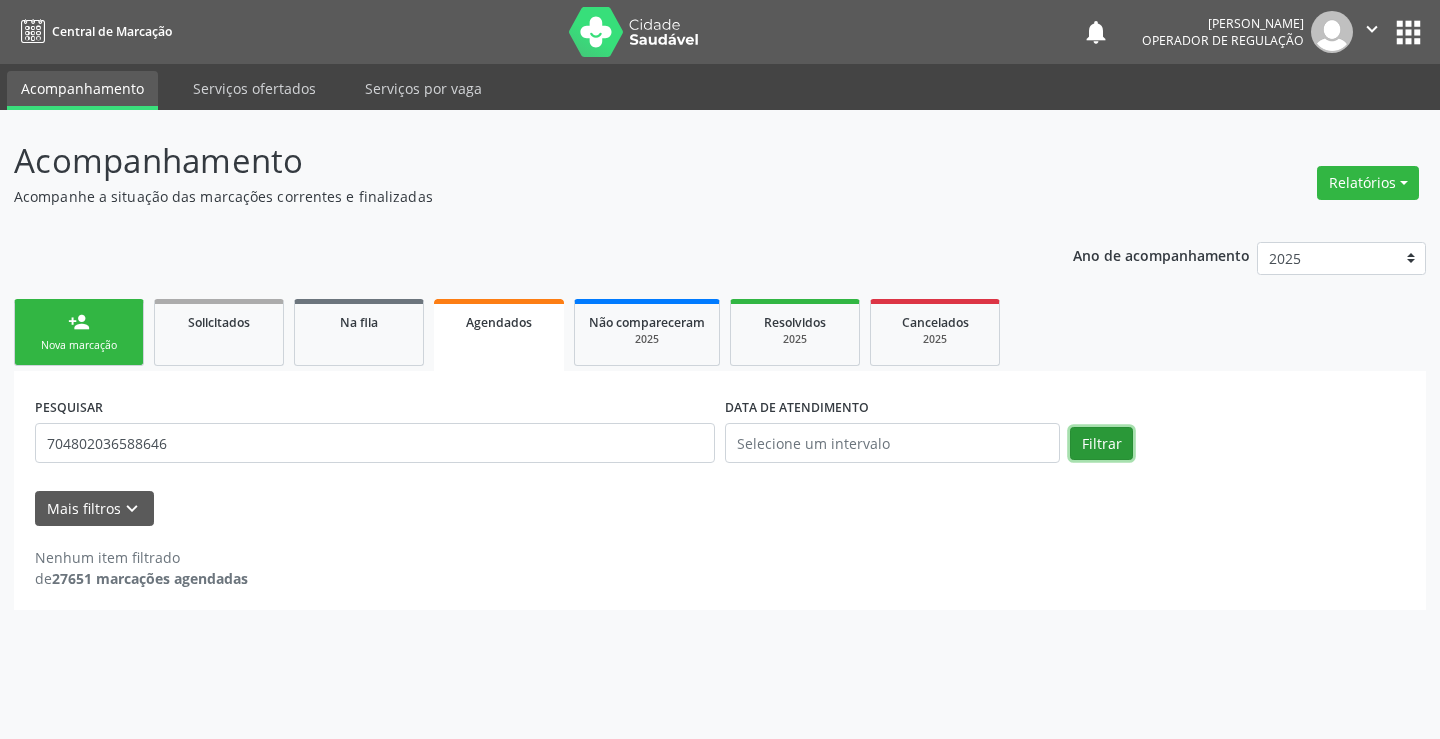 click on "Filtrar" at bounding box center (1101, 444) 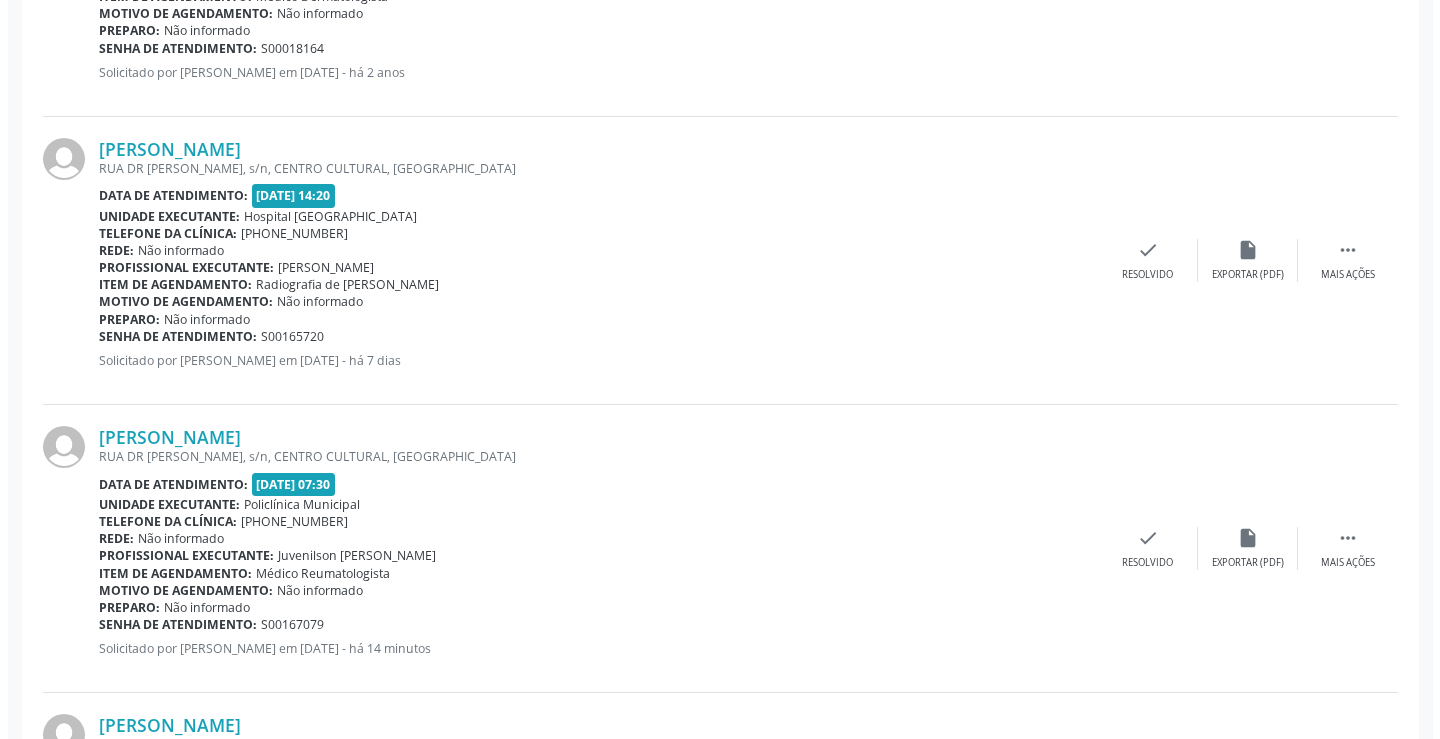 scroll, scrollTop: 1054, scrollLeft: 0, axis: vertical 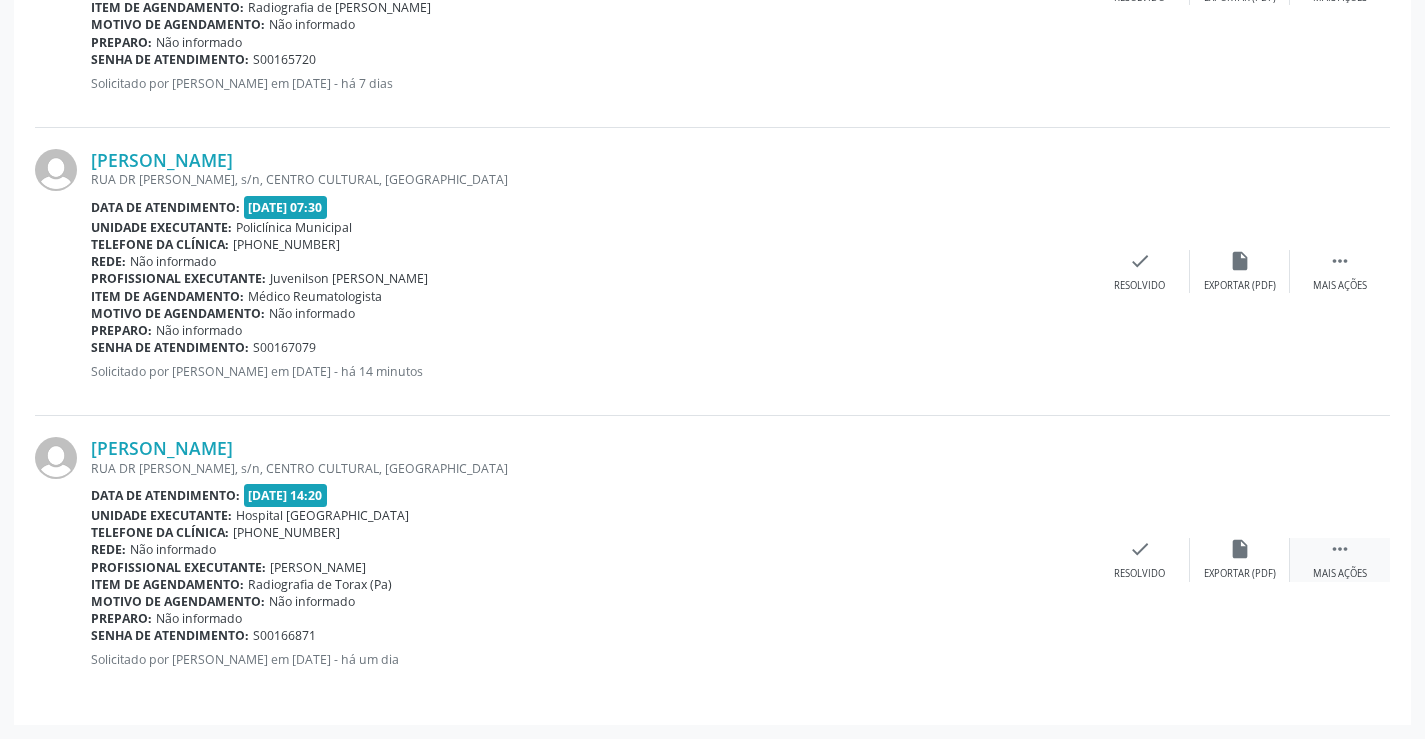 click on "" at bounding box center (1340, 549) 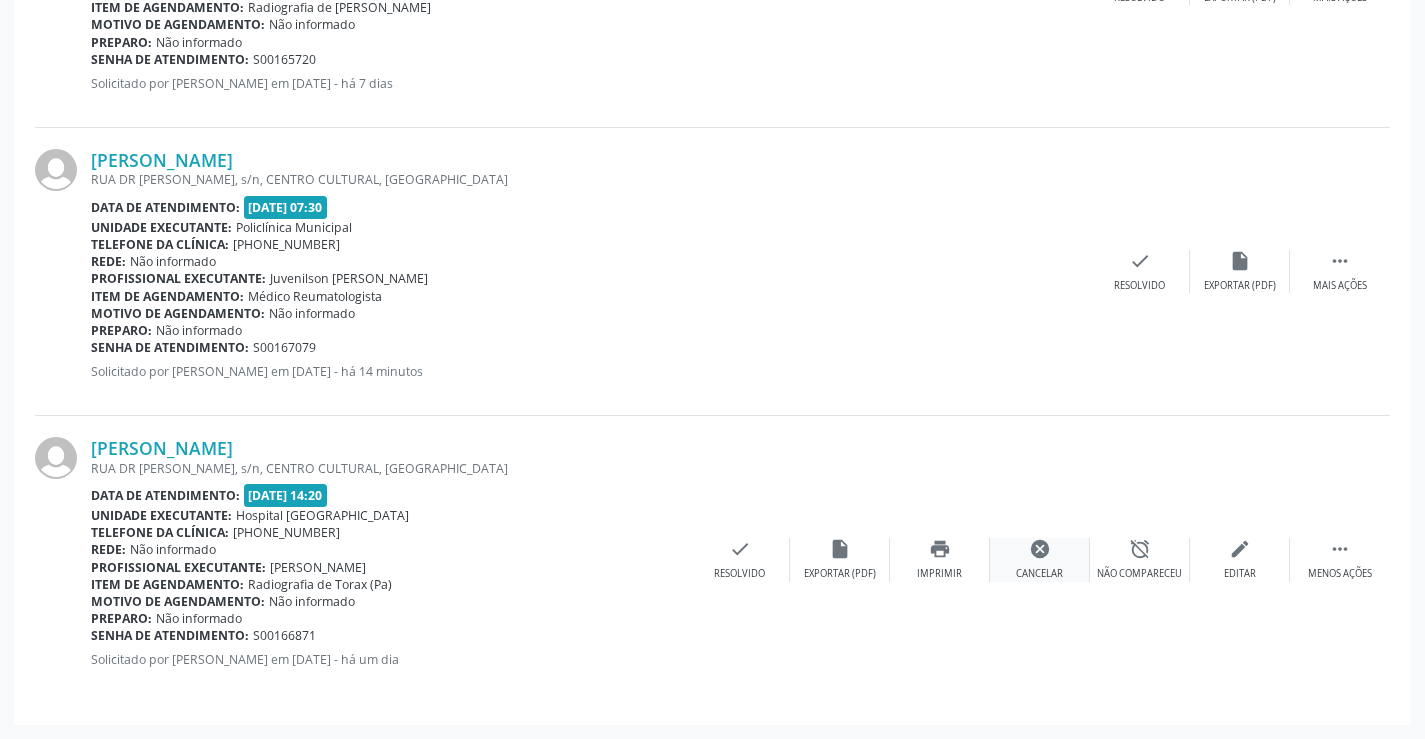 click on "cancel
Cancelar" at bounding box center [1040, 559] 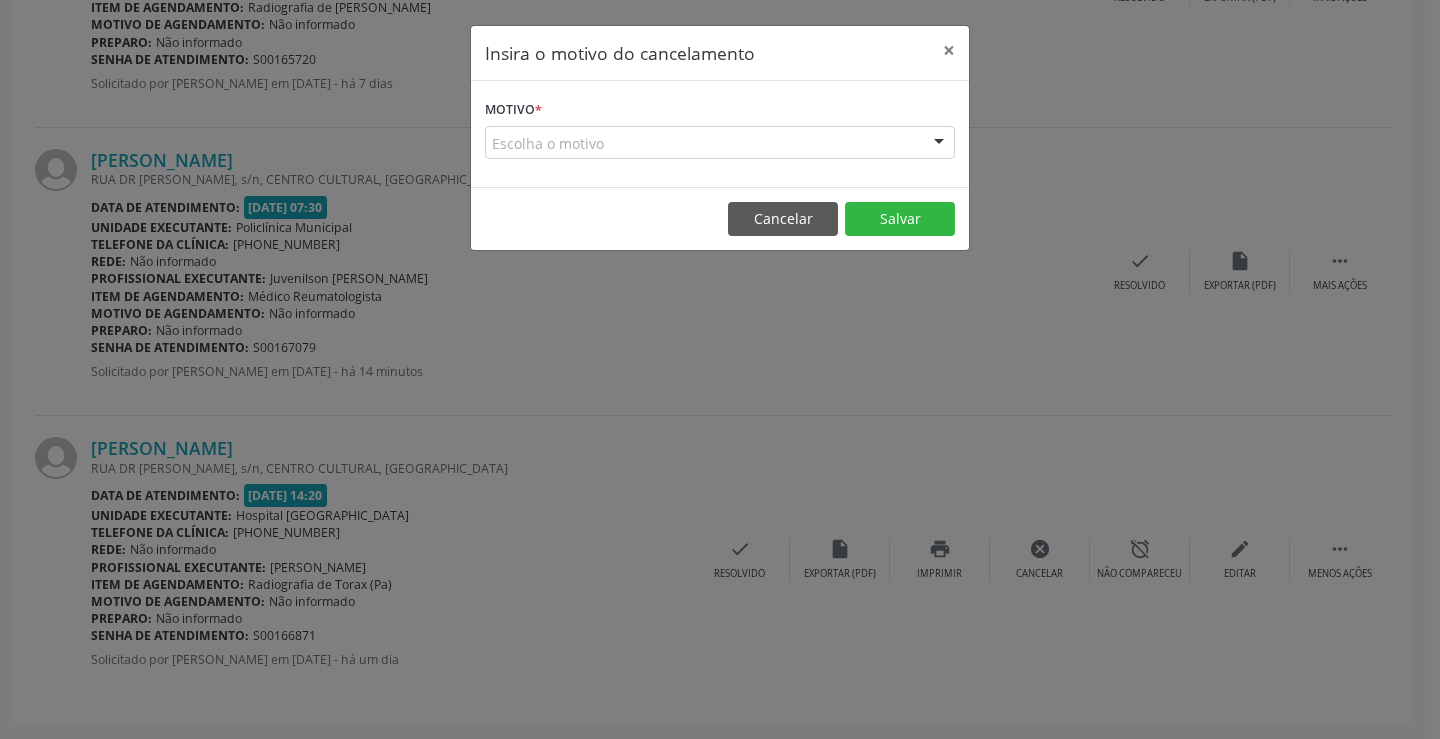 click on "Escolha o motivo" at bounding box center [720, 143] 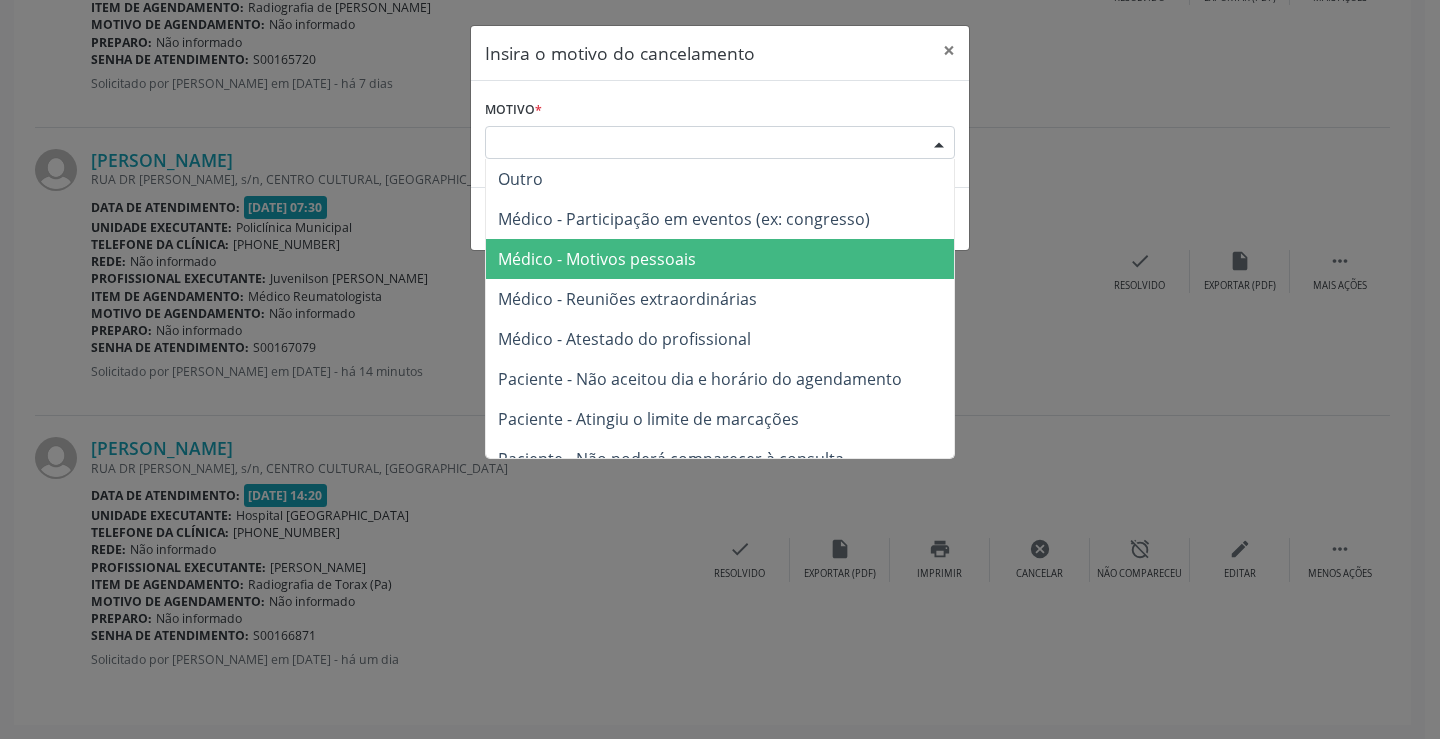 click on "Médico - Motivos pessoais" at bounding box center [597, 259] 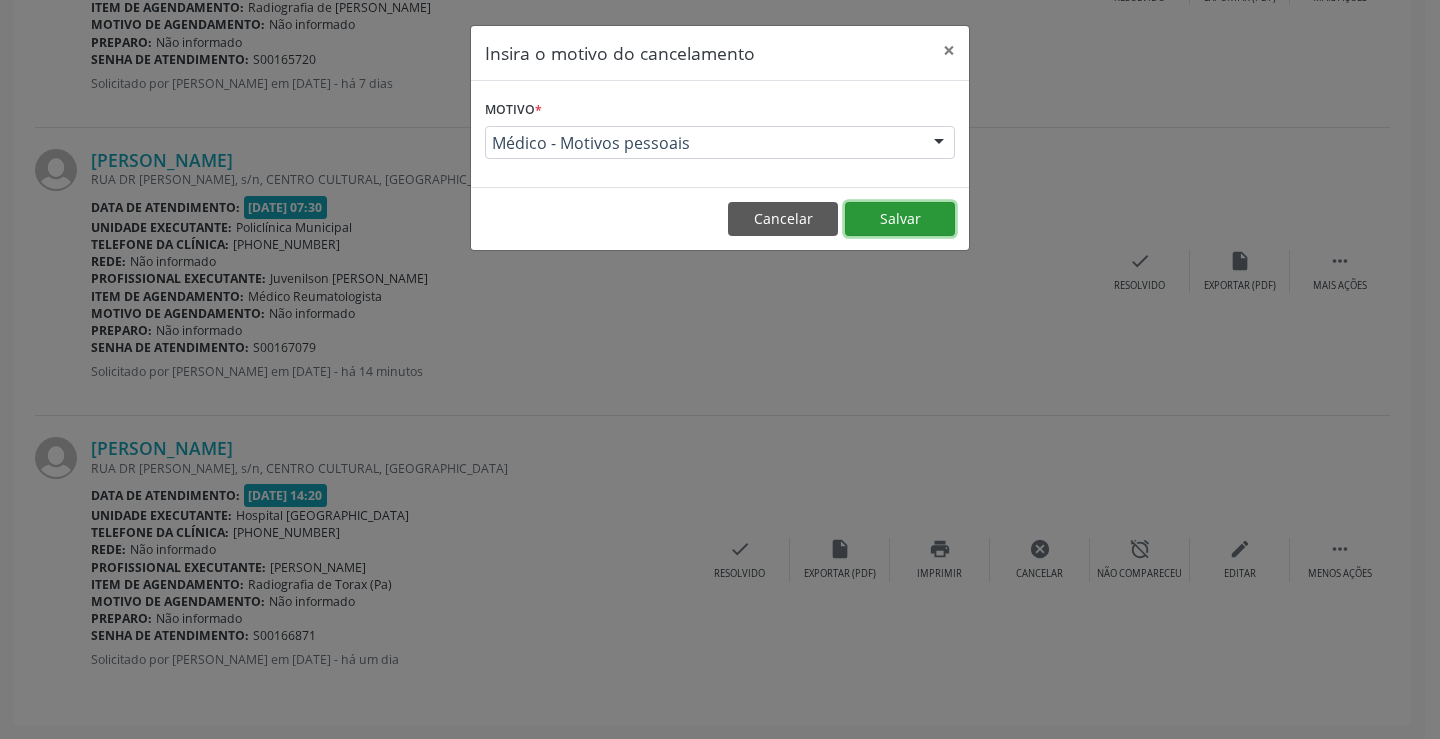 click on "Salvar" at bounding box center (900, 219) 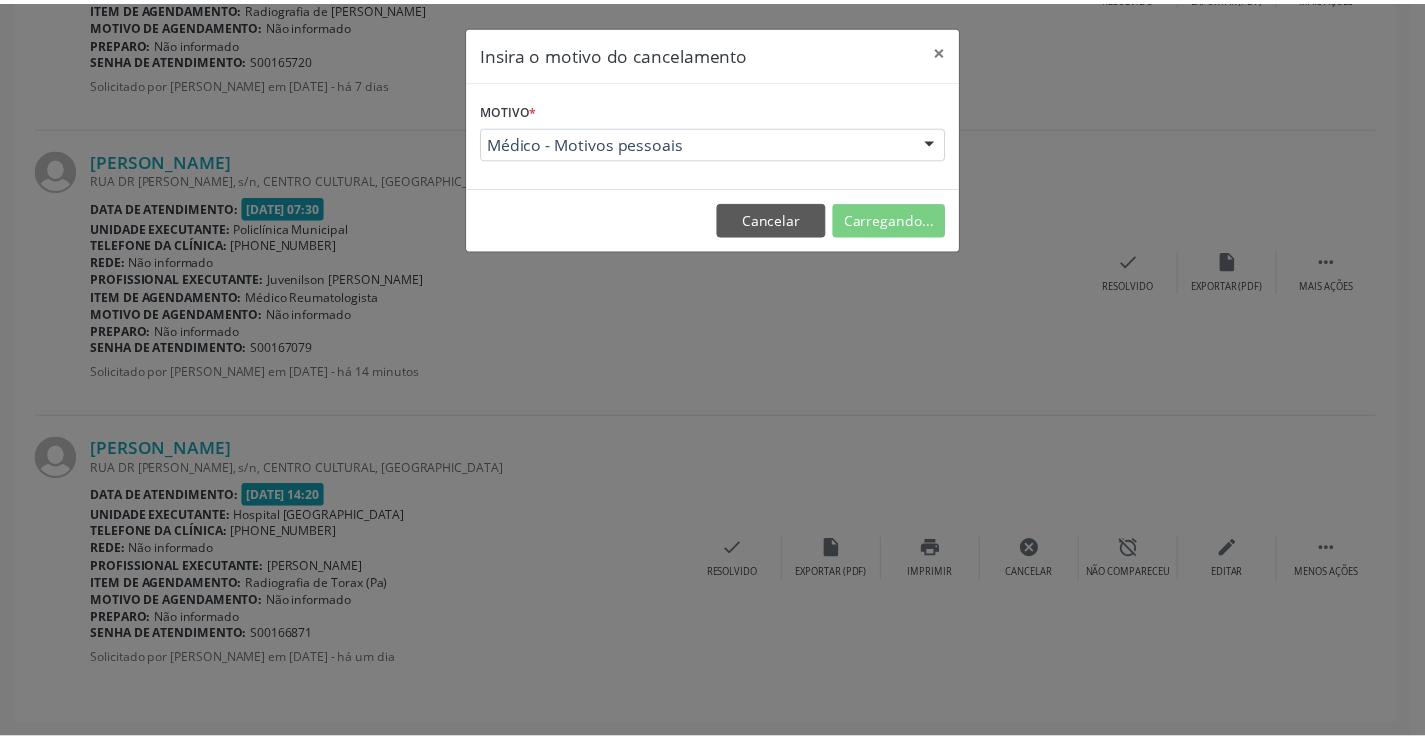 scroll, scrollTop: 0, scrollLeft: 0, axis: both 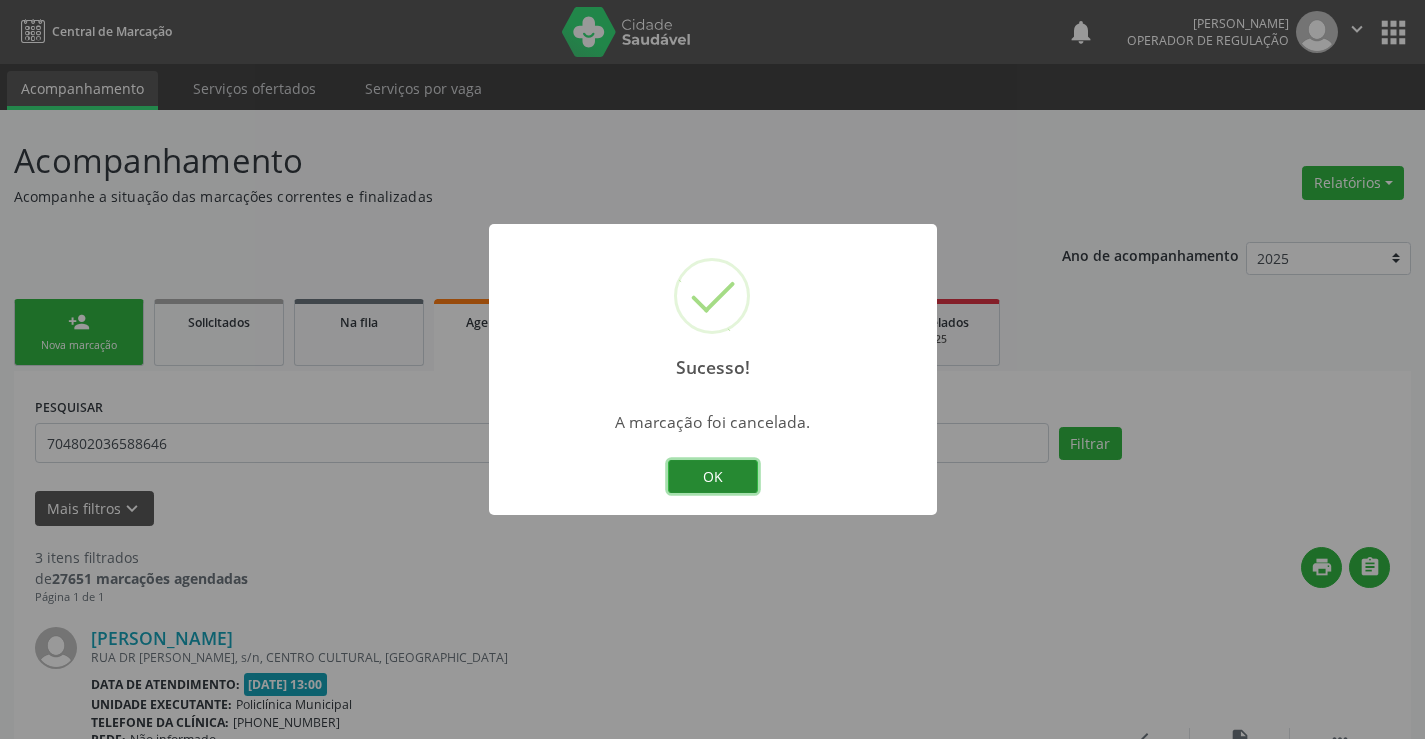 click on "OK" at bounding box center [713, 477] 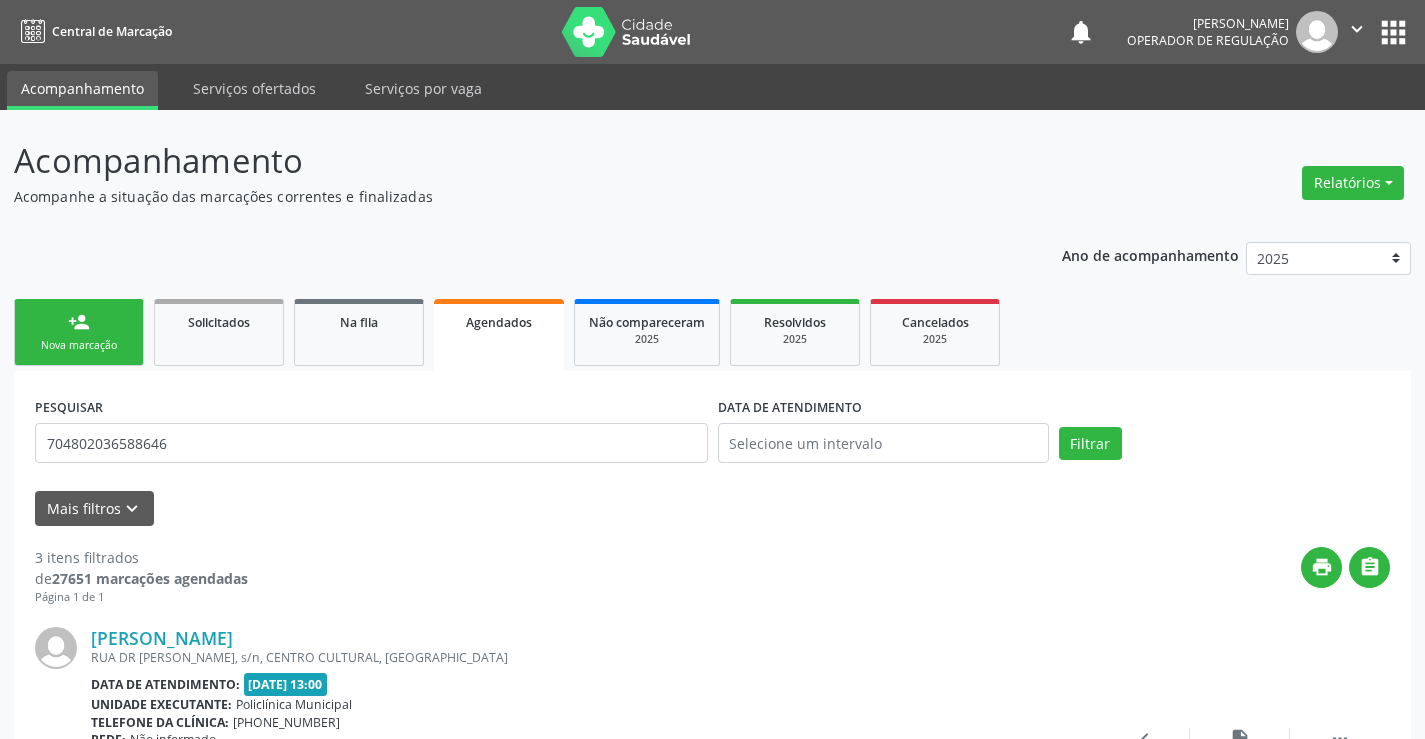 click on "Nova marcação" at bounding box center [79, 345] 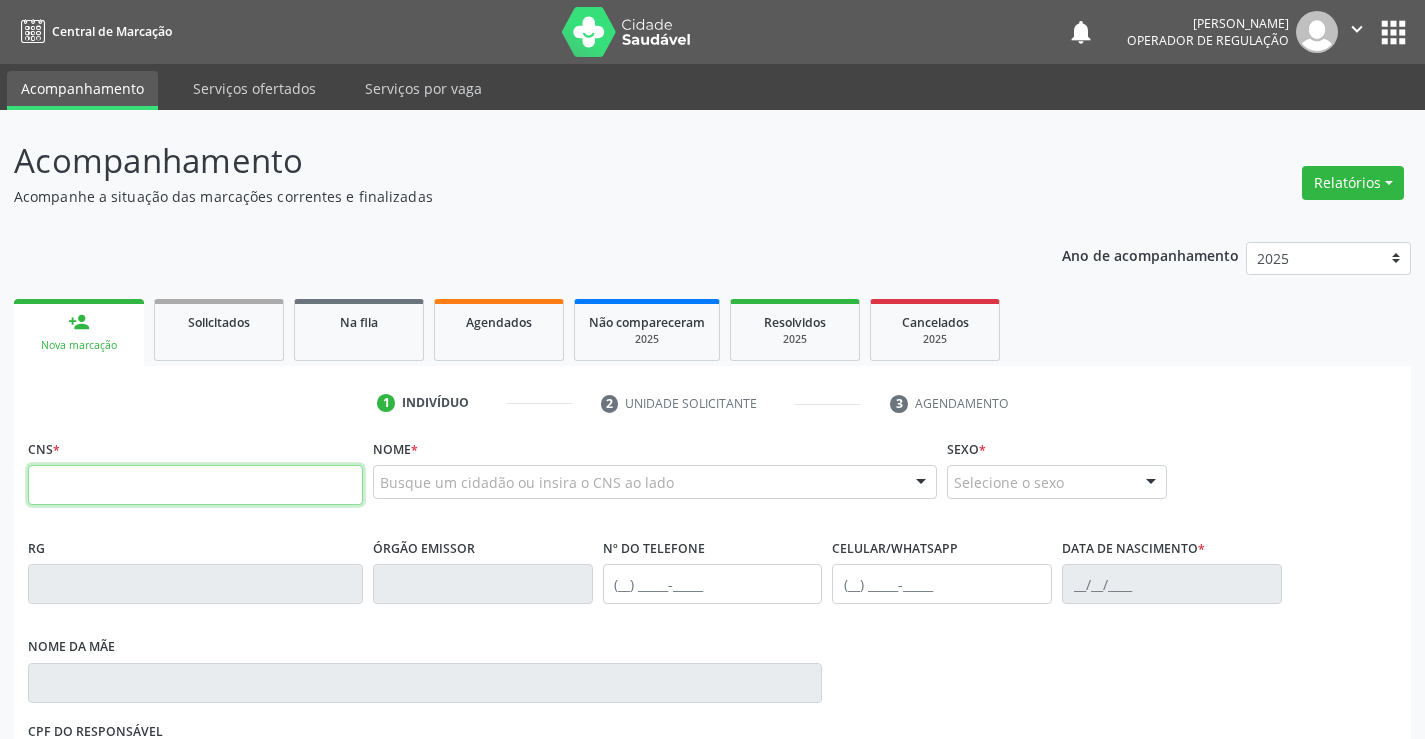 click at bounding box center [195, 485] 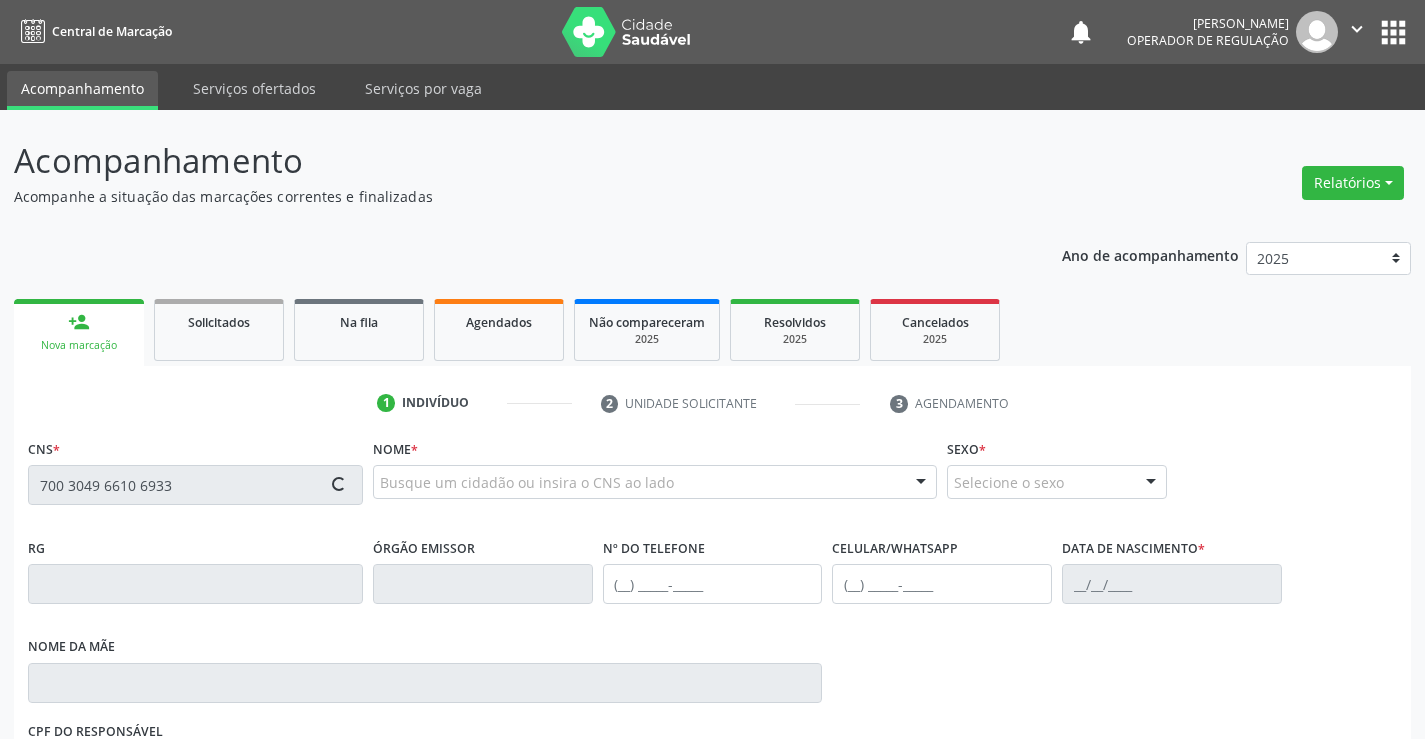type on "700 3049 6610 6933" 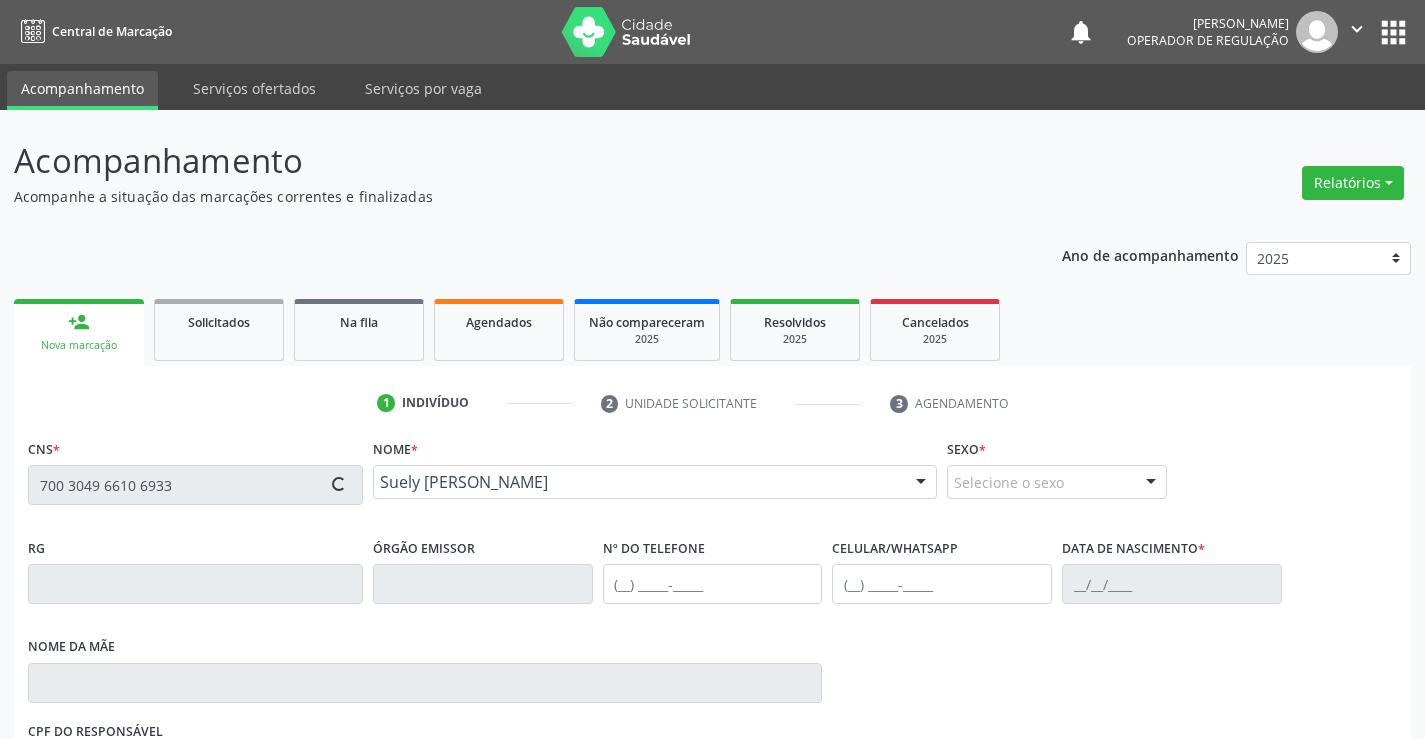 type on "32505863158403" 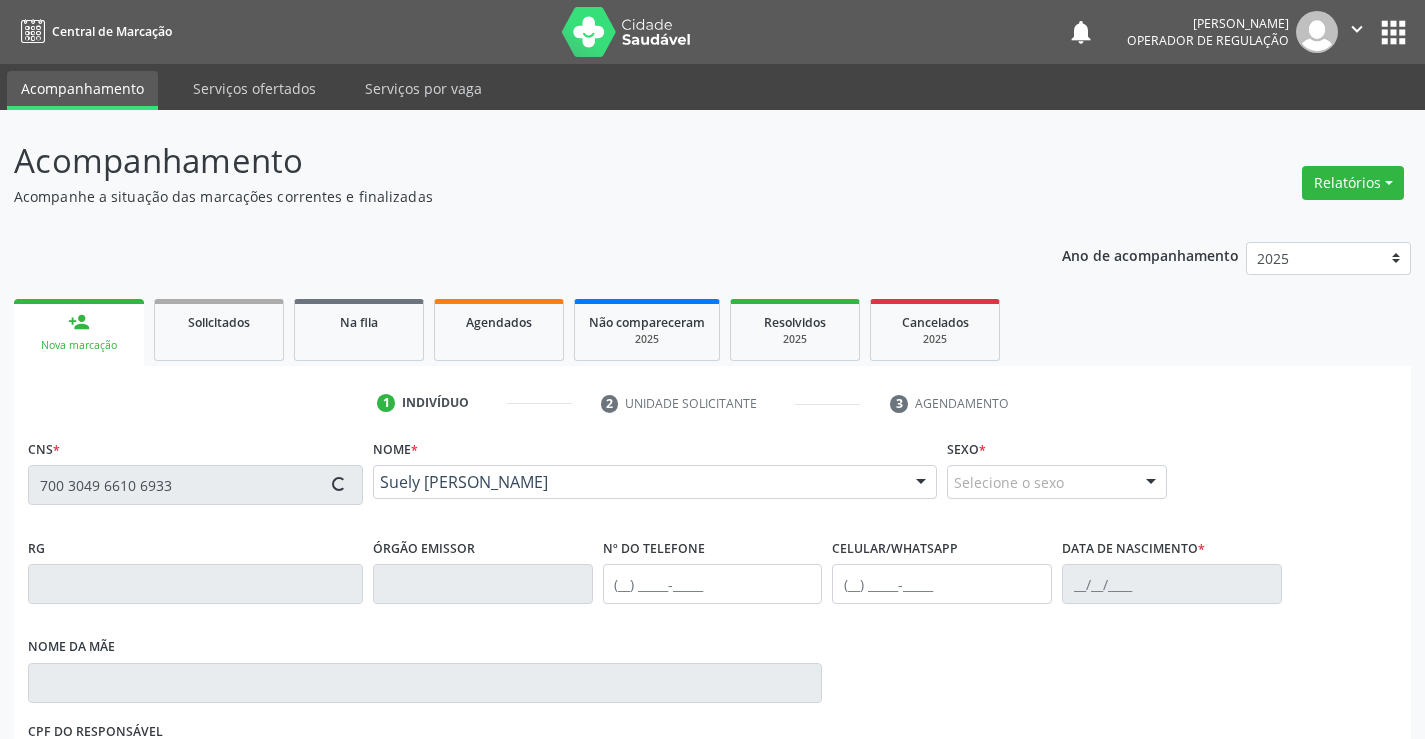 type on "(74) 99930-3410" 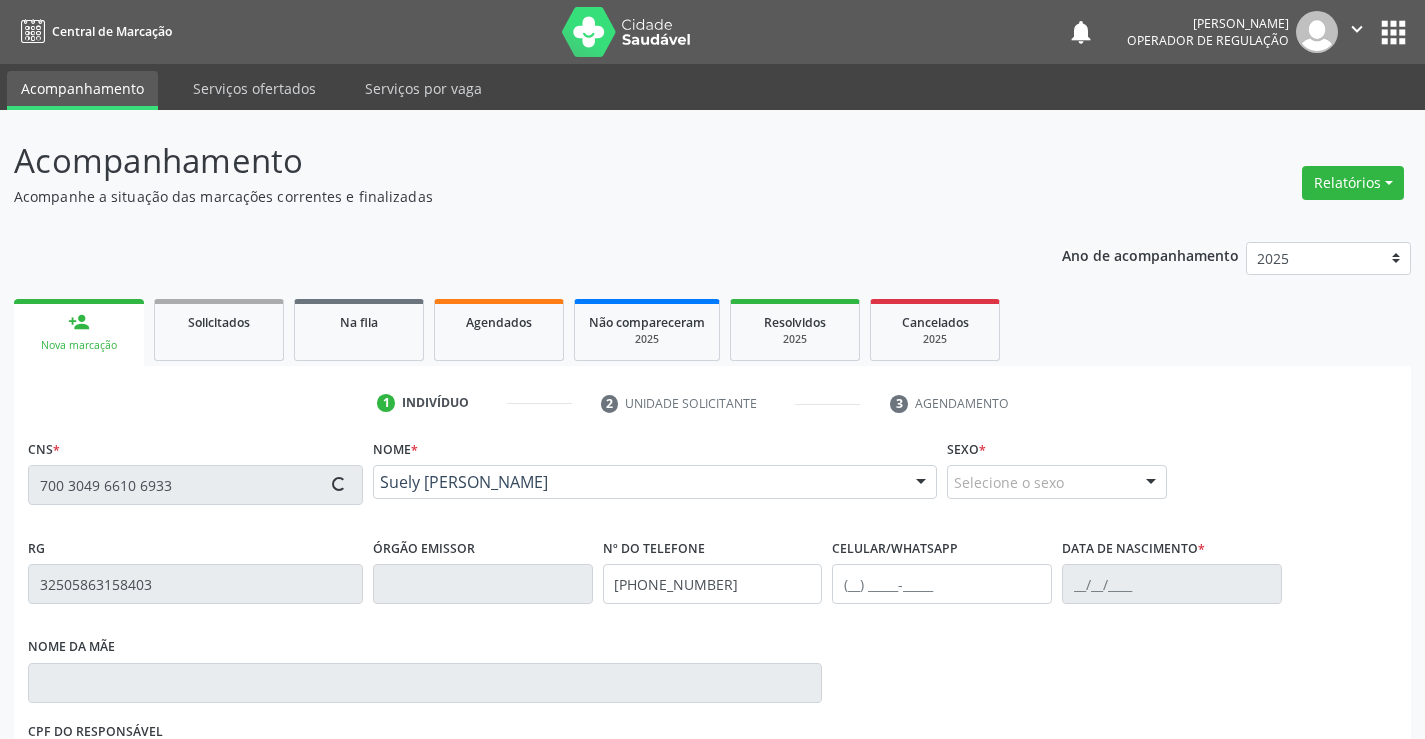 type on "(74) 99930-3410" 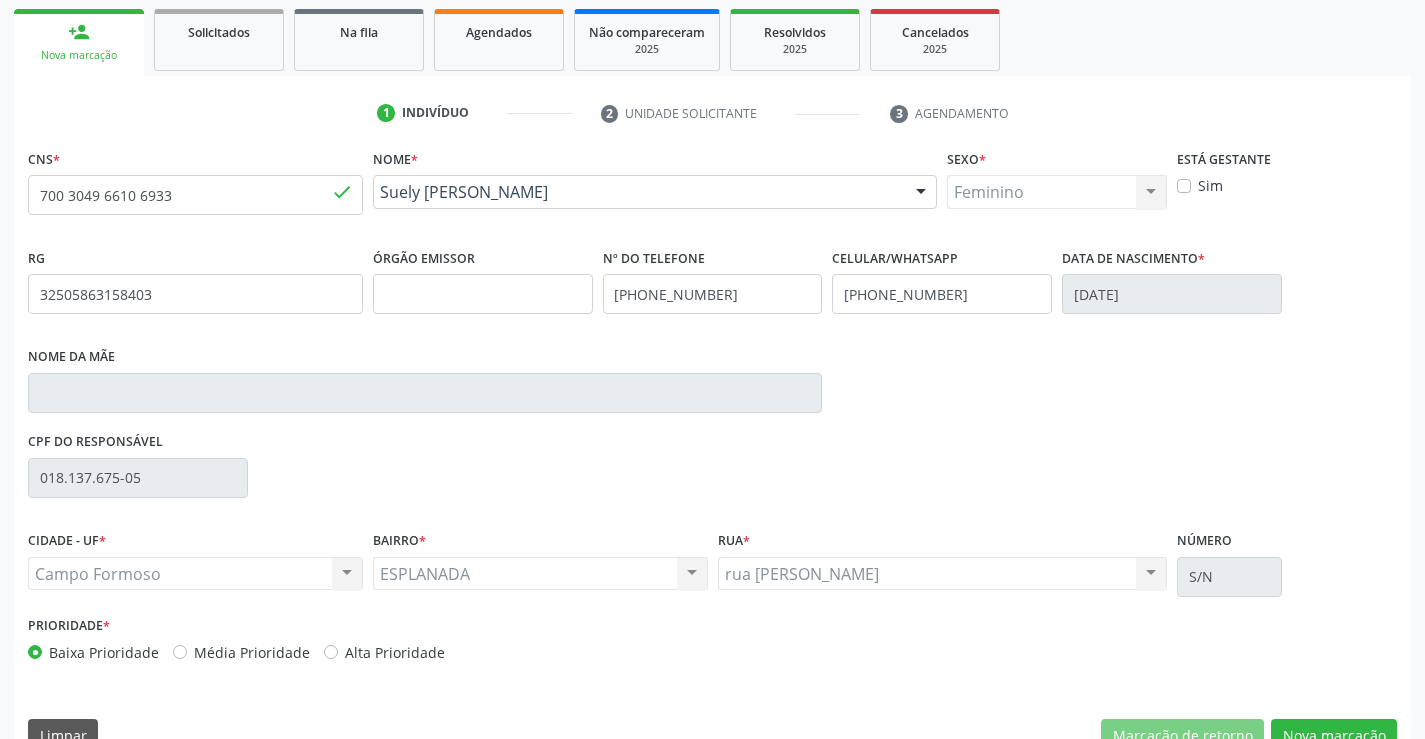 scroll, scrollTop: 331, scrollLeft: 0, axis: vertical 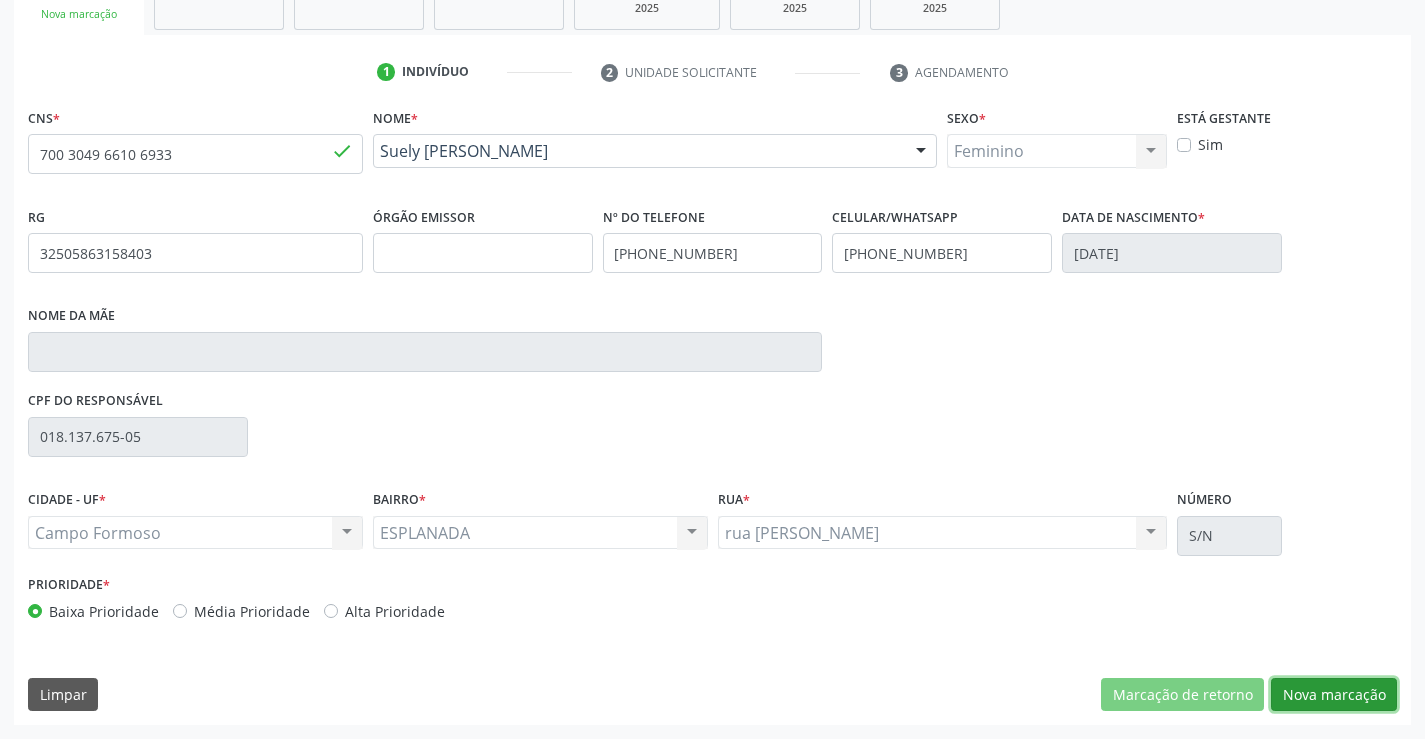 click on "Nova marcação" at bounding box center [1334, 695] 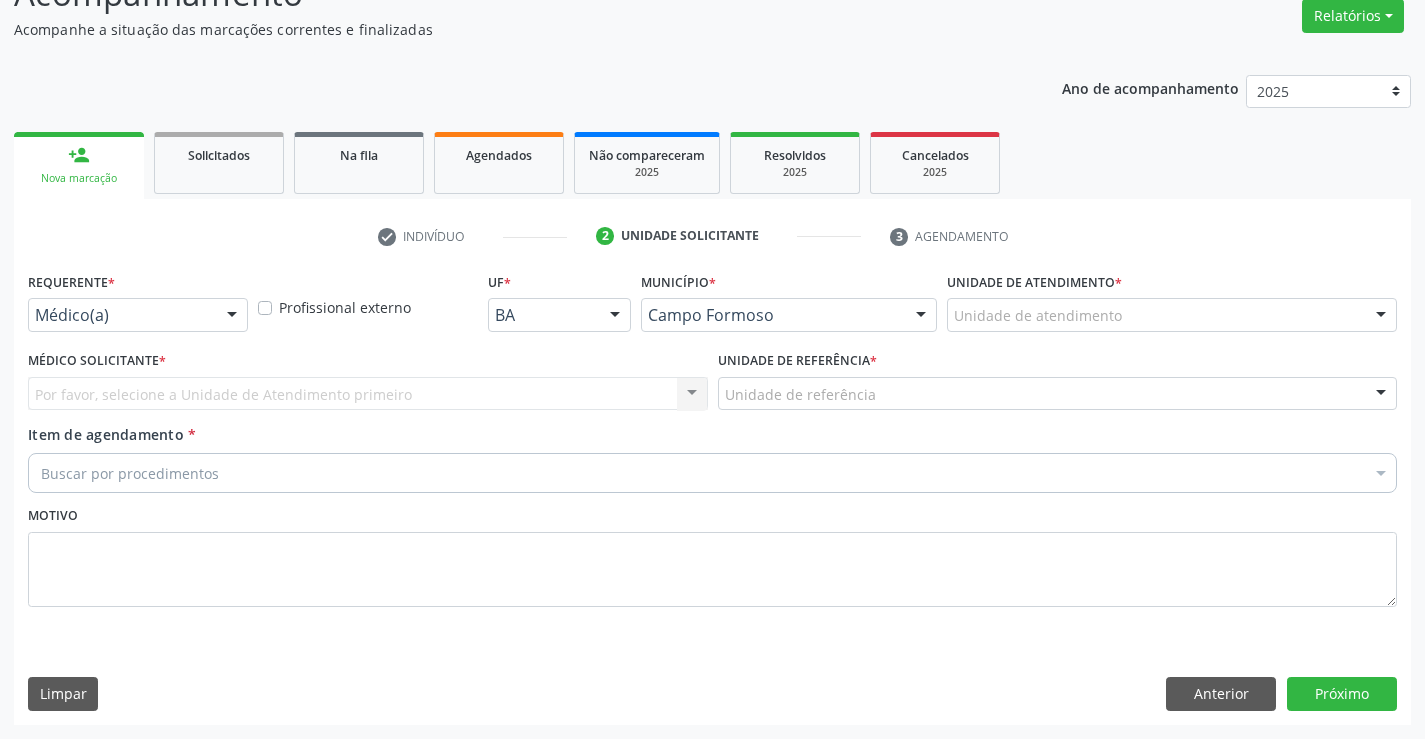 scroll, scrollTop: 167, scrollLeft: 0, axis: vertical 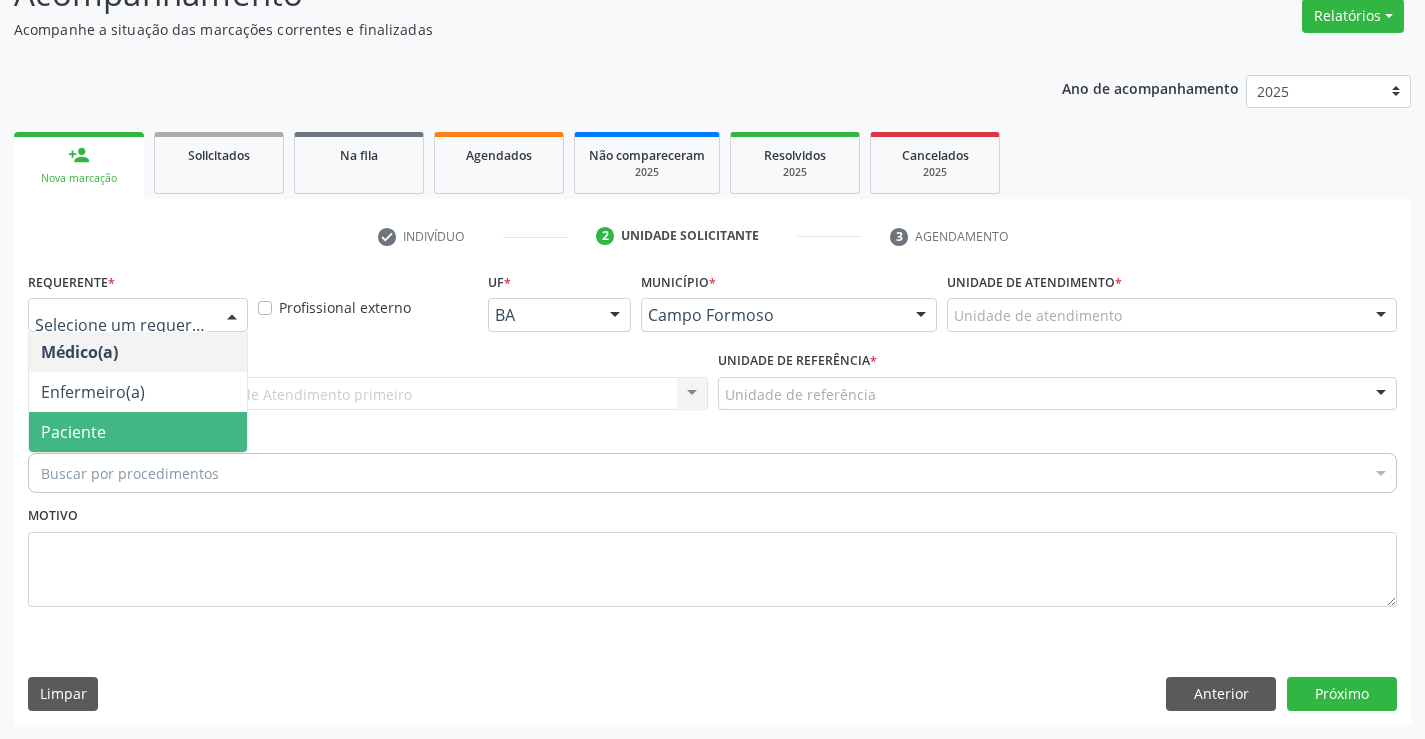 click on "Paciente" at bounding box center (138, 432) 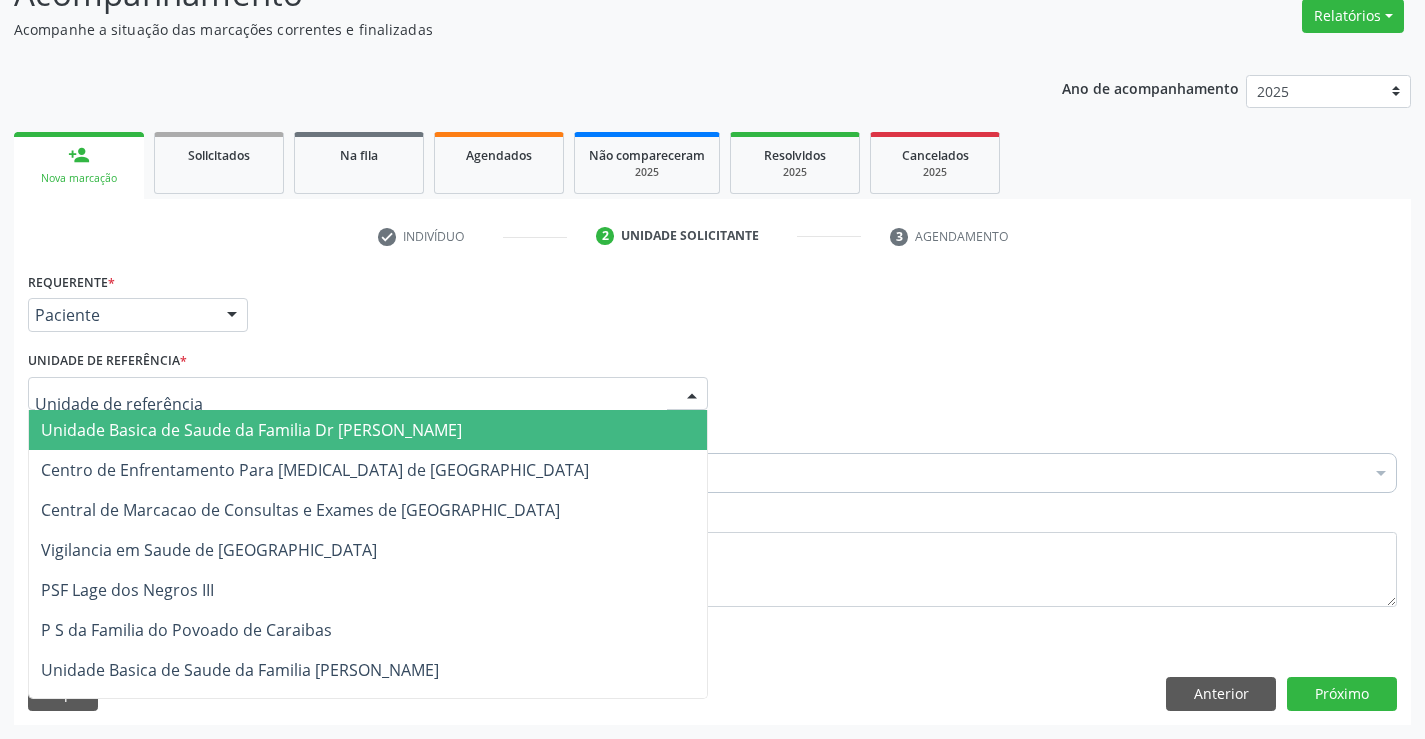 click on "Unidade Basica de Saude da Familia Dr [PERSON_NAME]" at bounding box center [251, 430] 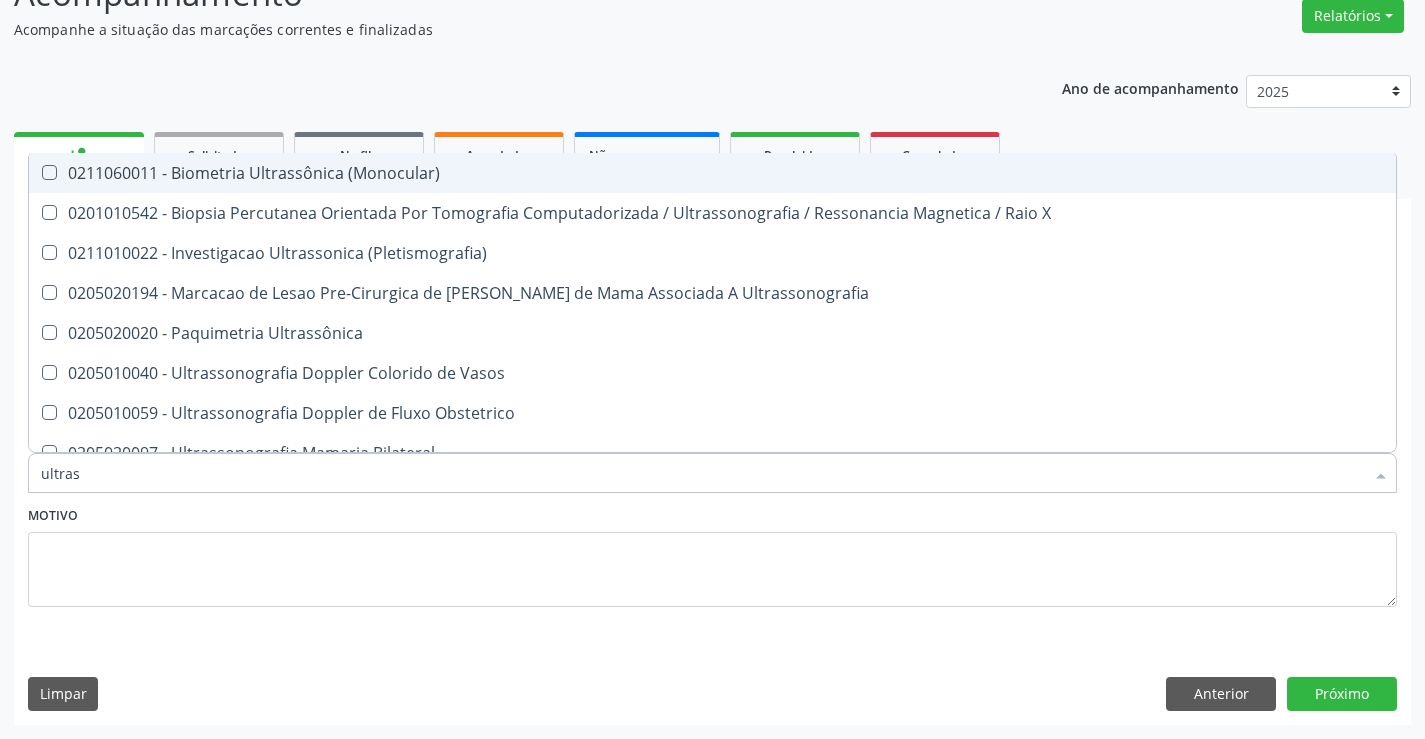 type on "ultrass" 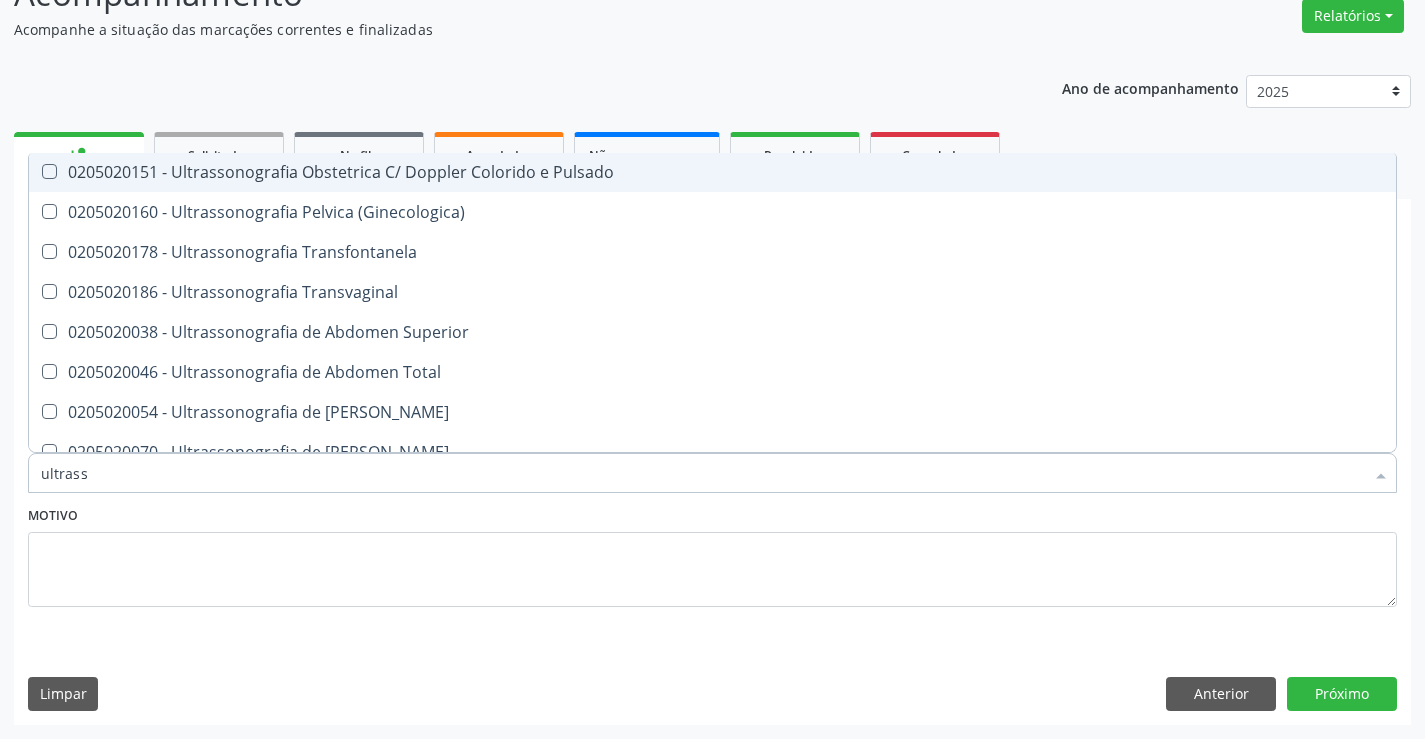 scroll, scrollTop: 400, scrollLeft: 0, axis: vertical 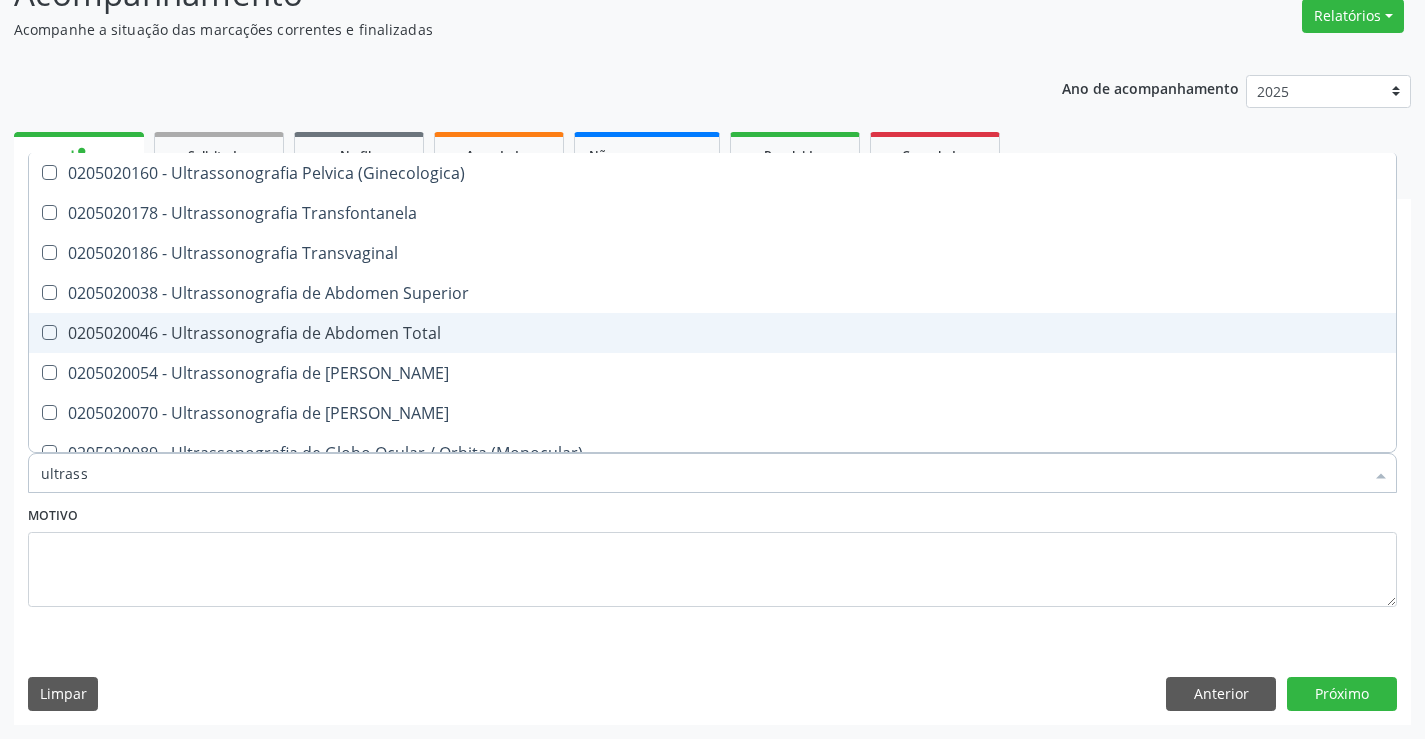 click on "0205020046 - Ultrassonografia de Abdomen Total" at bounding box center [712, 333] 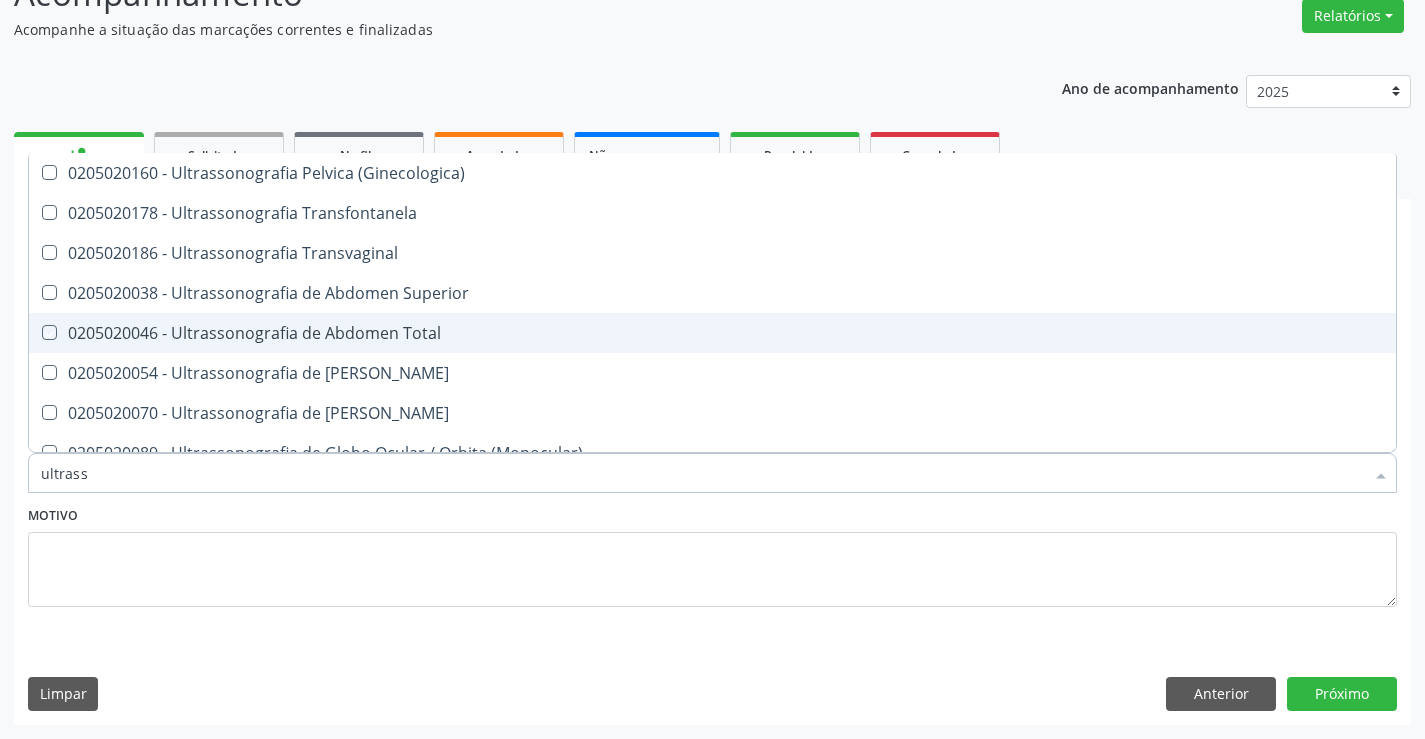 checkbox on "true" 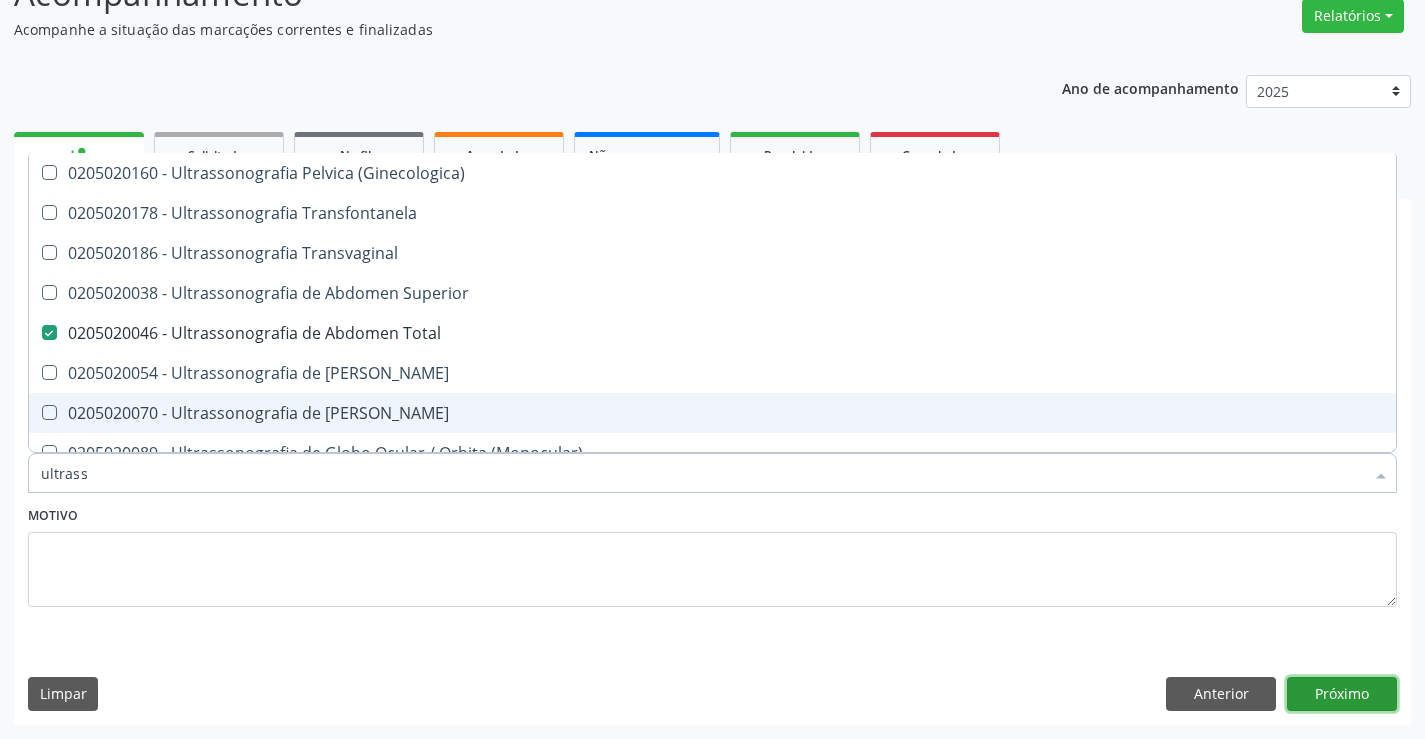 click on "Próximo" at bounding box center (1342, 694) 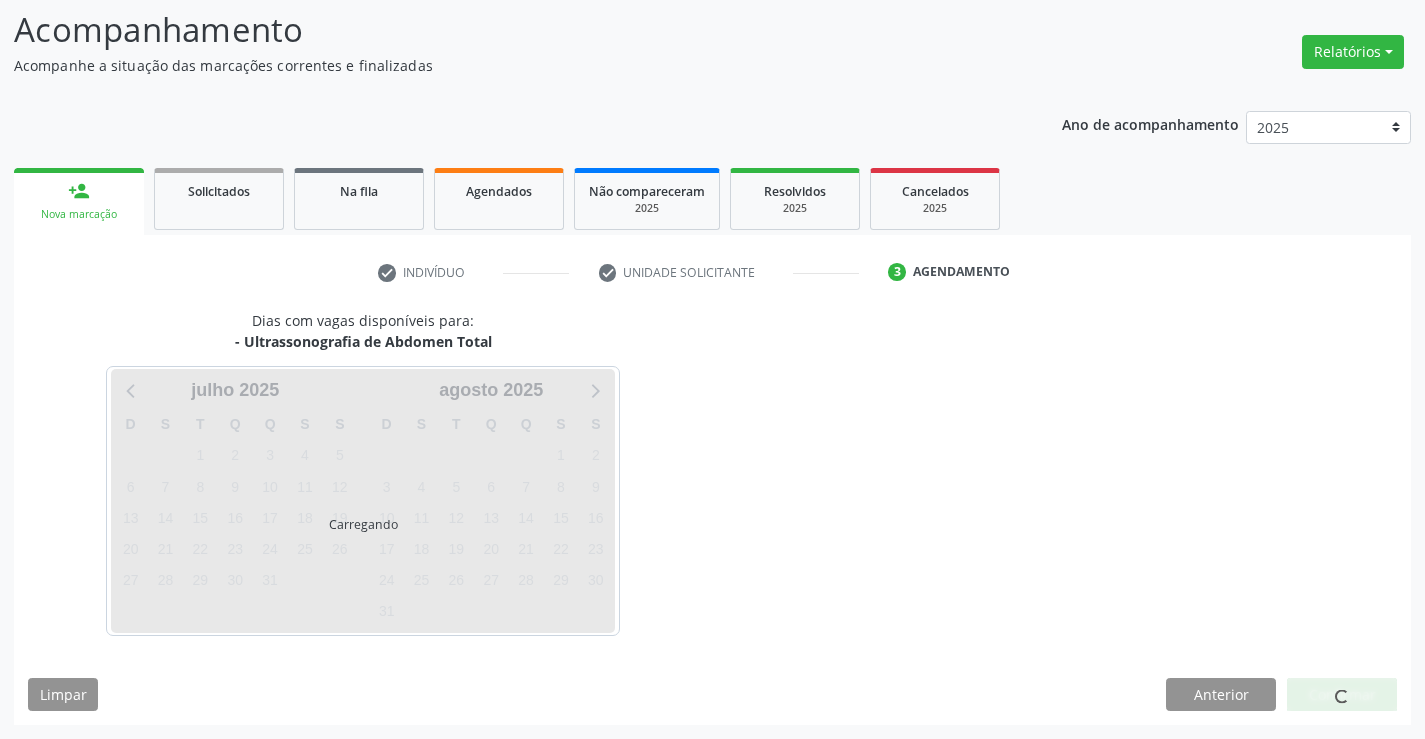 scroll, scrollTop: 131, scrollLeft: 0, axis: vertical 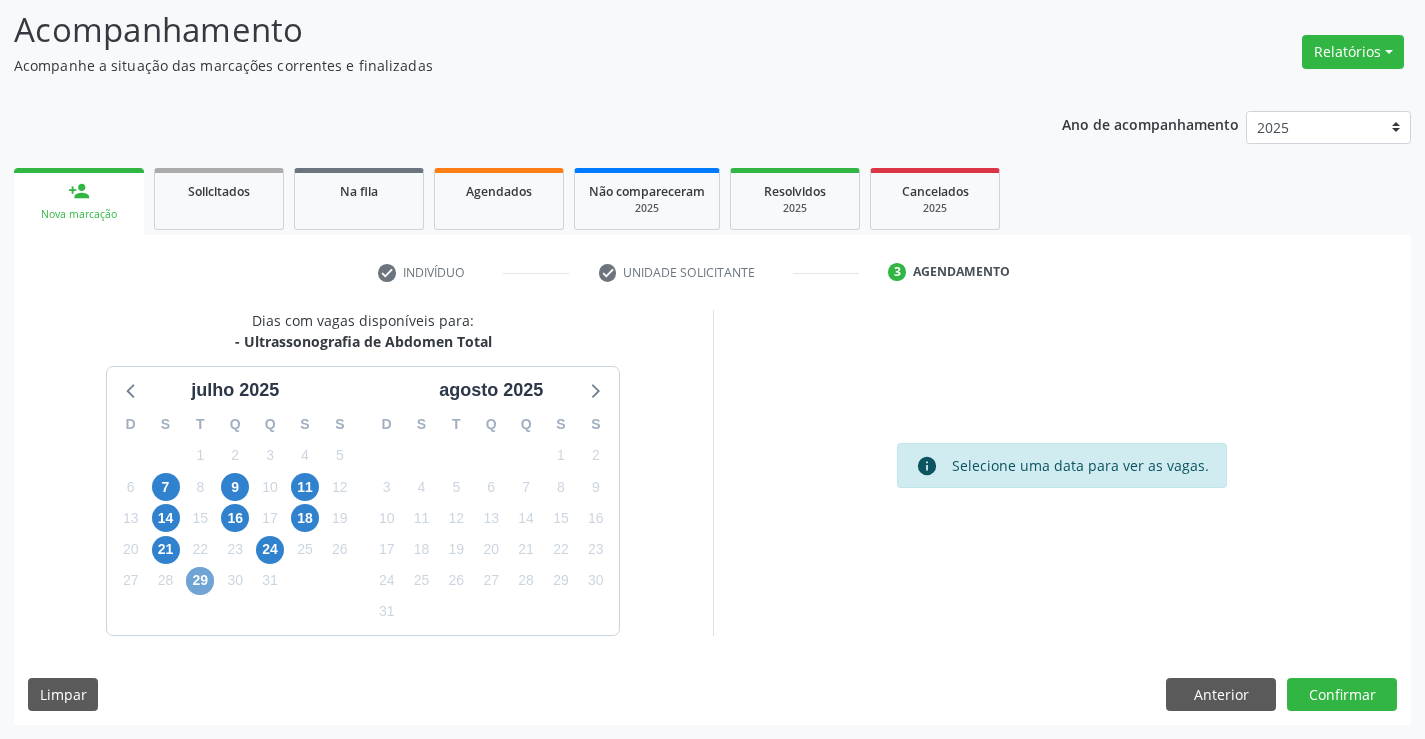 click on "29" at bounding box center [200, 581] 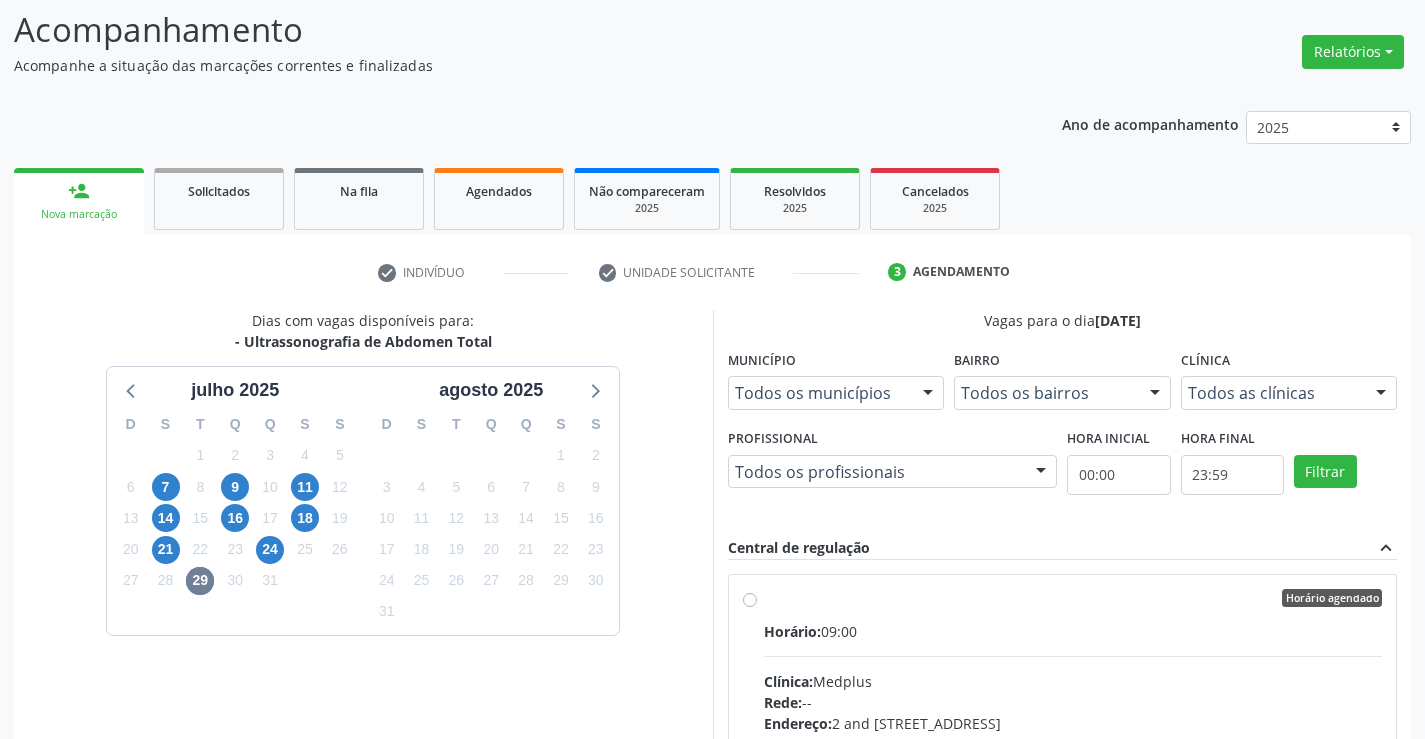 click on "Horário agendado" at bounding box center (1073, 598) 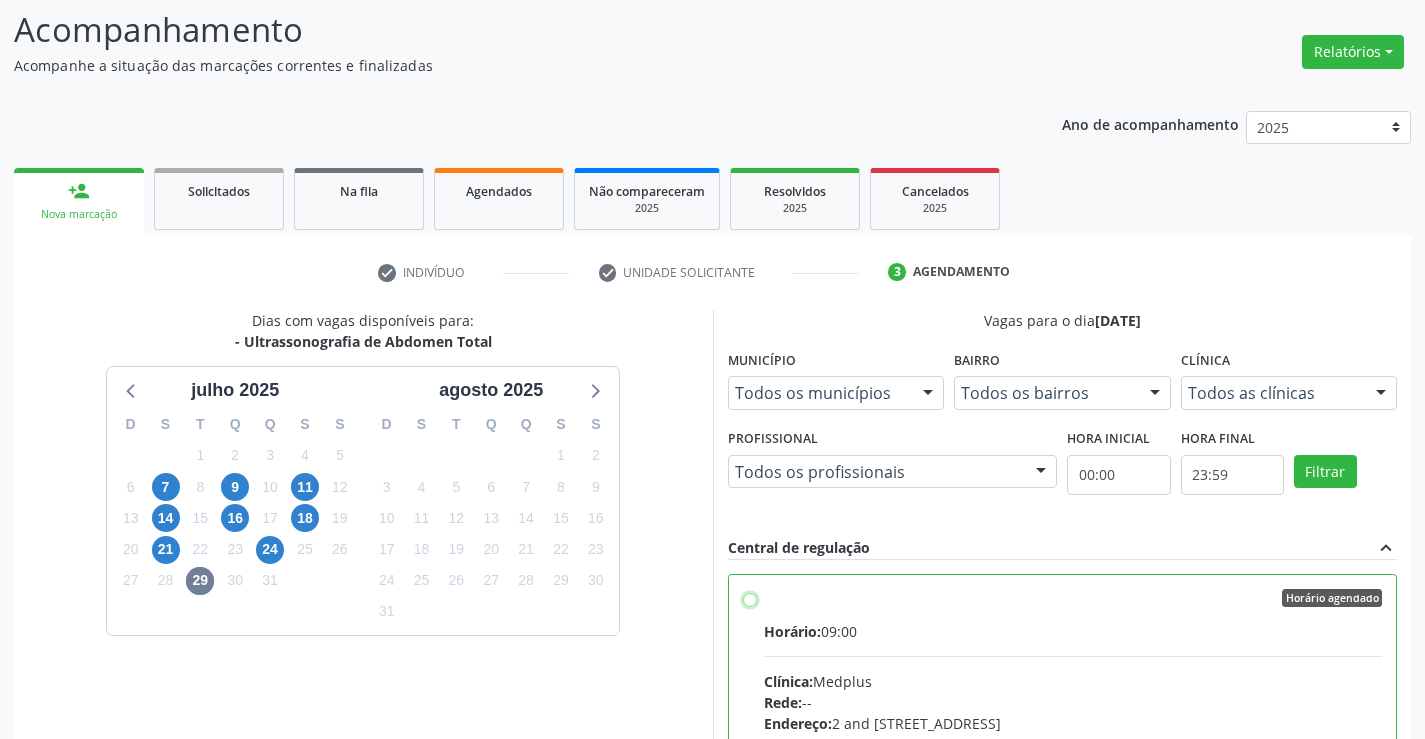 radio on "true" 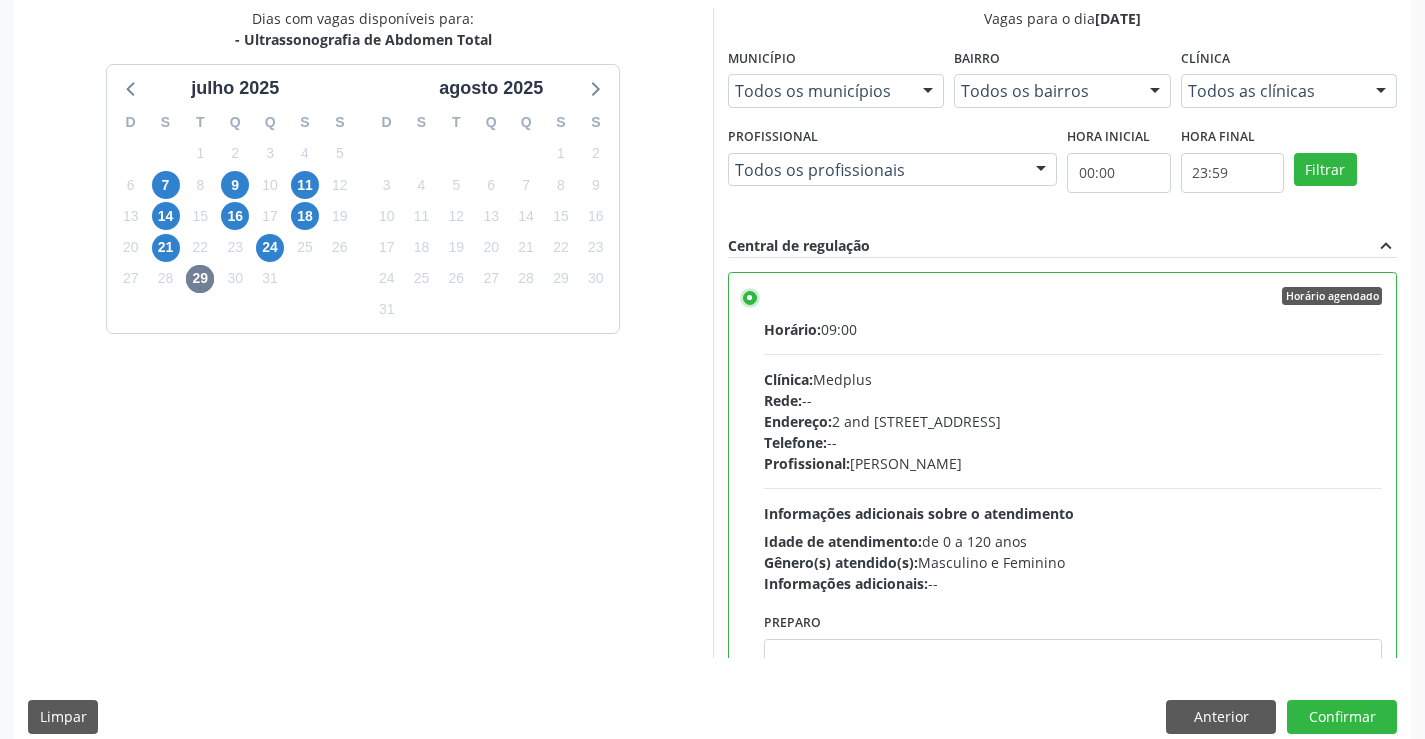scroll, scrollTop: 456, scrollLeft: 0, axis: vertical 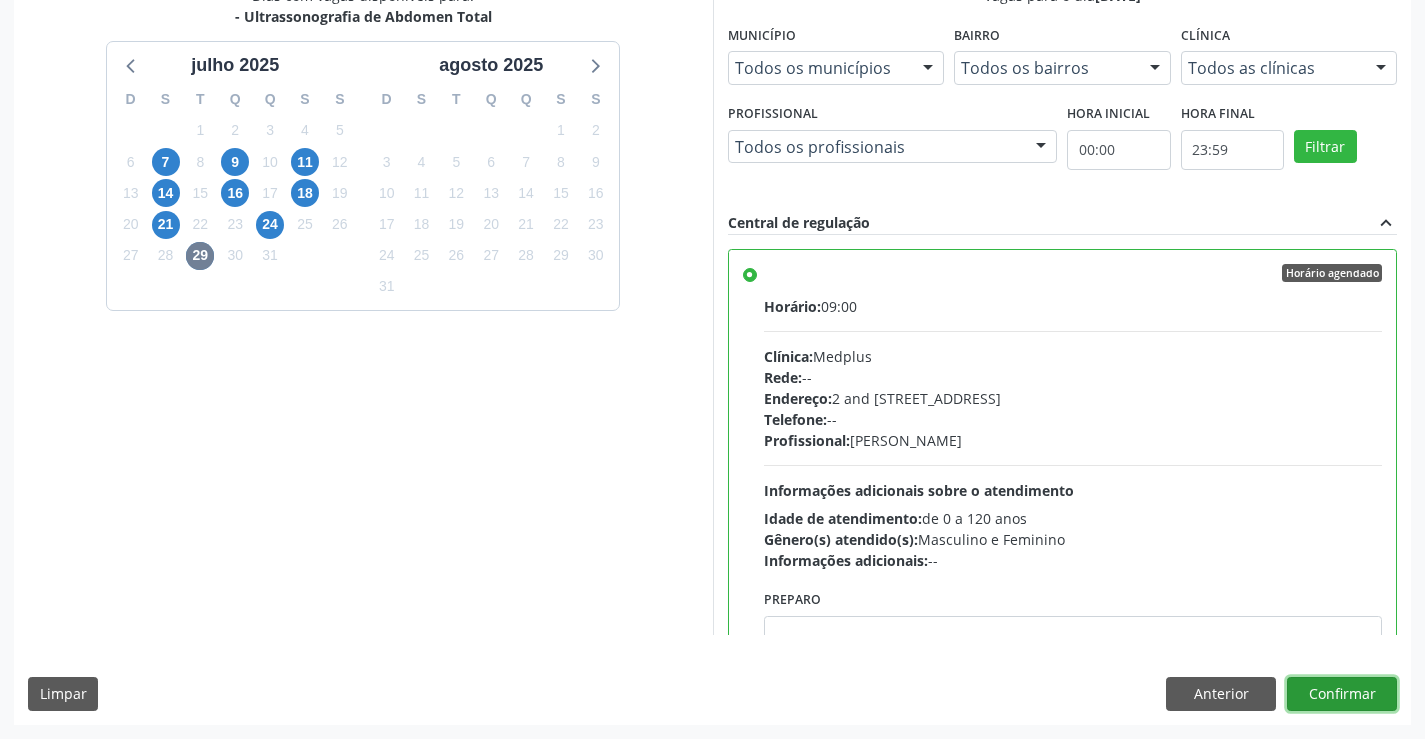 click on "Confirmar" at bounding box center [1342, 694] 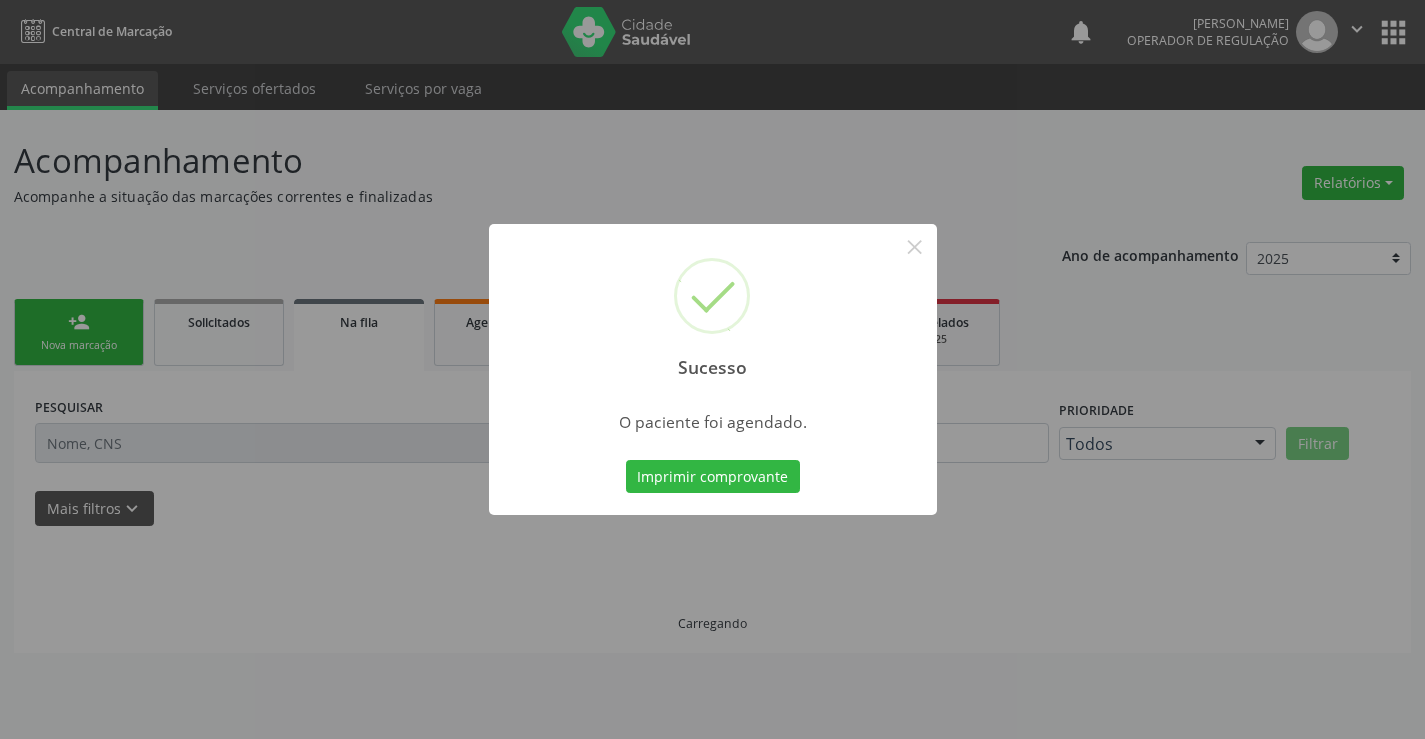 scroll, scrollTop: 0, scrollLeft: 0, axis: both 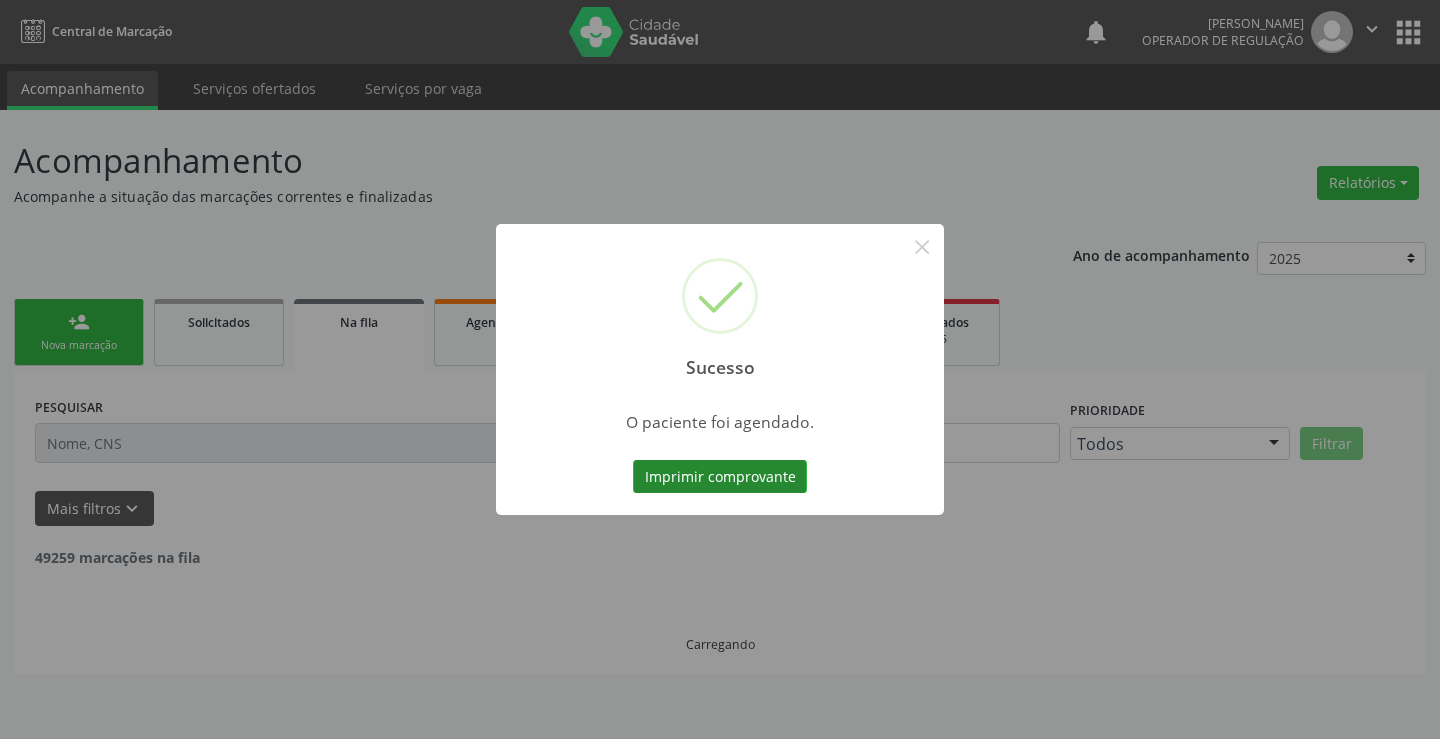 click on "Imprimir comprovante" at bounding box center (720, 477) 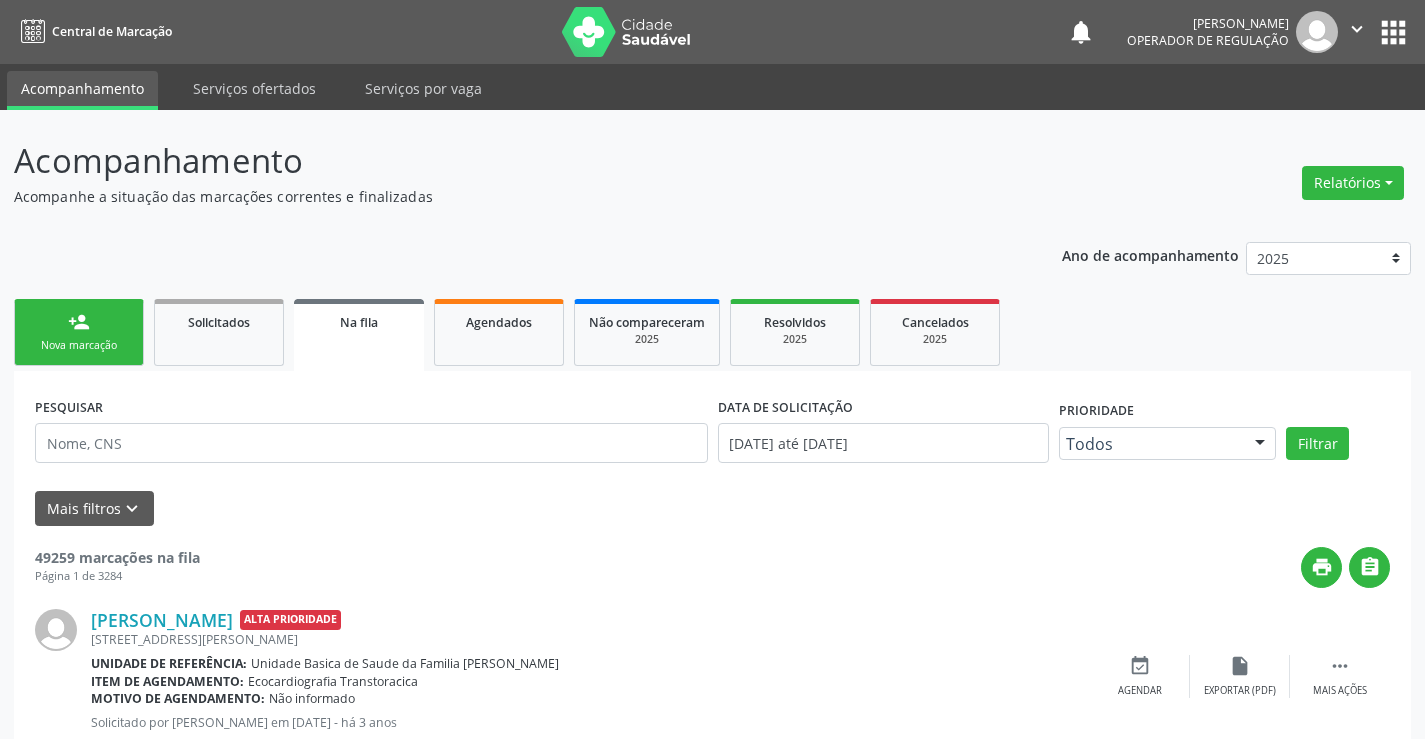 click on "person_add
Nova marcação" at bounding box center [79, 332] 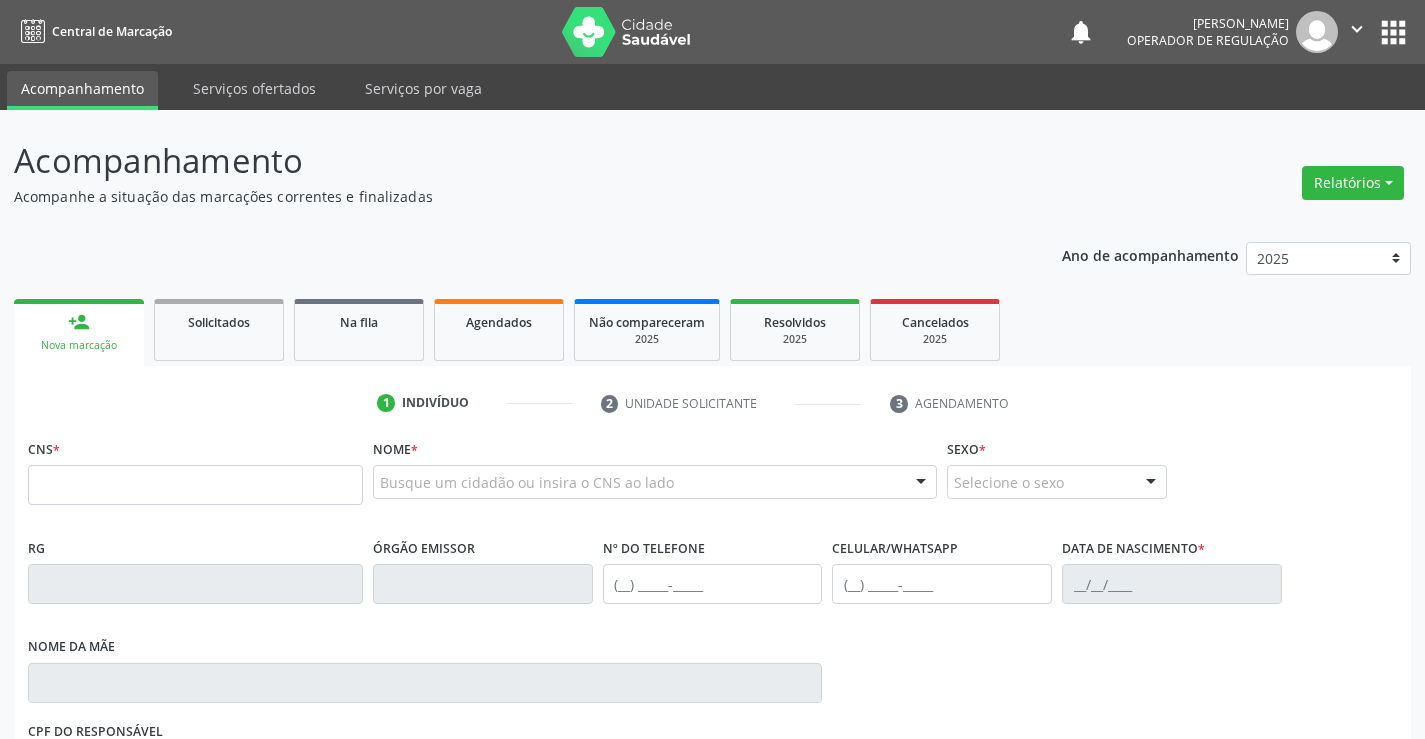 scroll, scrollTop: 0, scrollLeft: 0, axis: both 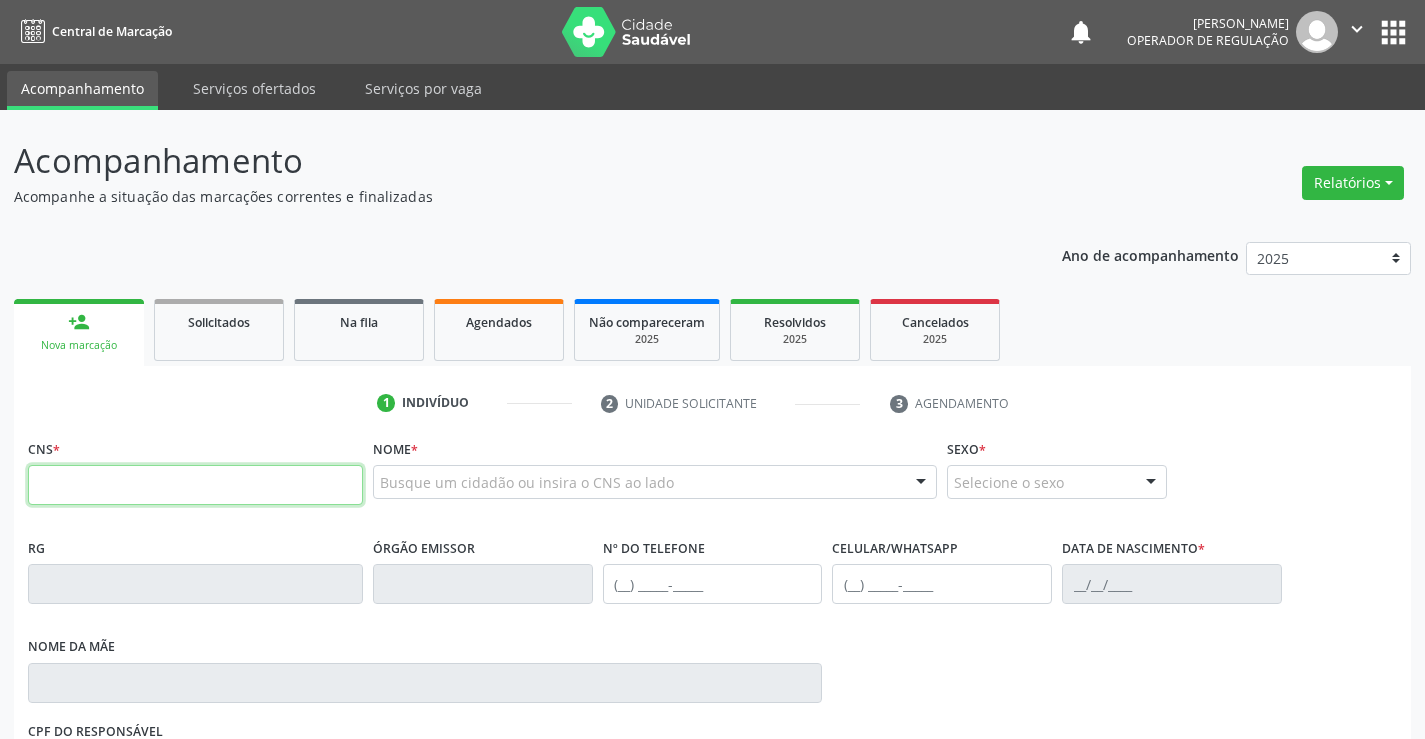 click at bounding box center (195, 485) 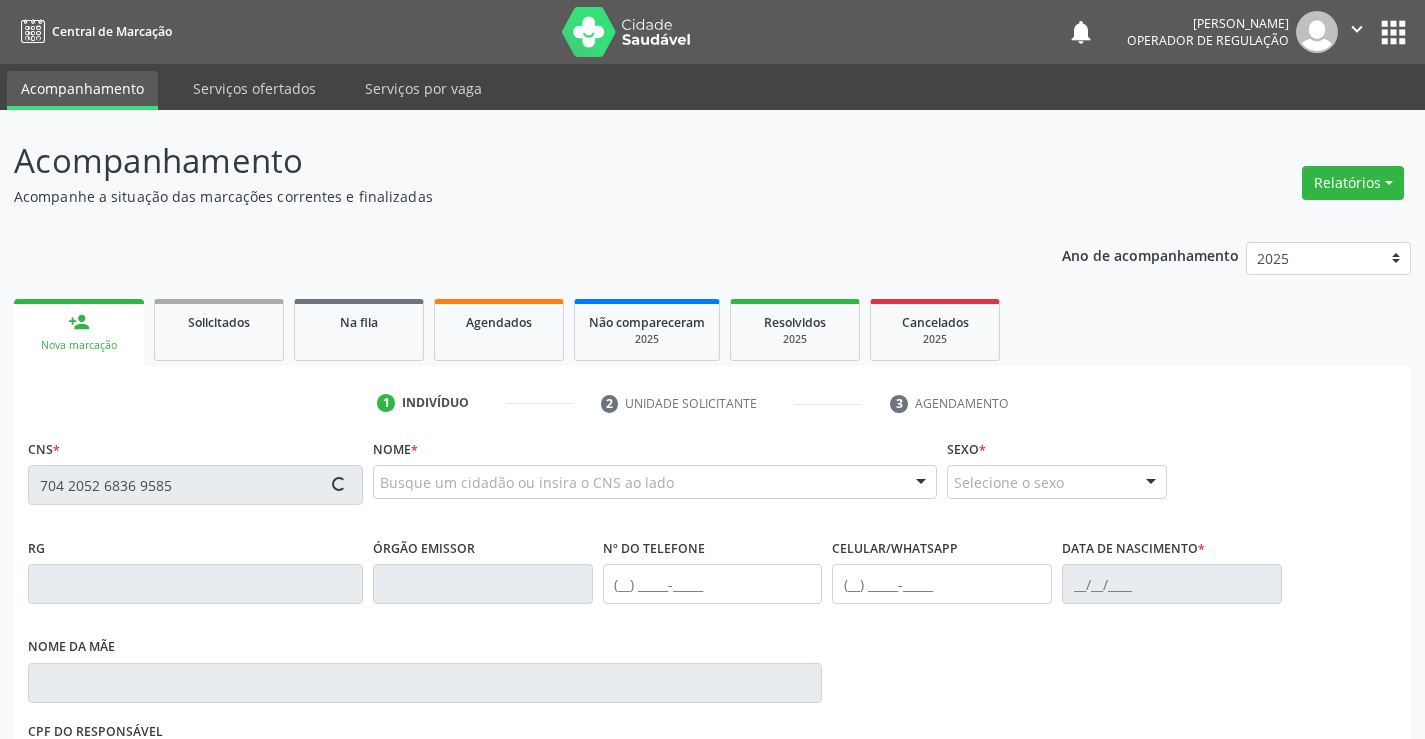 type on "704 2052 6836 9585" 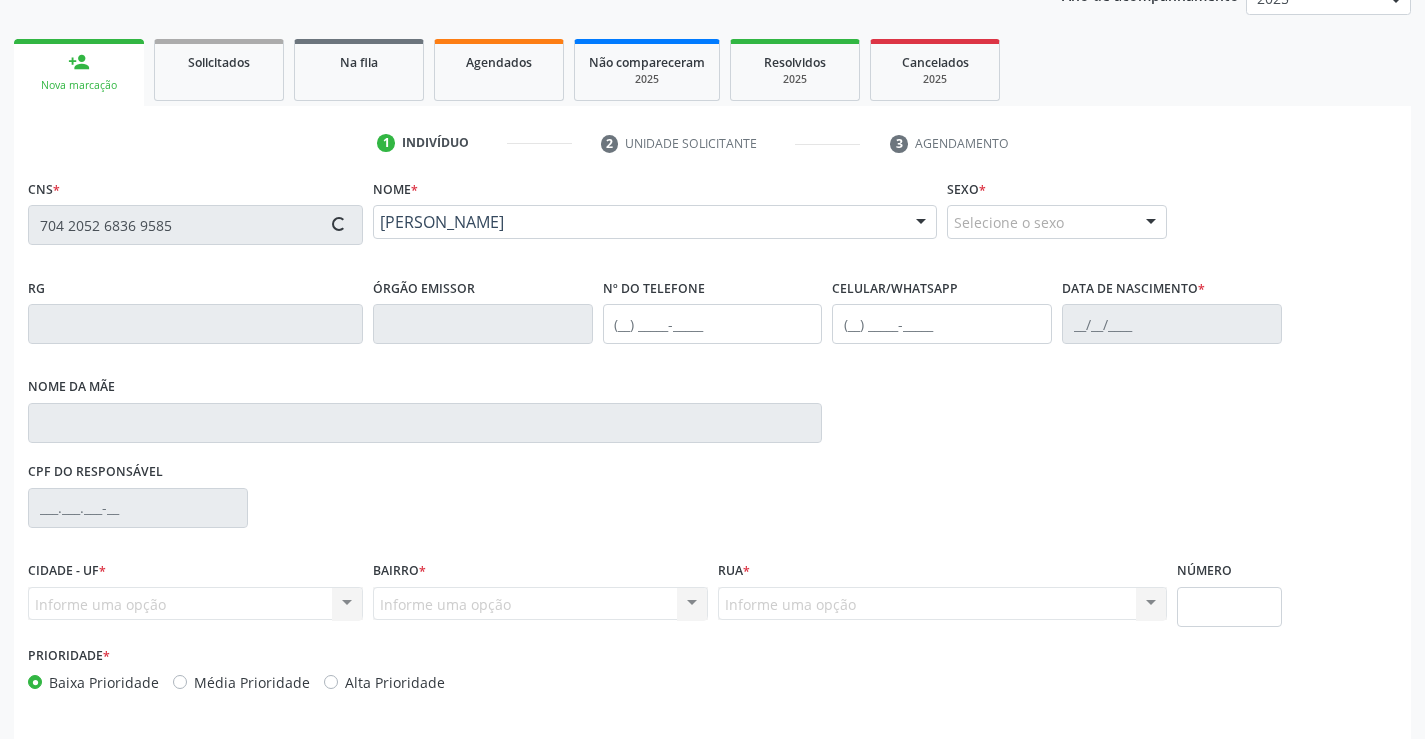 type on "37264750" 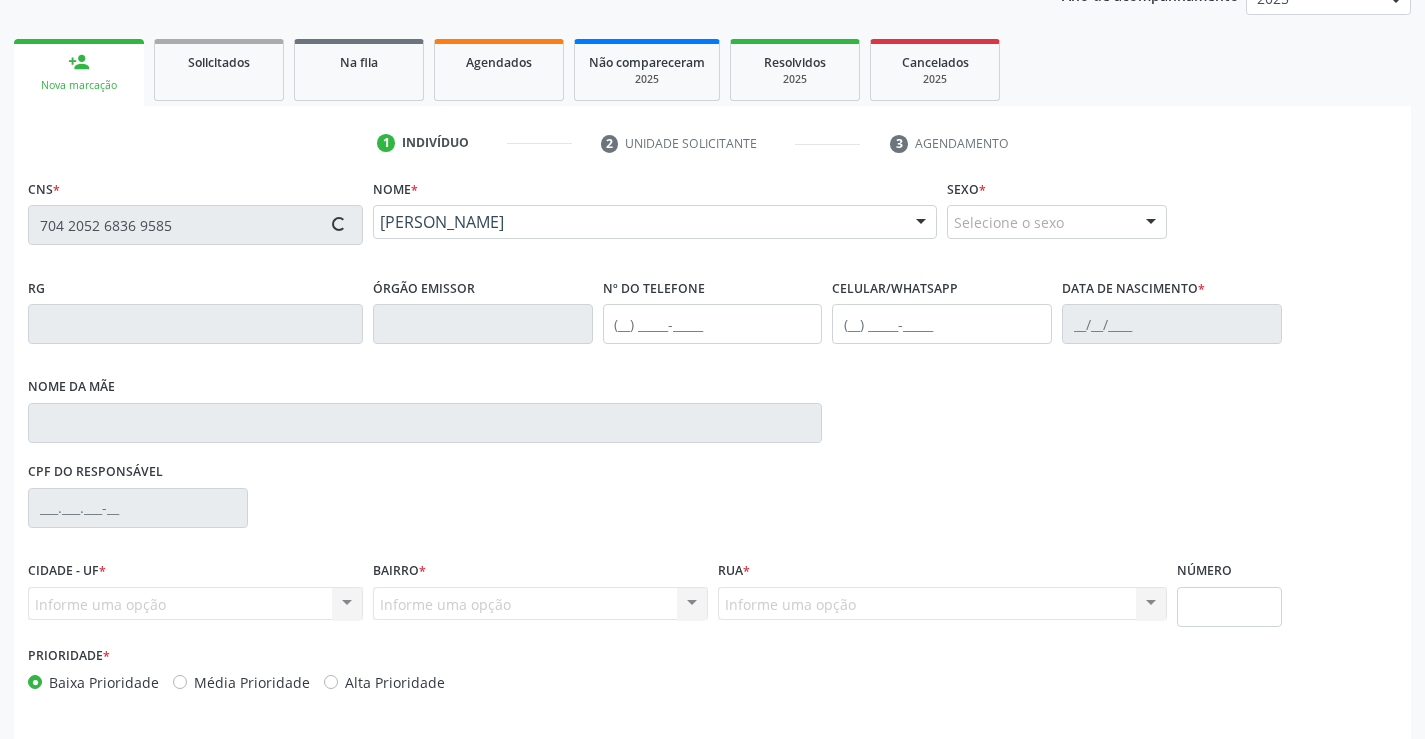 type on "[PHONE_NUMBER]" 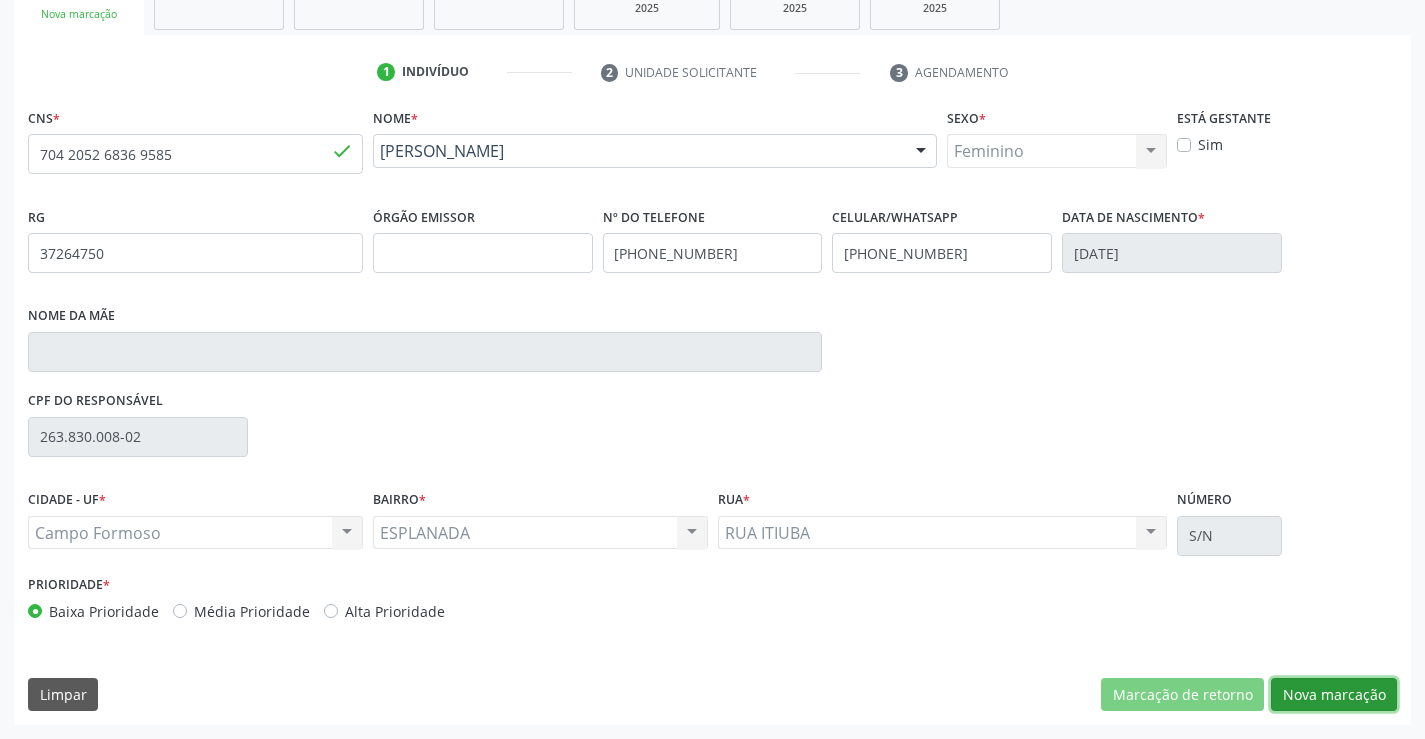 click on "Nova marcação" at bounding box center [1334, 695] 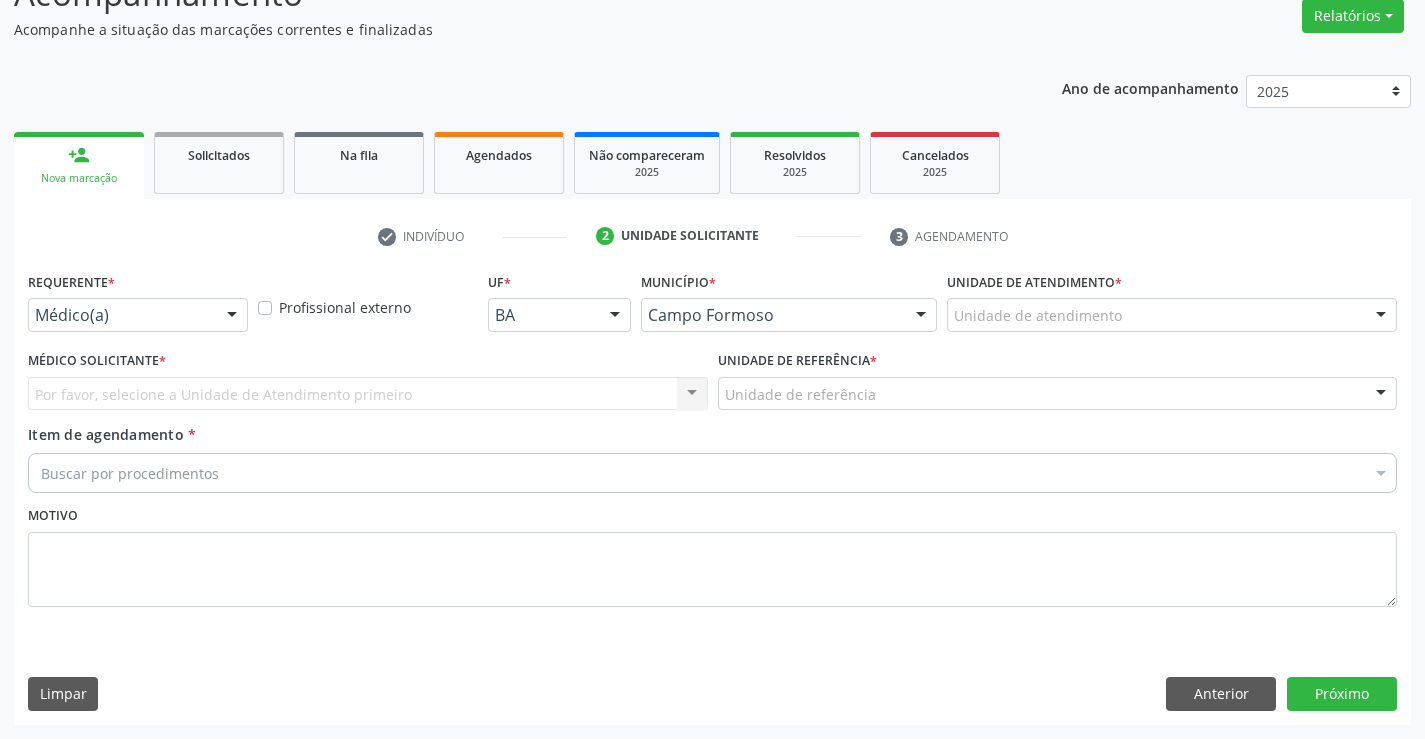 scroll, scrollTop: 167, scrollLeft: 0, axis: vertical 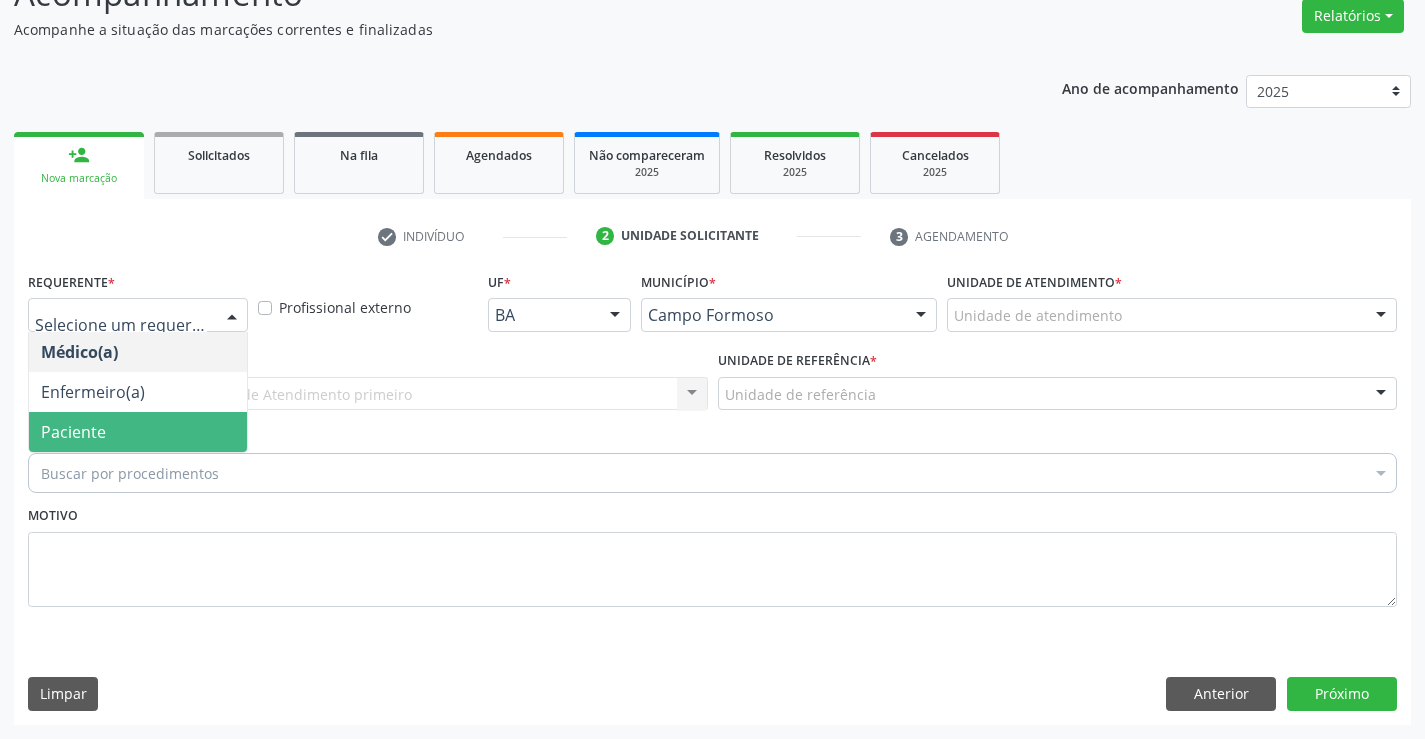 click on "Paciente" at bounding box center [73, 432] 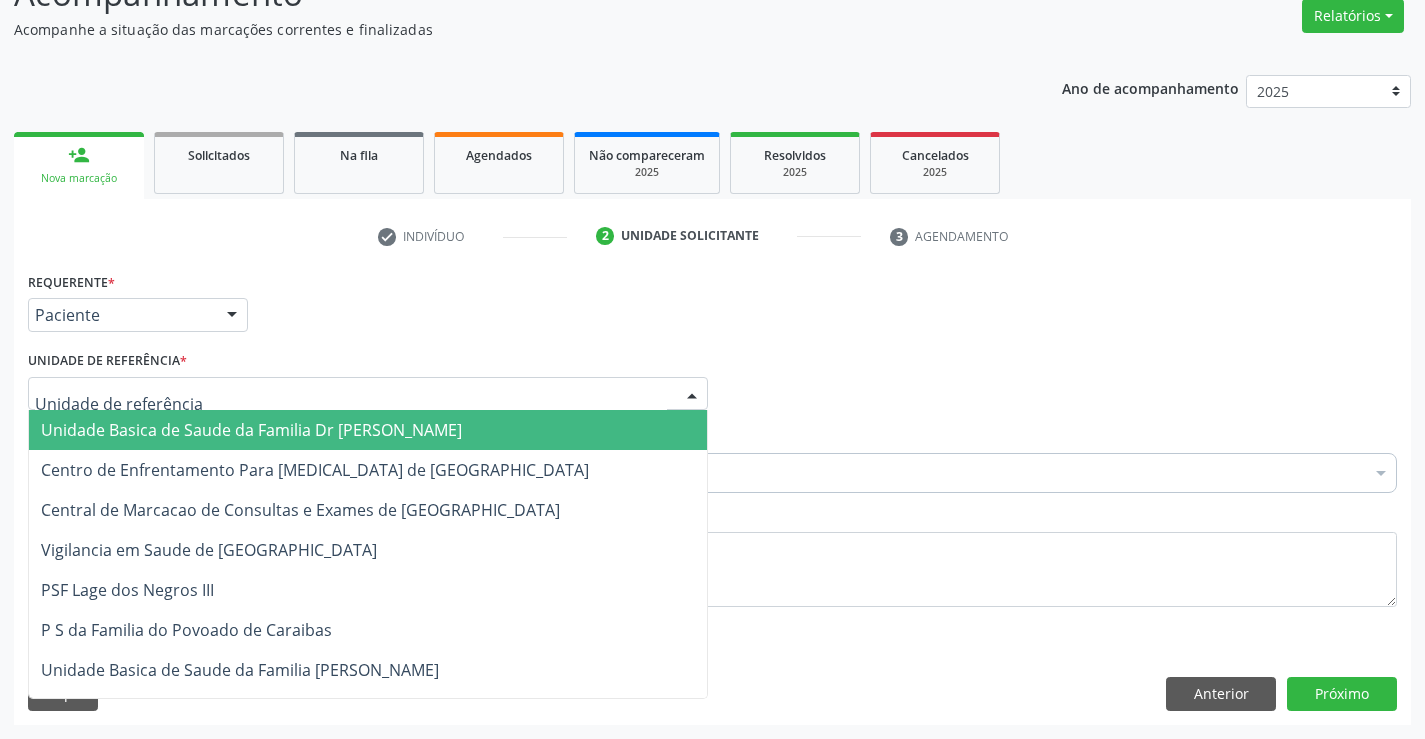 click on "Unidade Basica de Saude da Familia Dr [PERSON_NAME]" at bounding box center (251, 430) 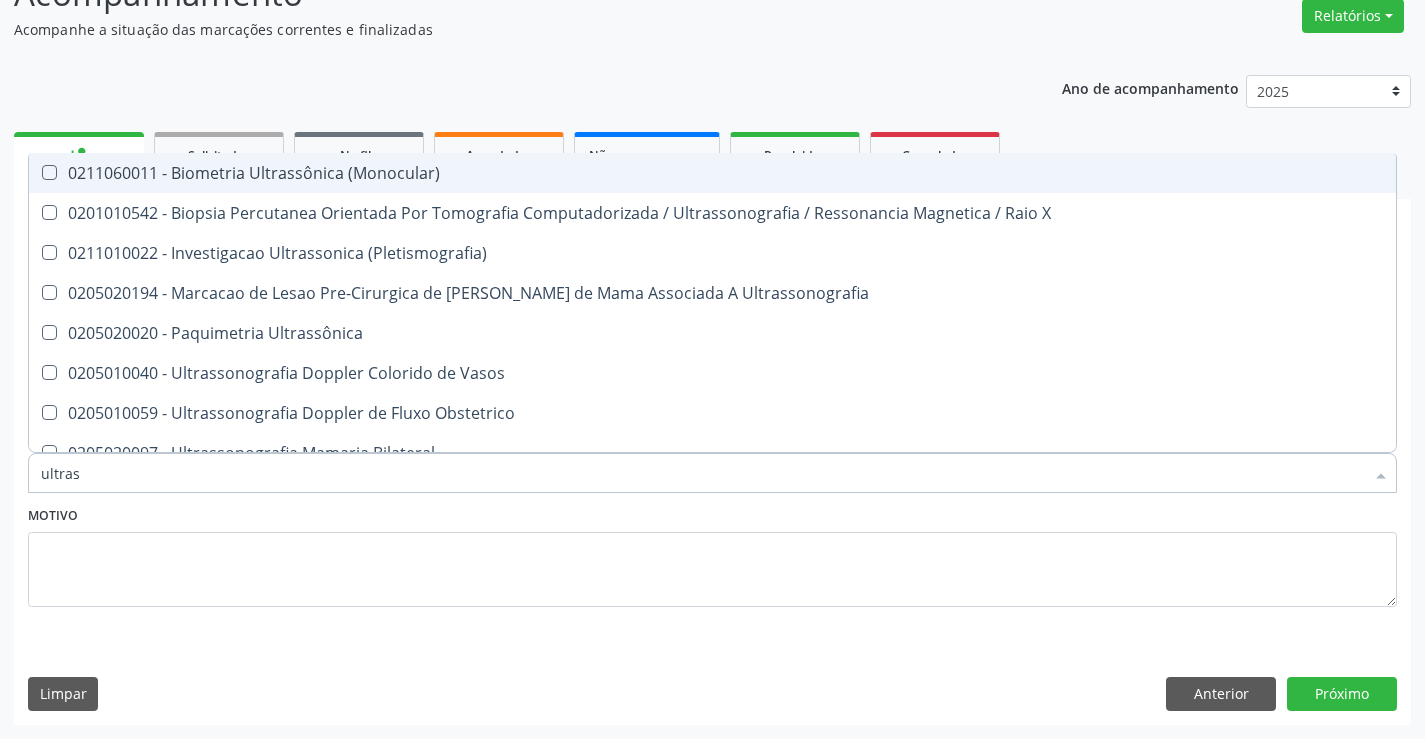 type on "ultrass" 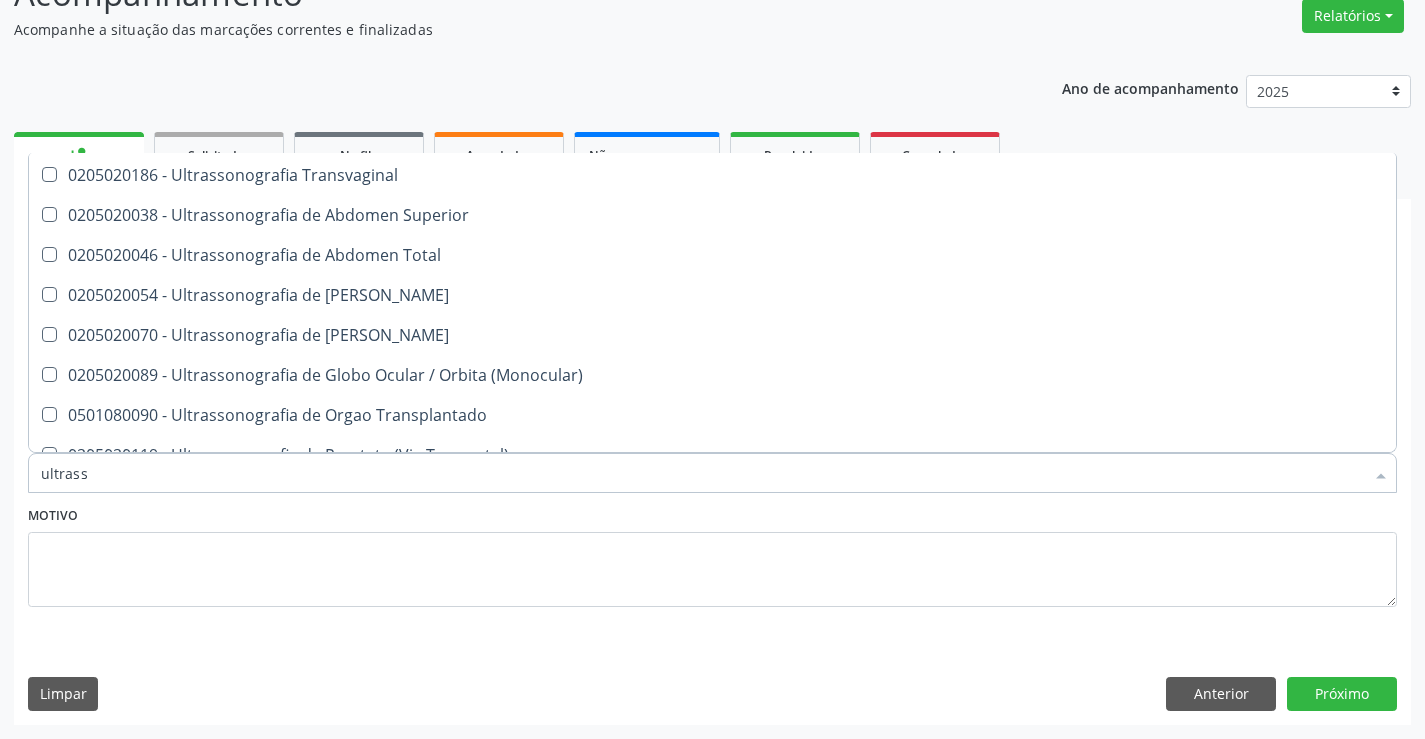 scroll, scrollTop: 500, scrollLeft: 0, axis: vertical 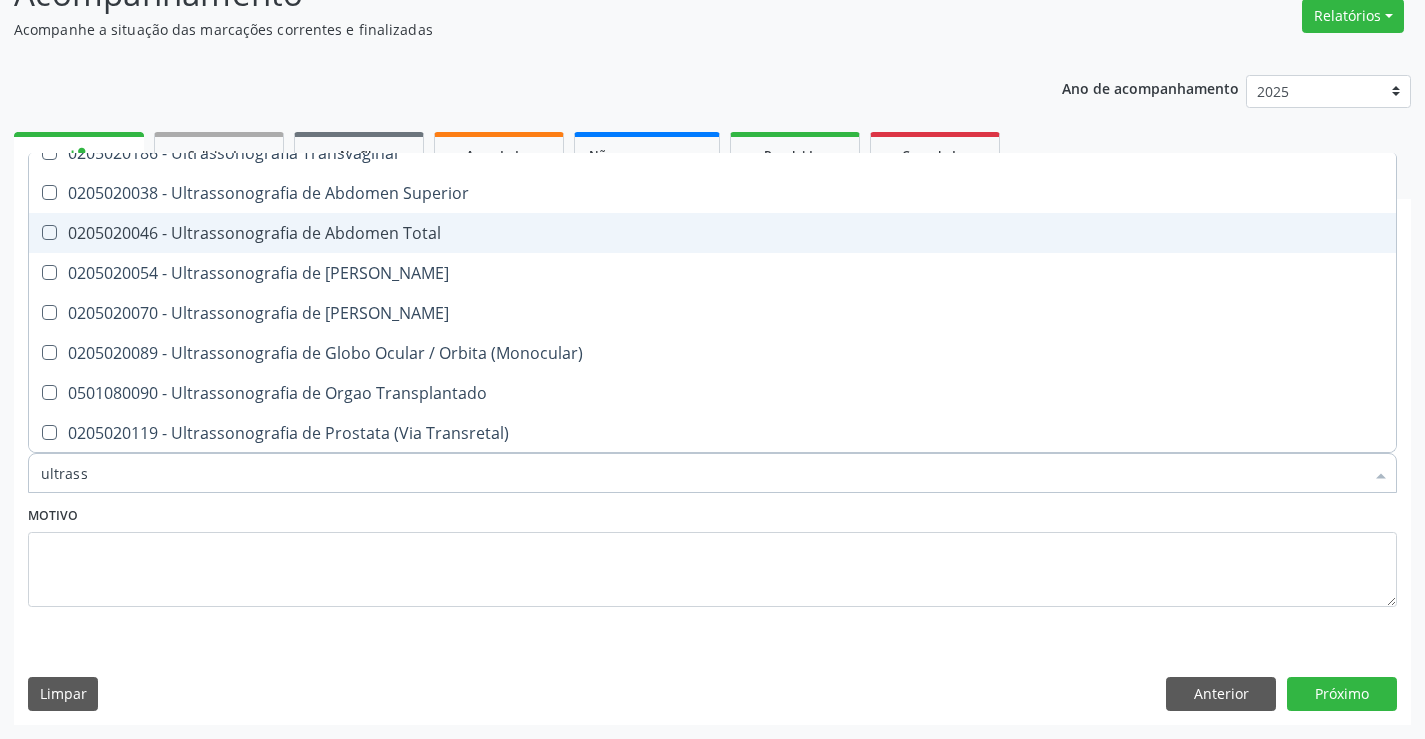 click on "0205020046 - Ultrassonografia de Abdomen Total" at bounding box center [712, 233] 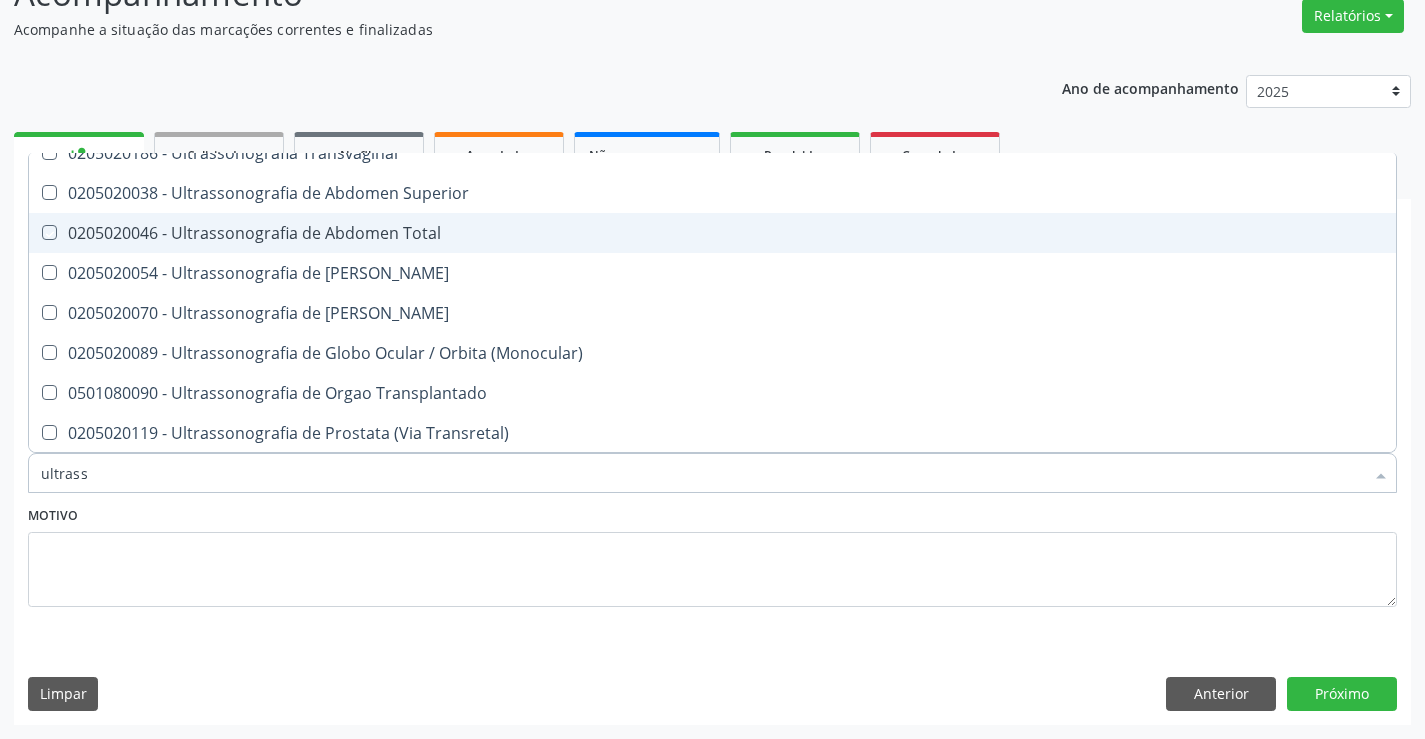 checkbox on "true" 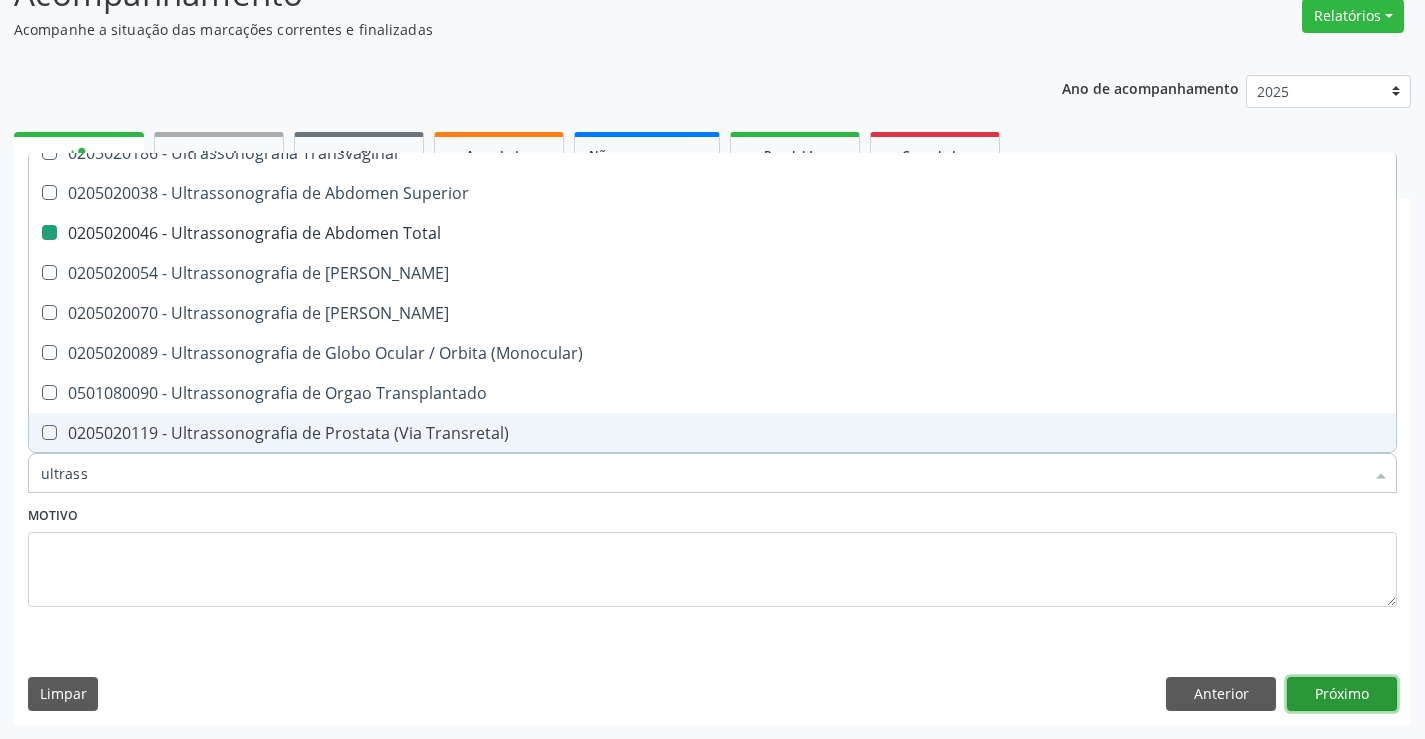 click on "Próximo" at bounding box center [1342, 694] 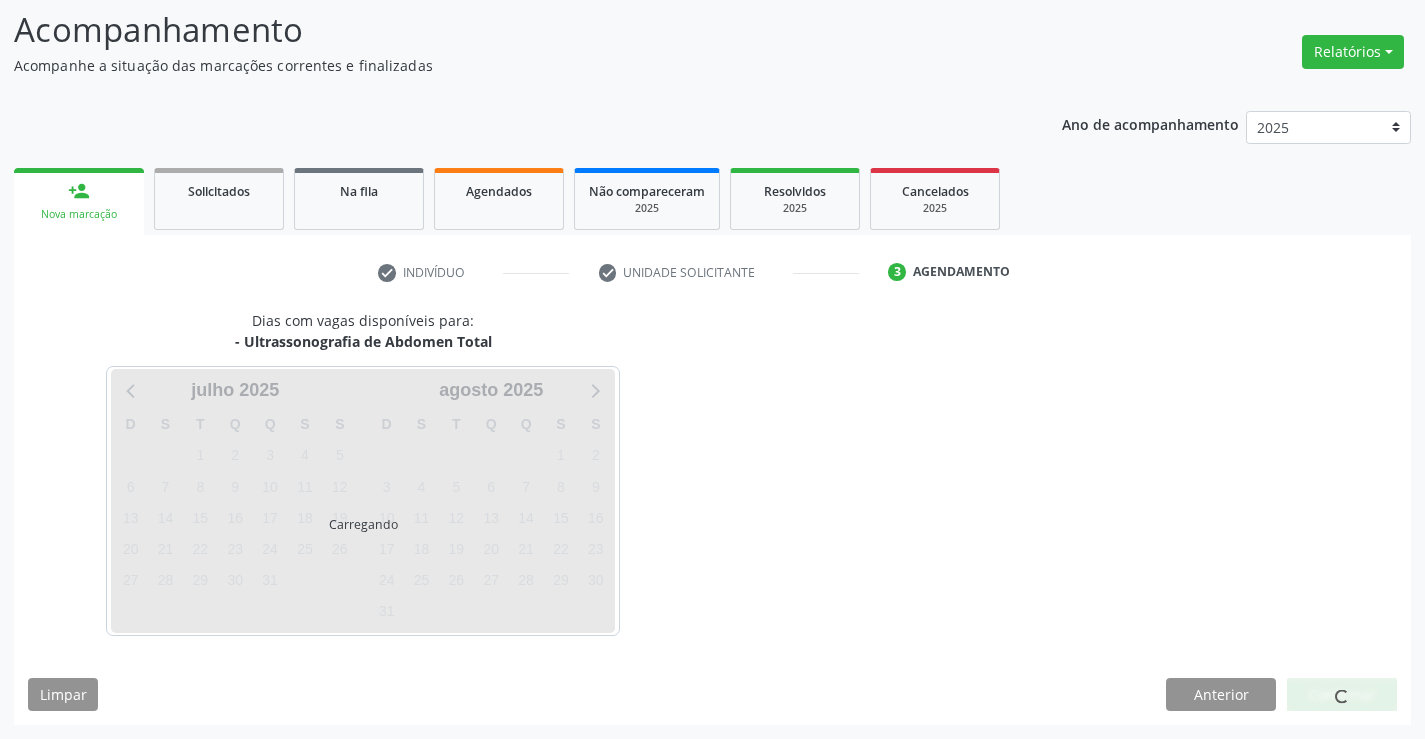 scroll, scrollTop: 131, scrollLeft: 0, axis: vertical 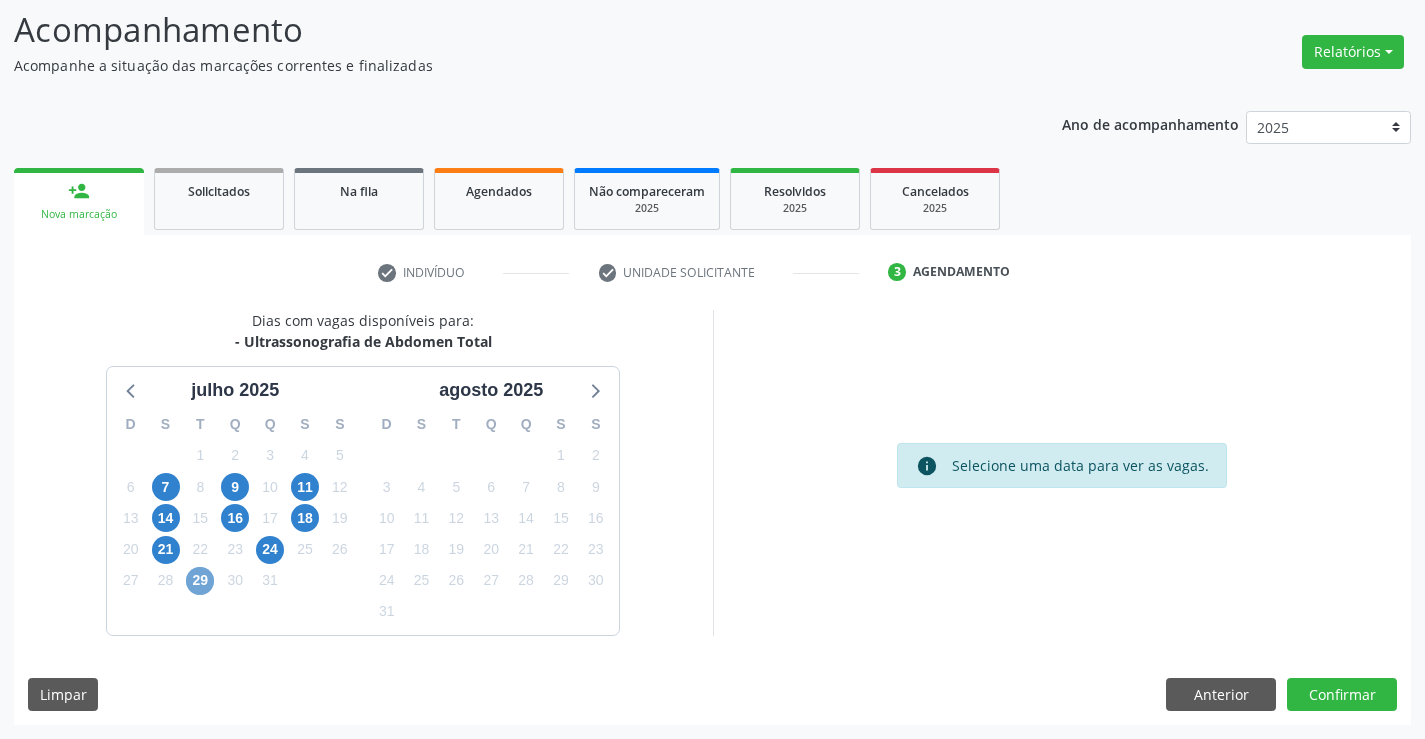 click on "29" at bounding box center (200, 581) 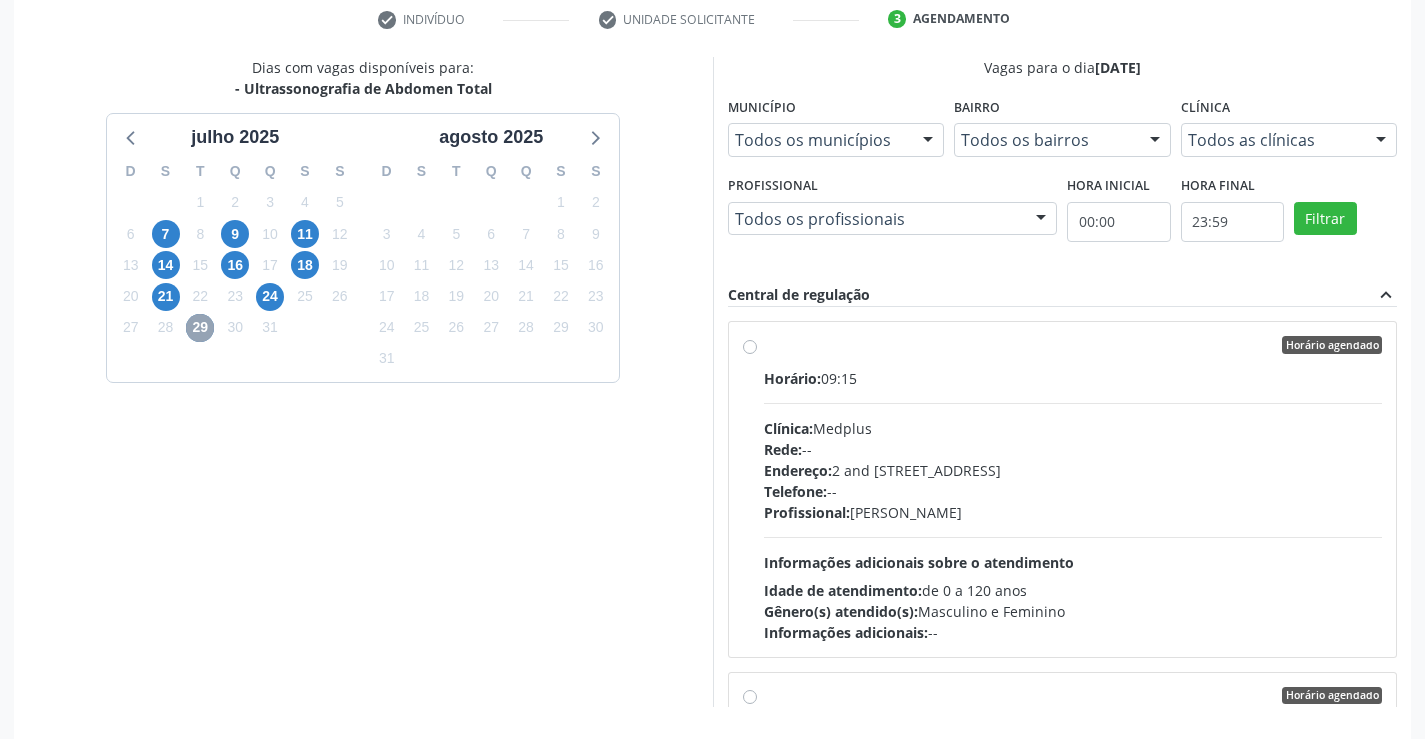 scroll, scrollTop: 456, scrollLeft: 0, axis: vertical 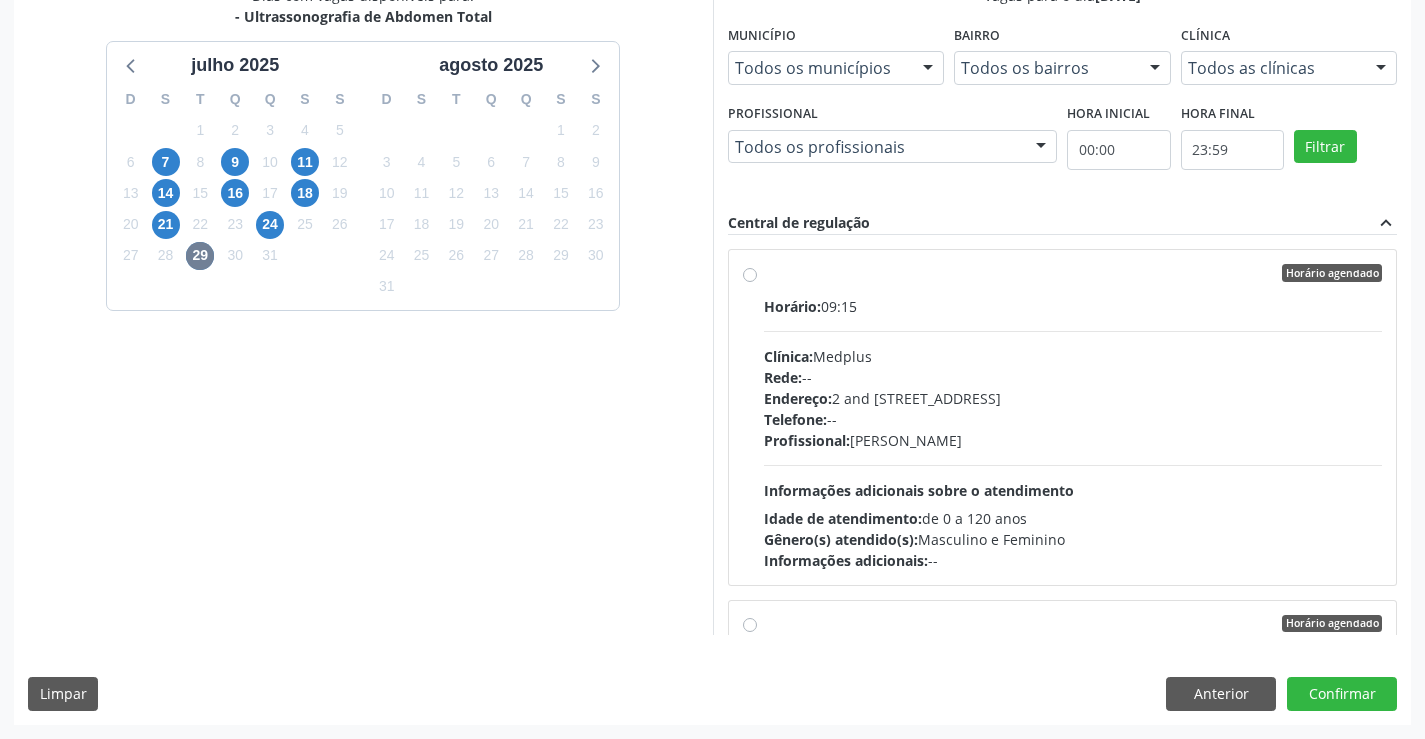 click on "Horário agendado
Horário:   09:15
Clínica:  Medplus
Rede:
--
Endereço:   2 and [STREET_ADDRESS]
Telefone:   --
Profissional:
[PERSON_NAME]
Informações adicionais sobre o atendimento
Idade de atendimento:
de 0 a 120 anos
Gênero(s) atendido(s):
Masculino e Feminino
Informações adicionais:
--" at bounding box center [1073, 417] 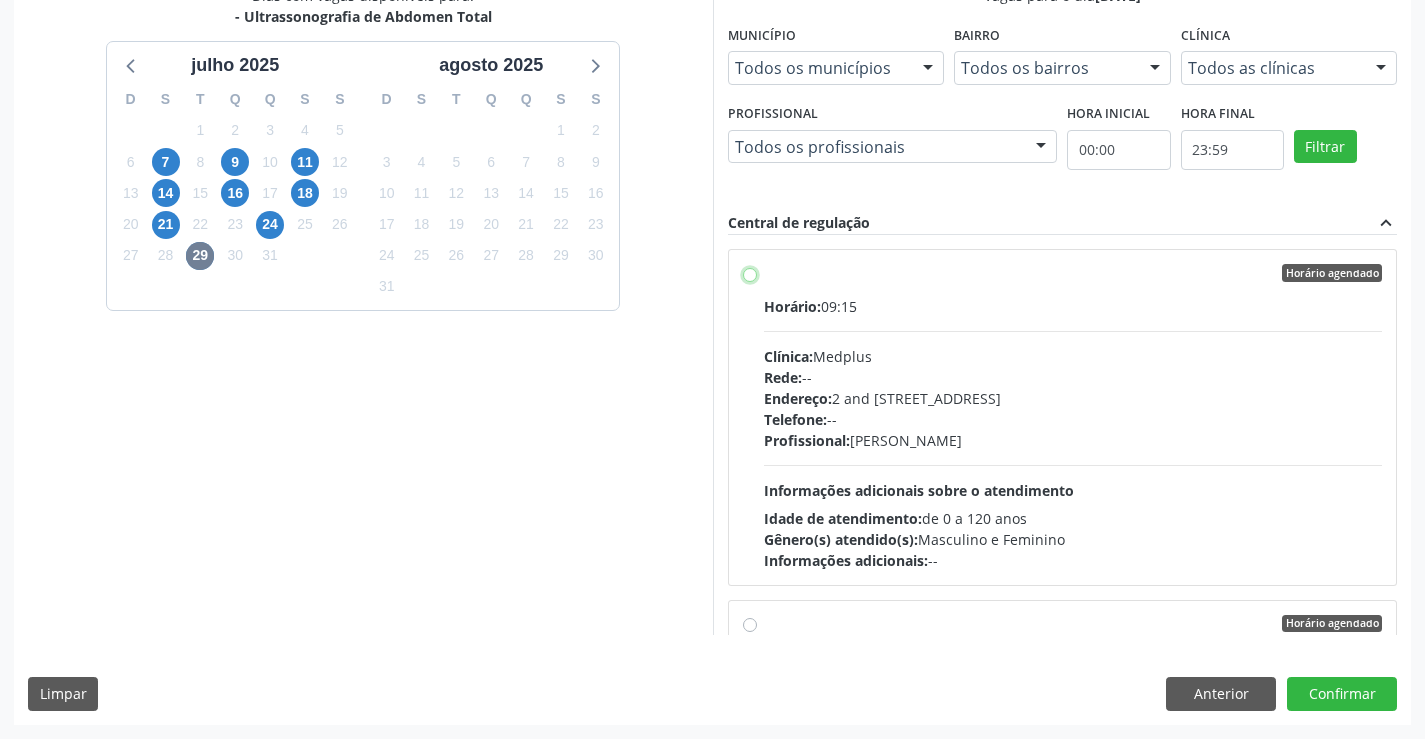 radio on "true" 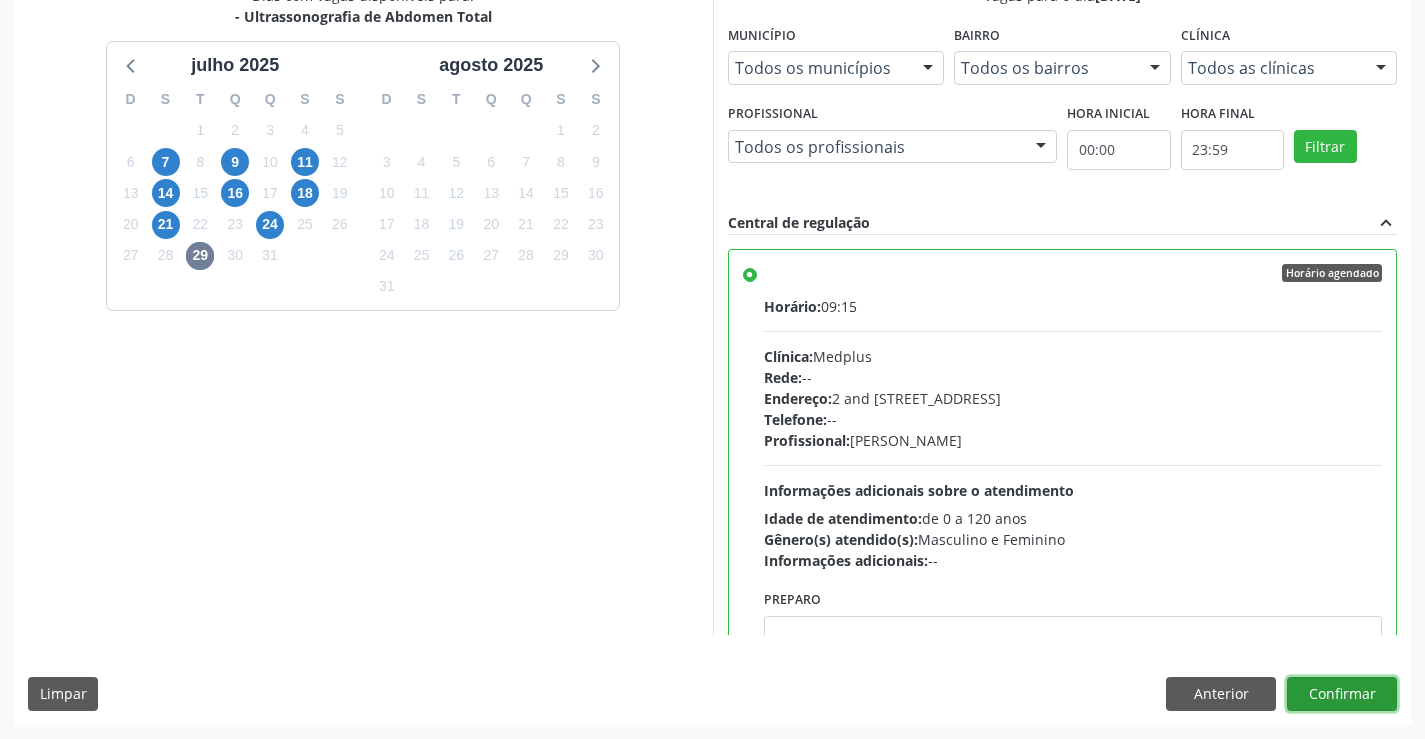 click on "Confirmar" at bounding box center (1342, 694) 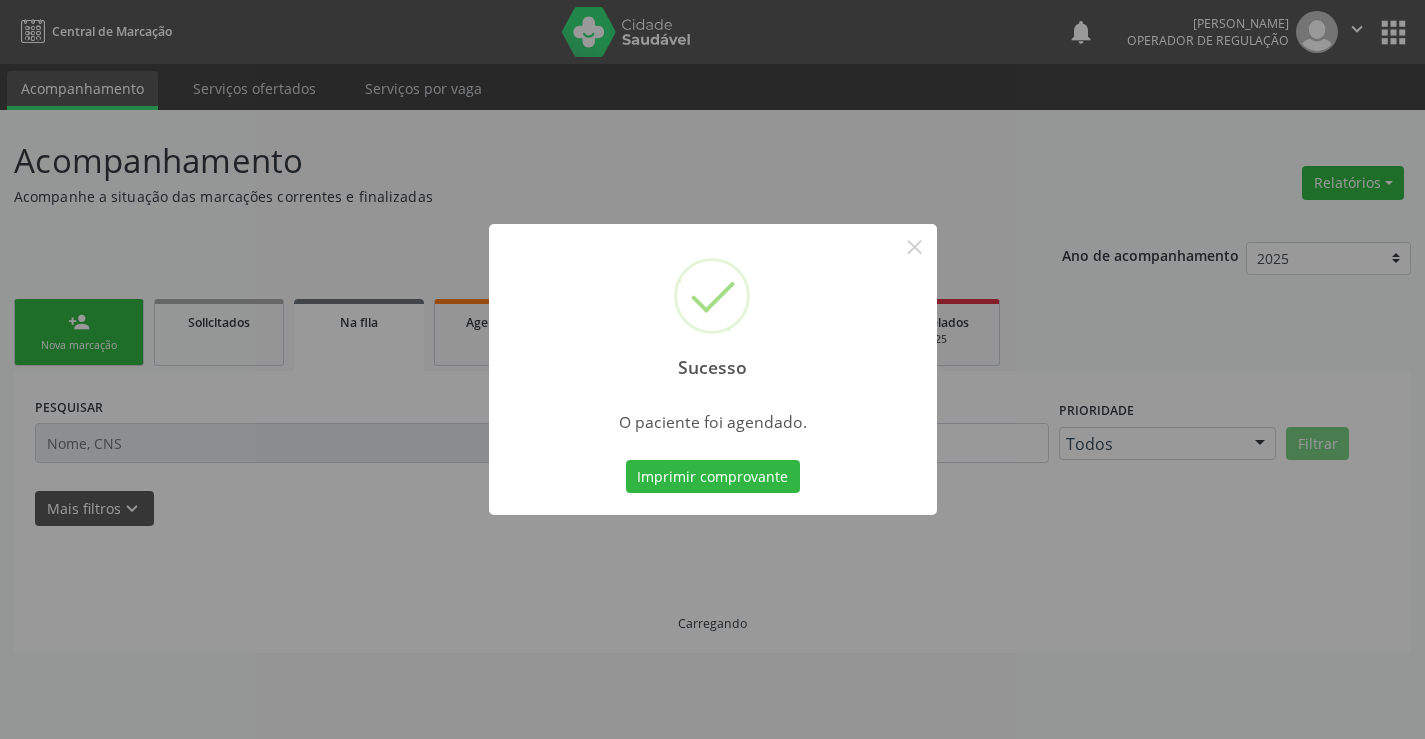 scroll, scrollTop: 0, scrollLeft: 0, axis: both 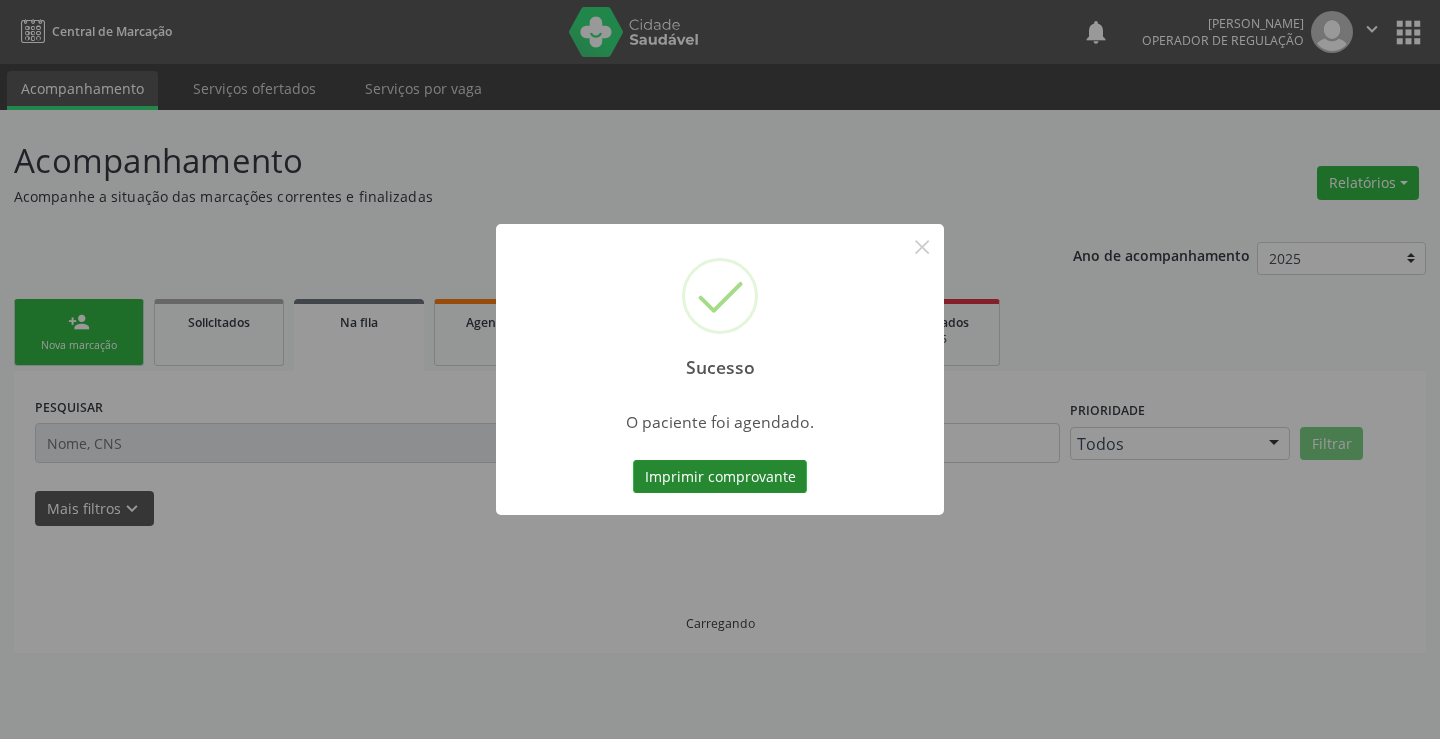 click on "Imprimir comprovante" at bounding box center [720, 477] 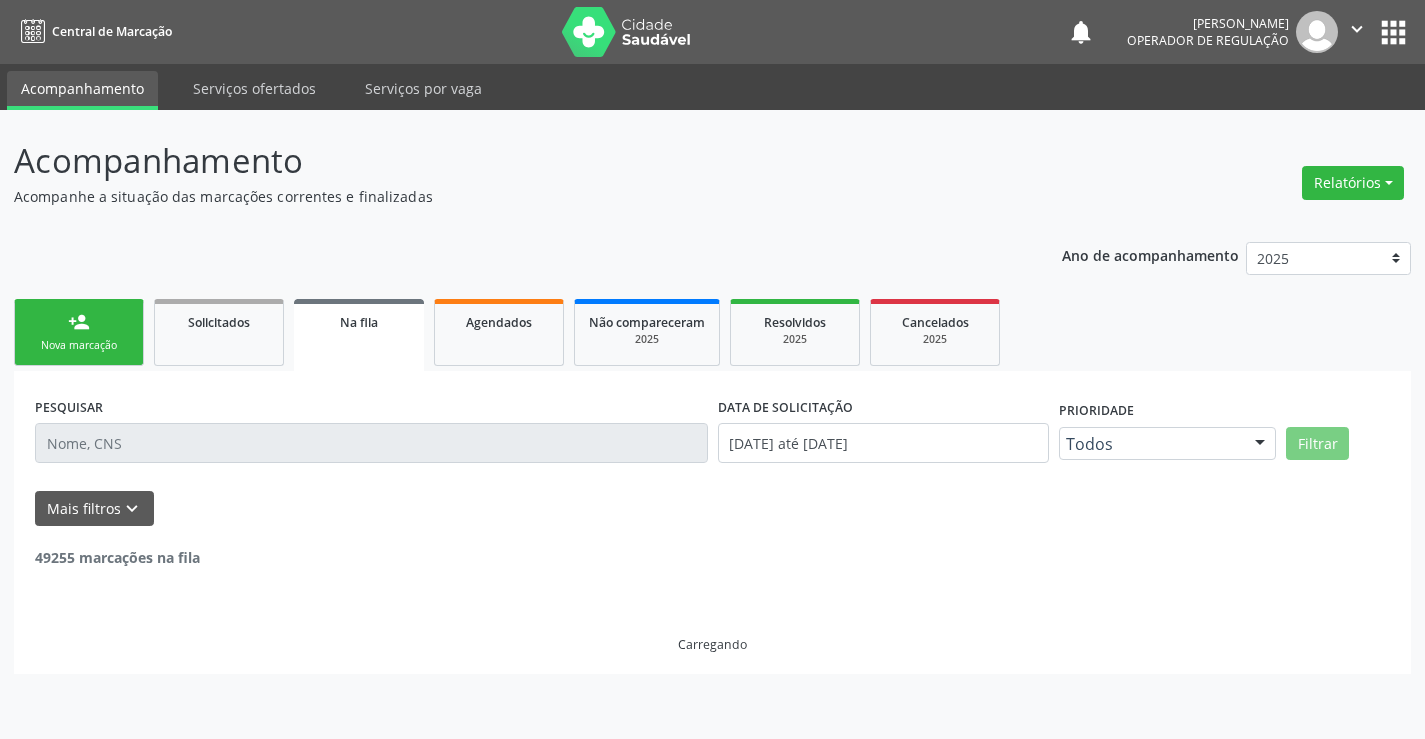 click on "person_add
Nova marcação" at bounding box center (79, 332) 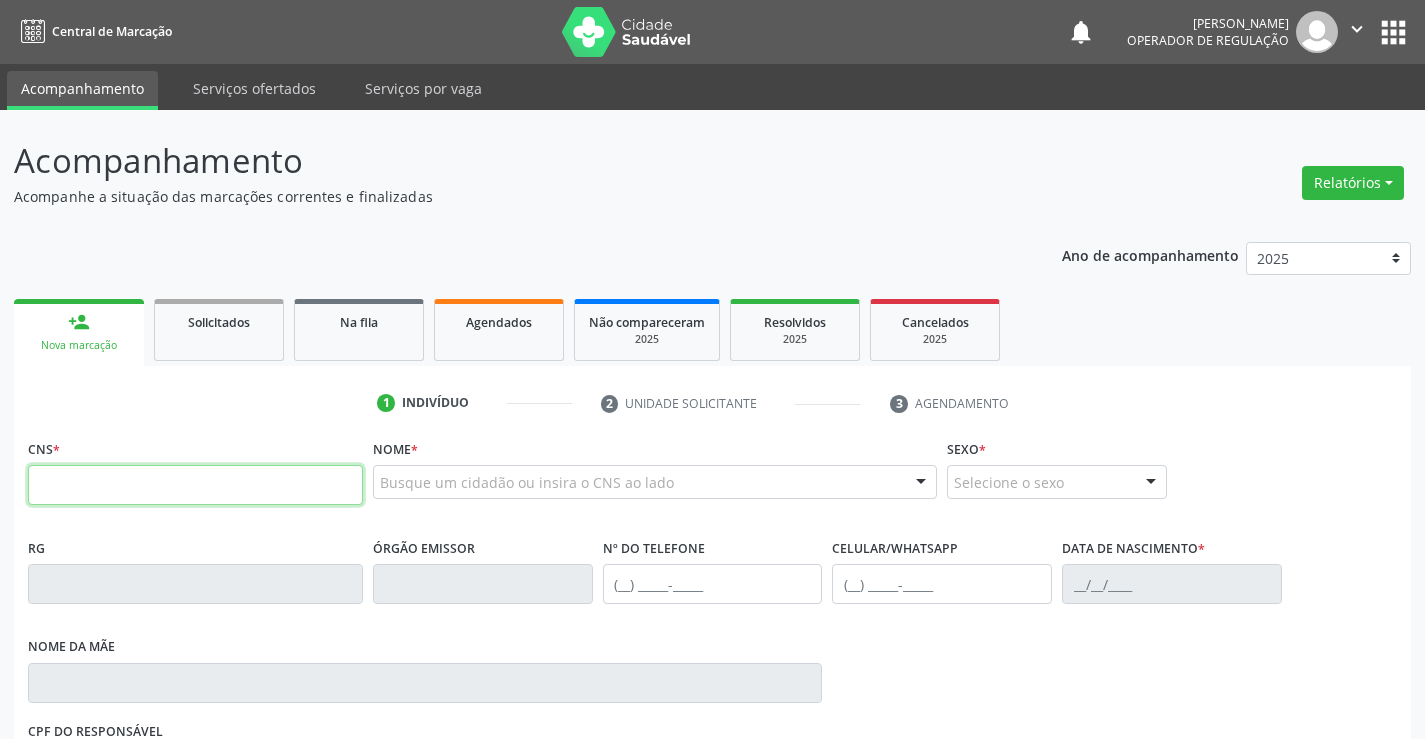 click at bounding box center [195, 485] 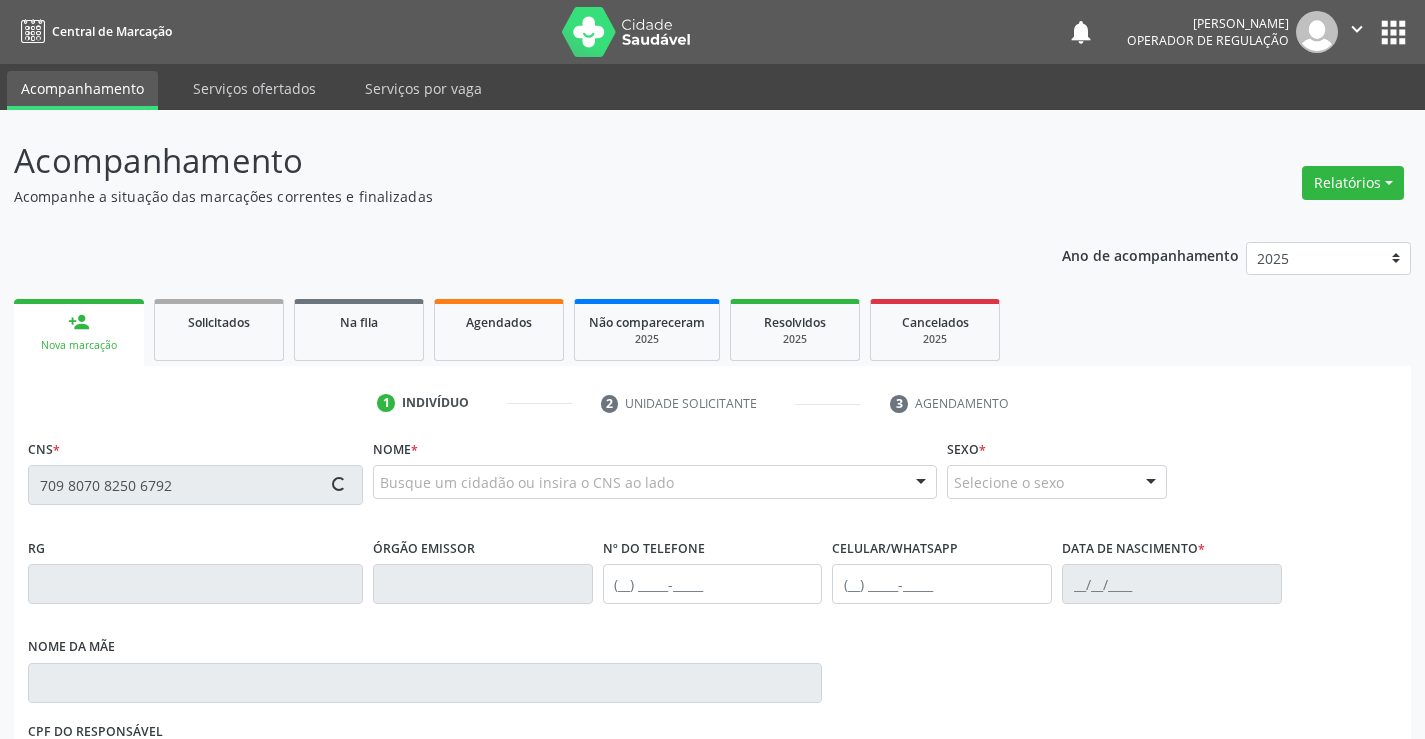 type on "709 8070 8250 6792" 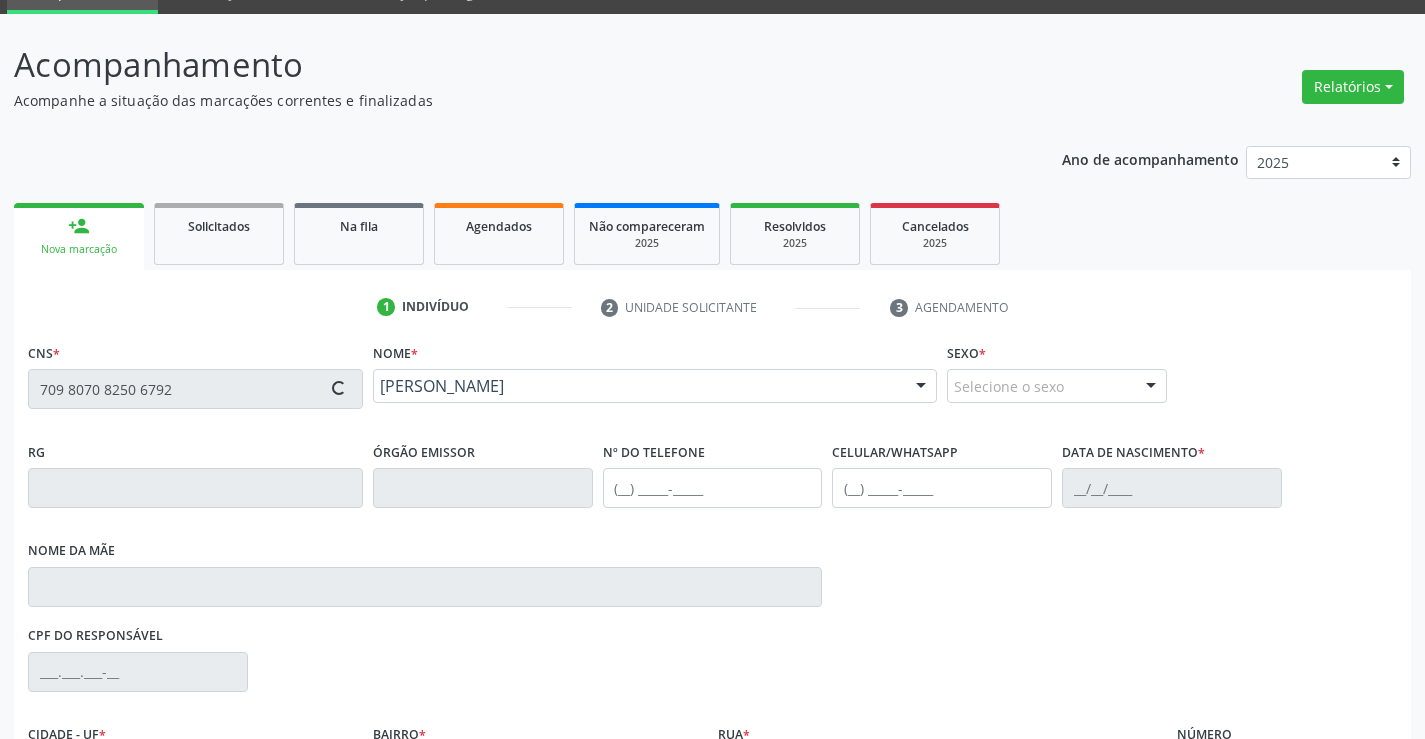 type on "1591878268" 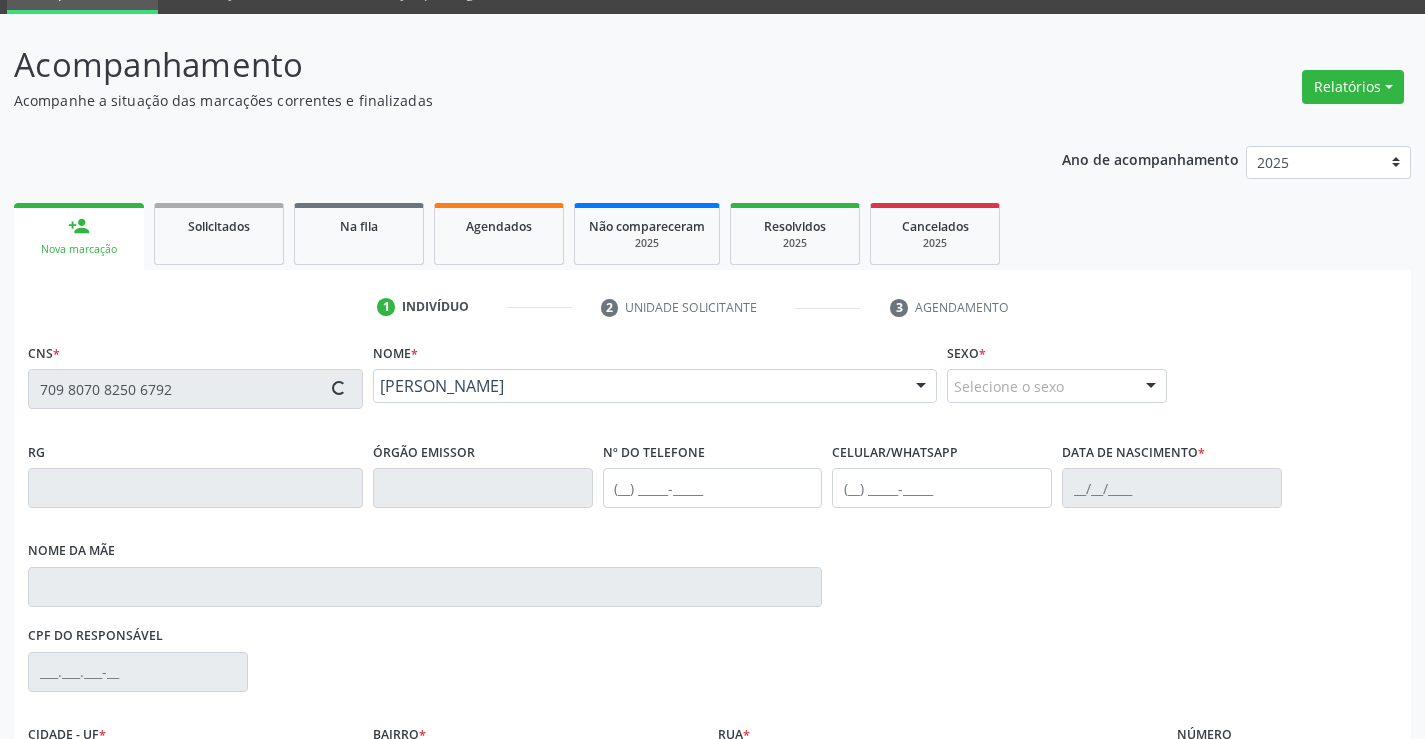 type on "(74) 99931-0821" 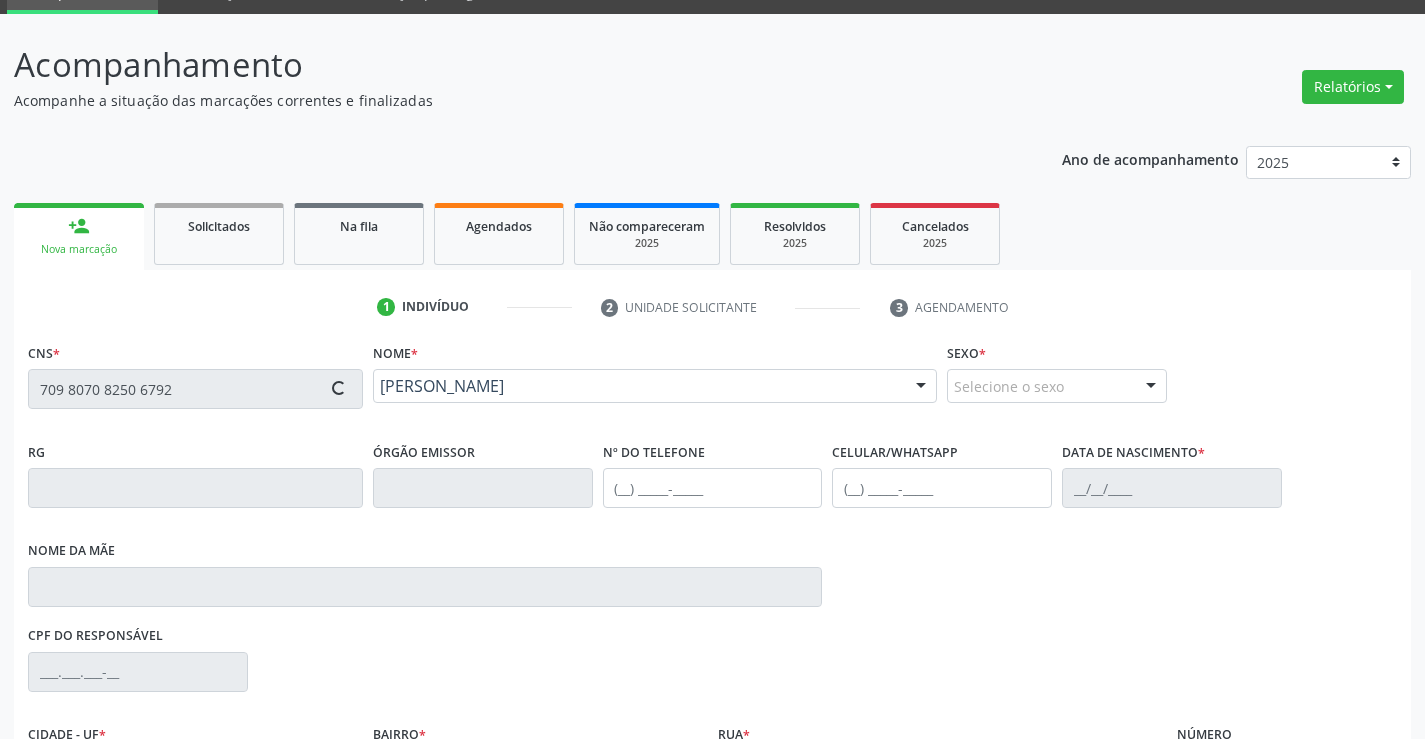 type on "(74) 99931-0821" 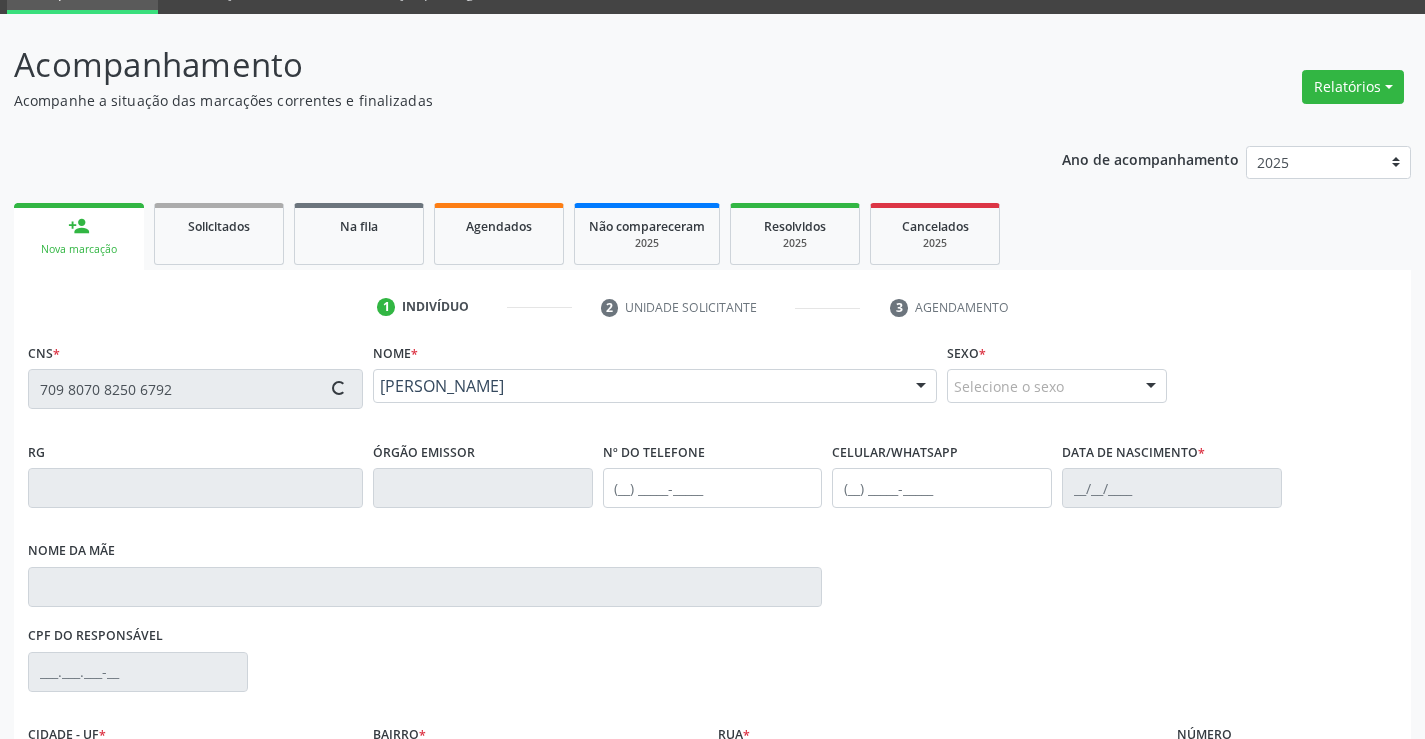 type on "31/05/1994" 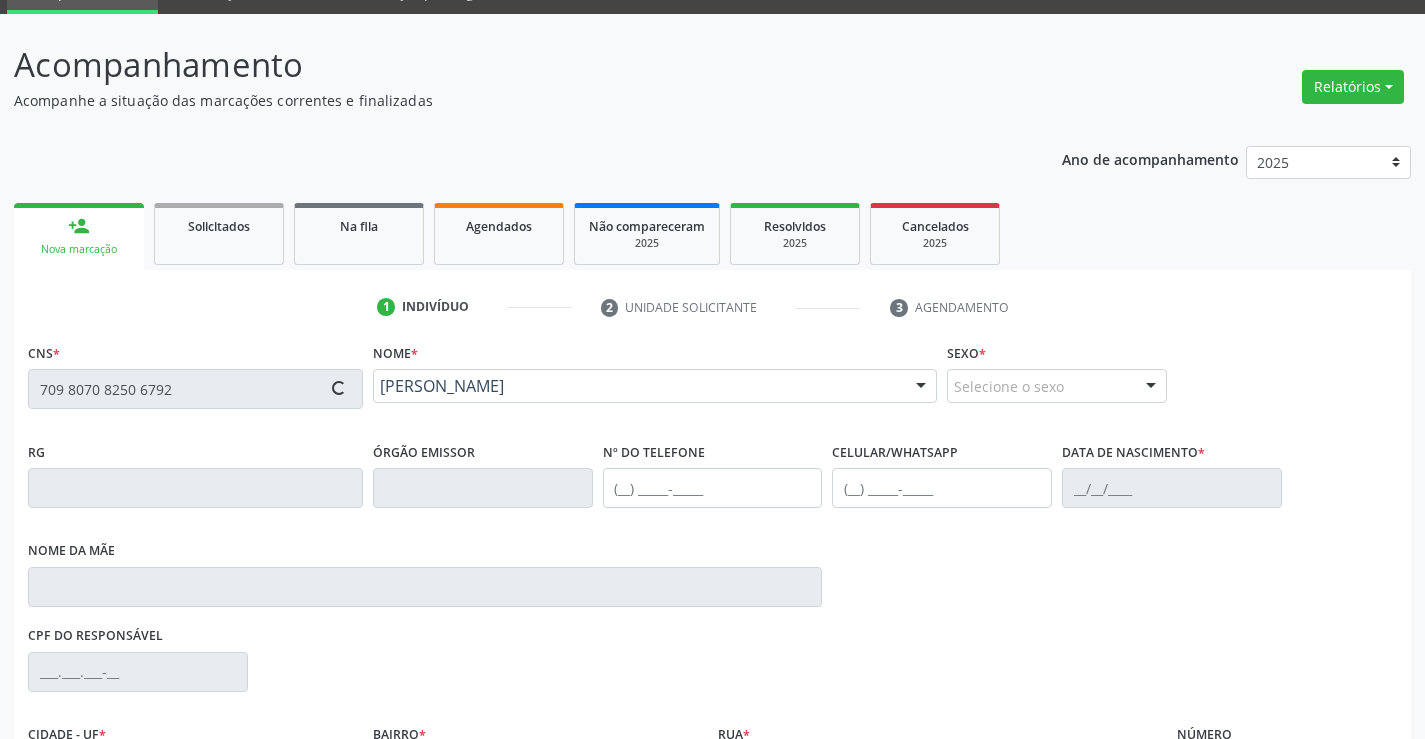 type on "053.548.635-97" 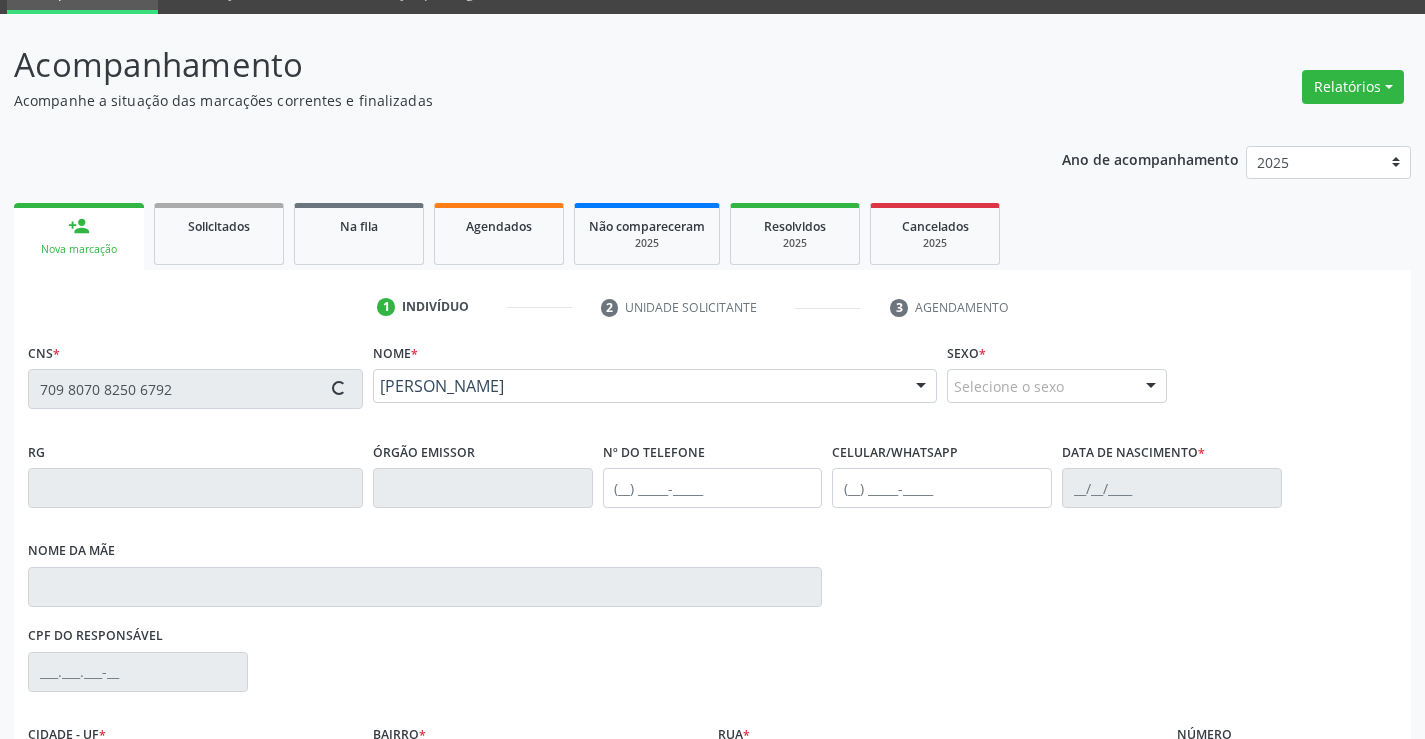 type on "S/N" 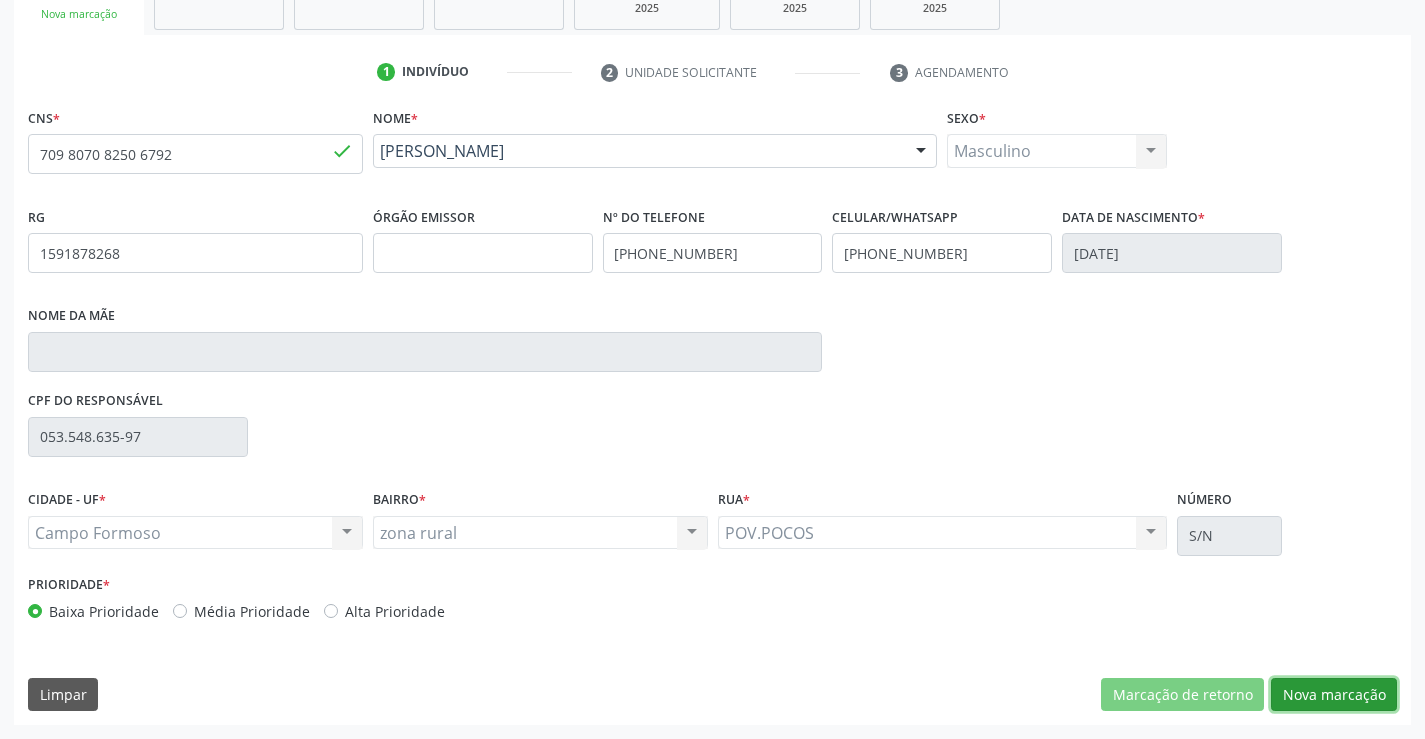 click on "Nova marcação" at bounding box center [1334, 695] 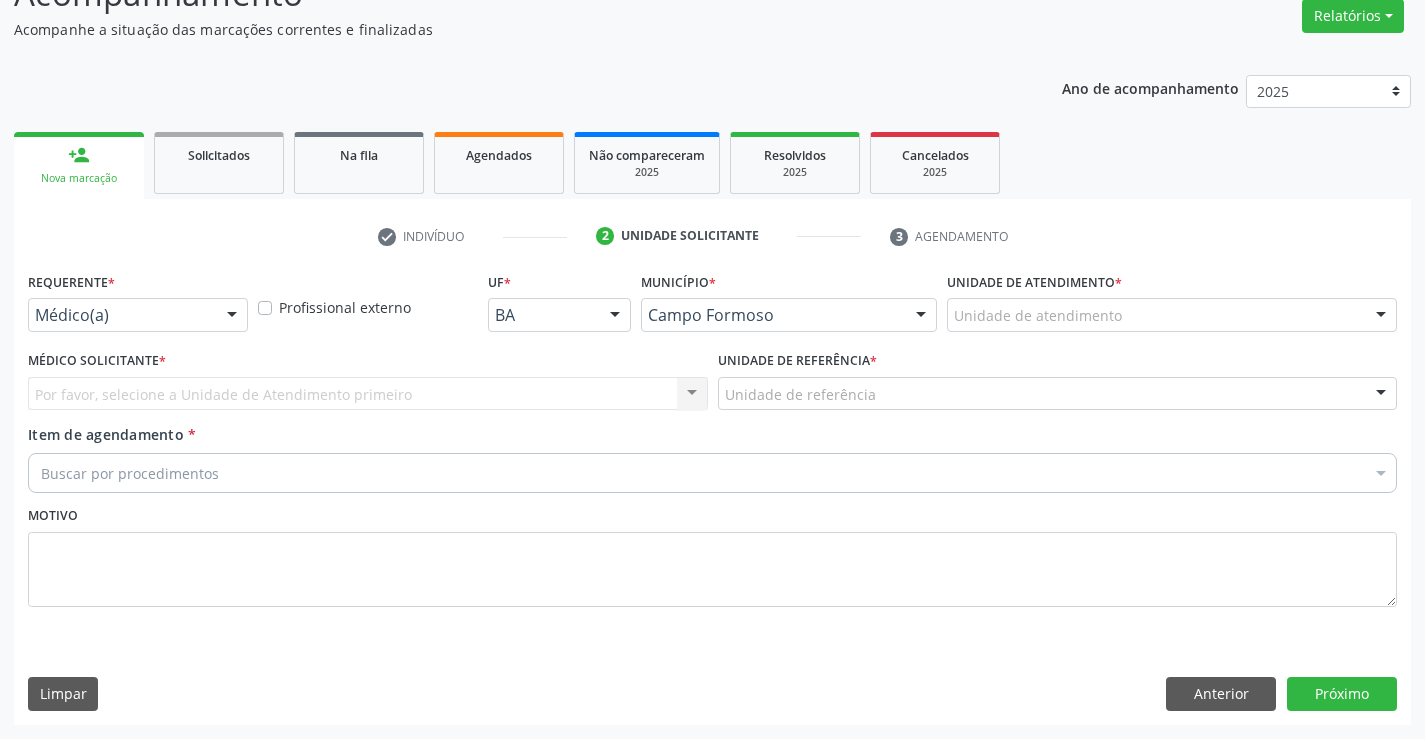 scroll, scrollTop: 167, scrollLeft: 0, axis: vertical 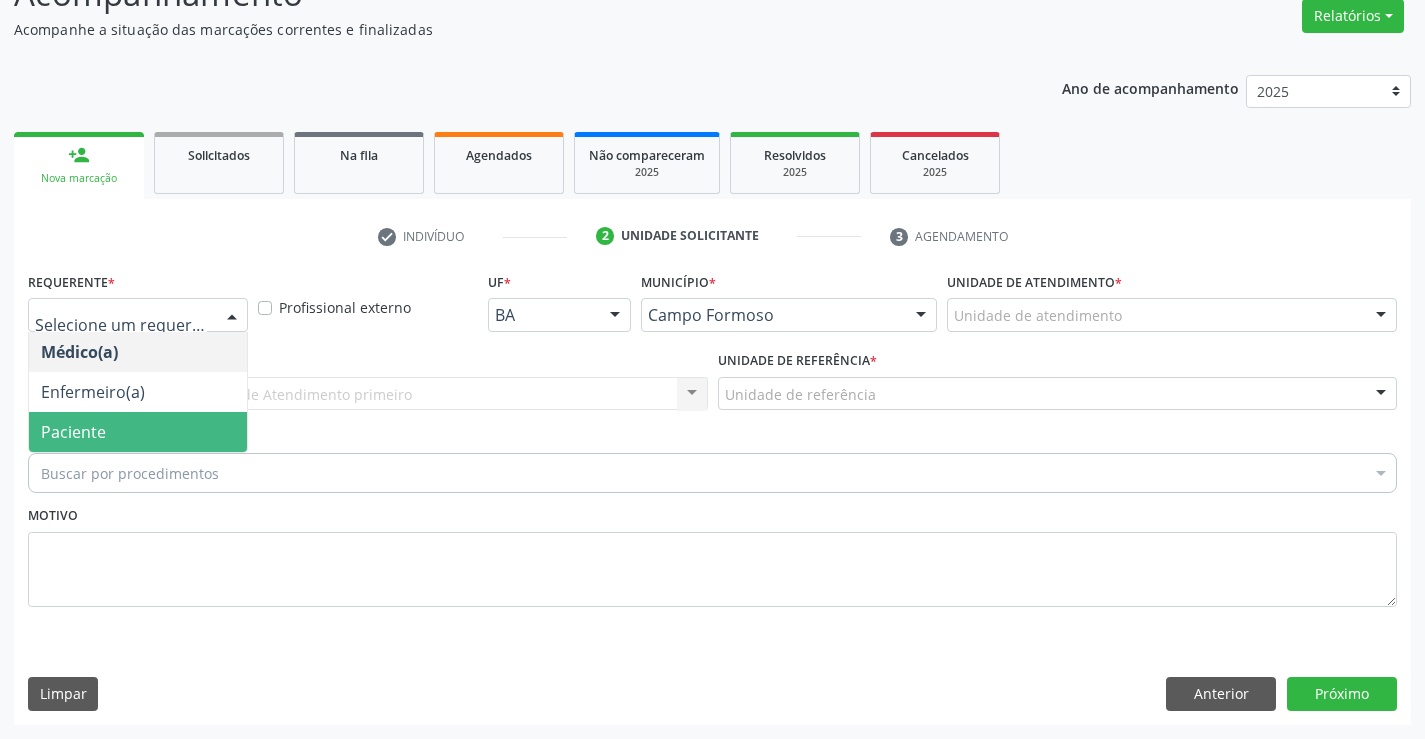 click on "Paciente" at bounding box center [138, 432] 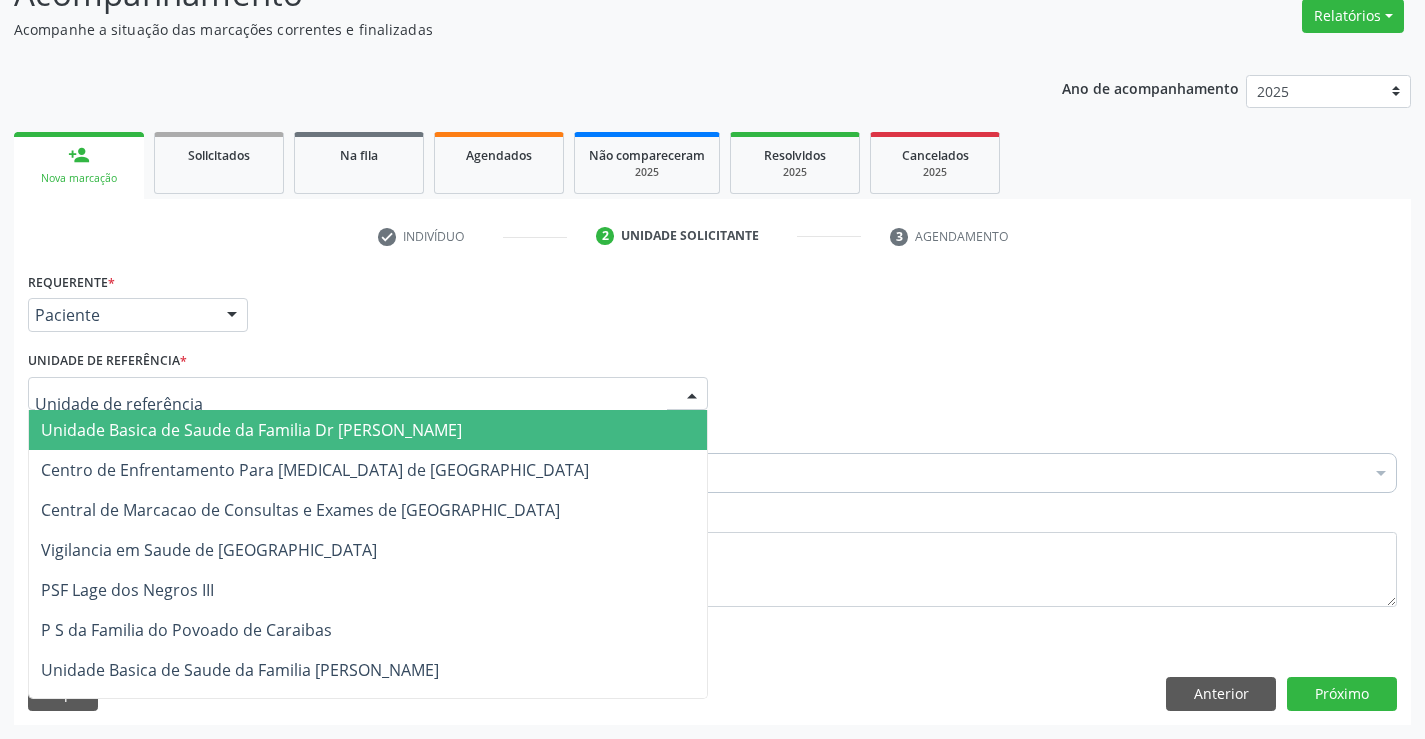 click on "Unidade Basica de Saude da Familia Dr [PERSON_NAME]" at bounding box center [251, 430] 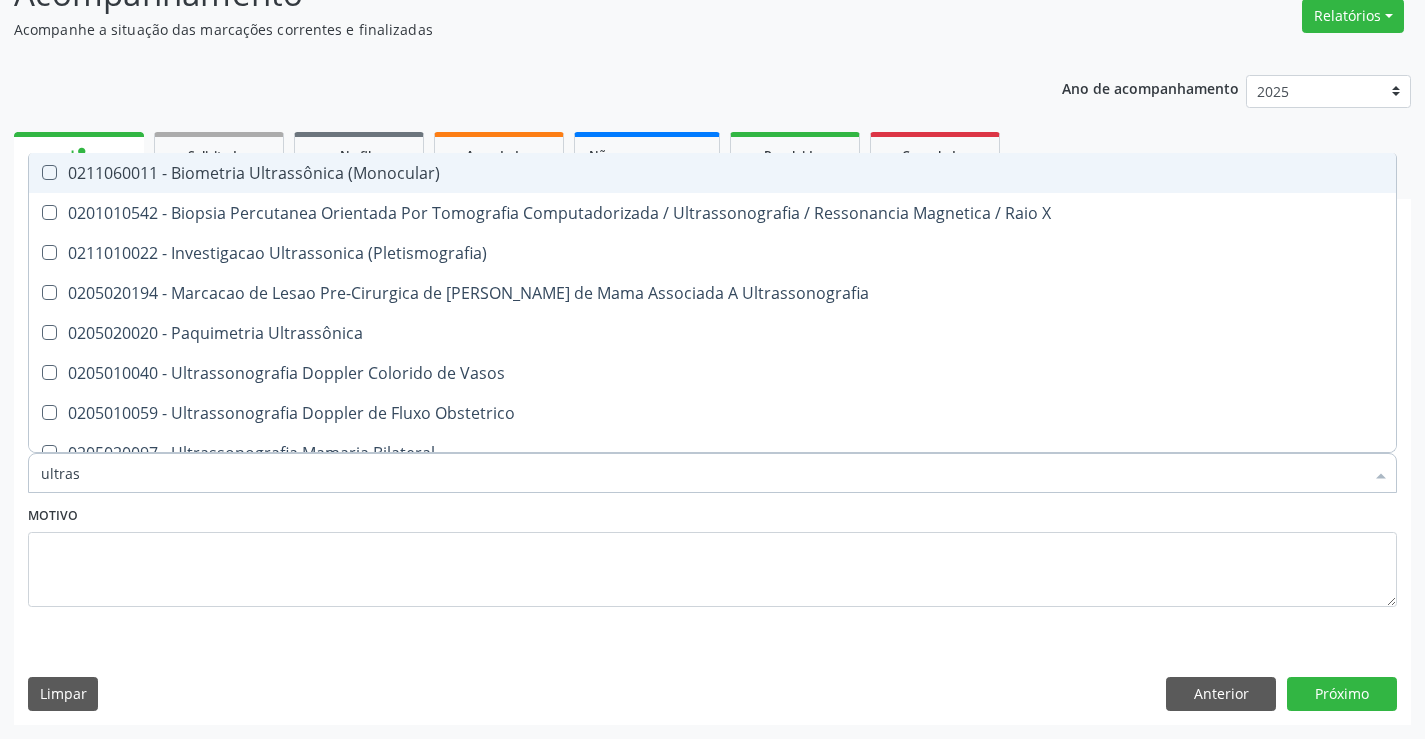 type on "ultrass" 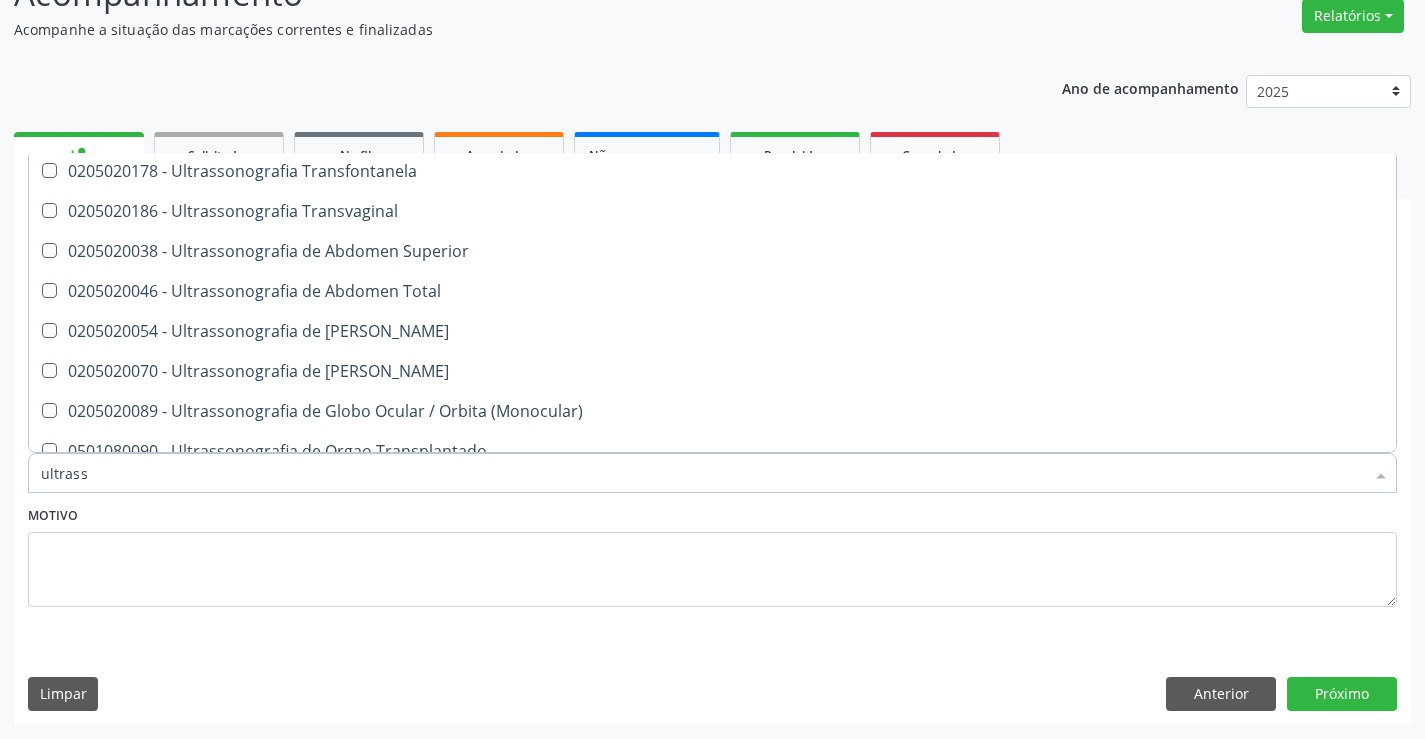 scroll, scrollTop: 500, scrollLeft: 0, axis: vertical 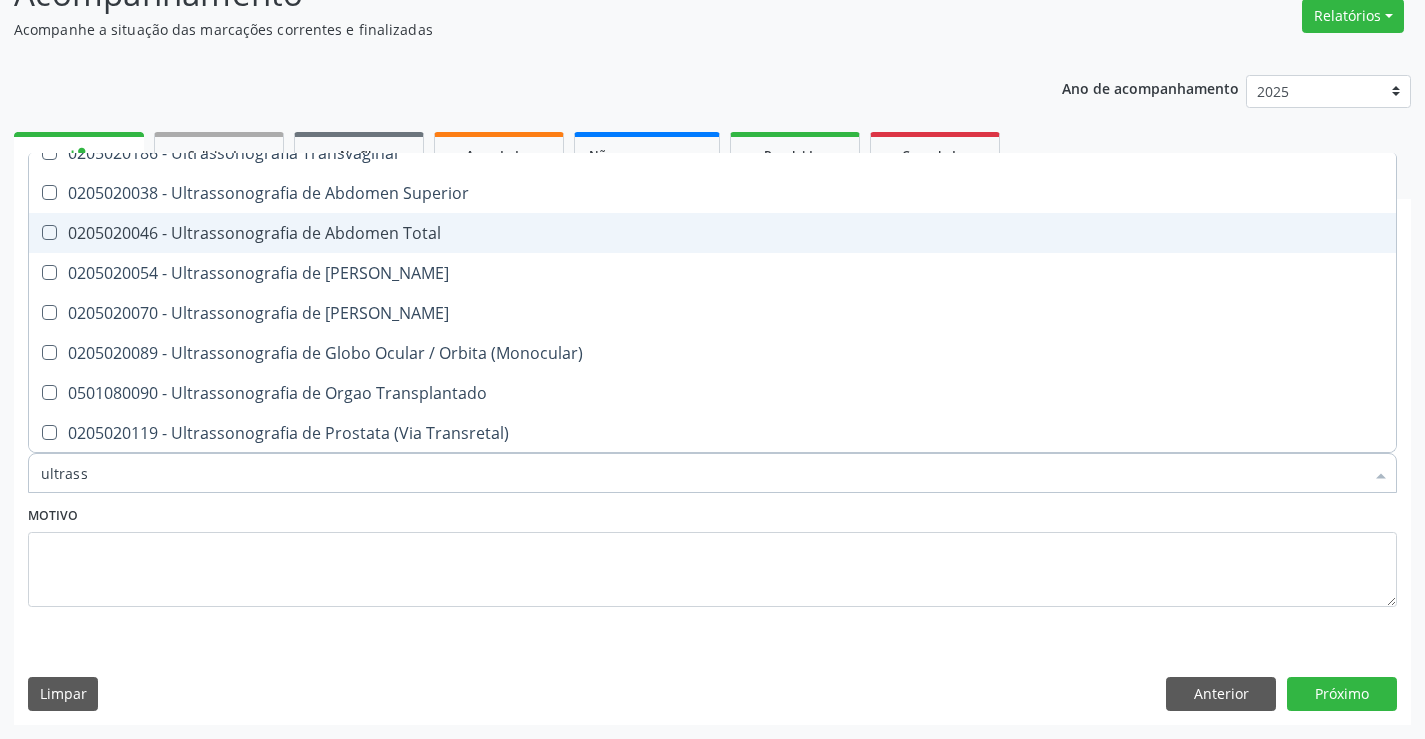 click on "0205020046 - Ultrassonografia de Abdomen Total" at bounding box center [712, 233] 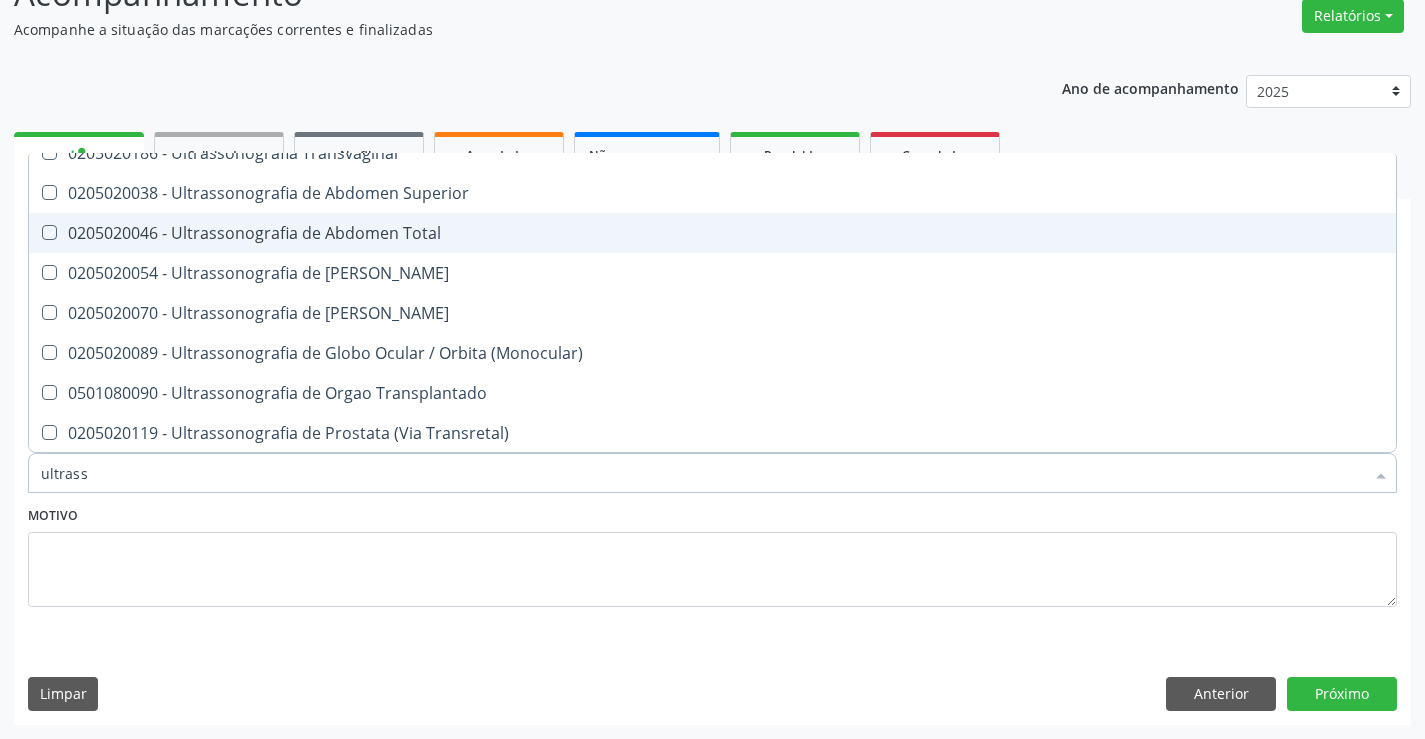 checkbox on "true" 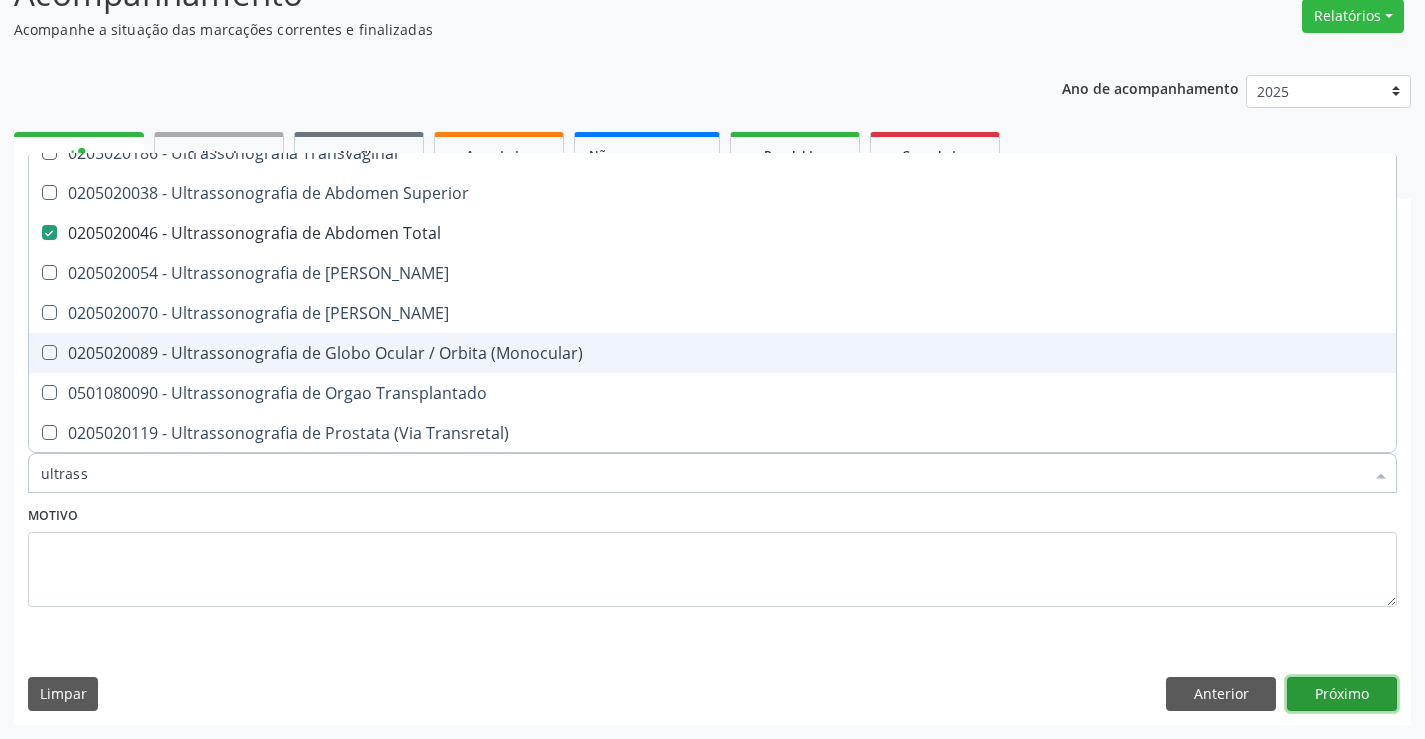 click on "Próximo" at bounding box center (1342, 694) 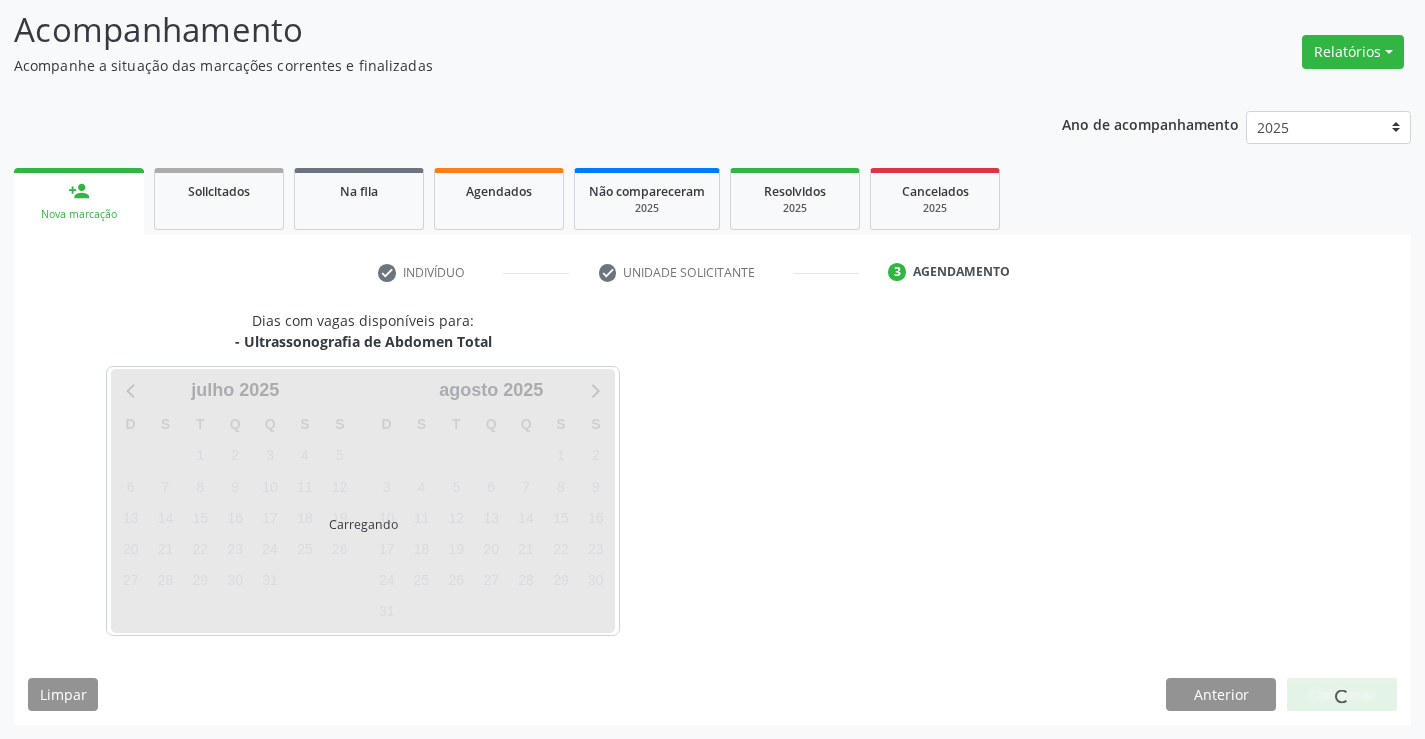 scroll, scrollTop: 131, scrollLeft: 0, axis: vertical 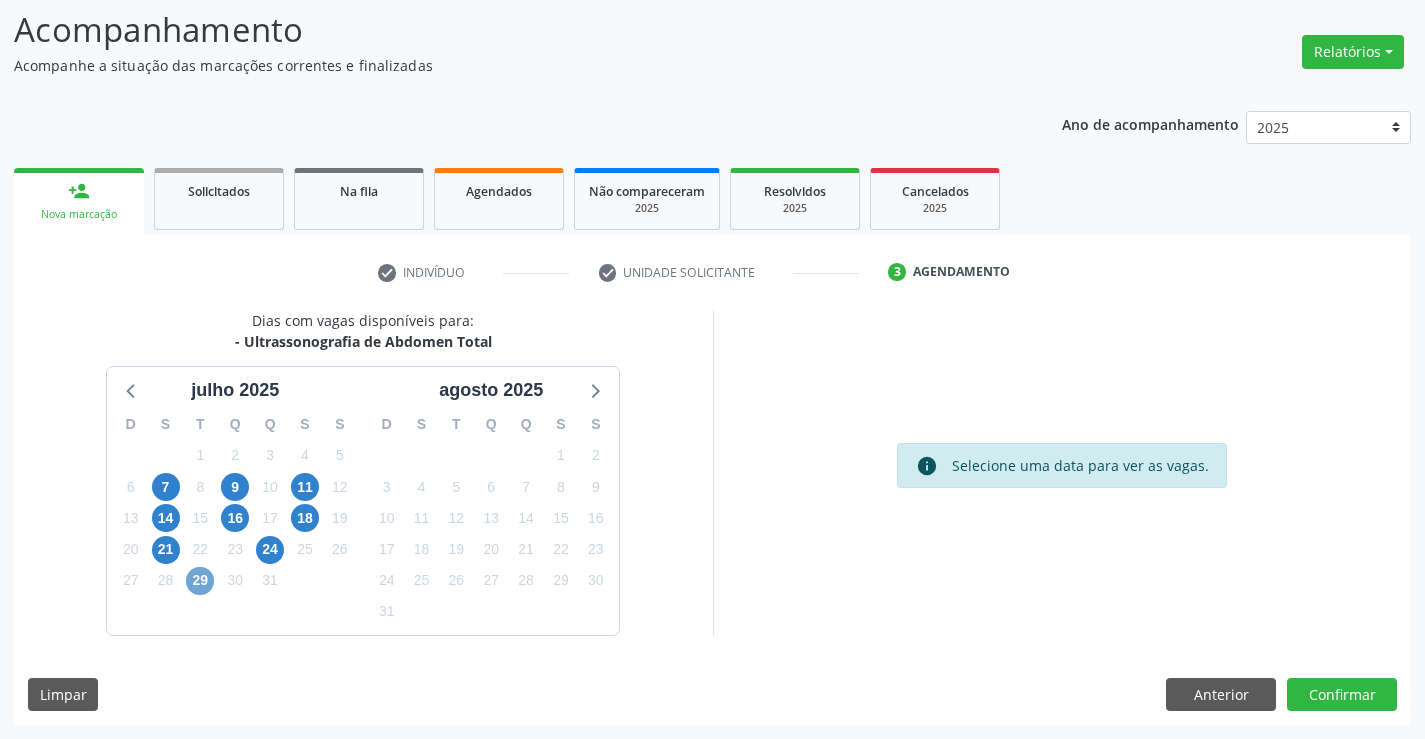 click on "29" at bounding box center (200, 581) 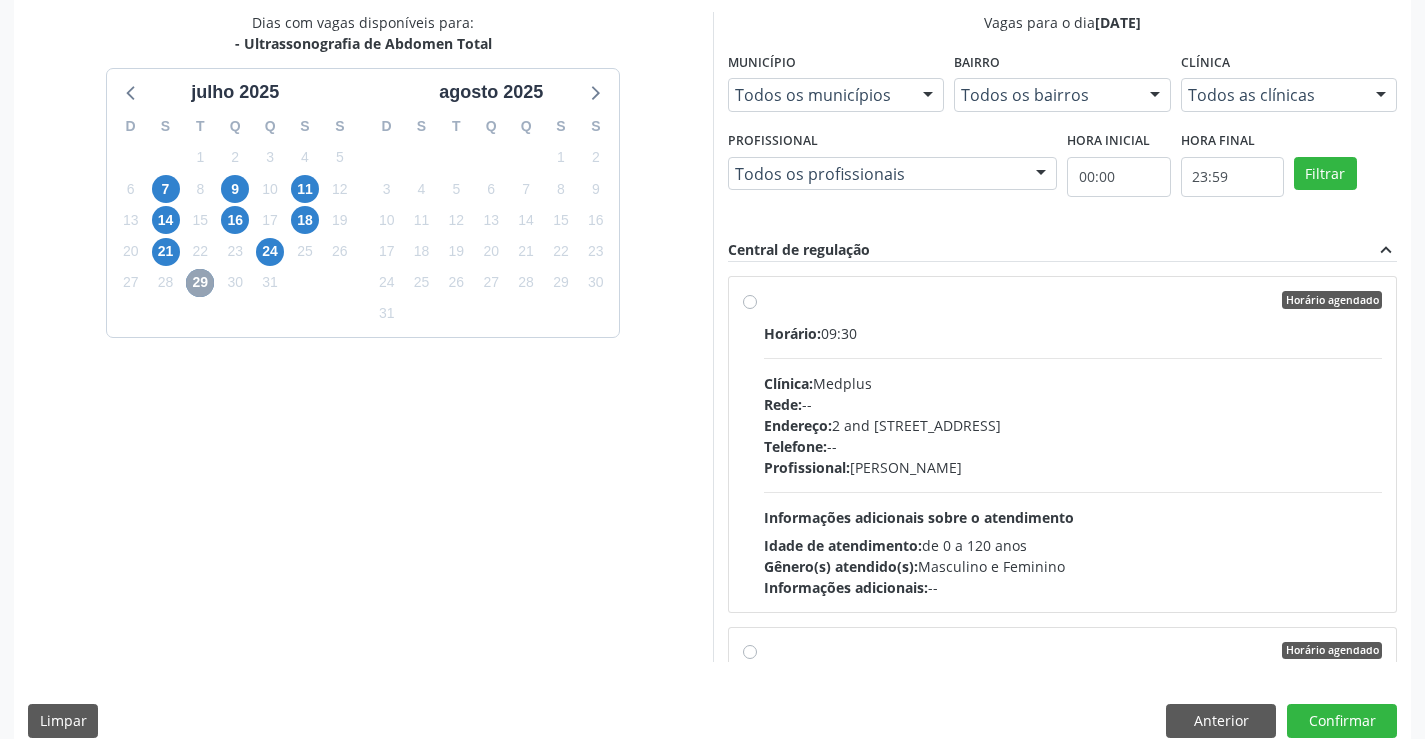 scroll, scrollTop: 456, scrollLeft: 0, axis: vertical 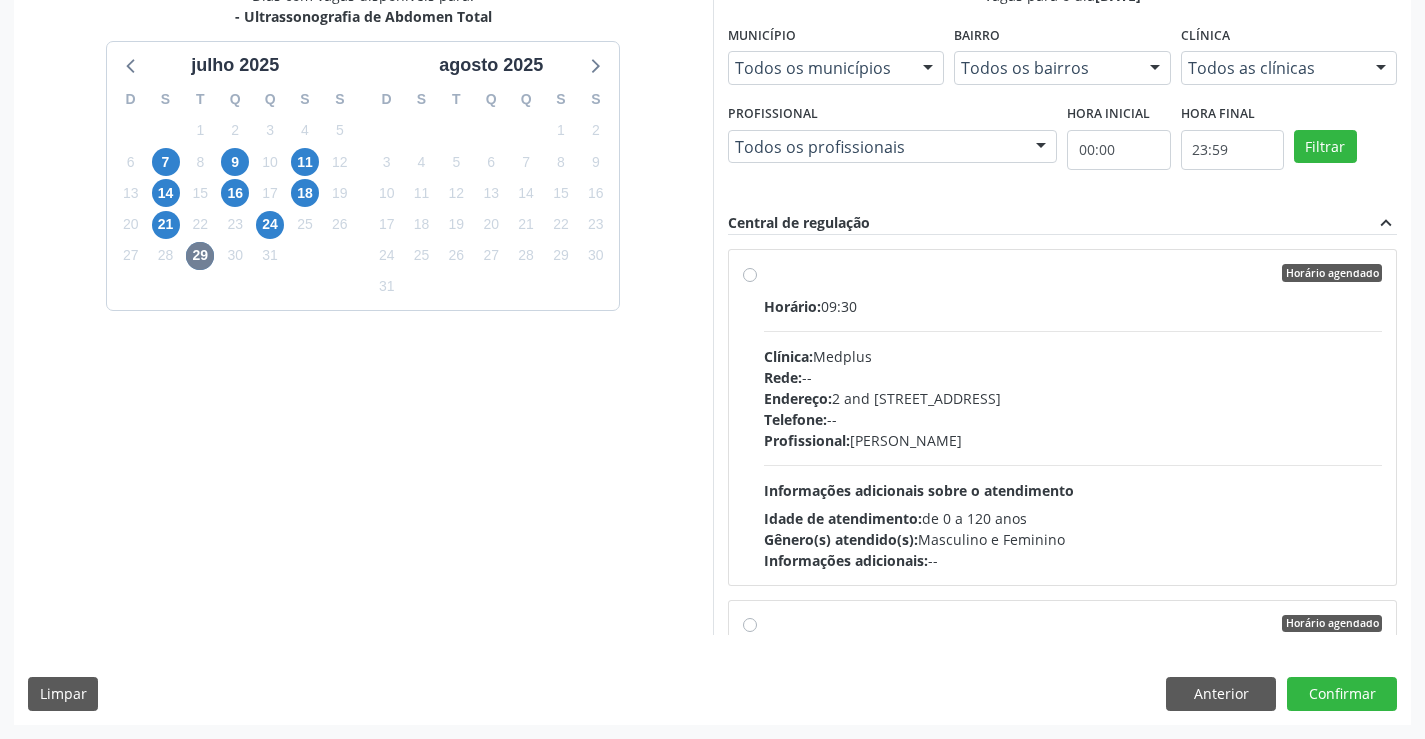 click on "Horário agendado" at bounding box center [1073, 273] 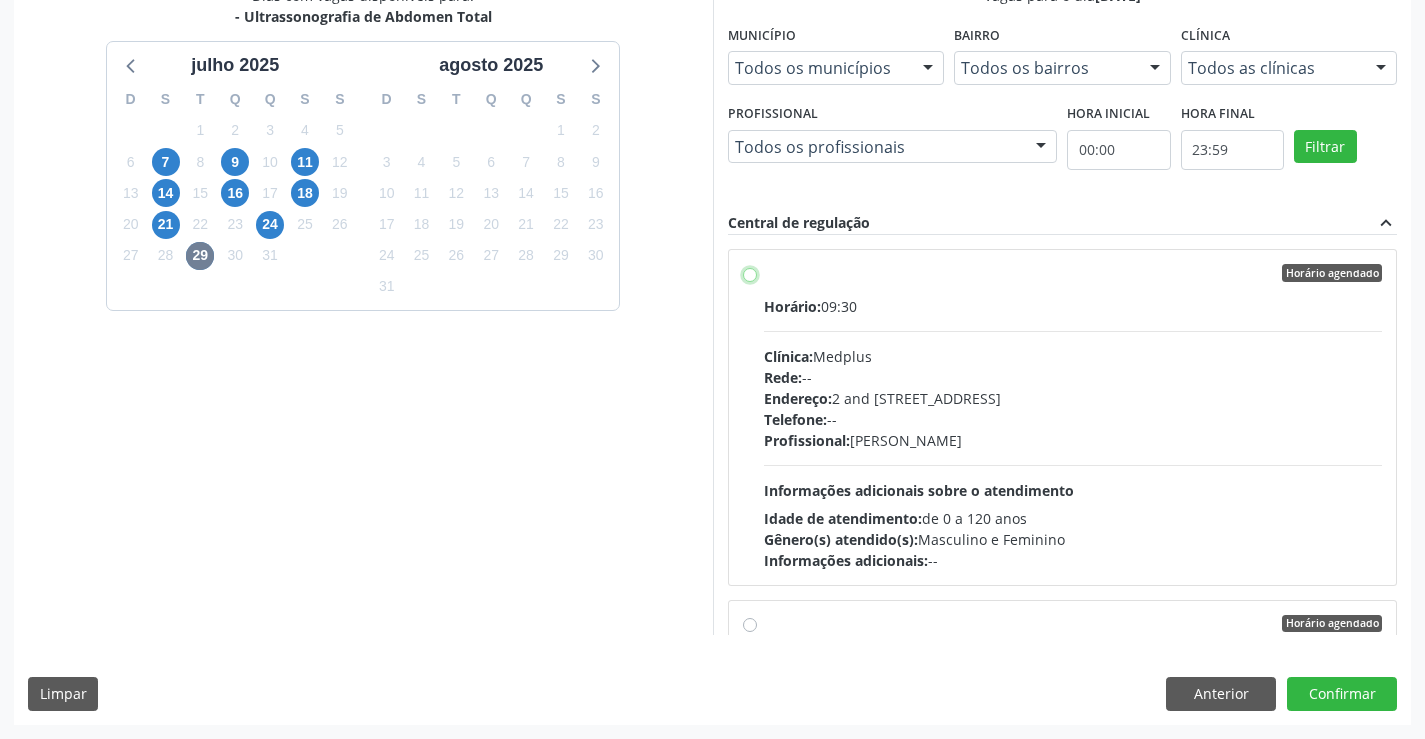 click on "Horário agendado
Horário:   09:30
Clínica:  Medplus
Rede:
--
Endereço:   2 and S 204 Ed Emp B, nº 35, Centro, Campo Formoso - BA
Telefone:   --
Profissional:
Lanna Peralva Miranda Rocha
Informações adicionais sobre o atendimento
Idade de atendimento:
de 0 a 120 anos
Gênero(s) atendido(s):
Masculino e Feminino
Informações adicionais:
--" at bounding box center (750, 273) 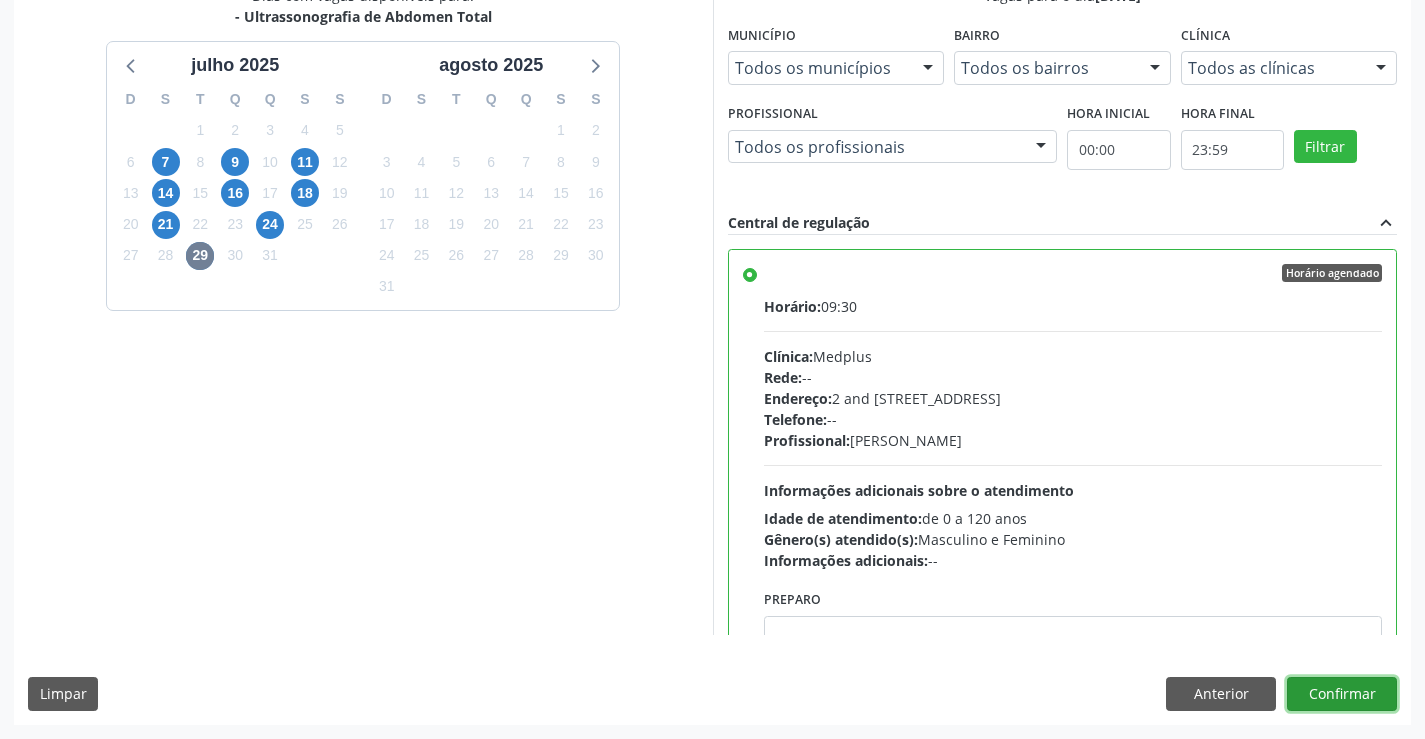 click on "Confirmar" at bounding box center [1342, 694] 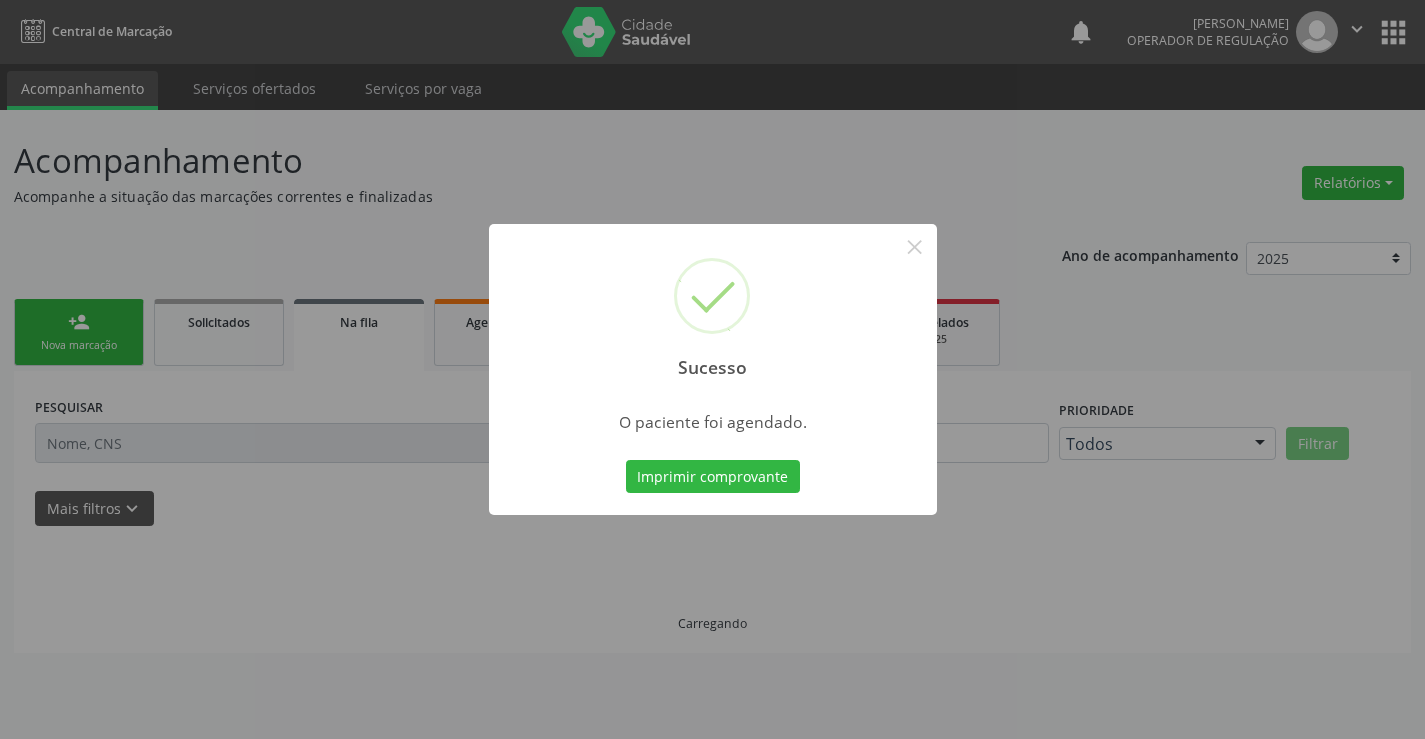 scroll, scrollTop: 0, scrollLeft: 0, axis: both 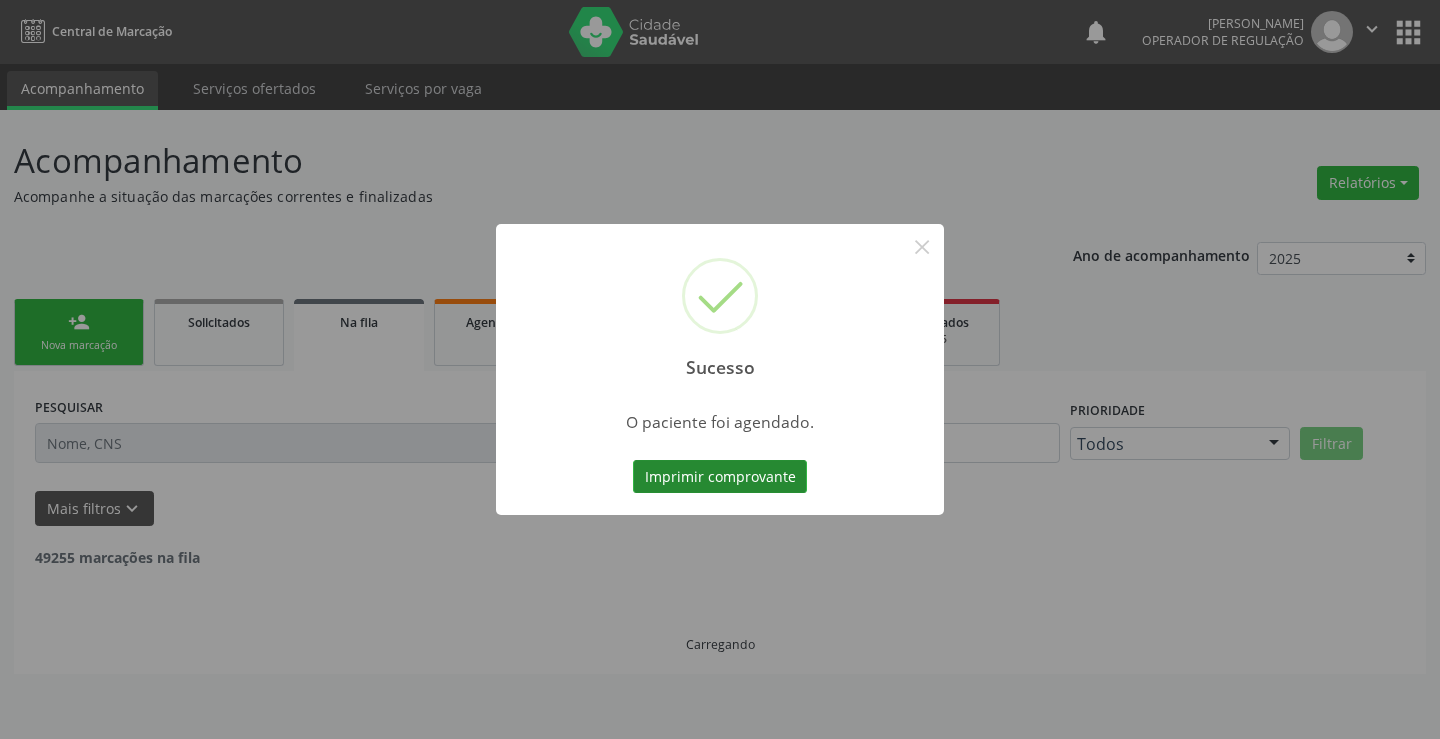 click on "Imprimir comprovante" at bounding box center (720, 477) 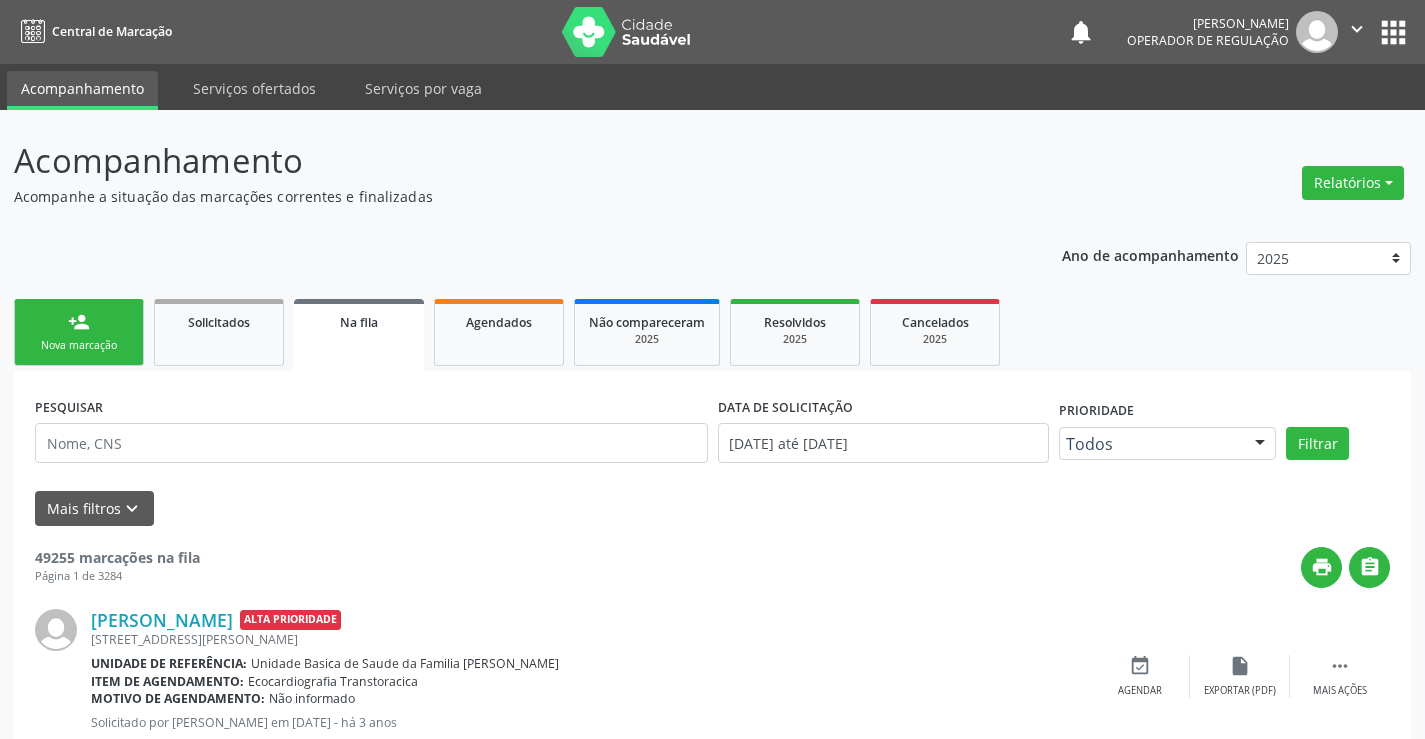 click on "person_add
Nova marcação" at bounding box center (79, 332) 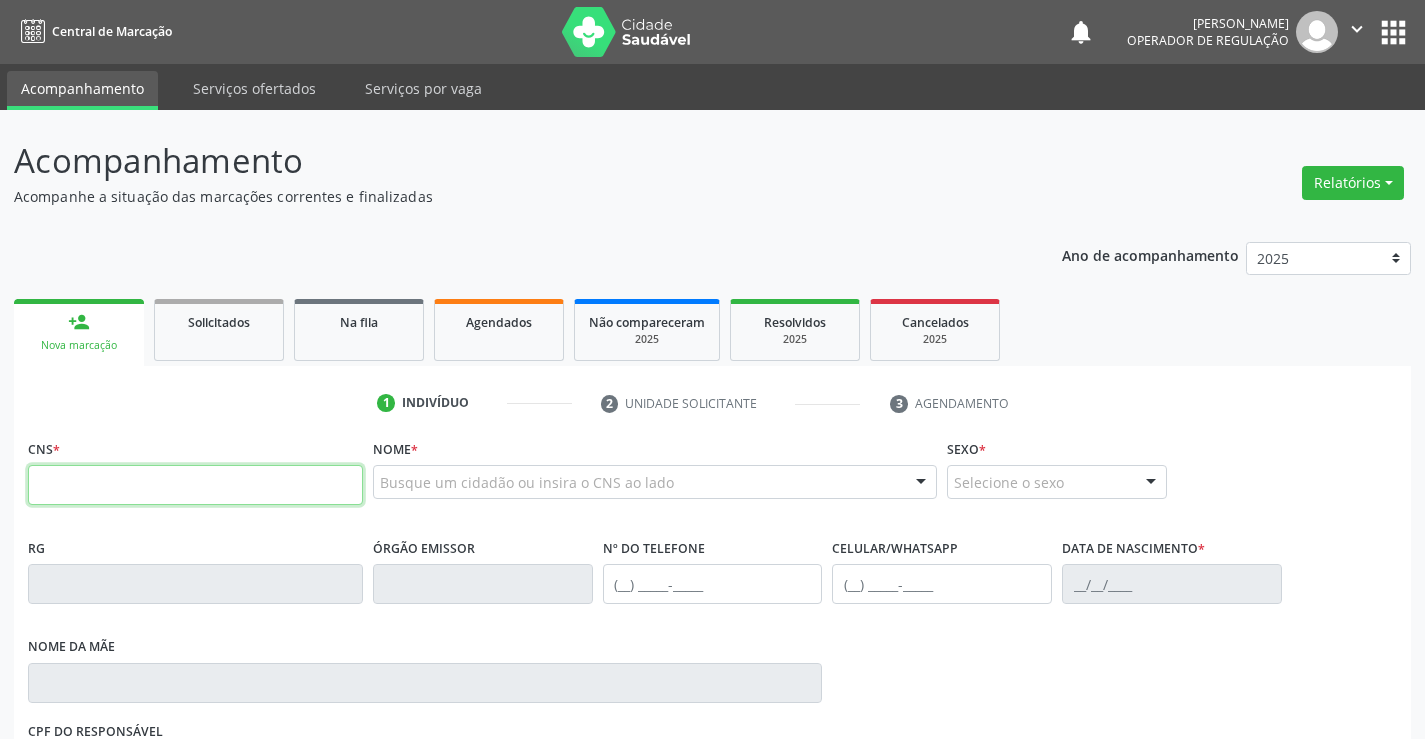 click at bounding box center [195, 485] 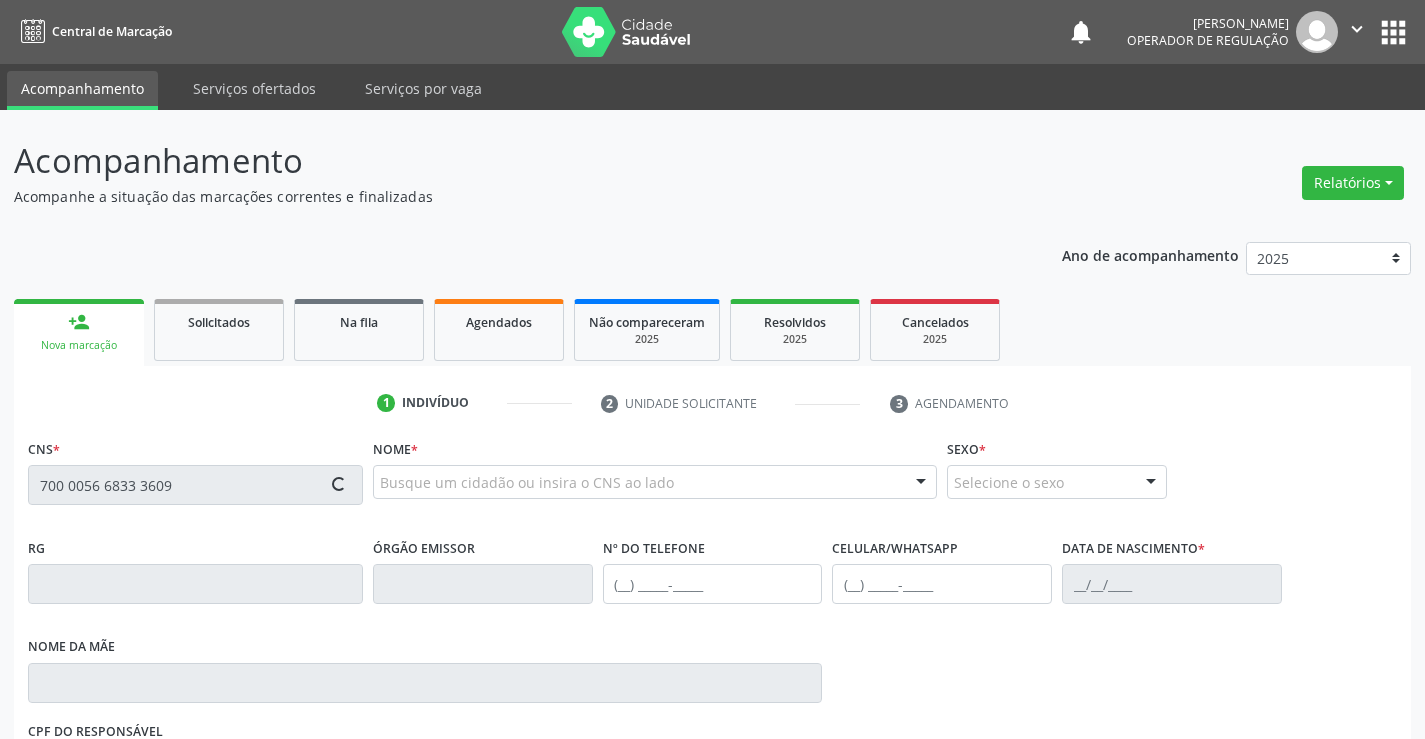 type on "700 0056 6833 3609" 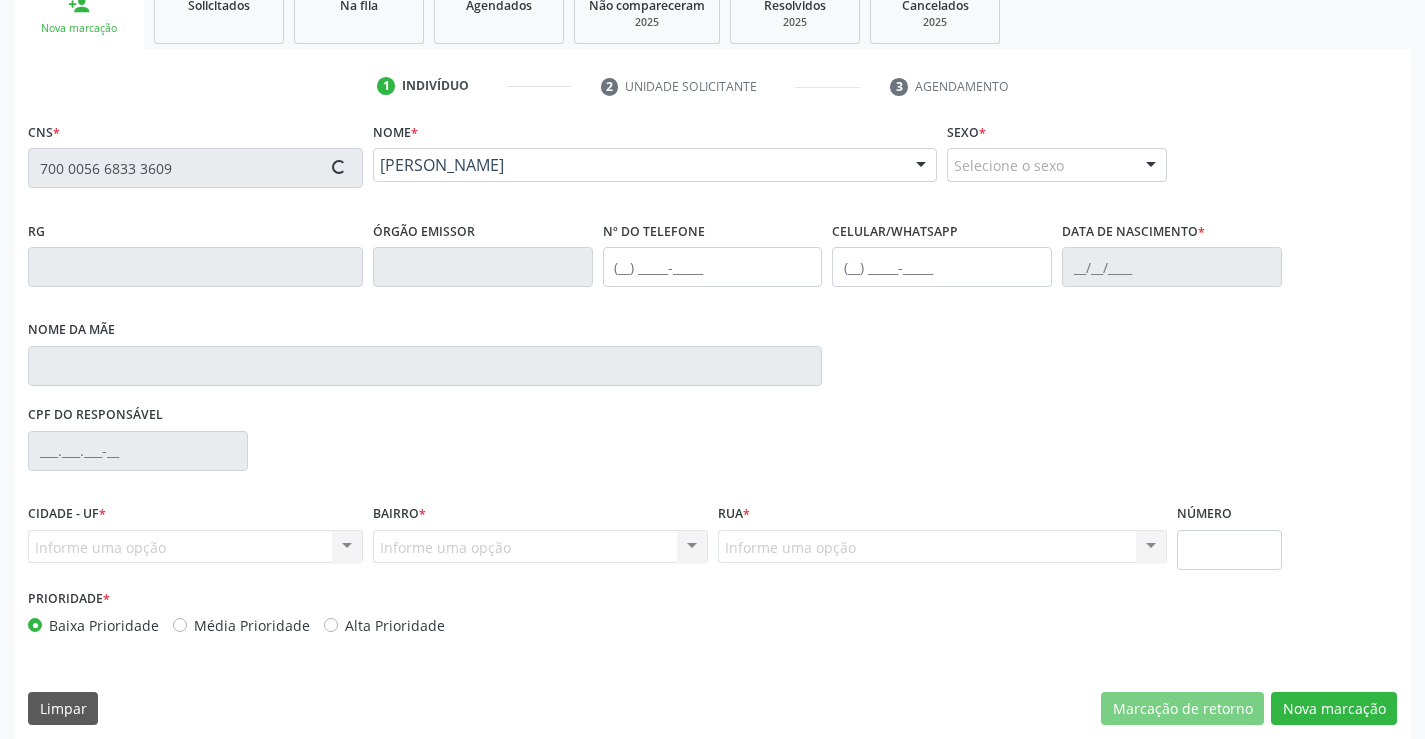scroll, scrollTop: 331, scrollLeft: 0, axis: vertical 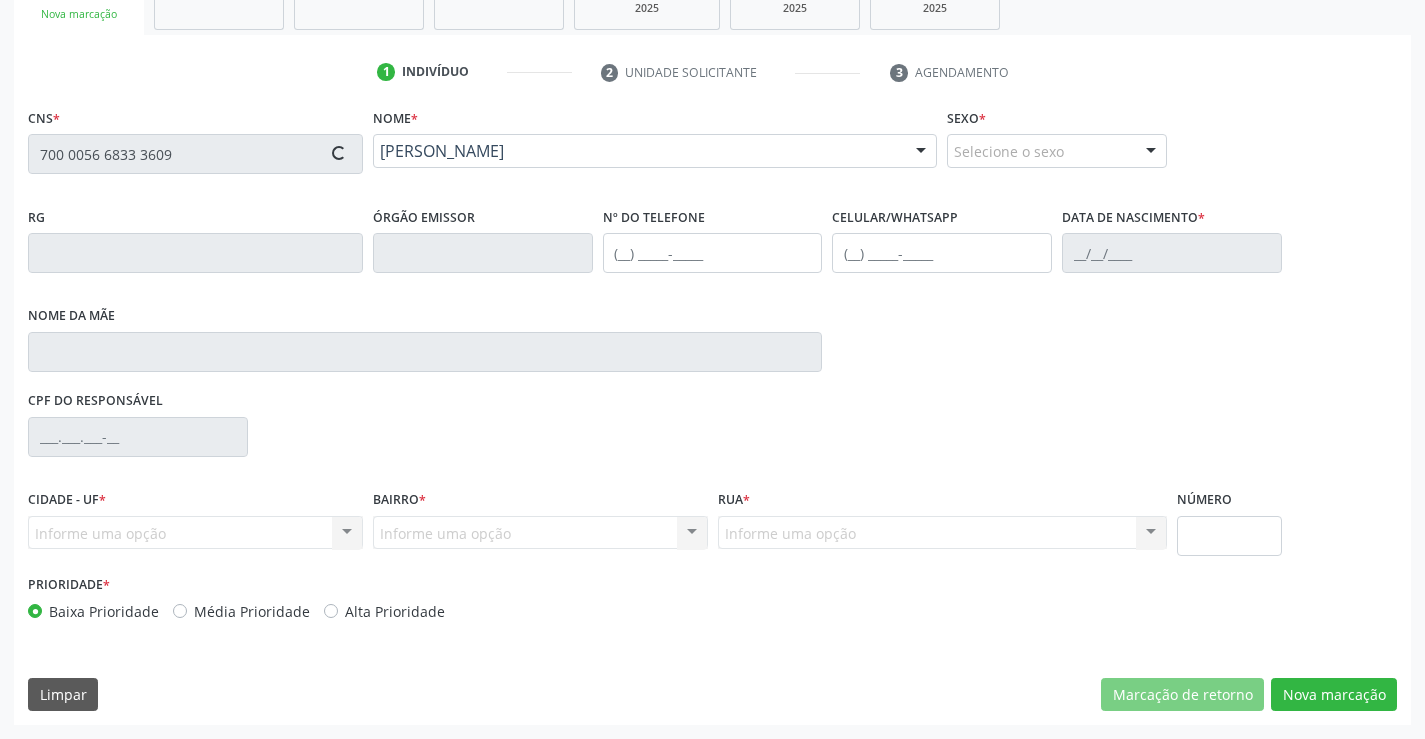type on "2138125505" 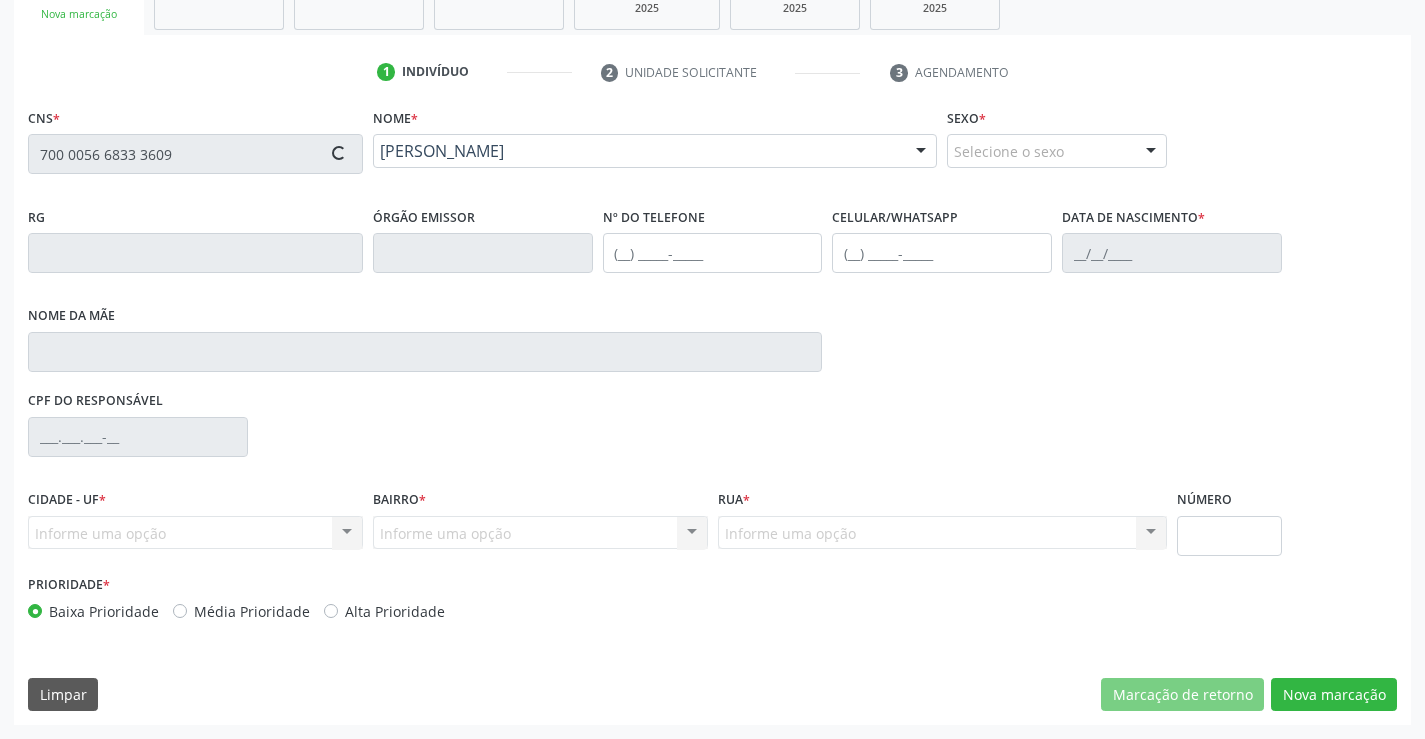 type on "(74) 9131-9812" 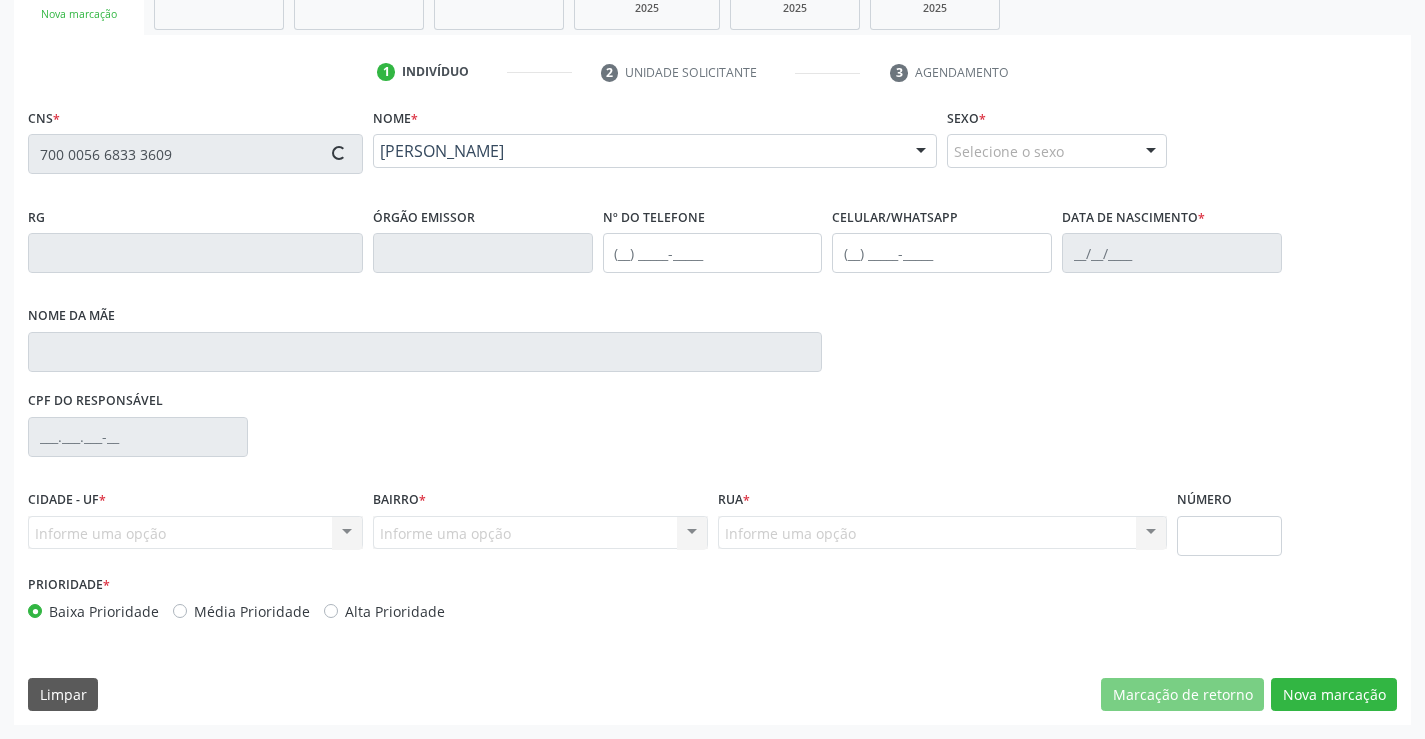type on "(74) 9131-9812" 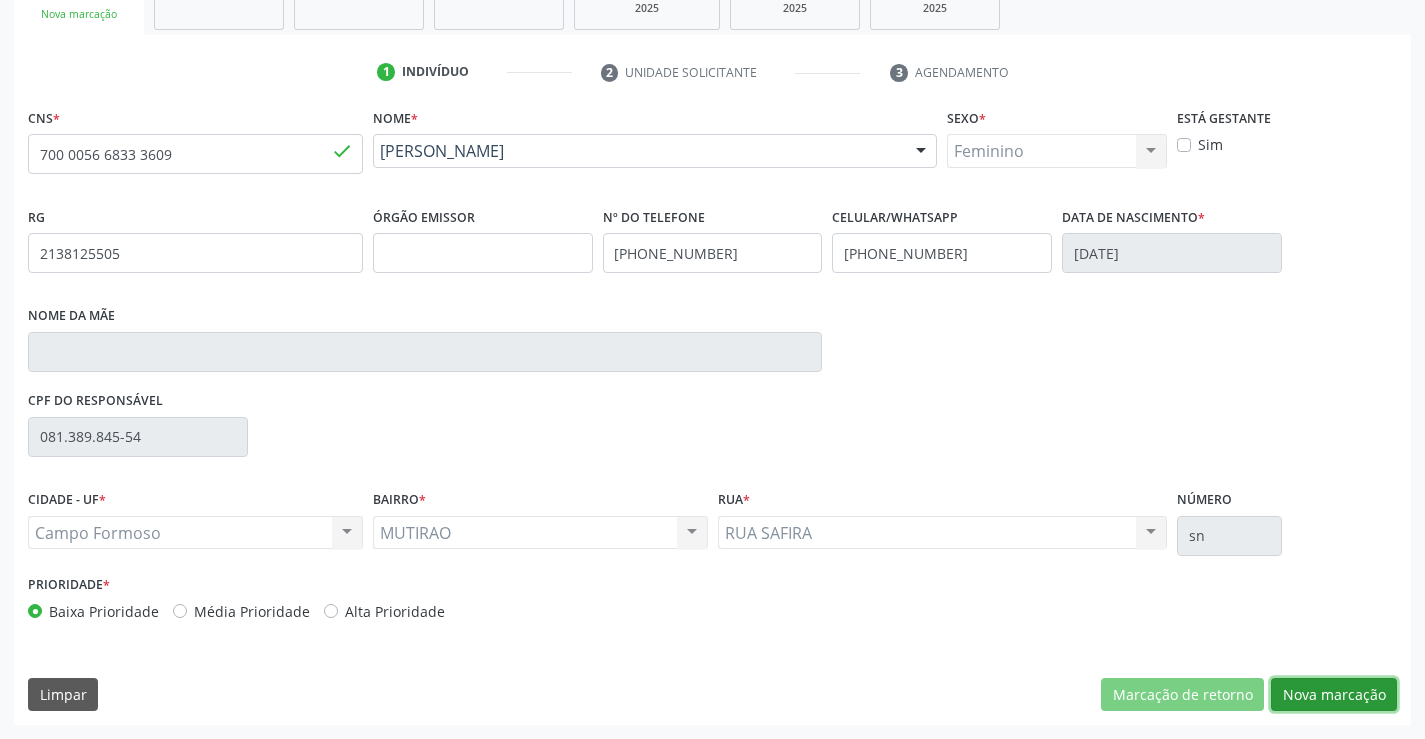 click on "Nova marcação" at bounding box center [1334, 695] 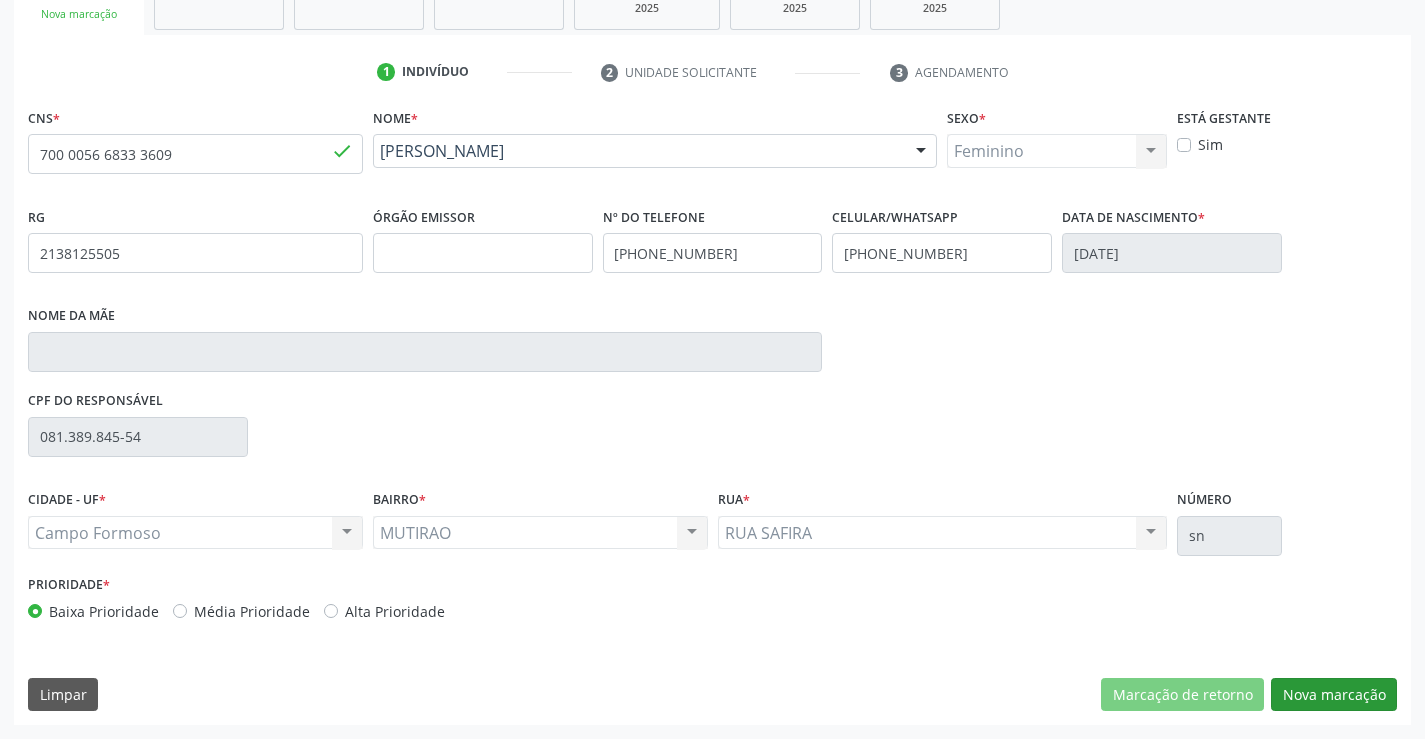 scroll, scrollTop: 167, scrollLeft: 0, axis: vertical 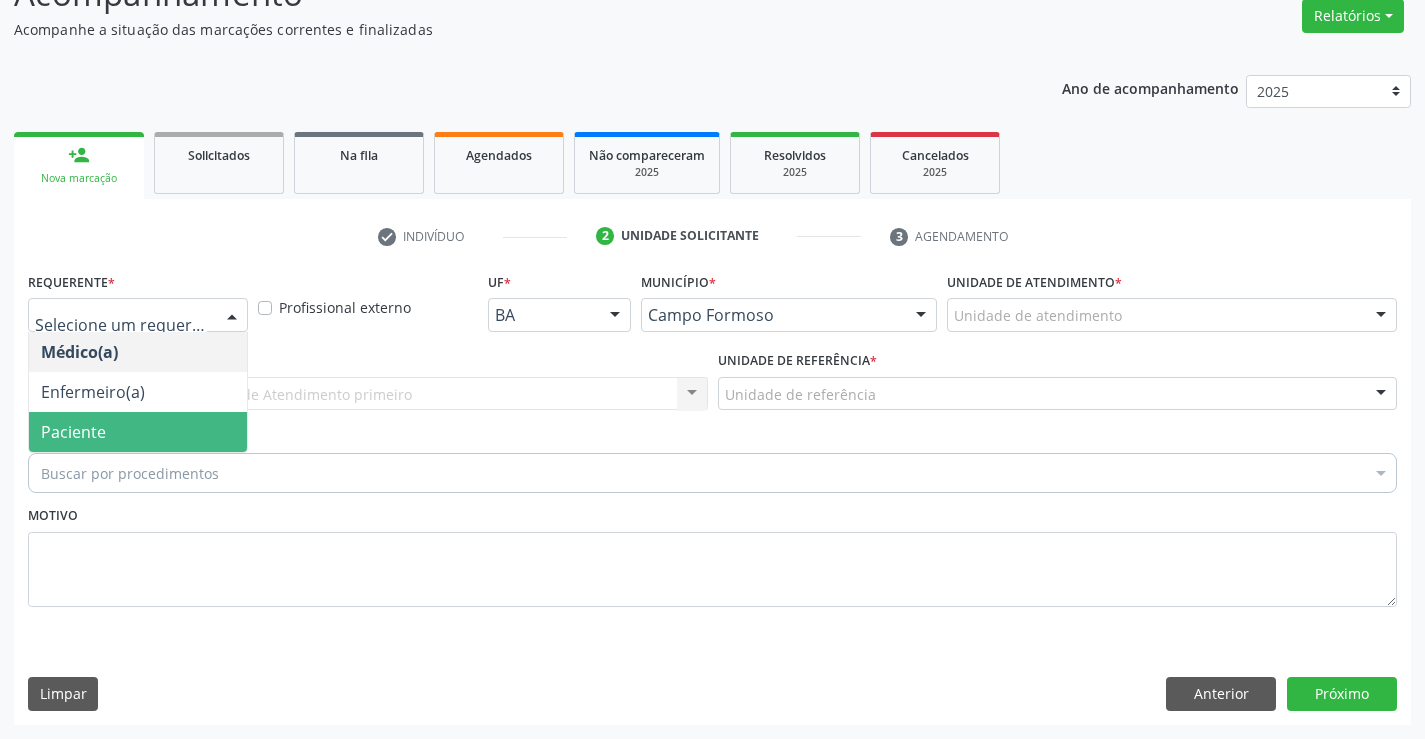 click on "Paciente" at bounding box center (73, 432) 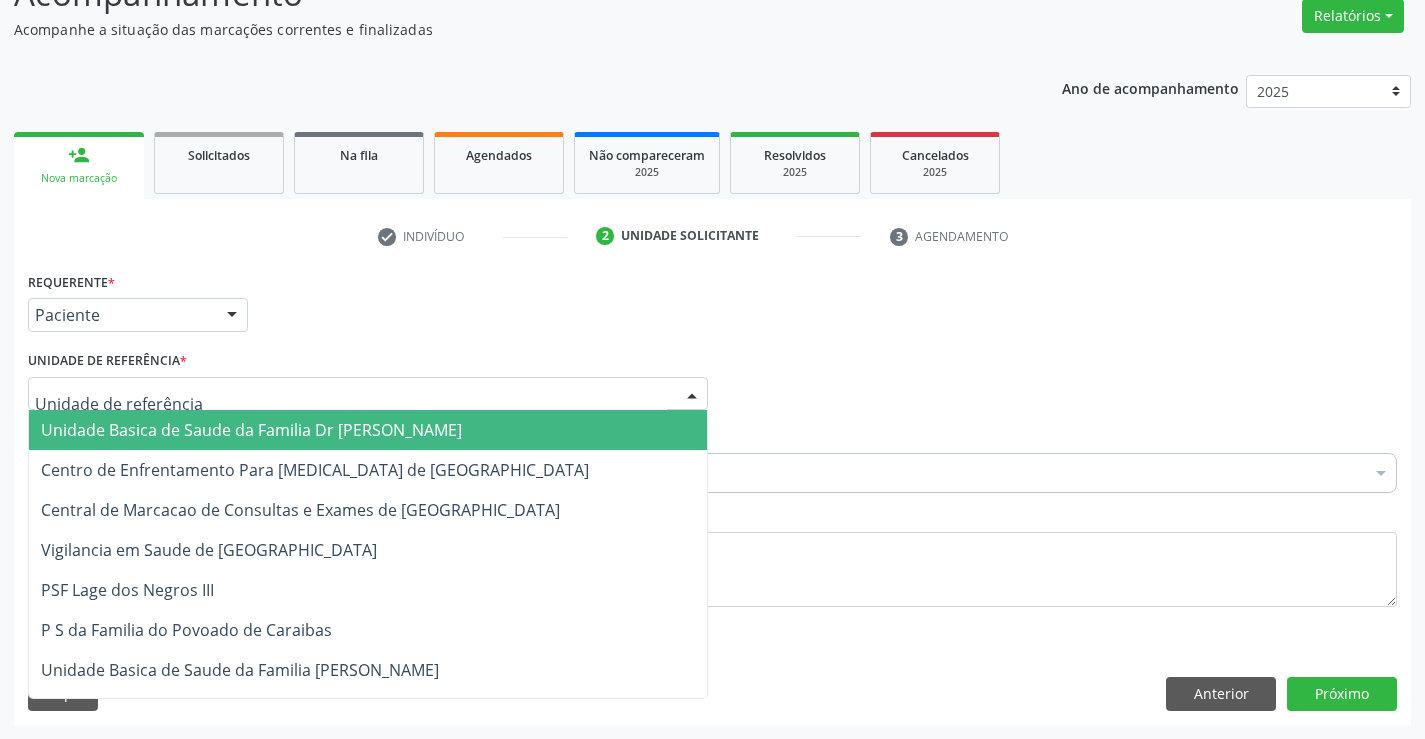 click on "Unidade Basica de Saude da Familia Dr [PERSON_NAME]" at bounding box center (251, 430) 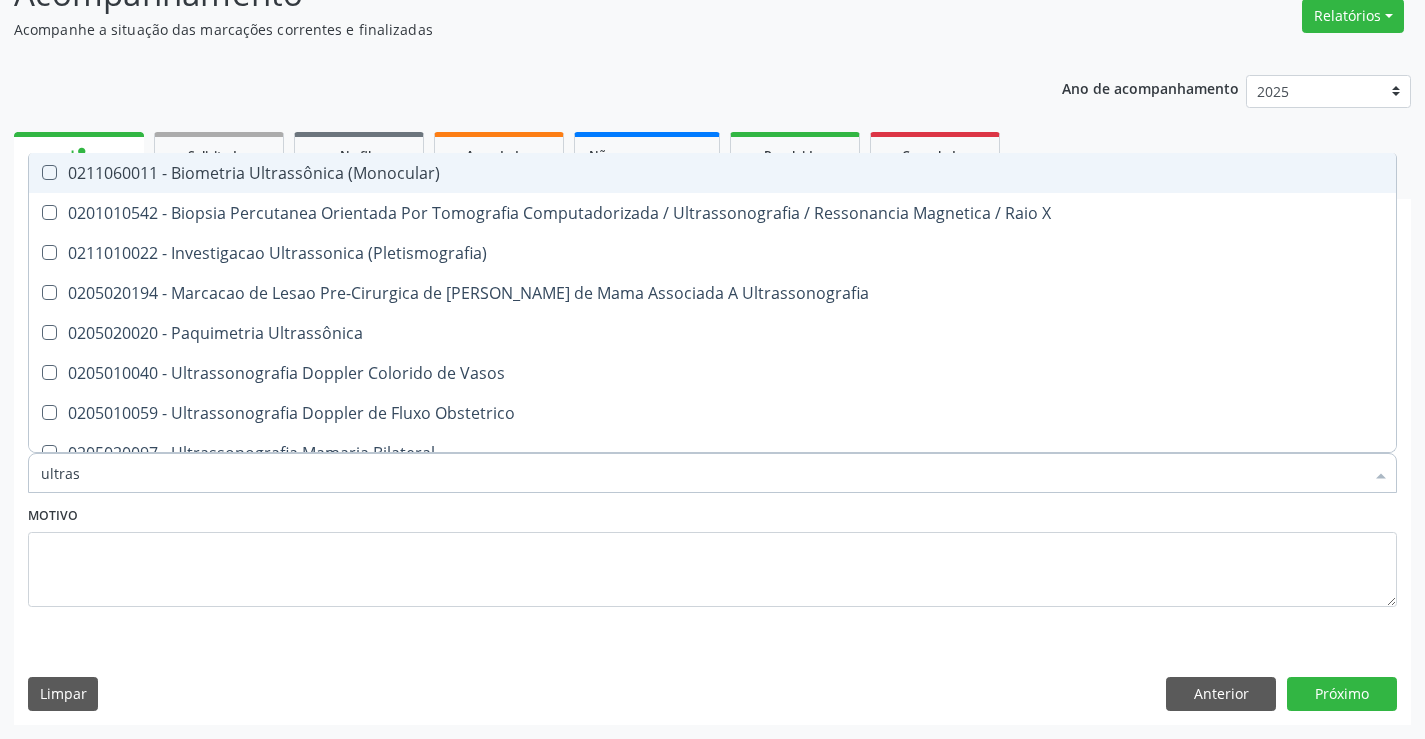type on "ultrass" 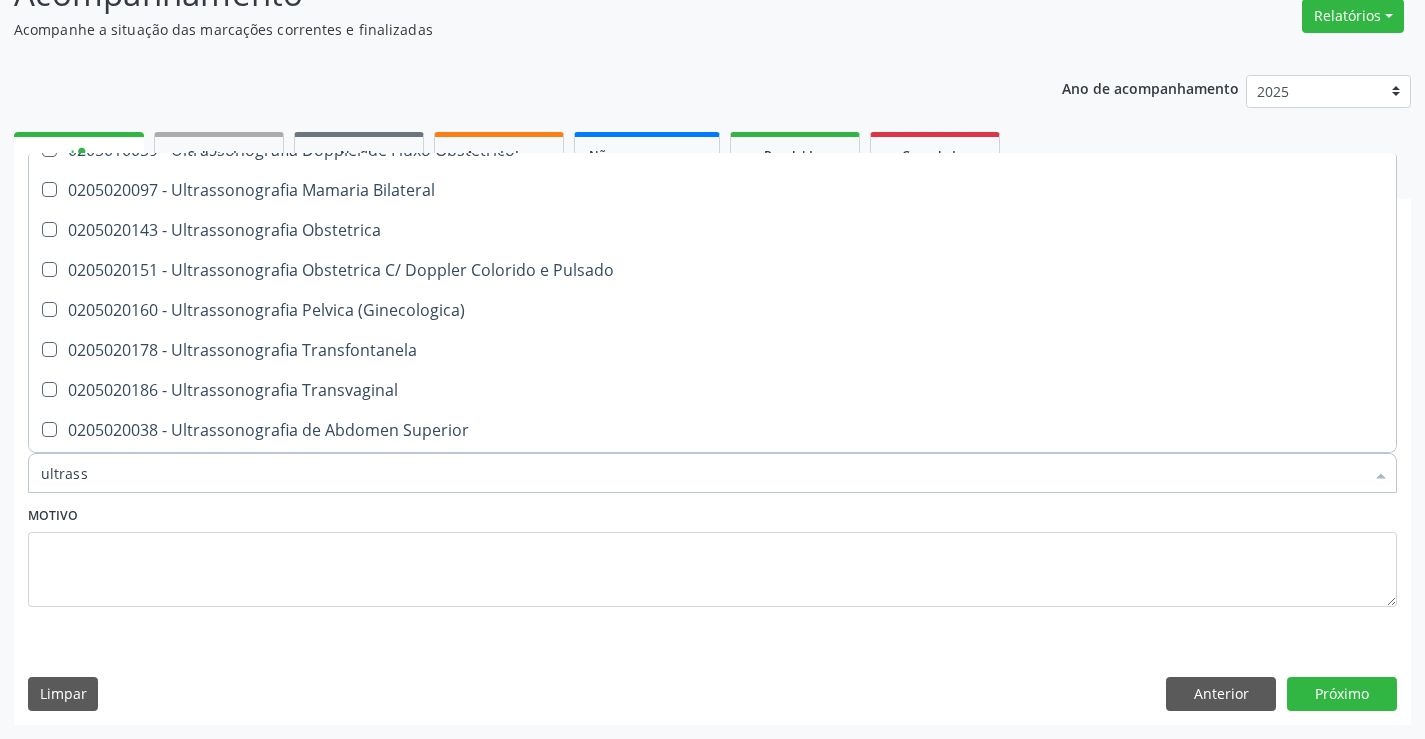 scroll, scrollTop: 300, scrollLeft: 0, axis: vertical 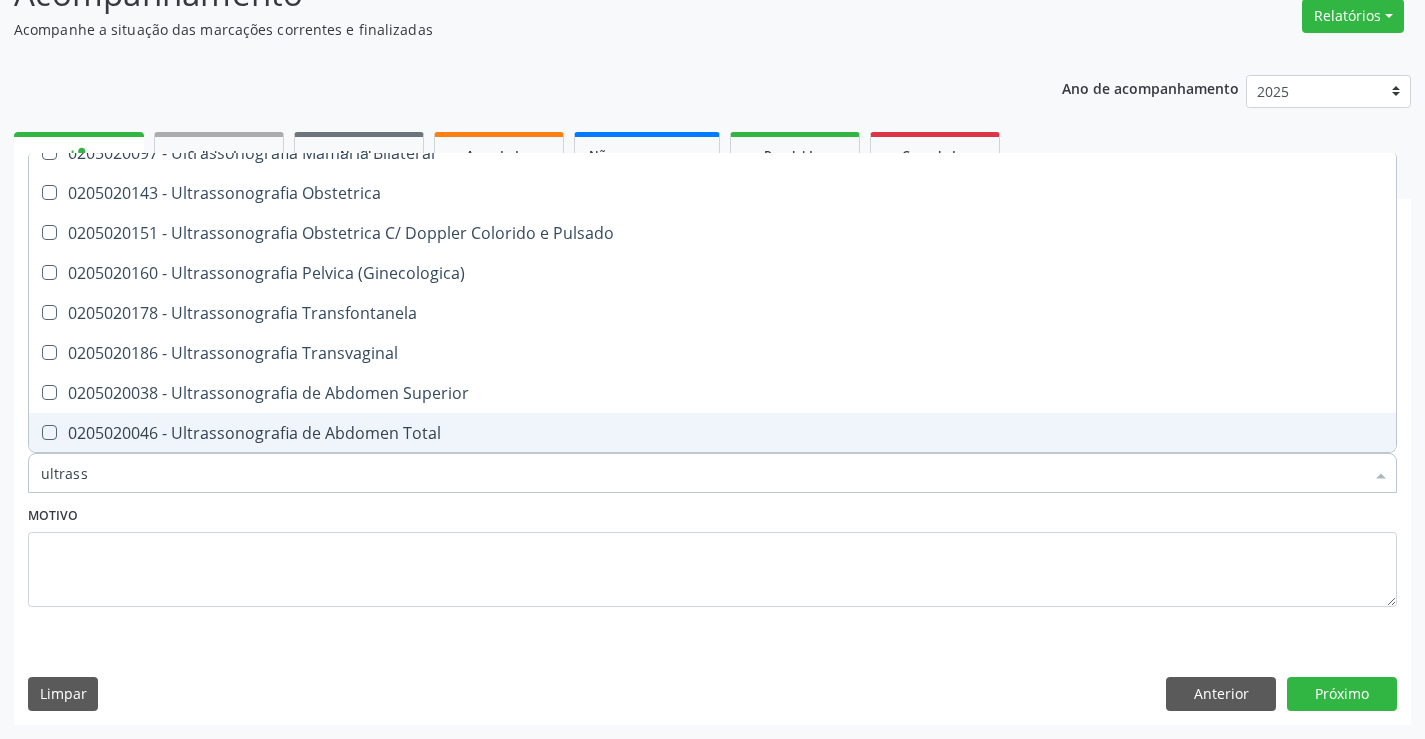 click on "0205020046 - Ultrassonografia de Abdomen Total" at bounding box center (712, 433) 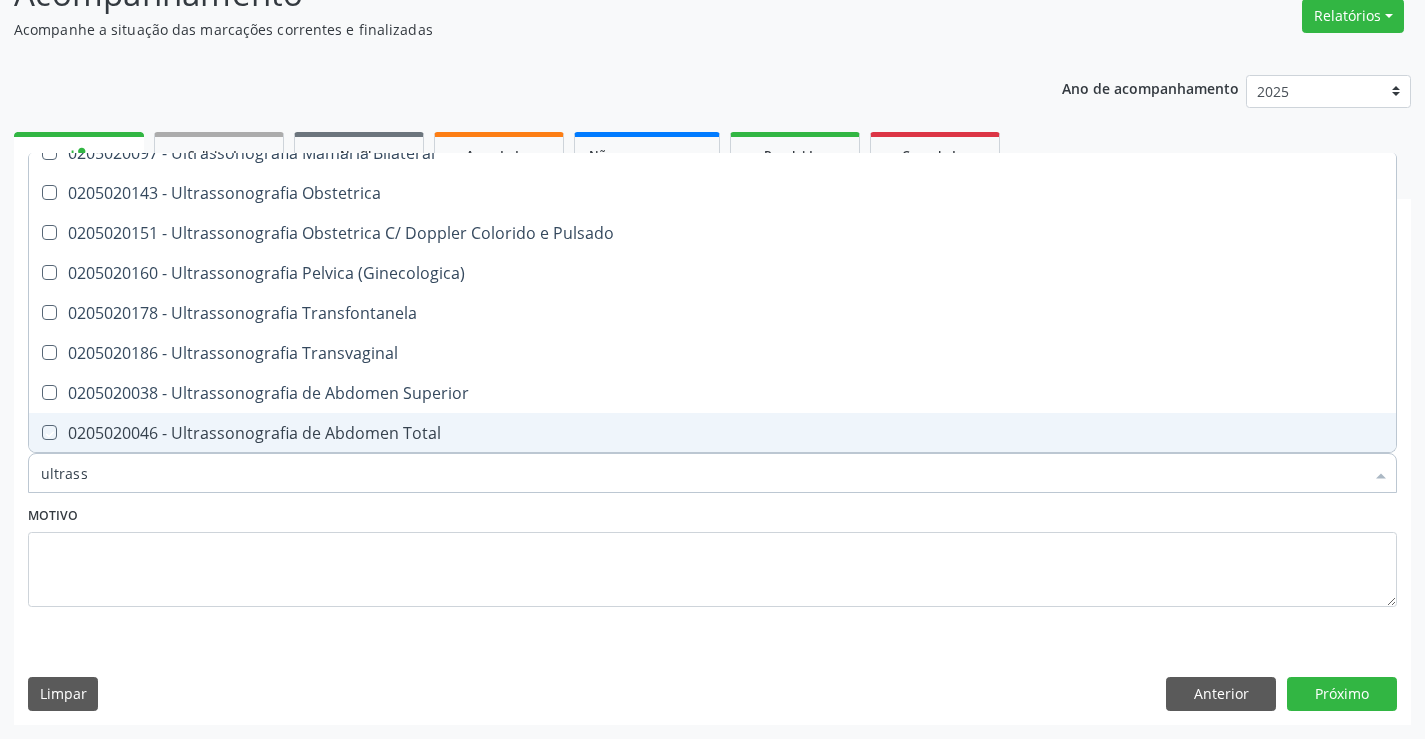 checkbox on "true" 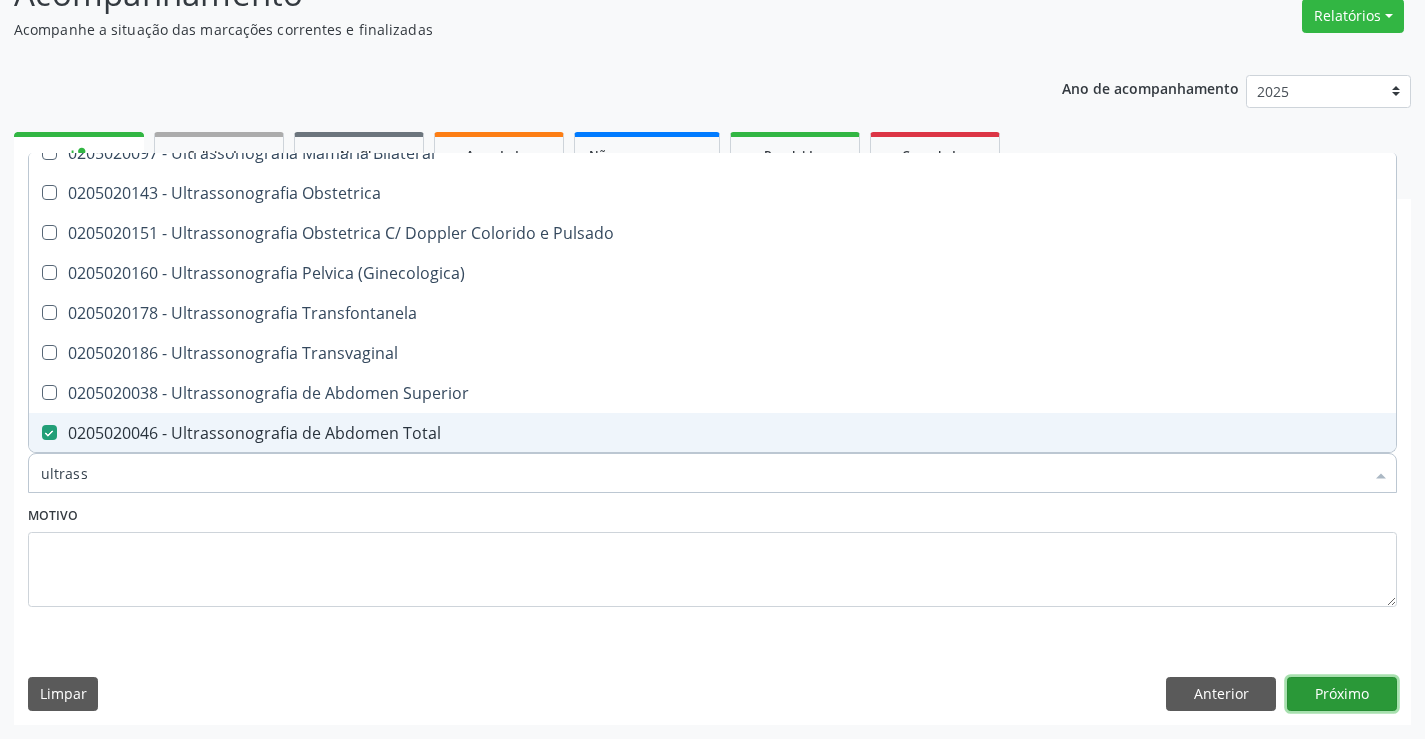 click on "Próximo" at bounding box center (1342, 694) 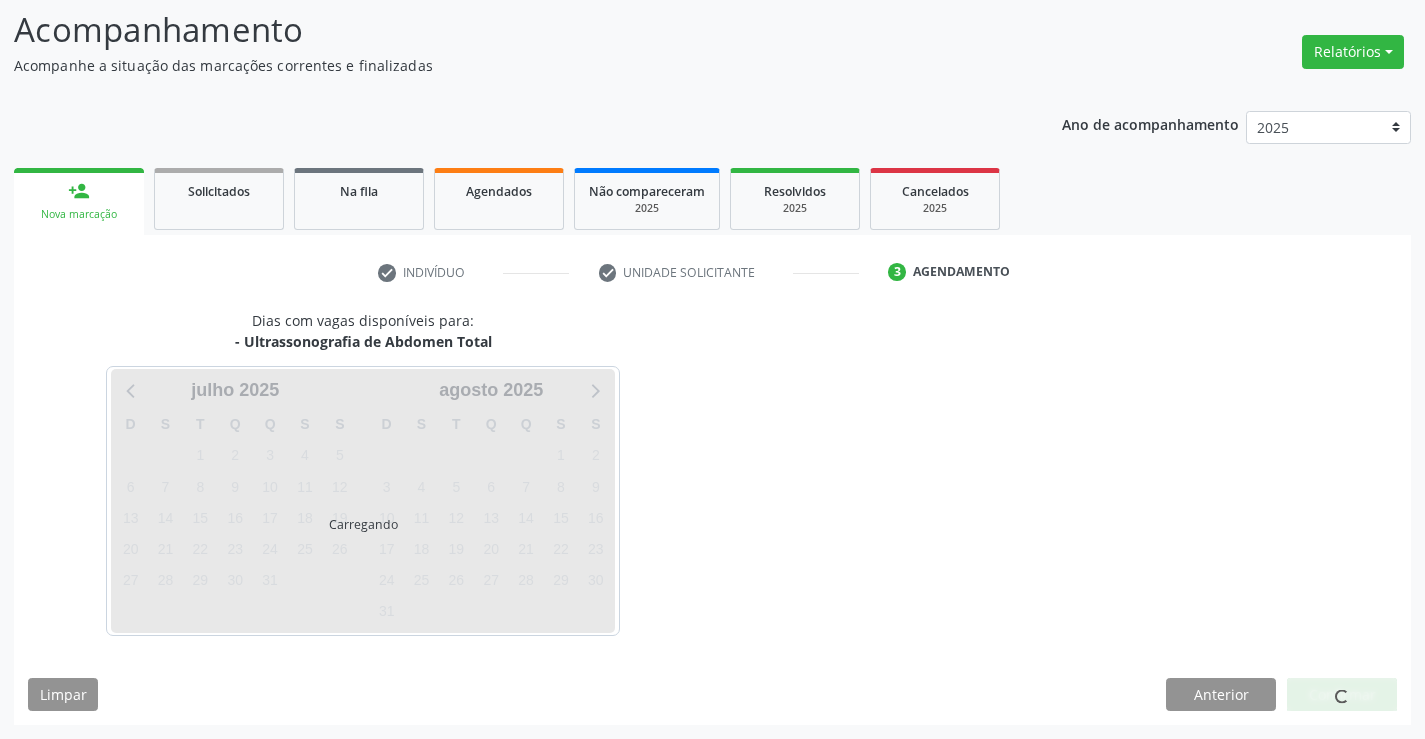 scroll, scrollTop: 131, scrollLeft: 0, axis: vertical 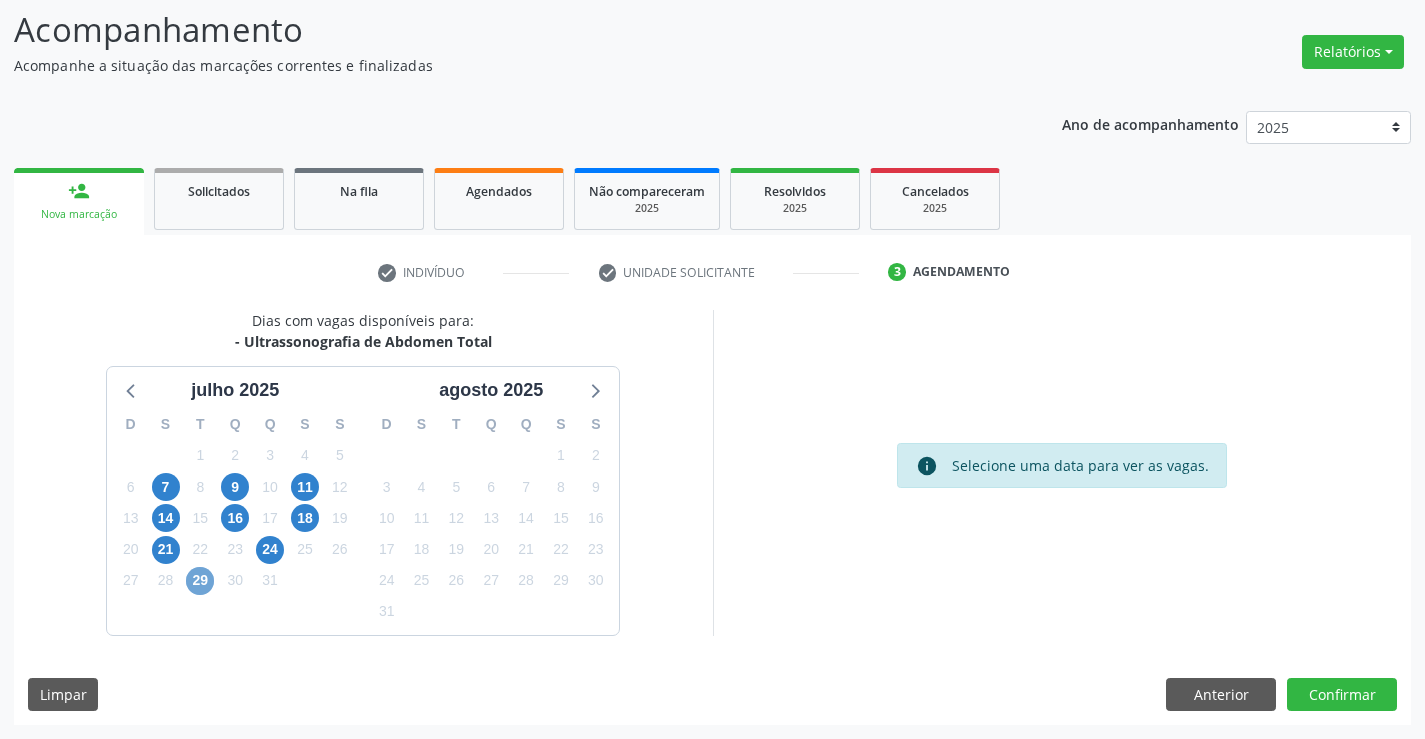 click on "29" at bounding box center (200, 581) 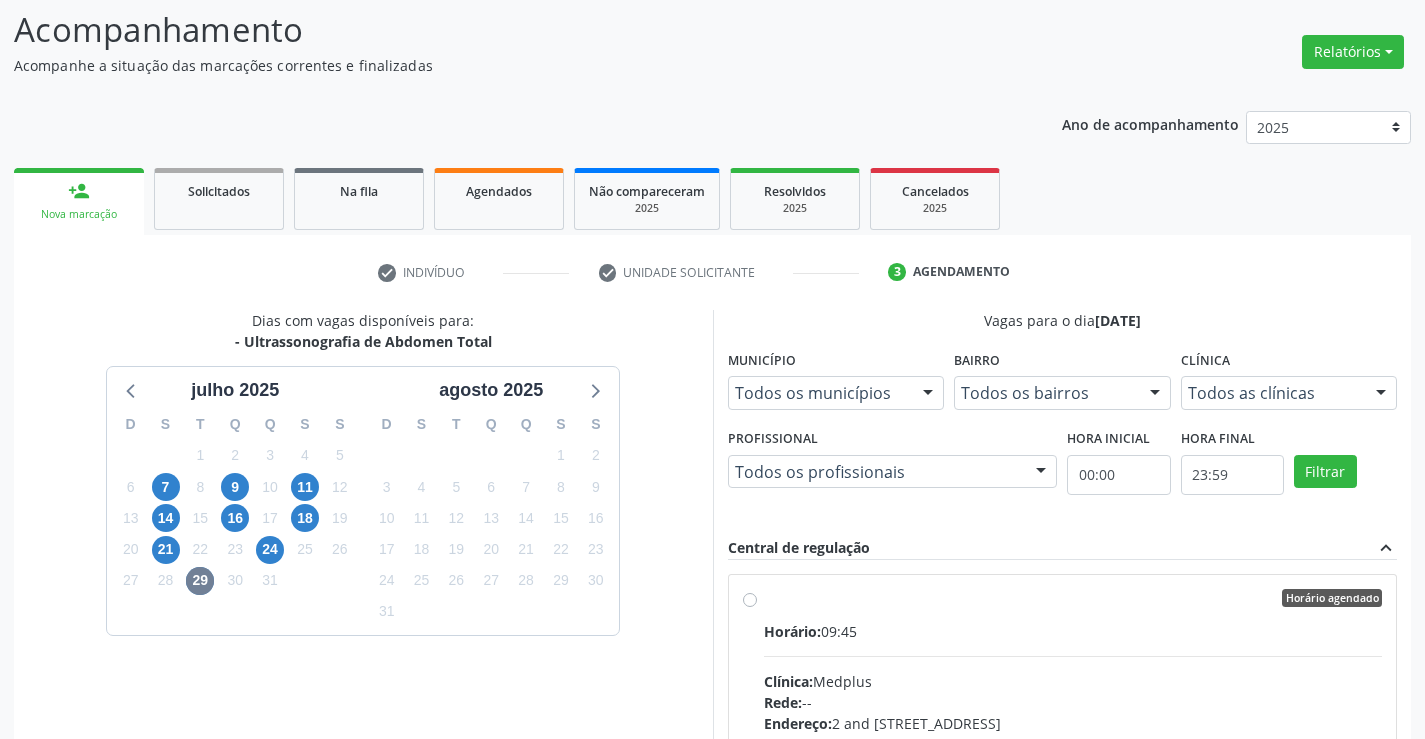 click on "Horário agendado" at bounding box center (1073, 598) 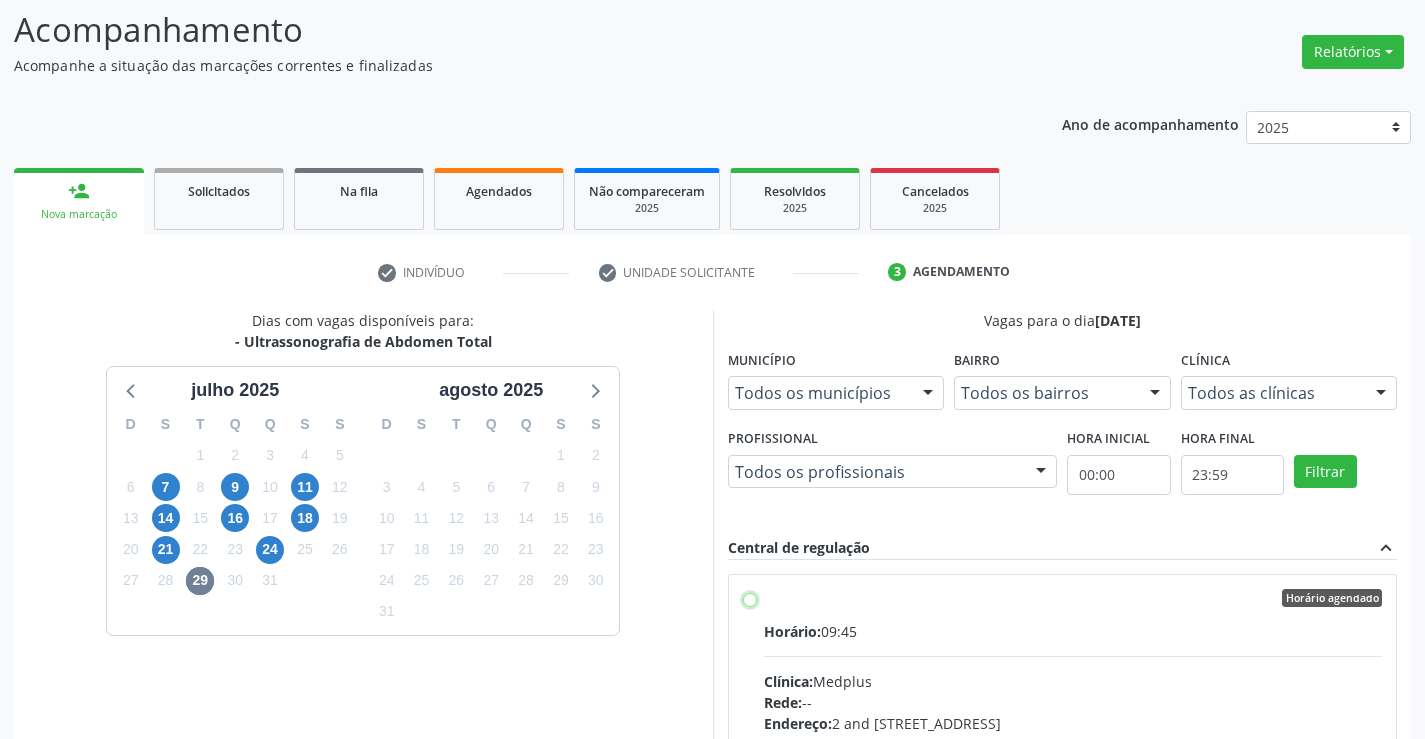 radio on "true" 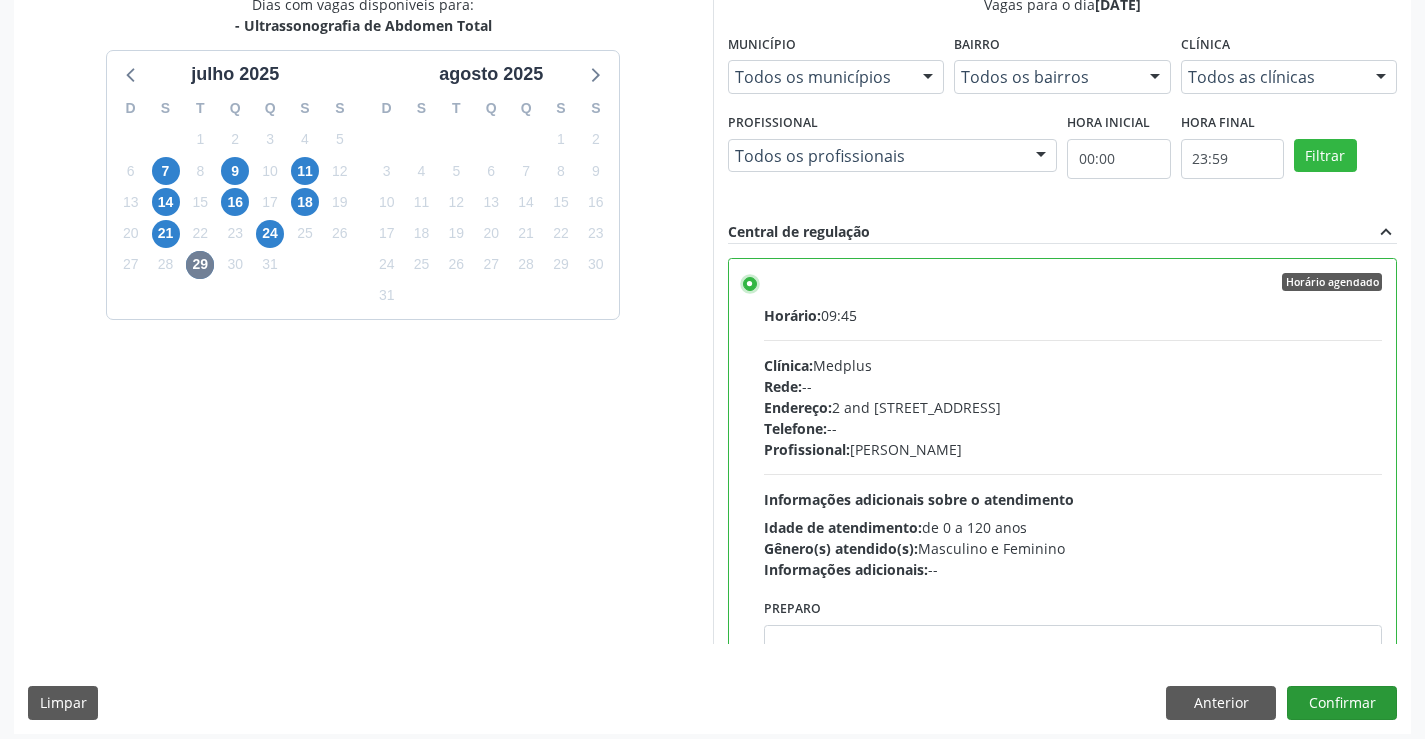 scroll, scrollTop: 456, scrollLeft: 0, axis: vertical 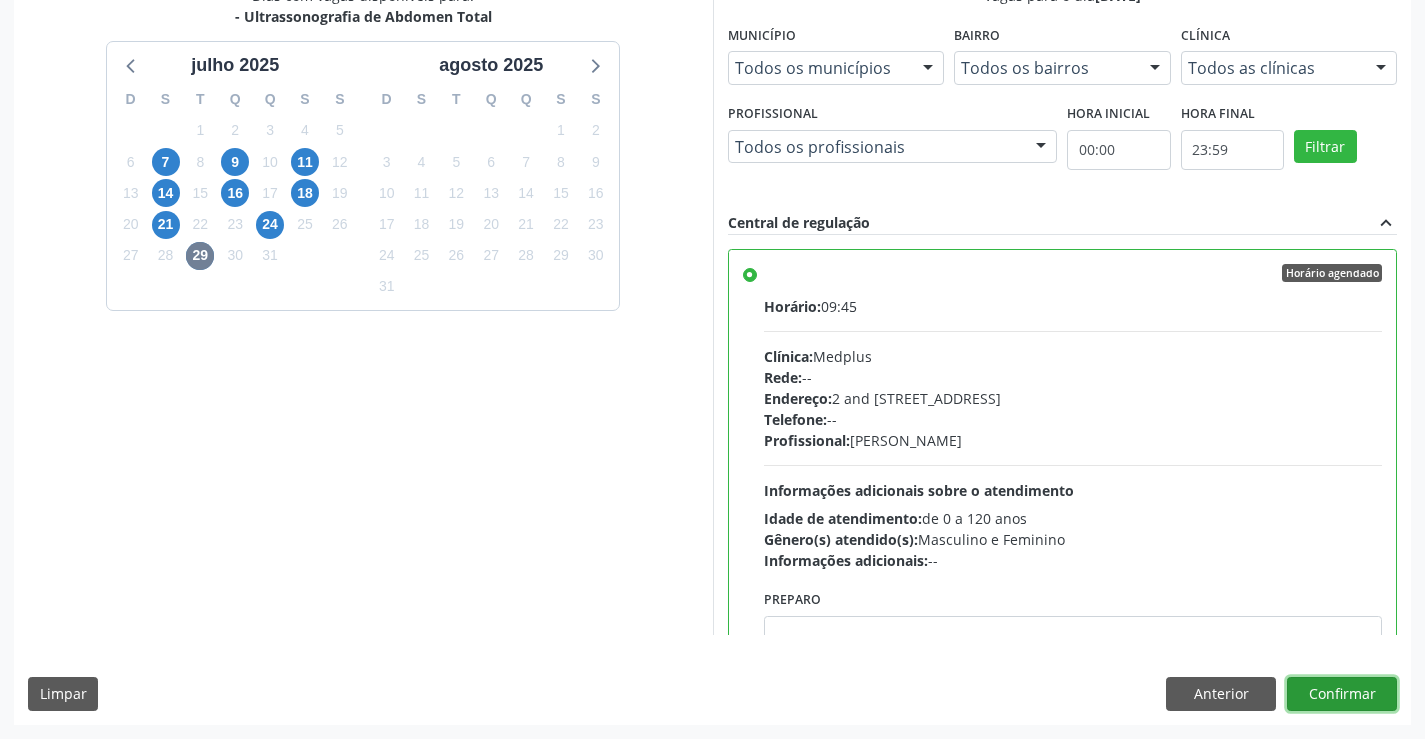 click on "Confirmar" at bounding box center (1342, 694) 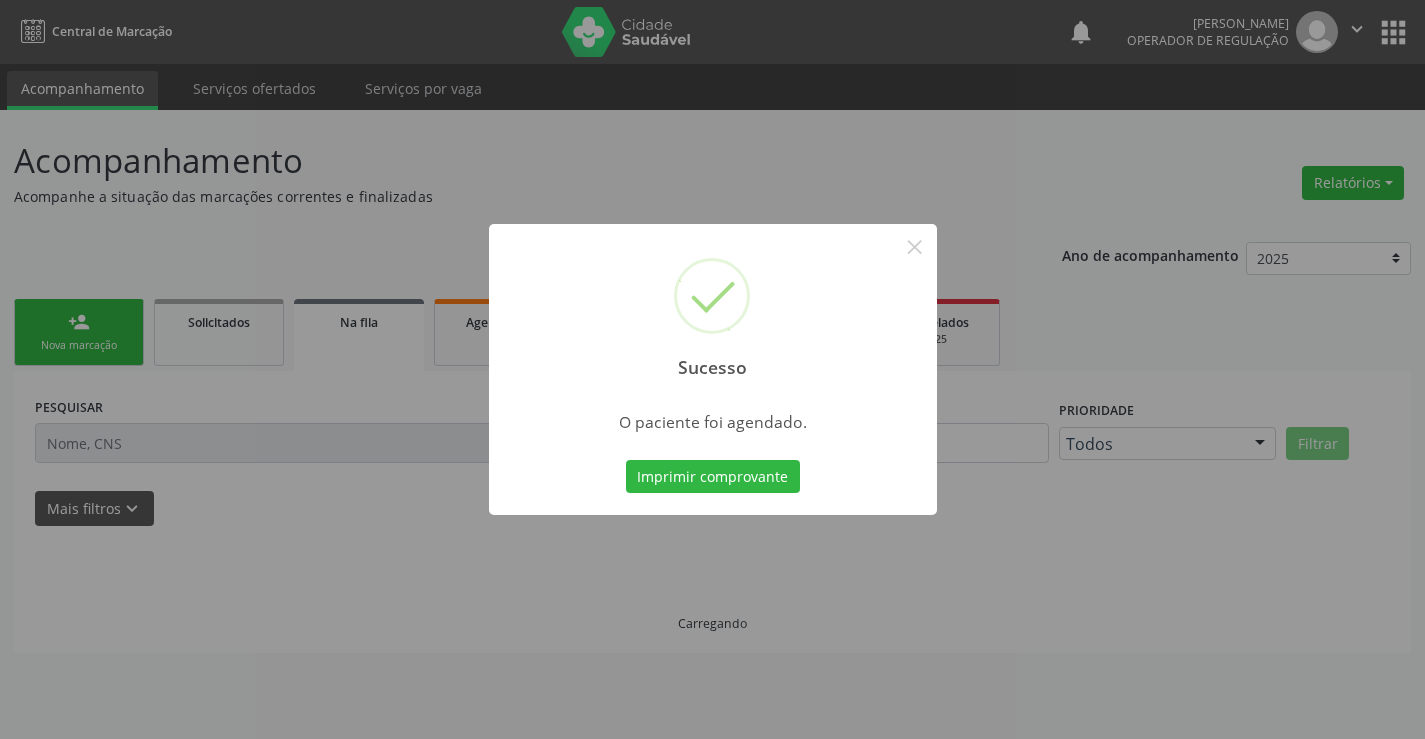 scroll, scrollTop: 0, scrollLeft: 0, axis: both 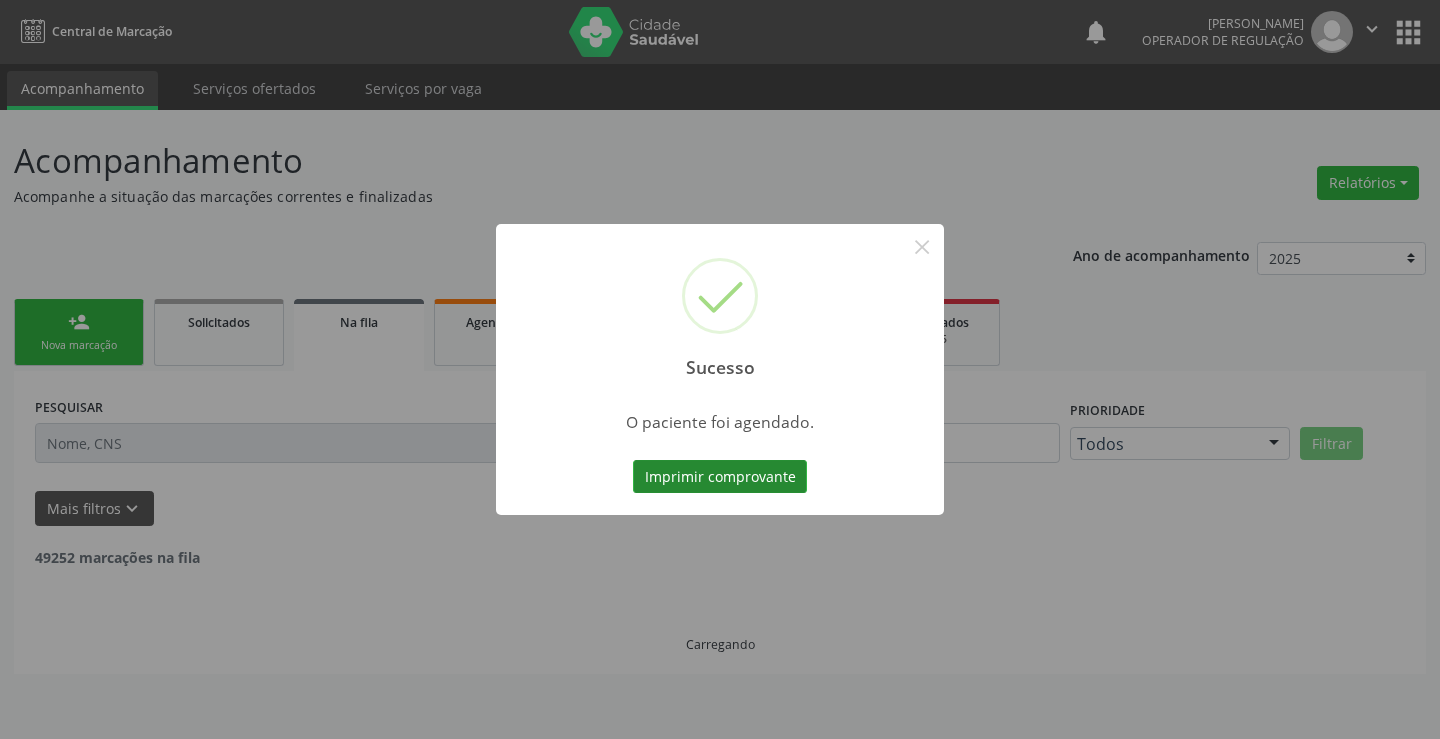 click on "Imprimir comprovante" at bounding box center (720, 477) 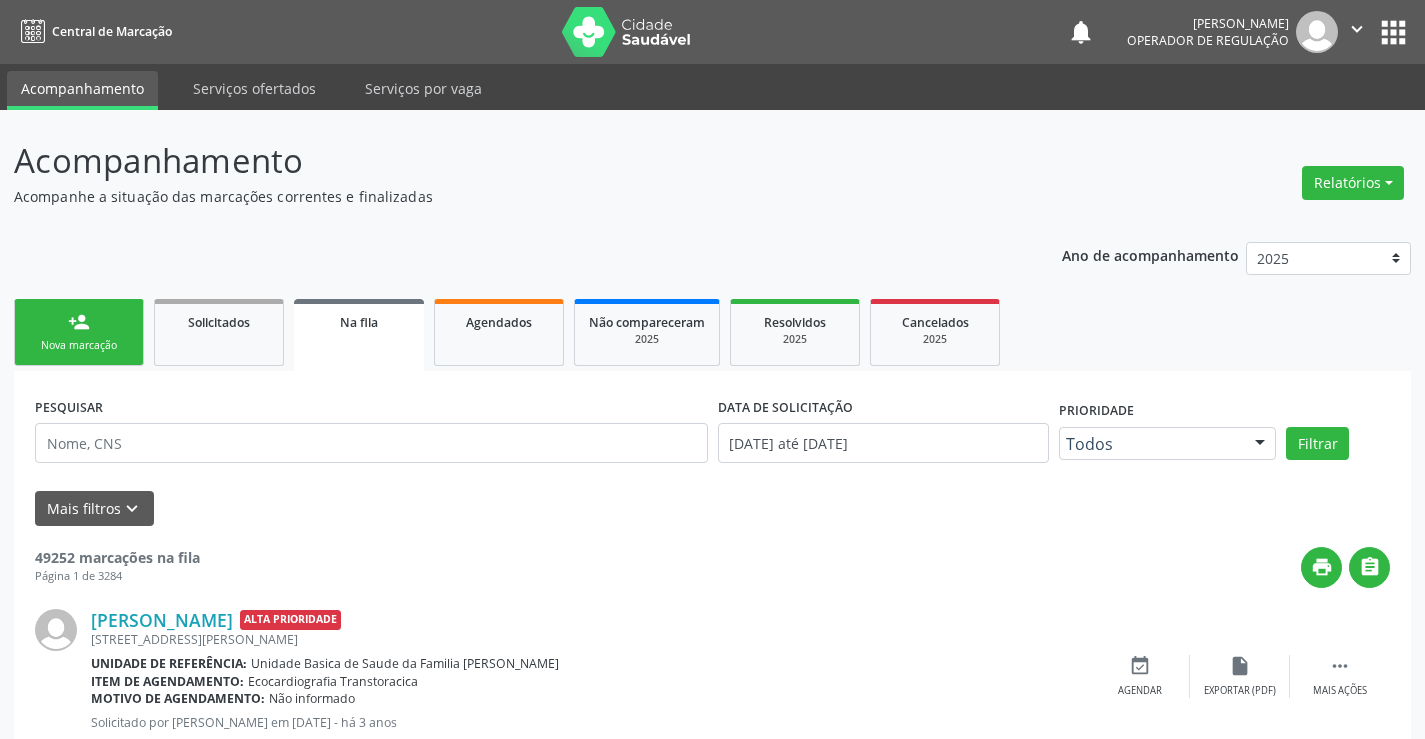 click on "person_add
Nova marcação" at bounding box center [79, 332] 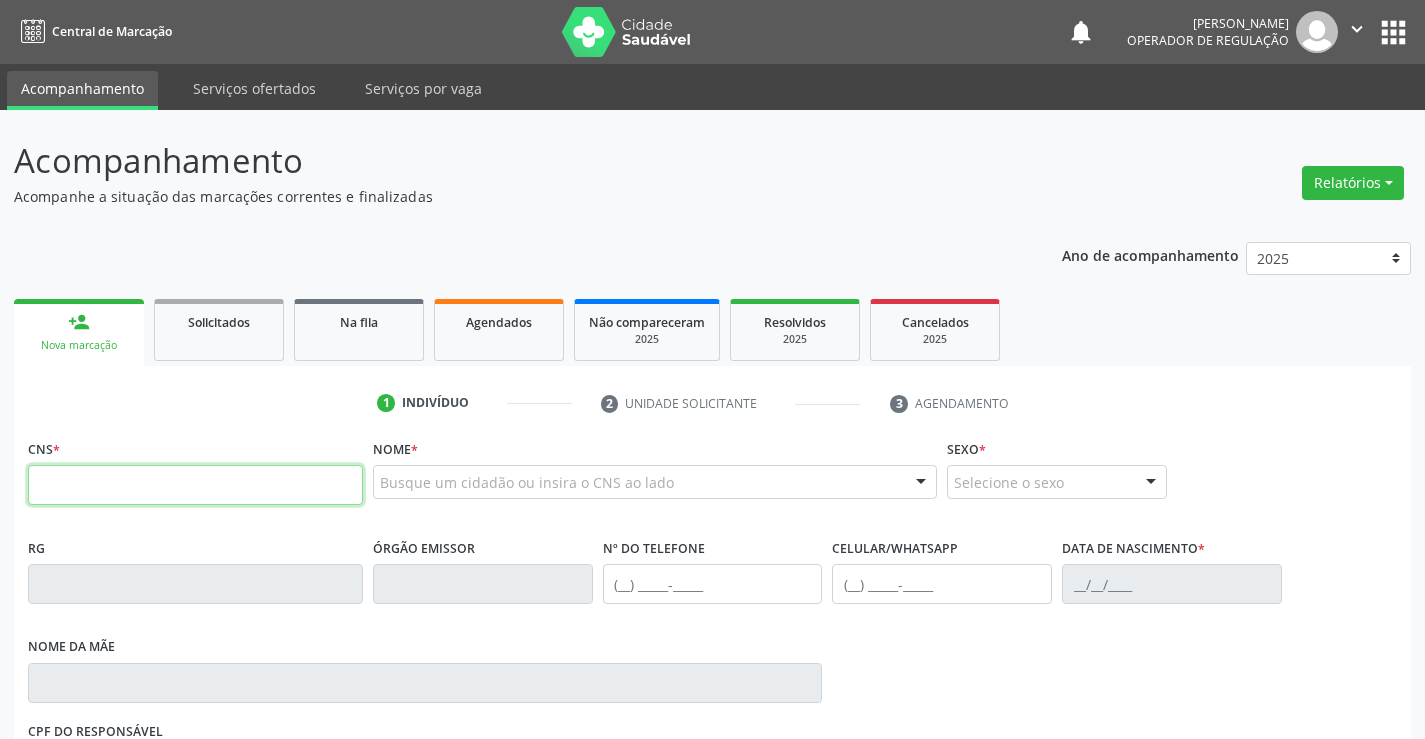 click at bounding box center [195, 485] 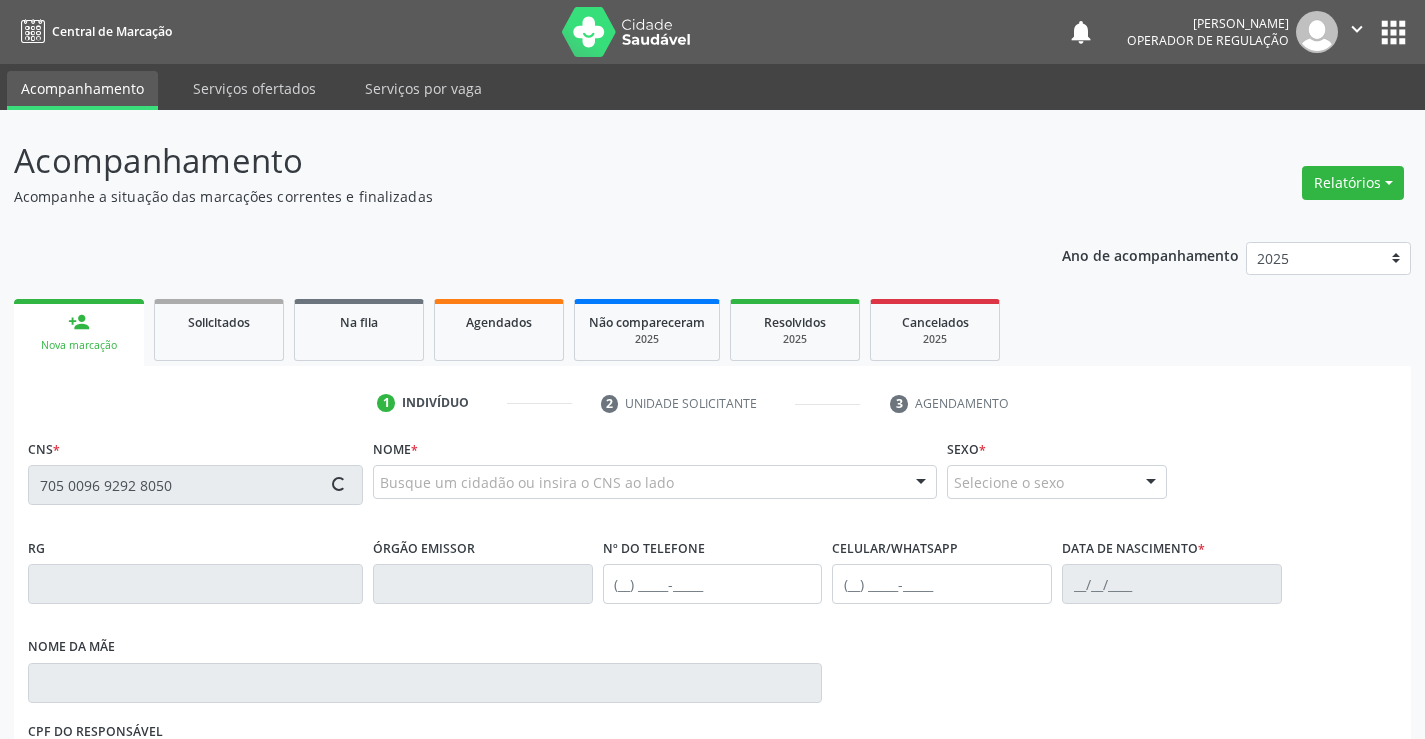 type on "705 0096 9292 8050" 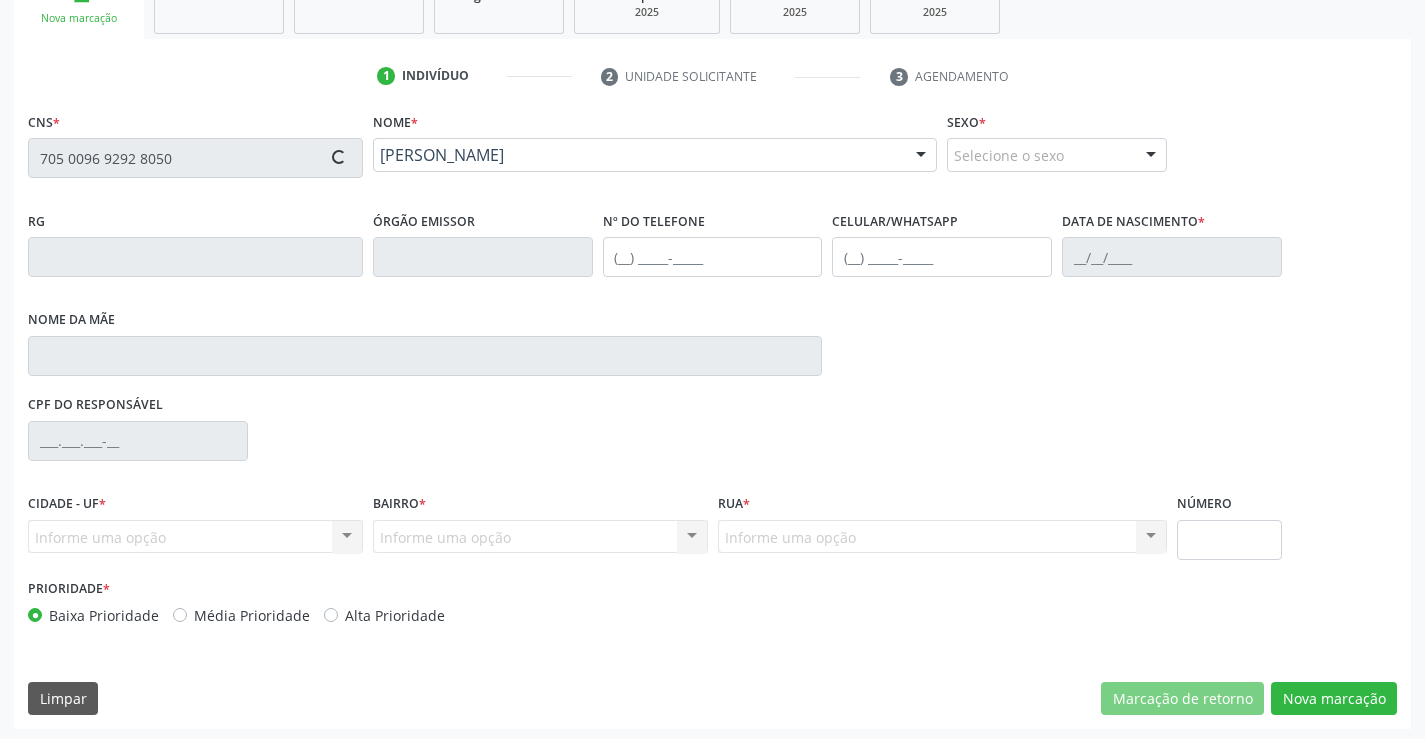 type on "1197746587" 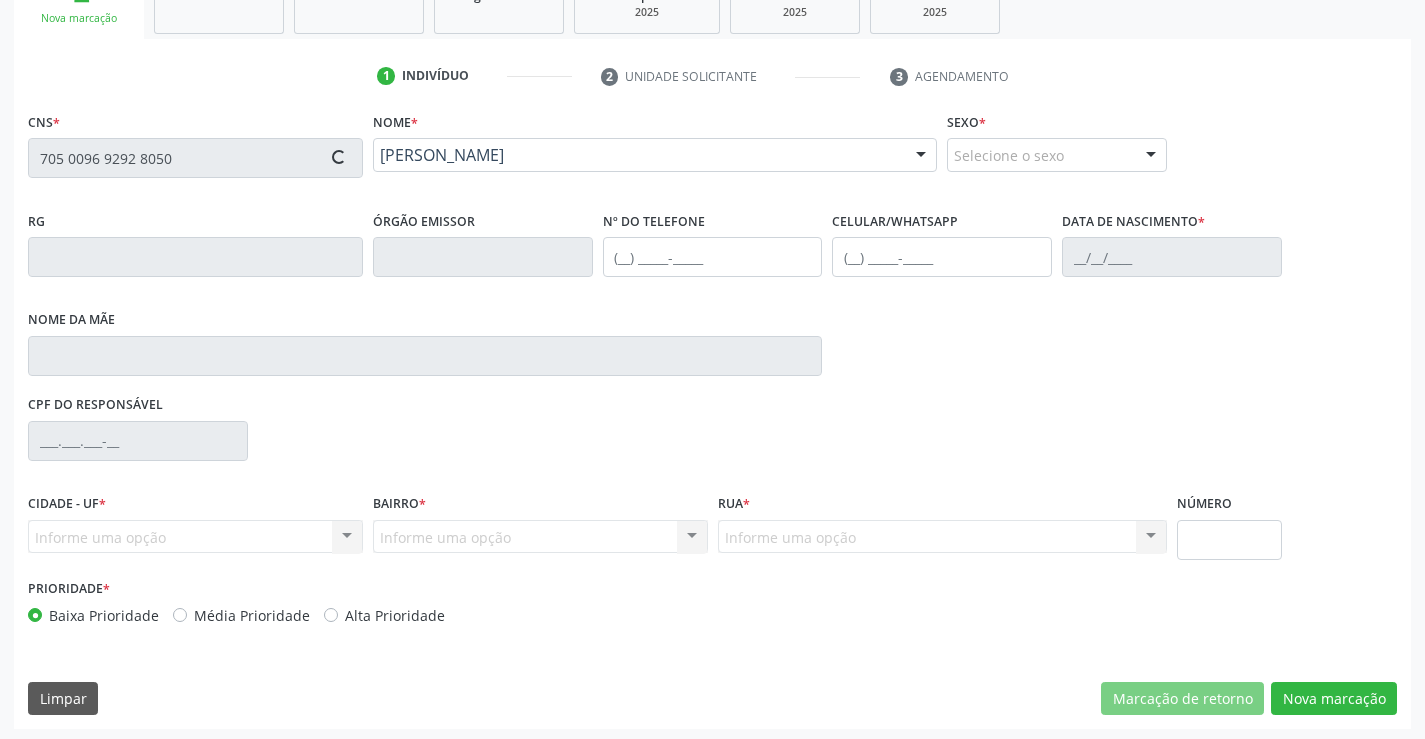 type on "(74) 99195-4304" 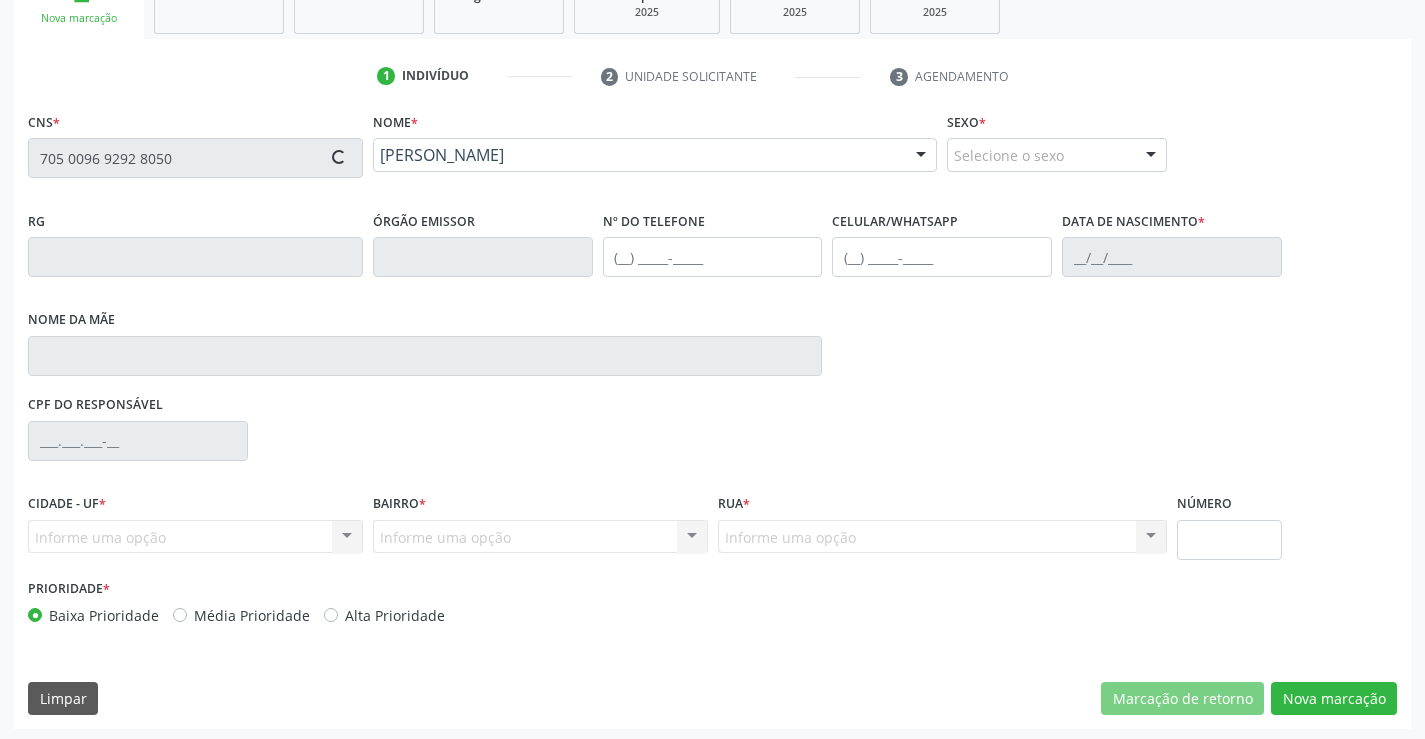 type on "(74) 99135-0996" 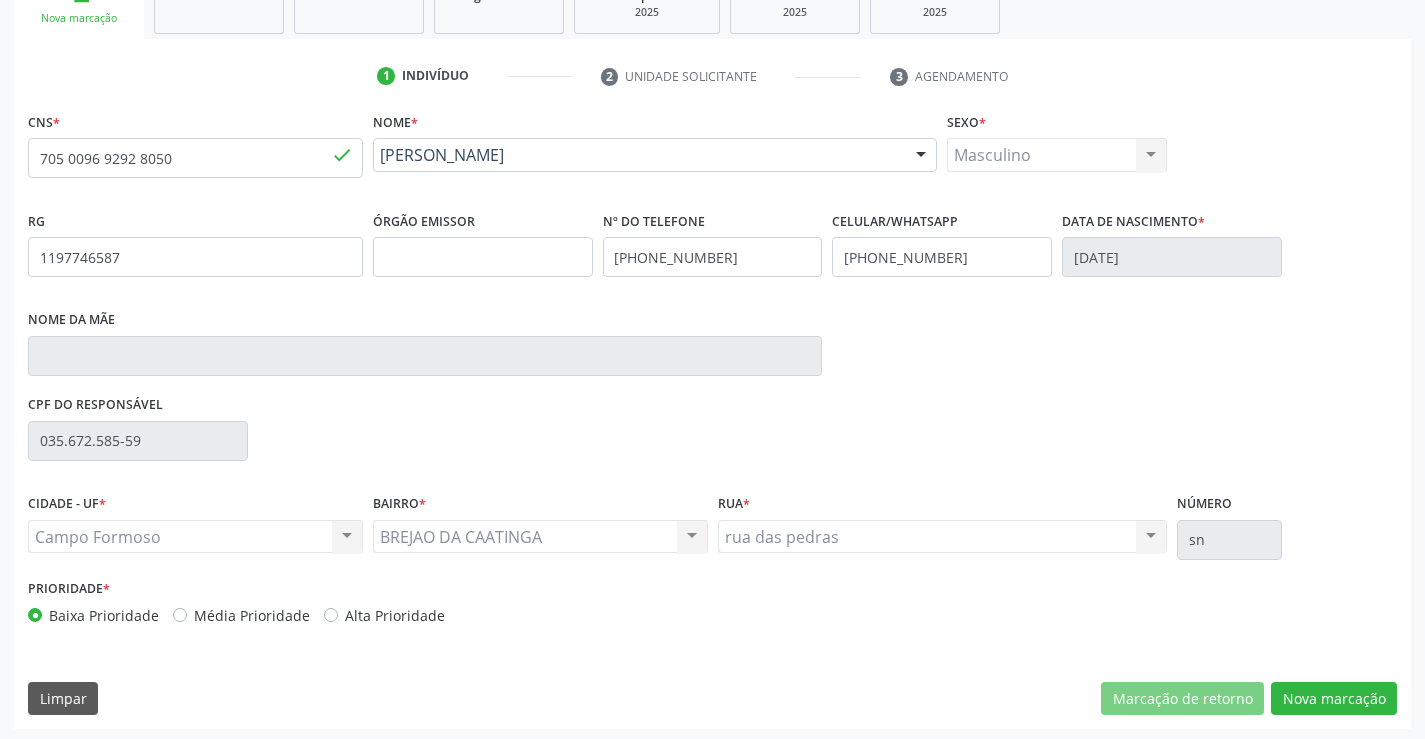 scroll, scrollTop: 331, scrollLeft: 0, axis: vertical 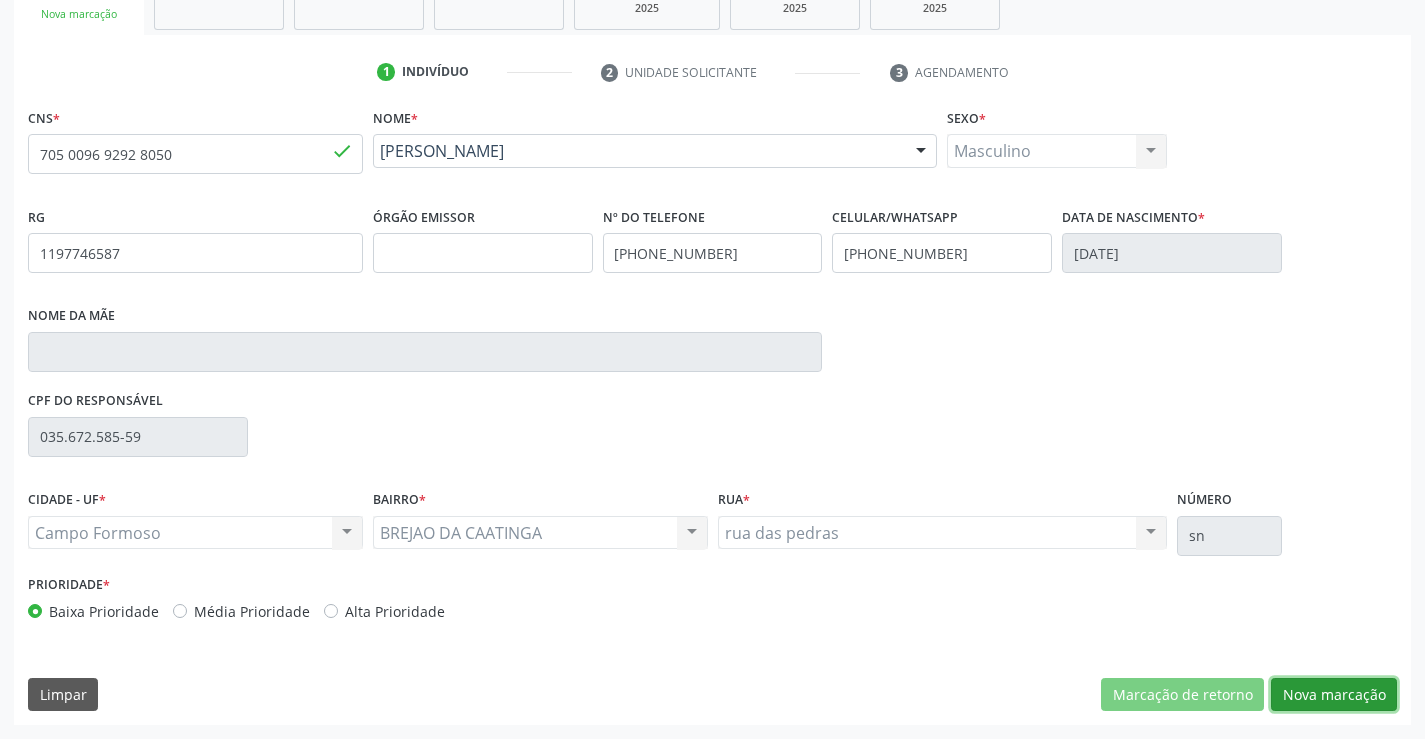 click on "Nova marcação" at bounding box center (1334, 695) 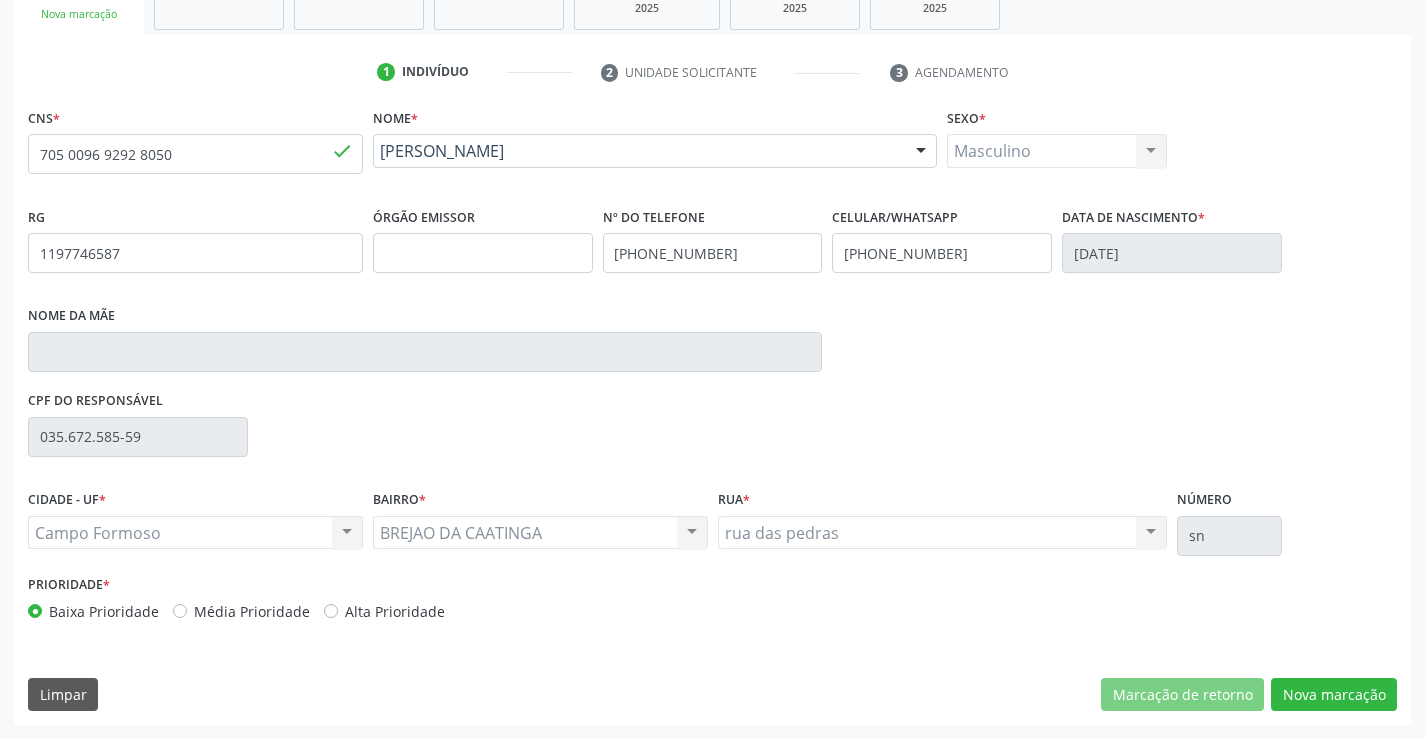 scroll, scrollTop: 167, scrollLeft: 0, axis: vertical 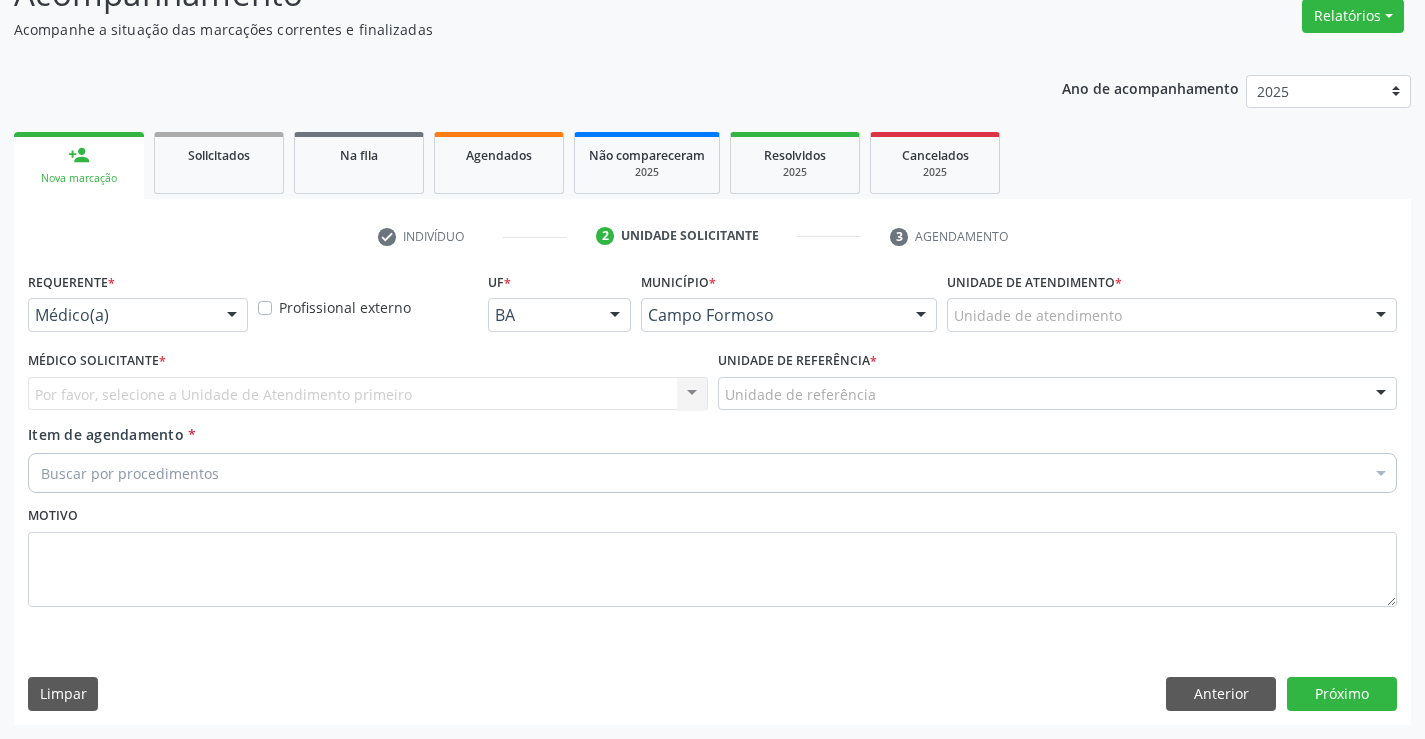 click on "Médico(a)" at bounding box center (138, 315) 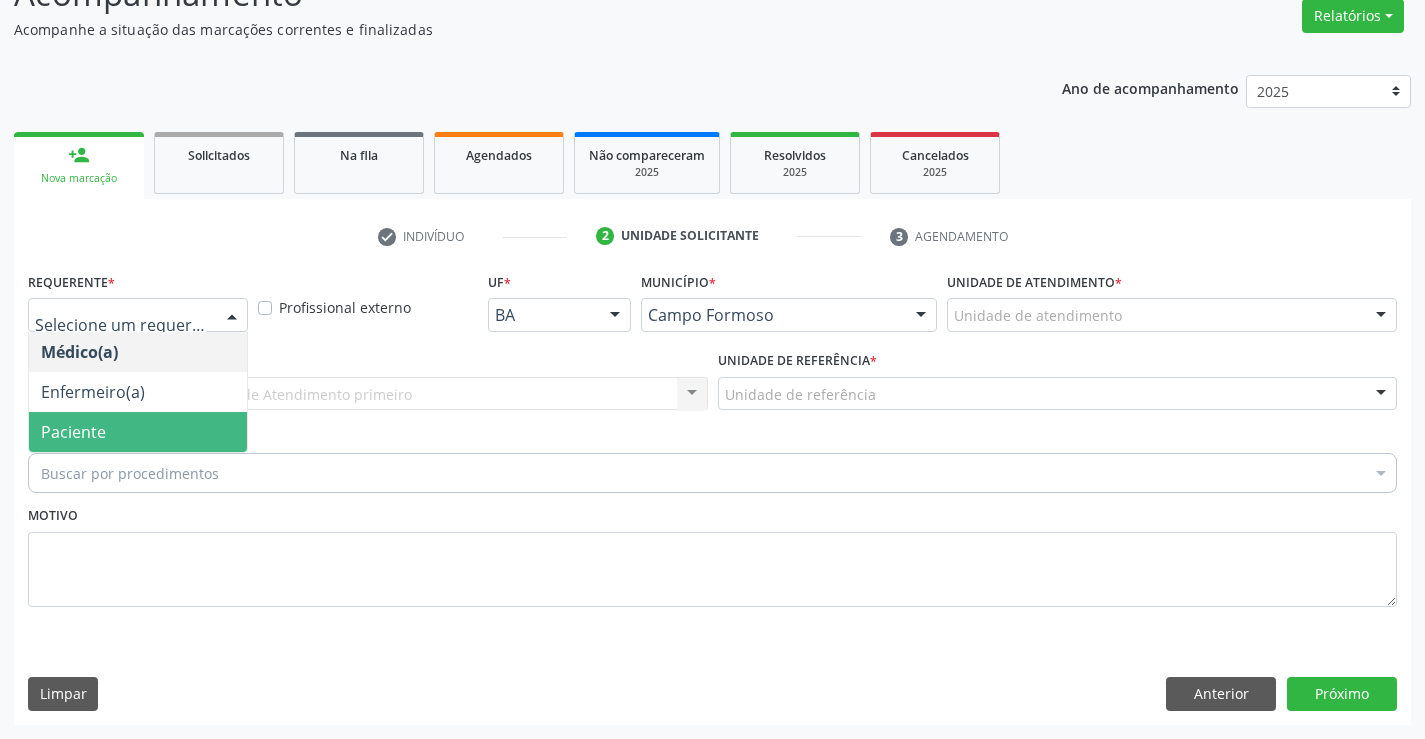 click on "Paciente" at bounding box center [73, 432] 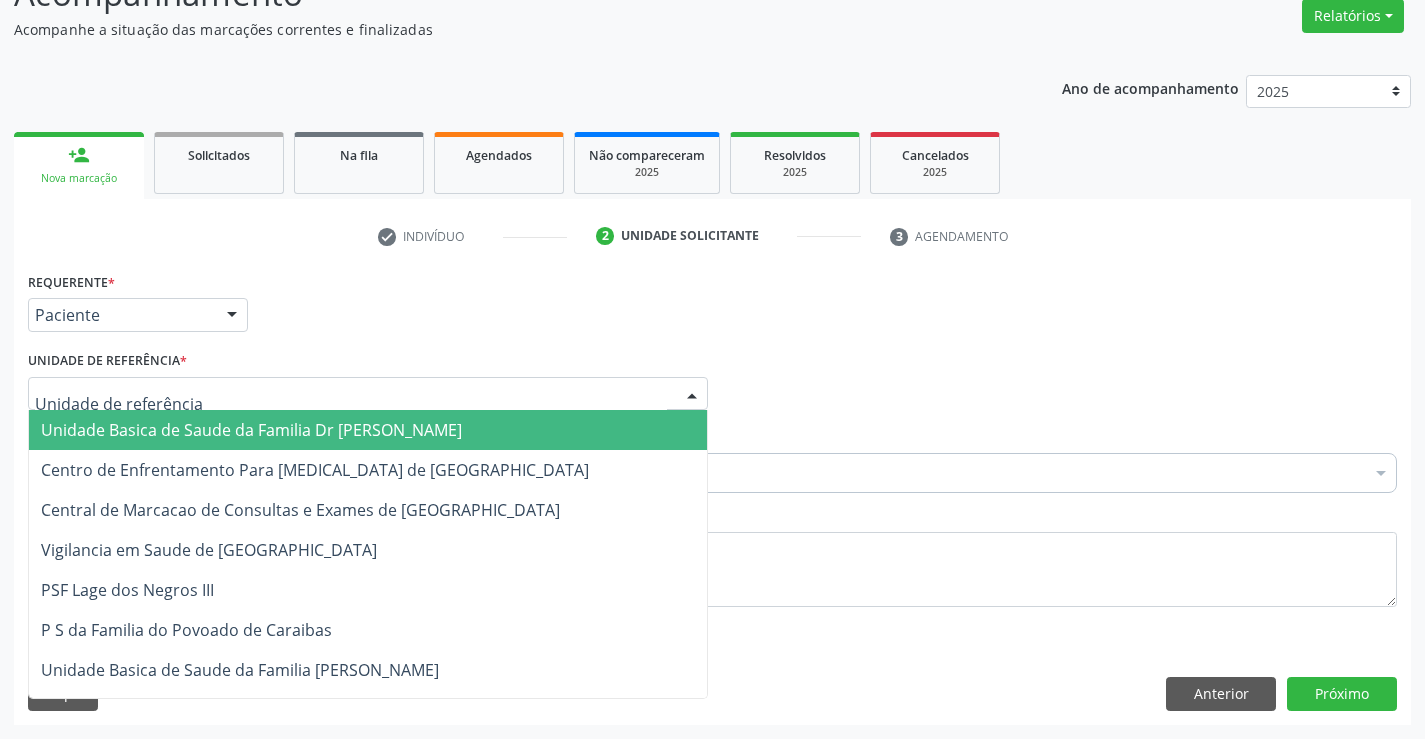 click on "Unidade Basica de Saude da Familia Dr [PERSON_NAME]" at bounding box center [251, 430] 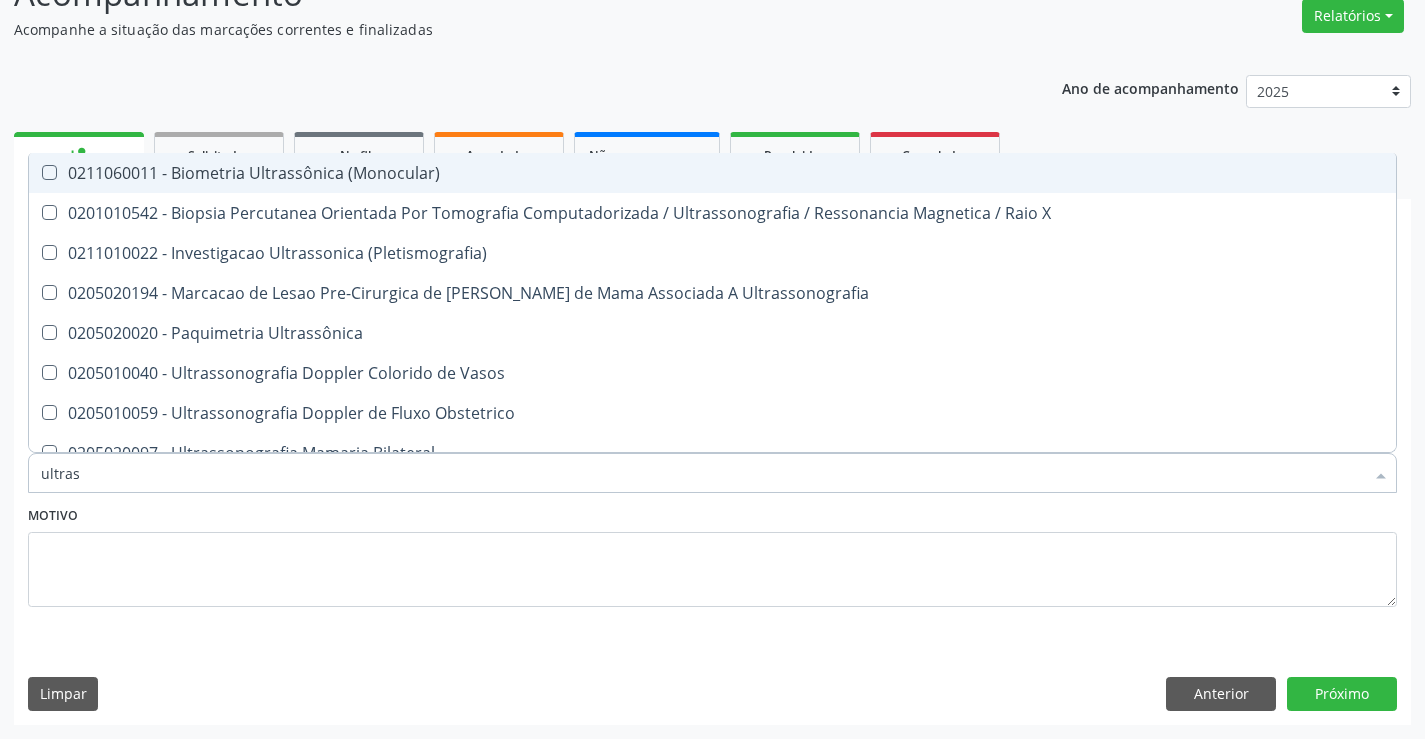 type on "ultrass" 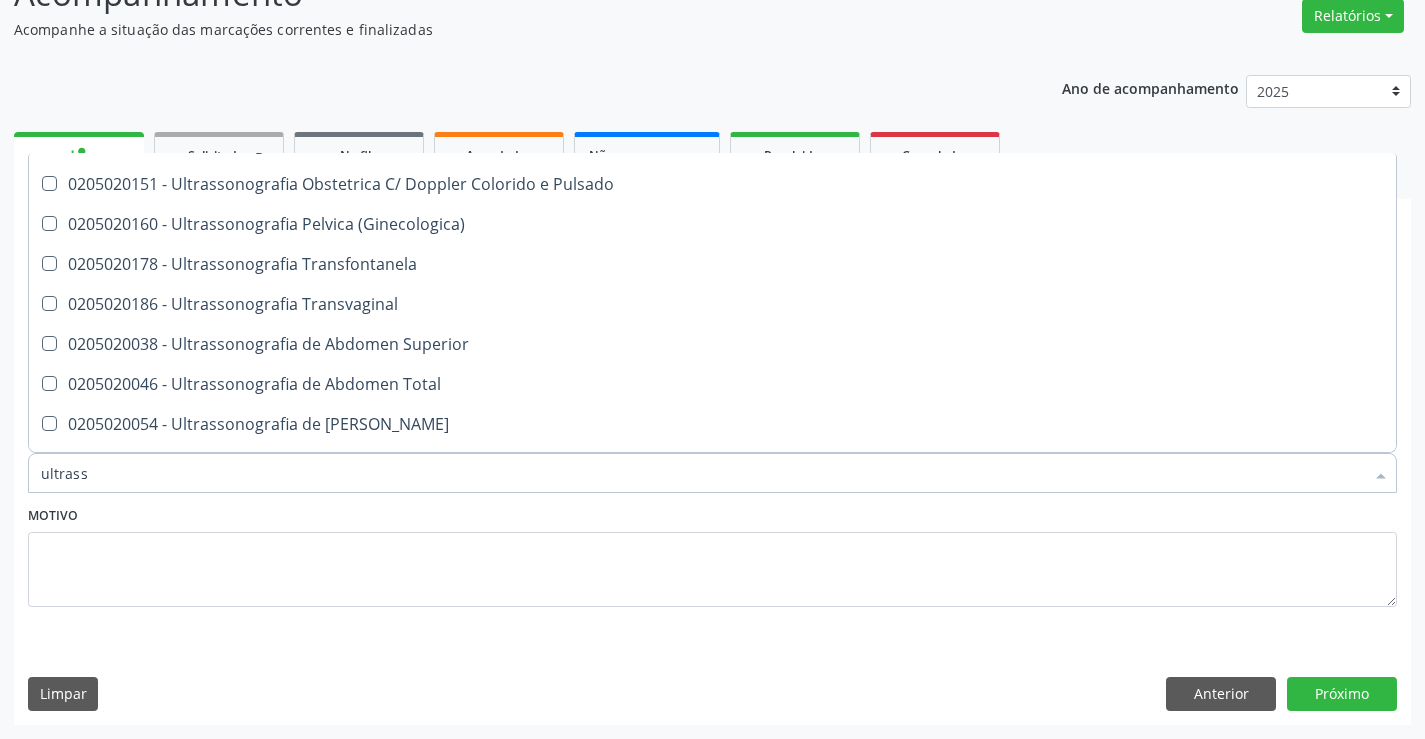 scroll, scrollTop: 400, scrollLeft: 0, axis: vertical 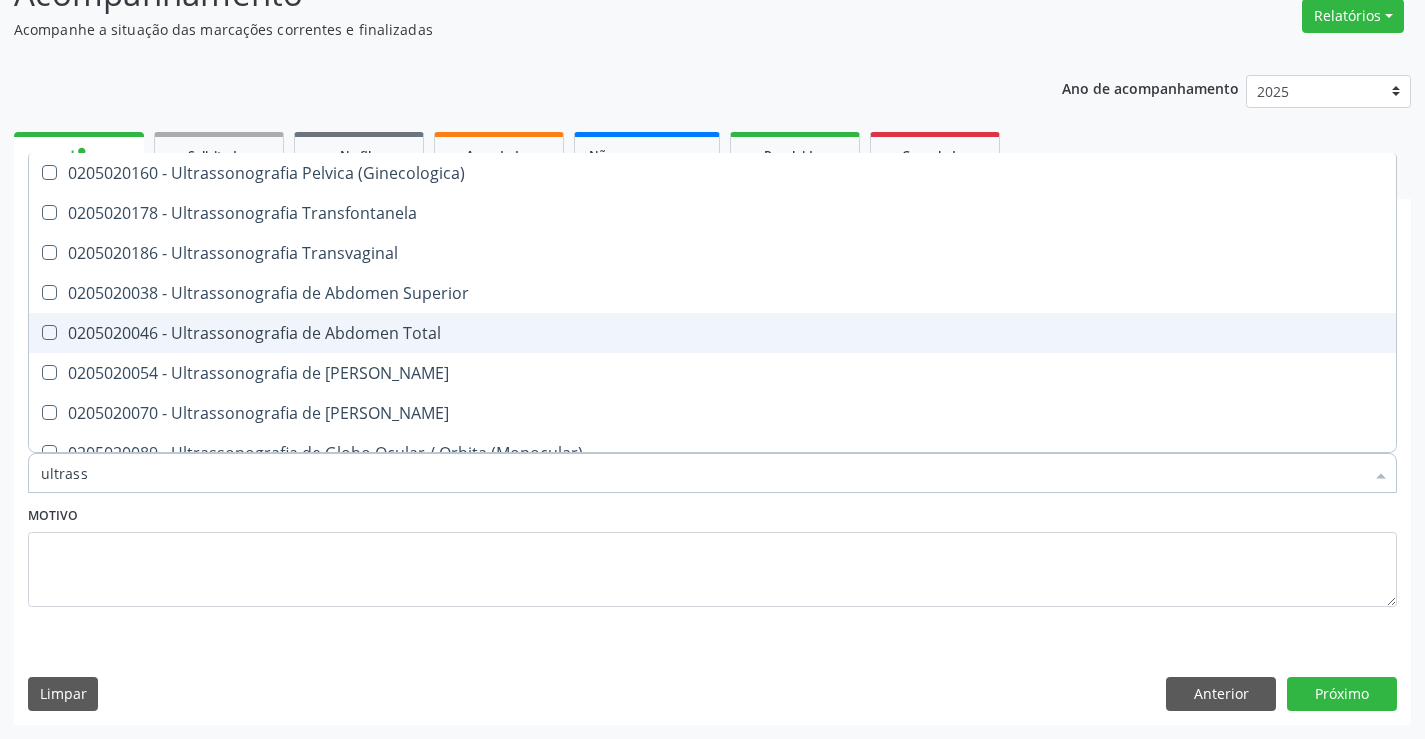 click on "0205020046 - Ultrassonografia de Abdomen Total" at bounding box center [712, 333] 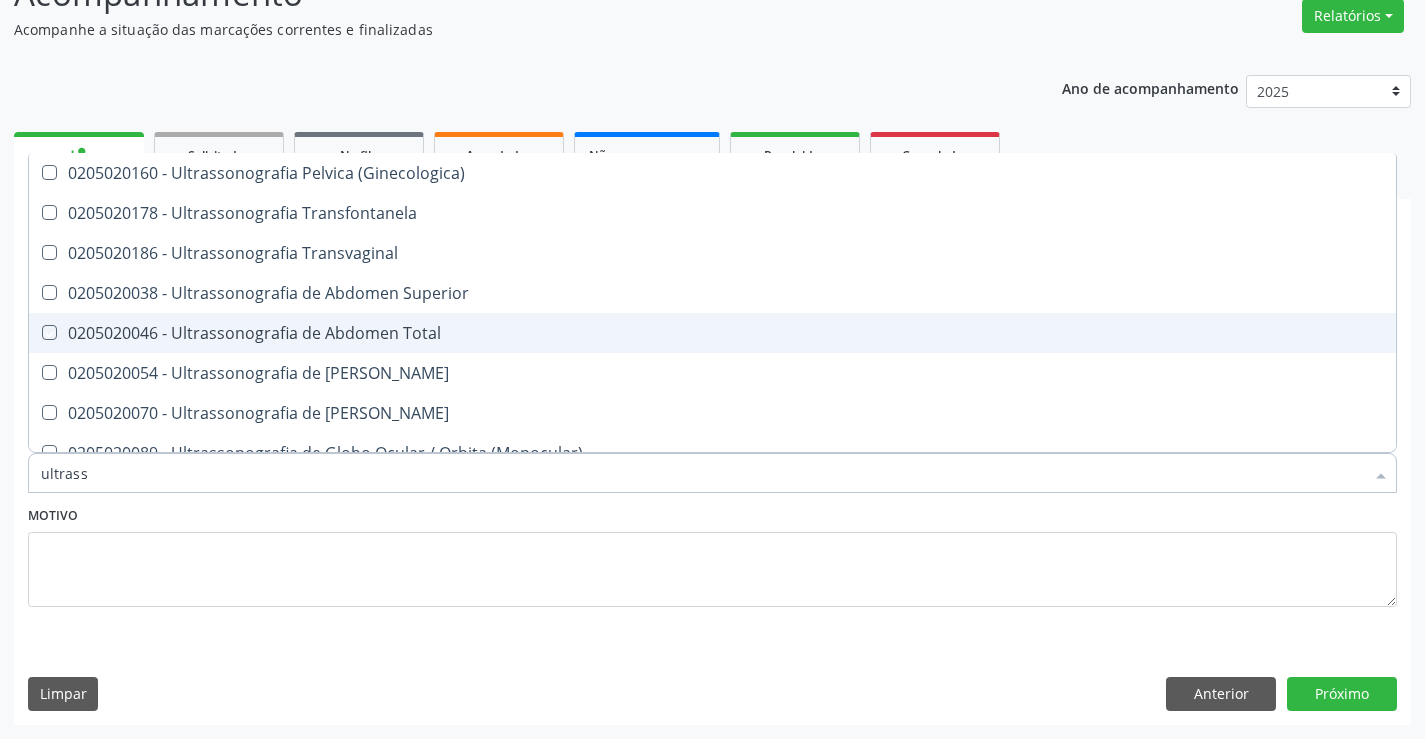 checkbox on "true" 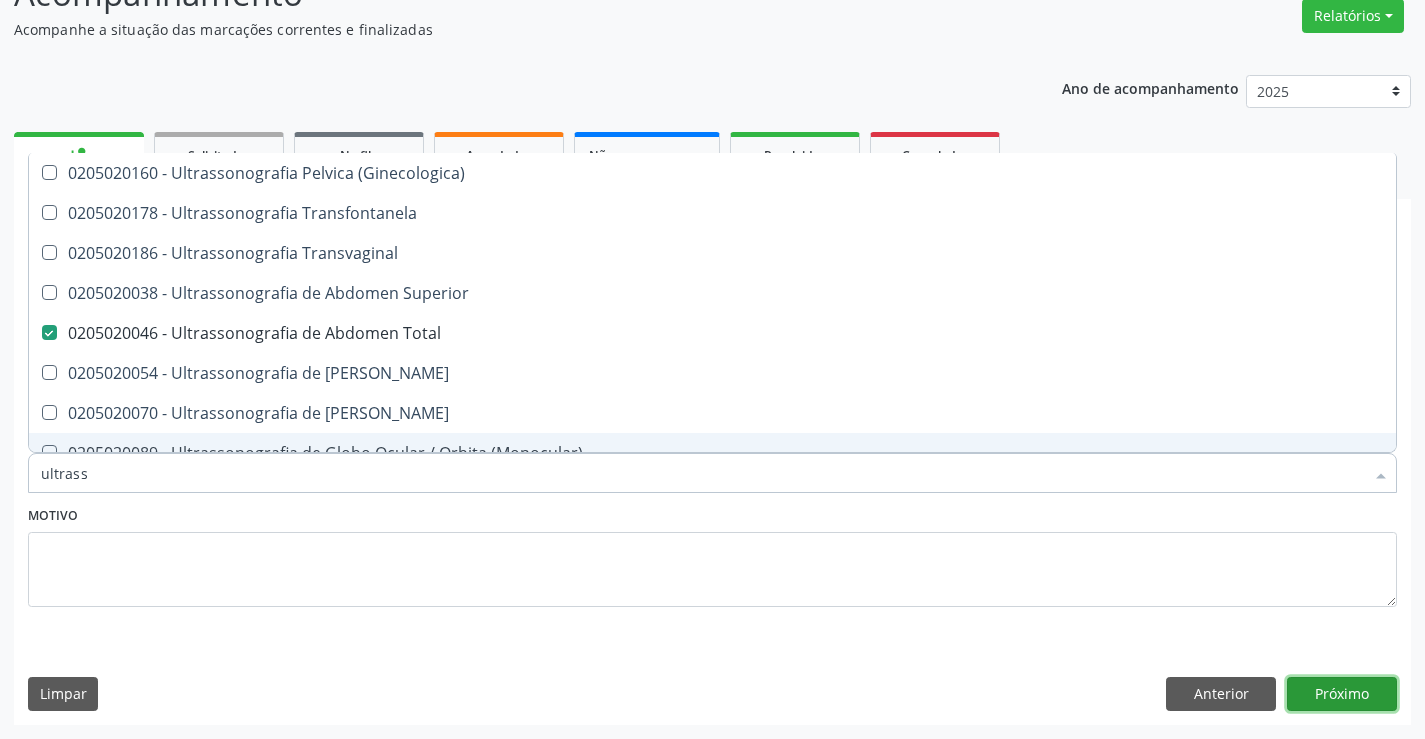 click on "Próximo" at bounding box center (1342, 694) 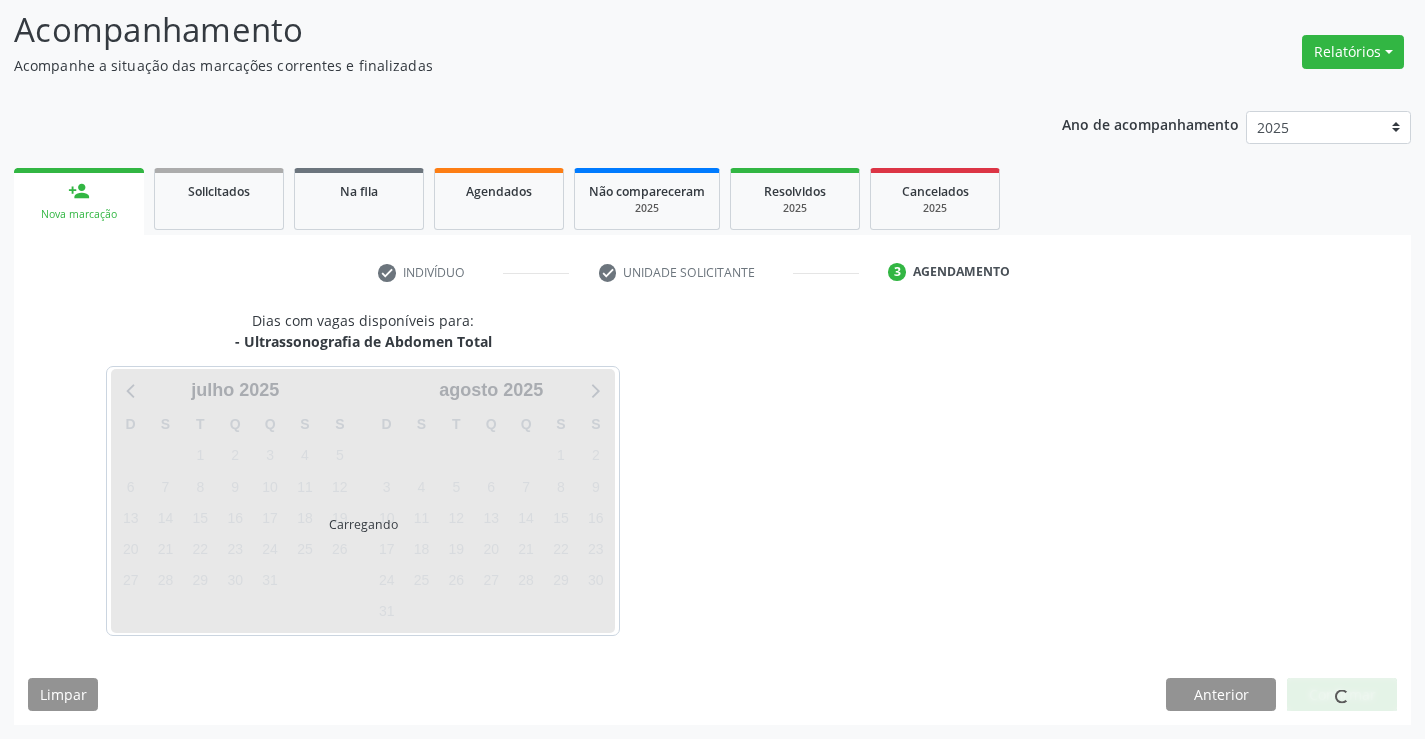 scroll, scrollTop: 131, scrollLeft: 0, axis: vertical 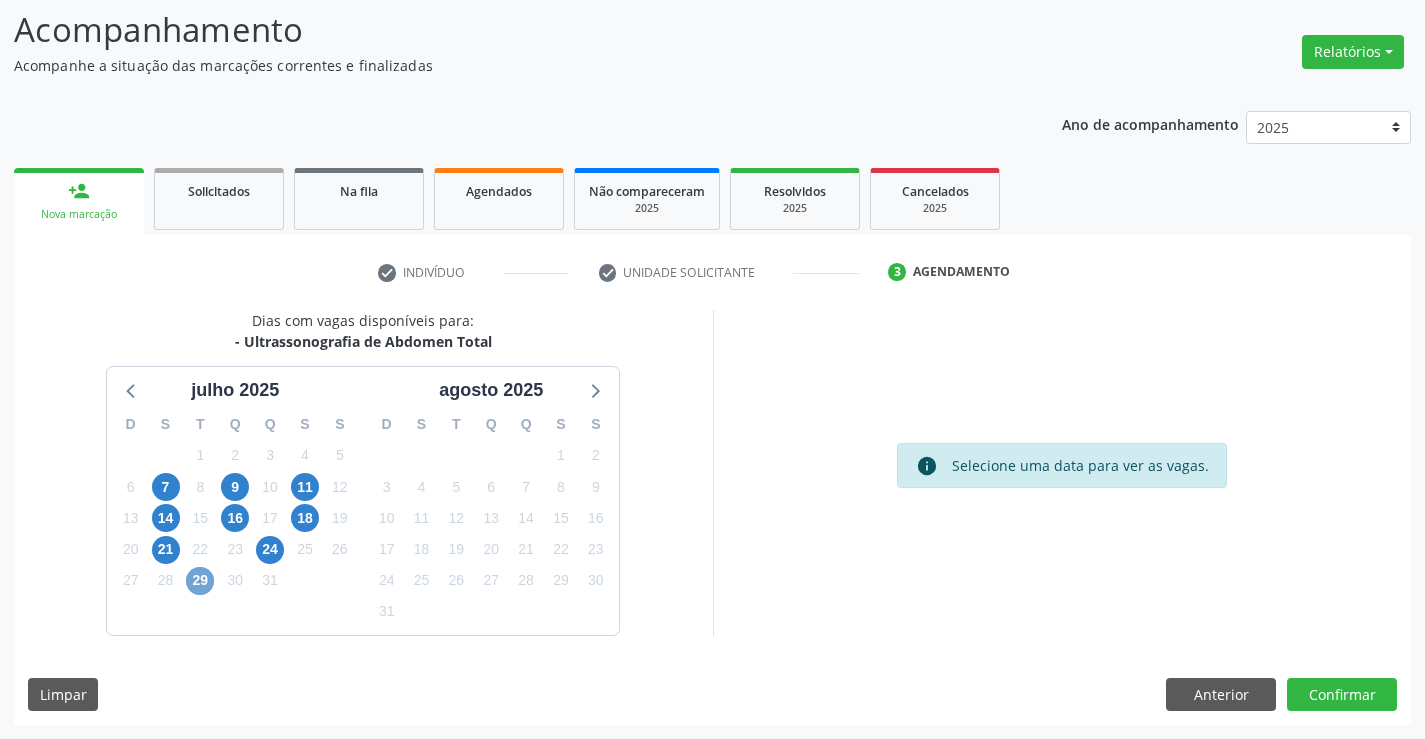 click on "29" at bounding box center [200, 581] 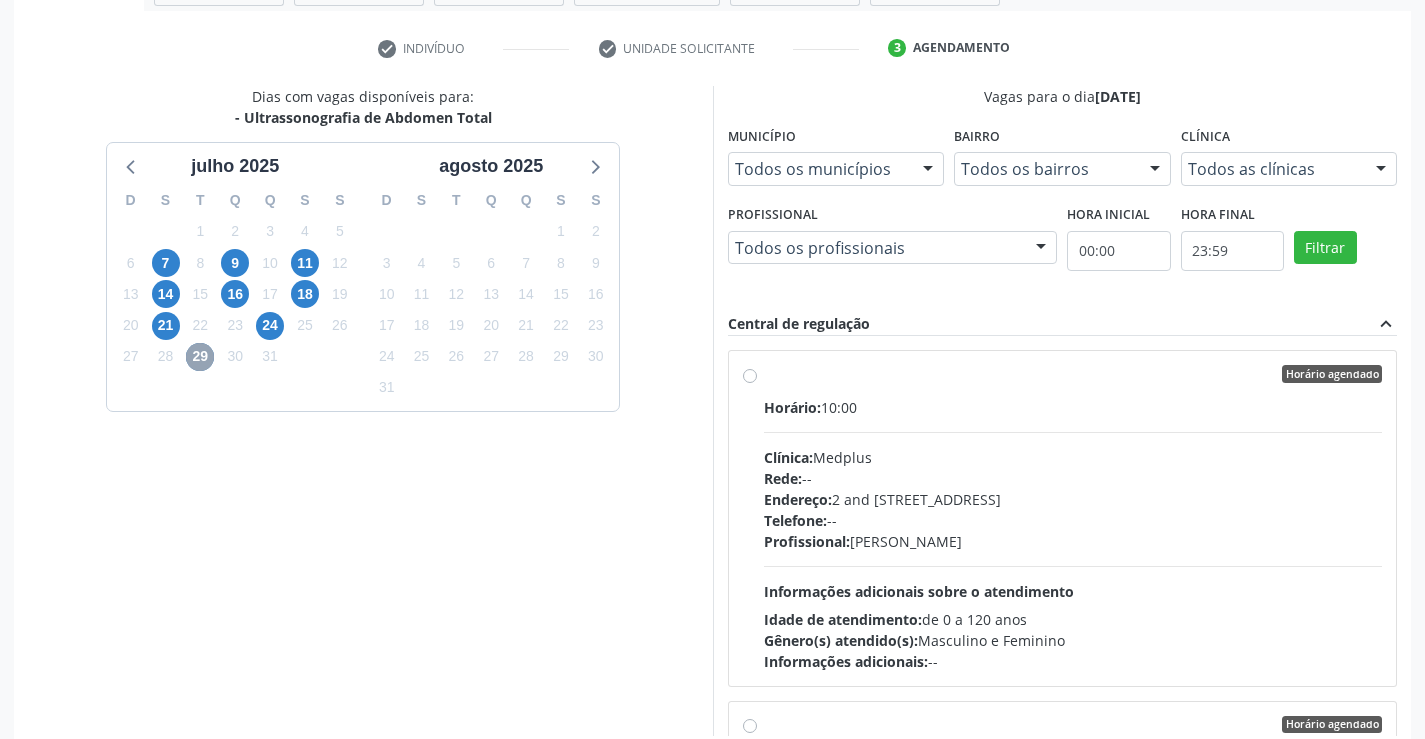scroll, scrollTop: 456, scrollLeft: 0, axis: vertical 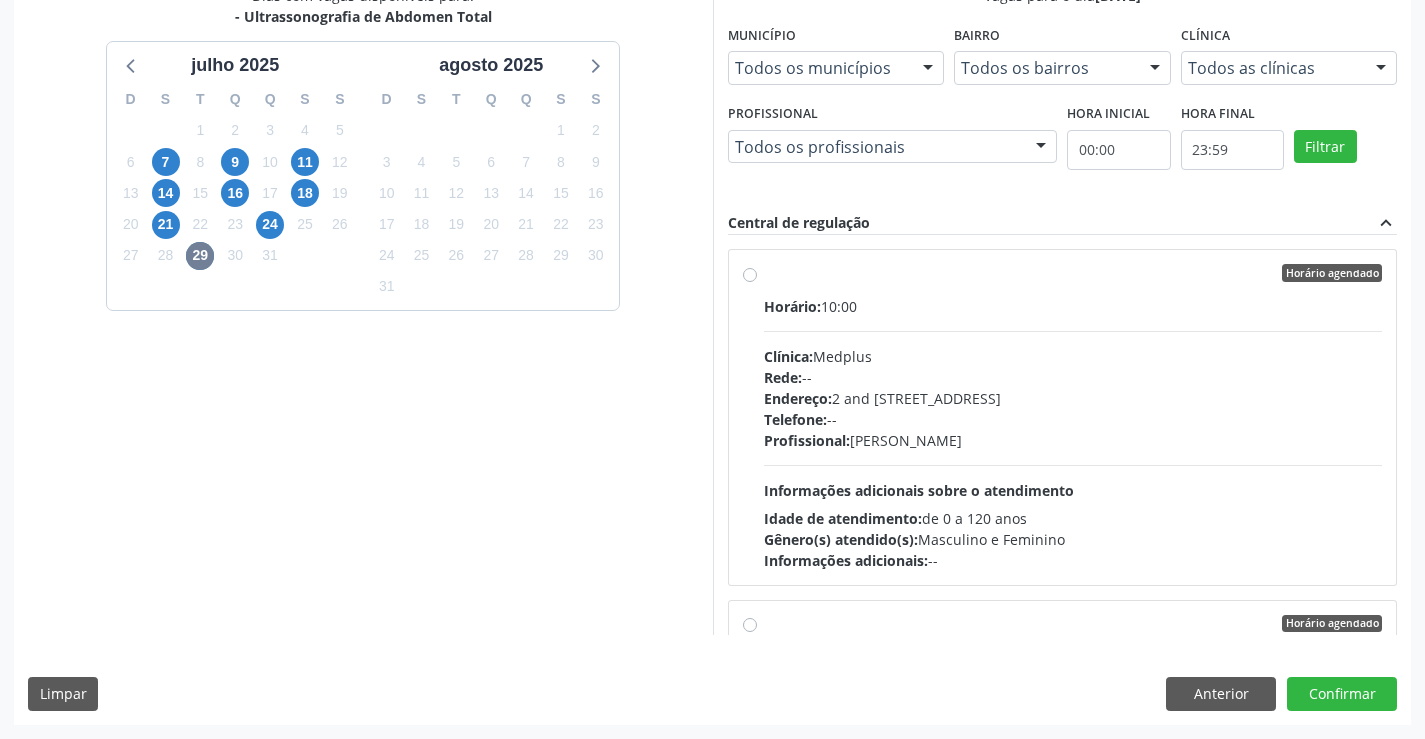 click on "Horário agendado
Horário:   10:00
Clínica:  Medplus
Rede:
--
Endereço:   2 and S 204 Ed Emp B, nº 35, Centro, Campo Formoso - BA
Telefone:   --
Profissional:
Lanna Peralva Miranda Rocha
Informações adicionais sobre o atendimento
Idade de atendimento:
de 0 a 120 anos
Gênero(s) atendido(s):
Masculino e Feminino
Informações adicionais:
--" at bounding box center [1073, 417] 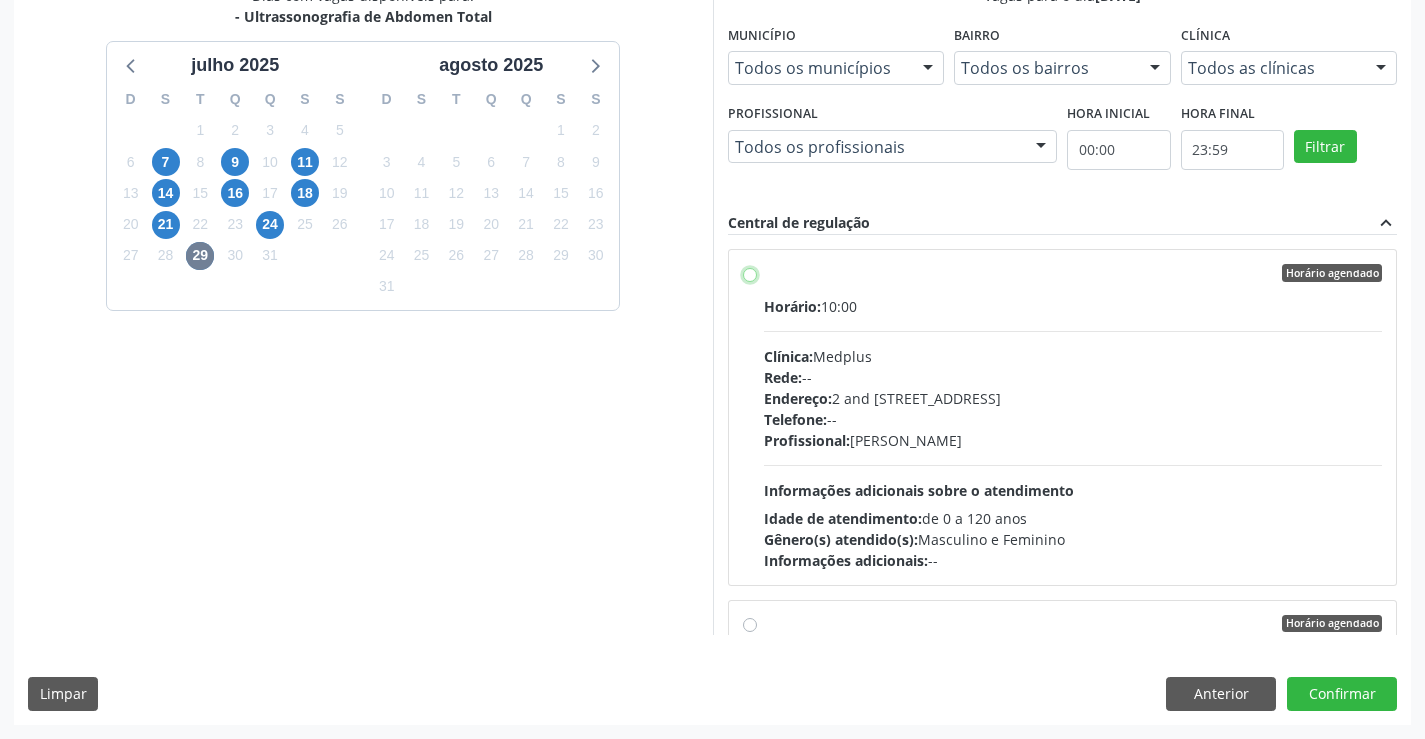 radio on "true" 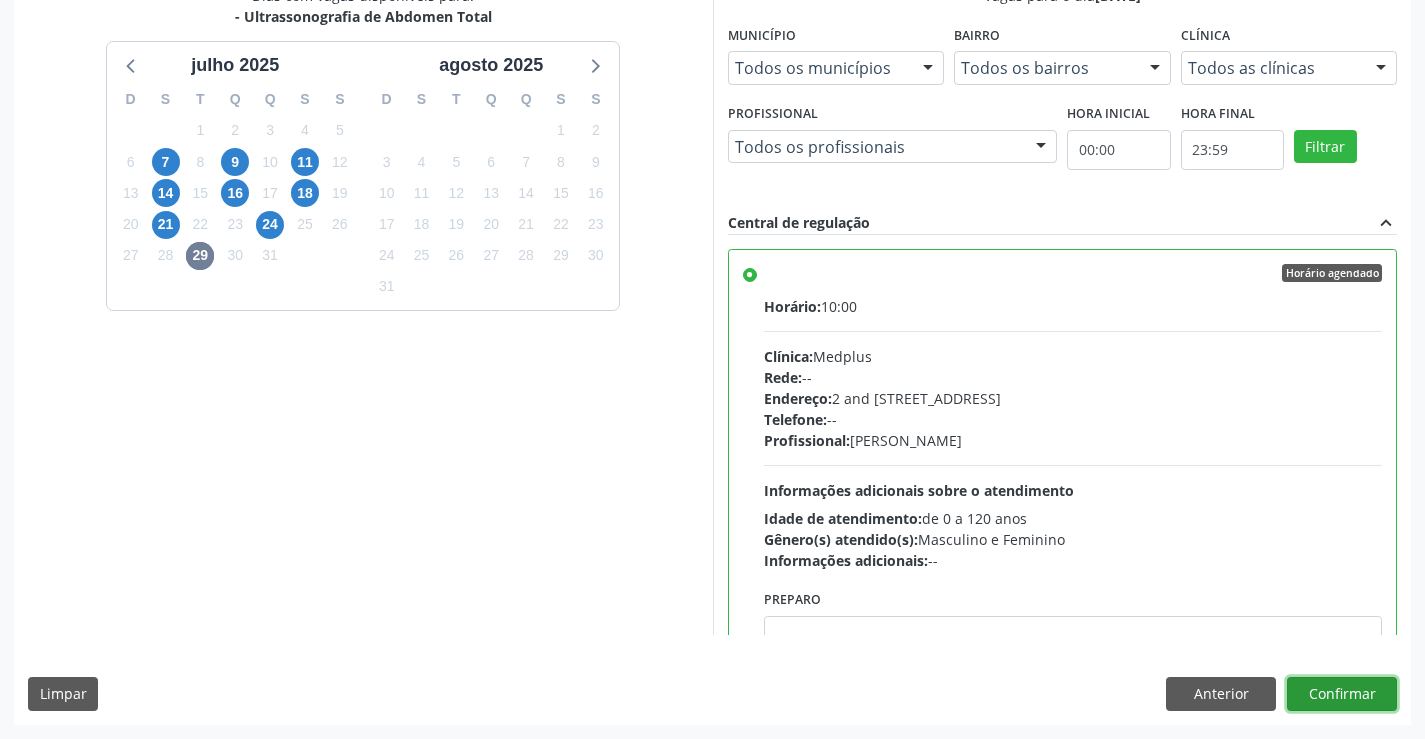 click on "Confirmar" at bounding box center [1342, 694] 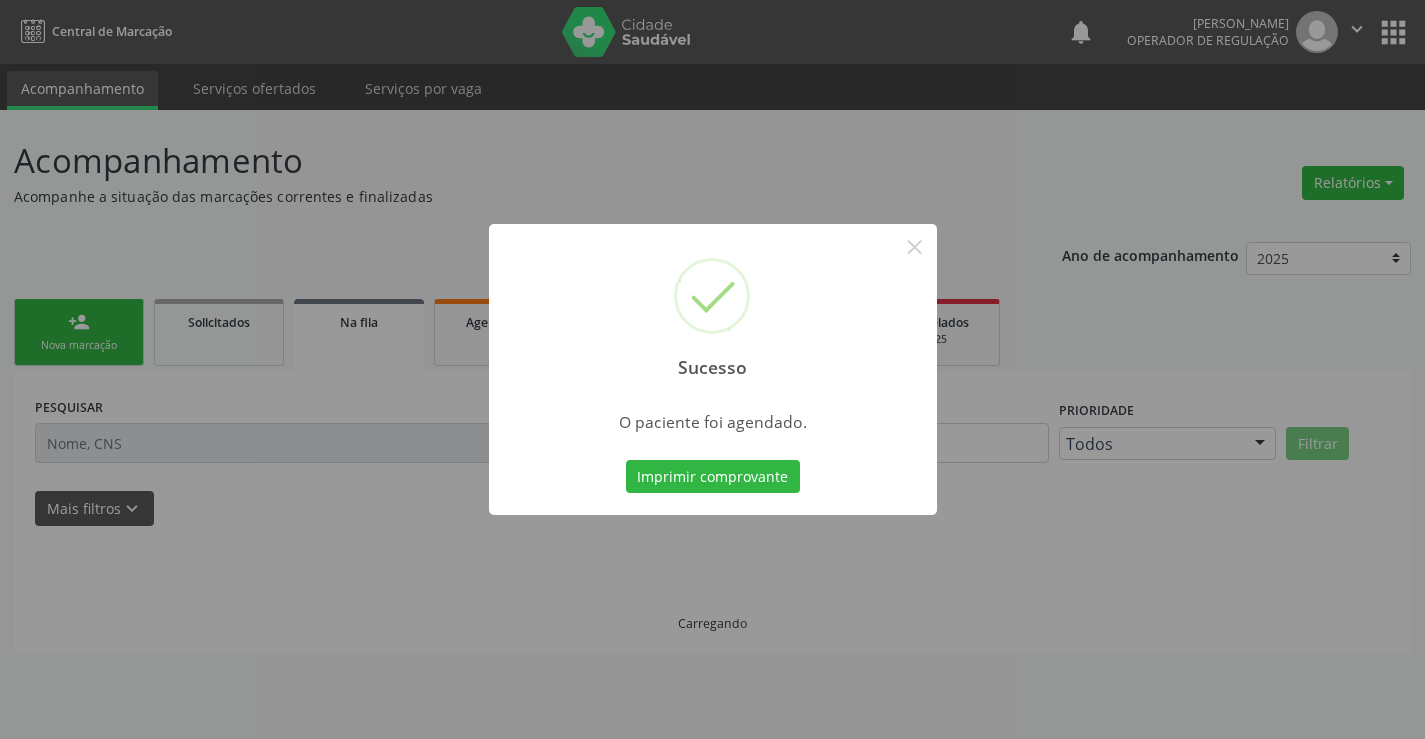 scroll, scrollTop: 0, scrollLeft: 0, axis: both 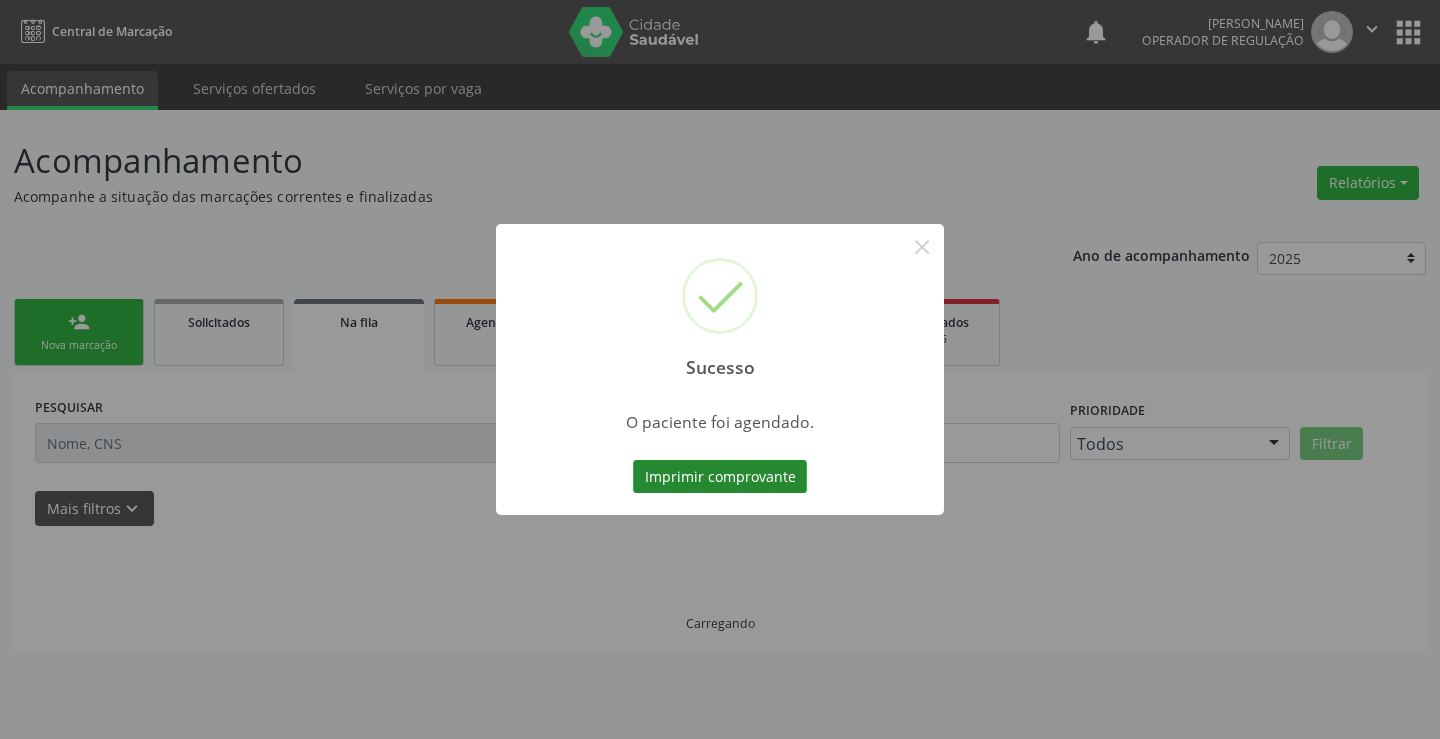 click on "Imprimir comprovante" at bounding box center (720, 477) 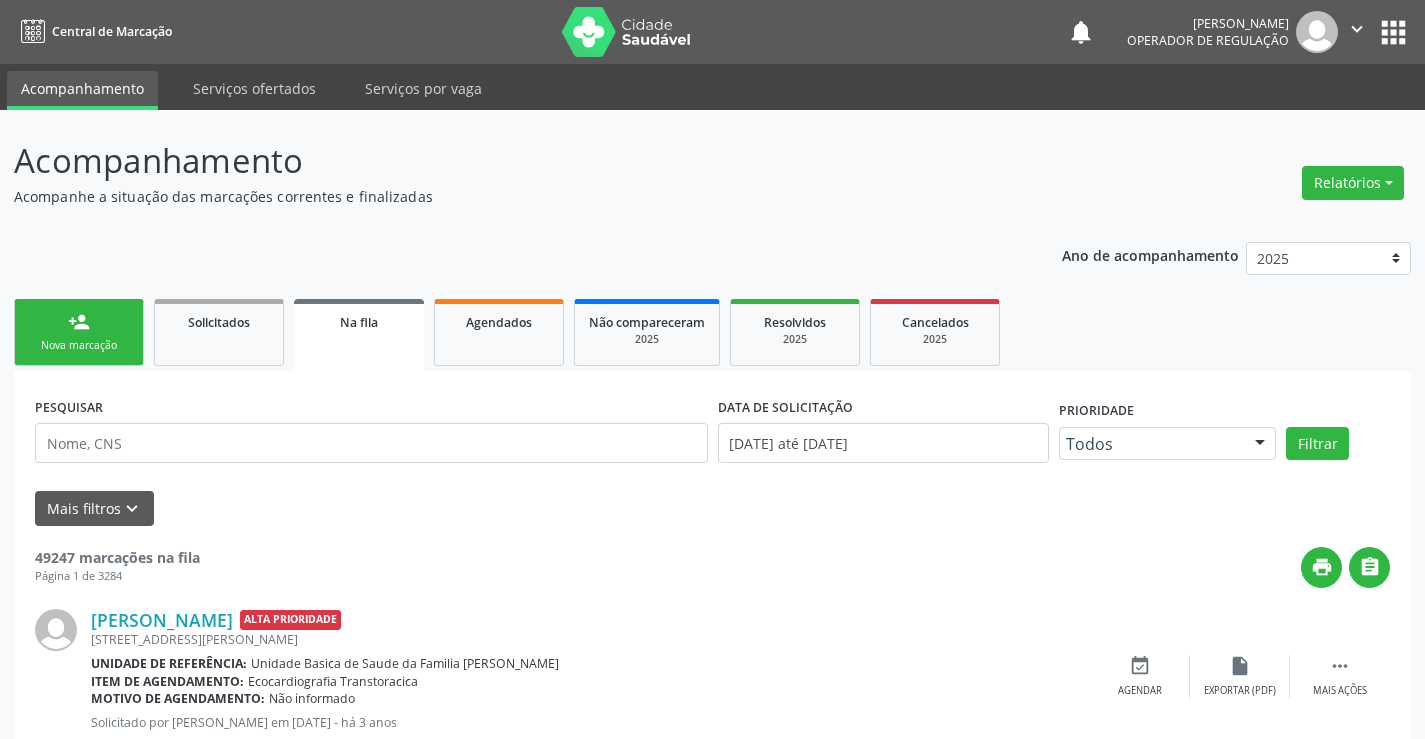 click on "person_add
Nova marcação" at bounding box center (79, 332) 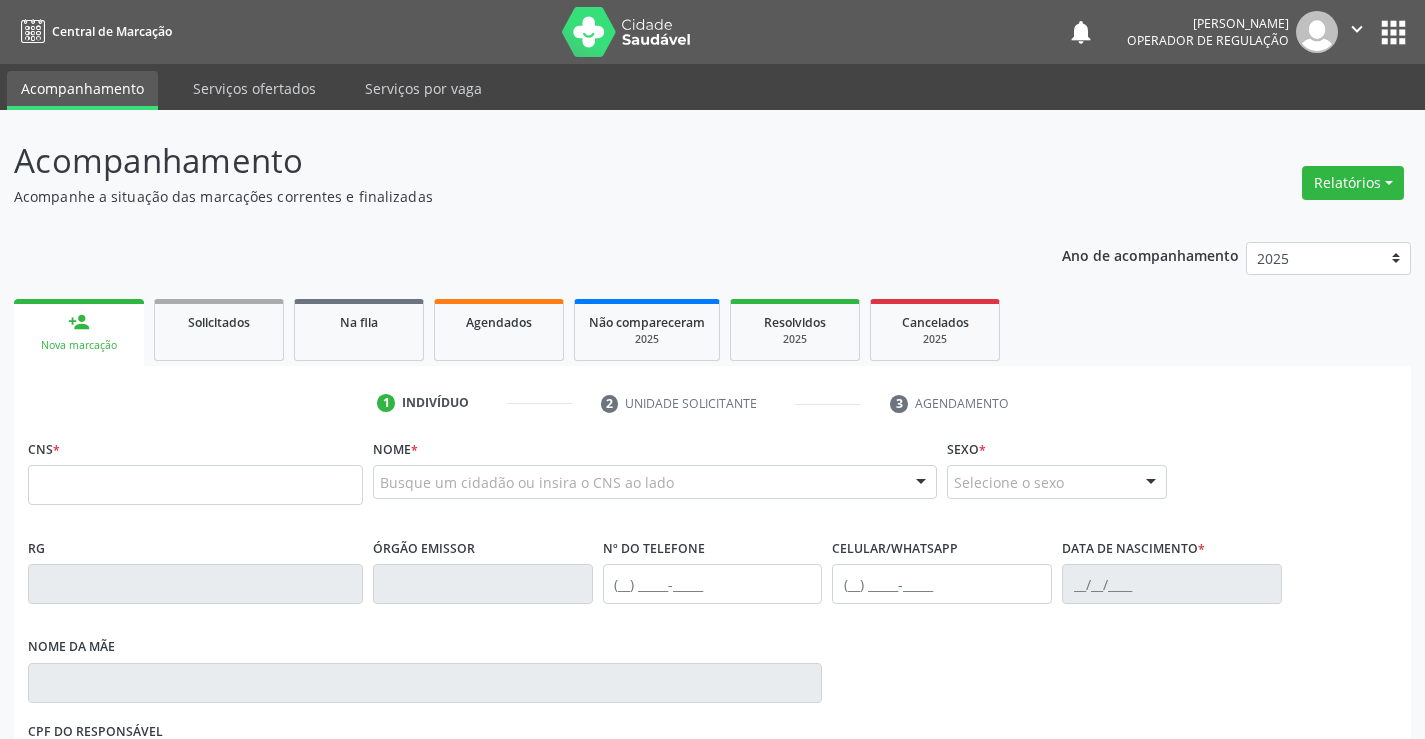 scroll, scrollTop: 0, scrollLeft: 0, axis: both 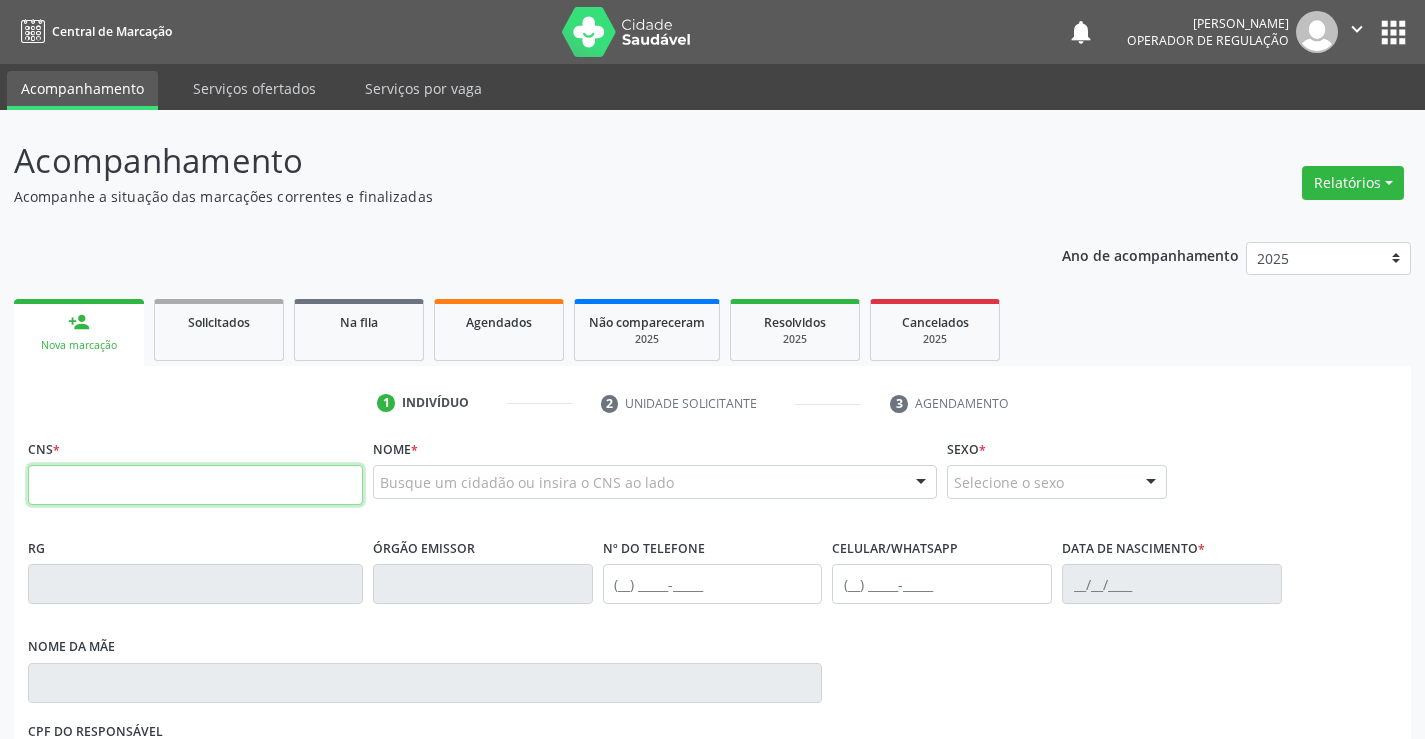 click at bounding box center (195, 485) 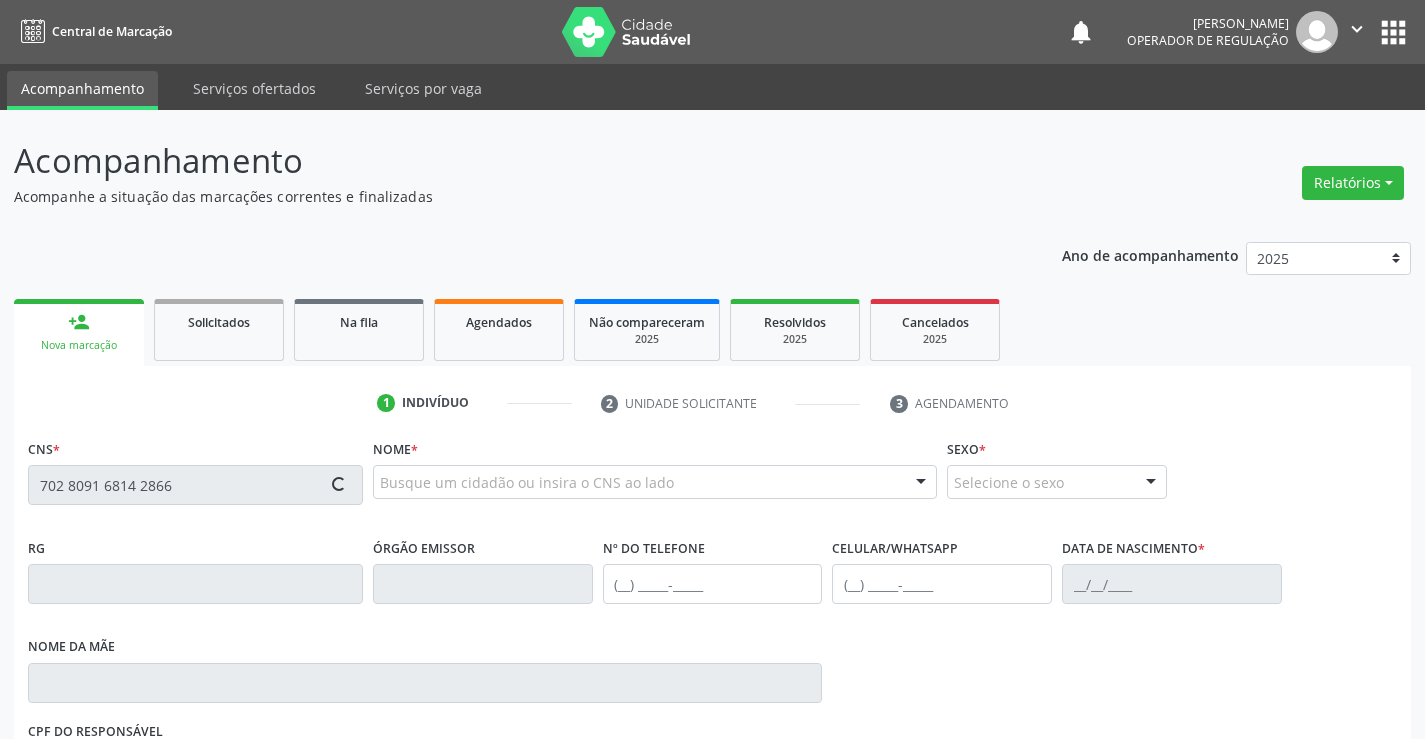 type on "702 8091 6814 2866" 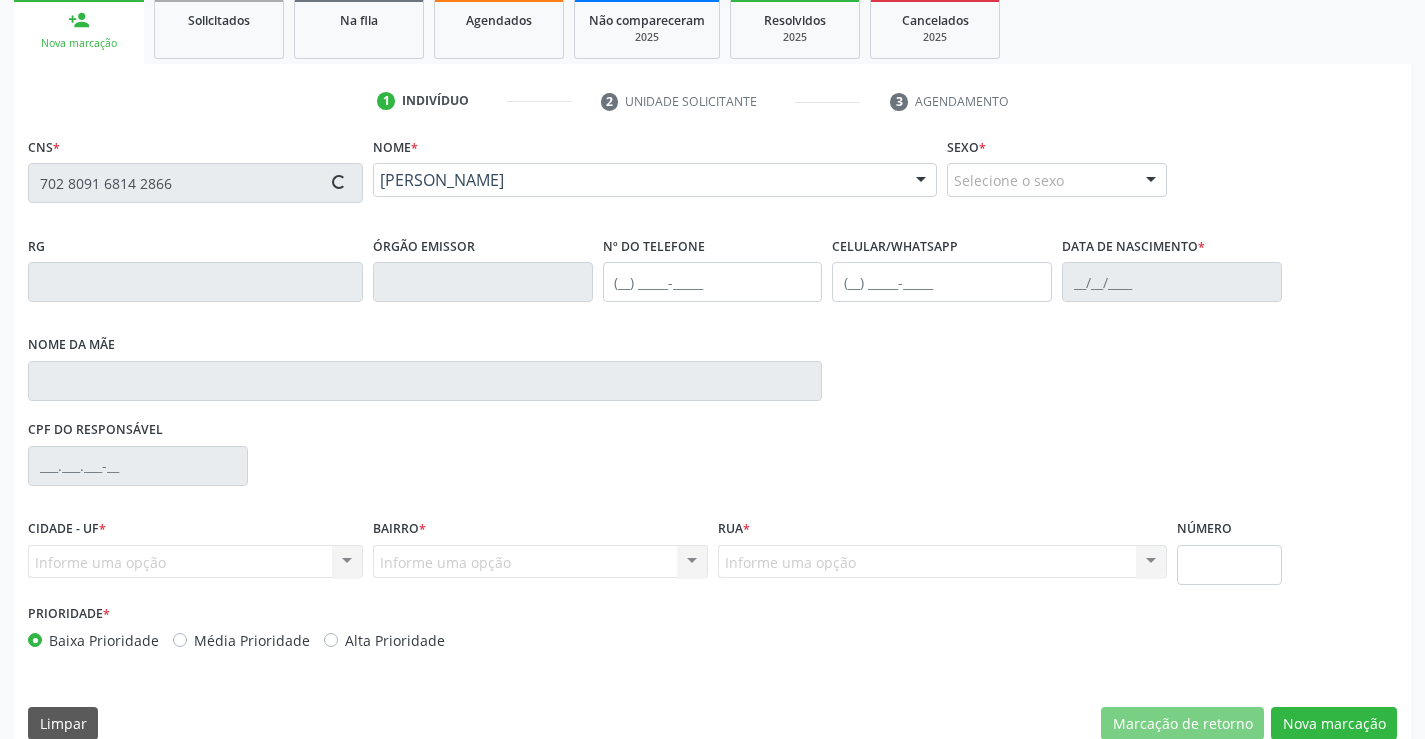 scroll, scrollTop: 331, scrollLeft: 0, axis: vertical 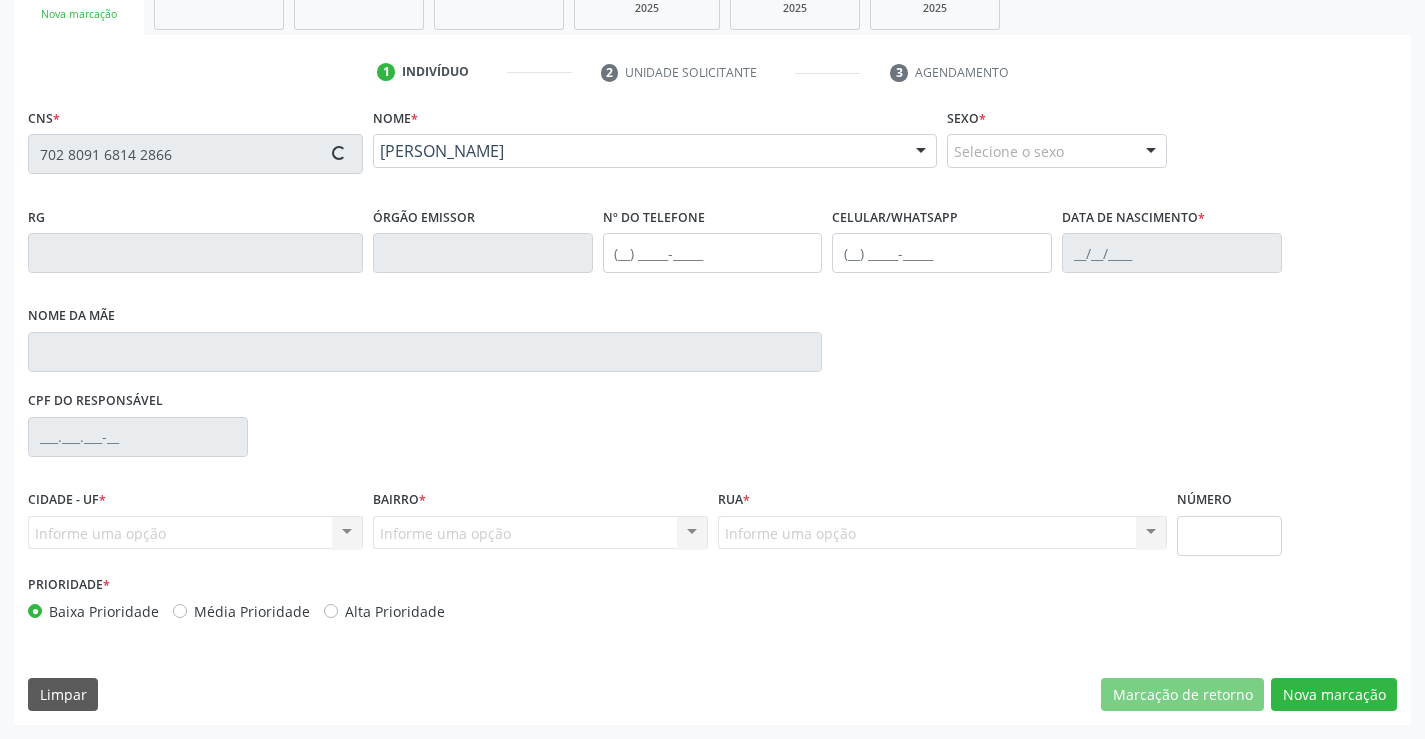 type on "(74) 98151-1702" 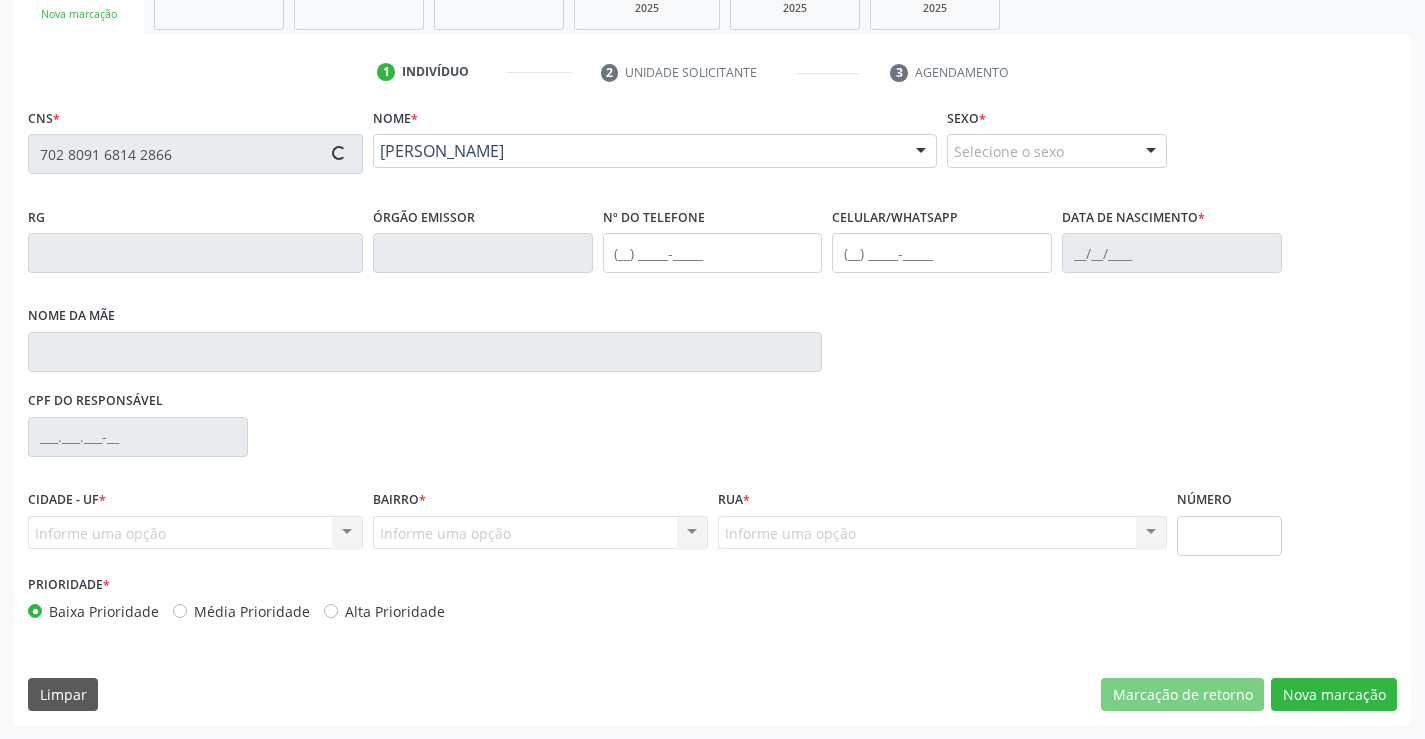 type on "22/06/1982" 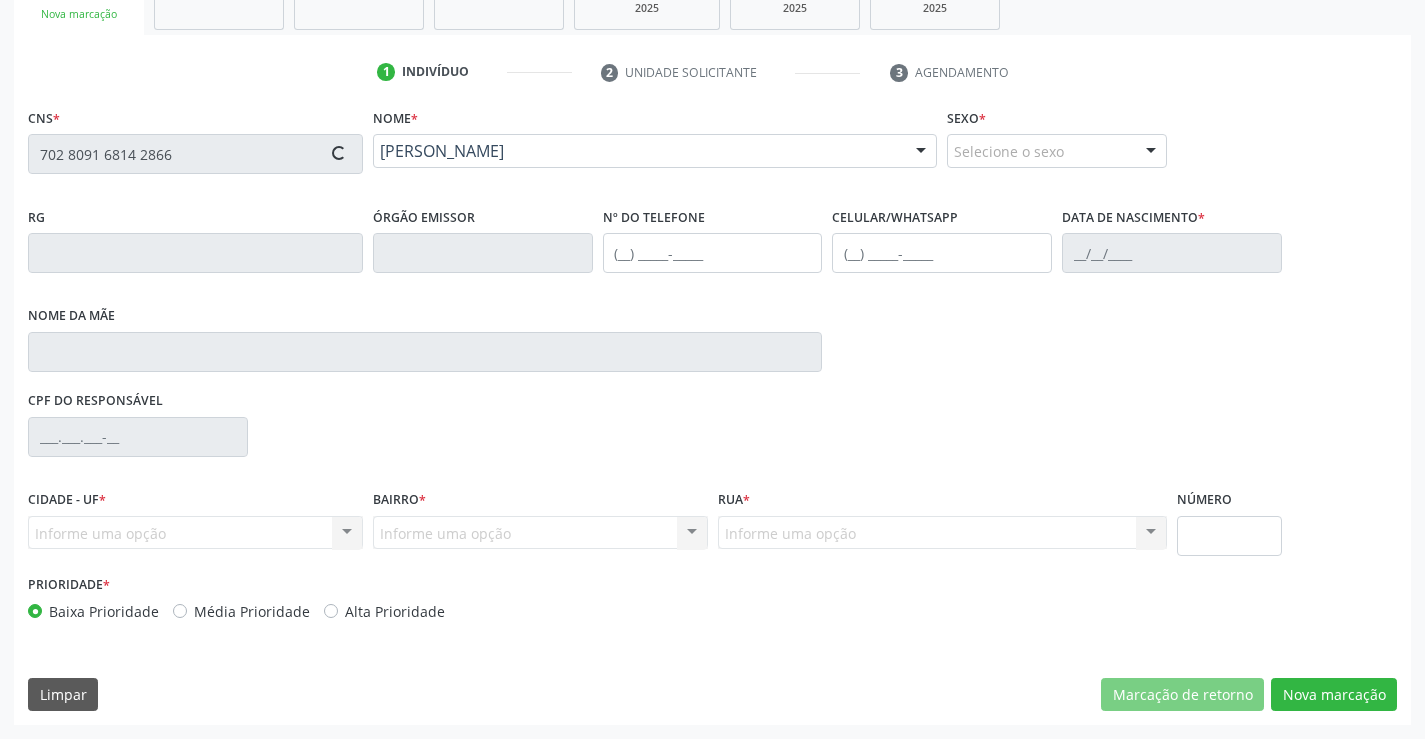 type on "S/N" 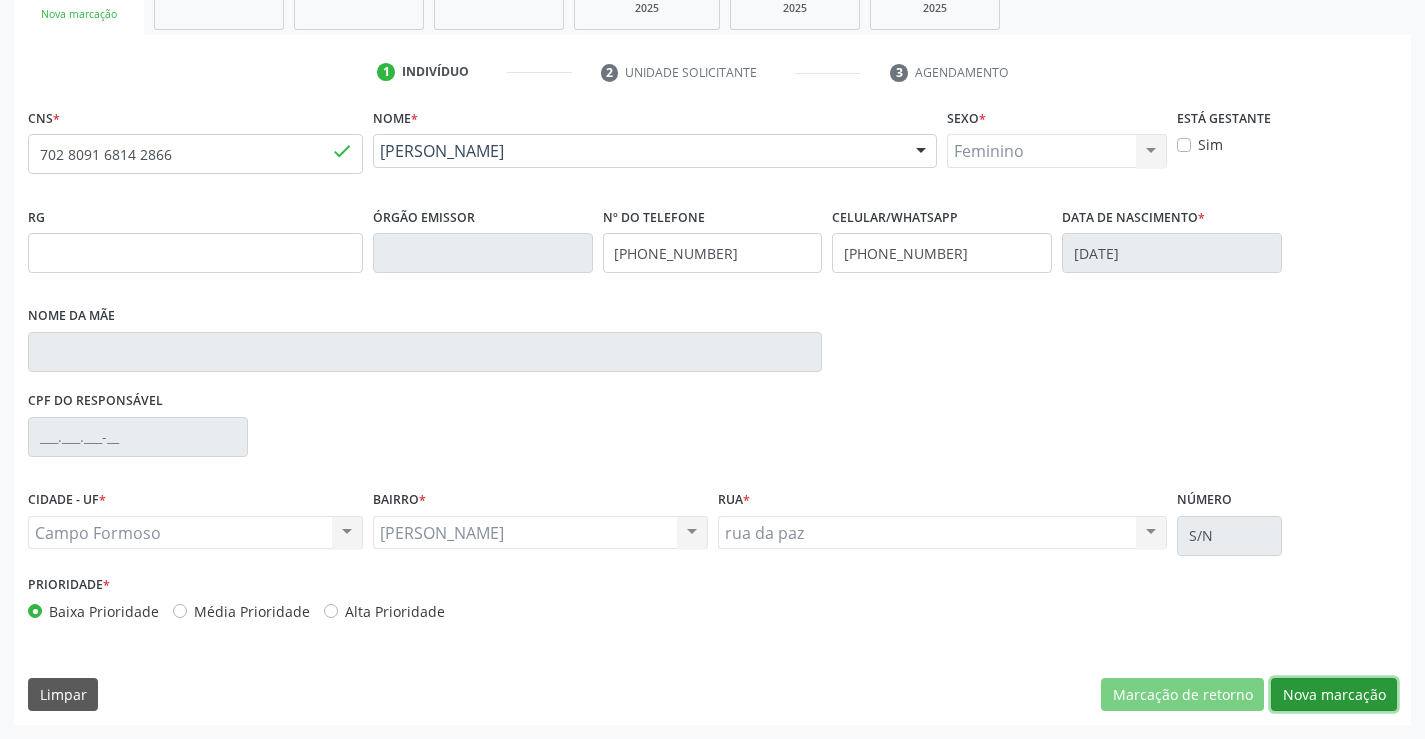 click on "Nova marcação" at bounding box center (1334, 695) 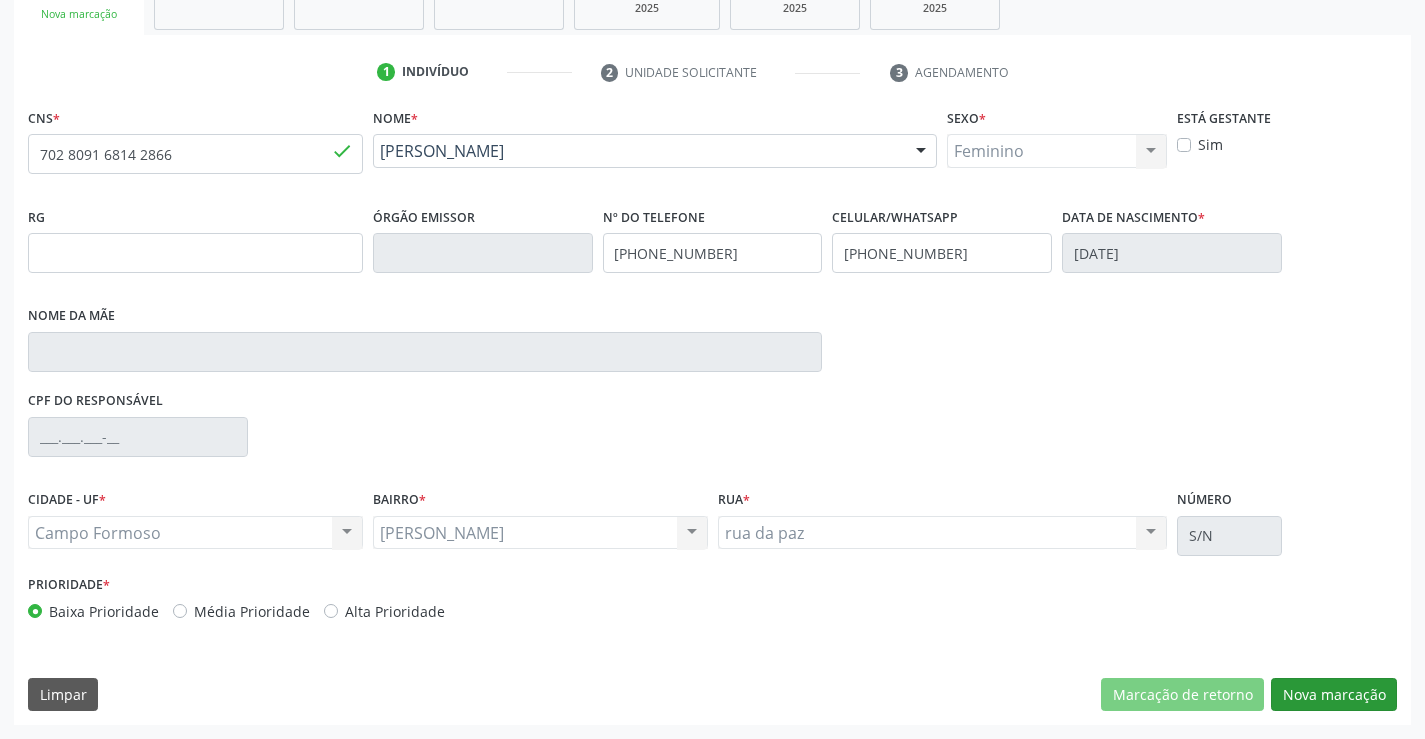 scroll, scrollTop: 167, scrollLeft: 0, axis: vertical 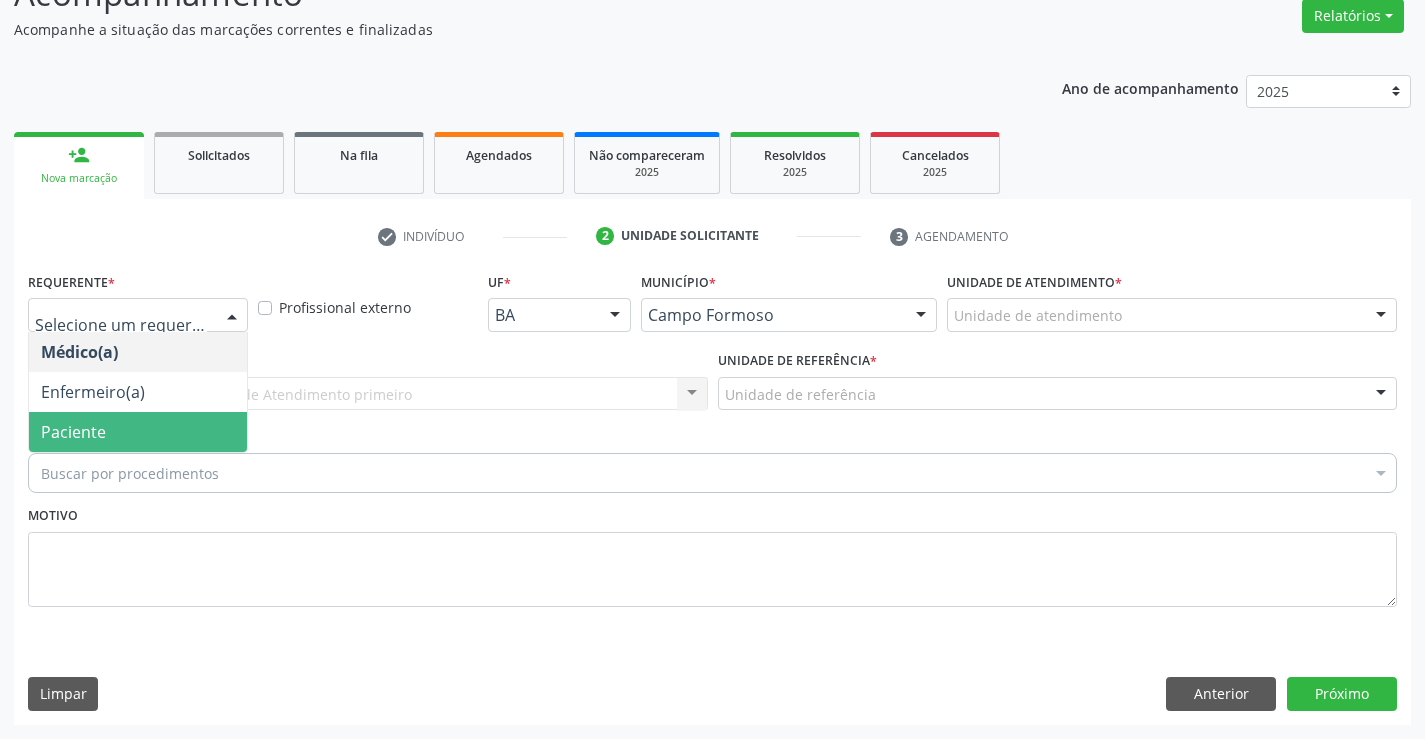 click on "Paciente" at bounding box center (138, 432) 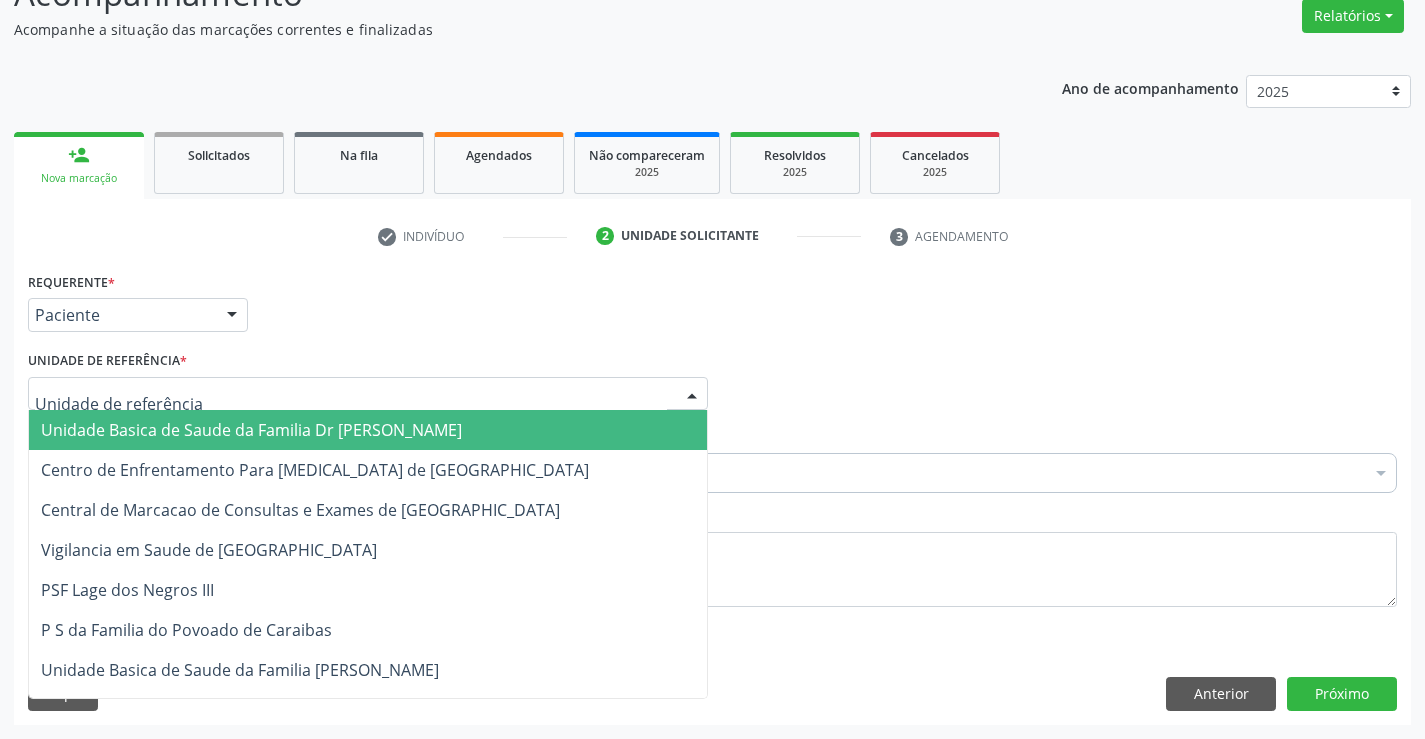 click on "Unidade Basica de Saude da Familia Dr [PERSON_NAME]" at bounding box center [251, 430] 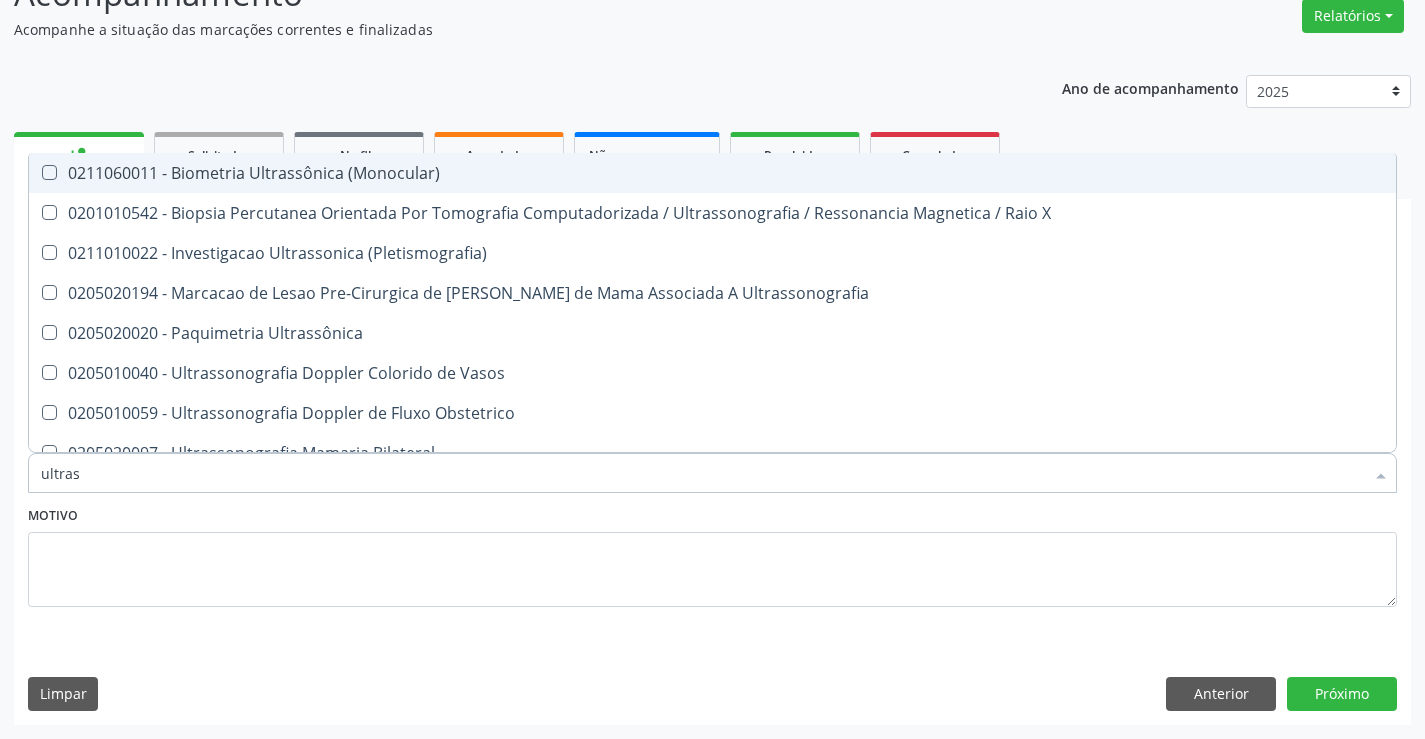 type on "ultrass" 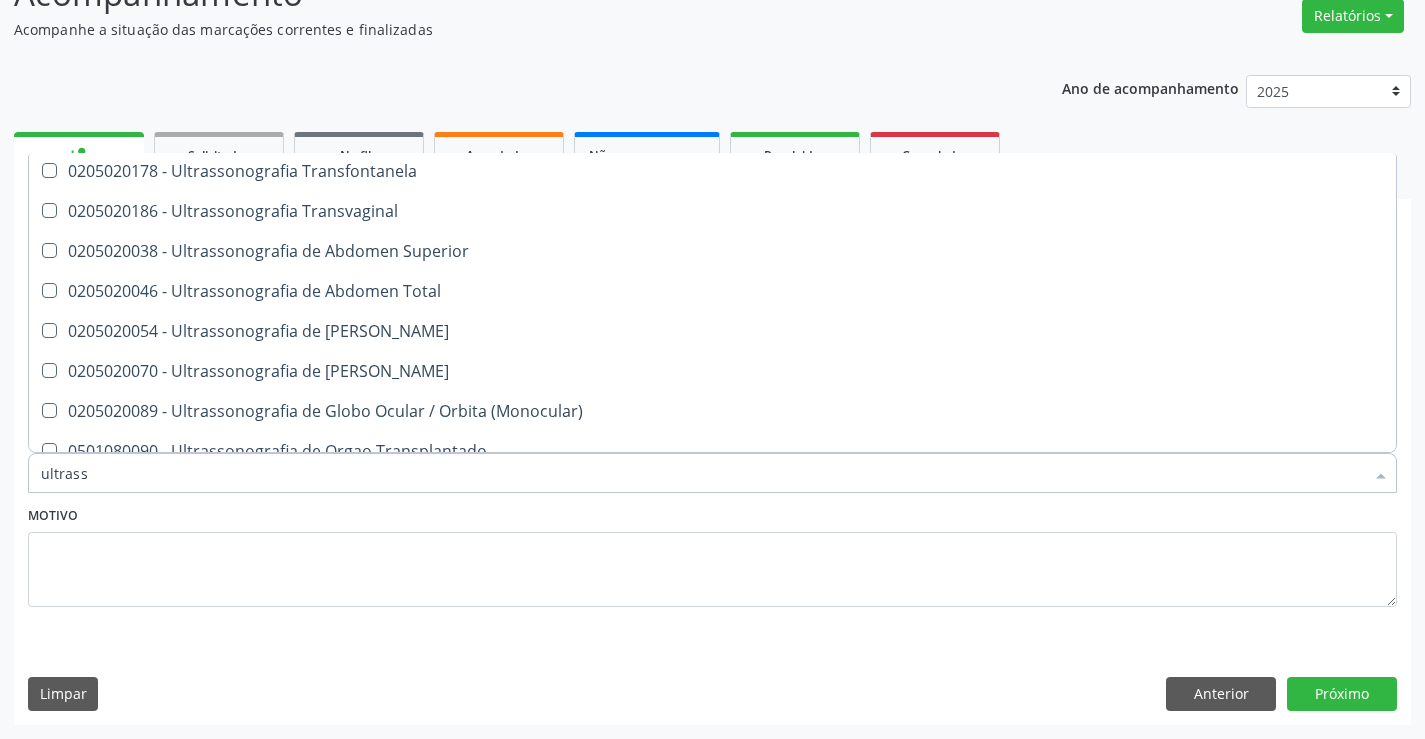 scroll, scrollTop: 500, scrollLeft: 0, axis: vertical 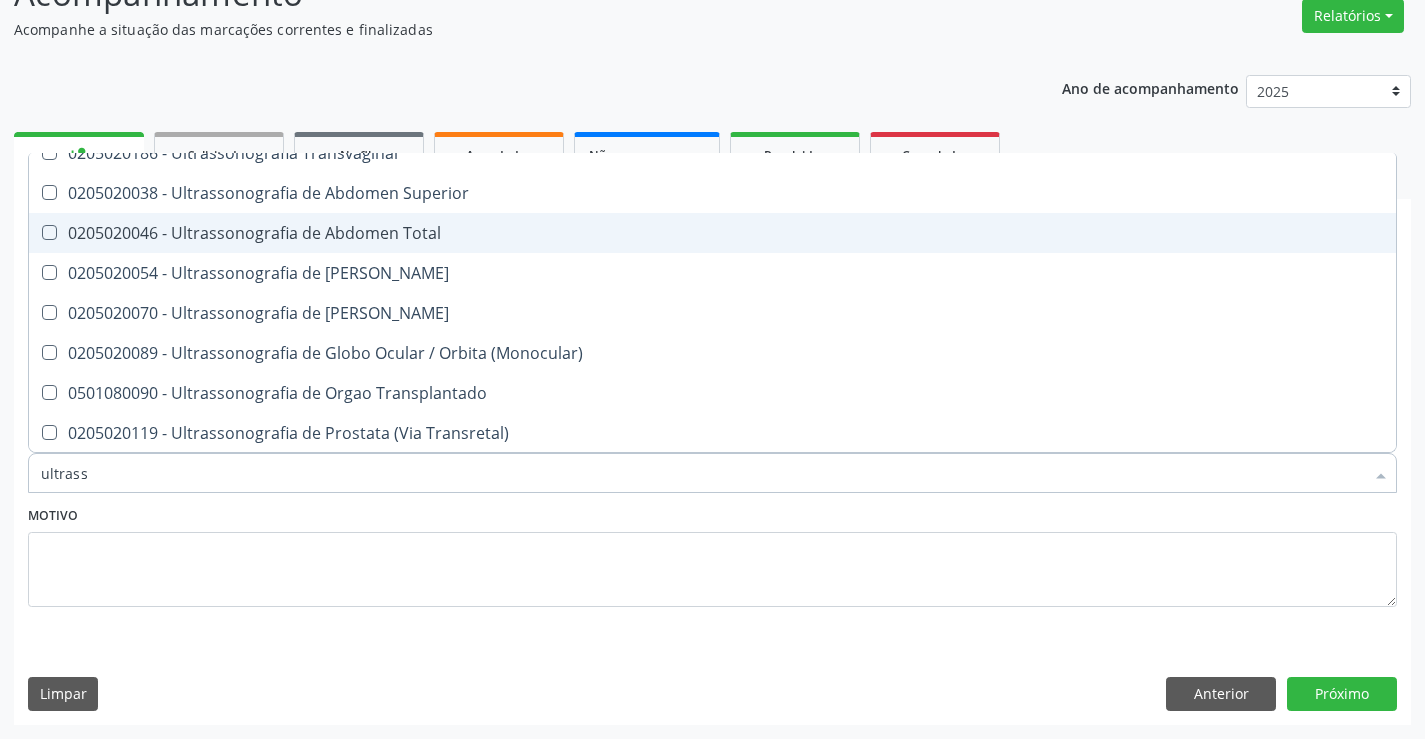 click on "0205020046 - Ultrassonografia de Abdomen Total" at bounding box center (712, 233) 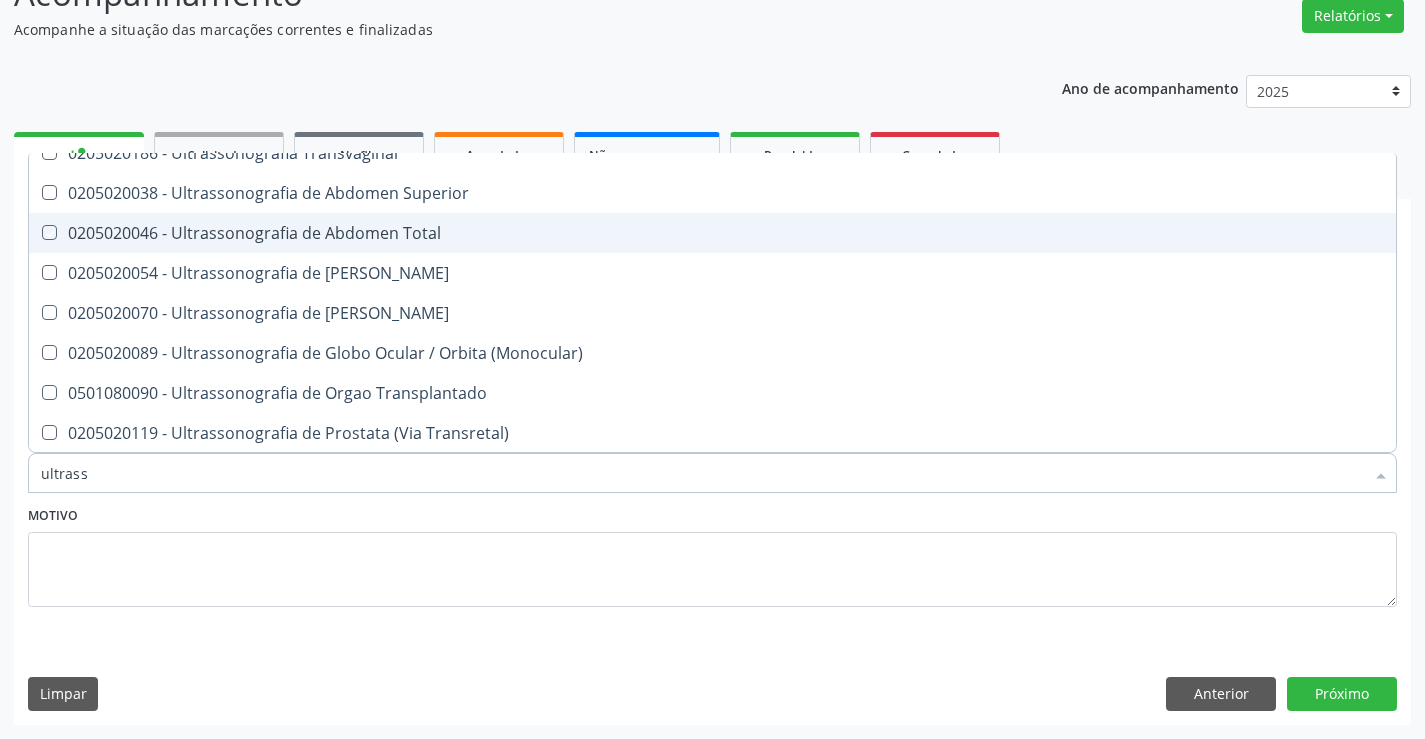 checkbox on "true" 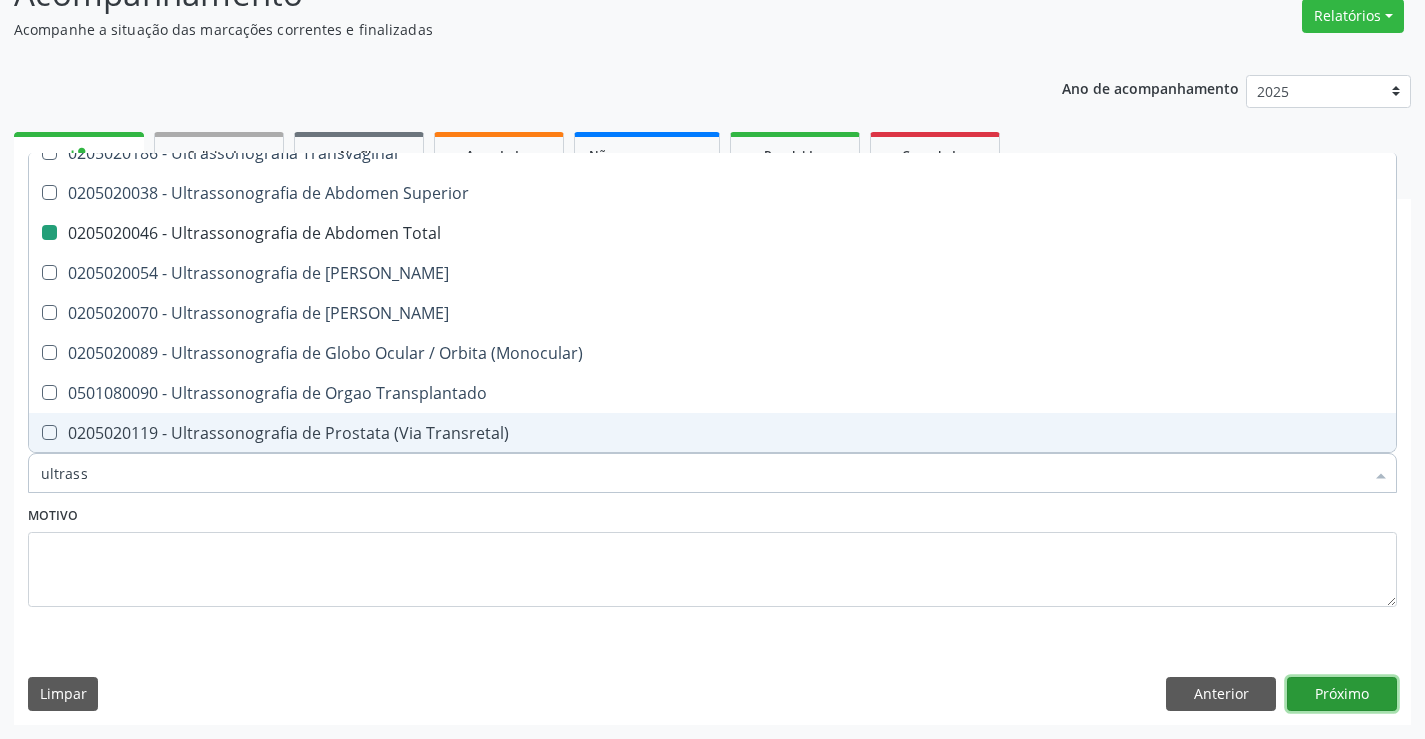 click on "Próximo" at bounding box center (1342, 694) 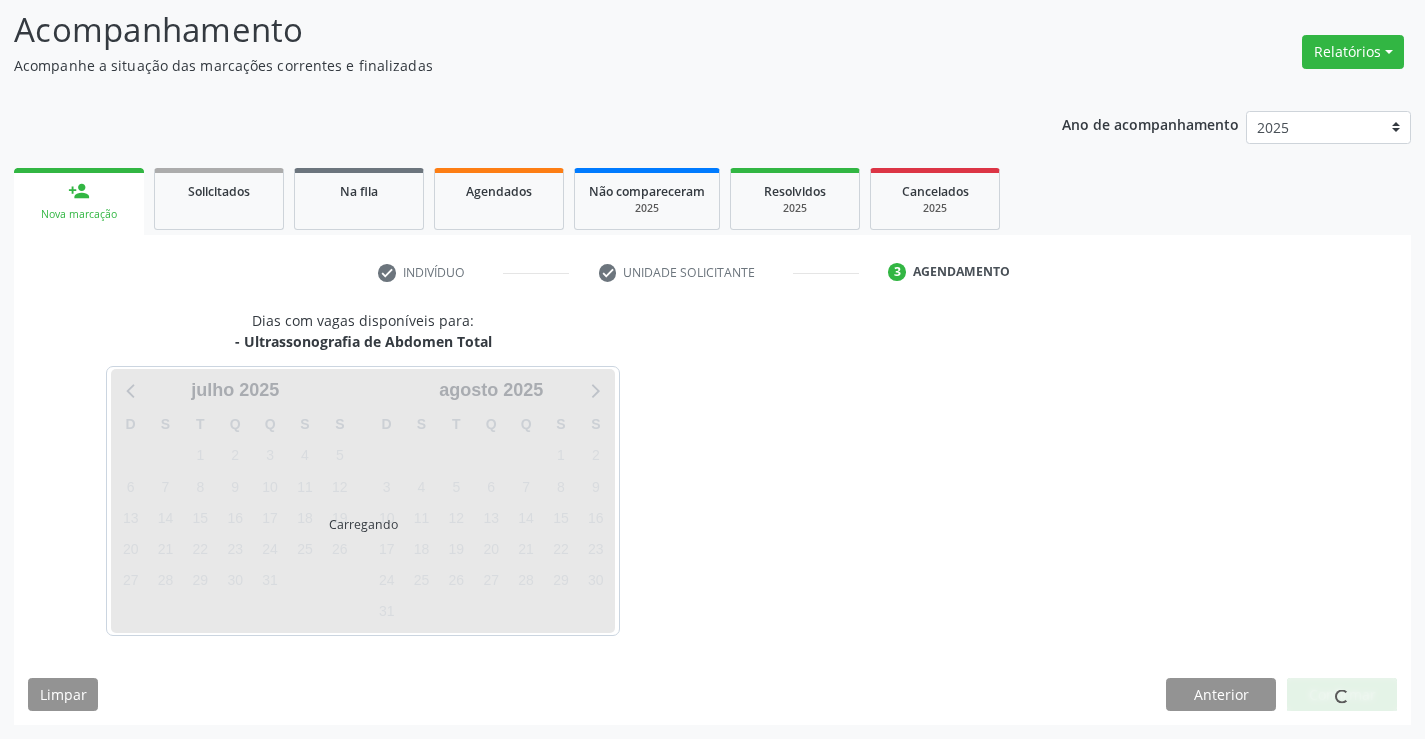 scroll, scrollTop: 131, scrollLeft: 0, axis: vertical 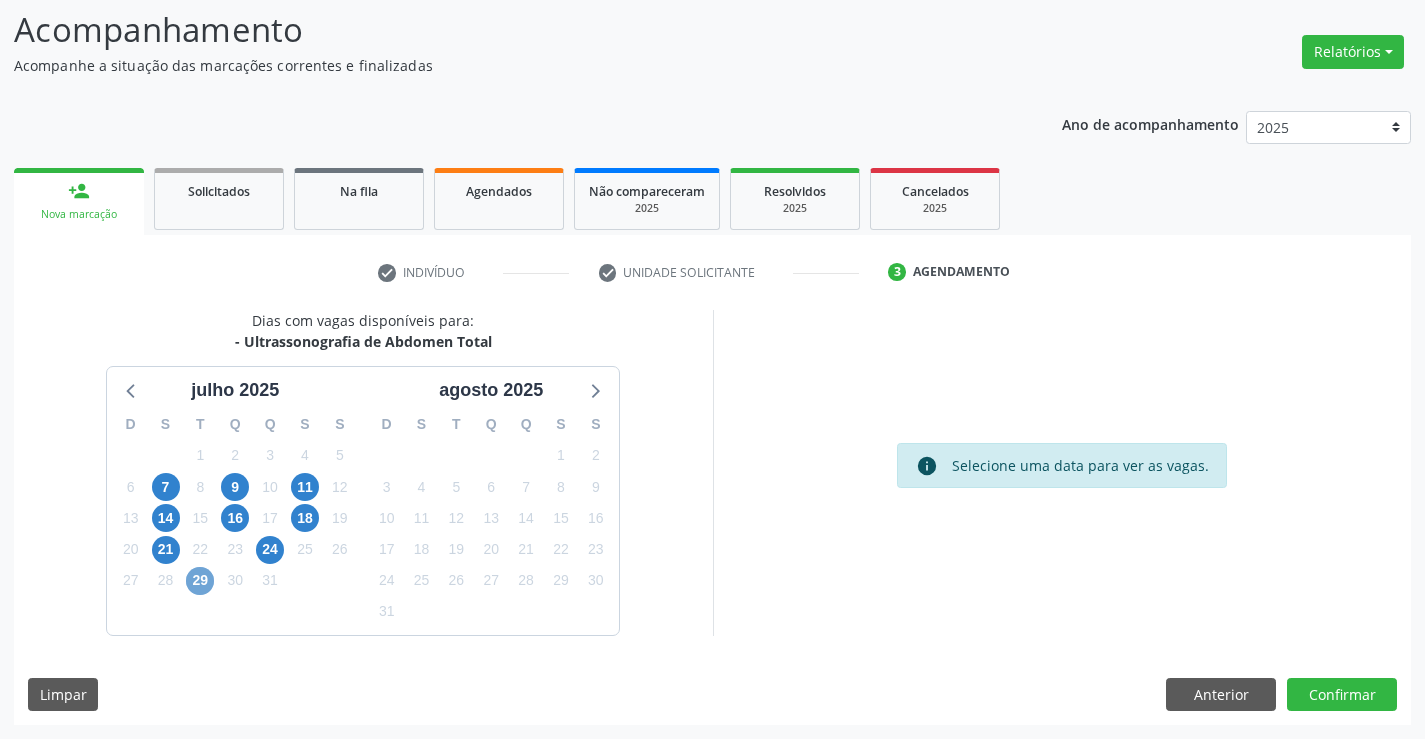 click on "29" at bounding box center (200, 581) 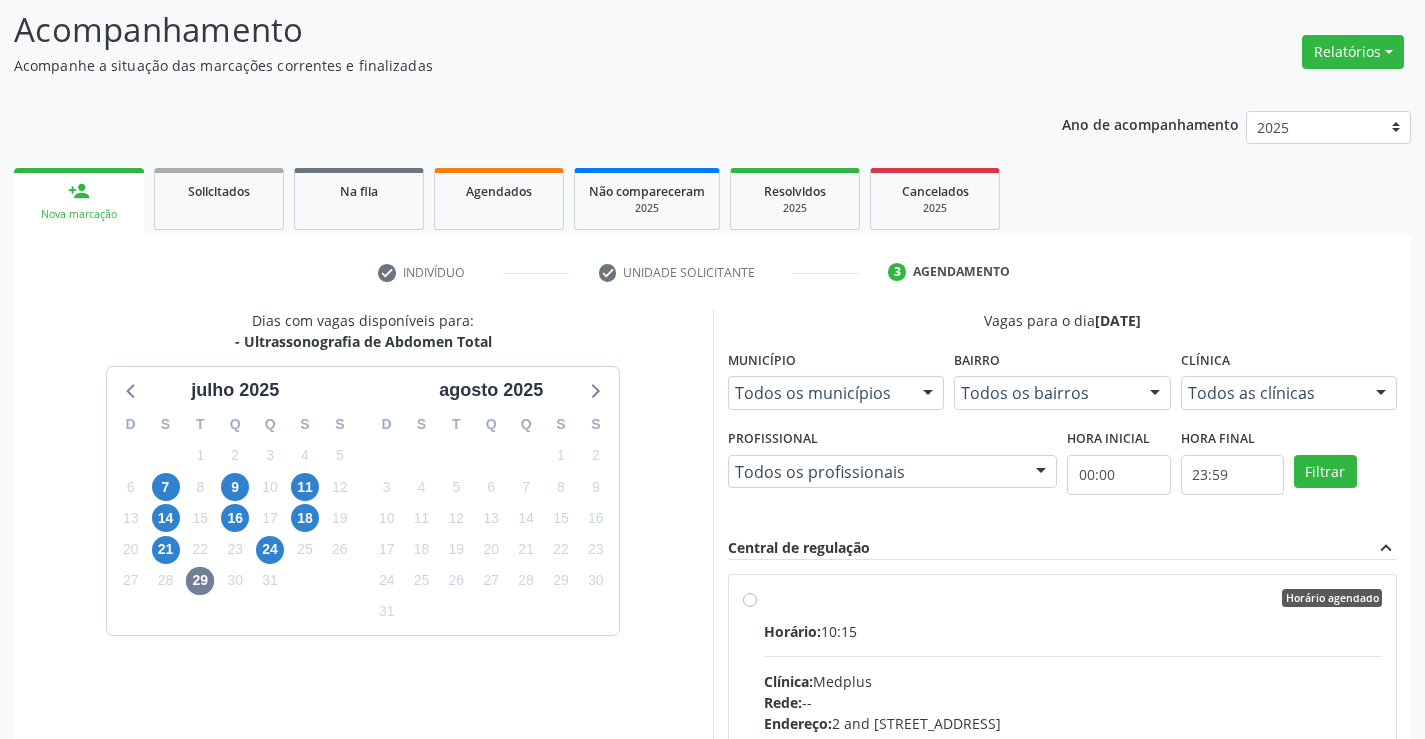 click on "Horário agendado
Horário:   10:15
Clínica:  Medplus
Rede:
--
Endereço:   2 and S 204 Ed Emp B, nº 35, Centro, Campo Formoso - BA
Telefone:   --
Profissional:
Lanna Peralva Miranda Rocha
Informações adicionais sobre o atendimento
Idade de atendimento:
de 0 a 120 anos
Gênero(s) atendido(s):
Masculino e Feminino
Informações adicionais:
--" at bounding box center (1073, 742) 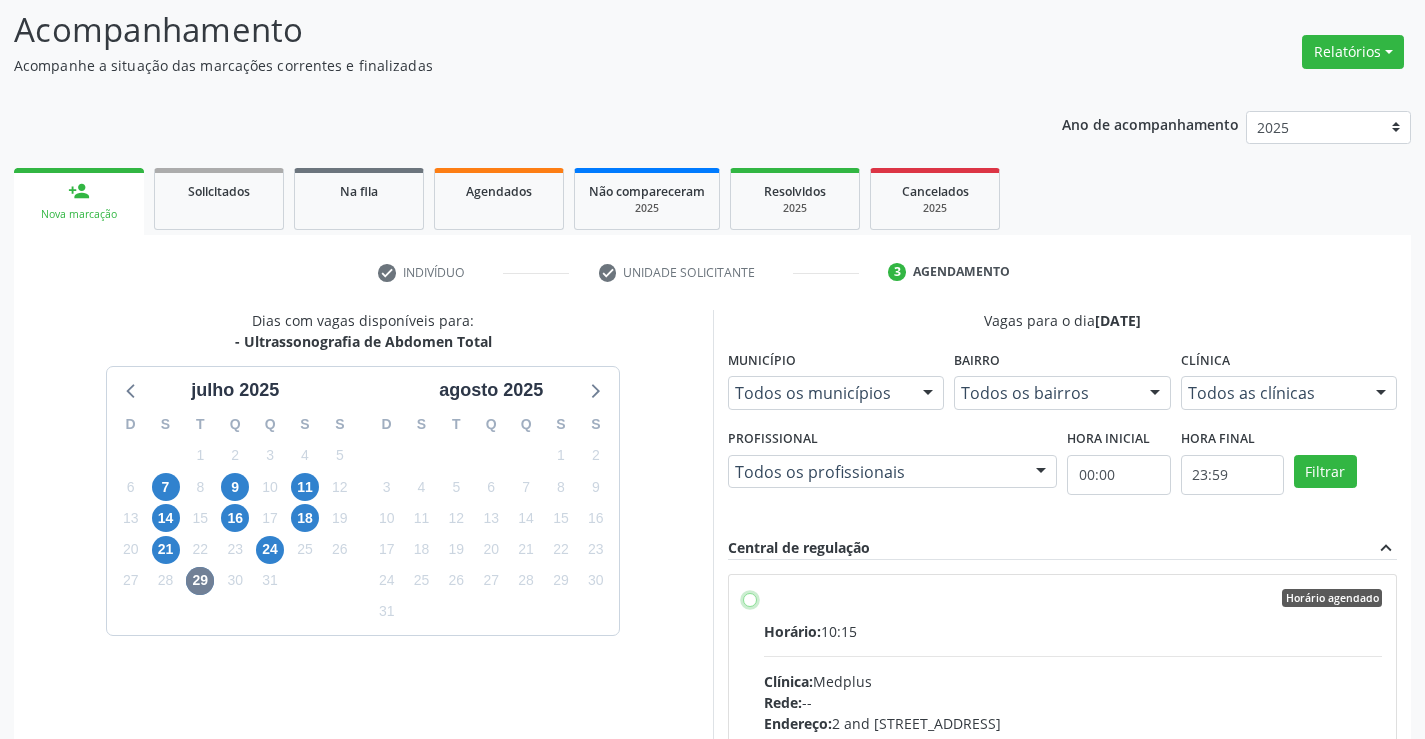 click on "Horário agendado
Horário:   10:15
Clínica:  Medplus
Rede:
--
Endereço:   2 and S 204 Ed Emp B, nº 35, Centro, Campo Formoso - BA
Telefone:   --
Profissional:
Lanna Peralva Miranda Rocha
Informações adicionais sobre o atendimento
Idade de atendimento:
de 0 a 120 anos
Gênero(s) atendido(s):
Masculino e Feminino
Informações adicionais:
--" at bounding box center (750, 598) 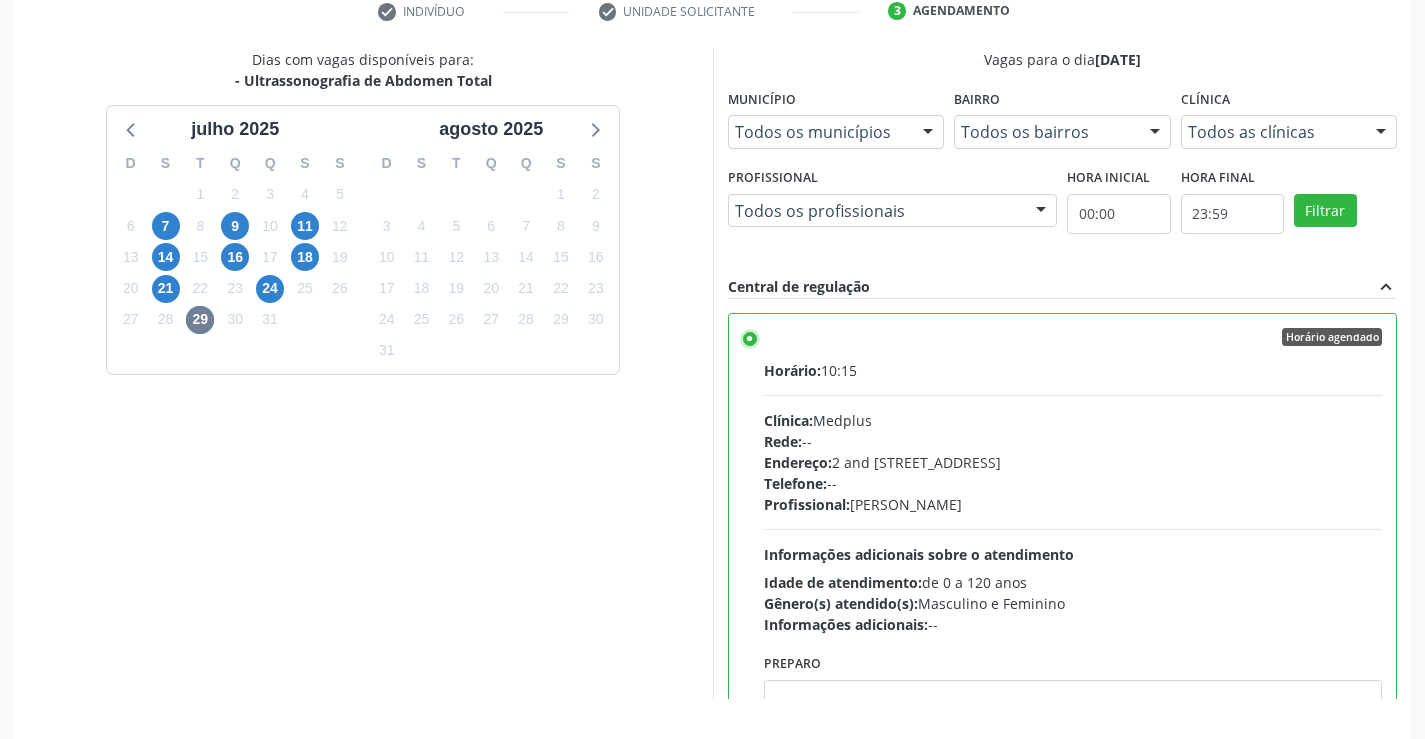 scroll, scrollTop: 456, scrollLeft: 0, axis: vertical 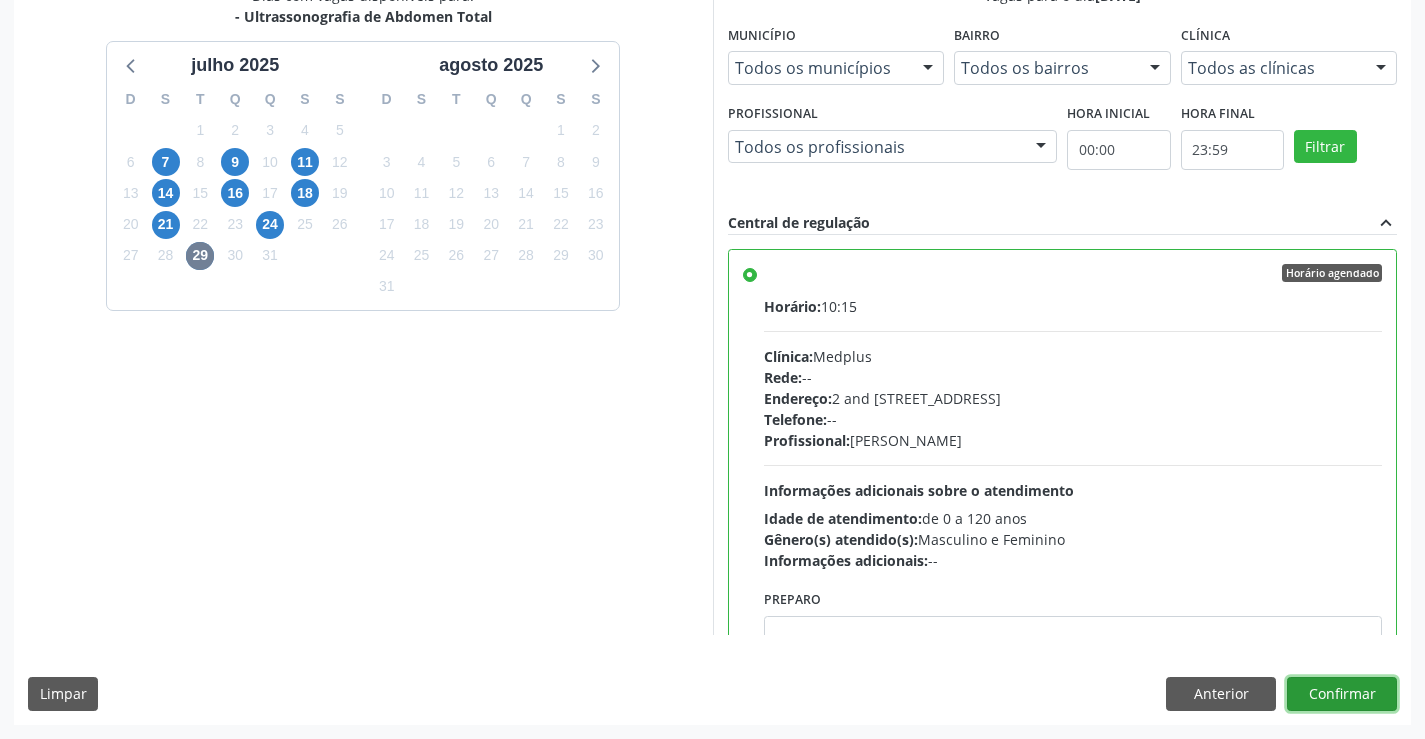 click on "Confirmar" at bounding box center (1342, 694) 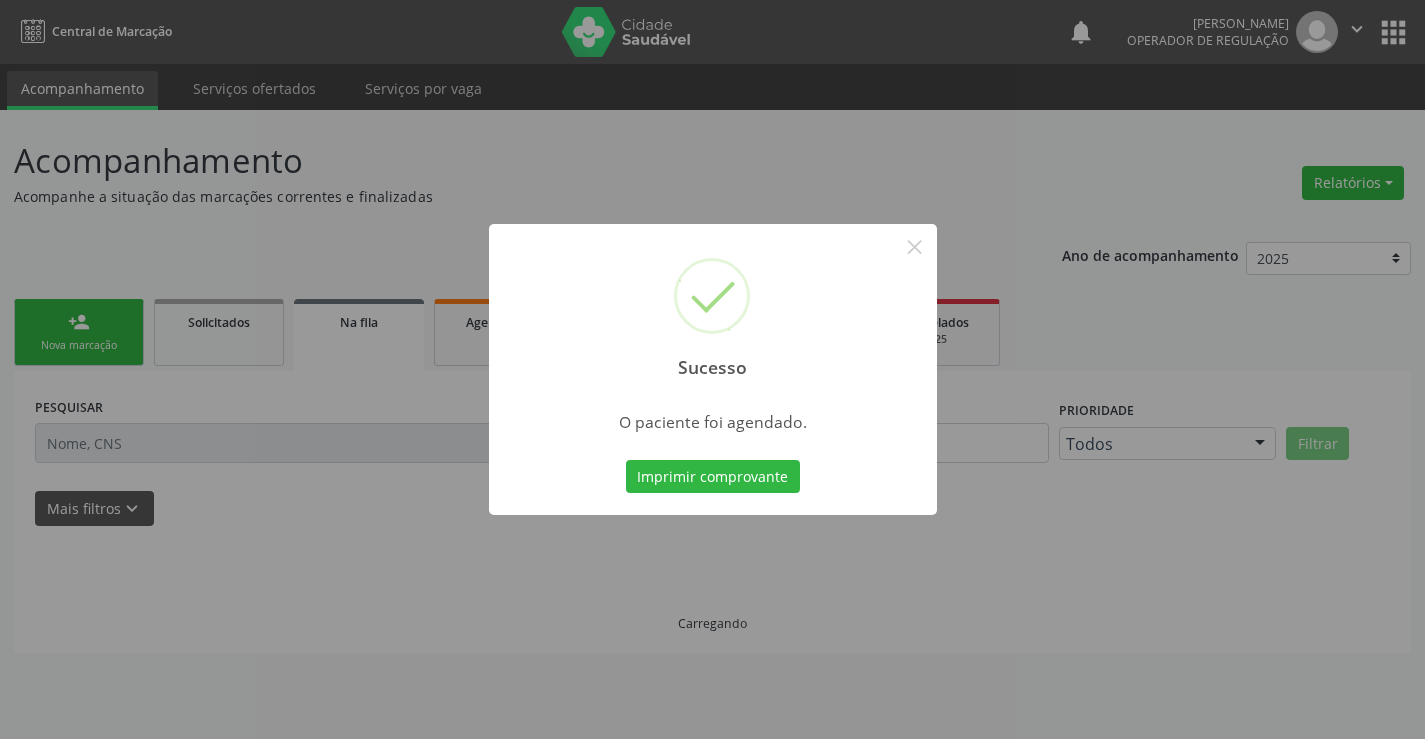 scroll, scrollTop: 0, scrollLeft: 0, axis: both 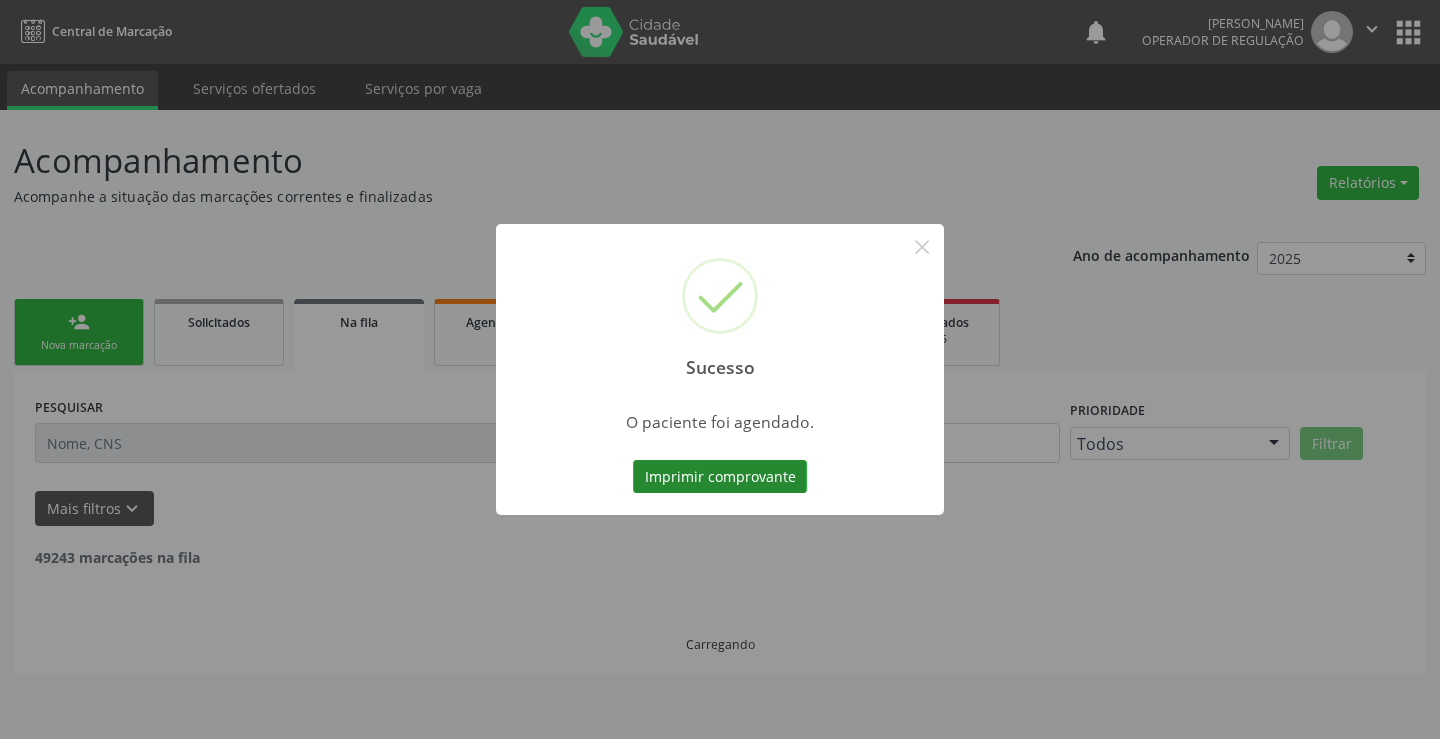click on "Imprimir comprovante" at bounding box center (720, 477) 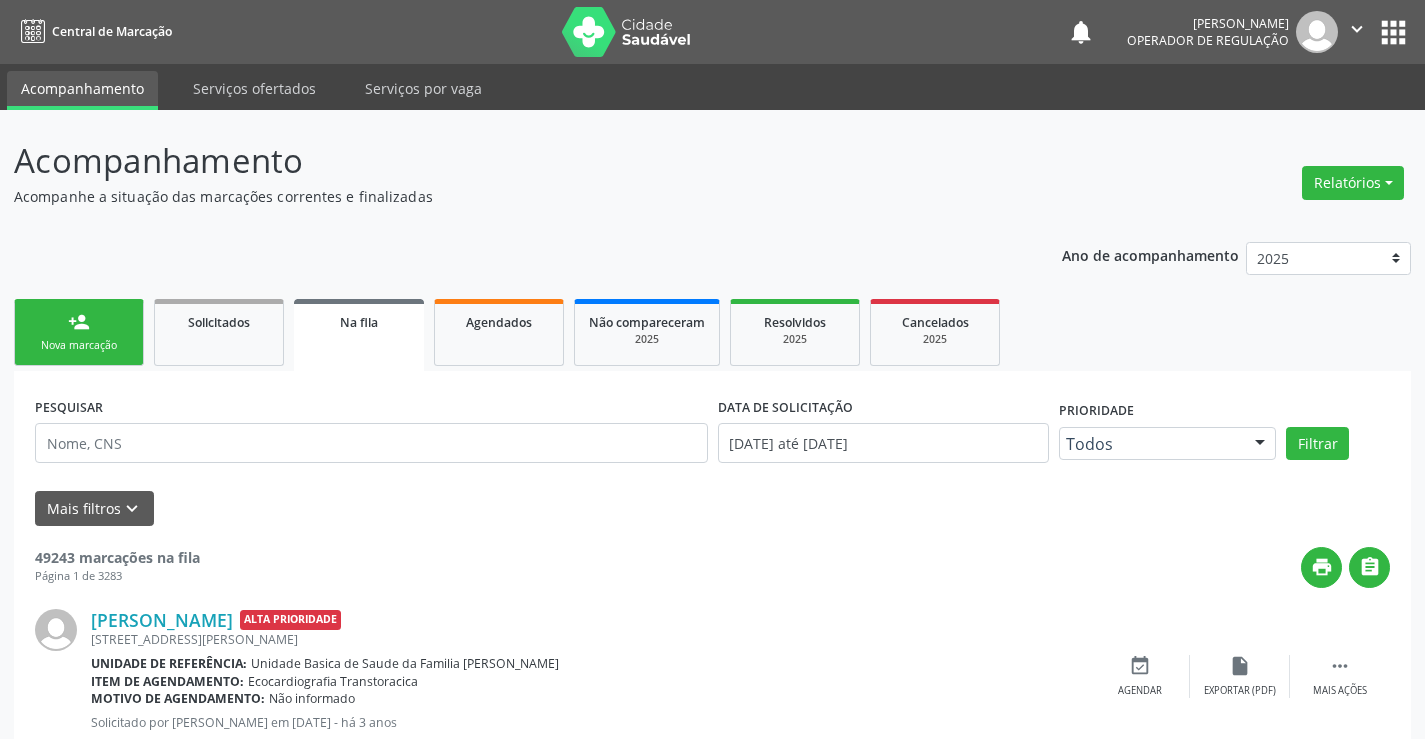 click on "Nova marcação" at bounding box center [79, 345] 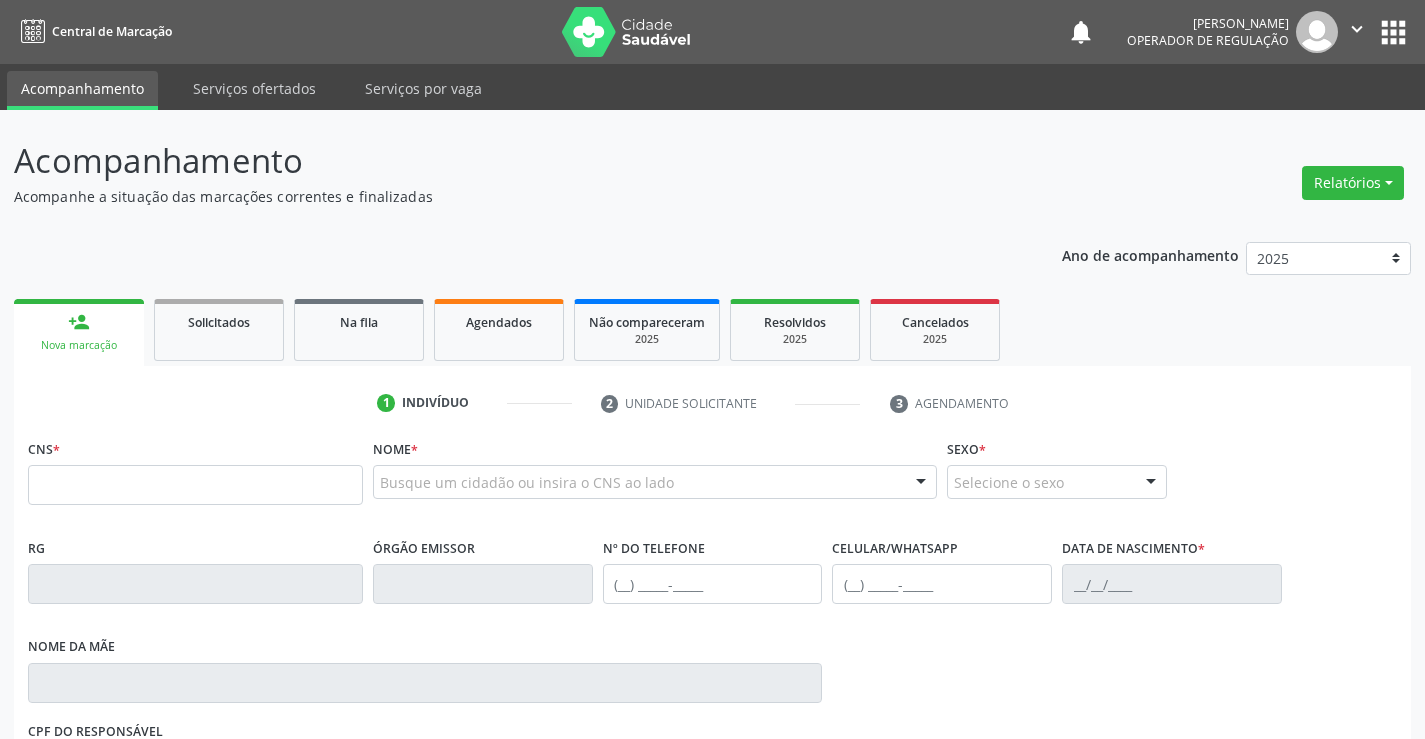 click on "" at bounding box center [1357, 29] 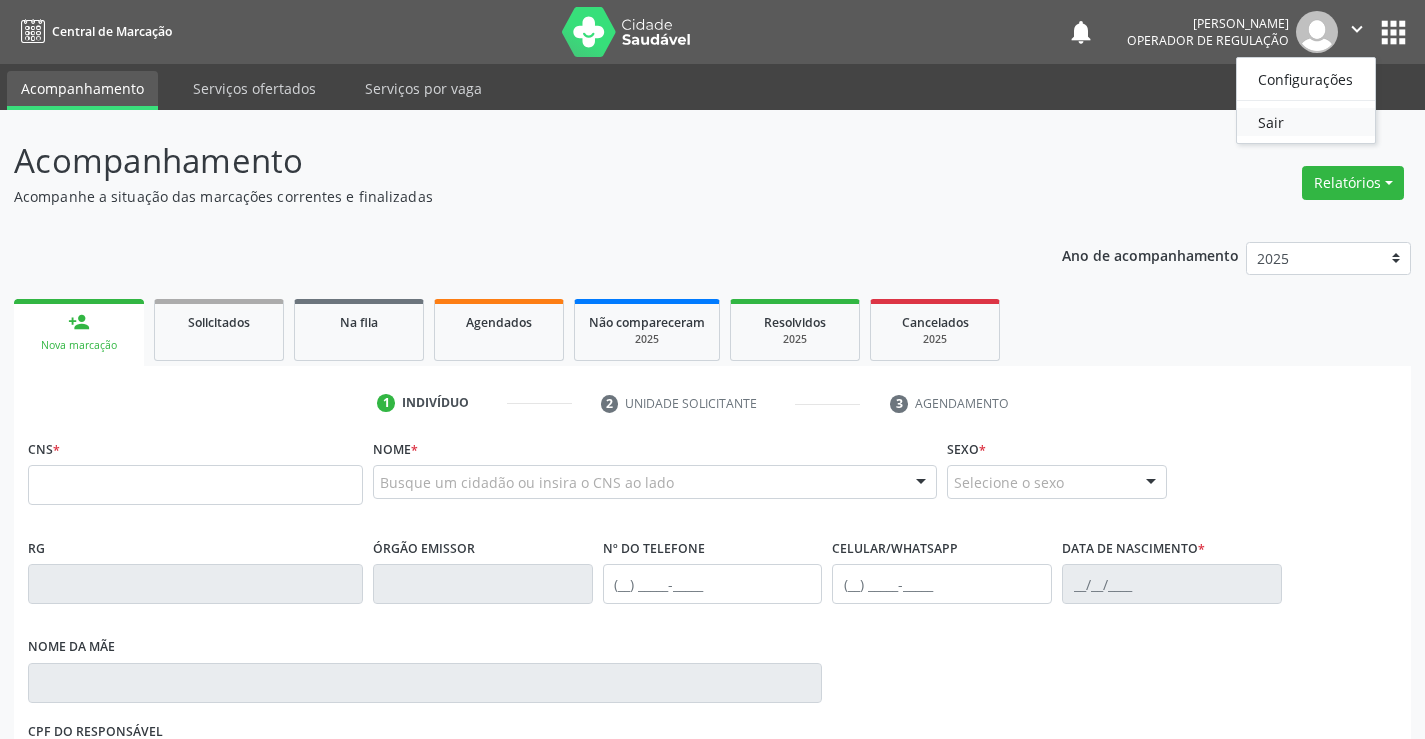 click on "Sair" at bounding box center [1306, 122] 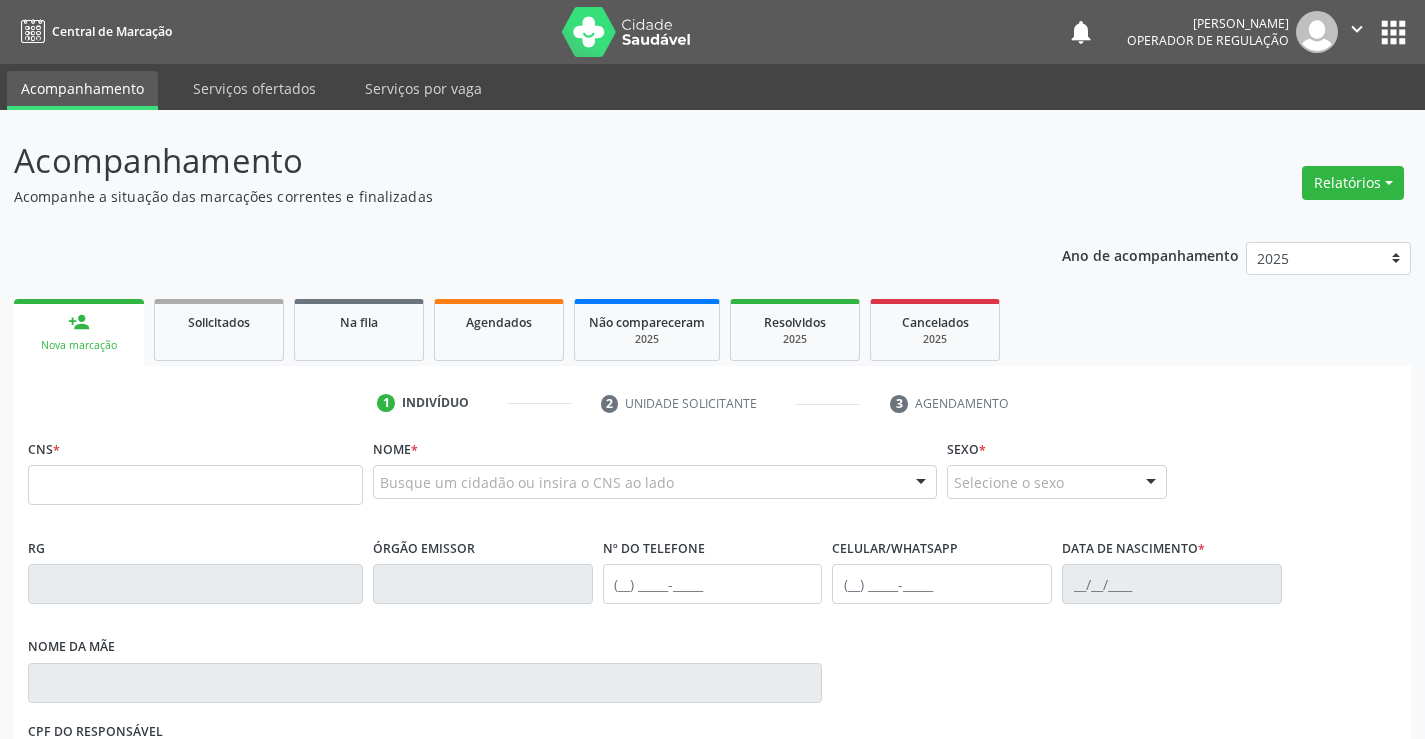 scroll, scrollTop: 0, scrollLeft: 0, axis: both 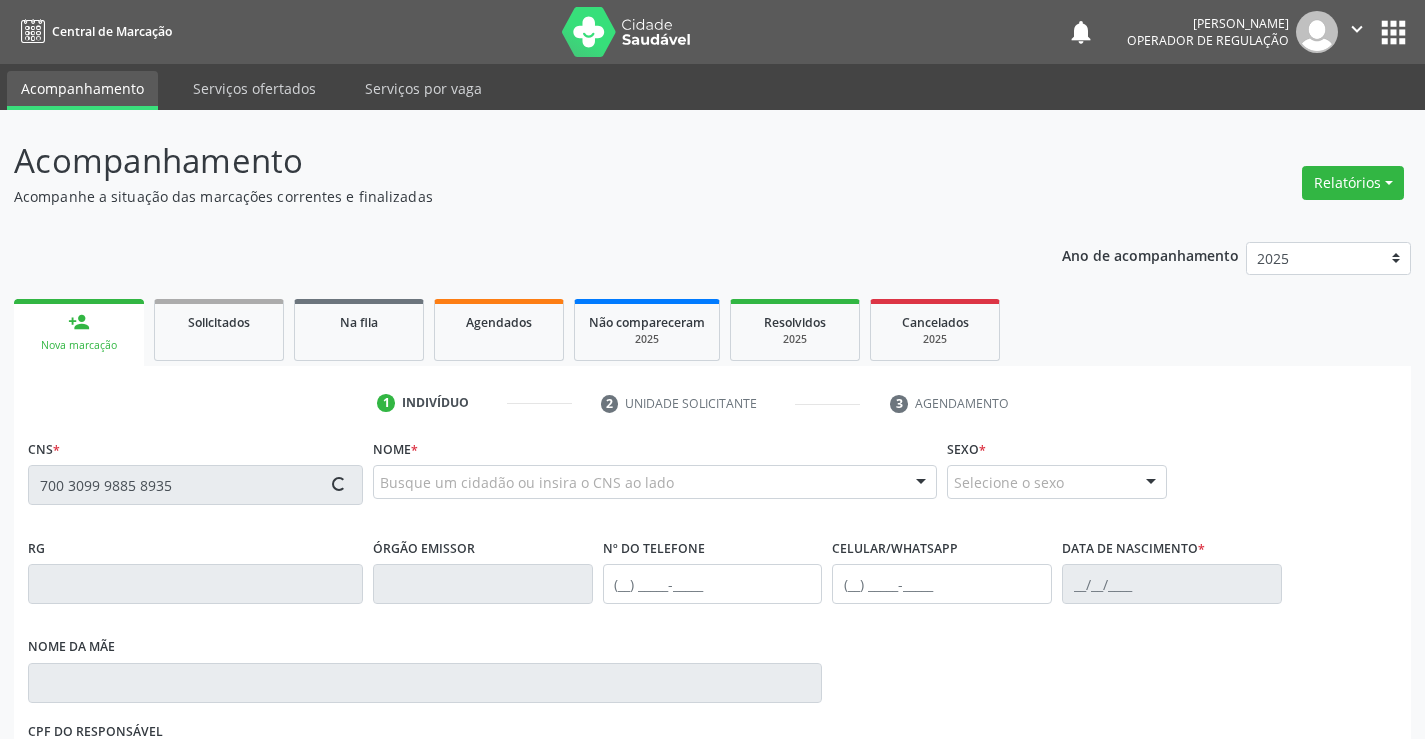 type on "700 3099 9885 8935" 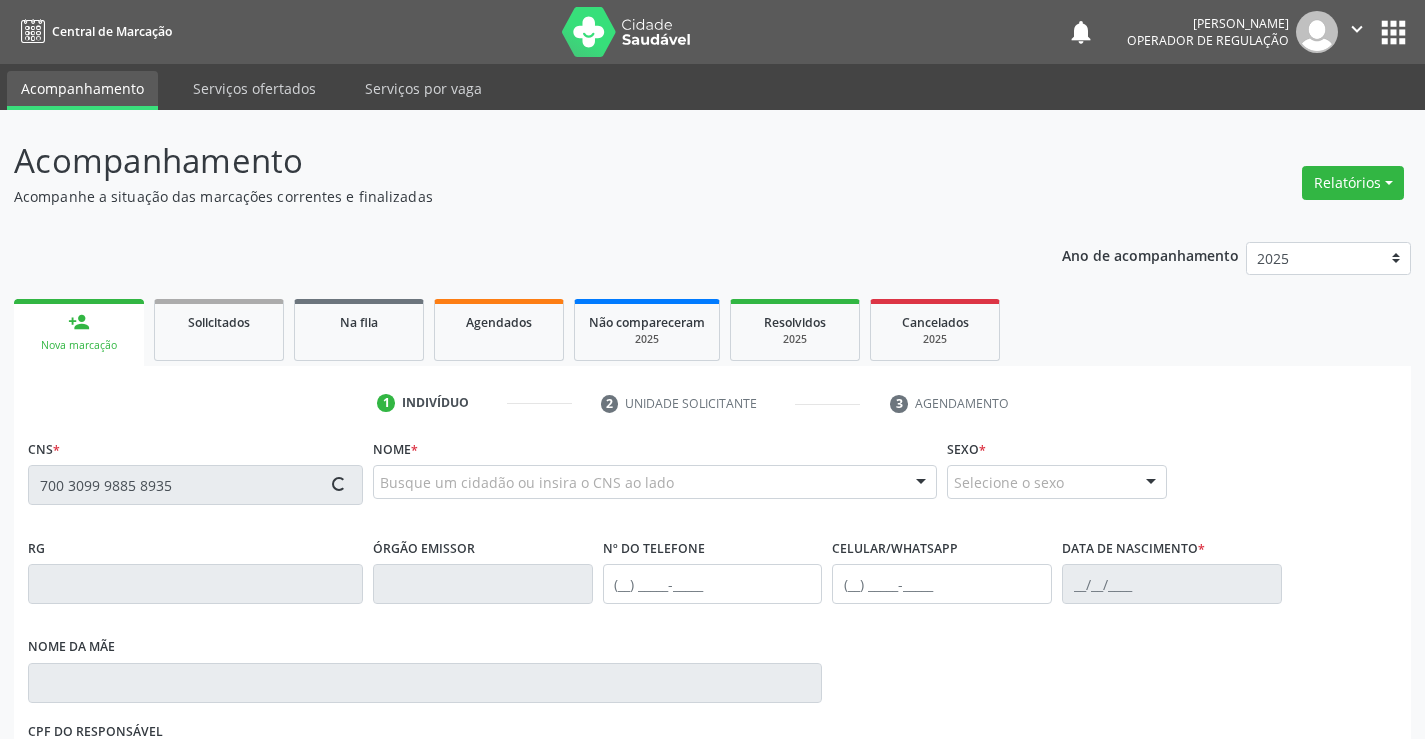 type 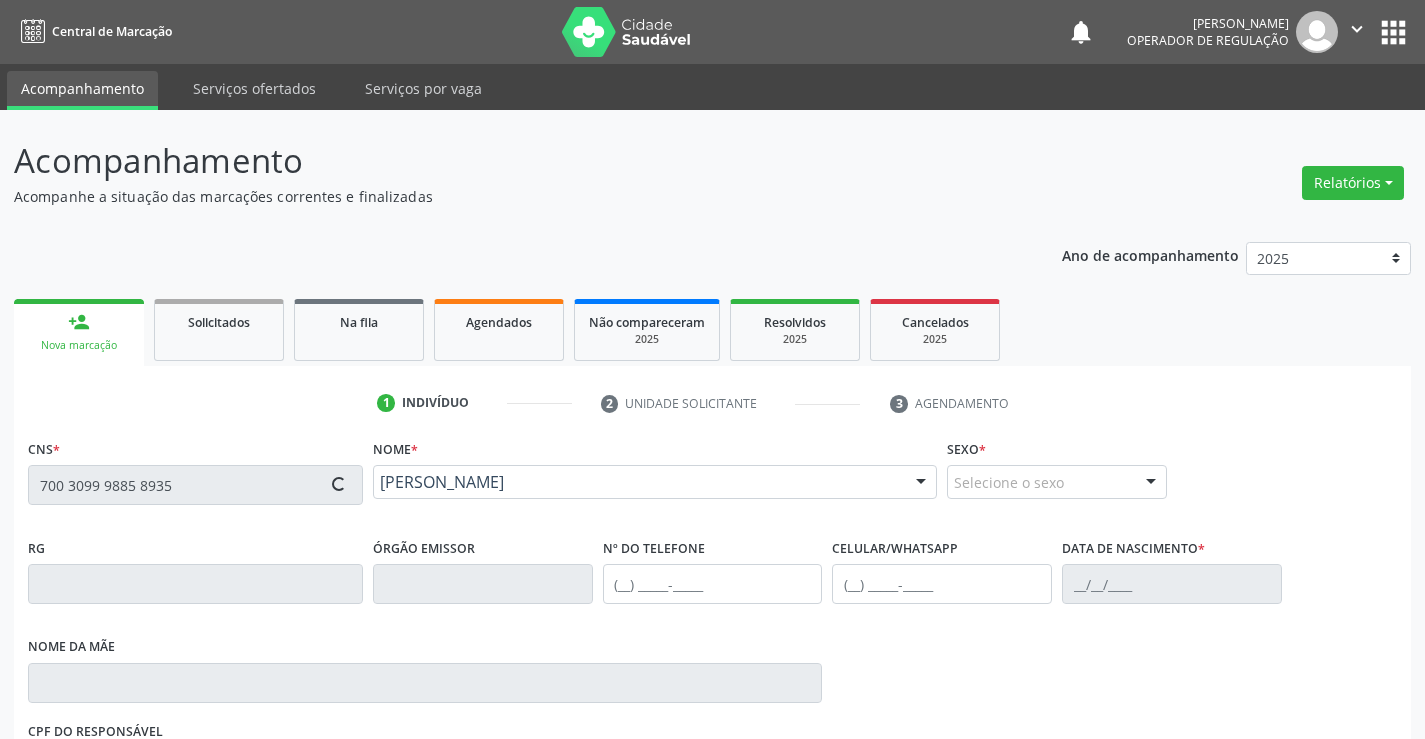 type on "2226104178" 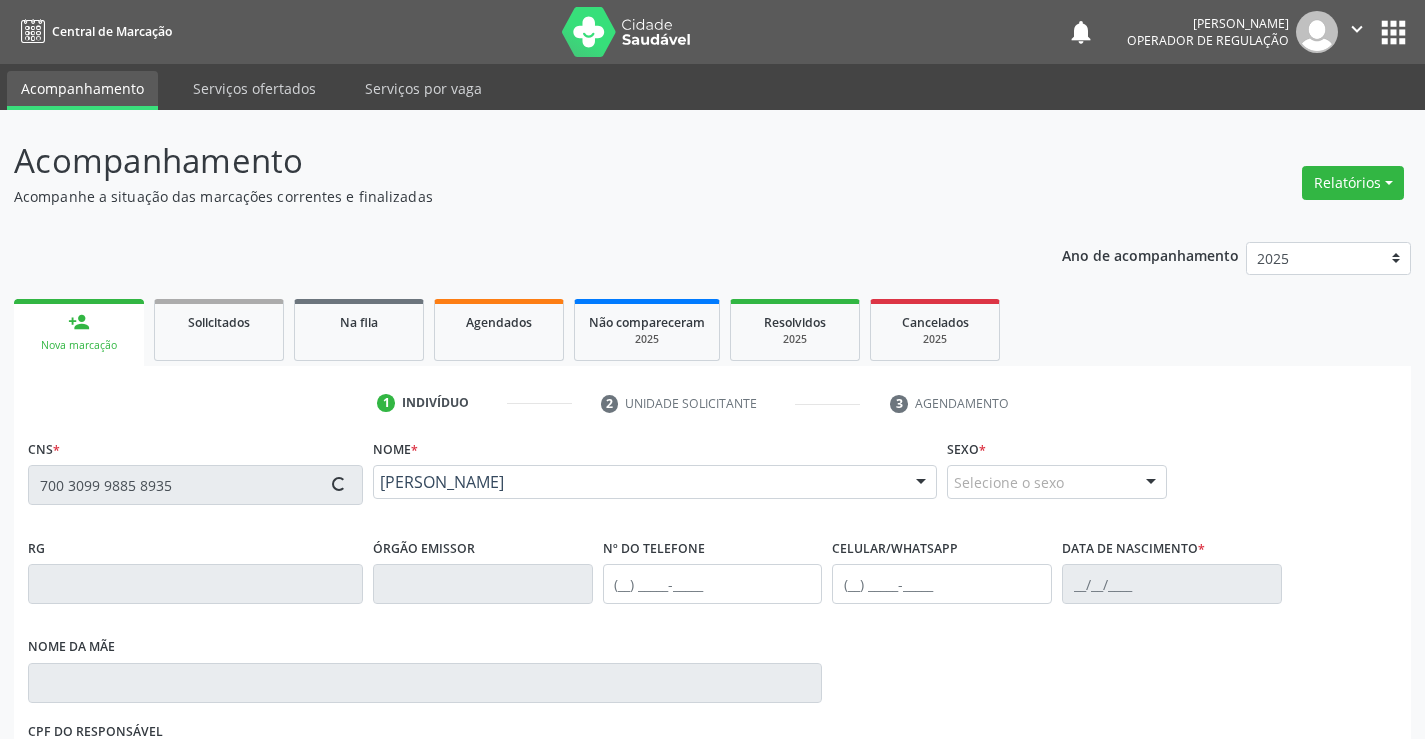 type on "(74) 98848-9471" 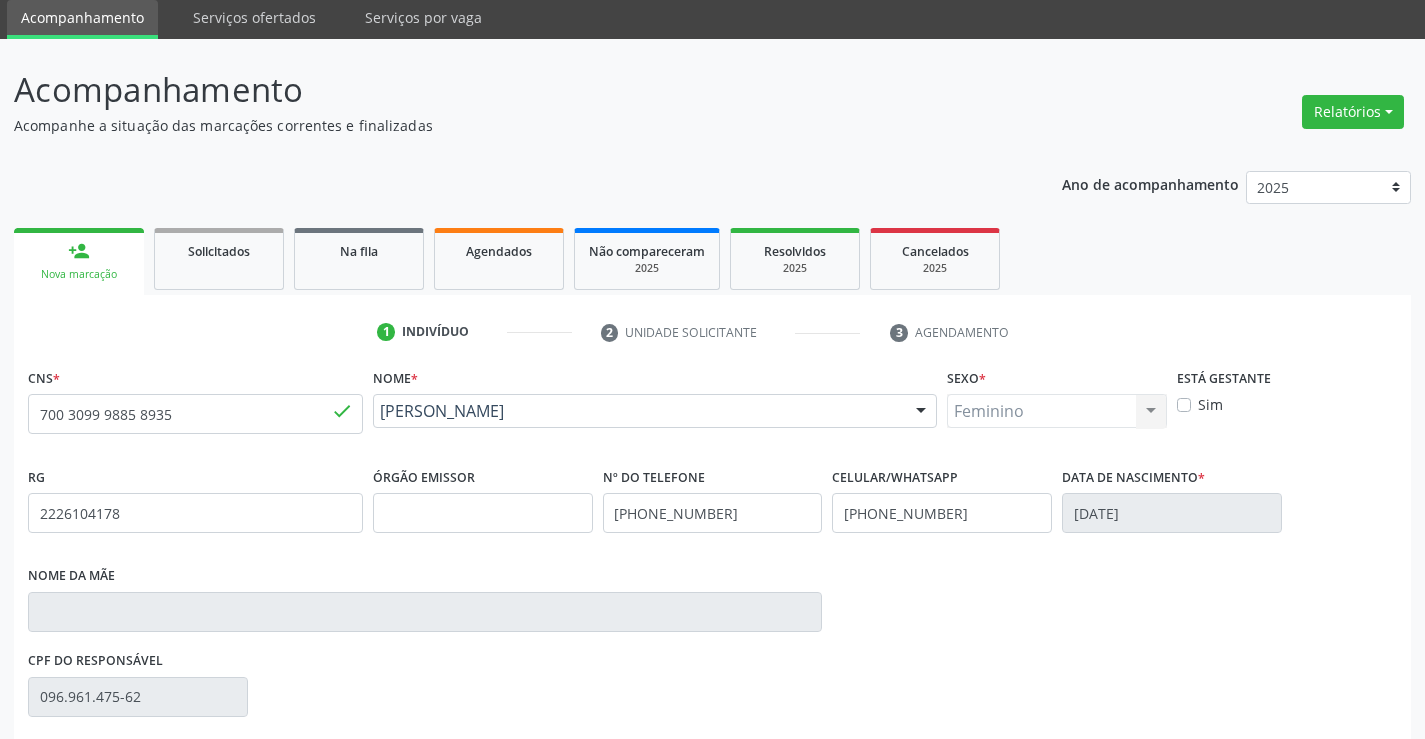 scroll, scrollTop: 331, scrollLeft: 0, axis: vertical 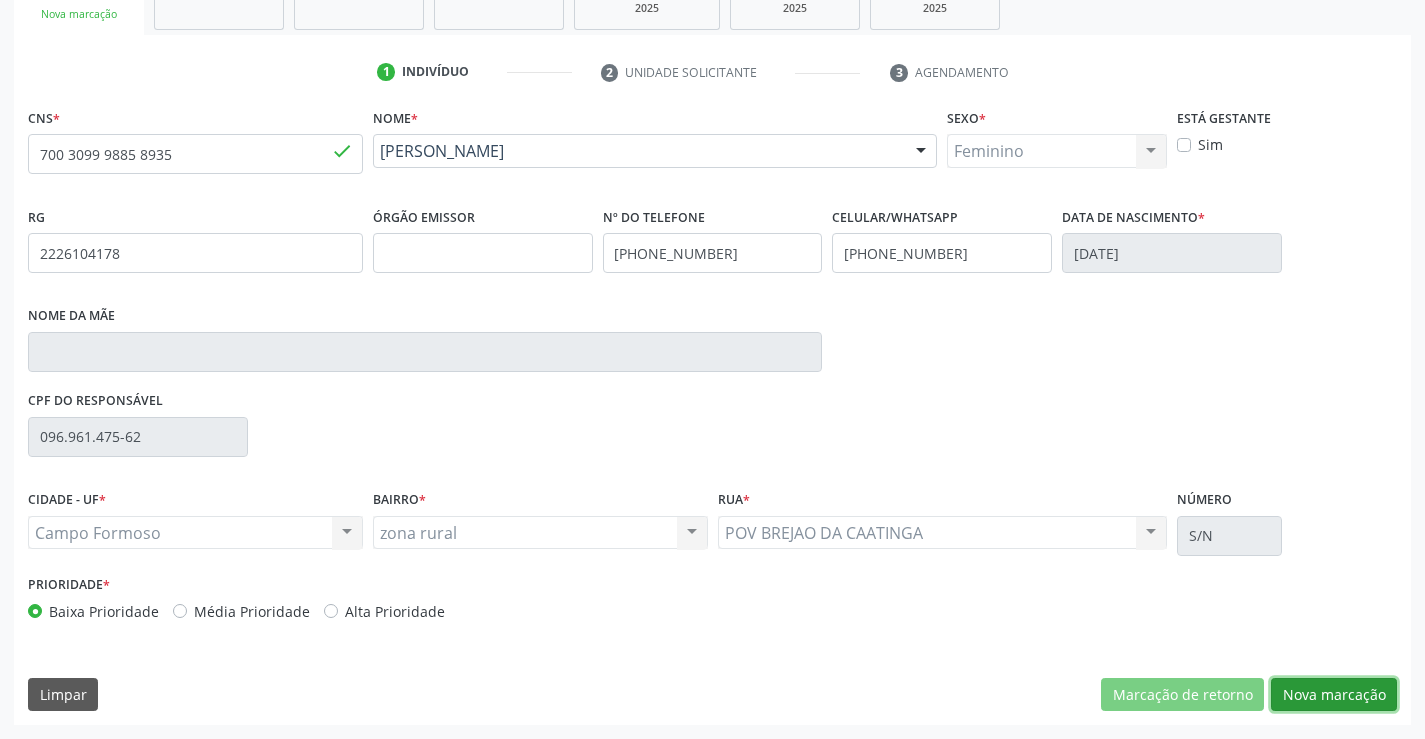 click on "Nova marcação" at bounding box center [1334, 695] 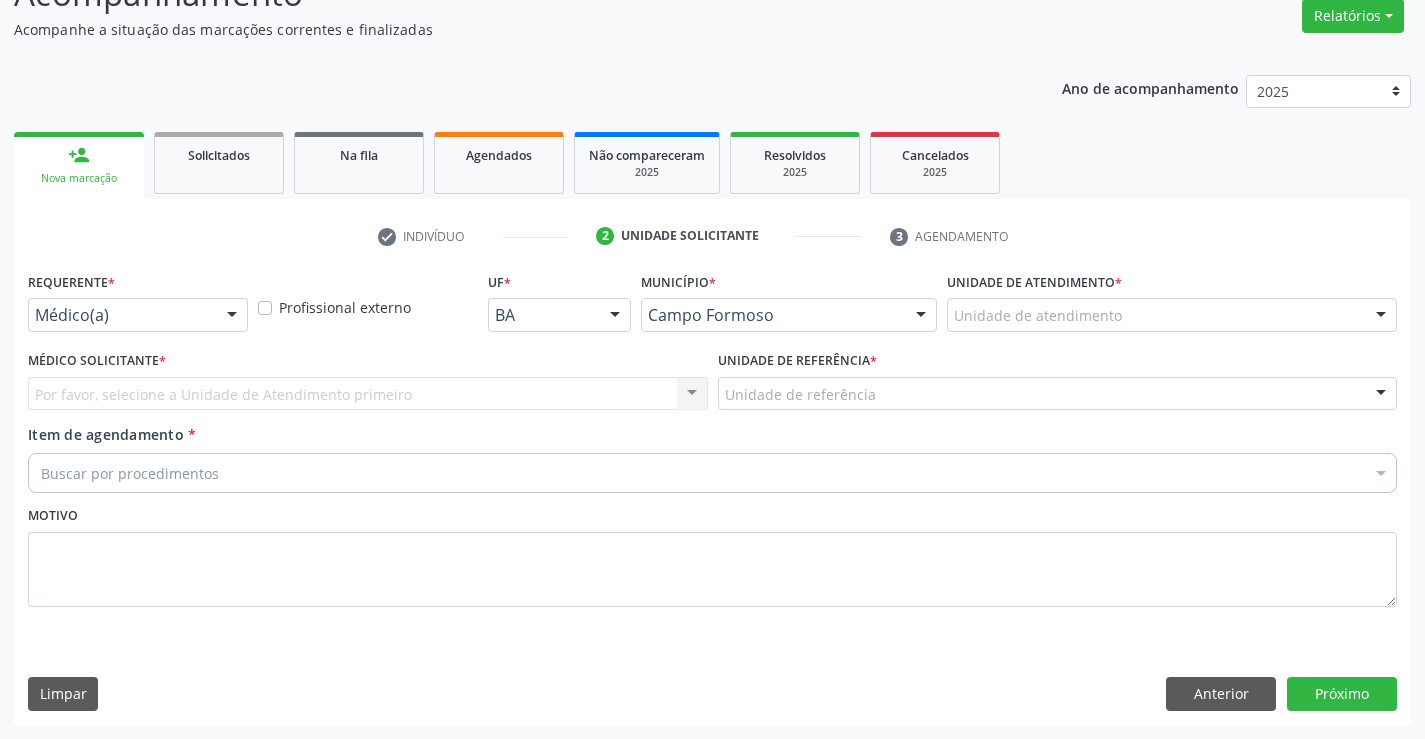 scroll, scrollTop: 167, scrollLeft: 0, axis: vertical 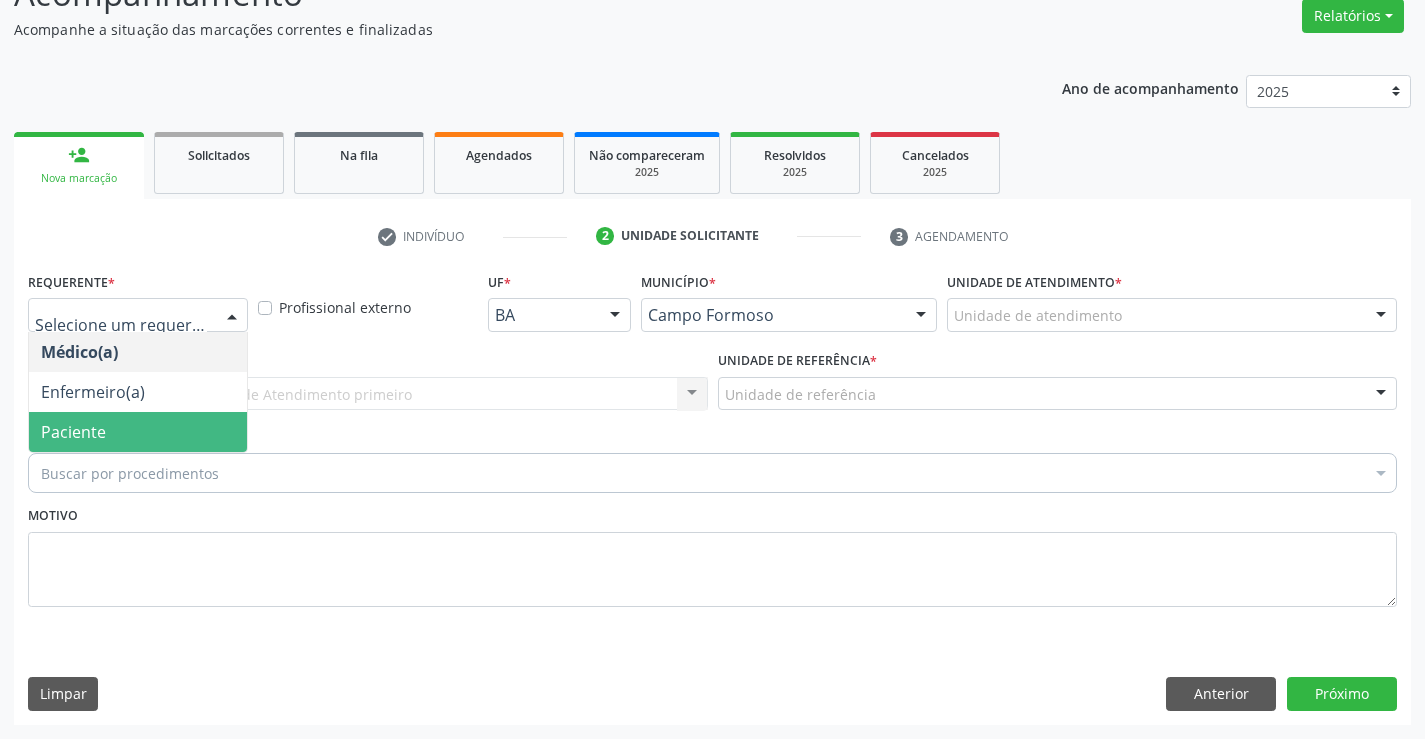 click on "Paciente" at bounding box center [138, 432] 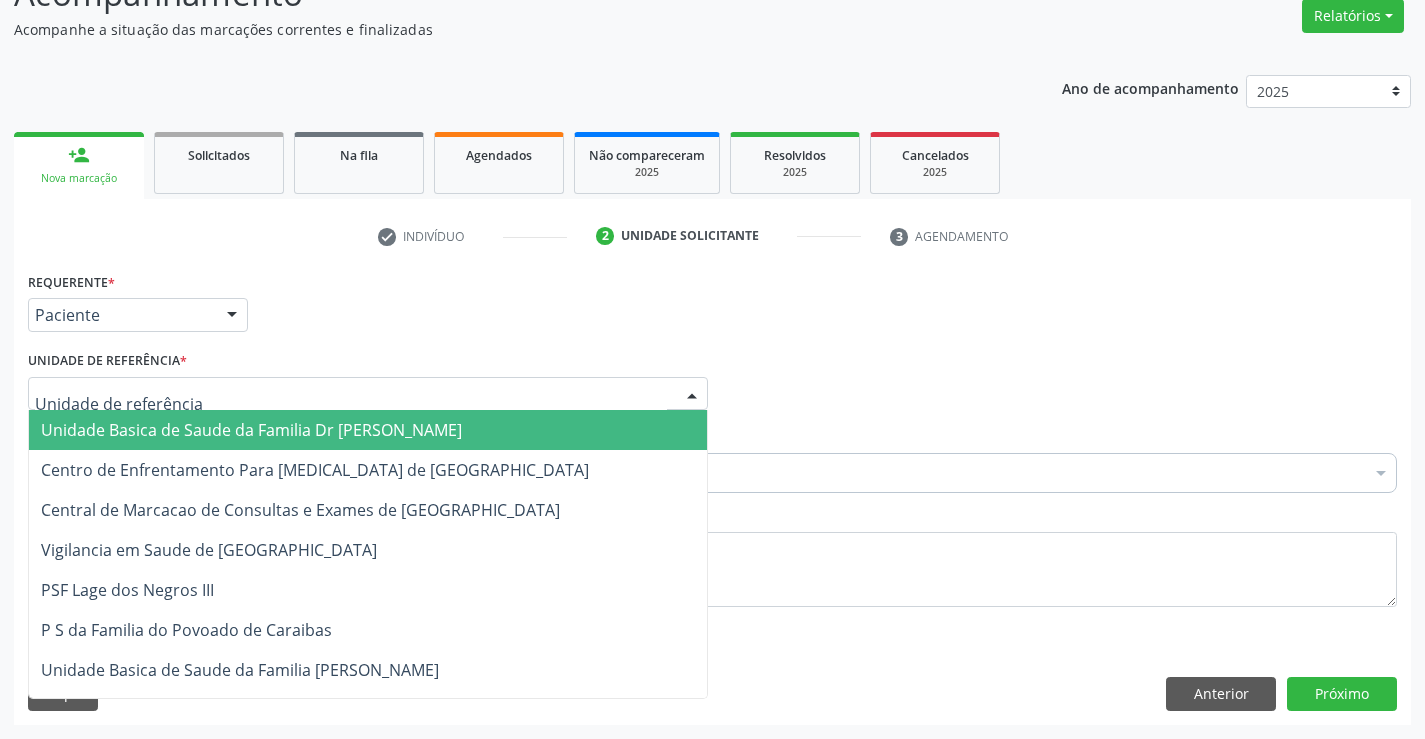click on "Unidade Basica de Saude da Familia Dr [PERSON_NAME]" at bounding box center (251, 430) 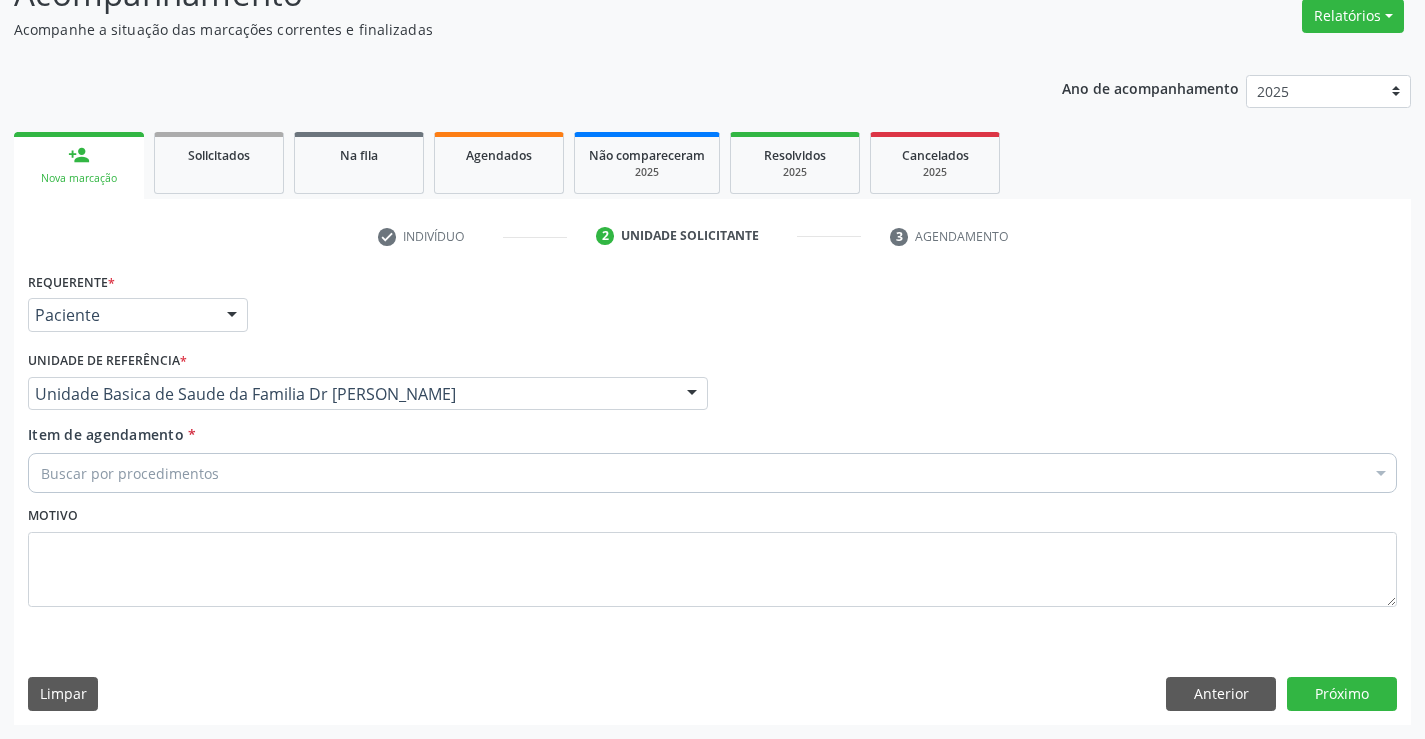 click on "Buscar por procedimentos" at bounding box center [712, 473] 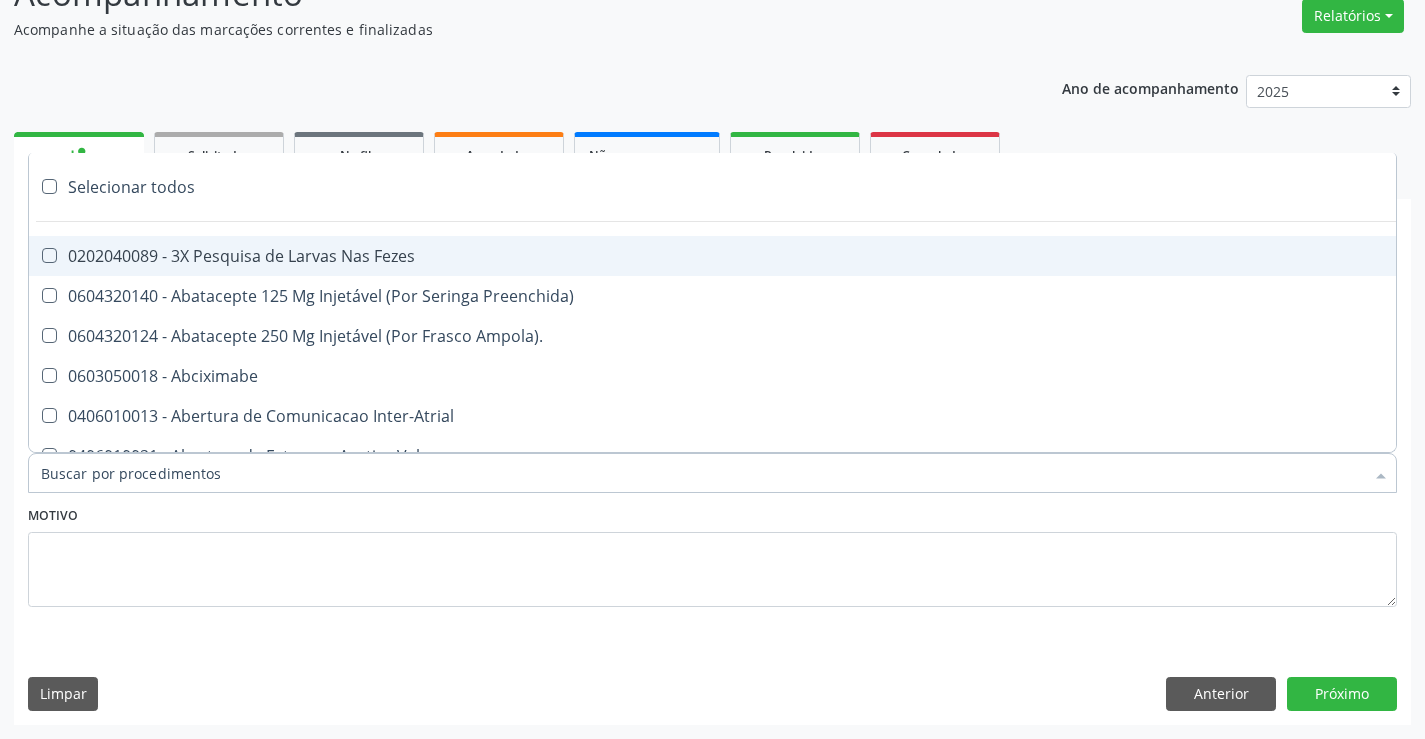 click on "Item de agendamento
*" at bounding box center [702, 473] 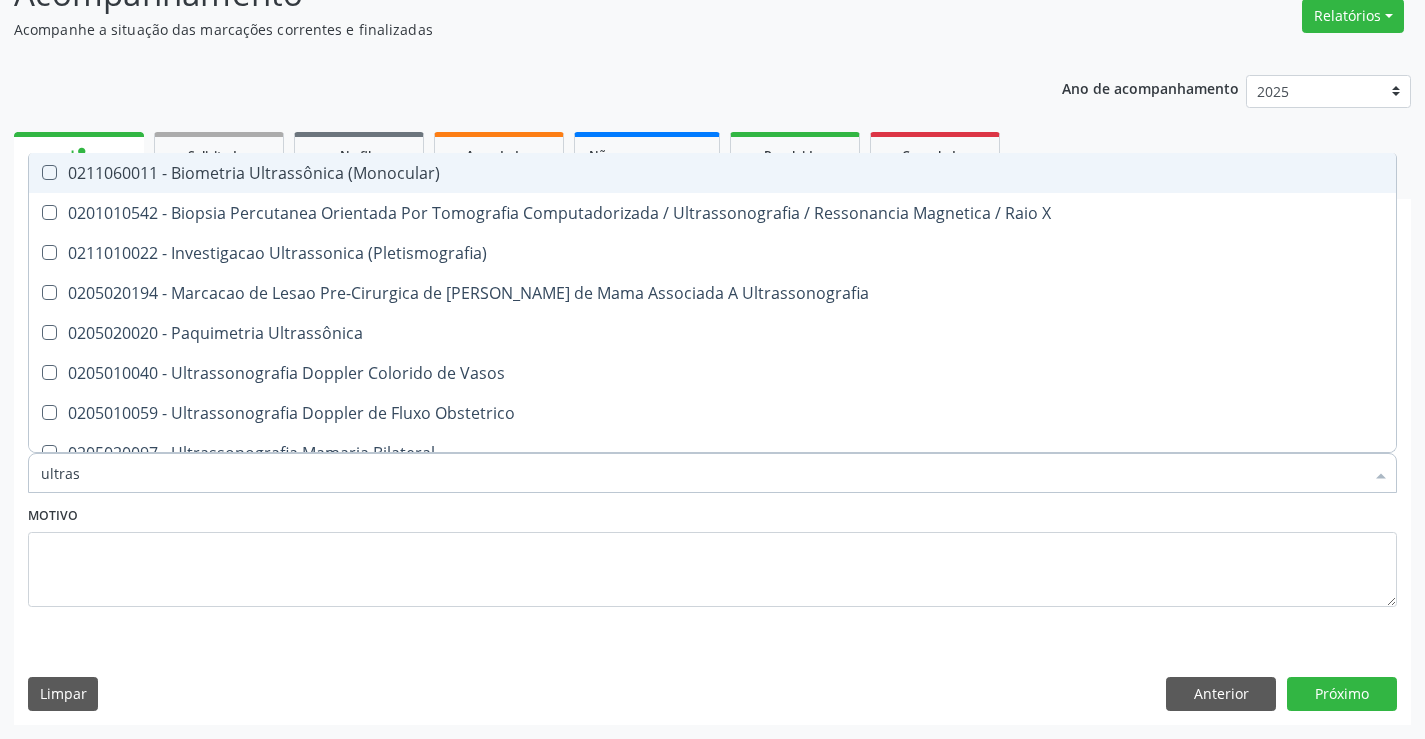 type on "ultrass" 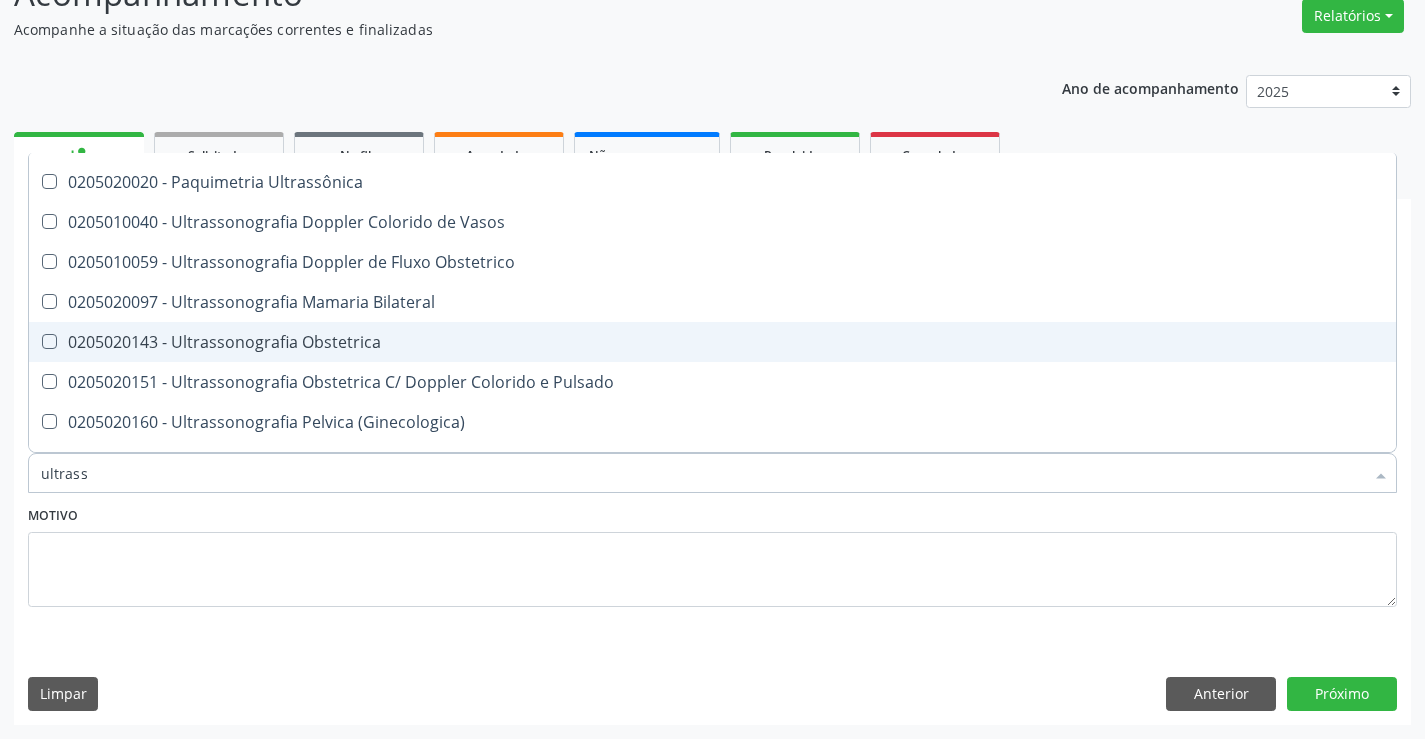 scroll, scrollTop: 200, scrollLeft: 0, axis: vertical 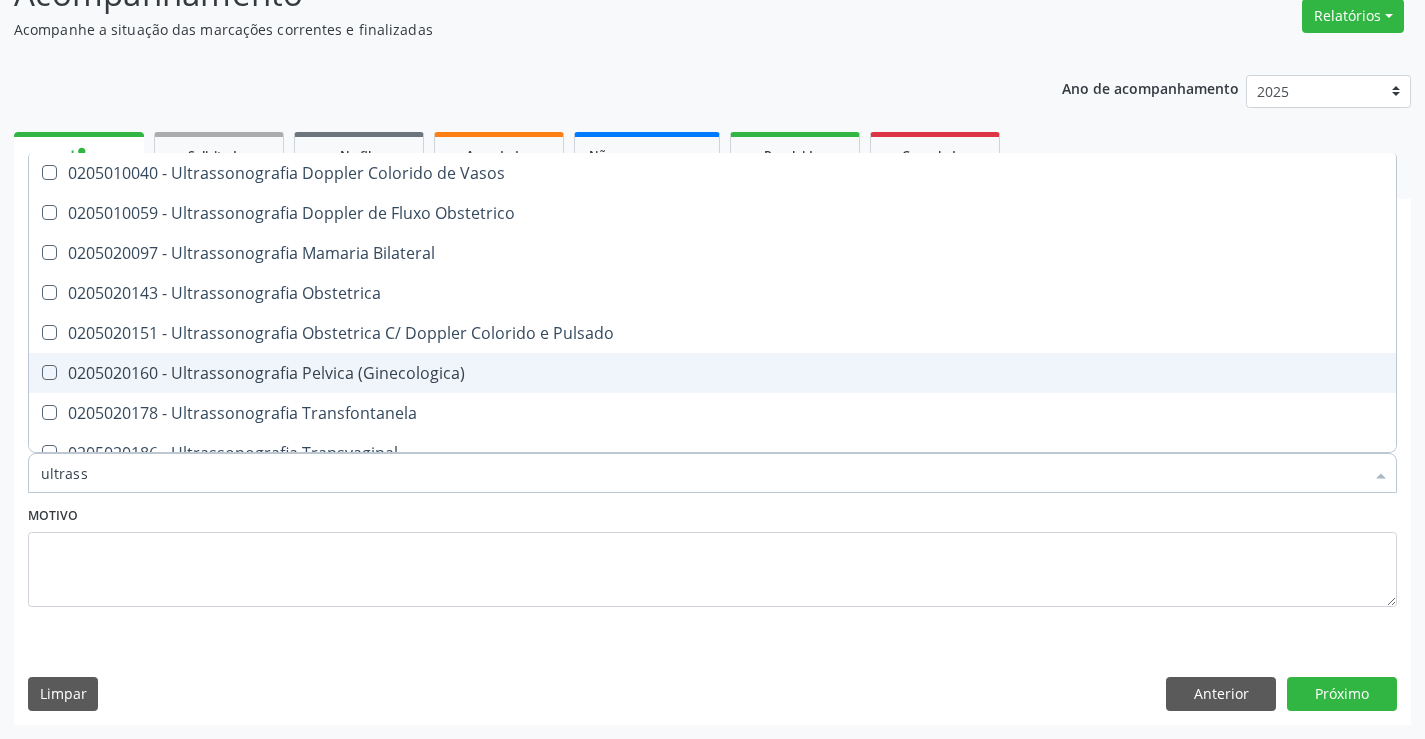 click on "0205020160 - Ultrassonografia Pelvica (Ginecologica)" at bounding box center [712, 373] 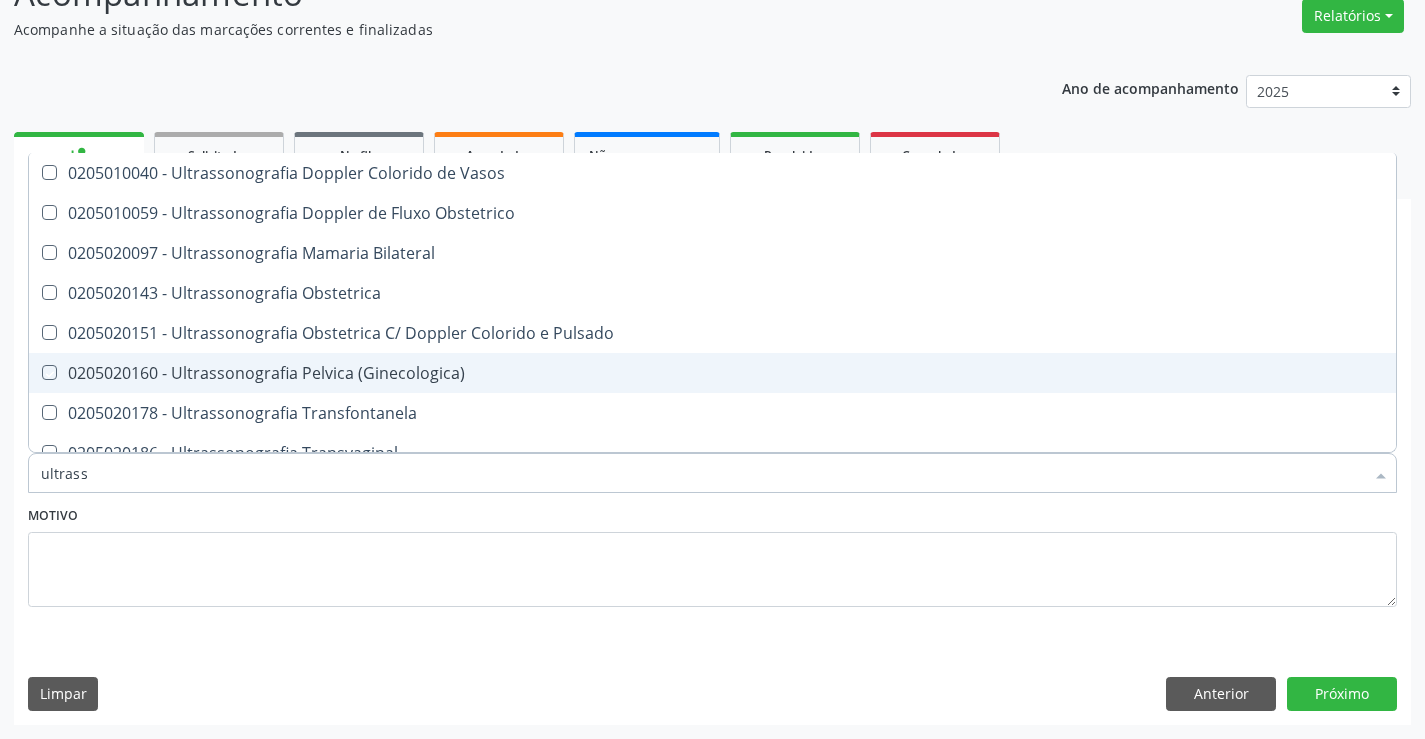 checkbox on "true" 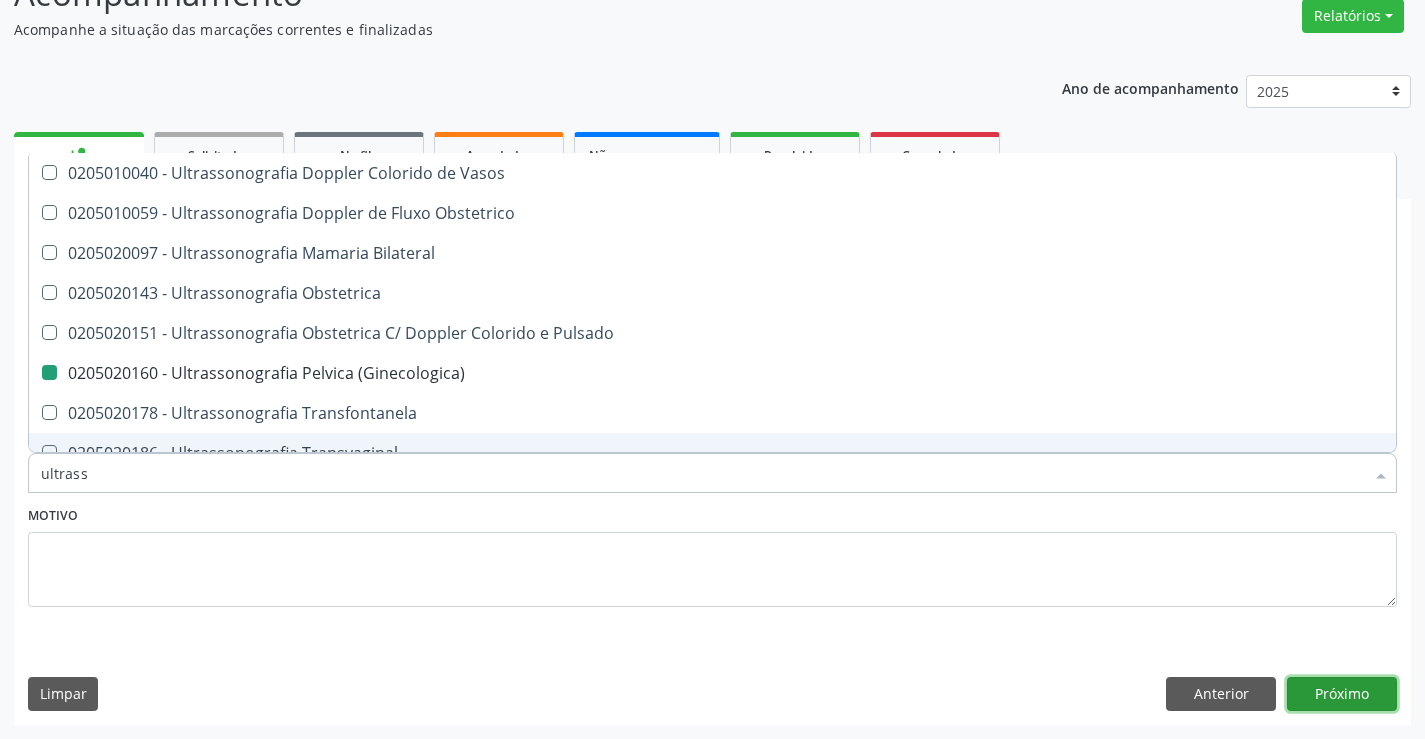 click on "Próximo" at bounding box center [1342, 694] 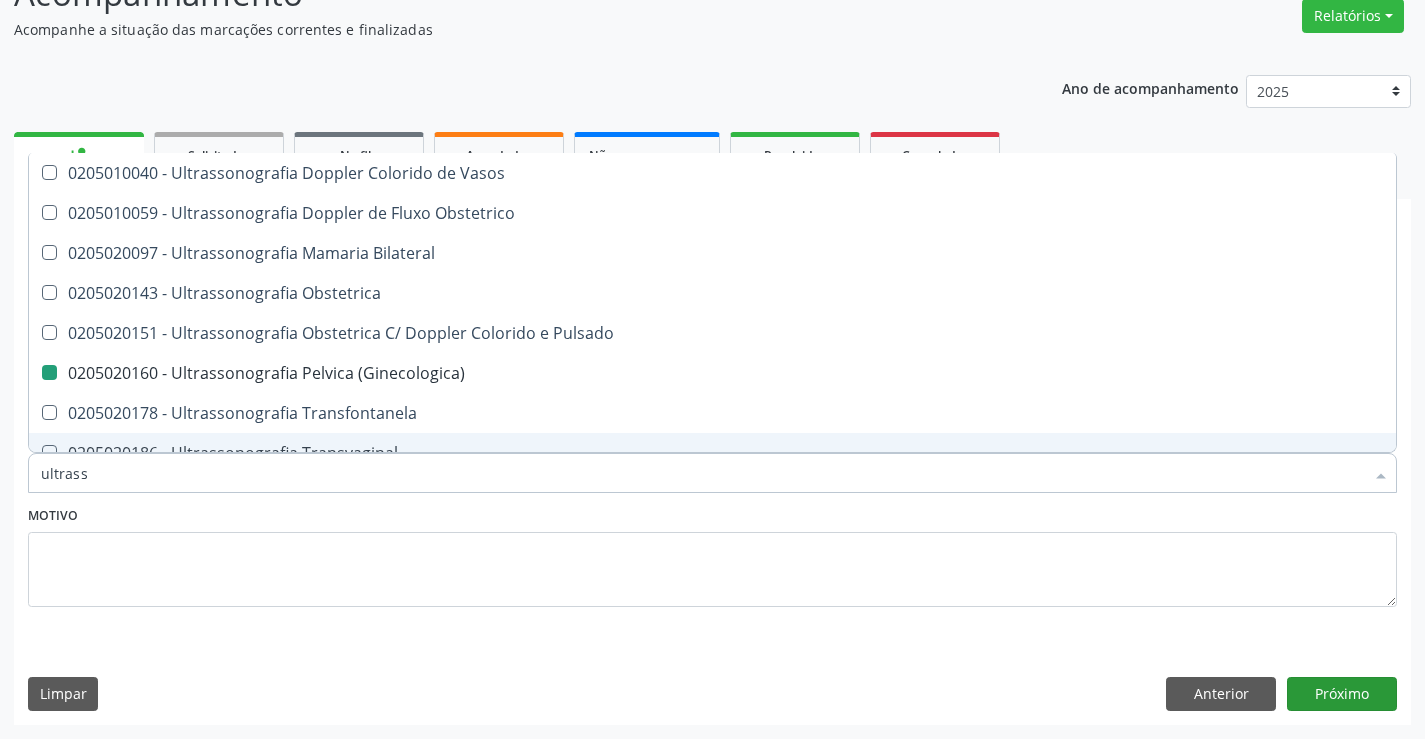 scroll, scrollTop: 131, scrollLeft: 0, axis: vertical 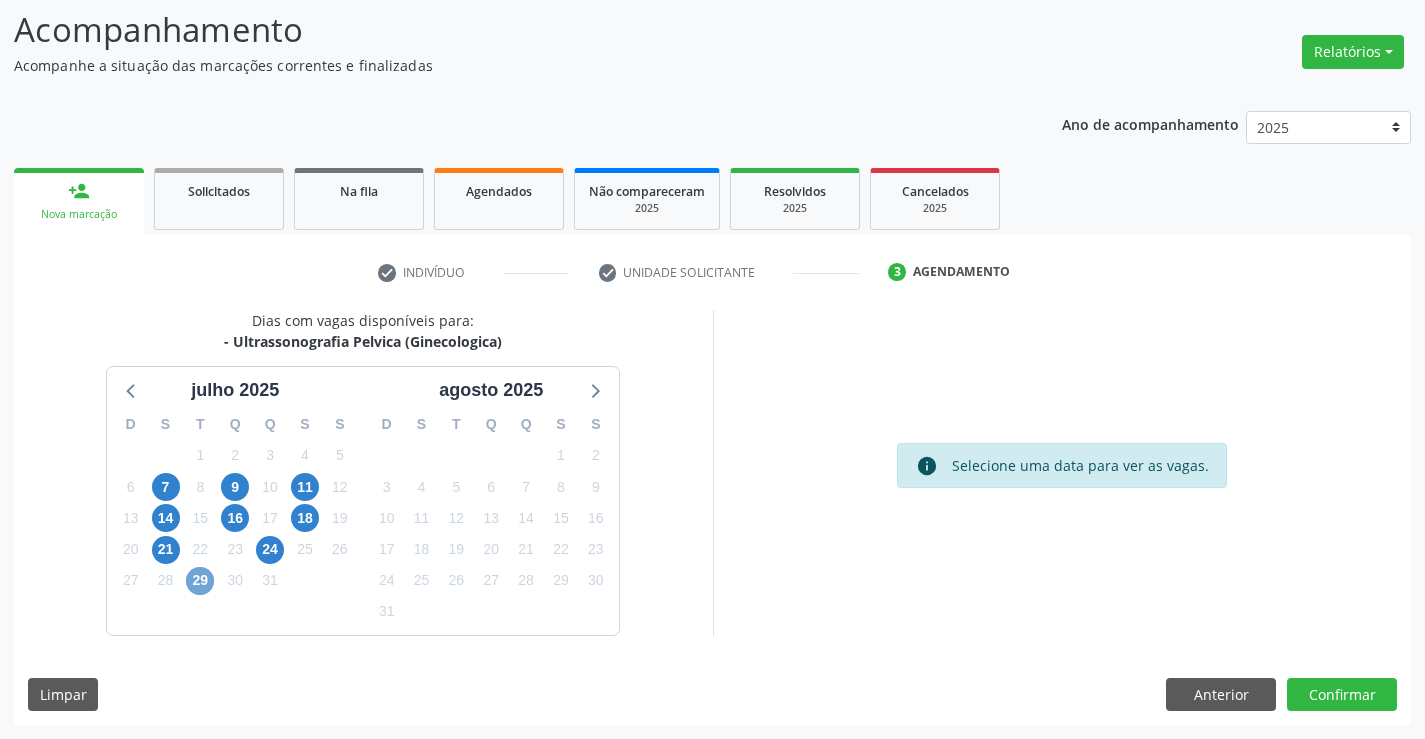 click on "29" at bounding box center (200, 581) 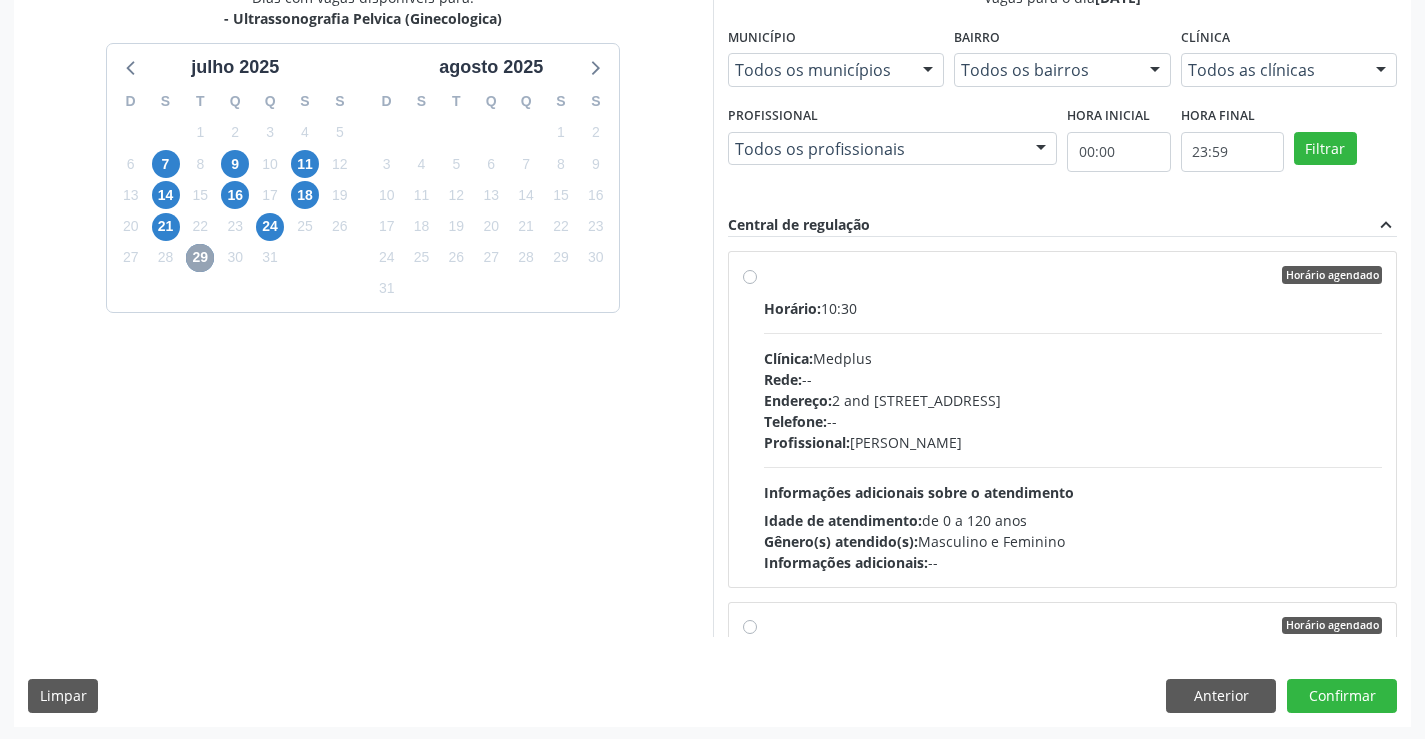 scroll, scrollTop: 456, scrollLeft: 0, axis: vertical 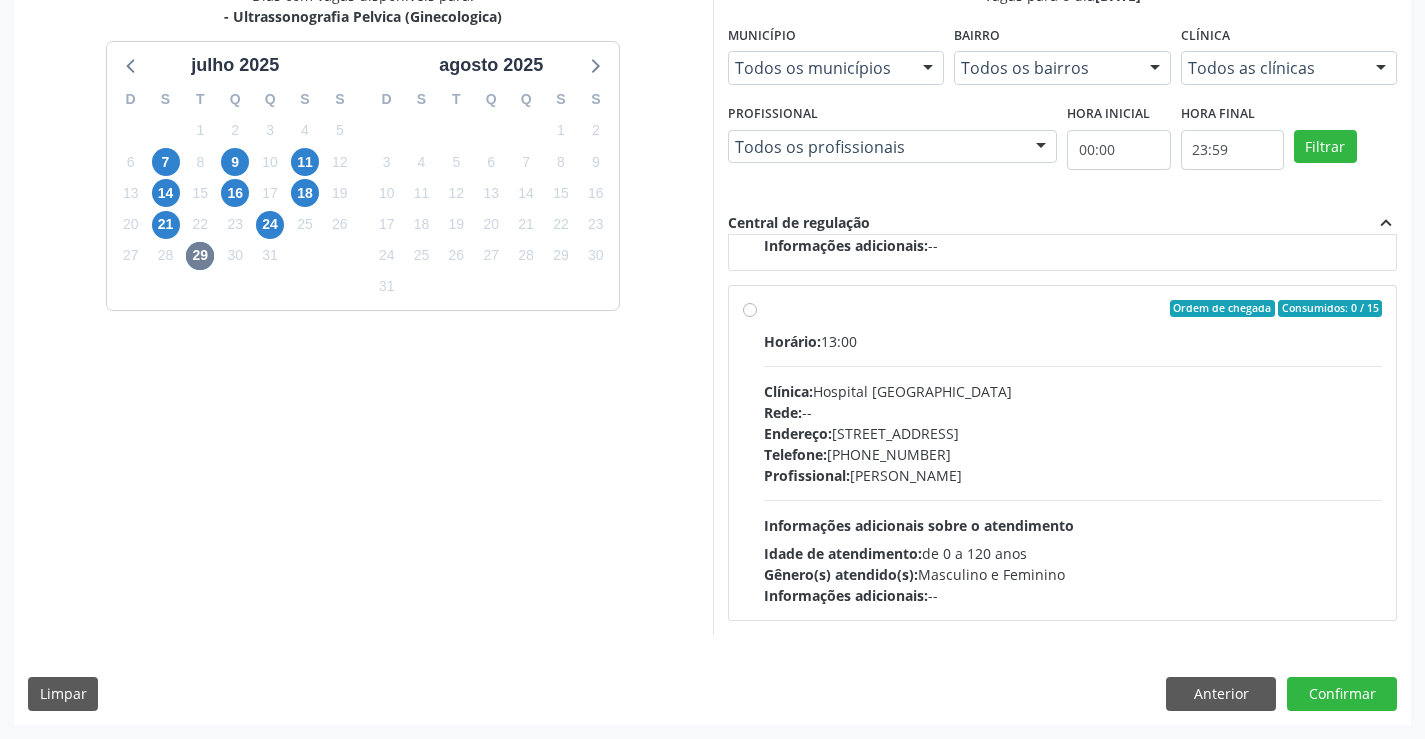 click on "Ordem de chegada
Consumidos: 0 / 15" at bounding box center (1073, 309) 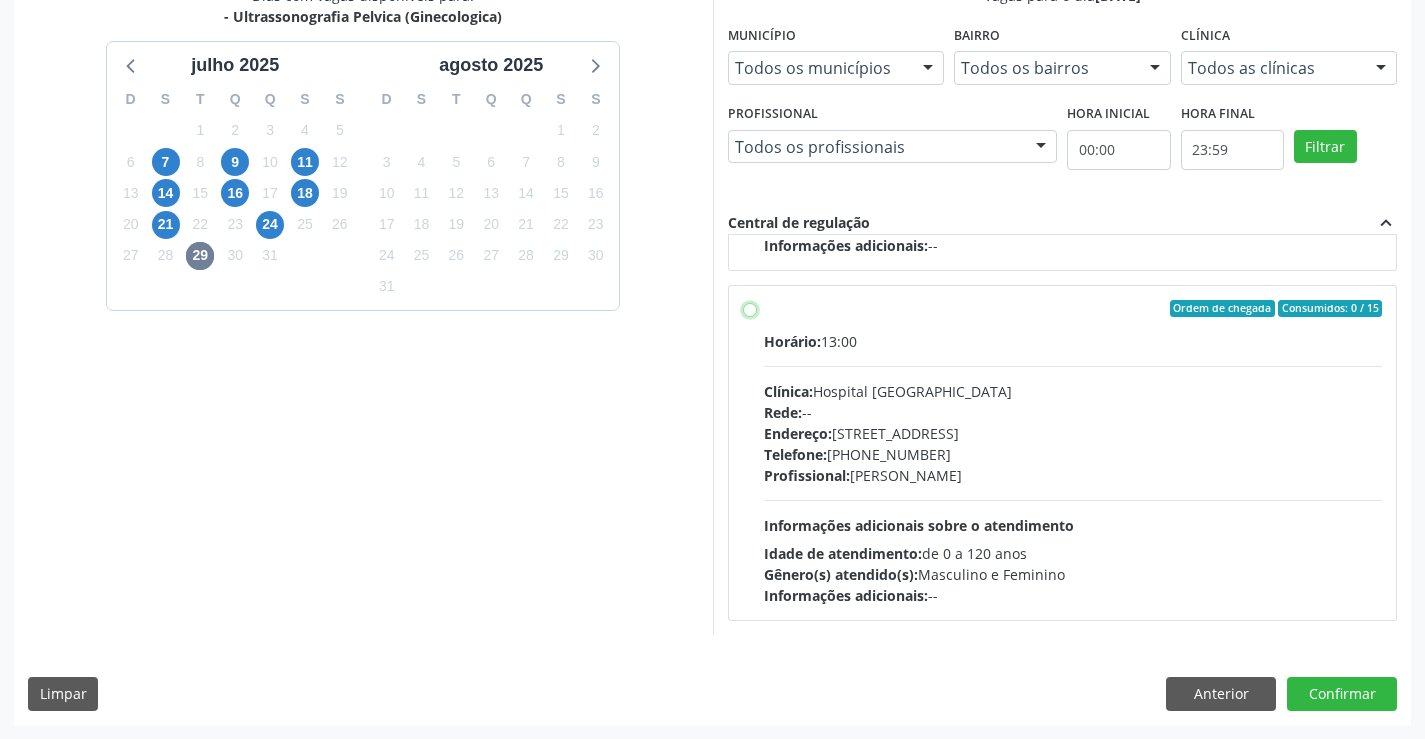 click on "Ordem de chegada
Consumidos: 0 / 15
Horário:   13:00
Clínica:  Hospital Sao Francisco
Rede:
--
Endereço:   Blocos, nº 258, Centro, Campo Formoso - BA
Telefone:   (74) 36451217
Profissional:
Joel da Rocha Almeida
Informações adicionais sobre o atendimento
Idade de atendimento:
de 0 a 120 anos
Gênero(s) atendido(s):
Masculino e Feminino
Informações adicionais:
--" at bounding box center [750, 309] 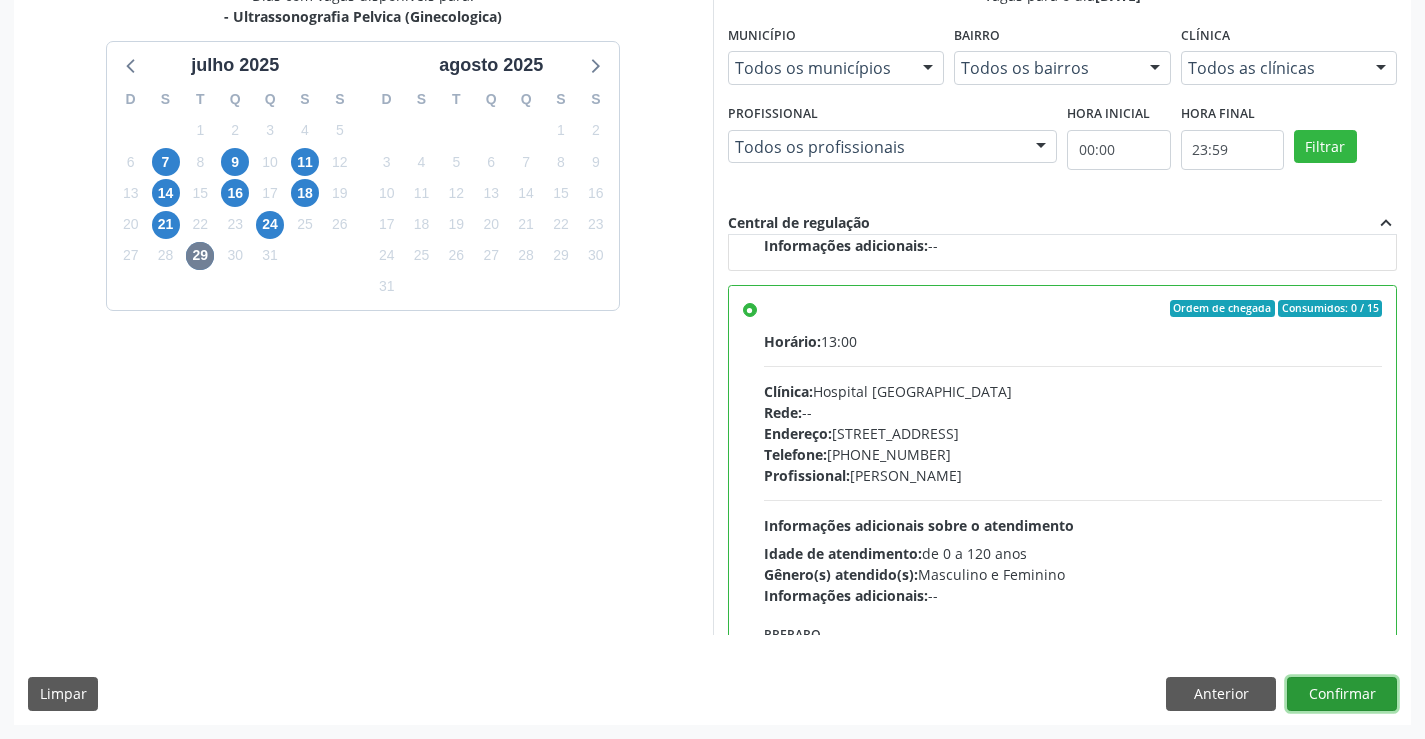 click on "Confirmar" at bounding box center [1342, 694] 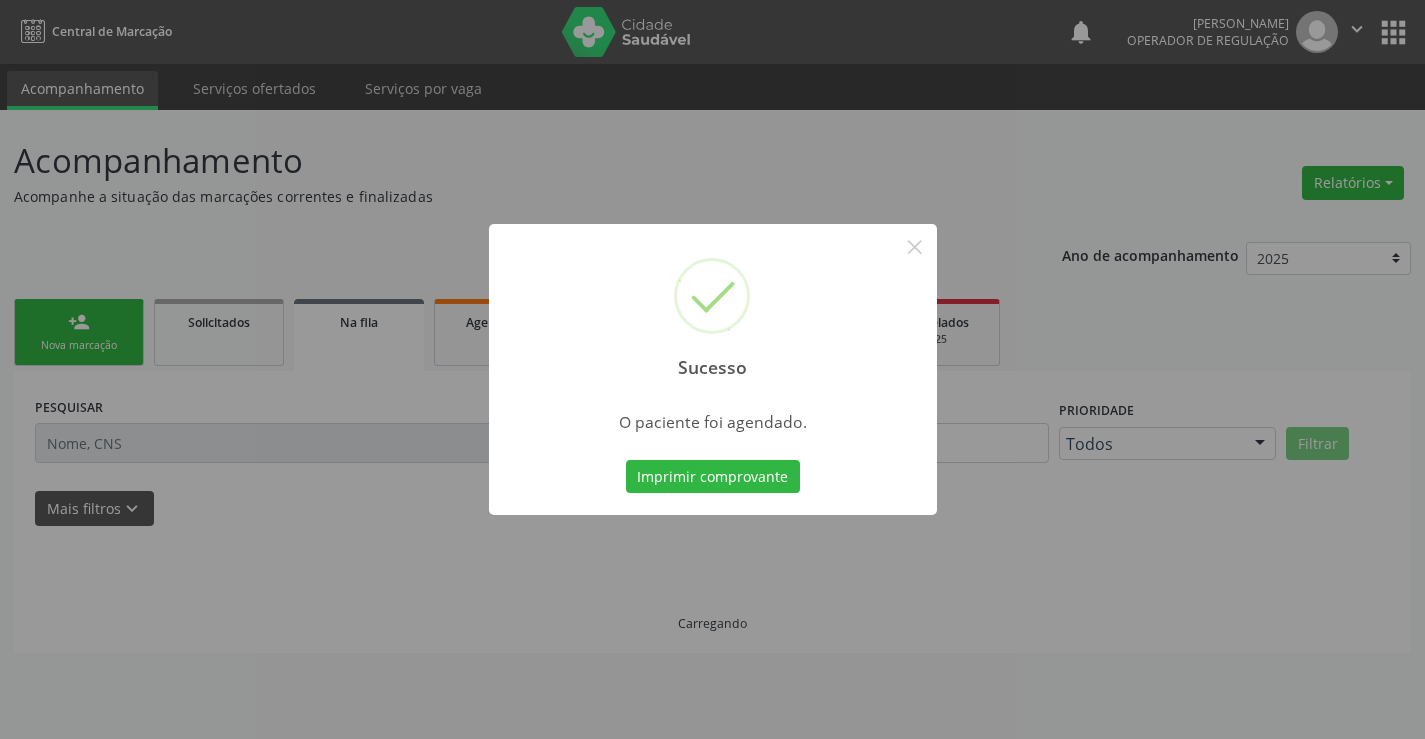 scroll, scrollTop: 0, scrollLeft: 0, axis: both 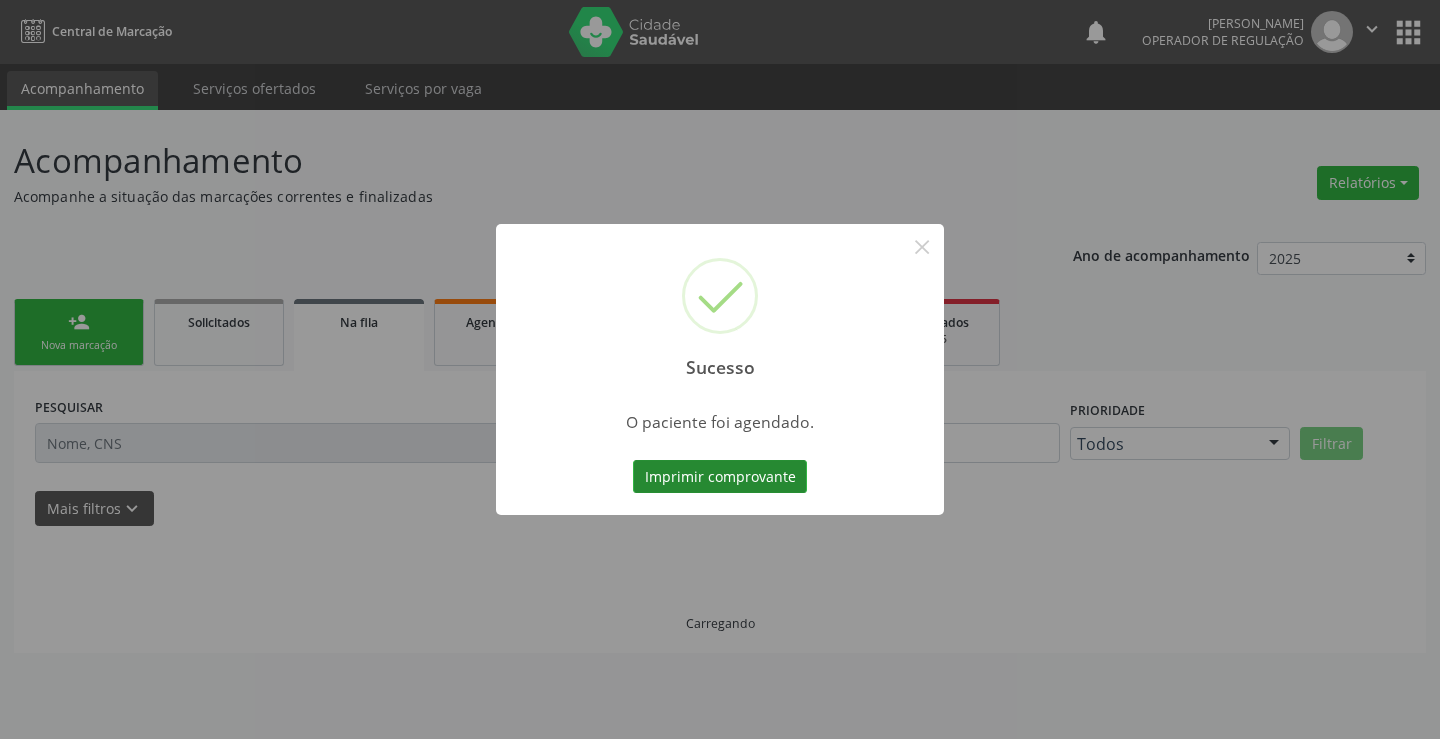click on "Imprimir comprovante" at bounding box center [720, 477] 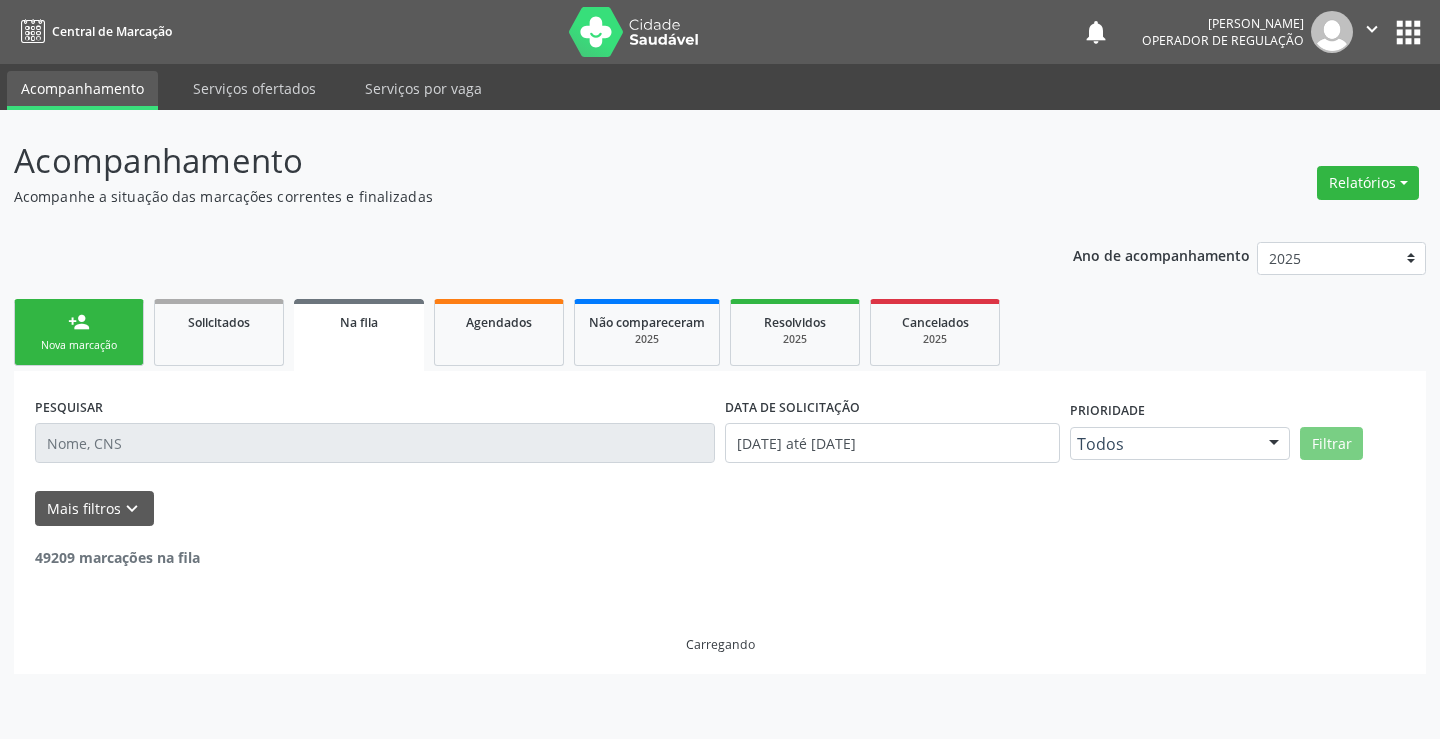 click on "Nova marcação" at bounding box center (79, 345) 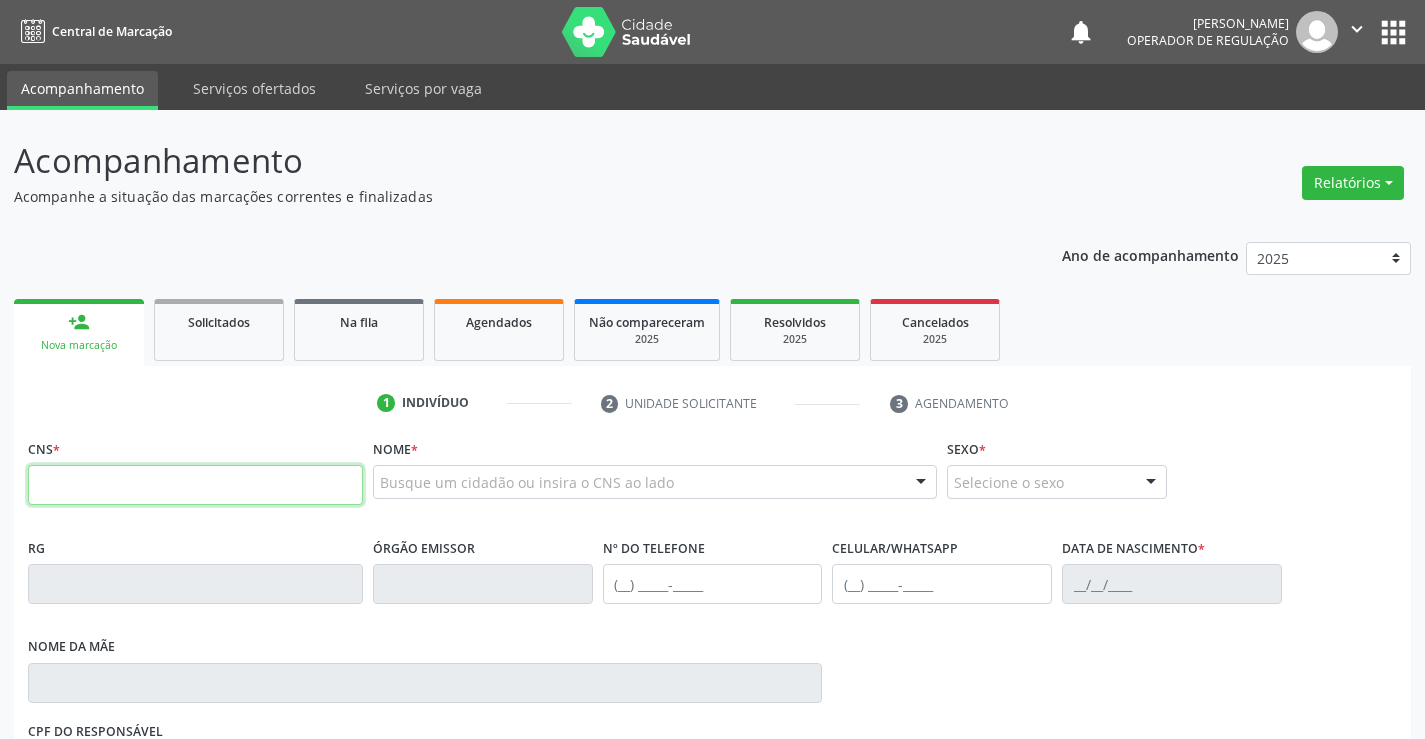 click at bounding box center (195, 485) 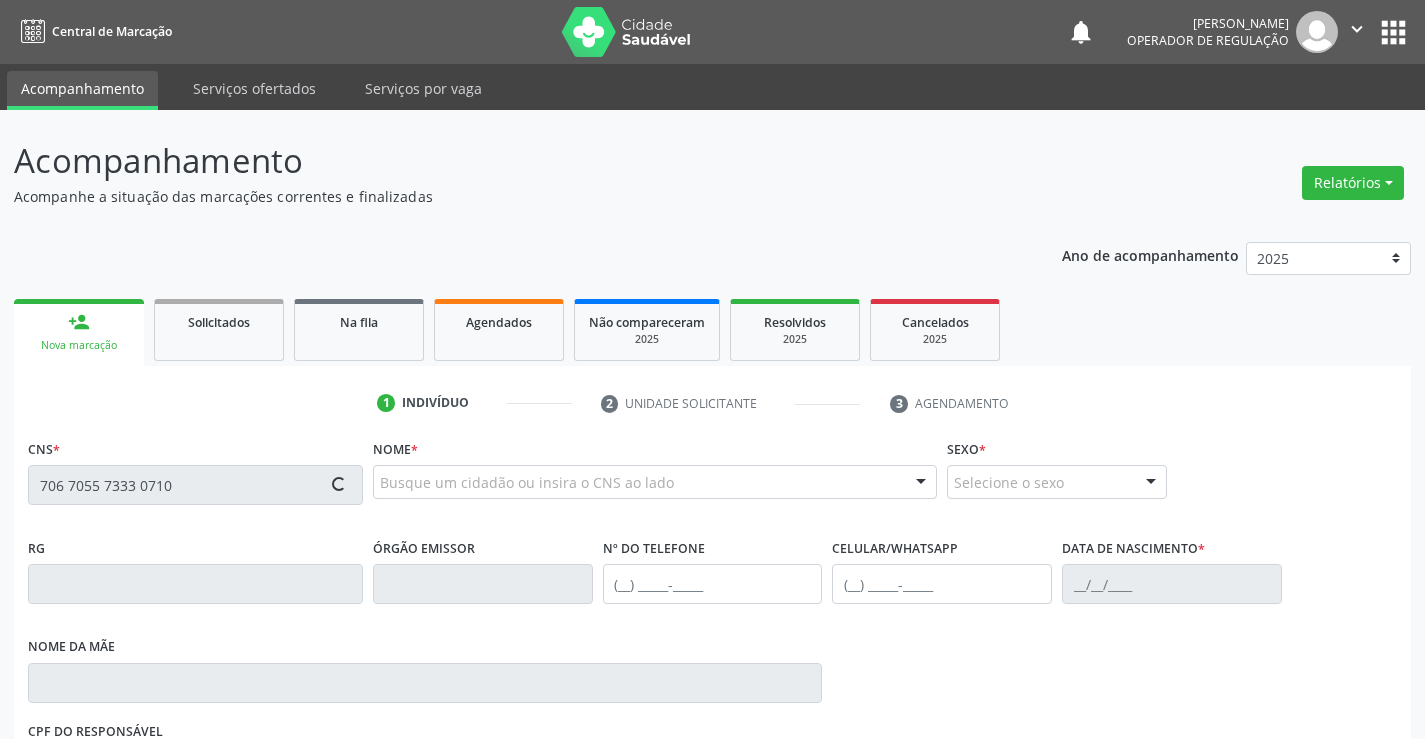 type on "706 7055 7333 0710" 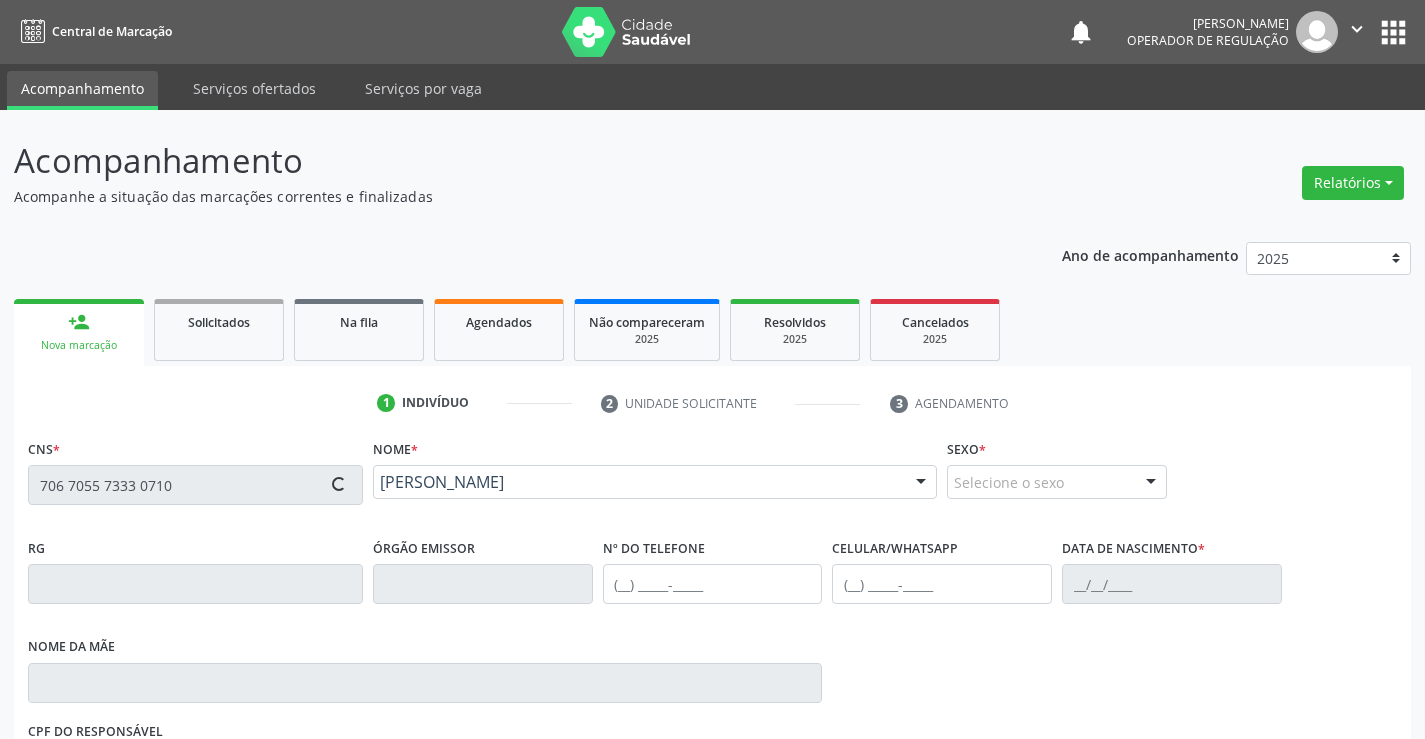 type on "2074943474" 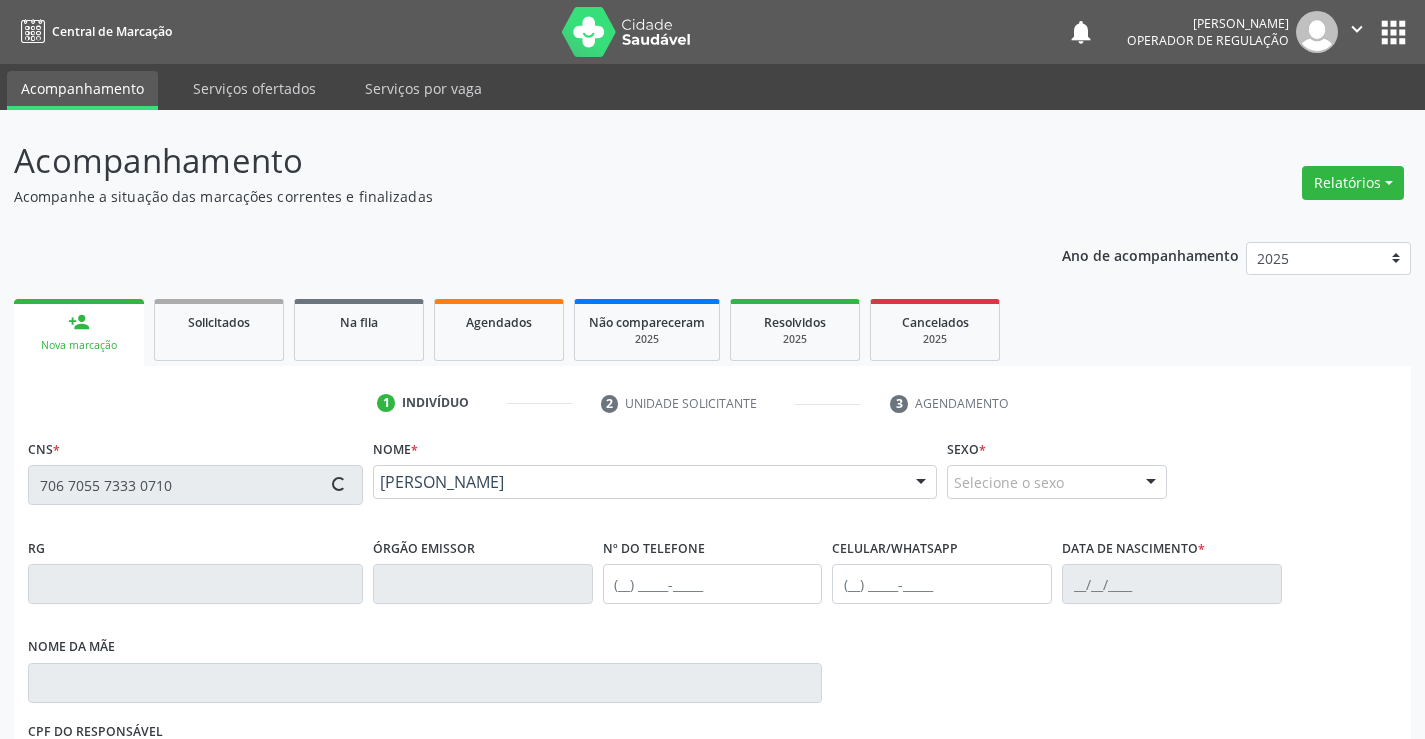 type on "(74) 98832-2060" 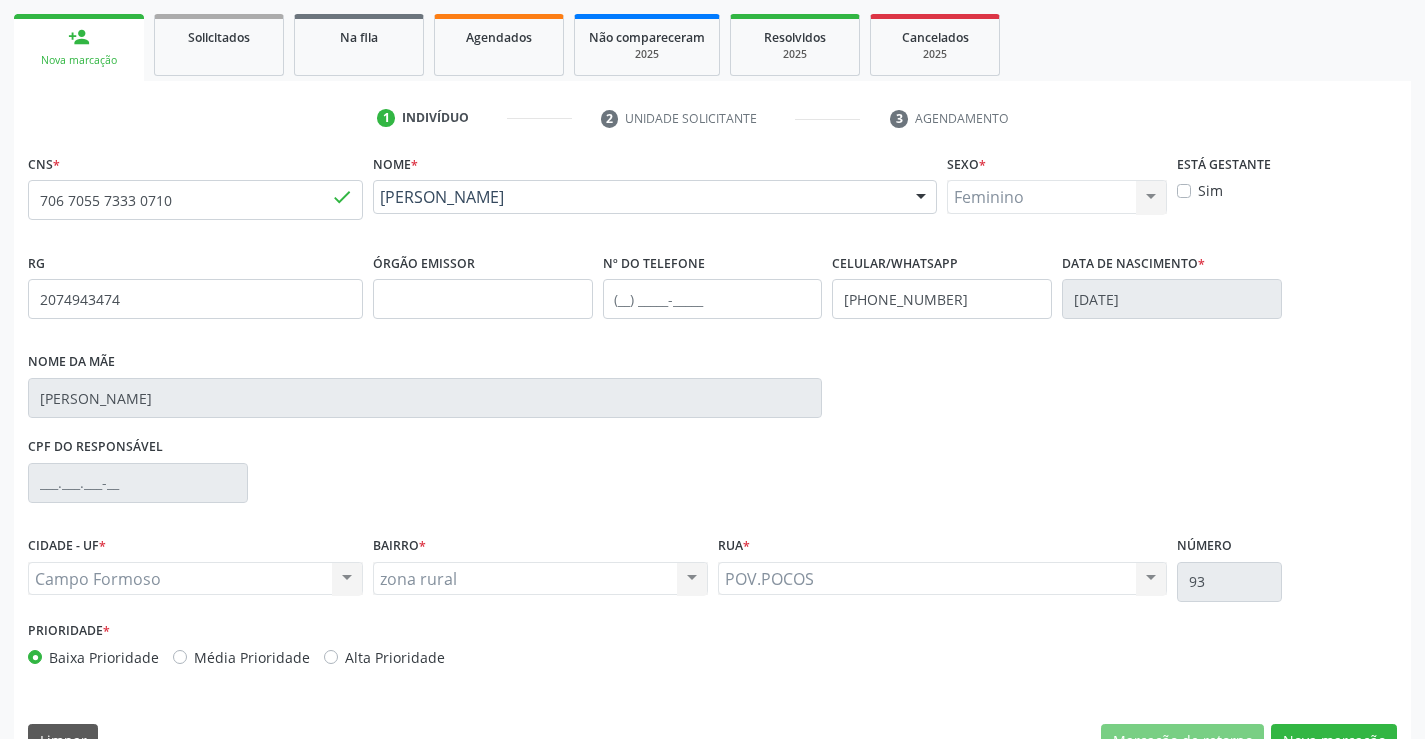 scroll, scrollTop: 331, scrollLeft: 0, axis: vertical 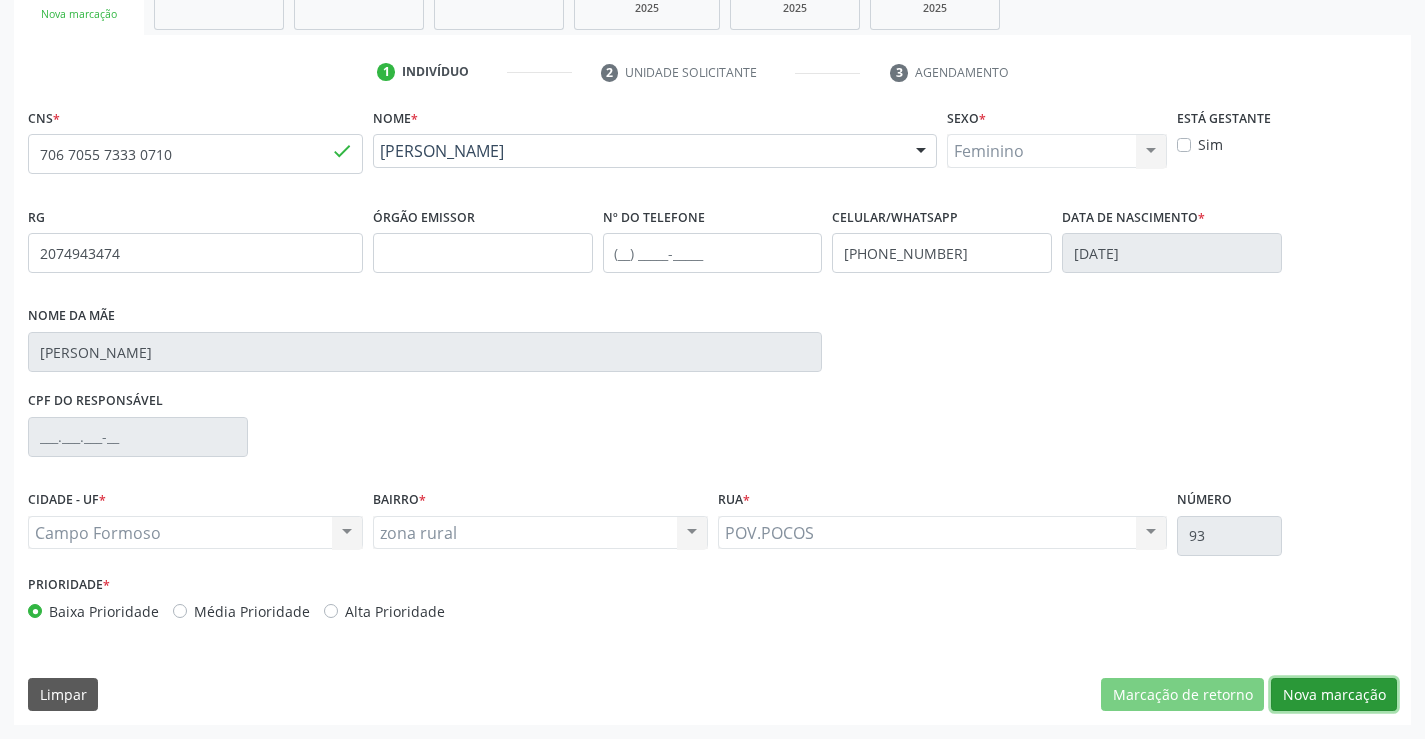 click on "Nova marcação" at bounding box center (1334, 695) 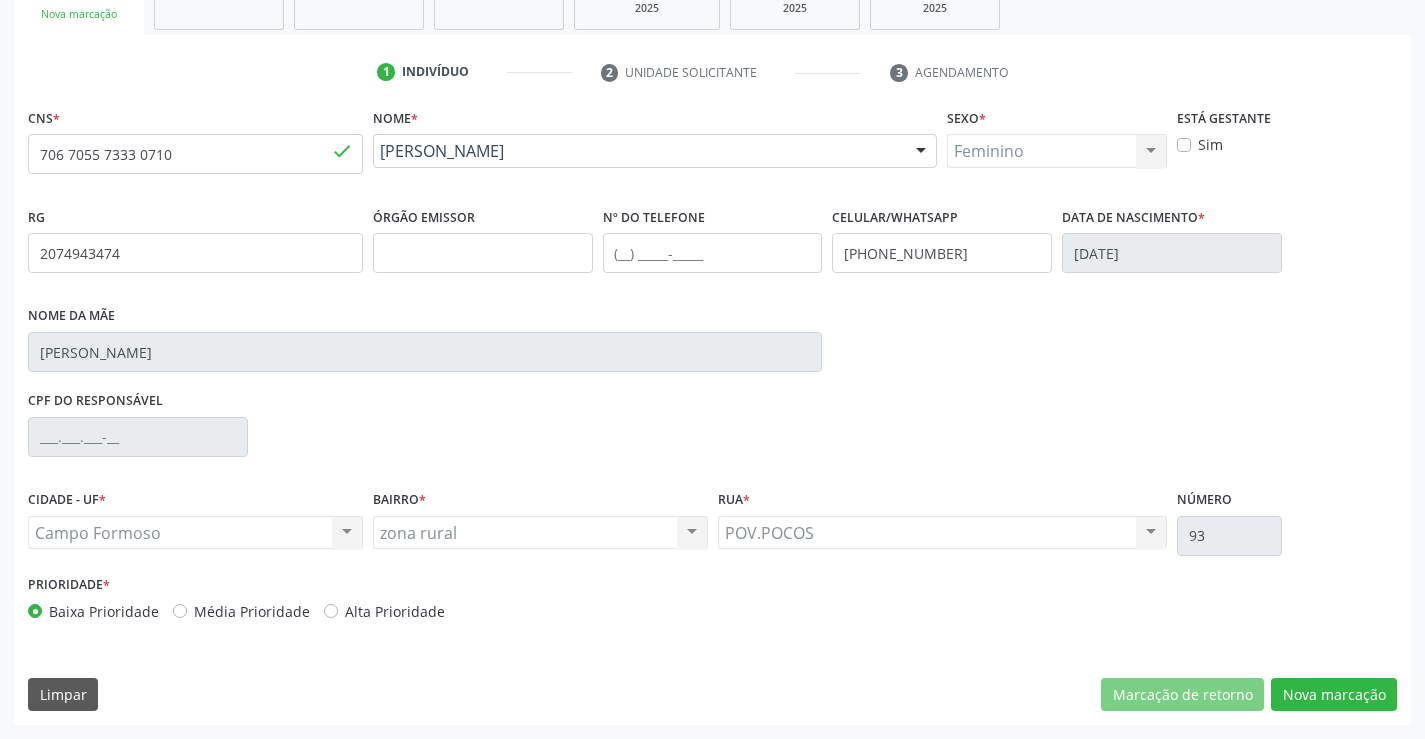 scroll, scrollTop: 167, scrollLeft: 0, axis: vertical 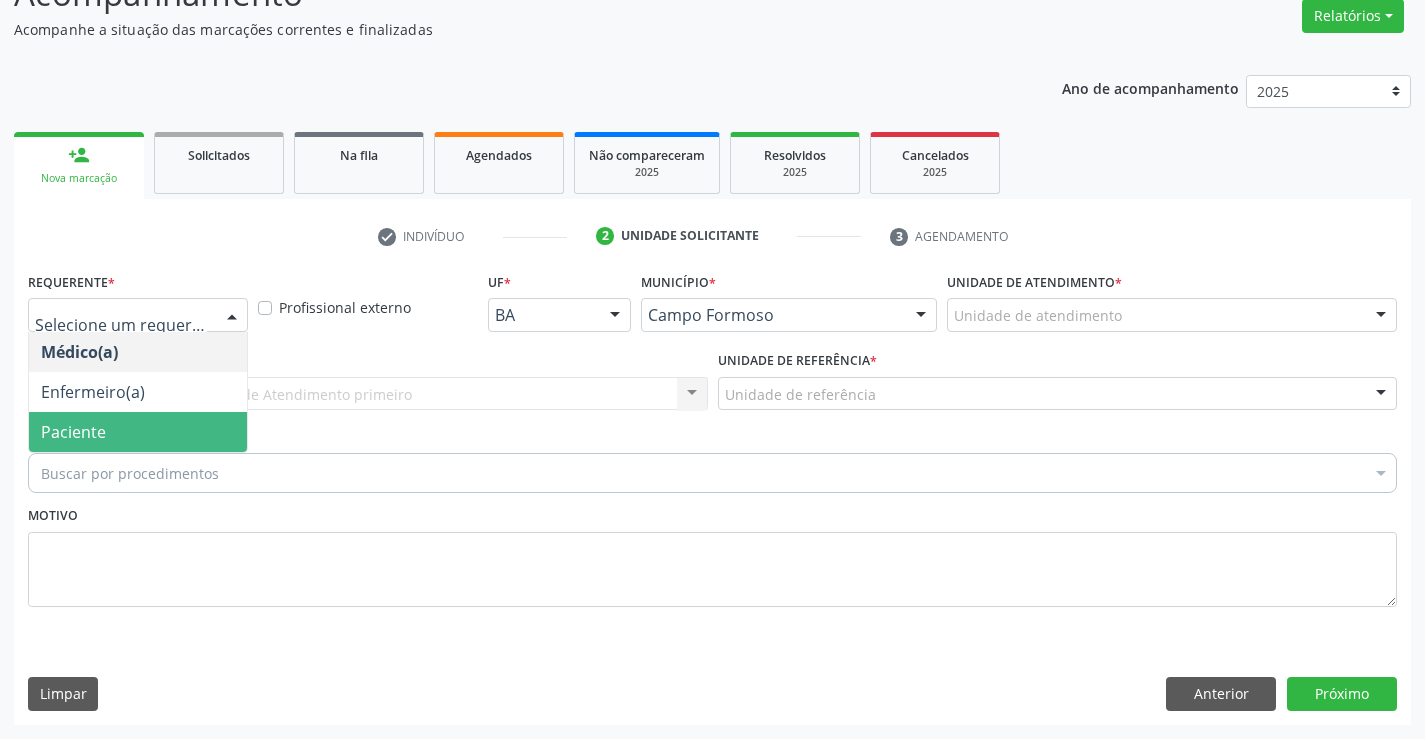 click on "Paciente" at bounding box center [73, 432] 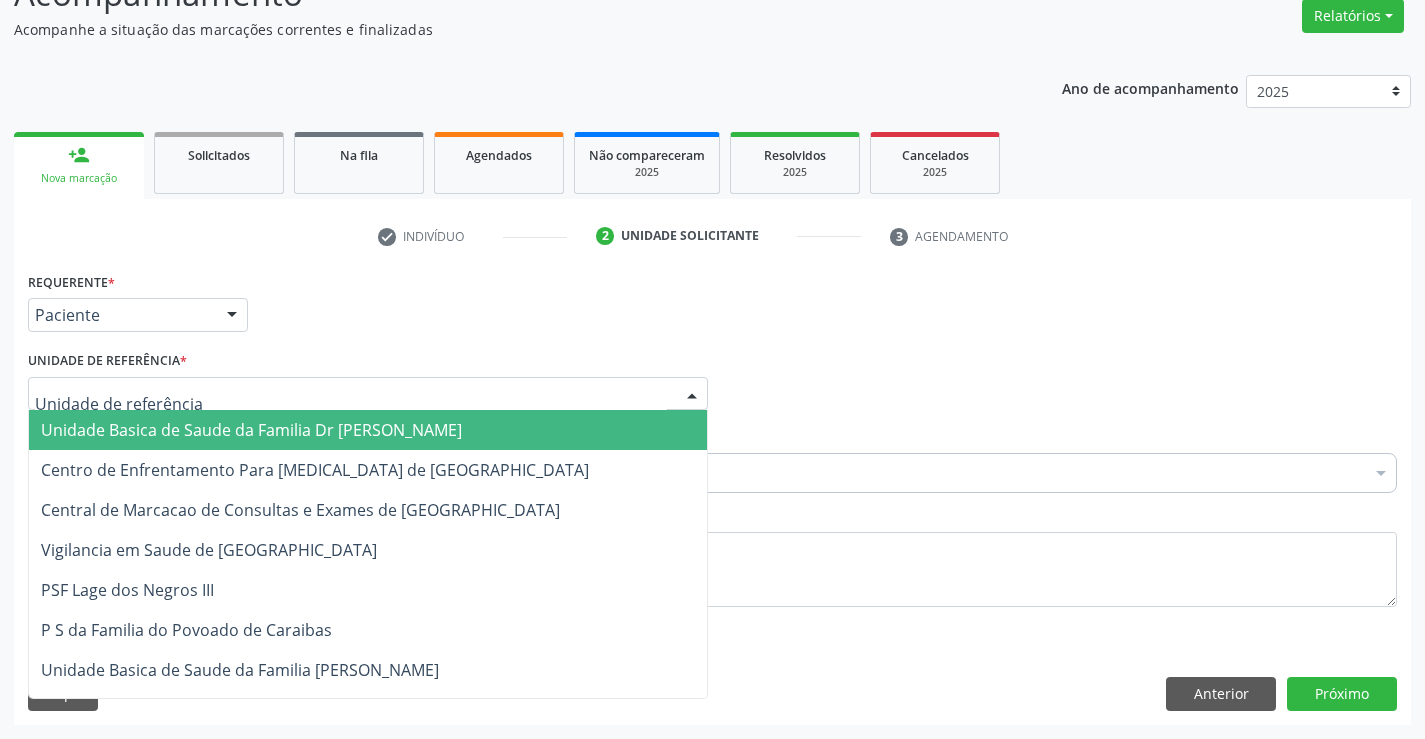 click on "Unidade Basica de Saude da Familia Dr [PERSON_NAME]" at bounding box center [251, 430] 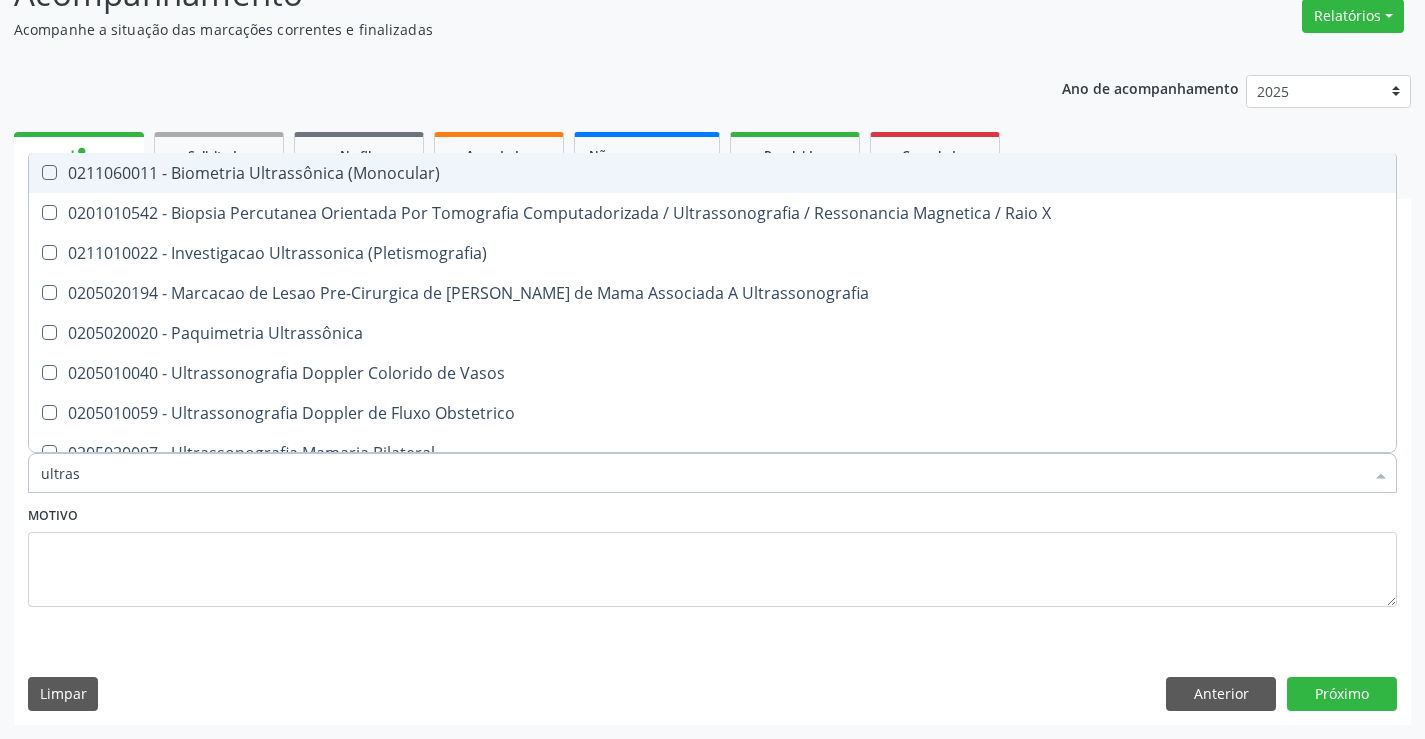 type on "ultrass" 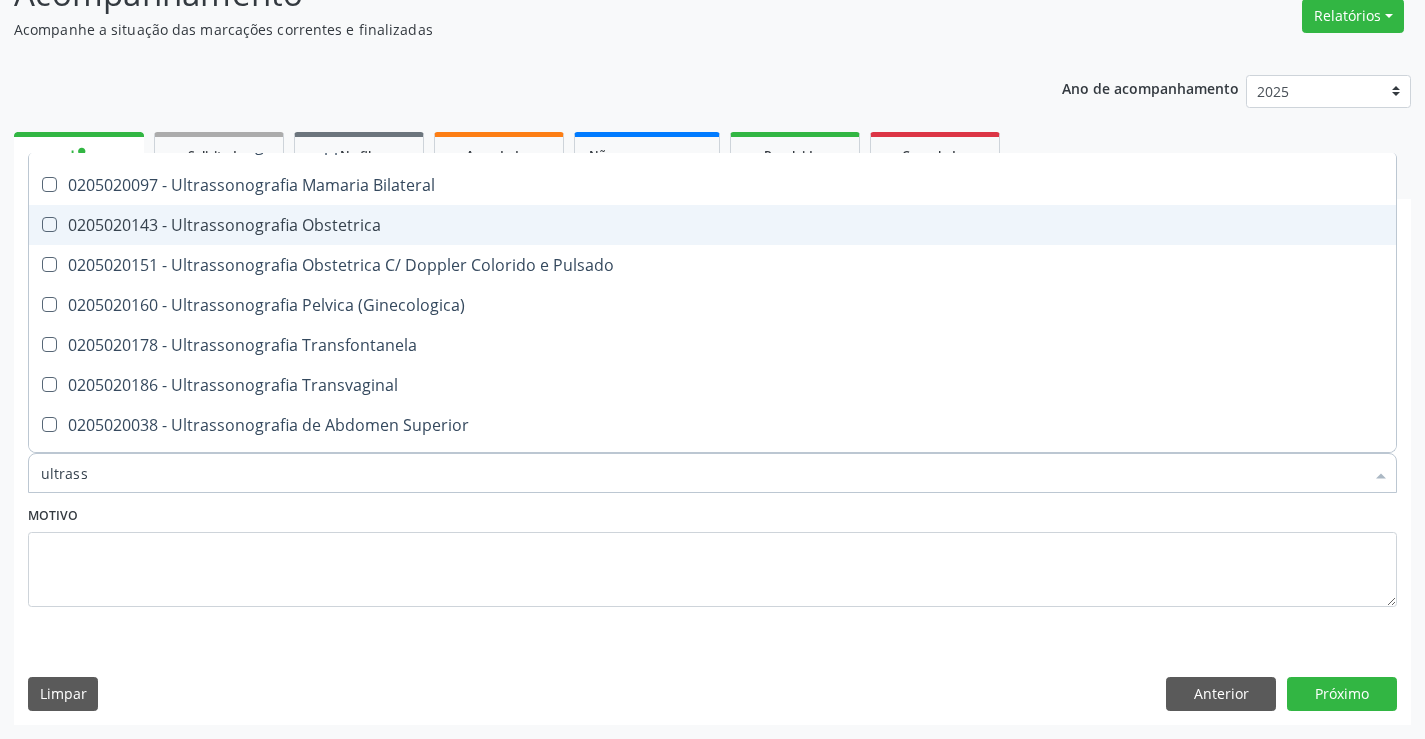scroll, scrollTop: 300, scrollLeft: 0, axis: vertical 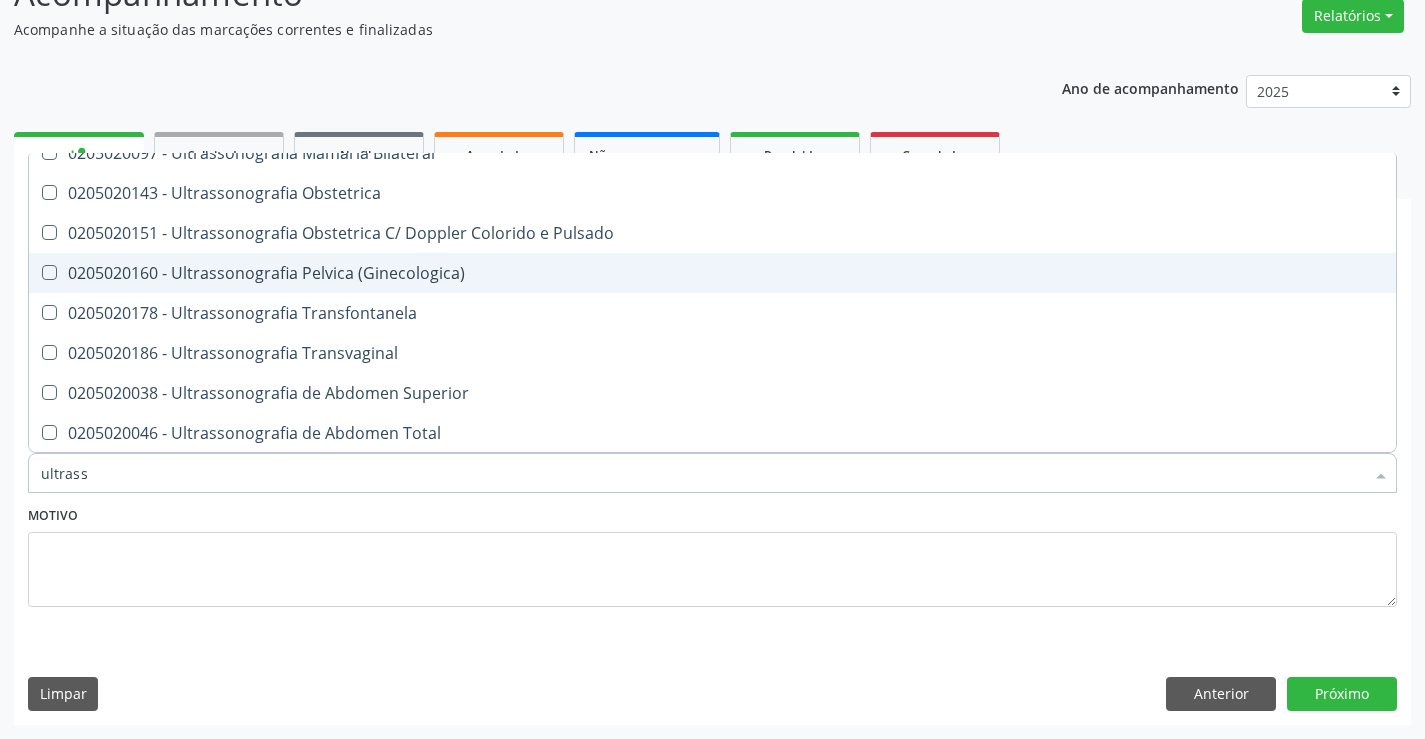 click on "0205020160 - Ultrassonografia Pelvica (Ginecologica)" at bounding box center (712, 273) 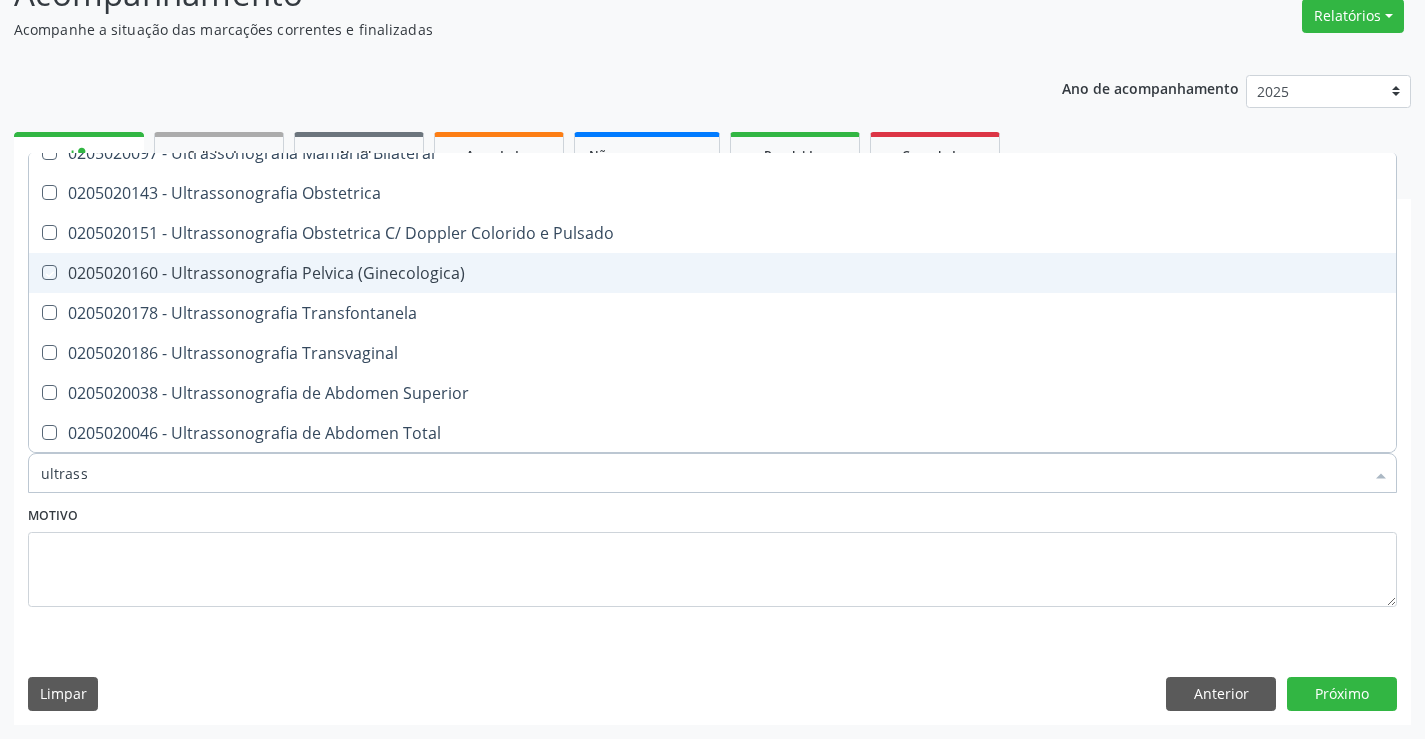 checkbox on "true" 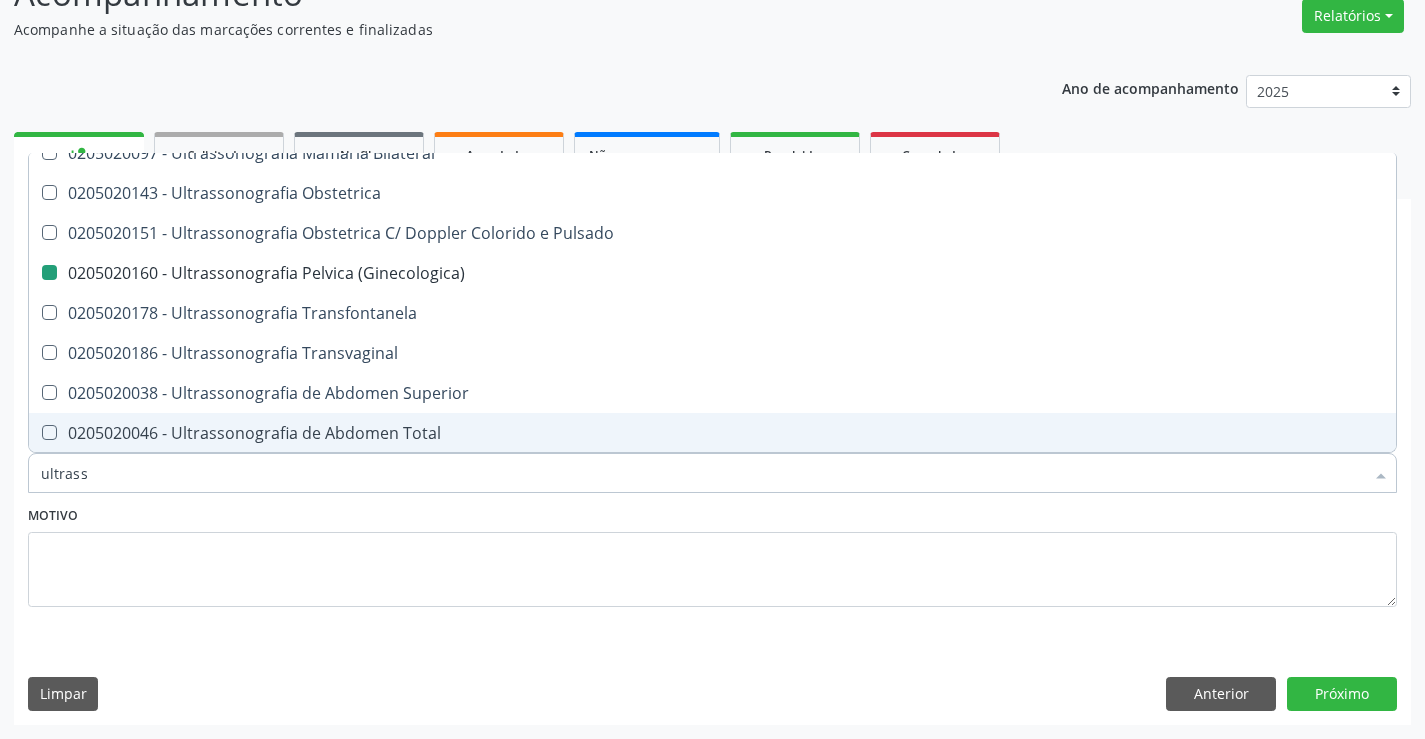 click on "Requerente
*
Paciente         Médico(a)   Enfermeiro(a)   Paciente
Nenhum resultado encontrado para: "   "
Não há nenhuma opção para ser exibida.
UF
BA         BA
Nenhum resultado encontrado para: "   "
Não há nenhuma opção para ser exibida.
Município
Campo Formoso         Campo Formoso
Nenhum resultado encontrado para: "   "
Não há nenhuma opção para ser exibida.
Médico Solicitante
Por favor, selecione a Unidade de Atendimento primeiro
Nenhum resultado encontrado para: "   "
Não há nenhuma opção para ser exibida.
Unidade de referência
*
Unidade Basica de Saude da Familia Dr Paulo Sudre         Unidade Basica de Saude da Familia Dr Paulo Sudre   Centro de Enfrentamento Para Covid 19 de Campo Formoso       PSF Lage dos Negros III" at bounding box center (712, 495) 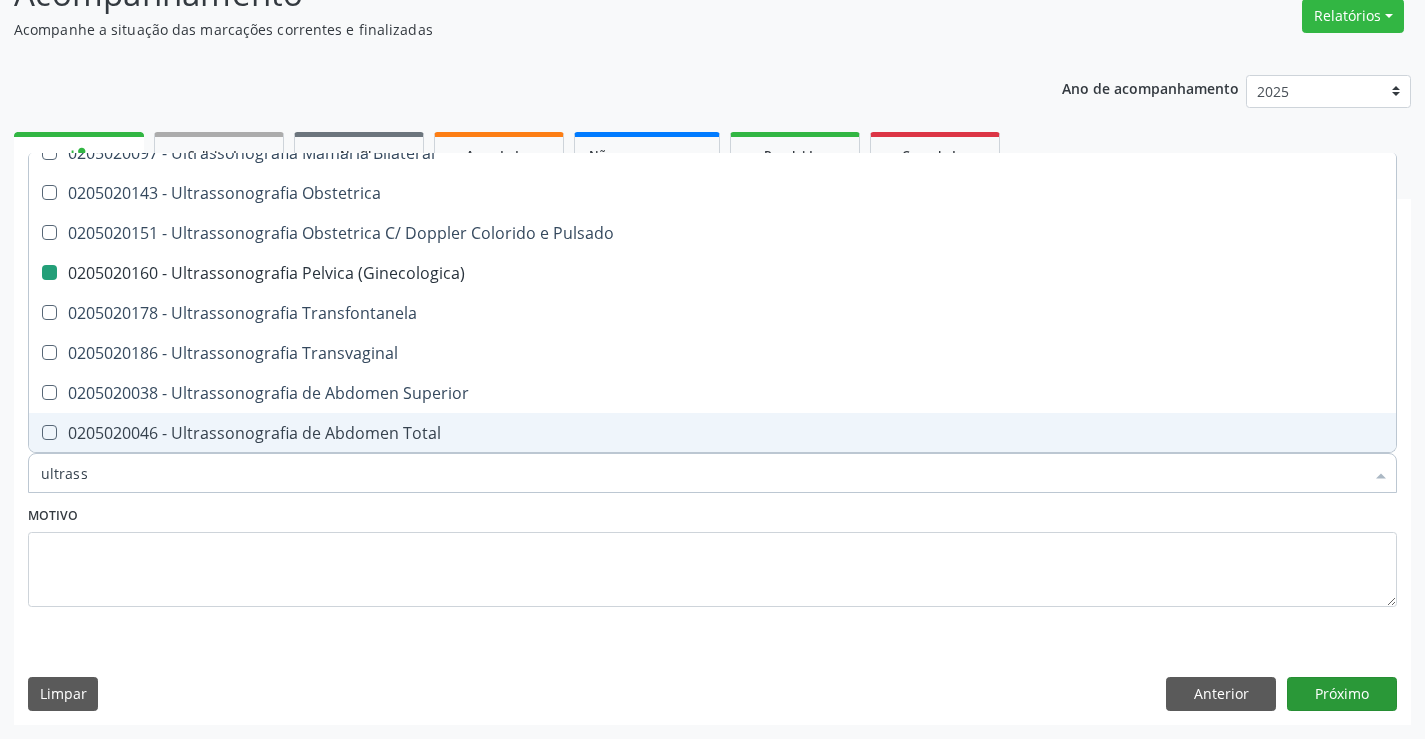 checkbox on "true" 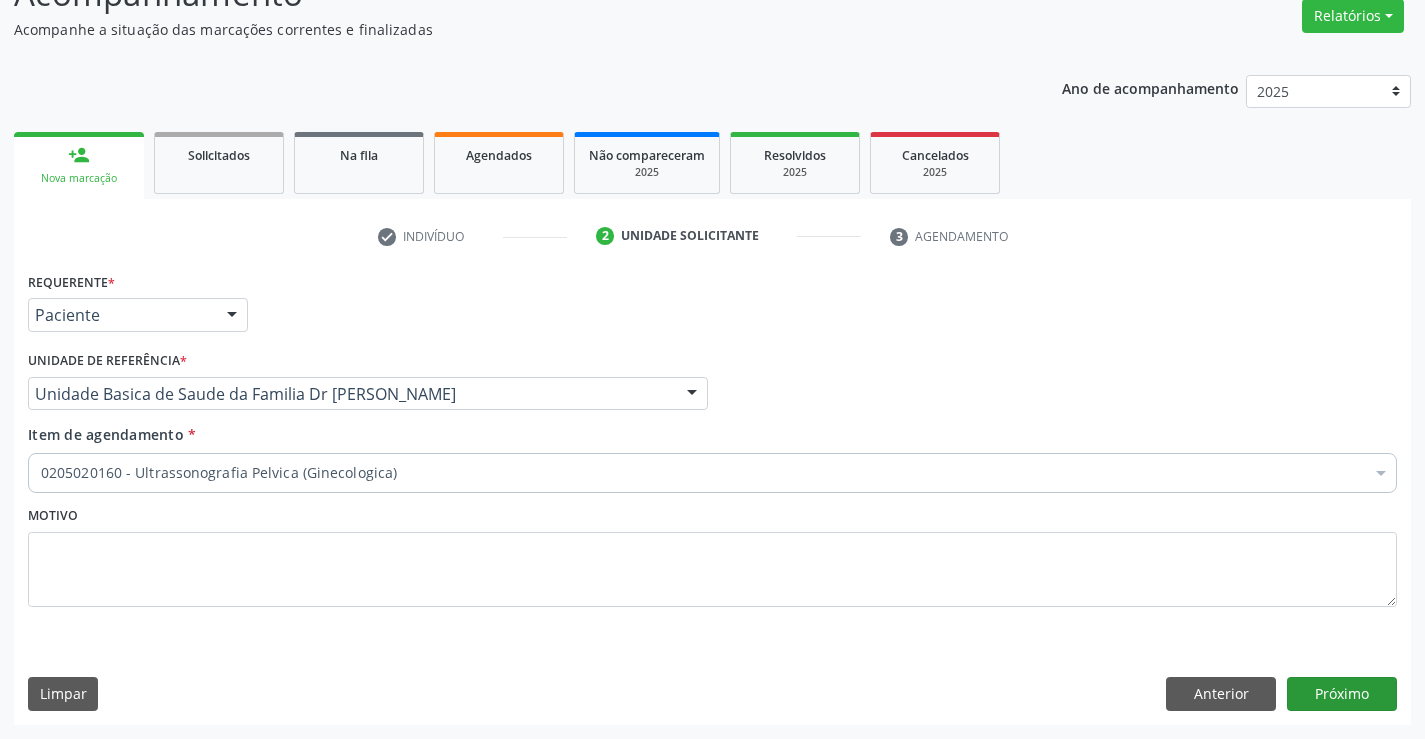 scroll, scrollTop: 0, scrollLeft: 0, axis: both 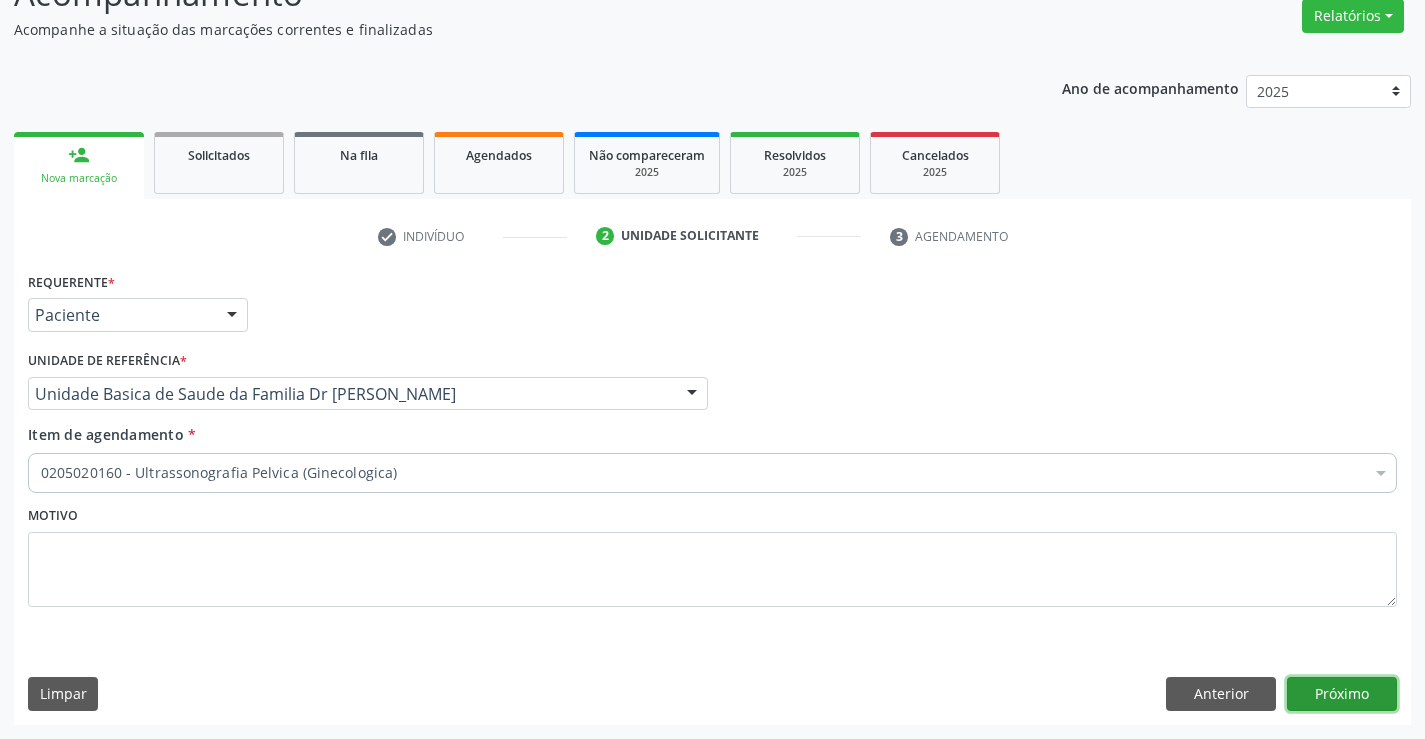 click on "Próximo" at bounding box center (1342, 694) 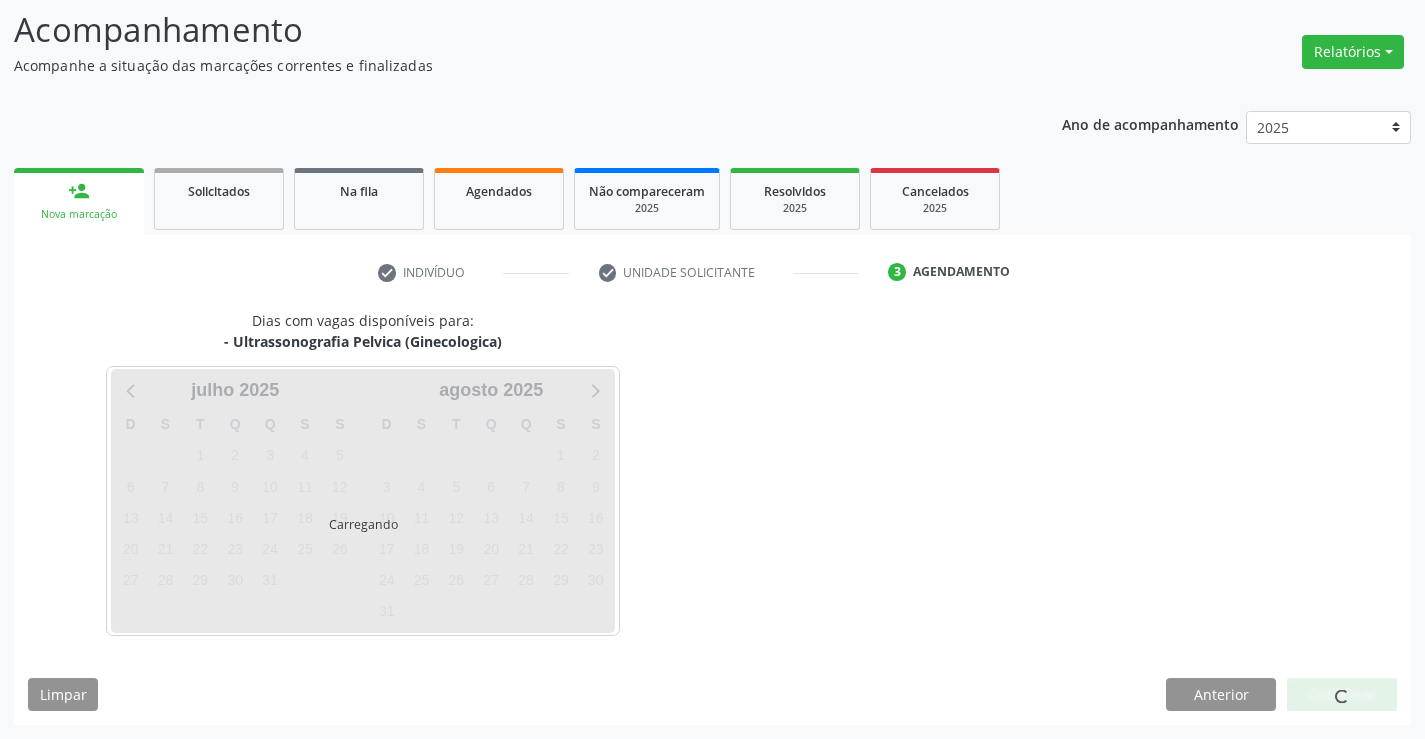 scroll, scrollTop: 131, scrollLeft: 0, axis: vertical 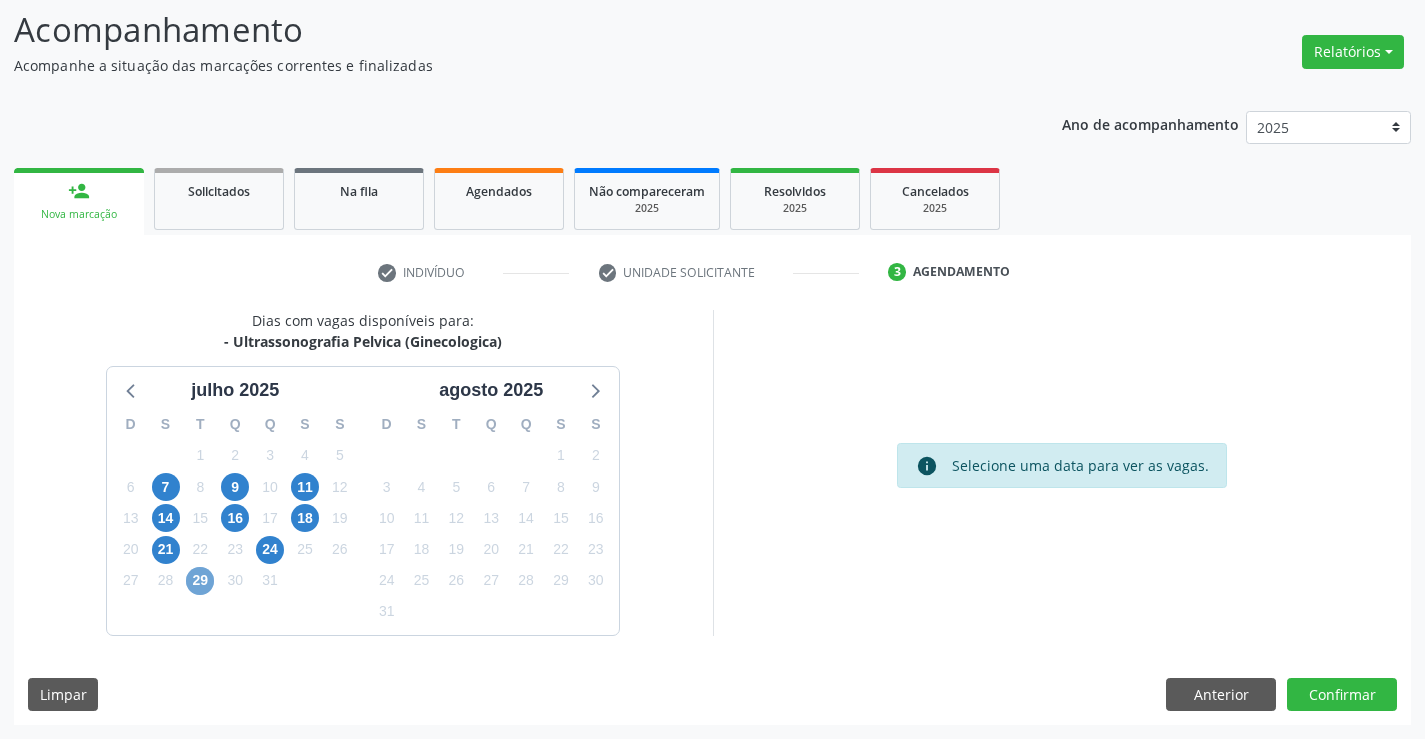 click on "29" at bounding box center (200, 581) 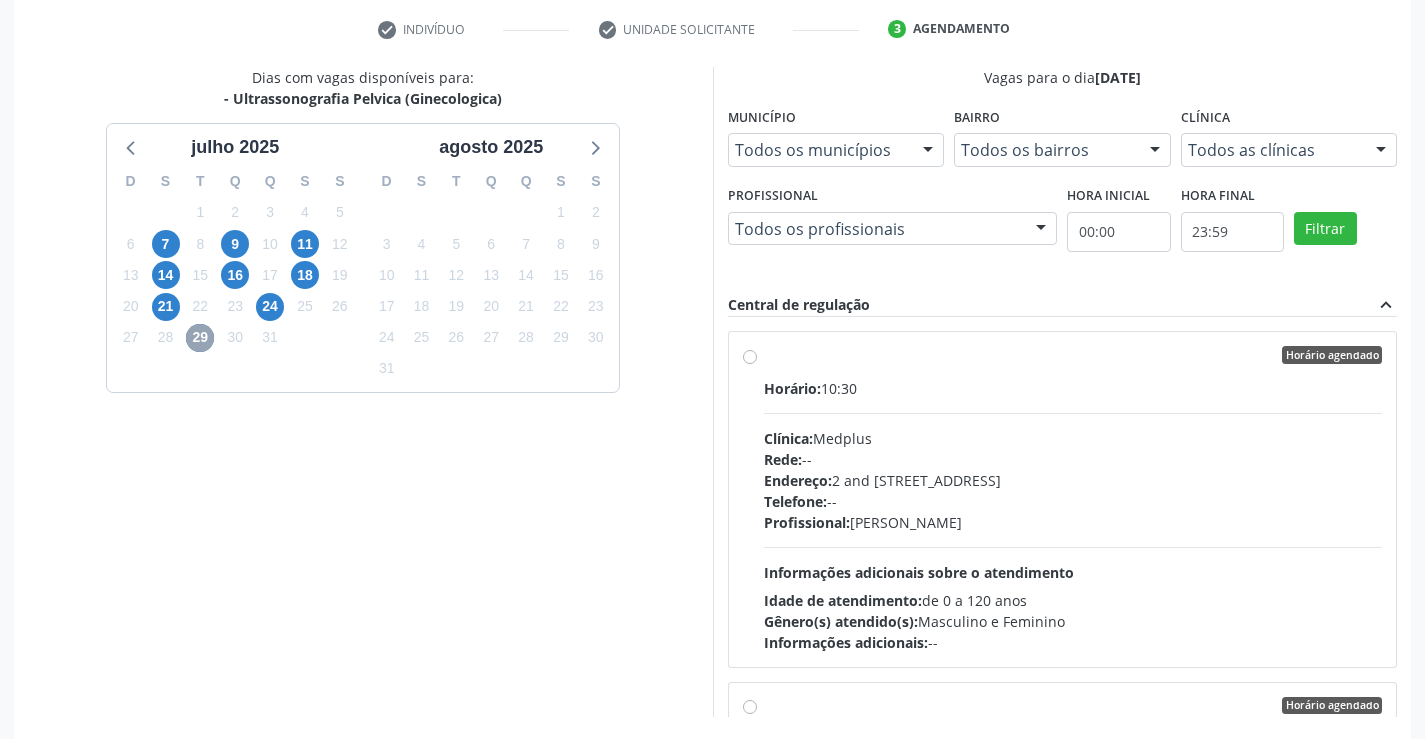 scroll, scrollTop: 456, scrollLeft: 0, axis: vertical 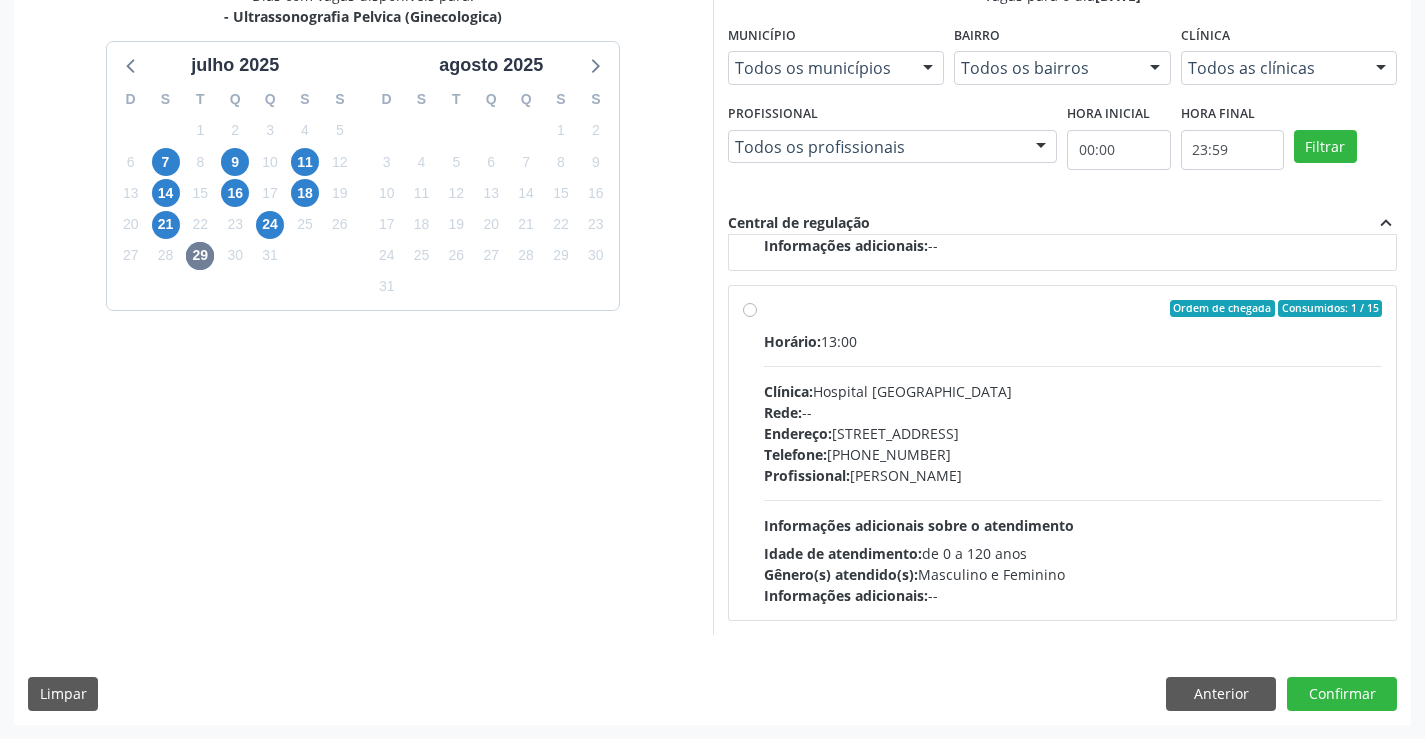 click on "Ordem de chegada
Consumidos: 1 / 15" at bounding box center [1073, 309] 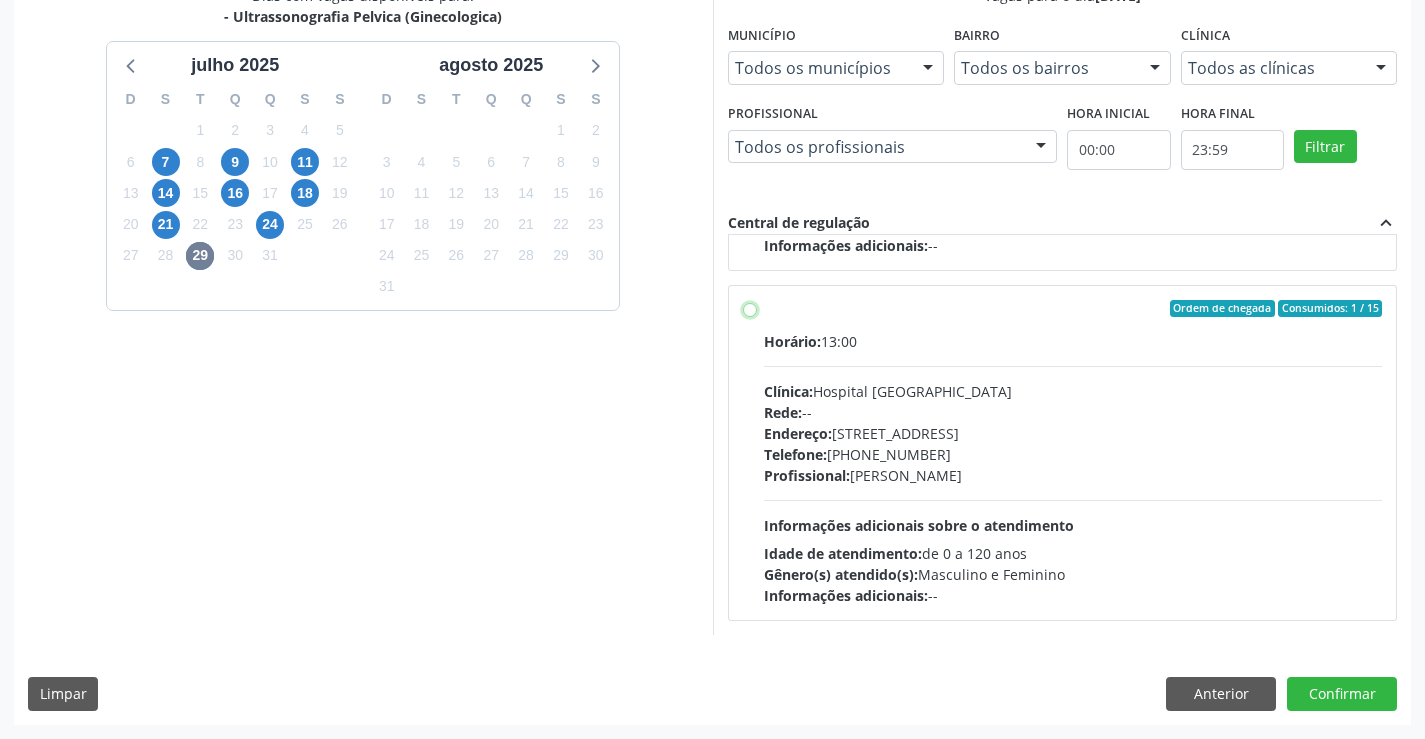 radio on "true" 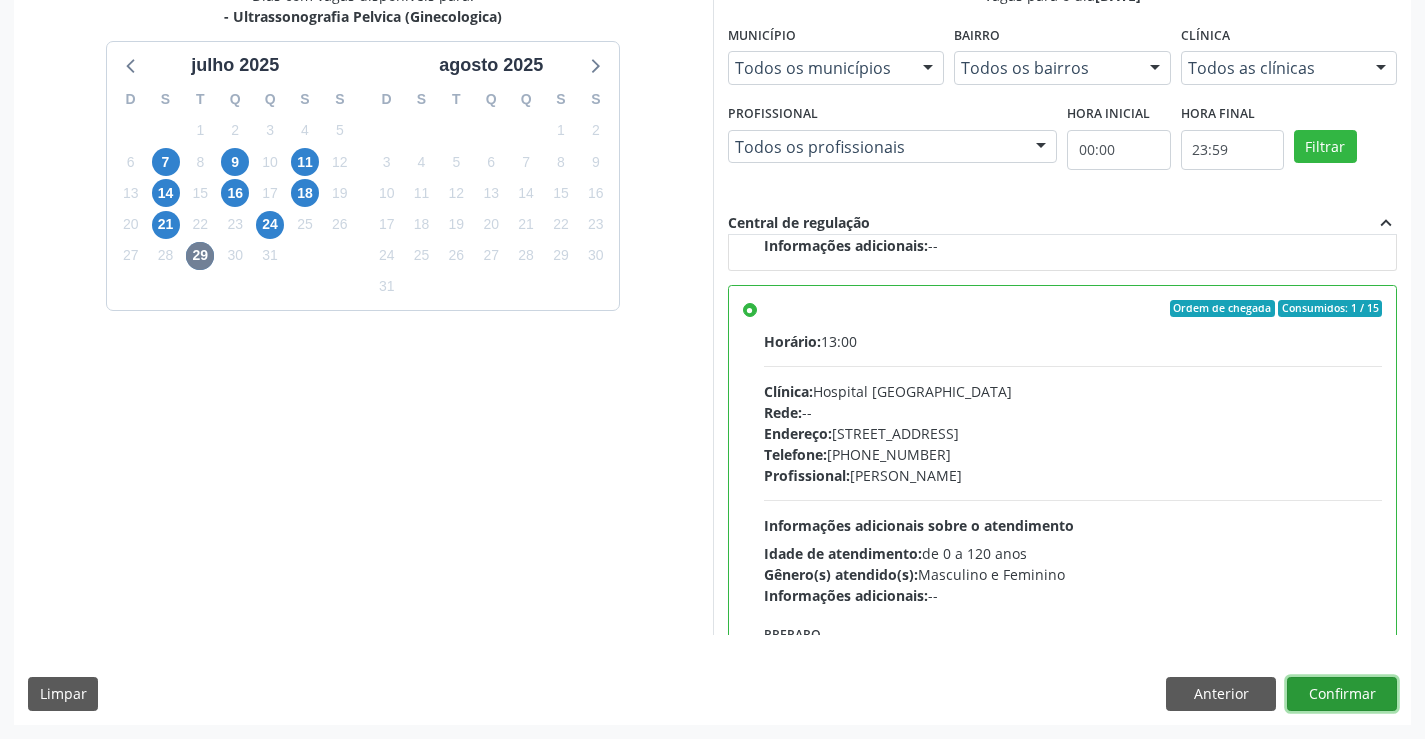click on "Confirmar" at bounding box center [1342, 694] 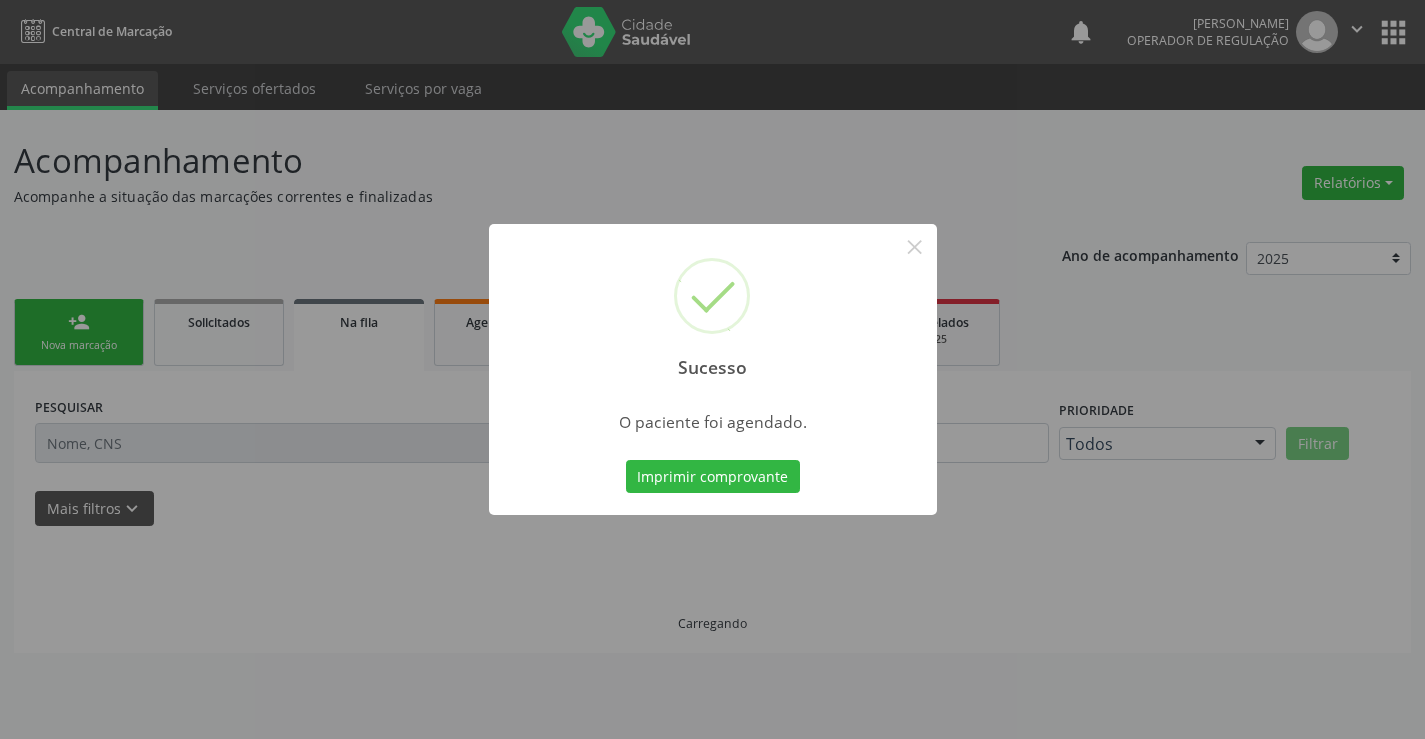 scroll, scrollTop: 0, scrollLeft: 0, axis: both 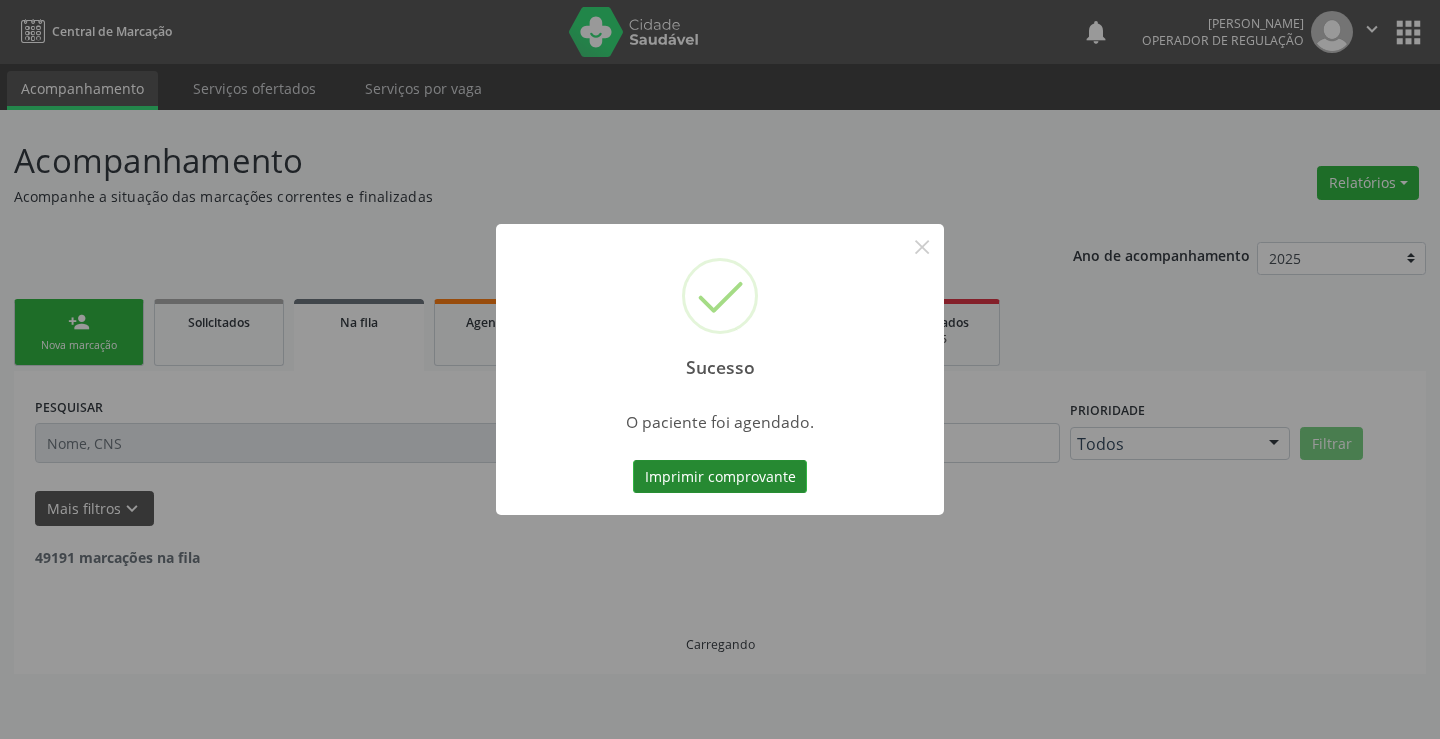 click on "Imprimir comprovante" at bounding box center (720, 477) 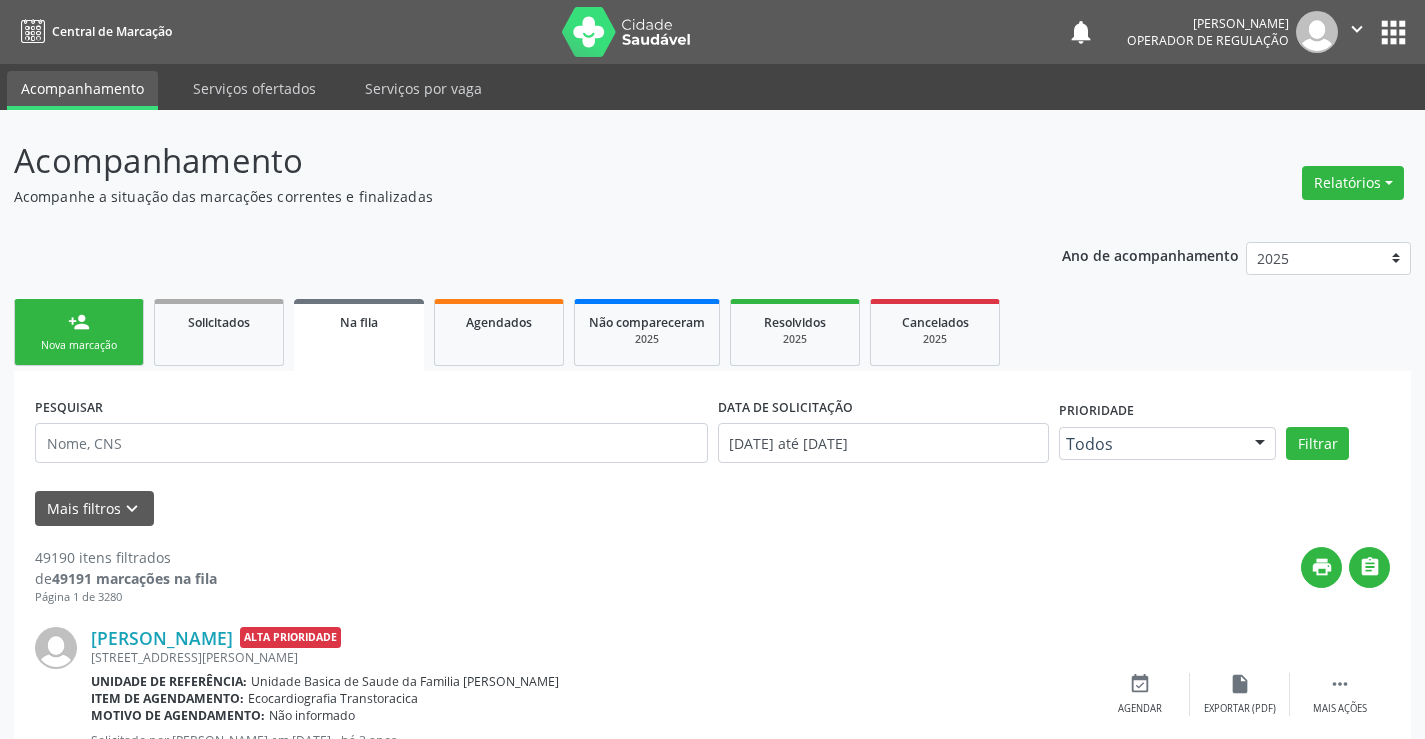 click on "Nova marcação" at bounding box center (79, 345) 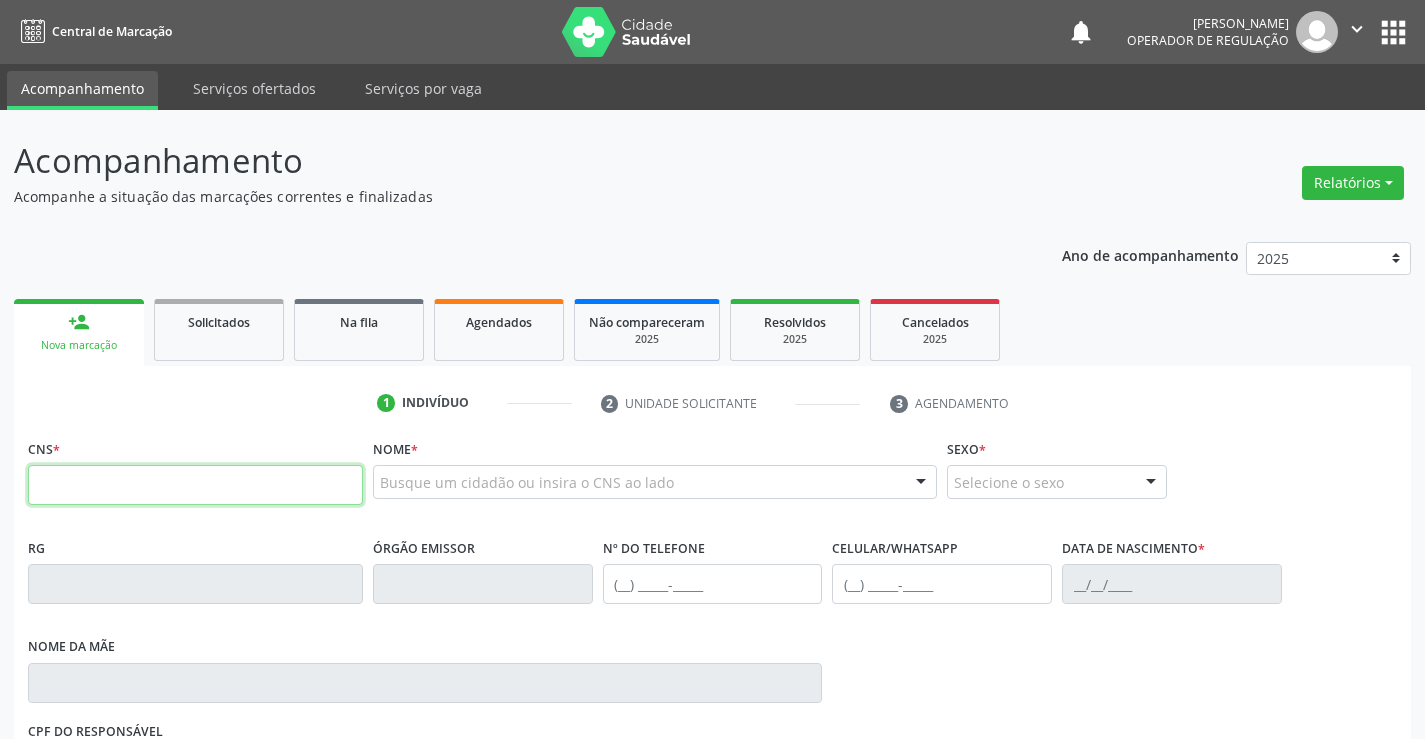 click at bounding box center (195, 485) 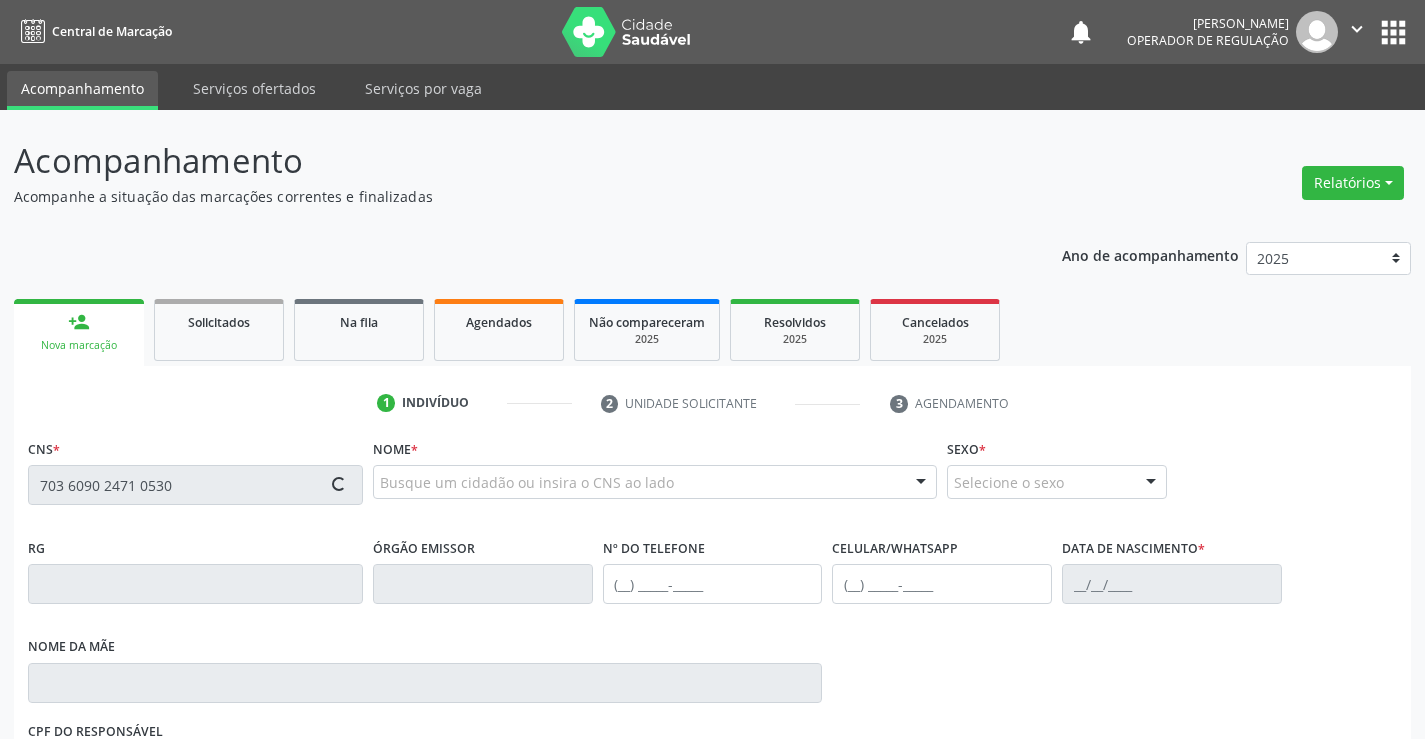 type on "703 6090 2471 0530" 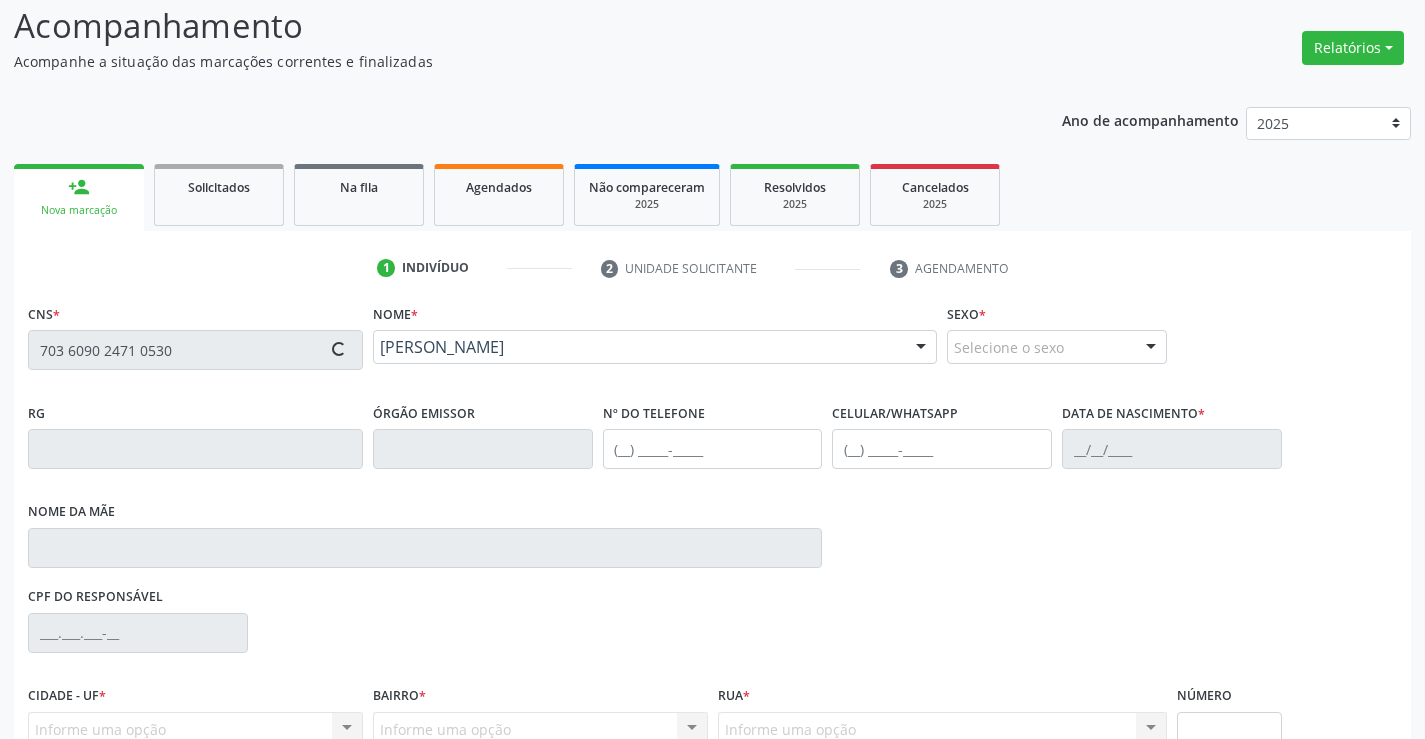 type on "09/04/2008" 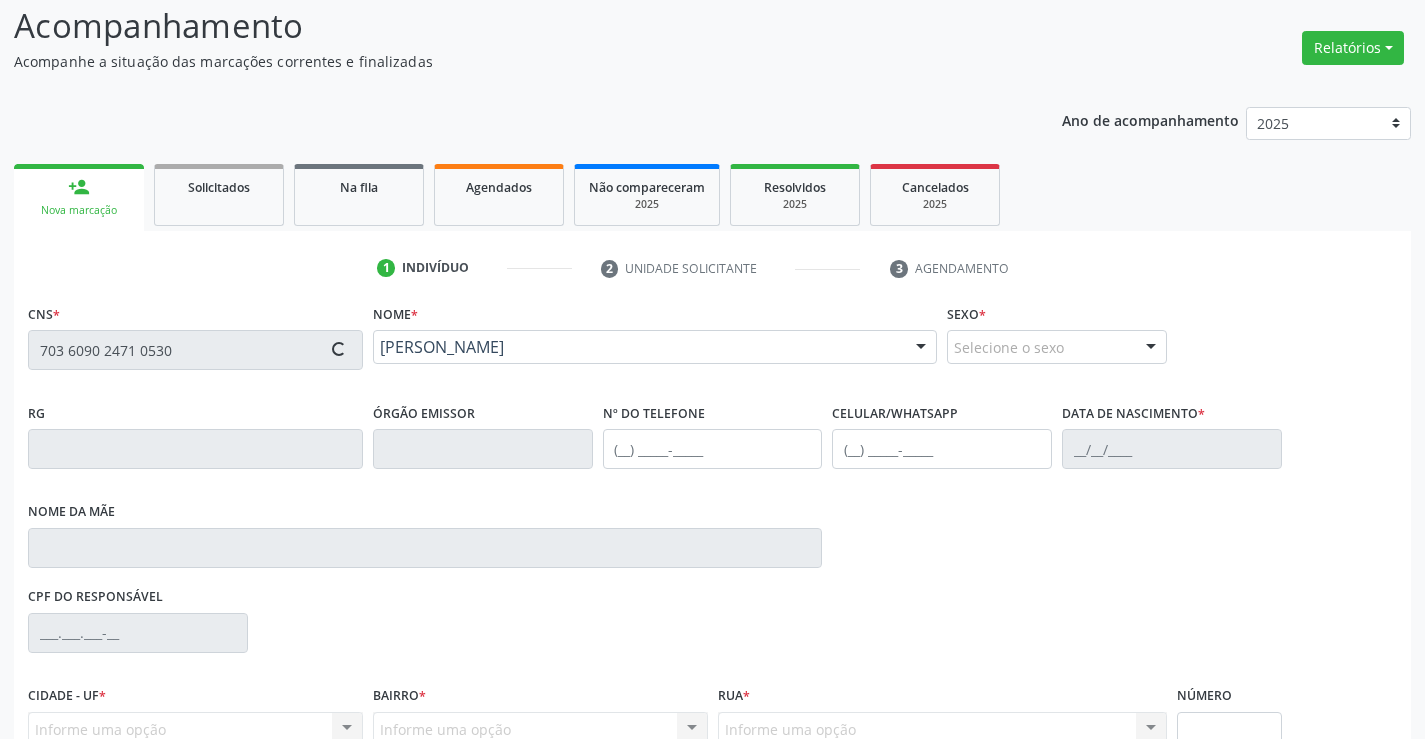 type on "S/N" 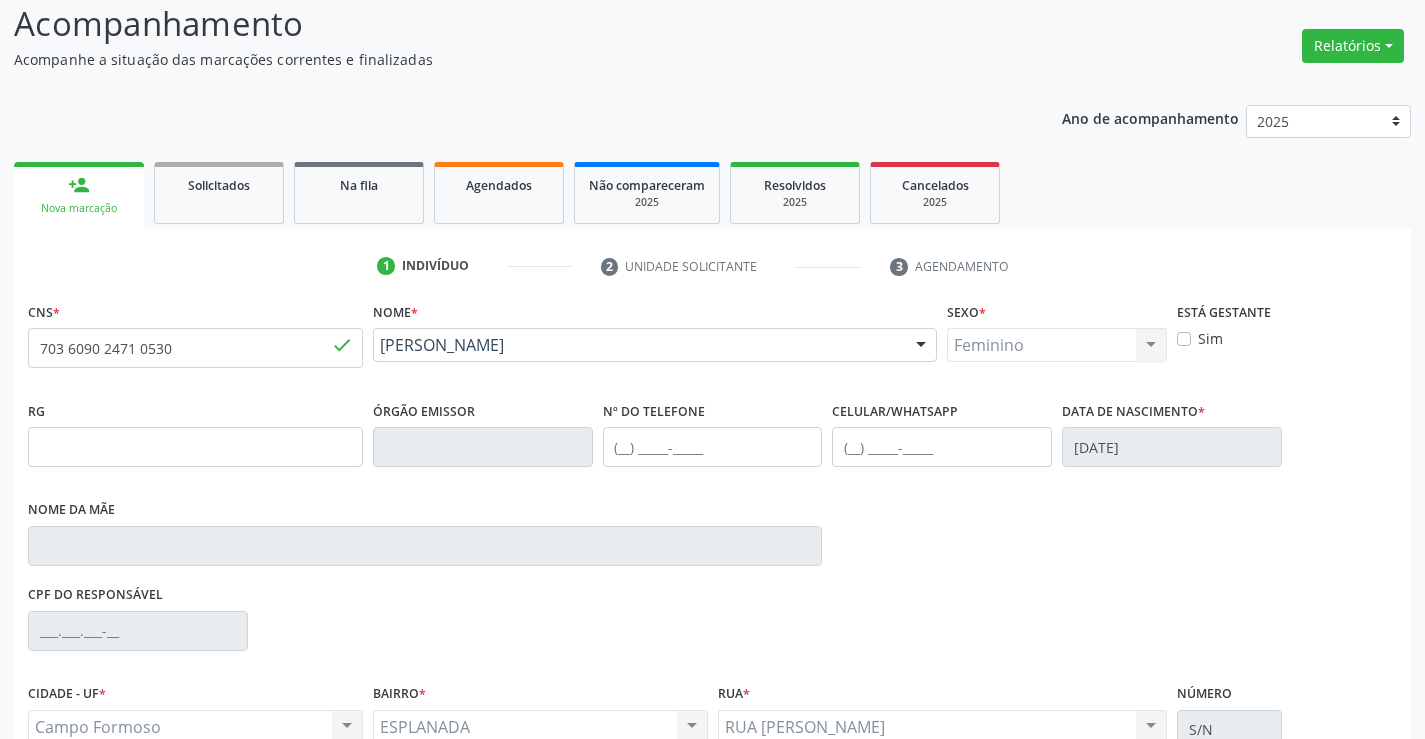 scroll, scrollTop: 331, scrollLeft: 0, axis: vertical 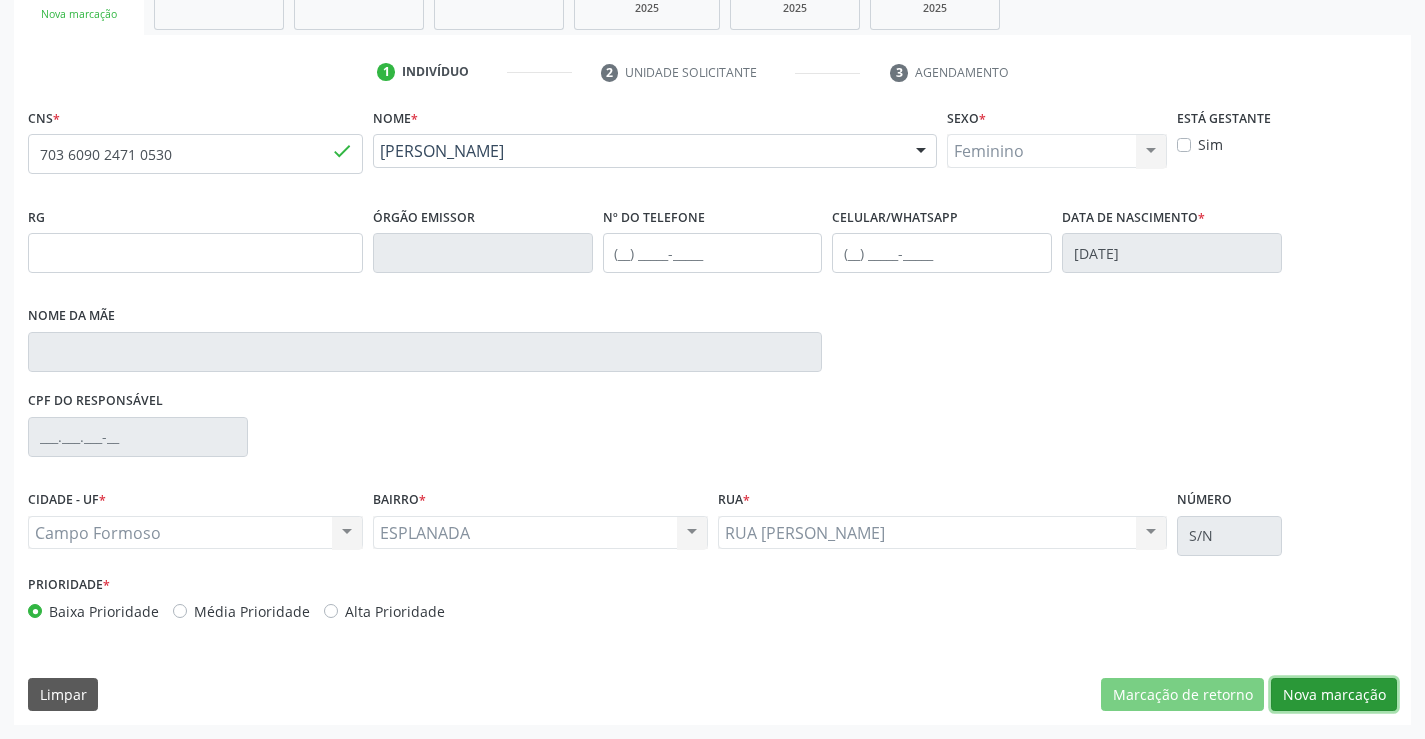 click on "Nova marcação" at bounding box center (1334, 695) 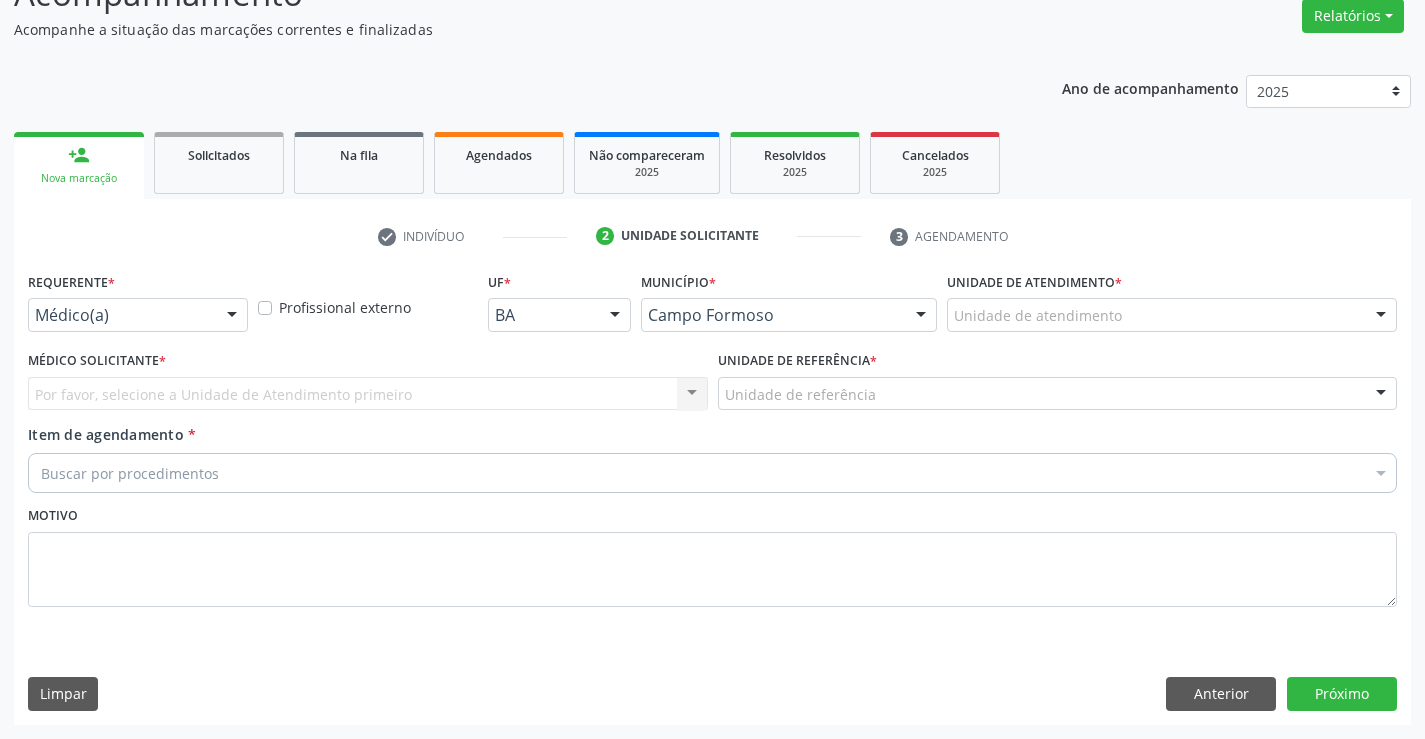 scroll, scrollTop: 167, scrollLeft: 0, axis: vertical 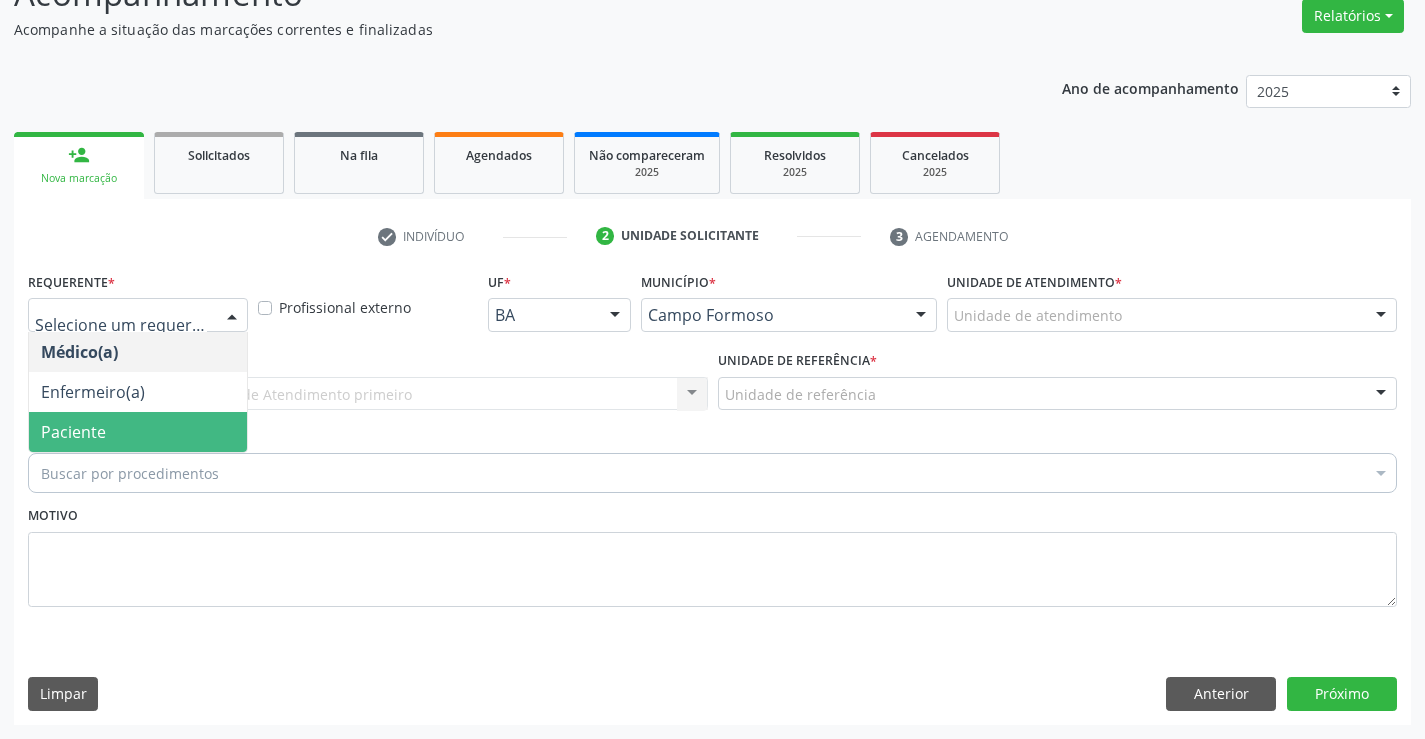 click on "Paciente" at bounding box center [138, 432] 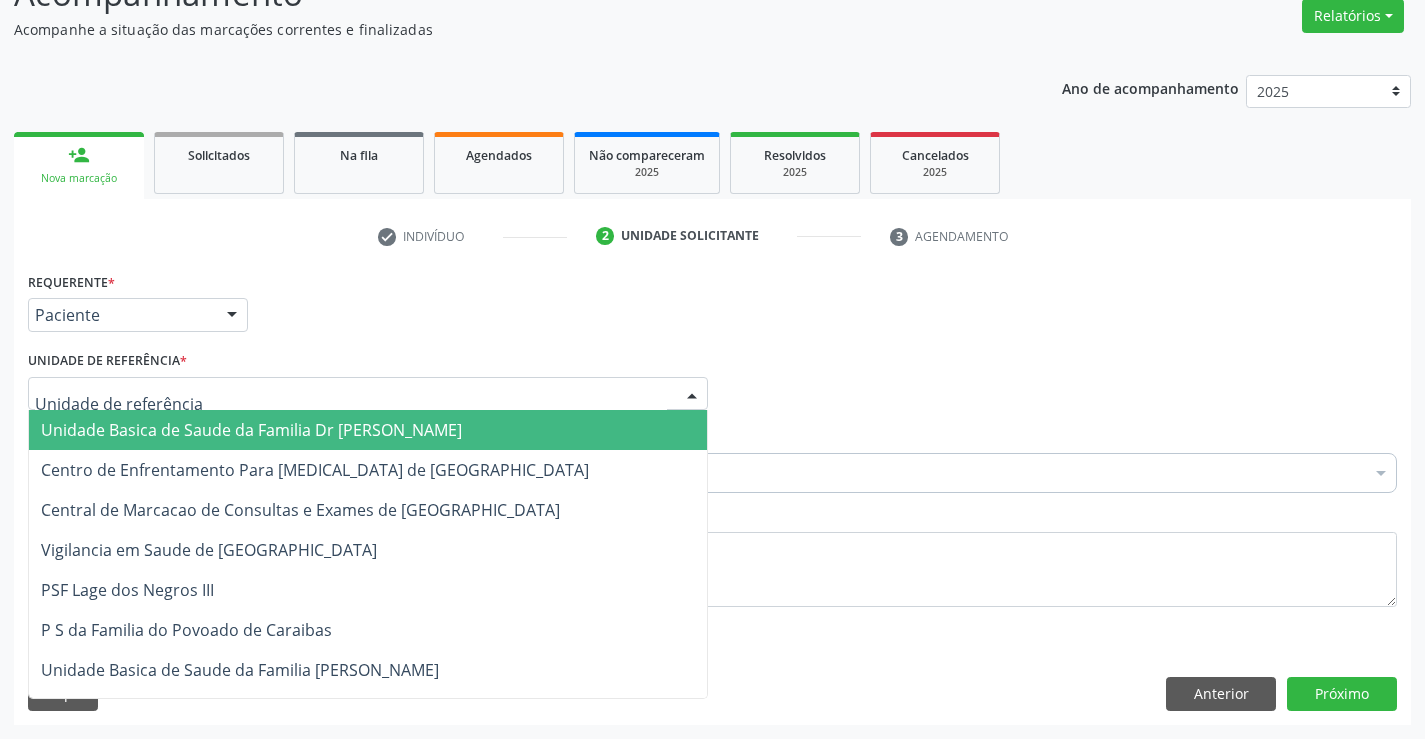 click on "Unidade Basica de Saude da Familia Dr [PERSON_NAME]" at bounding box center (251, 430) 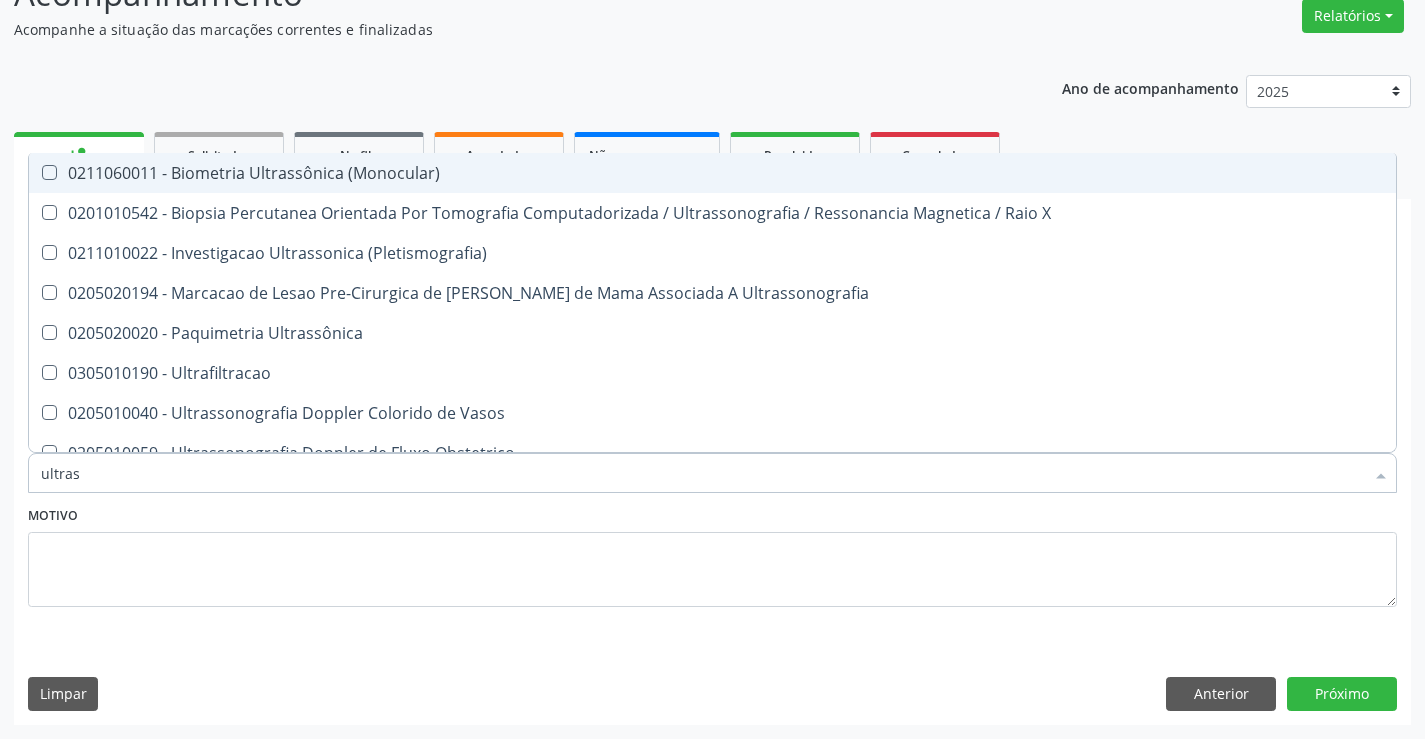 type on "ultrass" 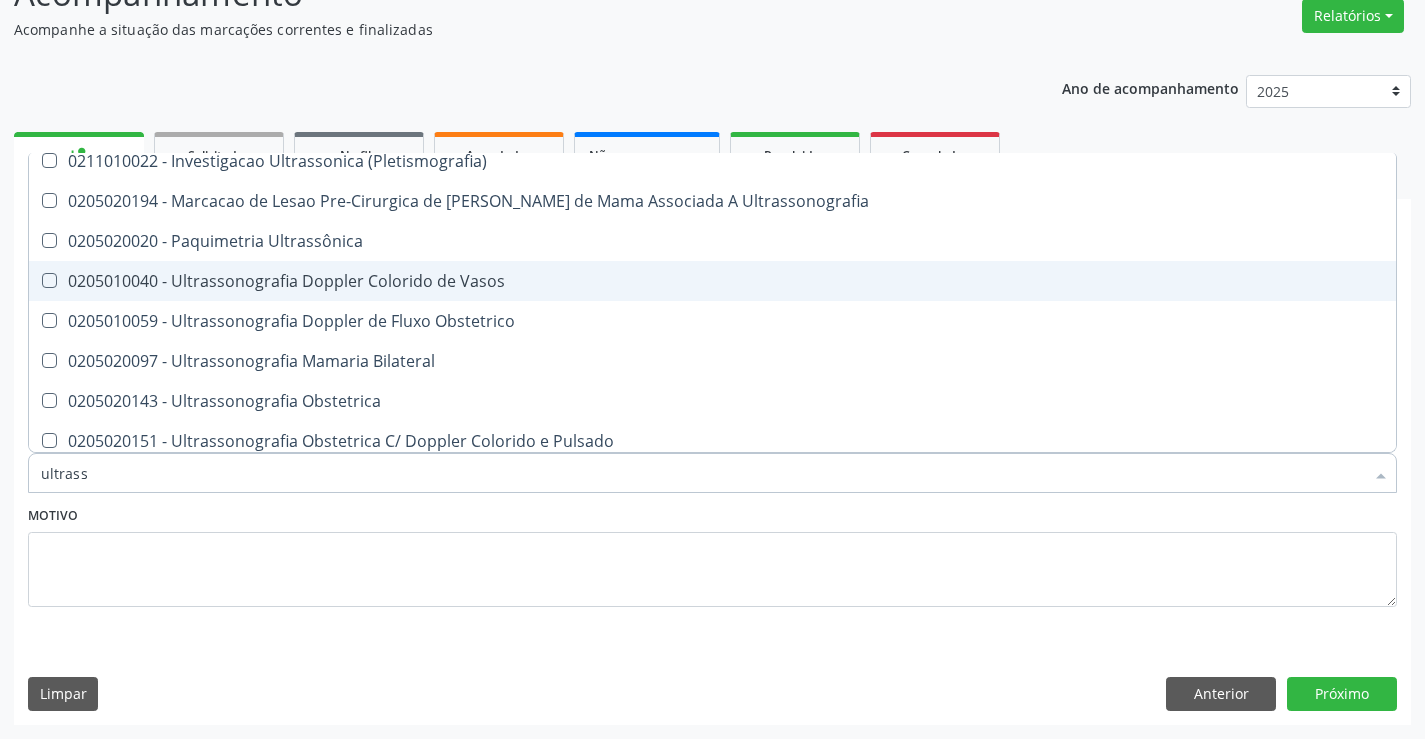 scroll, scrollTop: 200, scrollLeft: 0, axis: vertical 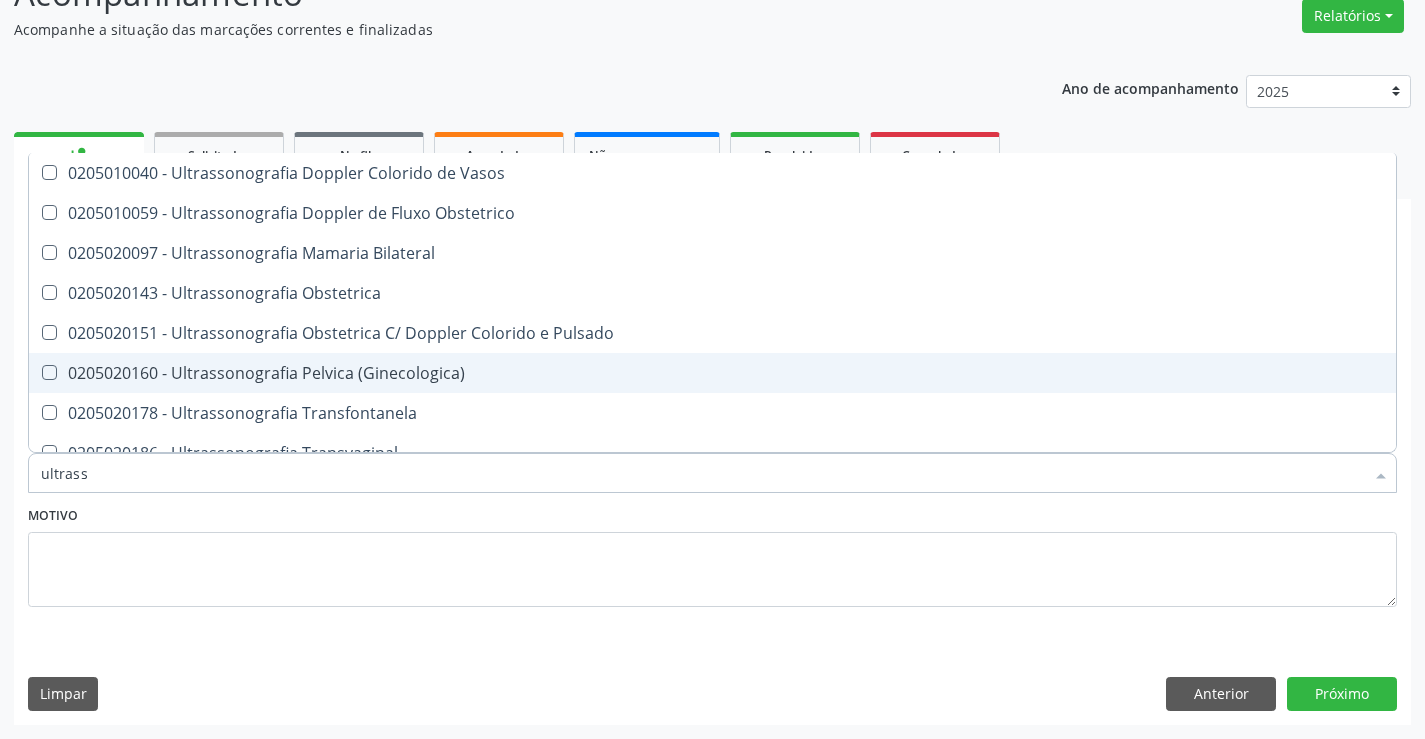 click on "0205020160 - Ultrassonografia Pelvica (Ginecologica)" at bounding box center [712, 373] 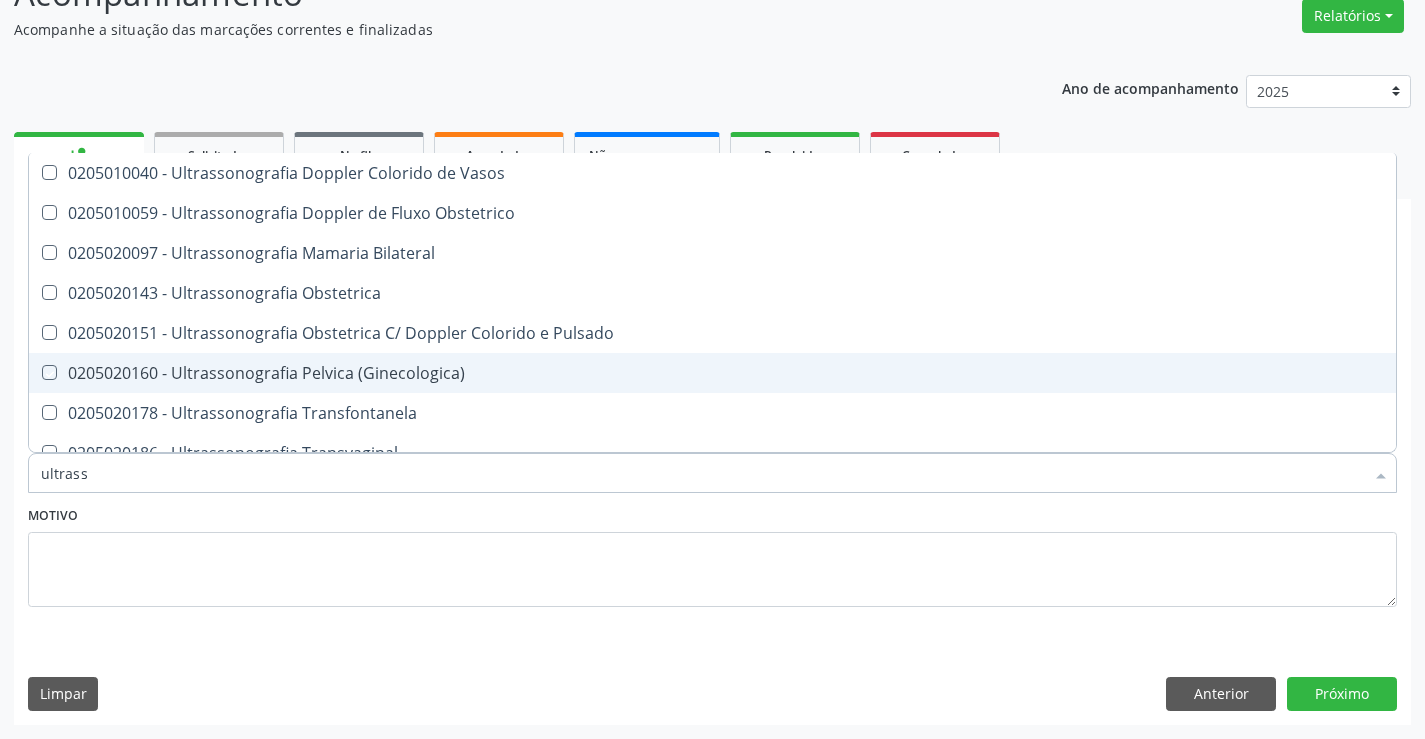 checkbox on "true" 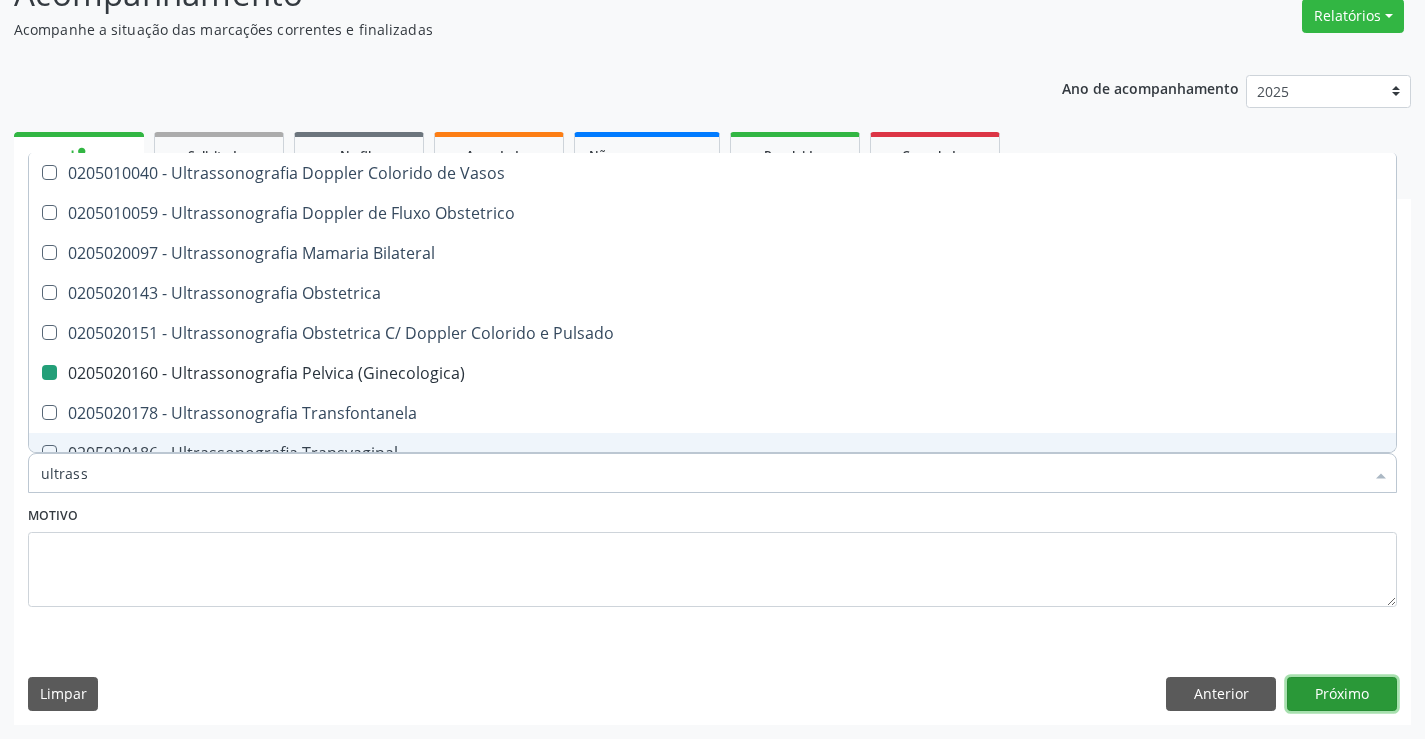 click on "Próximo" at bounding box center (1342, 694) 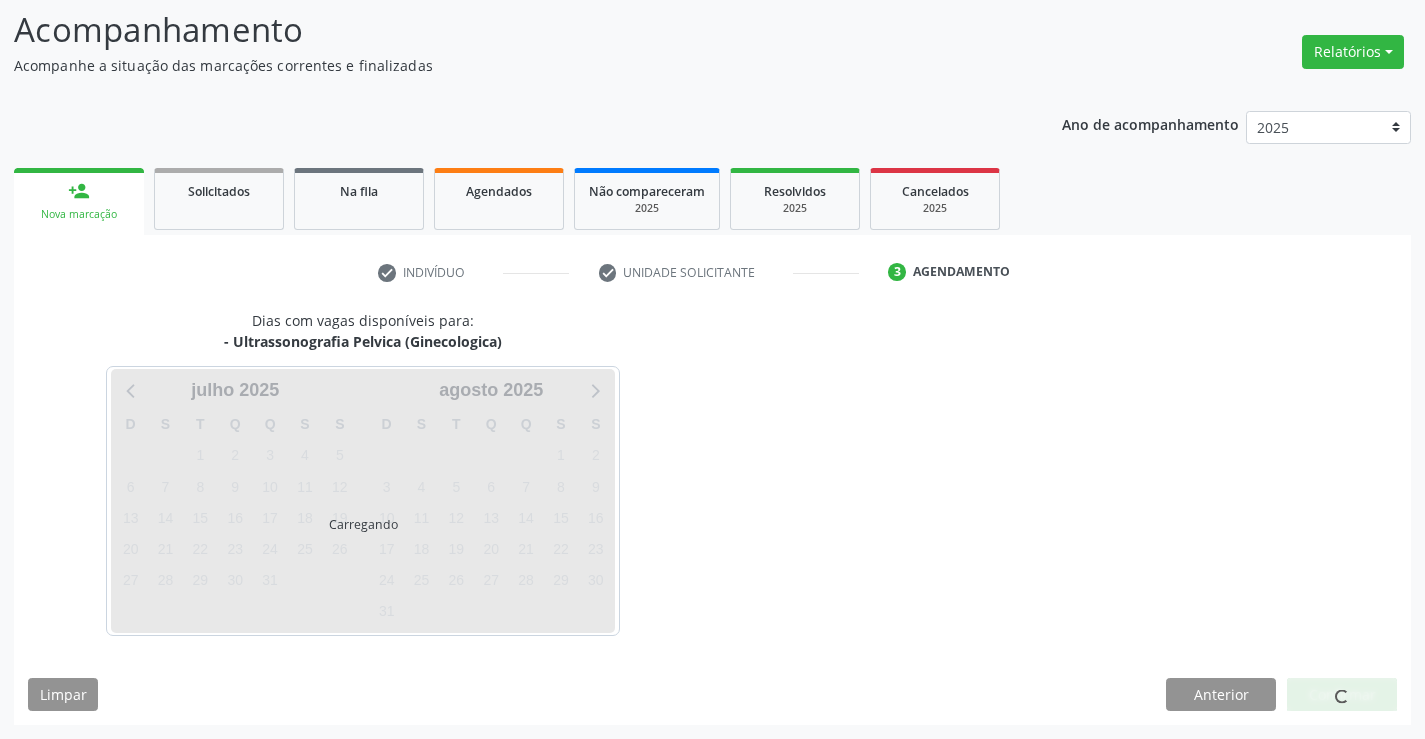 scroll, scrollTop: 131, scrollLeft: 0, axis: vertical 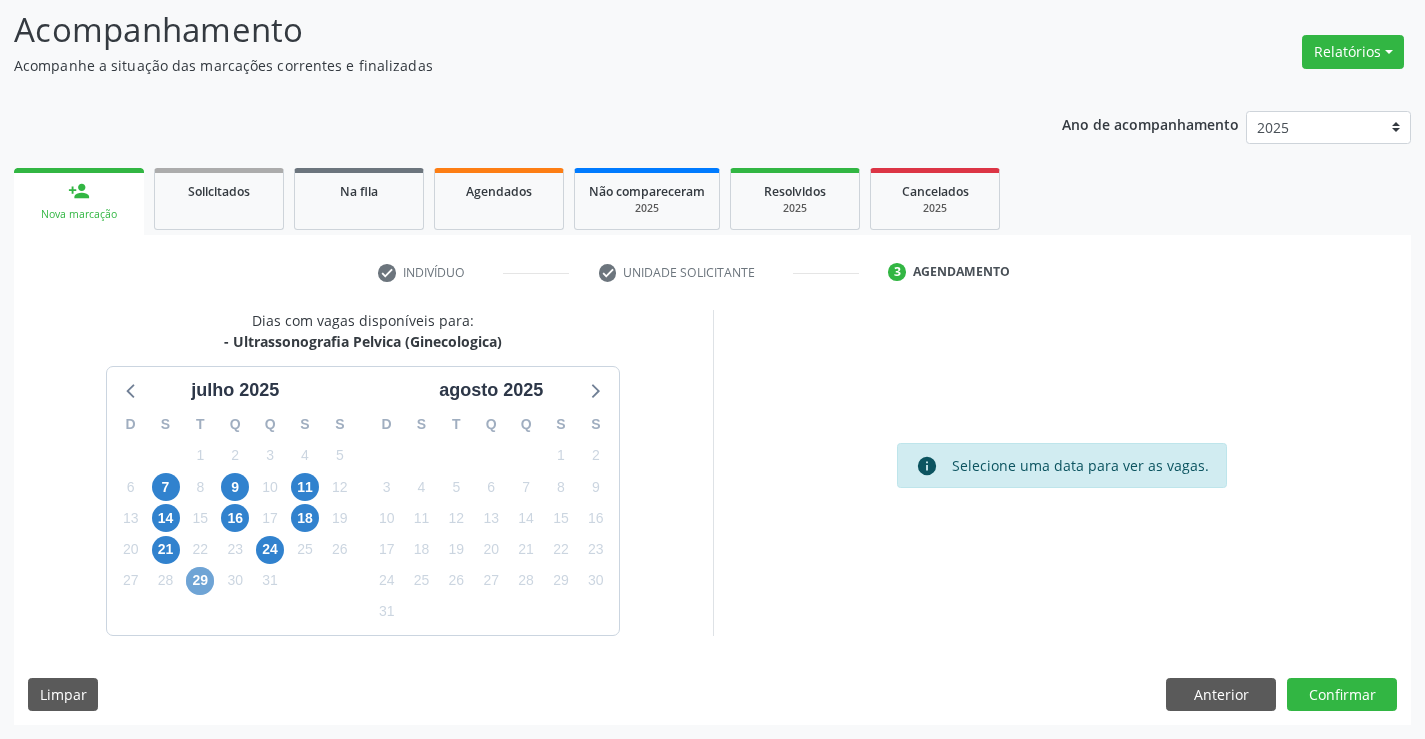 click on "29" at bounding box center (200, 581) 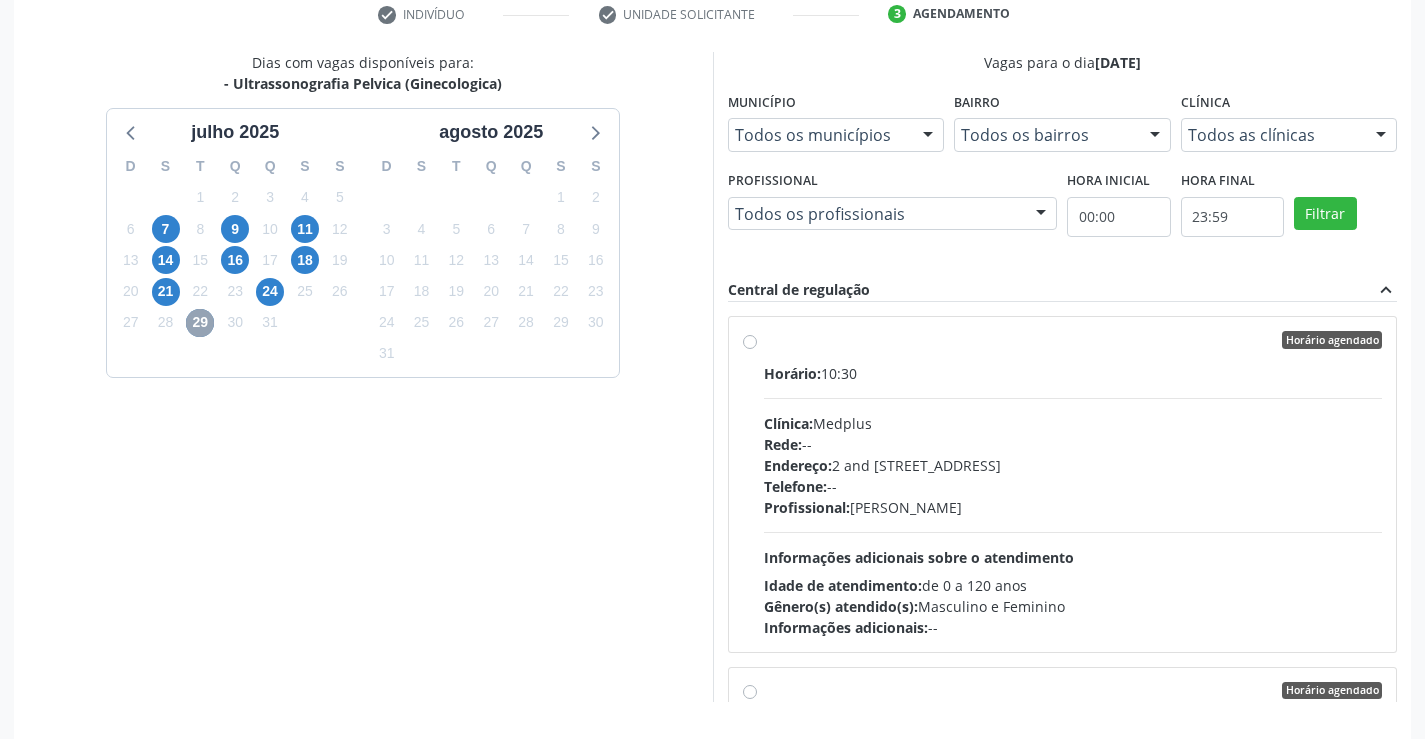 scroll, scrollTop: 456, scrollLeft: 0, axis: vertical 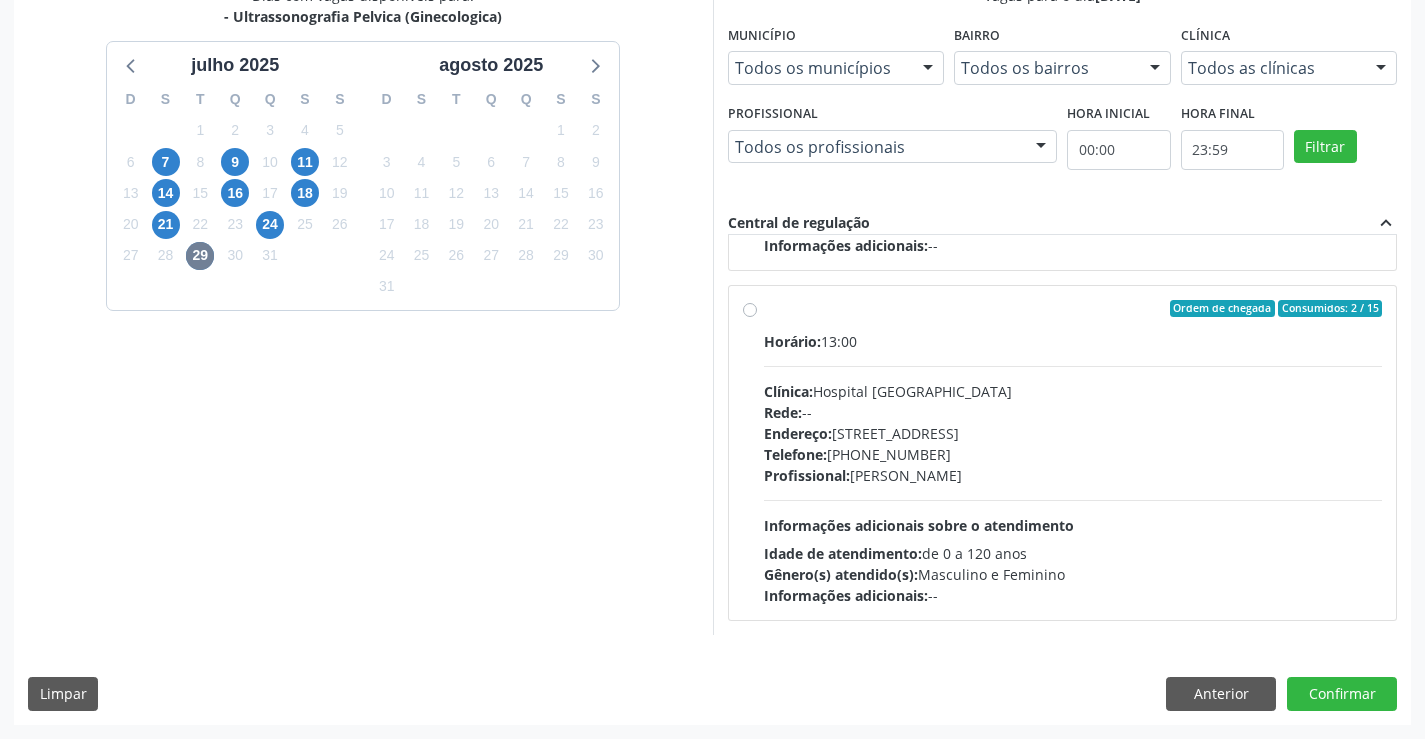click on "Ordem de chegada
Consumidos: 2 / 15
Horário:   13:00
Clínica:  Hospital Sao Francisco
Rede:
--
Endereço:   Blocos, nº 258, Centro, Campo Formoso - BA
Telefone:   (74) 36451217
Profissional:
Joel da Rocha Almeida
Informações adicionais sobre o atendimento
Idade de atendimento:
de 0 a 120 anos
Gênero(s) atendido(s):
Masculino e Feminino
Informações adicionais:
--" at bounding box center [1073, 453] 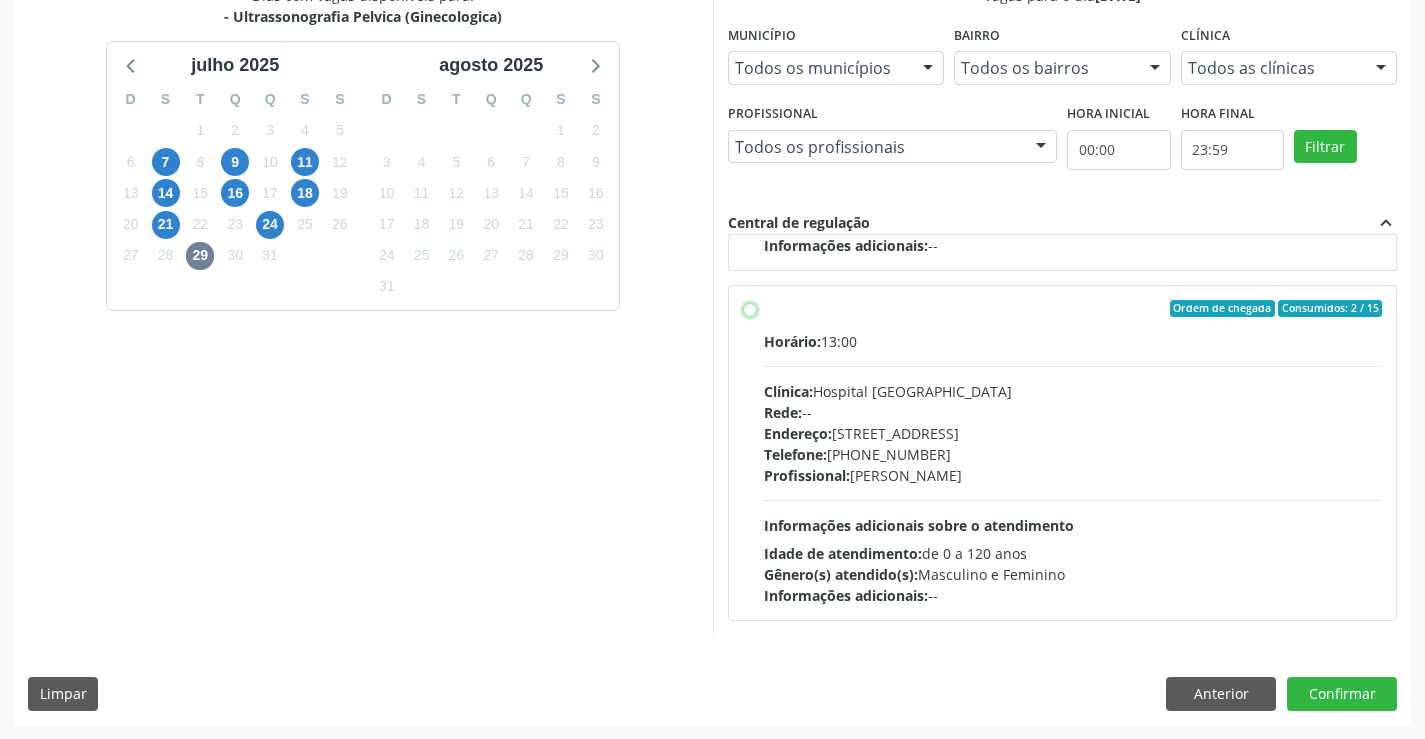 click on "Ordem de chegada
Consumidos: 2 / 15
Horário:   13:00
Clínica:  Hospital Sao Francisco
Rede:
--
Endereço:   Blocos, nº 258, Centro, Campo Formoso - BA
Telefone:   (74) 36451217
Profissional:
Joel da Rocha Almeida
Informações adicionais sobre o atendimento
Idade de atendimento:
de 0 a 120 anos
Gênero(s) atendido(s):
Masculino e Feminino
Informações adicionais:
--" at bounding box center (750, 309) 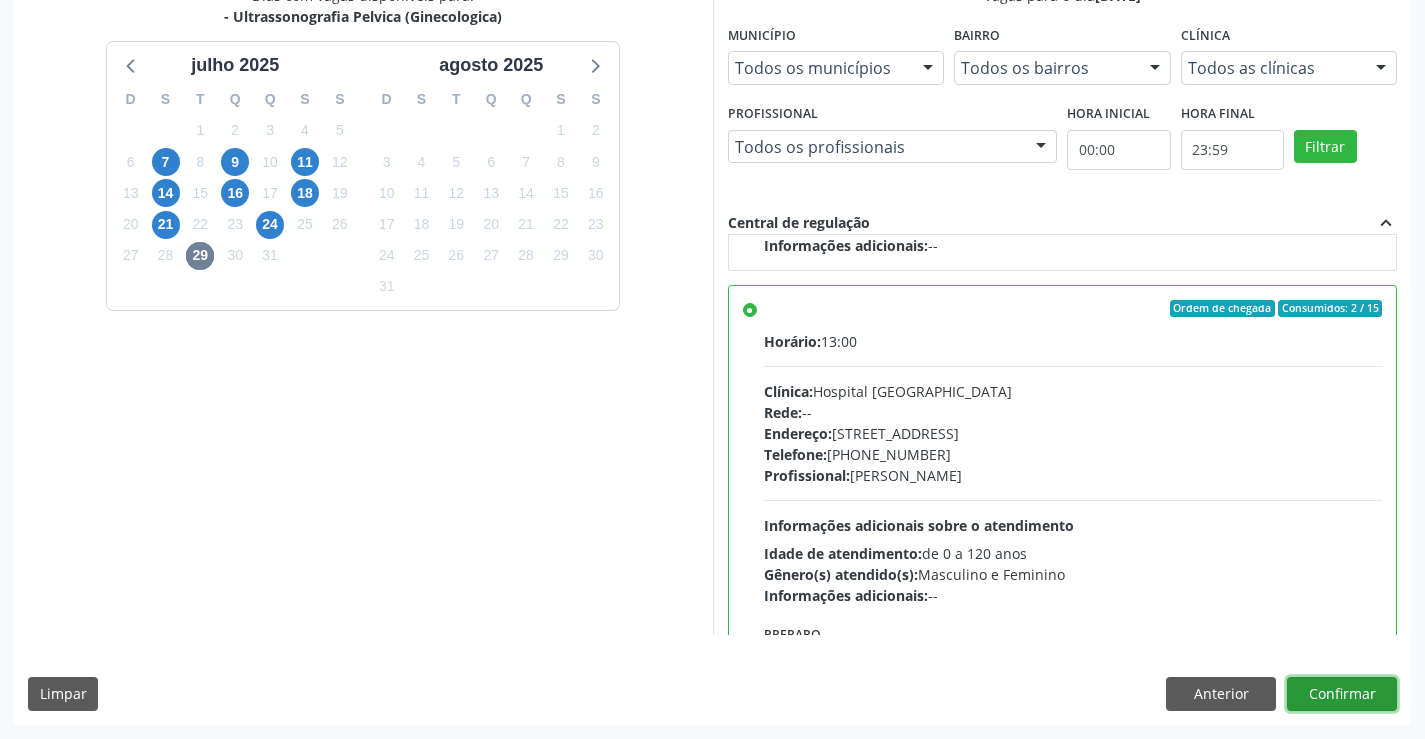 click on "Confirmar" at bounding box center (1342, 694) 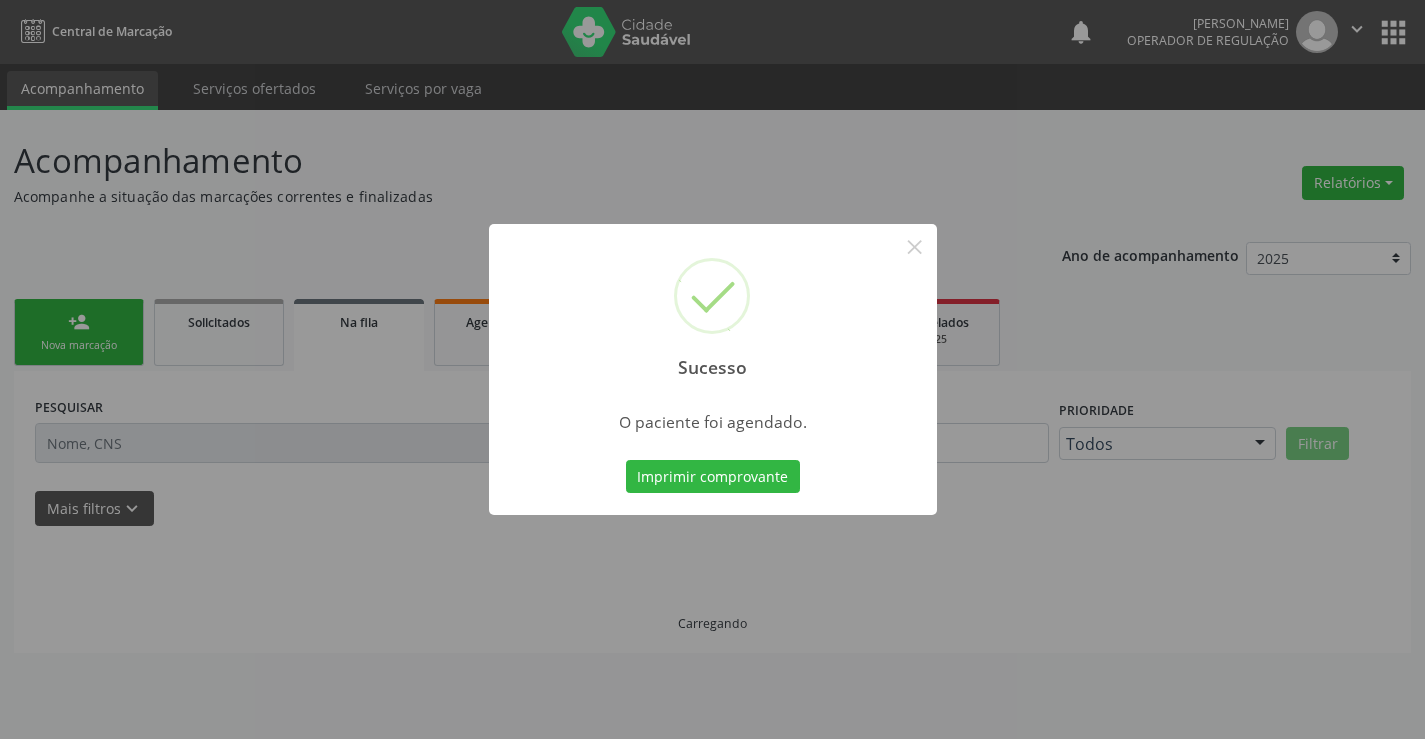 scroll, scrollTop: 0, scrollLeft: 0, axis: both 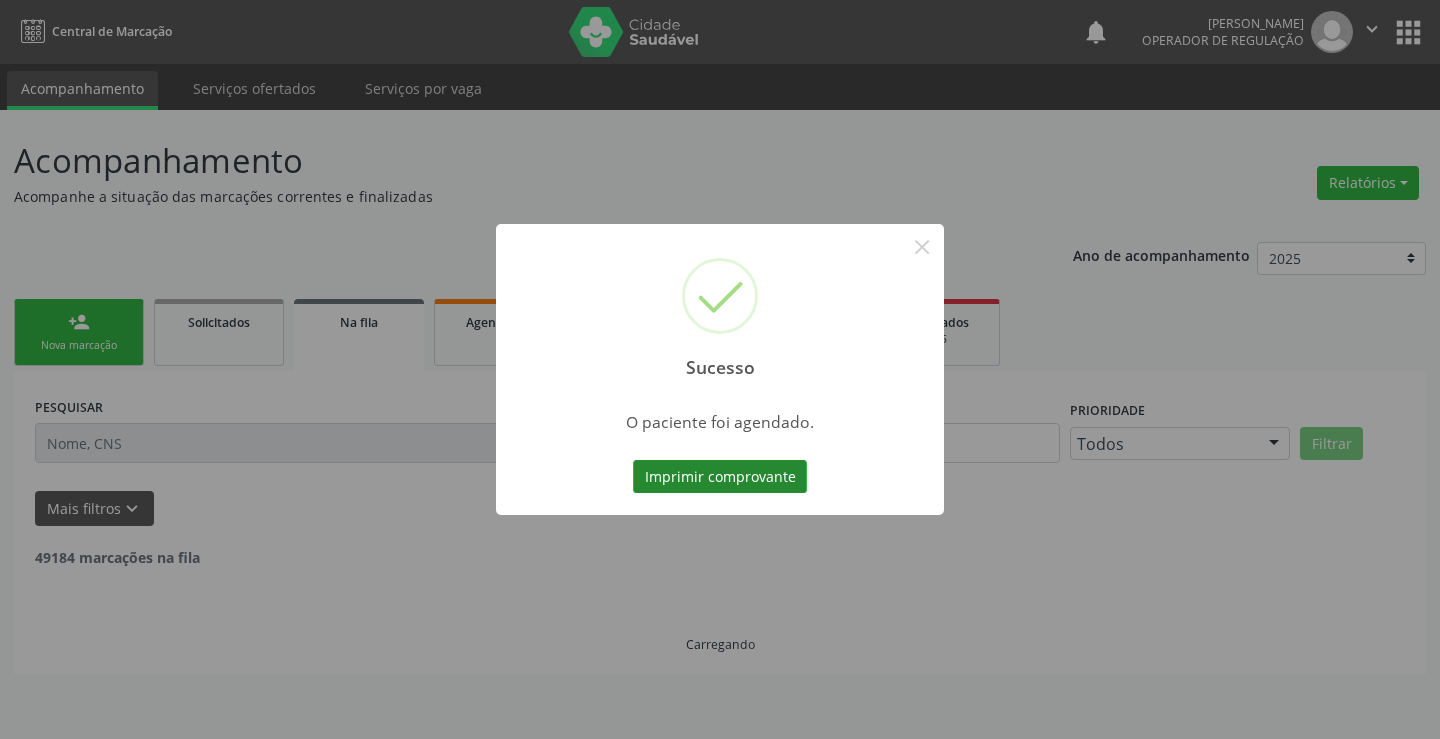 click on "Imprimir comprovante" at bounding box center [720, 477] 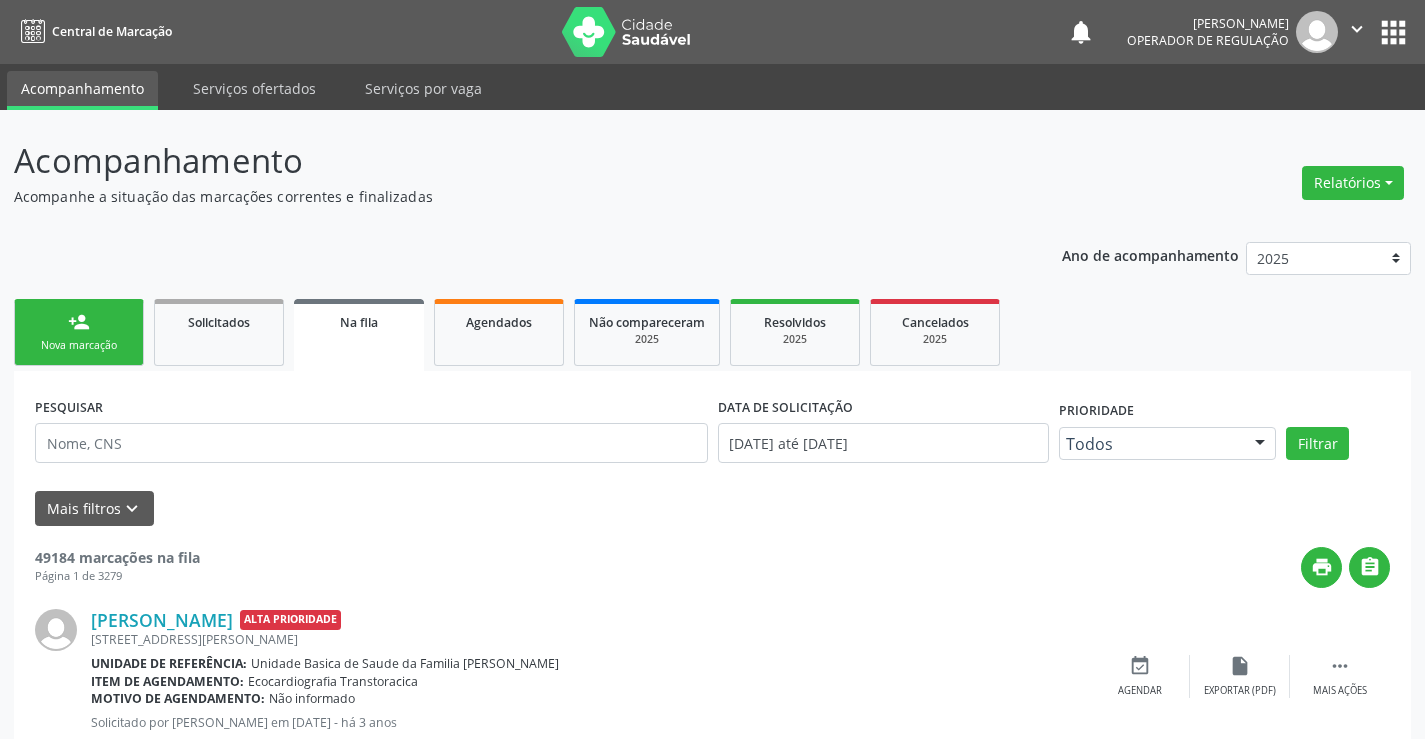 click on "person_add
Nova marcação" at bounding box center [79, 332] 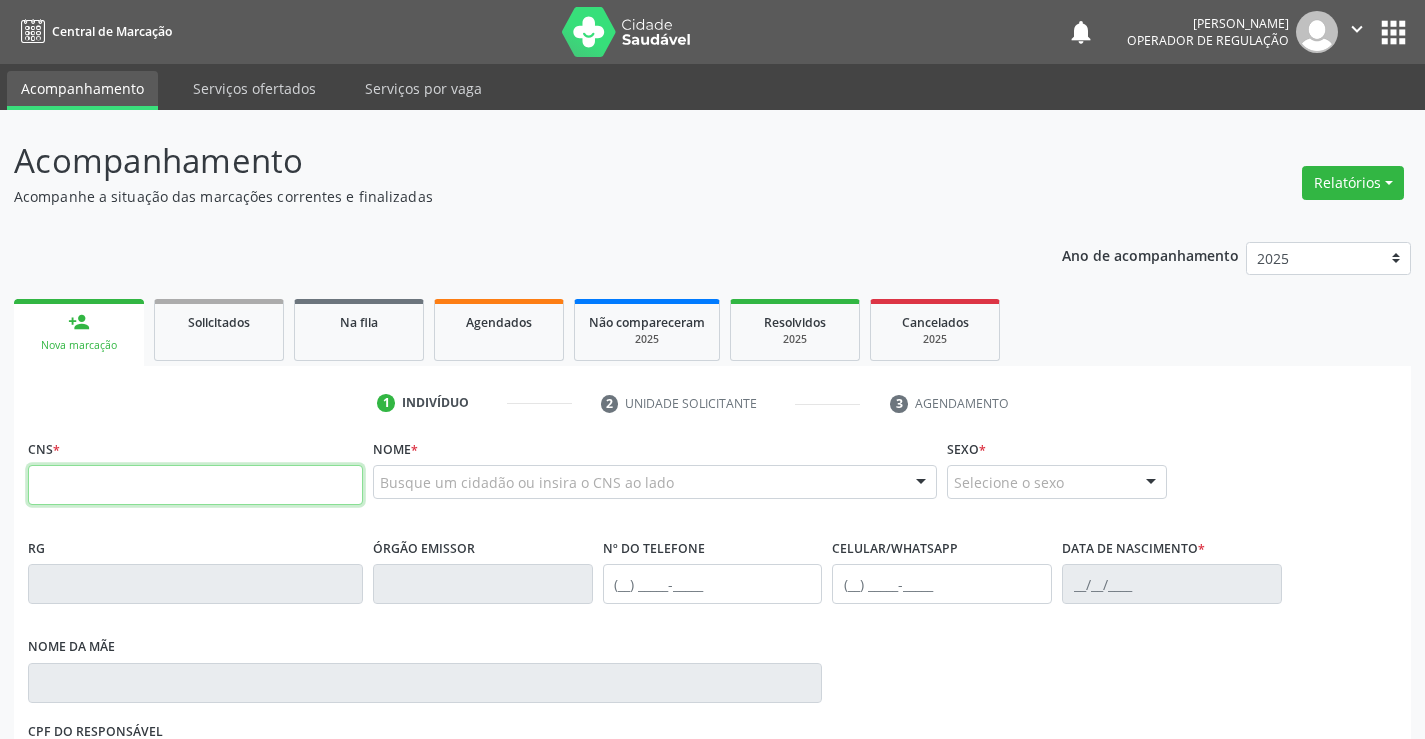 click at bounding box center (195, 485) 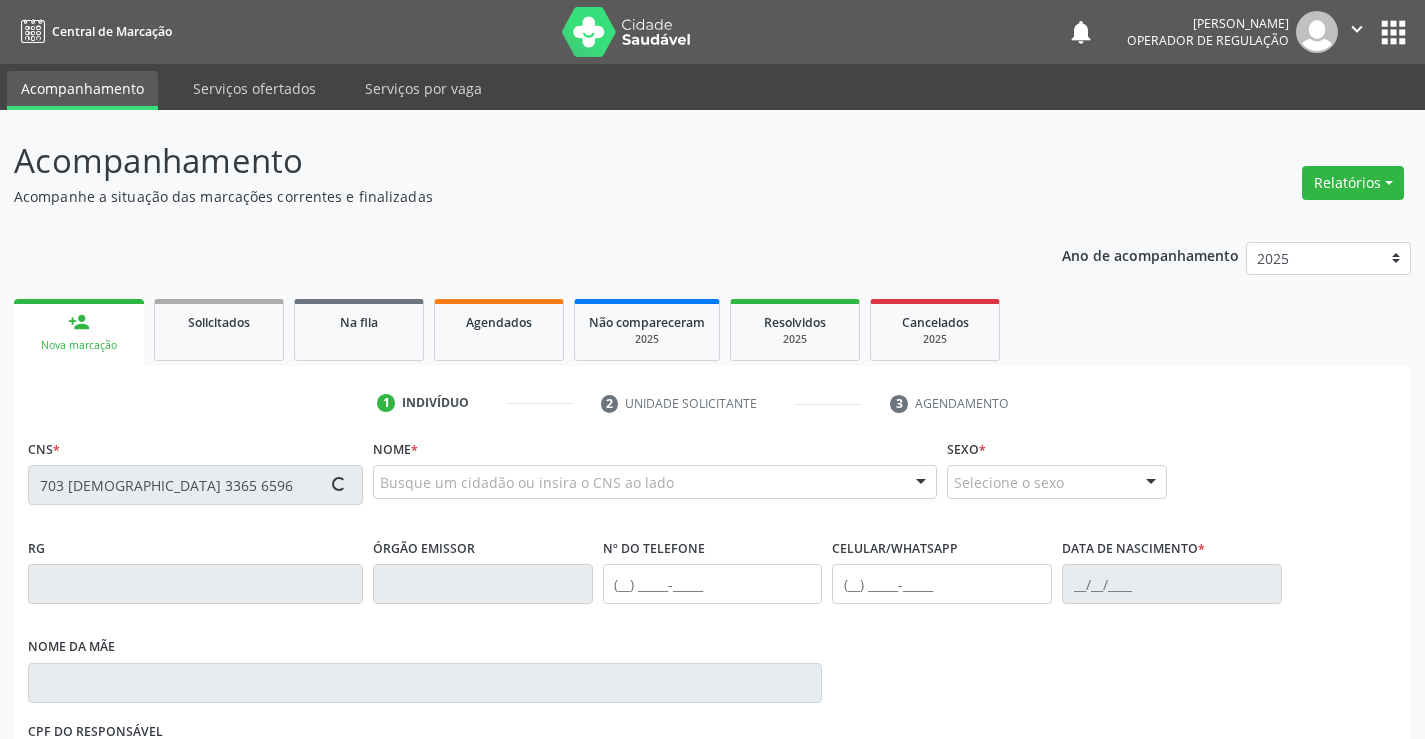 type on "703 2066 3365 6596" 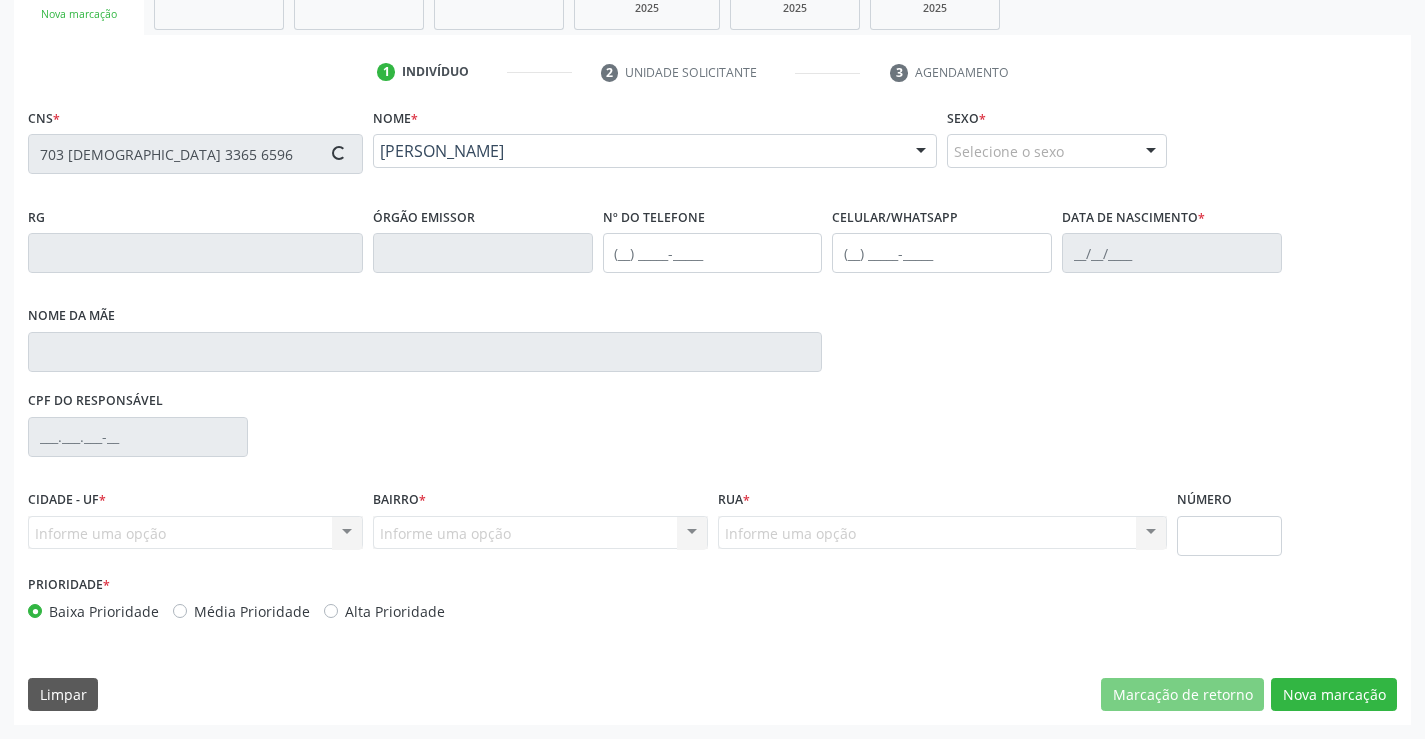 type on "007671098" 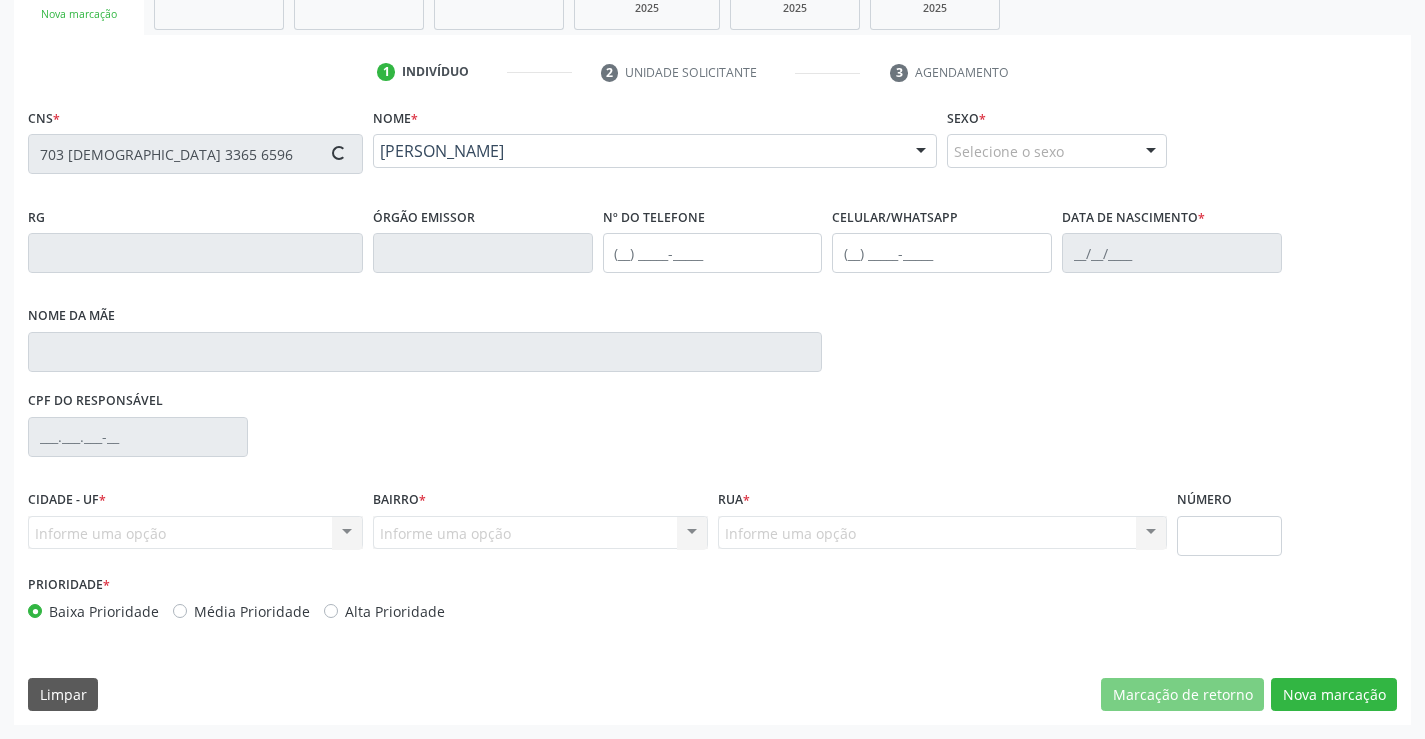 type on "(74) 99151-7767" 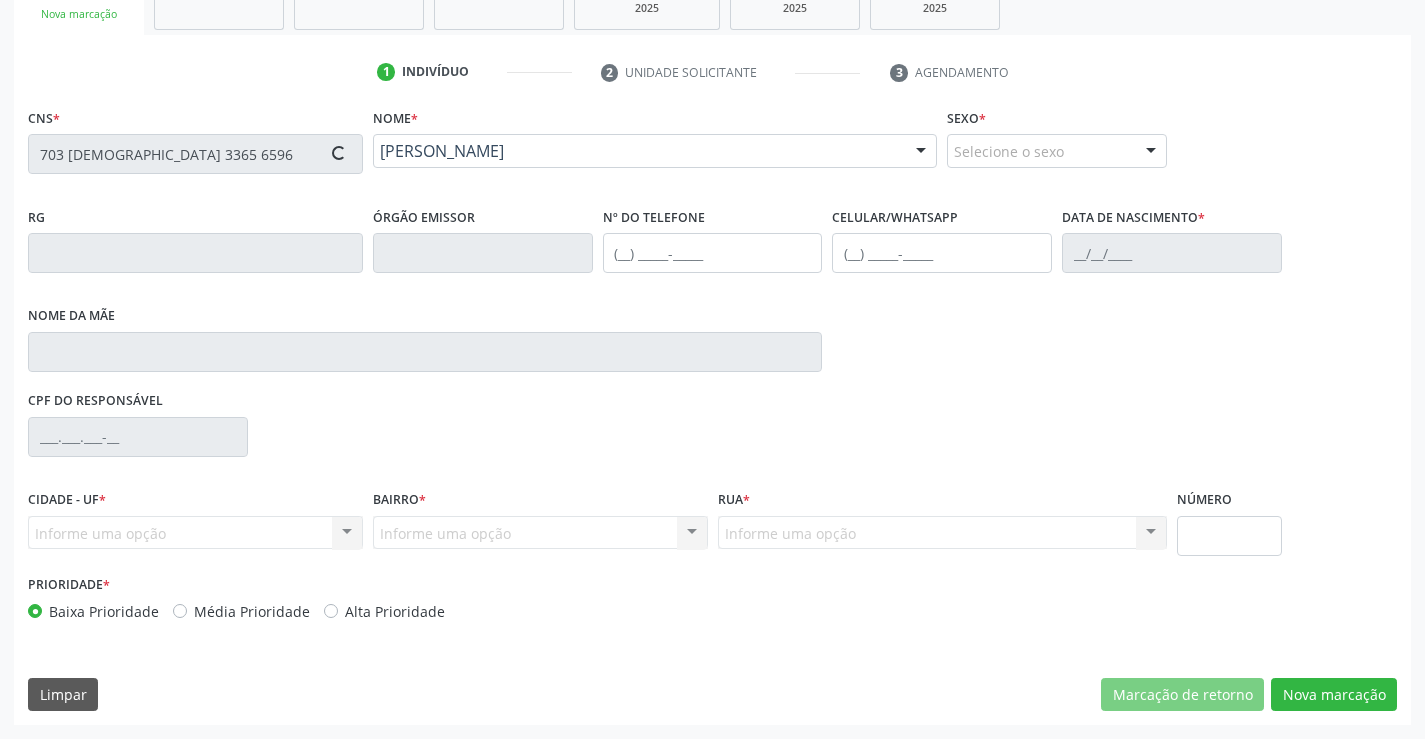 type on "S/N" 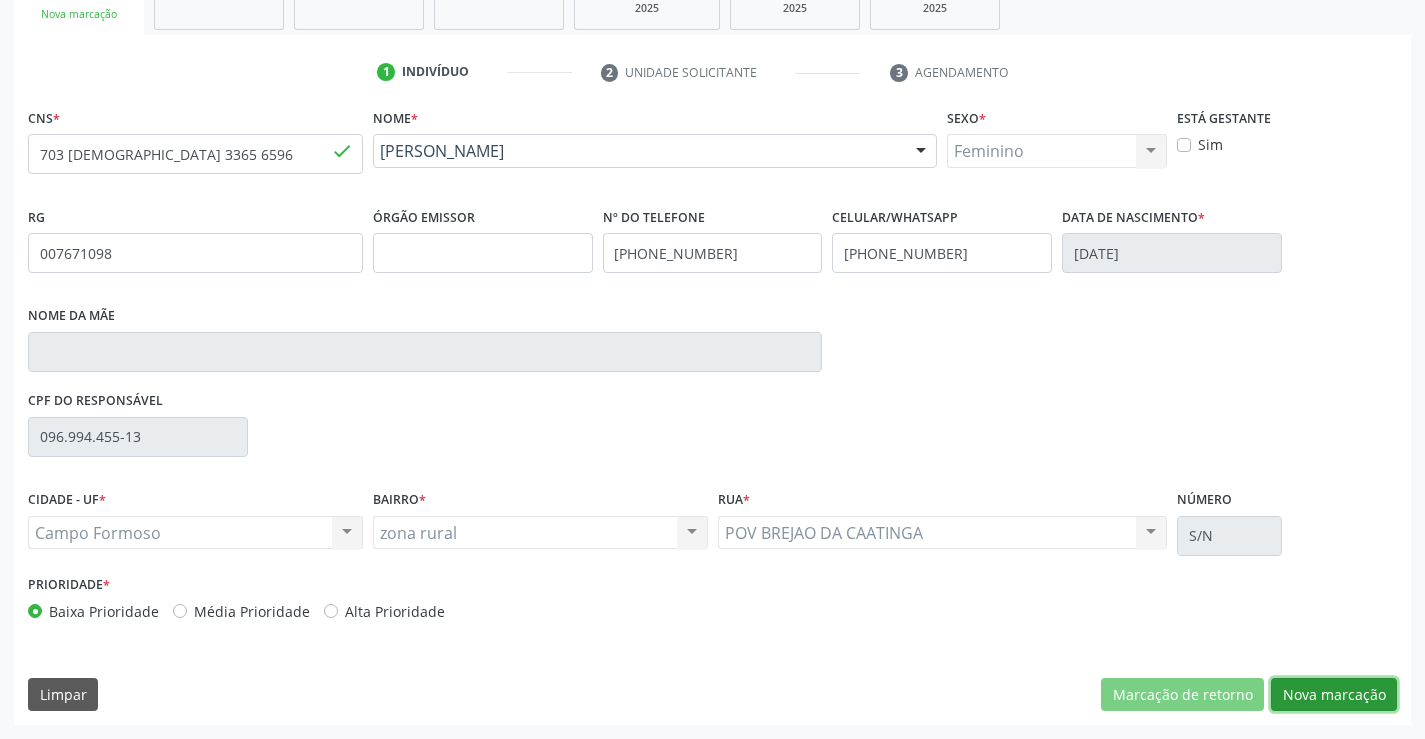 click on "Nova marcação" at bounding box center (1334, 695) 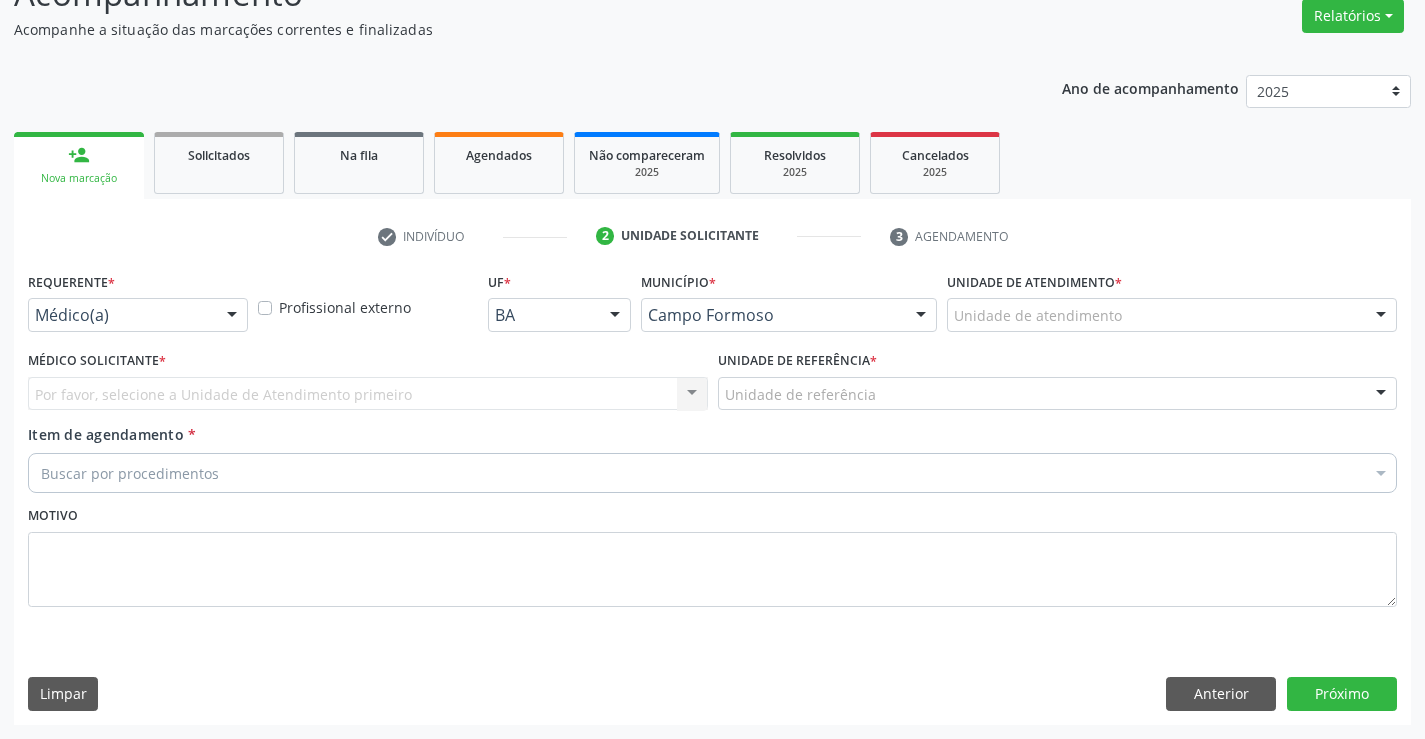 scroll, scrollTop: 167, scrollLeft: 0, axis: vertical 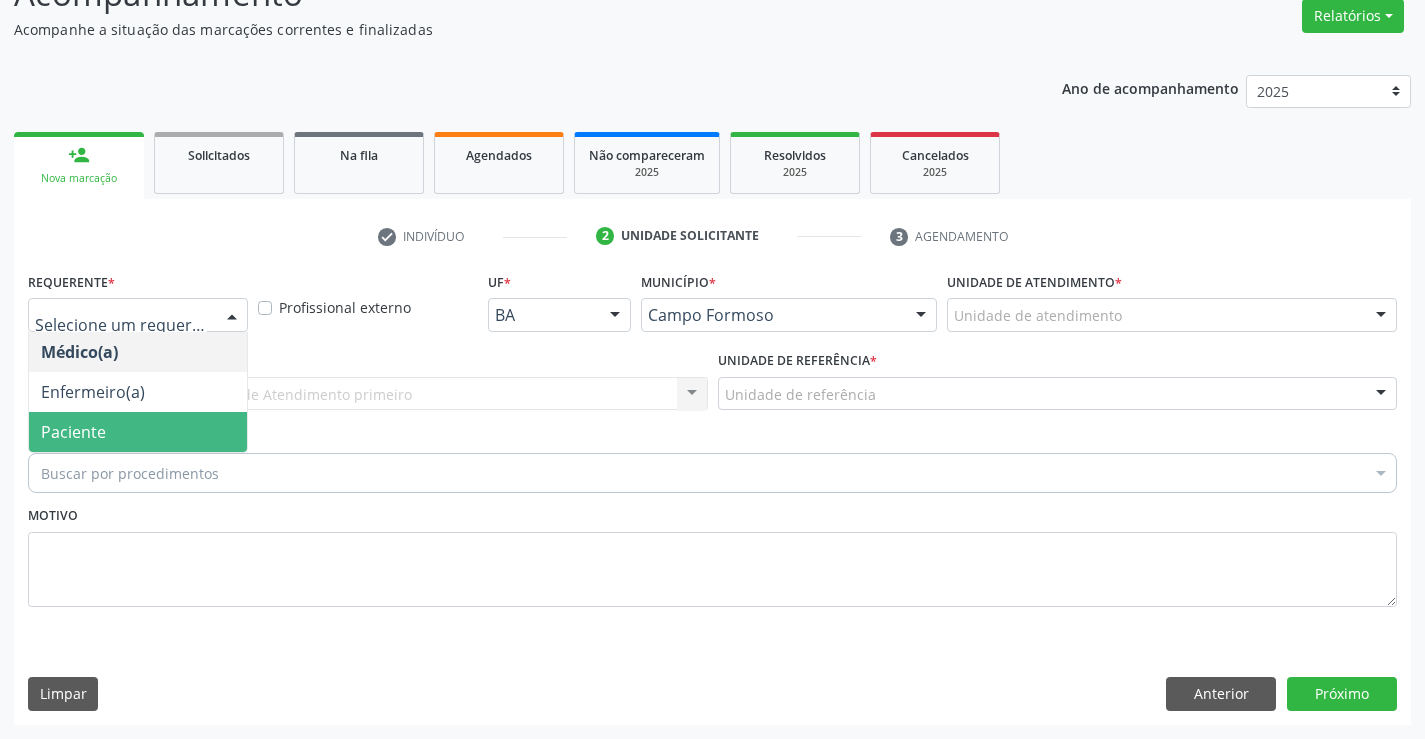 click on "Paciente" at bounding box center [138, 432] 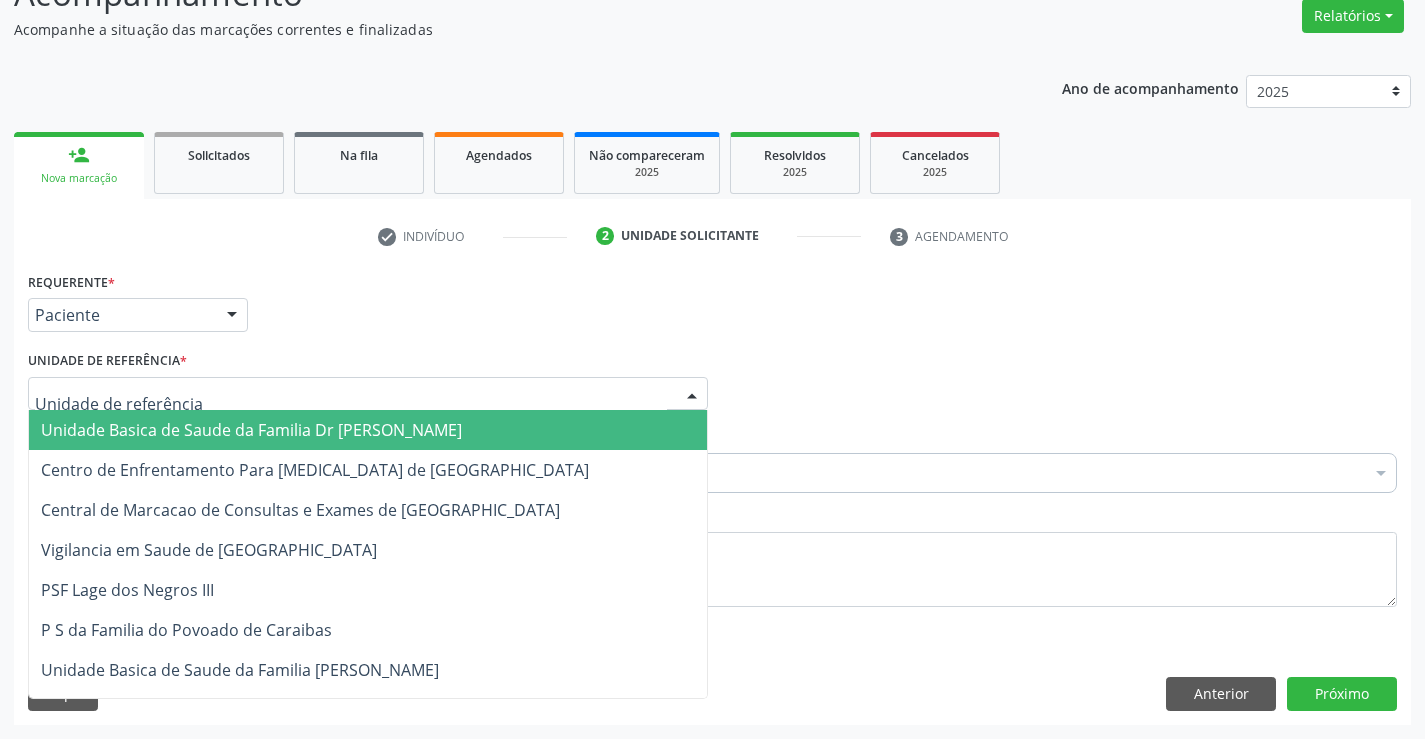 click on "Unidade Basica de Saude da Familia Dr [PERSON_NAME]" at bounding box center [251, 430] 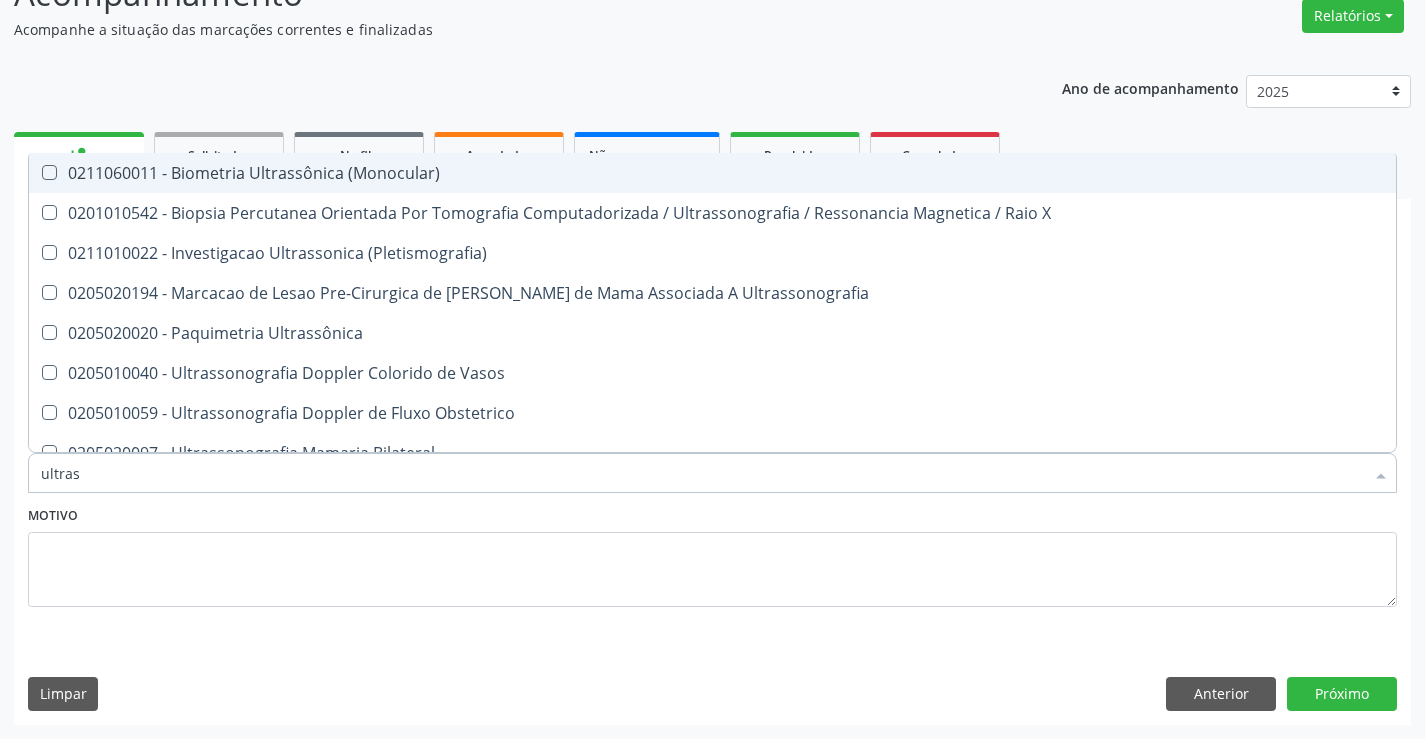 type on "ultrass" 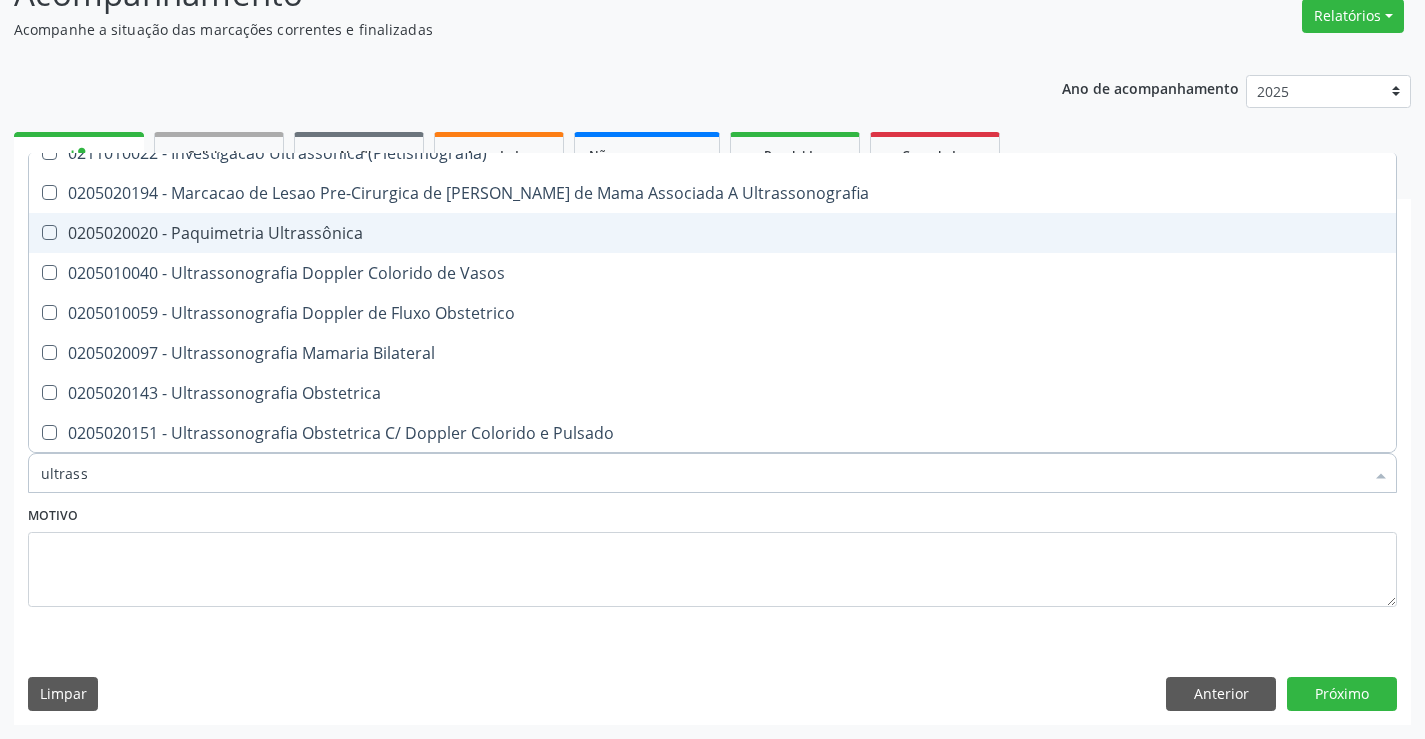 scroll, scrollTop: 200, scrollLeft: 0, axis: vertical 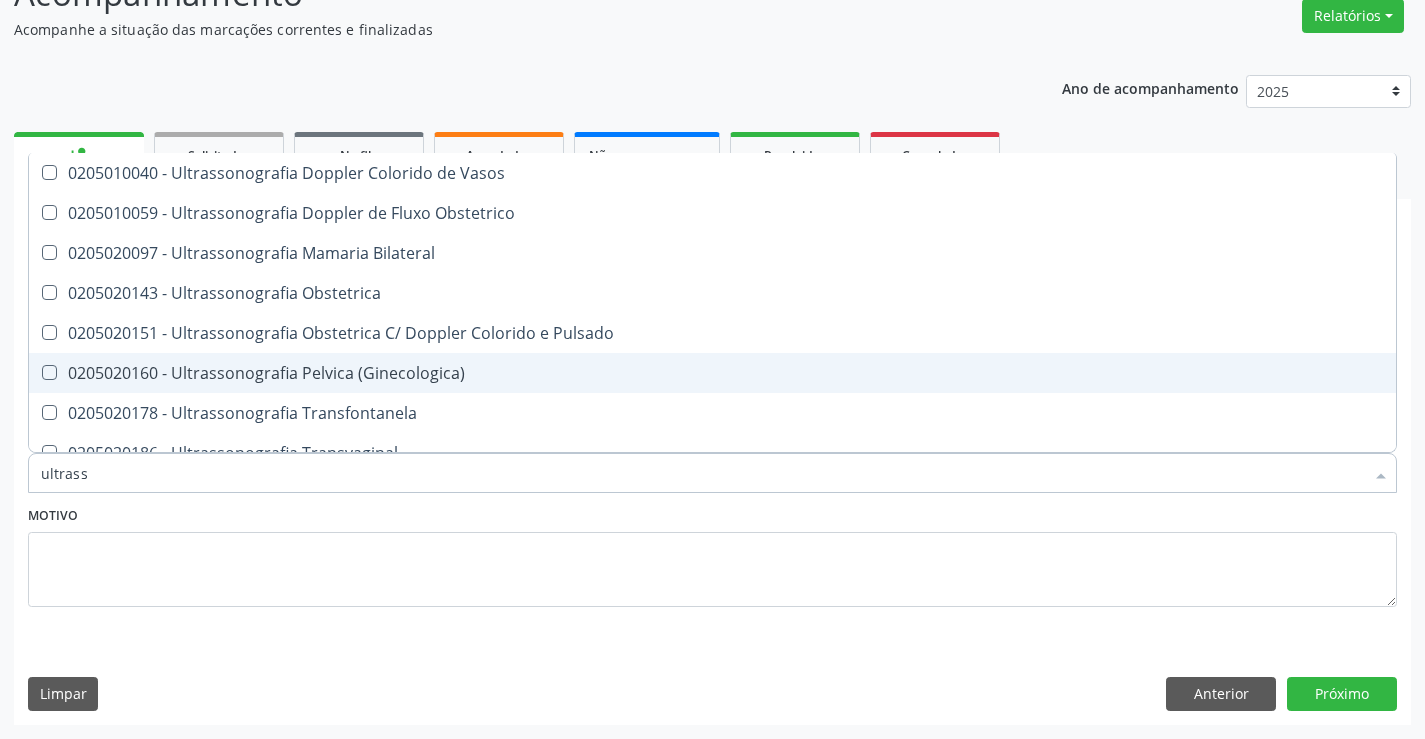 click on "0205020160 - Ultrassonografia Pelvica (Ginecologica)" at bounding box center (712, 373) 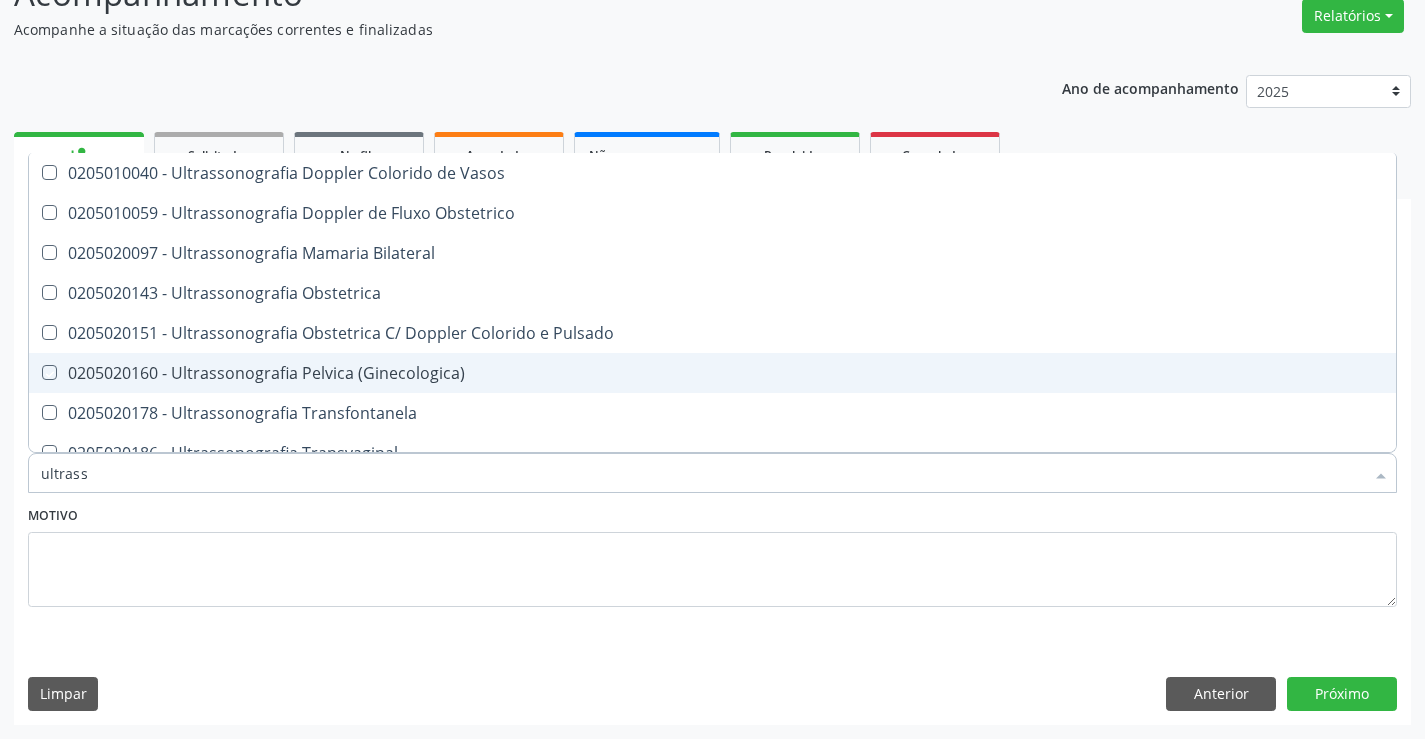 checkbox on "true" 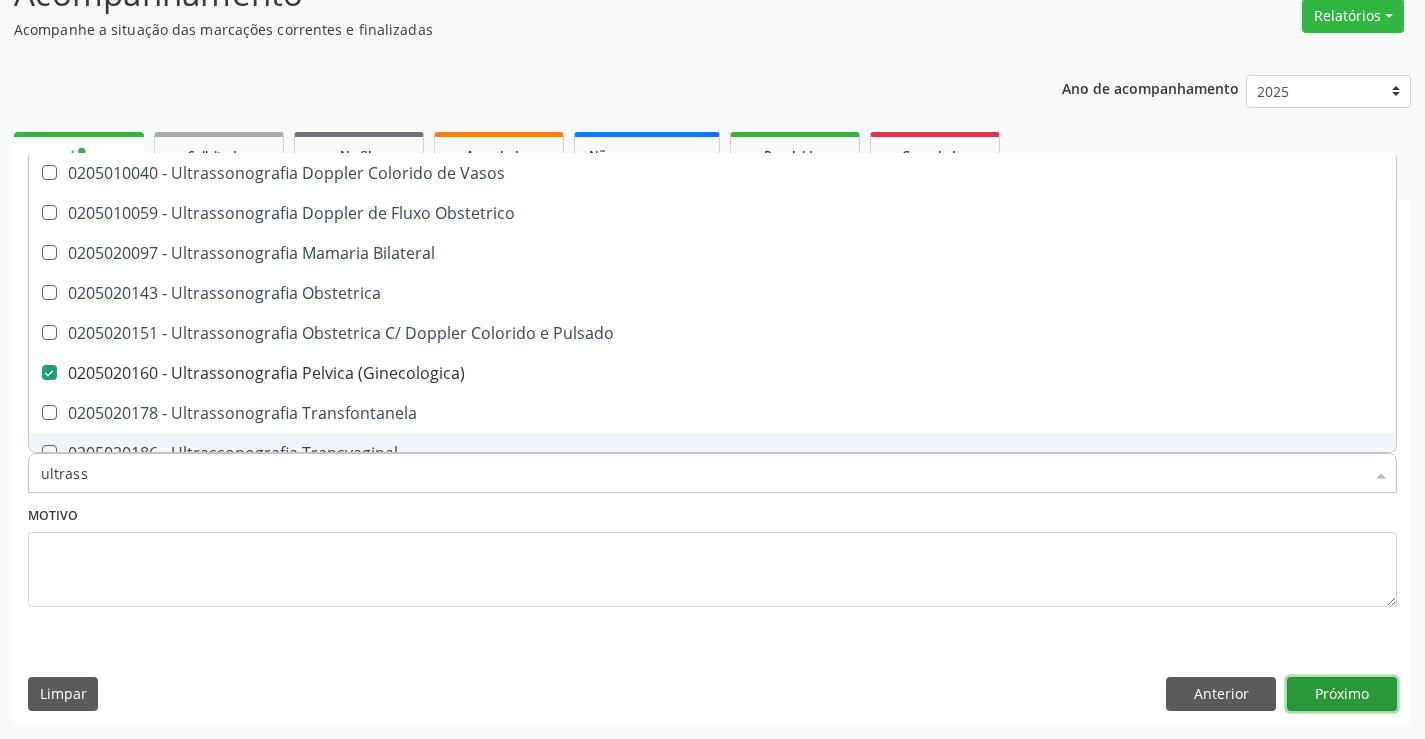 click on "Próximo" at bounding box center (1342, 694) 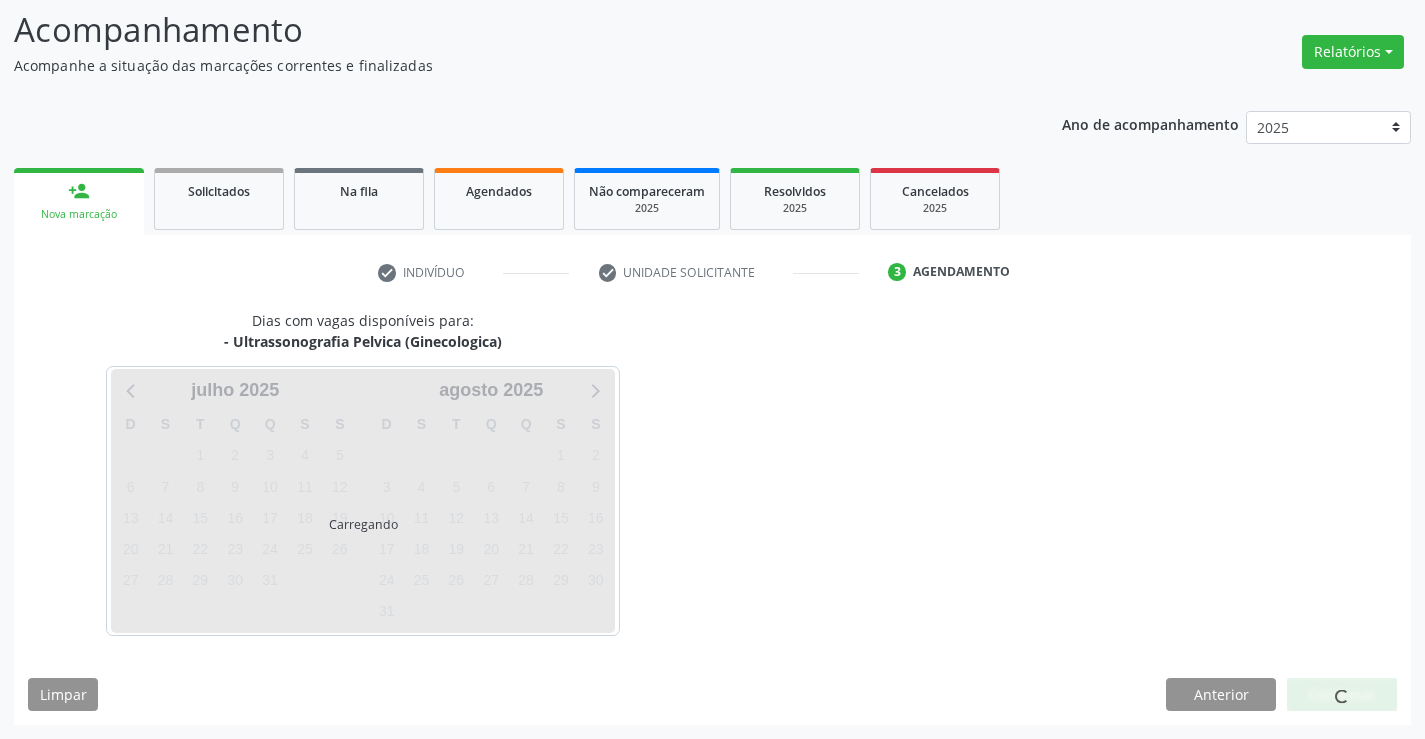scroll, scrollTop: 131, scrollLeft: 0, axis: vertical 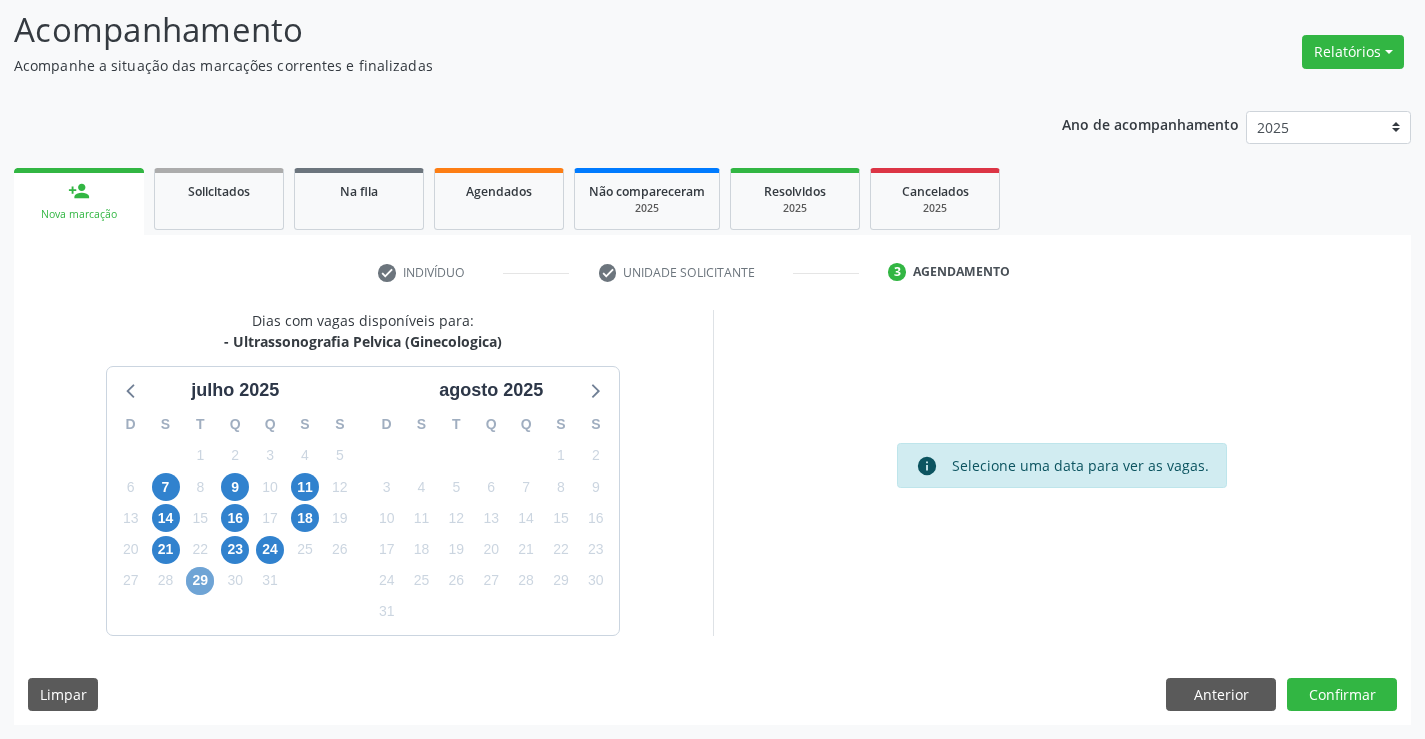 click on "29" at bounding box center [200, 581] 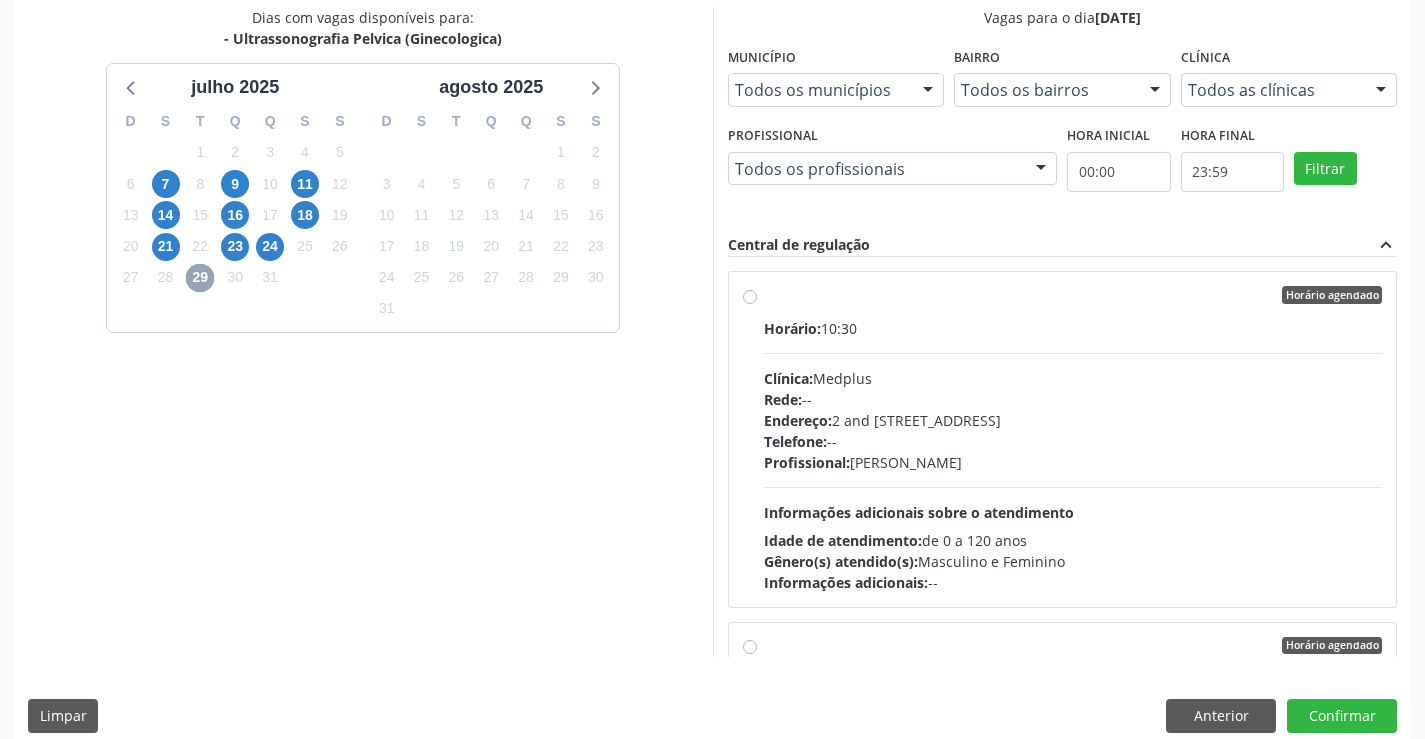 scroll, scrollTop: 456, scrollLeft: 0, axis: vertical 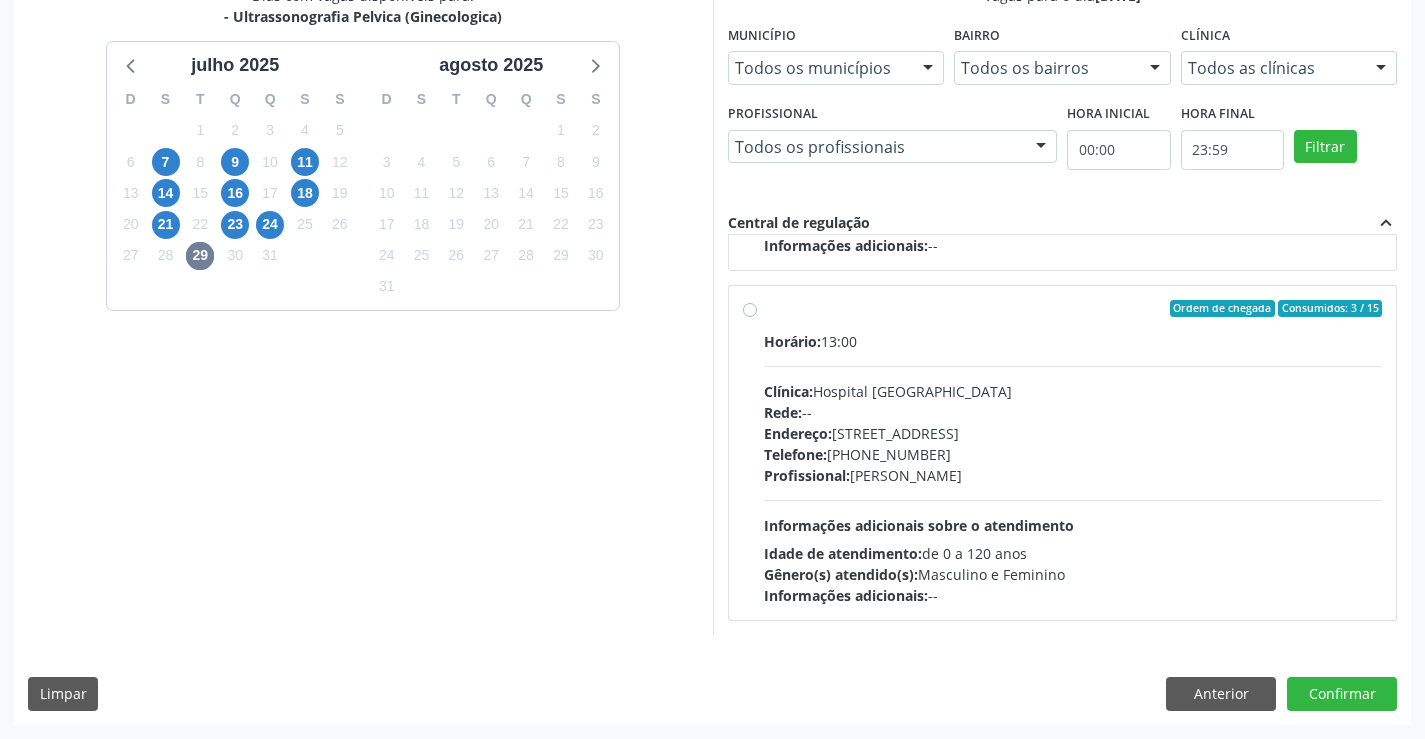 click on "Ordem de chegada
Consumidos: 3 / 15
Horário:   13:00
Clínica:  Hospital Sao Francisco
Rede:
--
Endereço:   Blocos, nº 258, Centro, Campo Formoso - BA
Telefone:   (74) 36451217
Profissional:
Joel da Rocha Almeida
Informações adicionais sobre o atendimento
Idade de atendimento:
de 0 a 120 anos
Gênero(s) atendido(s):
Masculino e Feminino
Informações adicionais:
--" at bounding box center (1073, 453) 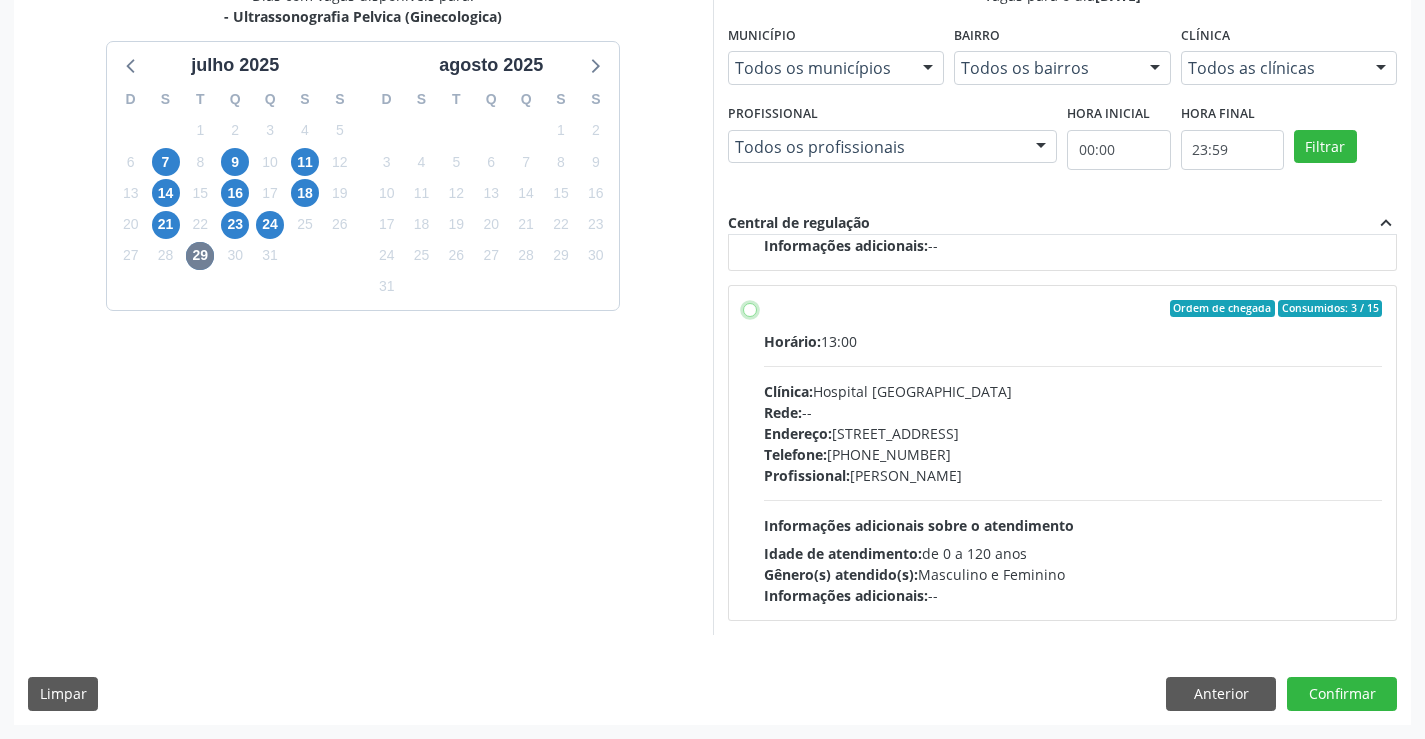 click on "Ordem de chegada
Consumidos: 3 / 15
Horário:   13:00
Clínica:  Hospital Sao Francisco
Rede:
--
Endereço:   Blocos, nº 258, Centro, Campo Formoso - BA
Telefone:   (74) 36451217
Profissional:
Joel da Rocha Almeida
Informações adicionais sobre o atendimento
Idade de atendimento:
de 0 a 120 anos
Gênero(s) atendido(s):
Masculino e Feminino
Informações adicionais:
--" at bounding box center (750, 309) 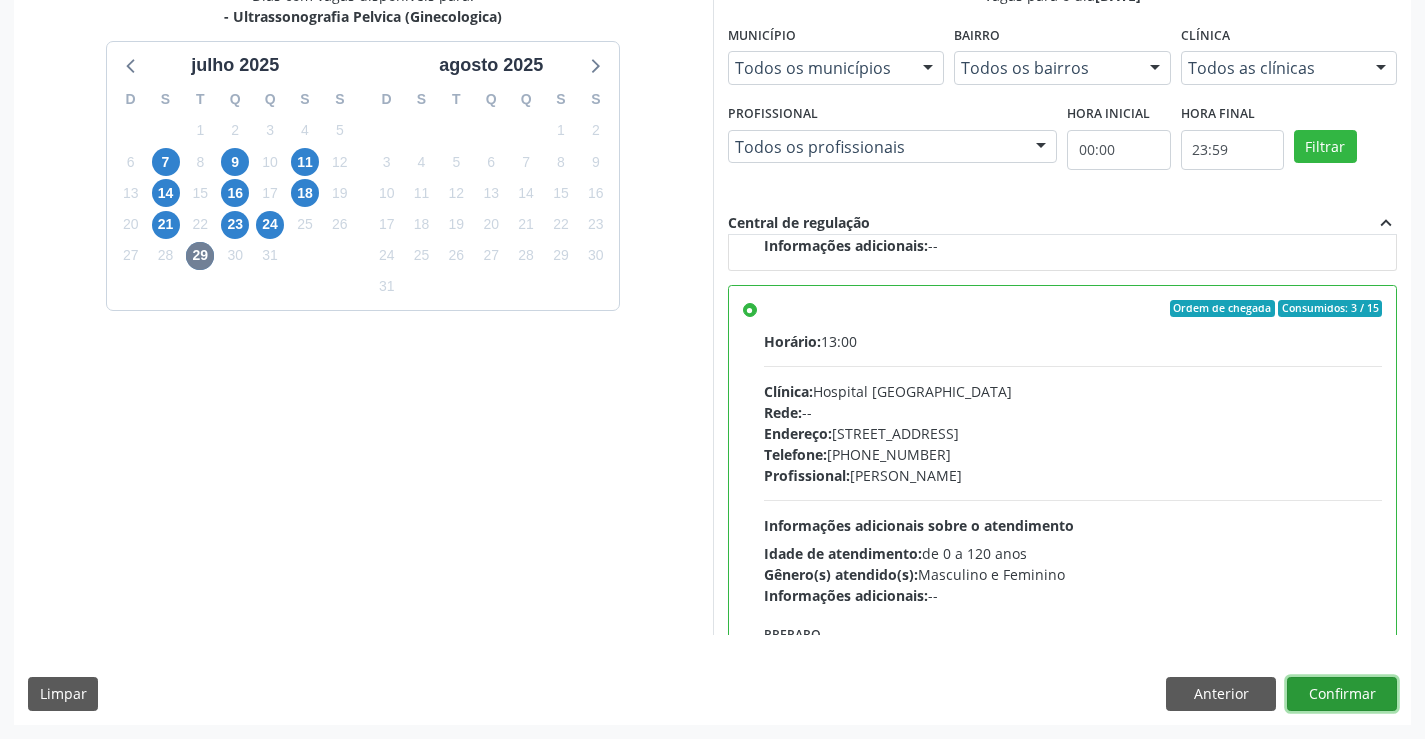 click on "Confirmar" at bounding box center (1342, 694) 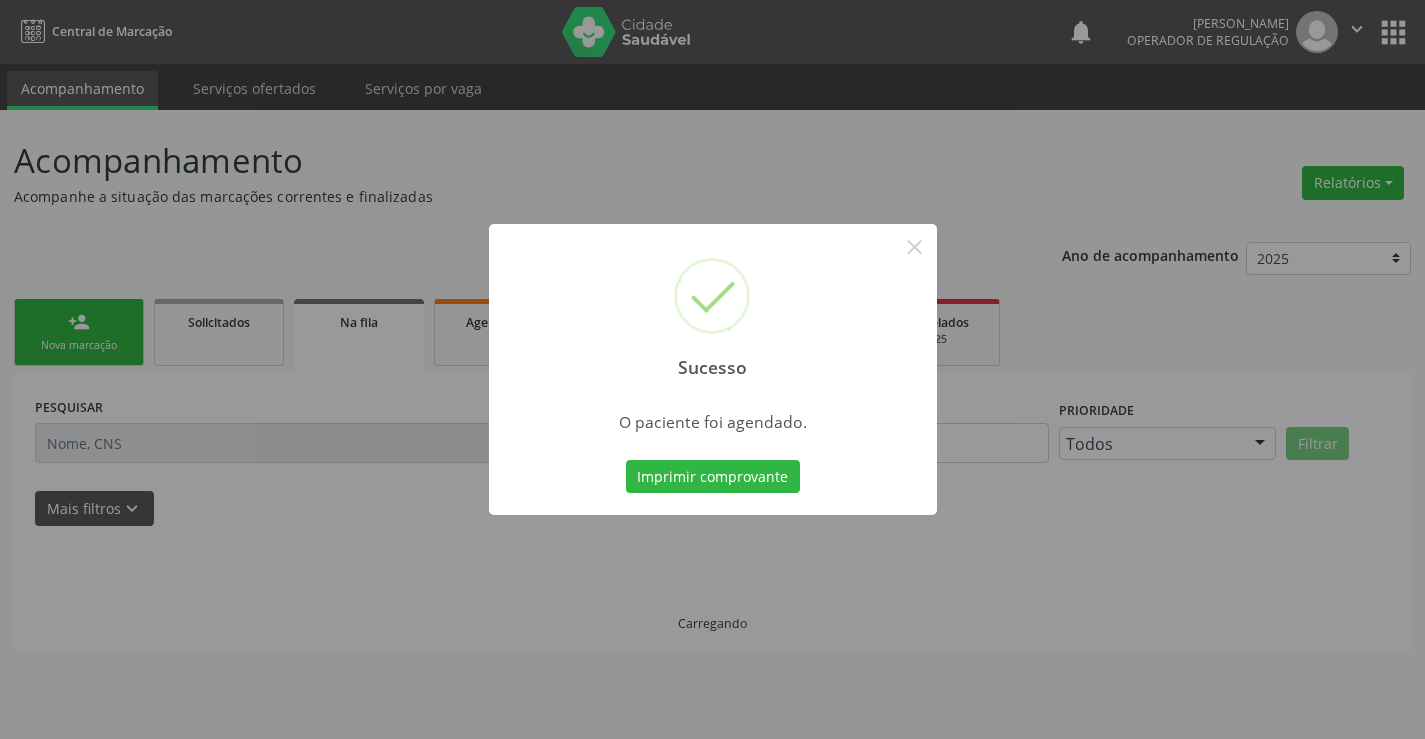 scroll, scrollTop: 0, scrollLeft: 0, axis: both 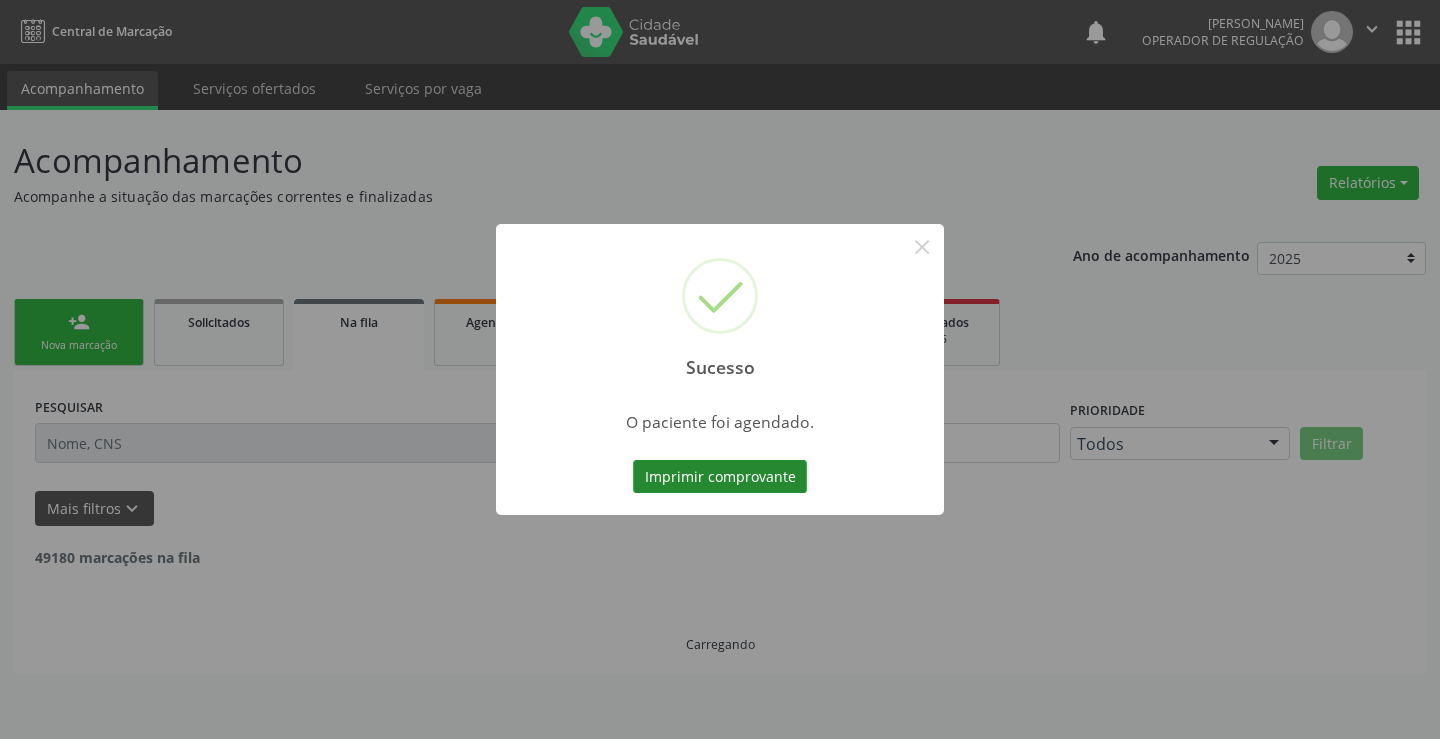 click on "Imprimir comprovante" at bounding box center (720, 477) 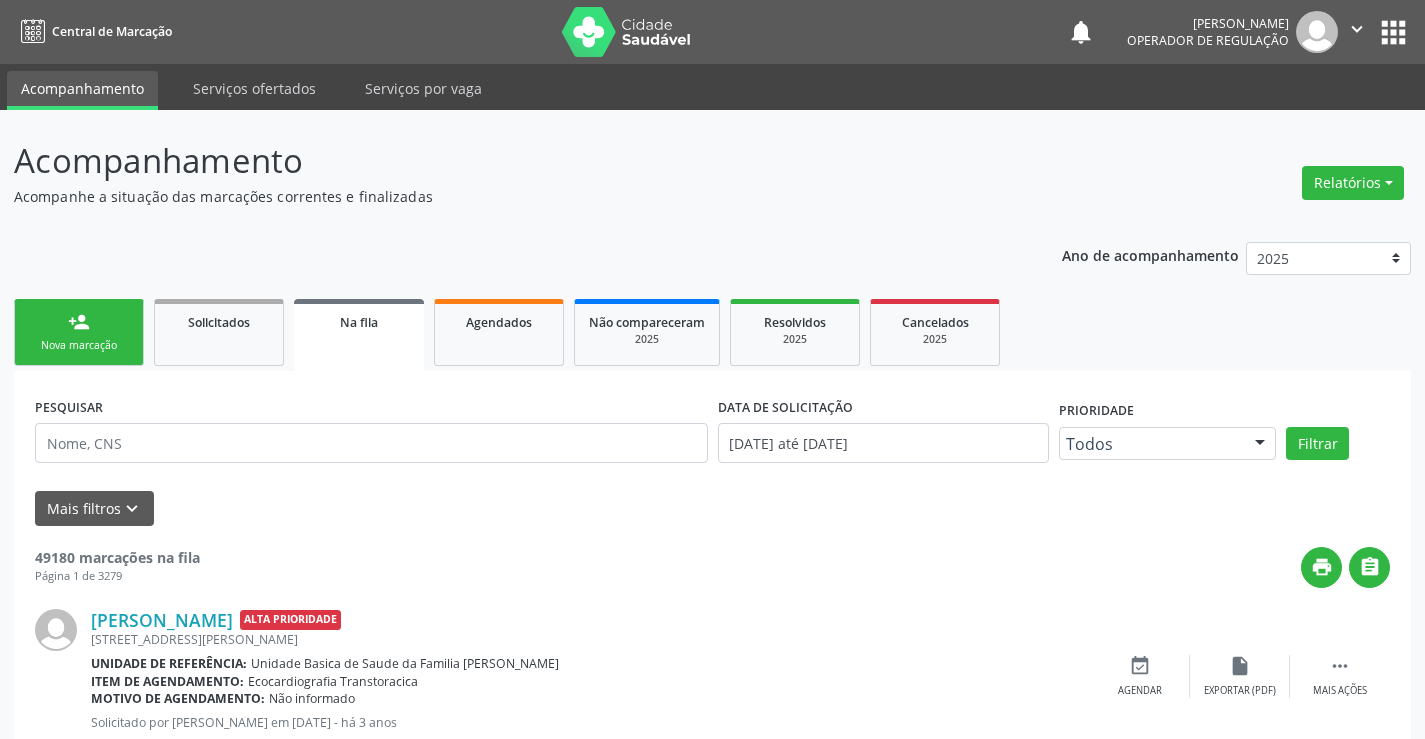click on "person_add" at bounding box center (79, 322) 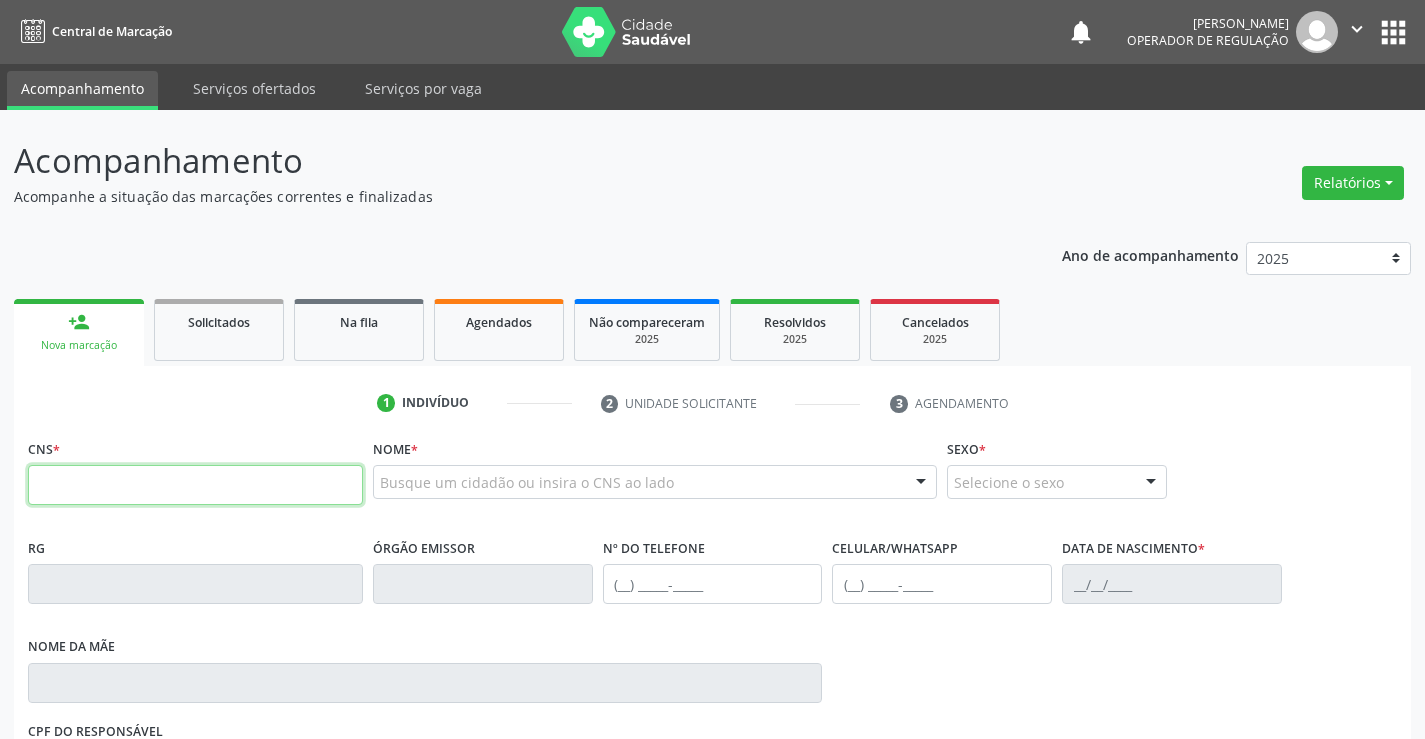 click at bounding box center [195, 485] 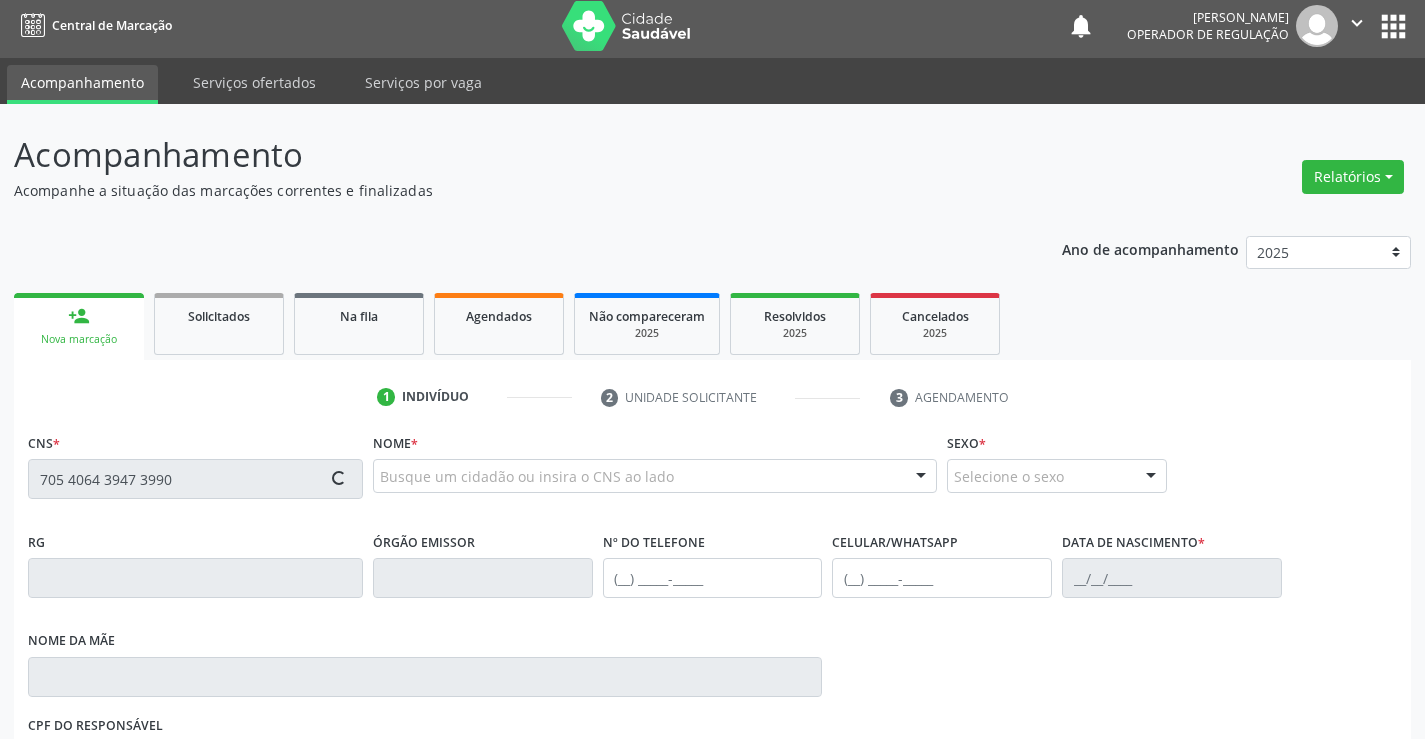 type on "705 4064 3947 3990" 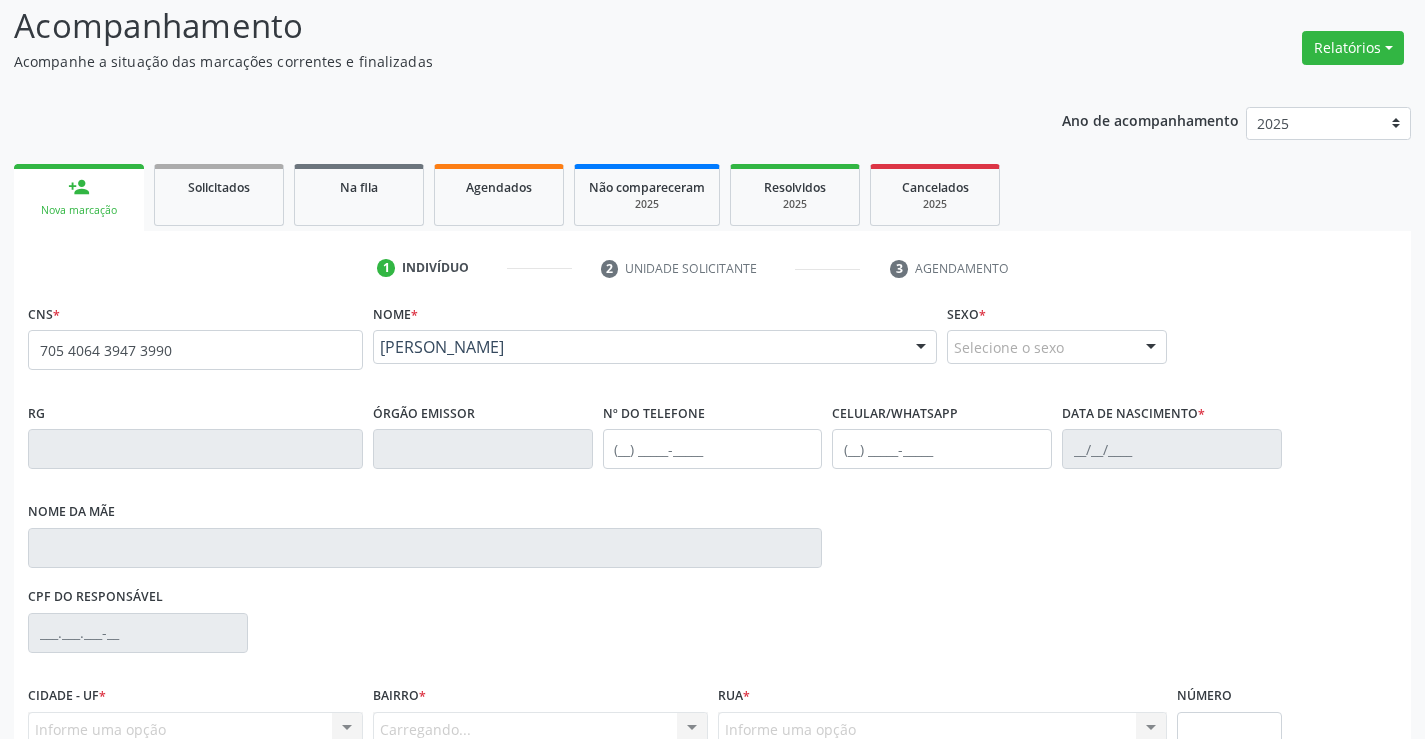 scroll, scrollTop: 300, scrollLeft: 0, axis: vertical 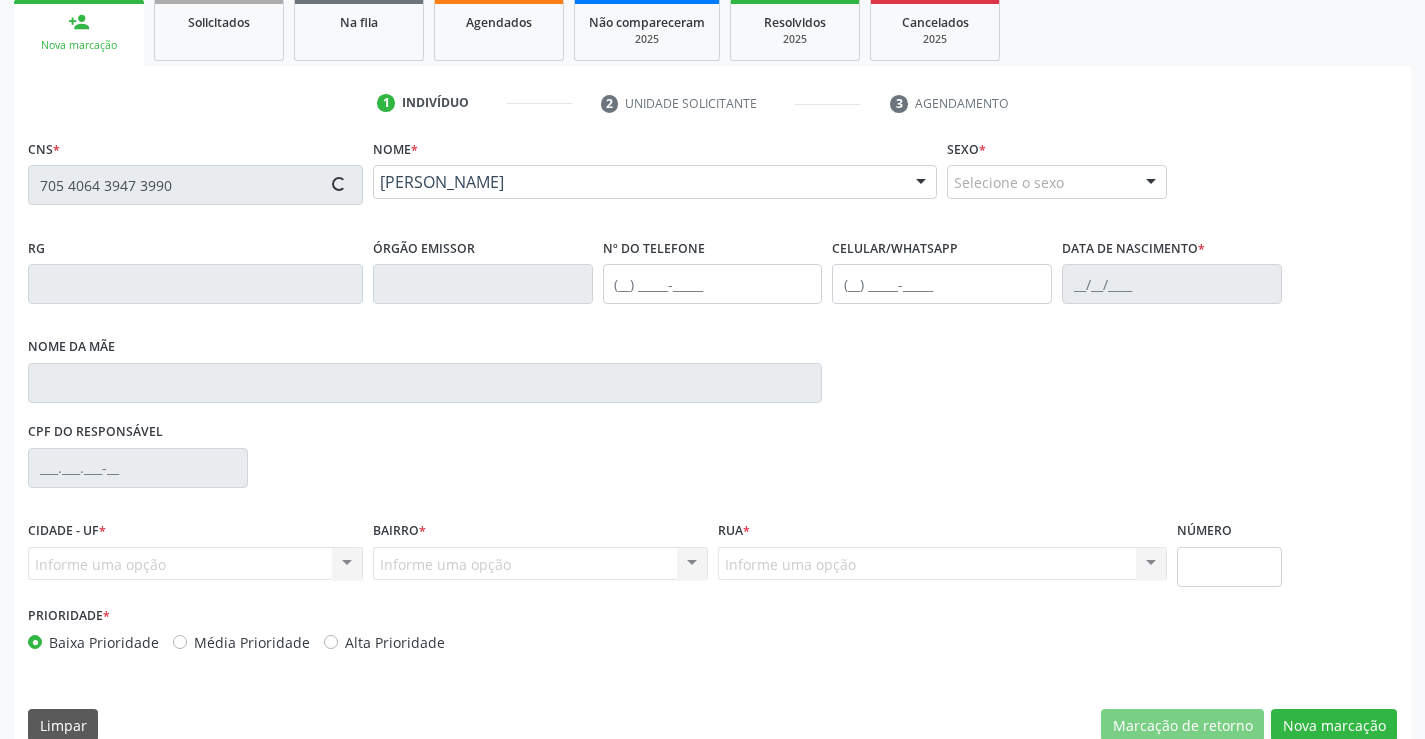 type on "(74) 9949-6237" 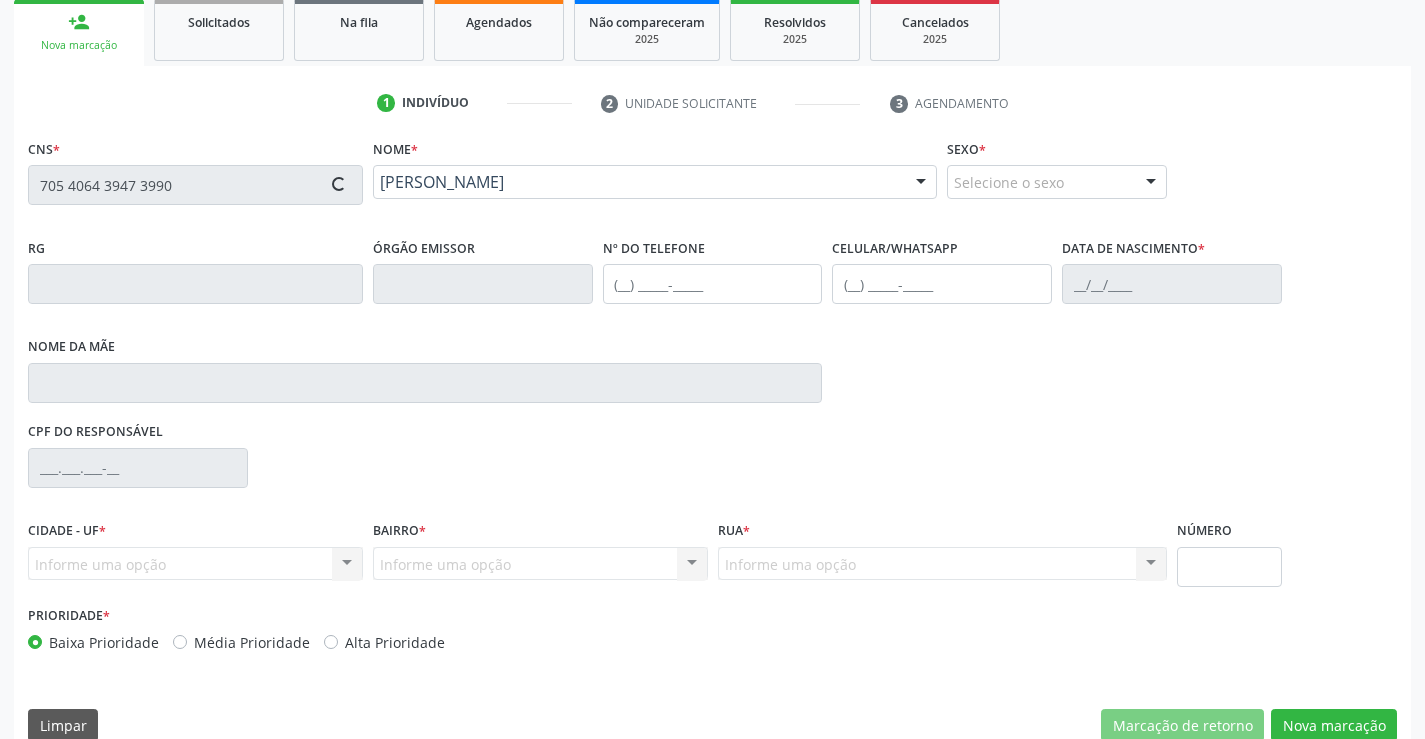 type on "(74) 9195-9276" 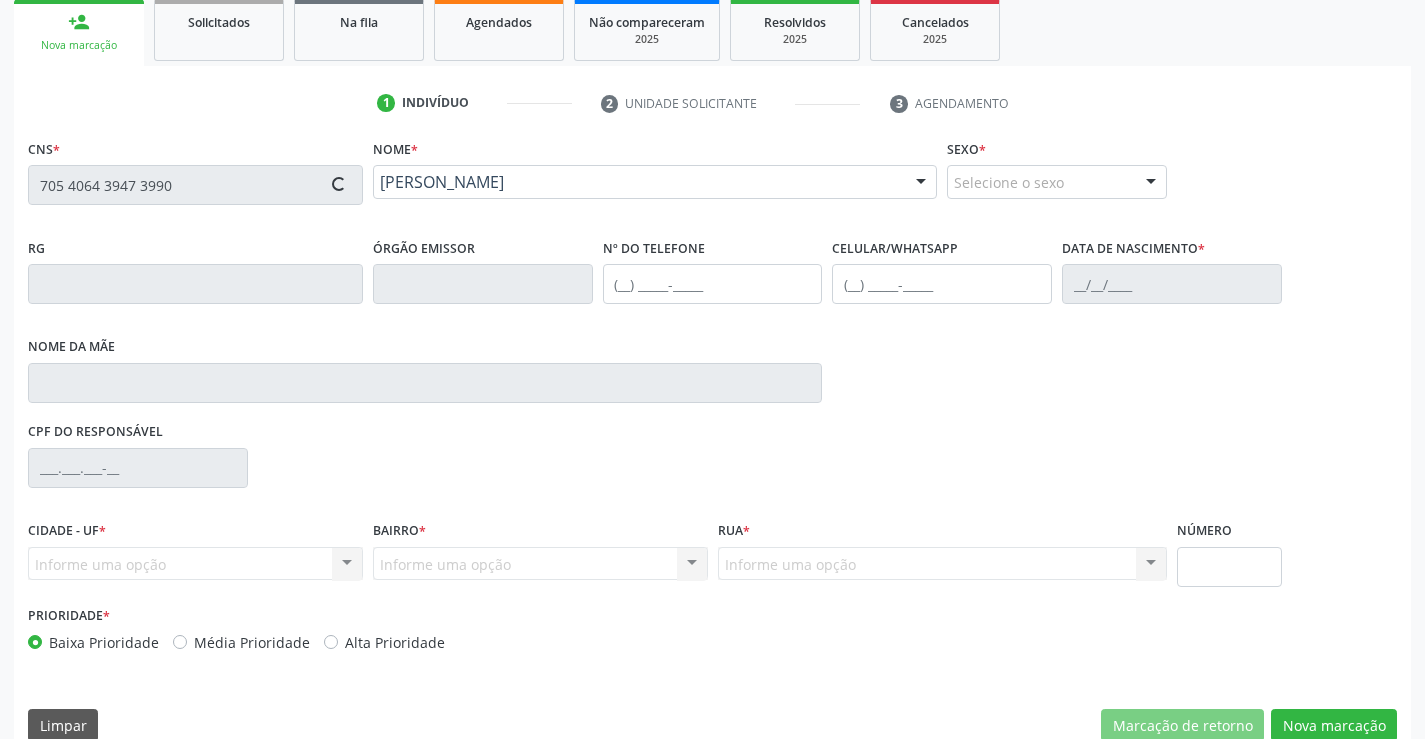 type on "14/08/1984" 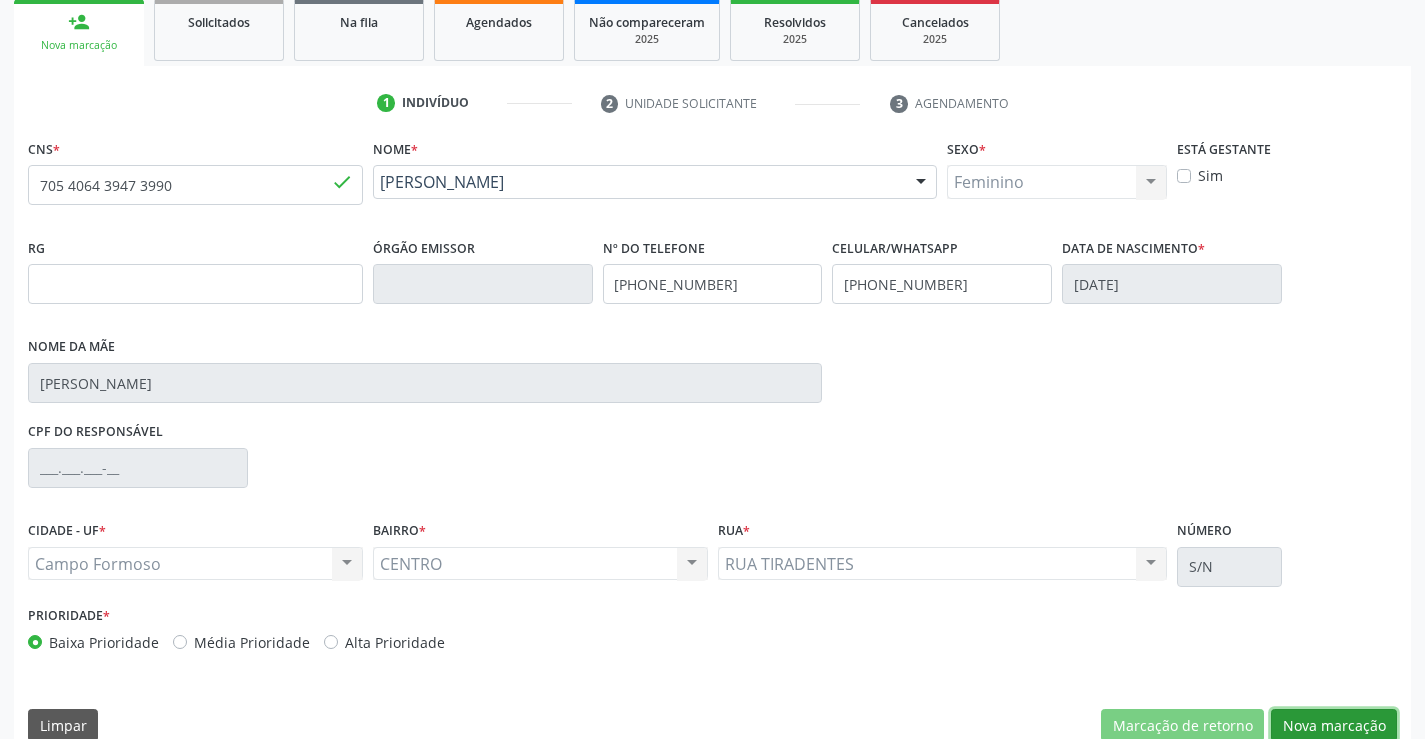 click on "Nova marcação" at bounding box center (1334, 726) 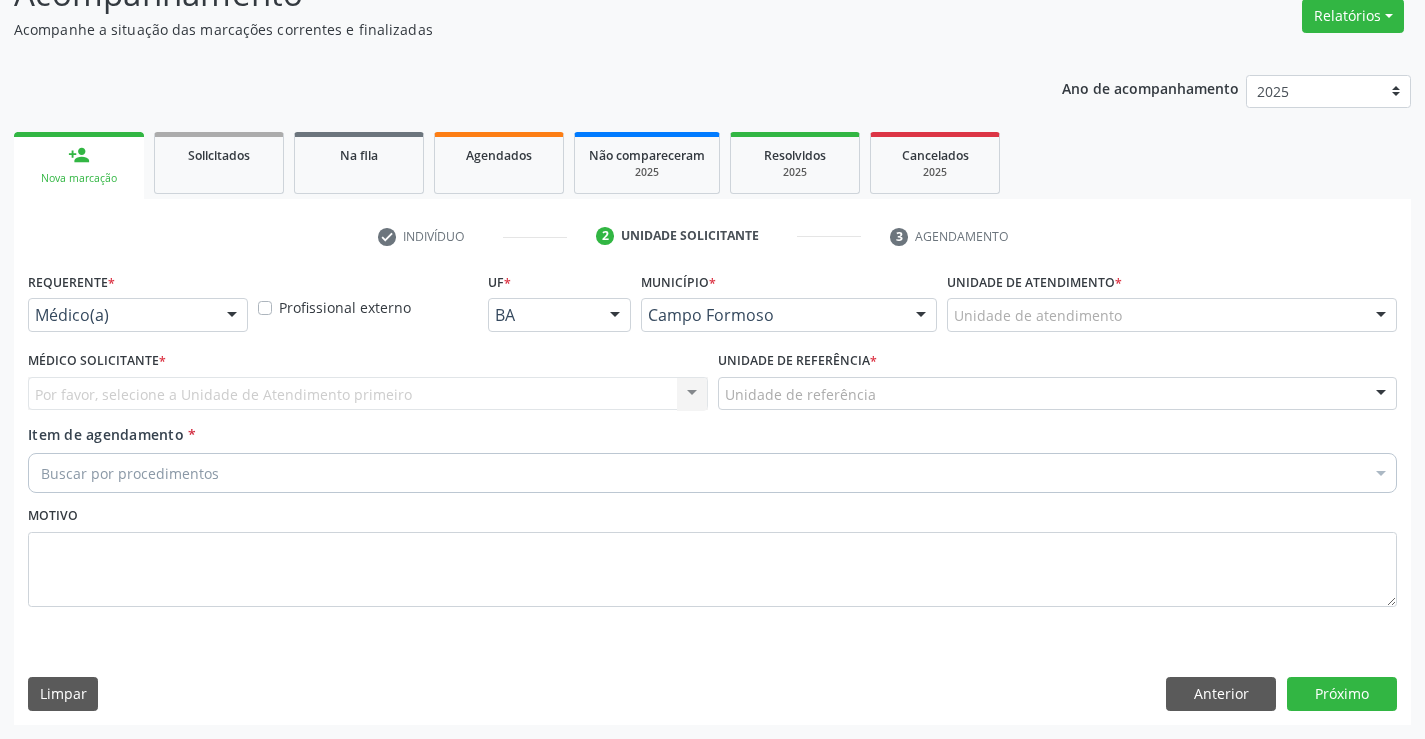 scroll, scrollTop: 167, scrollLeft: 0, axis: vertical 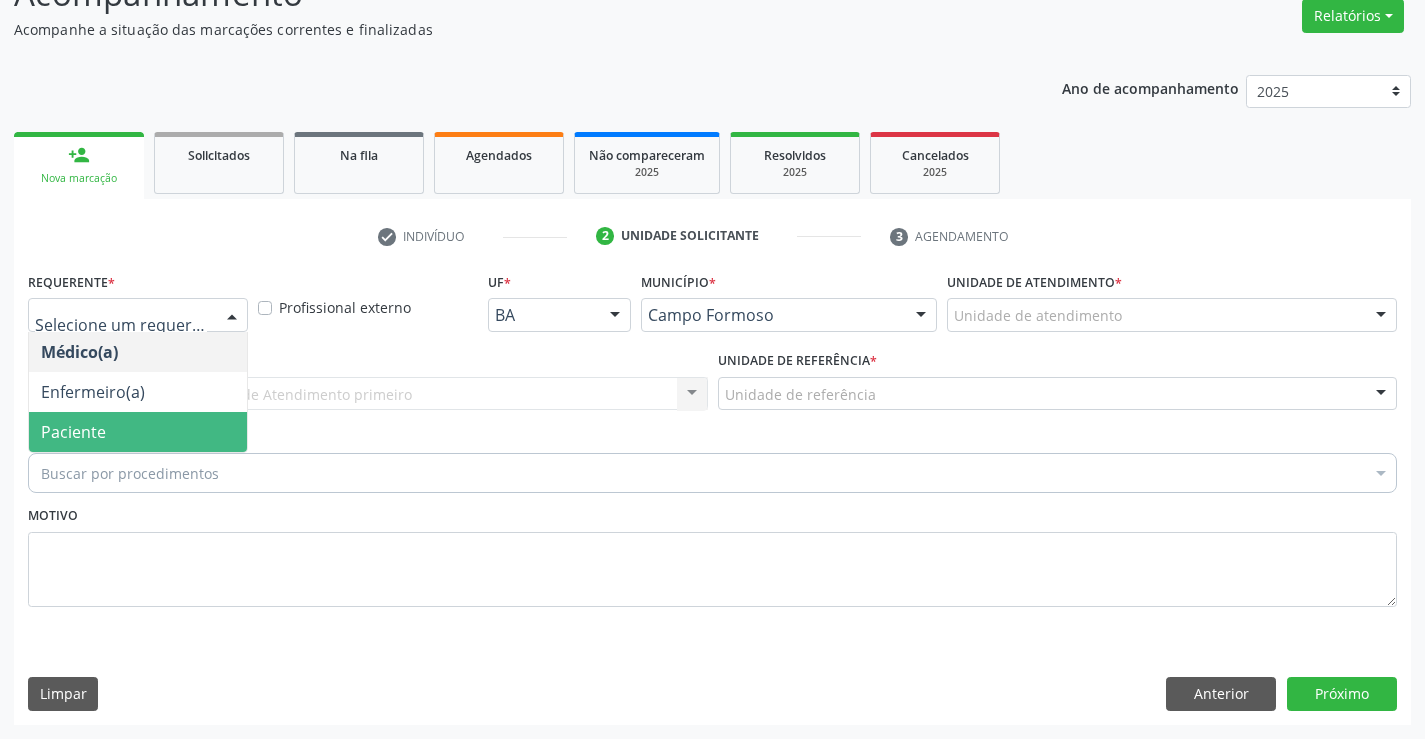 click on "Paciente" at bounding box center (138, 432) 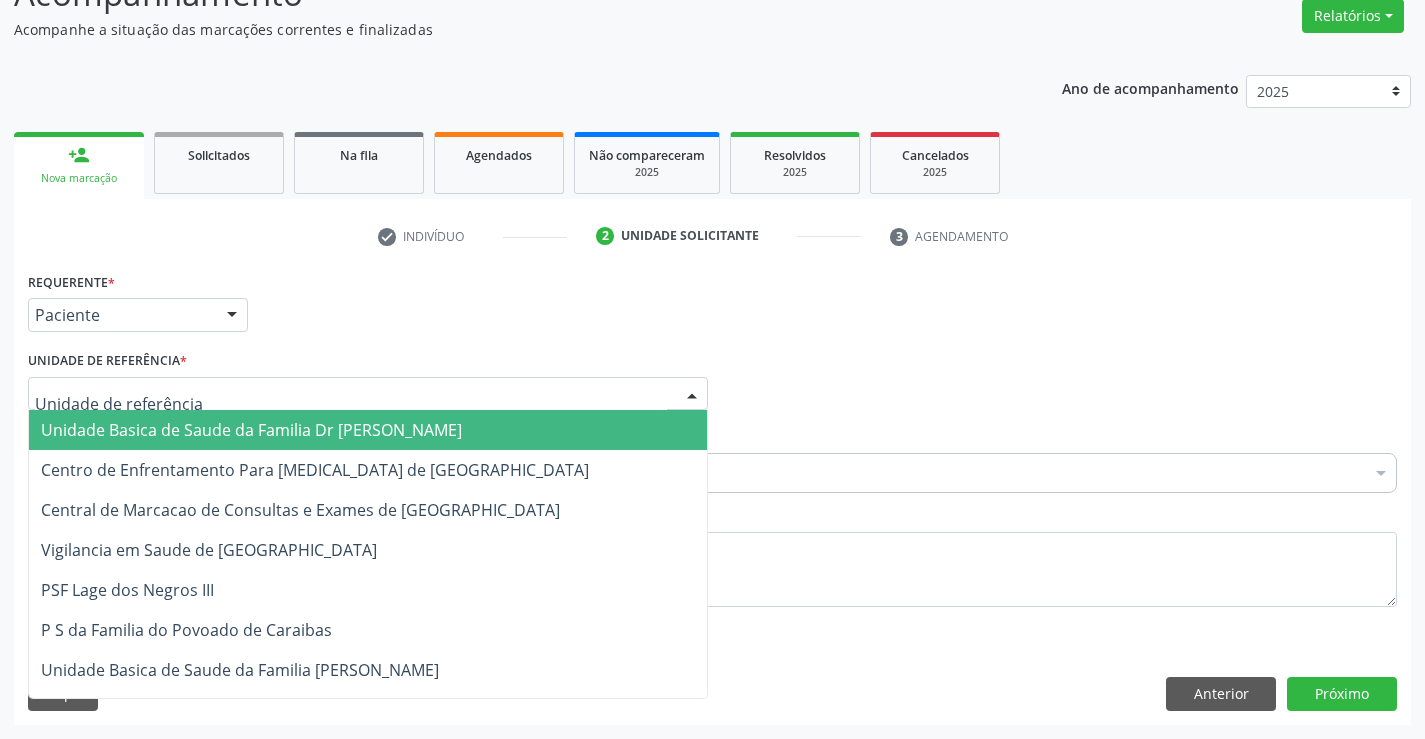 click on "Unidade Basica de Saude da Familia Dr [PERSON_NAME]" at bounding box center [251, 430] 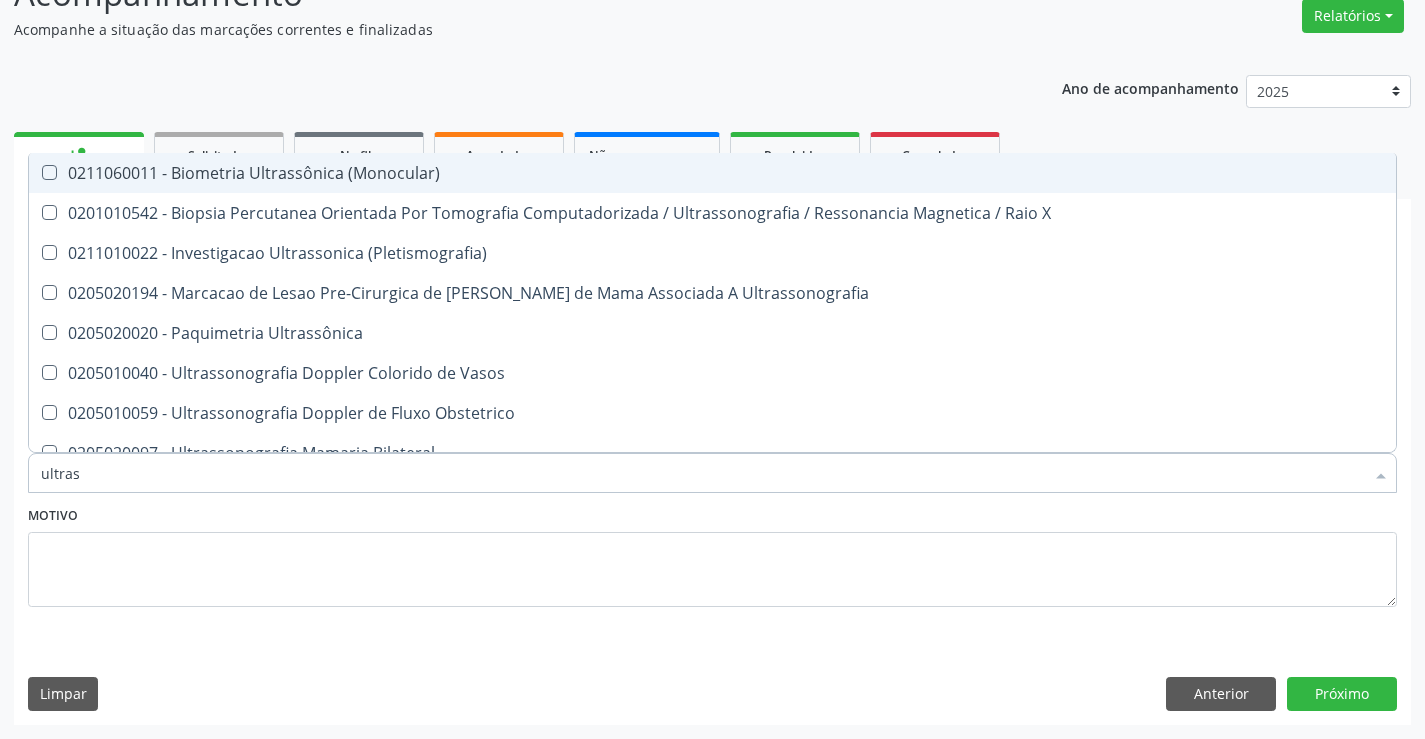 type on "ultrass" 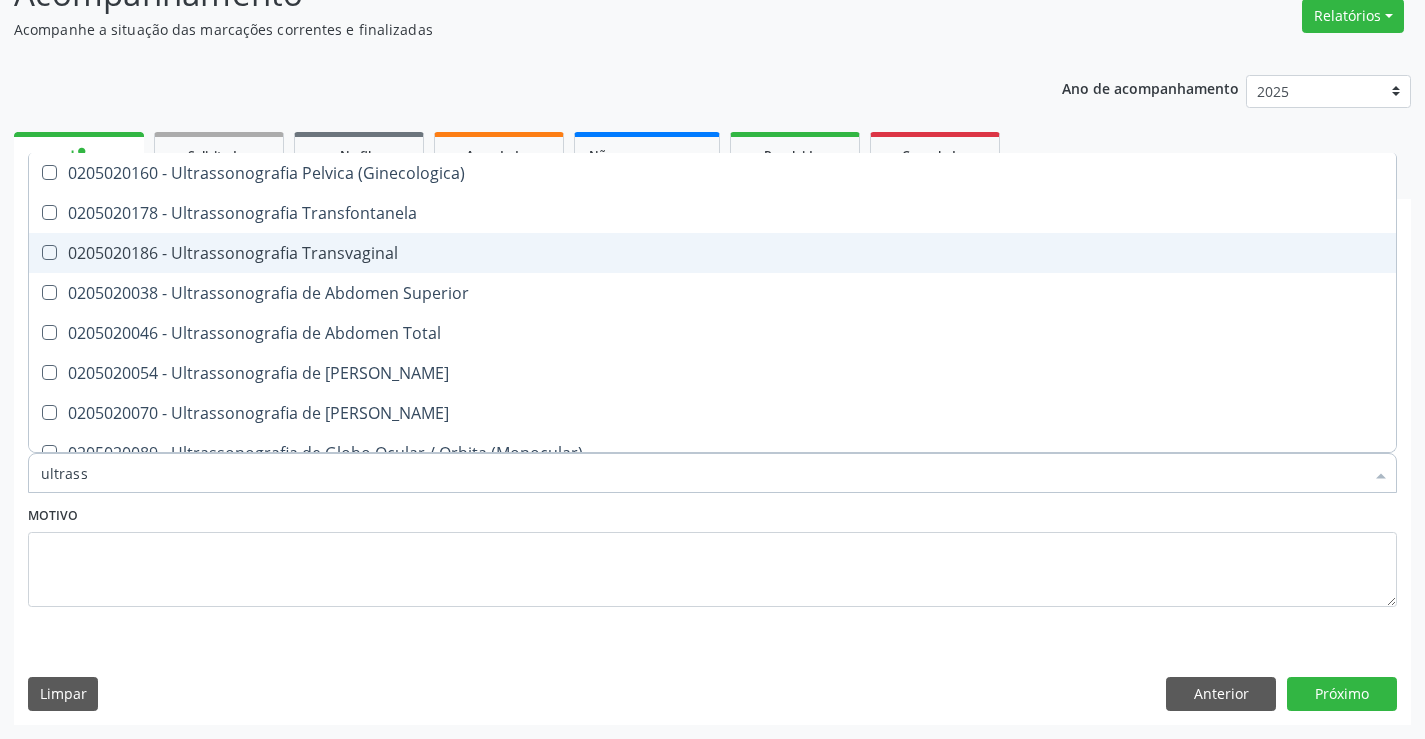 scroll, scrollTop: 500, scrollLeft: 0, axis: vertical 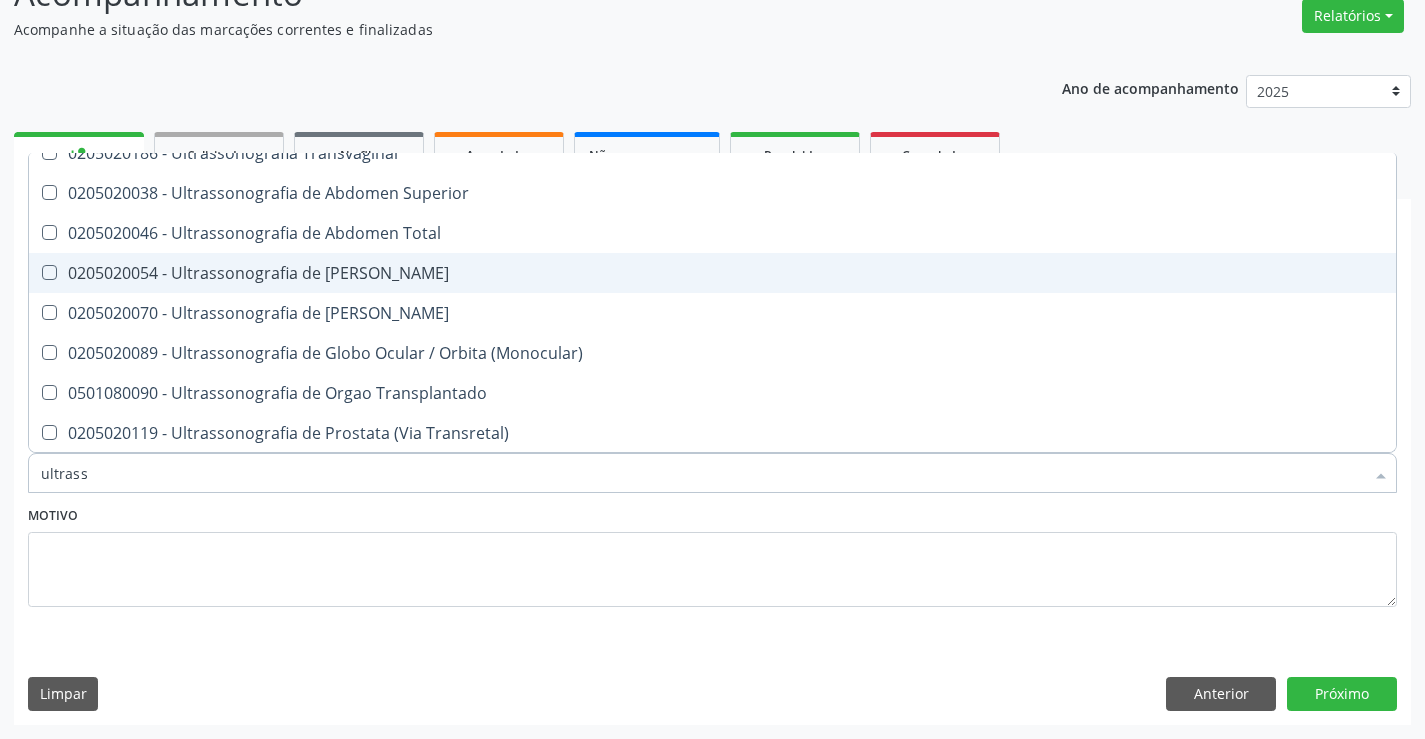 click on "0205020054 - Ultrassonografia de [PERSON_NAME]" at bounding box center [712, 273] 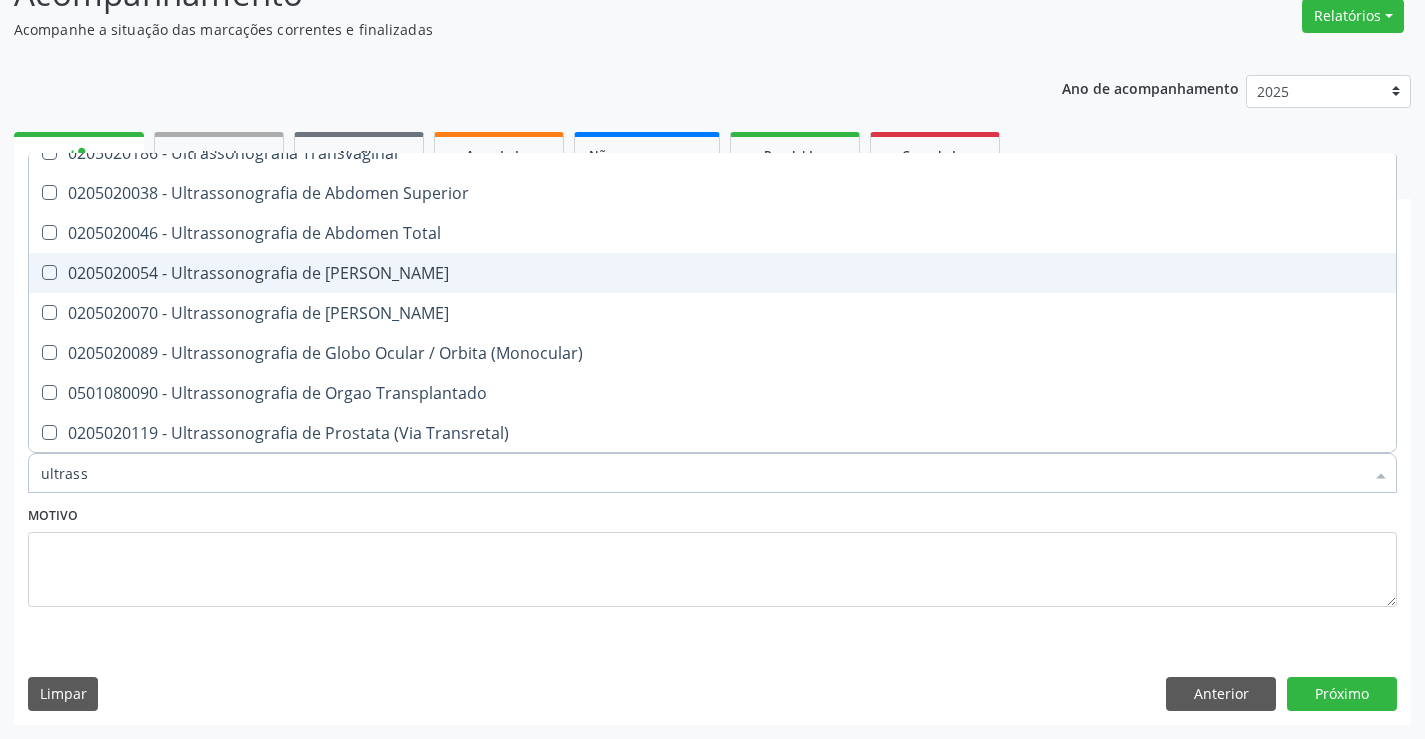 checkbox on "true" 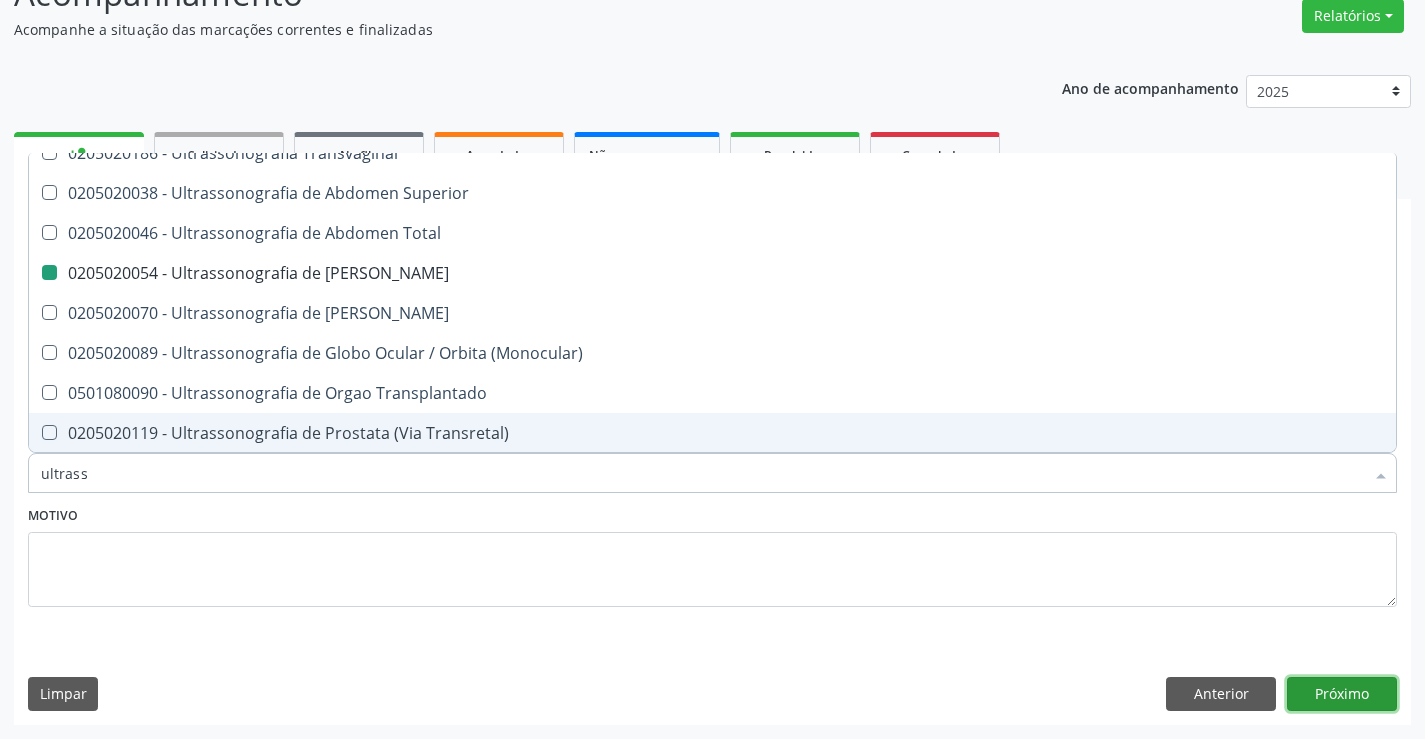 click on "Próximo" at bounding box center (1342, 694) 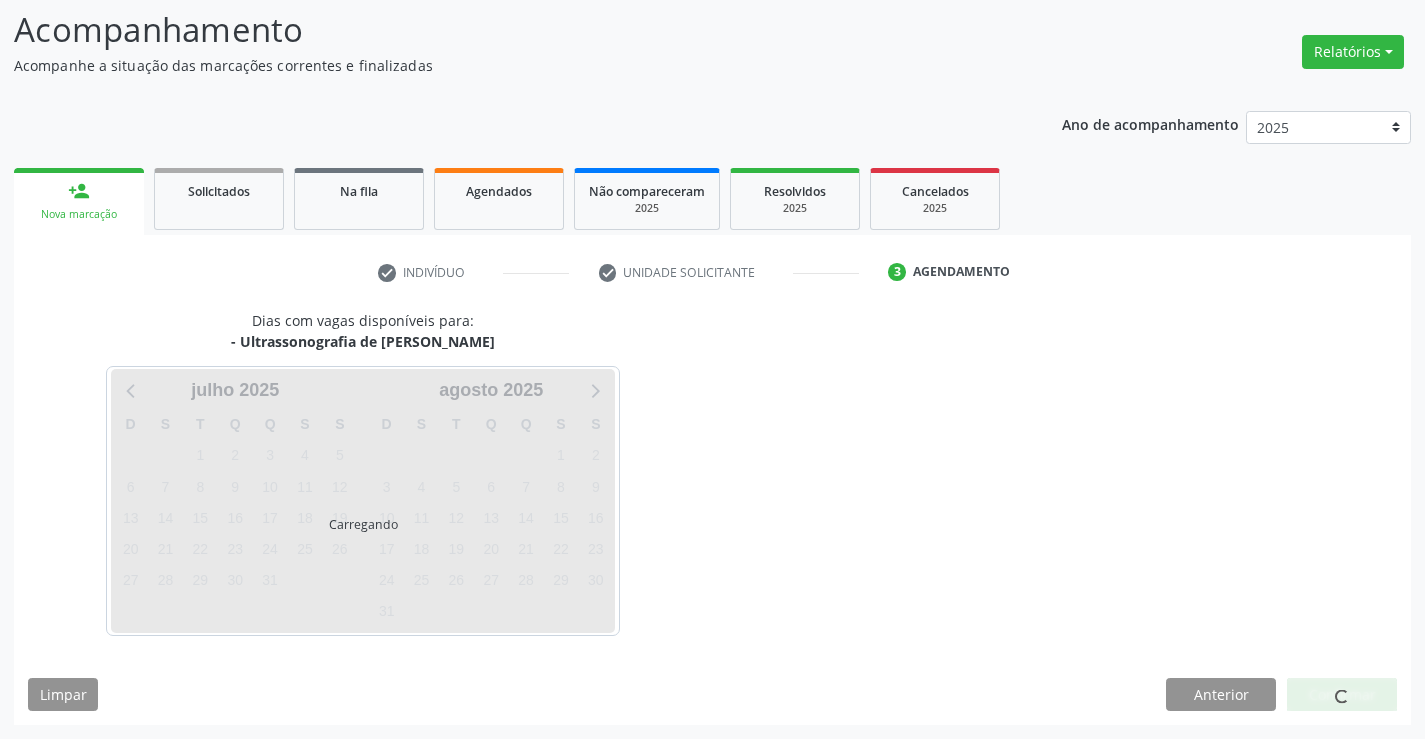 scroll, scrollTop: 131, scrollLeft: 0, axis: vertical 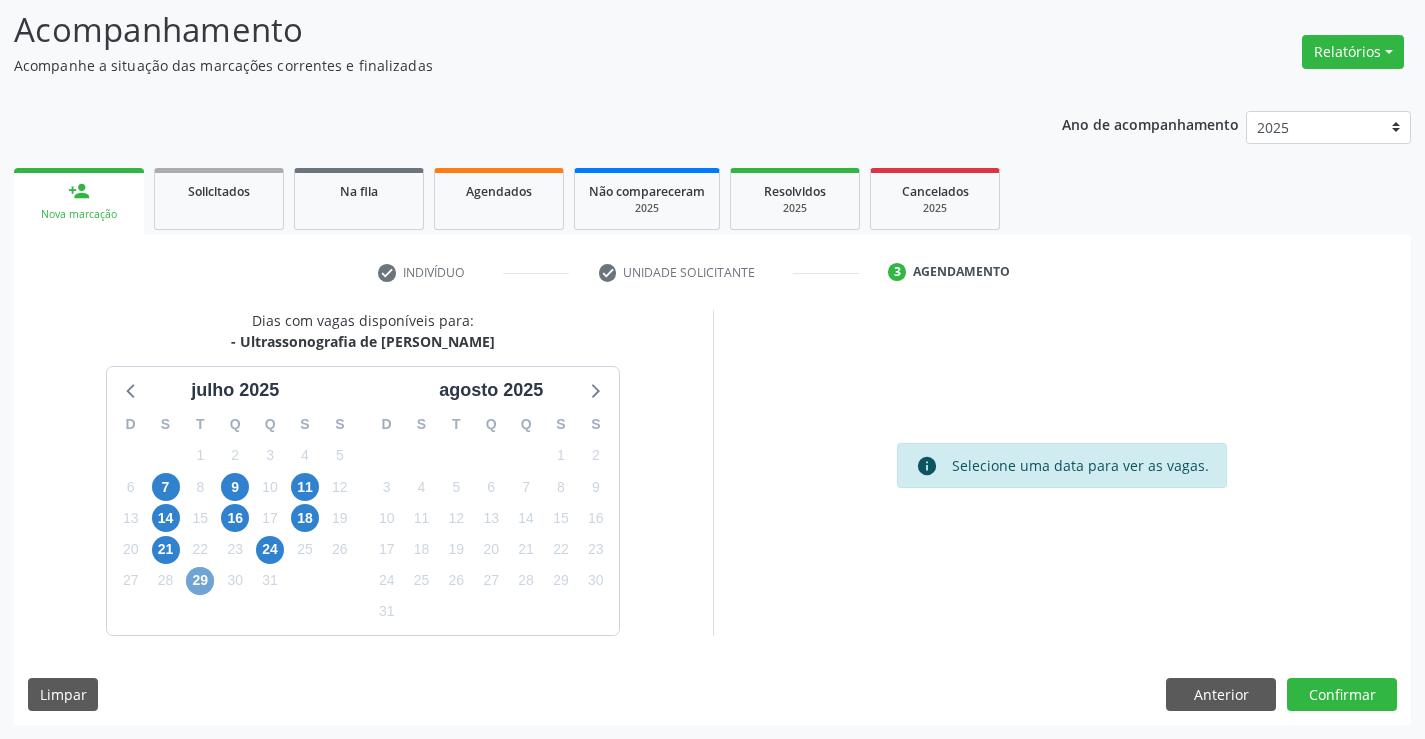 click on "29" at bounding box center [200, 581] 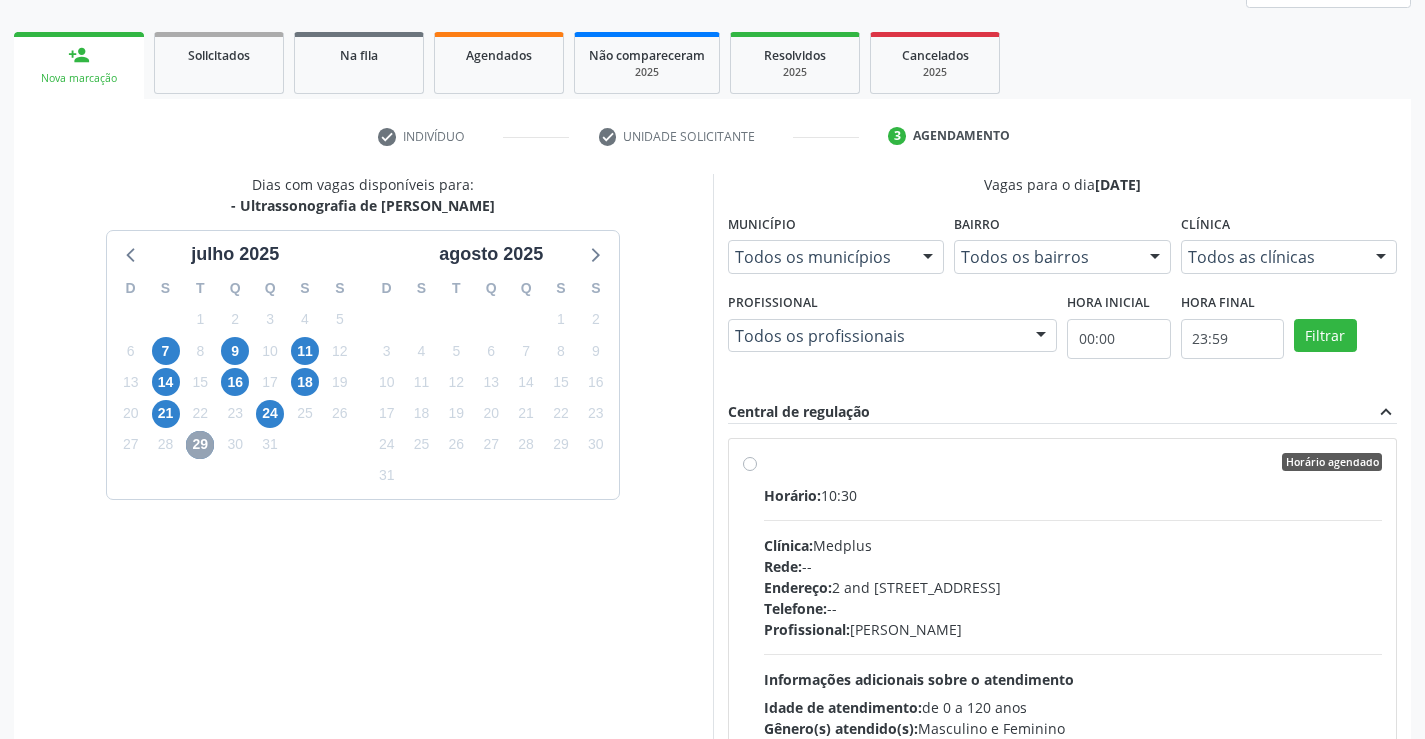 scroll, scrollTop: 456, scrollLeft: 0, axis: vertical 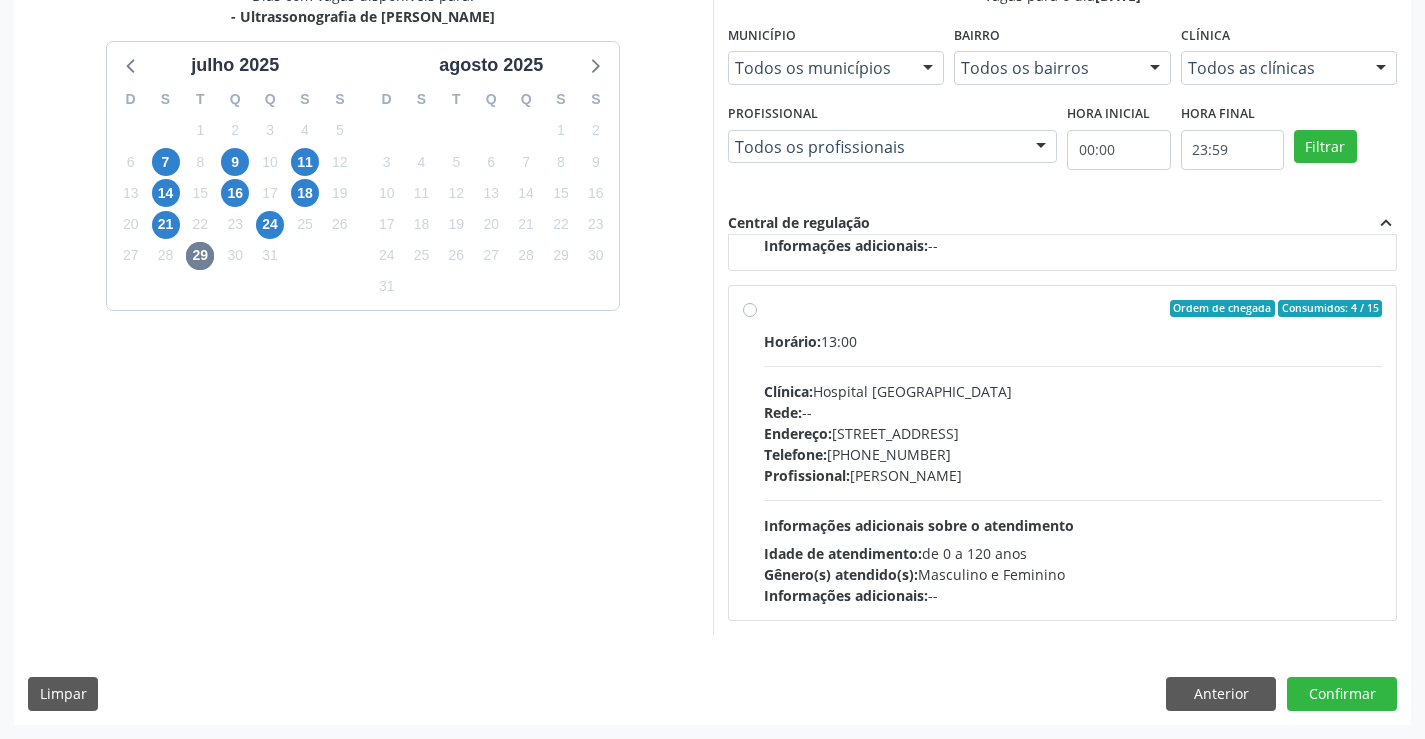 click on "Ordem de chegada
Consumidos: 4 / 15
Horário:   13:00
Clínica:  Hospital Sao Francisco
Rede:
--
Endereço:   Blocos, nº 258, Centro, Campo Formoso - BA
Telefone:   (74) 36451217
Profissional:
Joel da Rocha Almeida
Informações adicionais sobre o atendimento
Idade de atendimento:
de 0 a 120 anos
Gênero(s) atendido(s):
Masculino e Feminino
Informações adicionais:
--" at bounding box center (1073, 453) 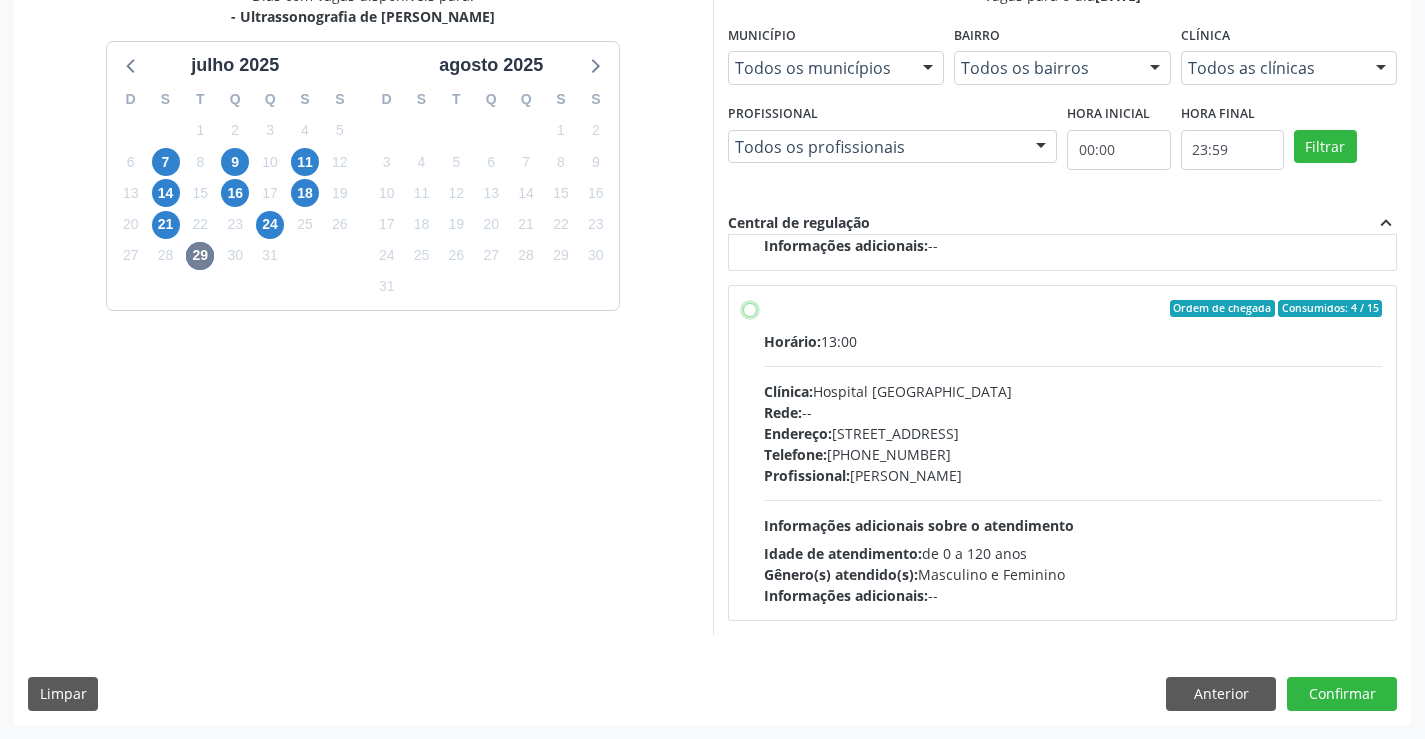 click on "Ordem de chegada
Consumidos: 4 / 15
Horário:   13:00
Clínica:  Hospital Sao Francisco
Rede:
--
Endereço:   Blocos, nº 258, Centro, Campo Formoso - BA
Telefone:   (74) 36451217
Profissional:
Joel da Rocha Almeida
Informações adicionais sobre o atendimento
Idade de atendimento:
de 0 a 120 anos
Gênero(s) atendido(s):
Masculino e Feminino
Informações adicionais:
--" at bounding box center [750, 309] 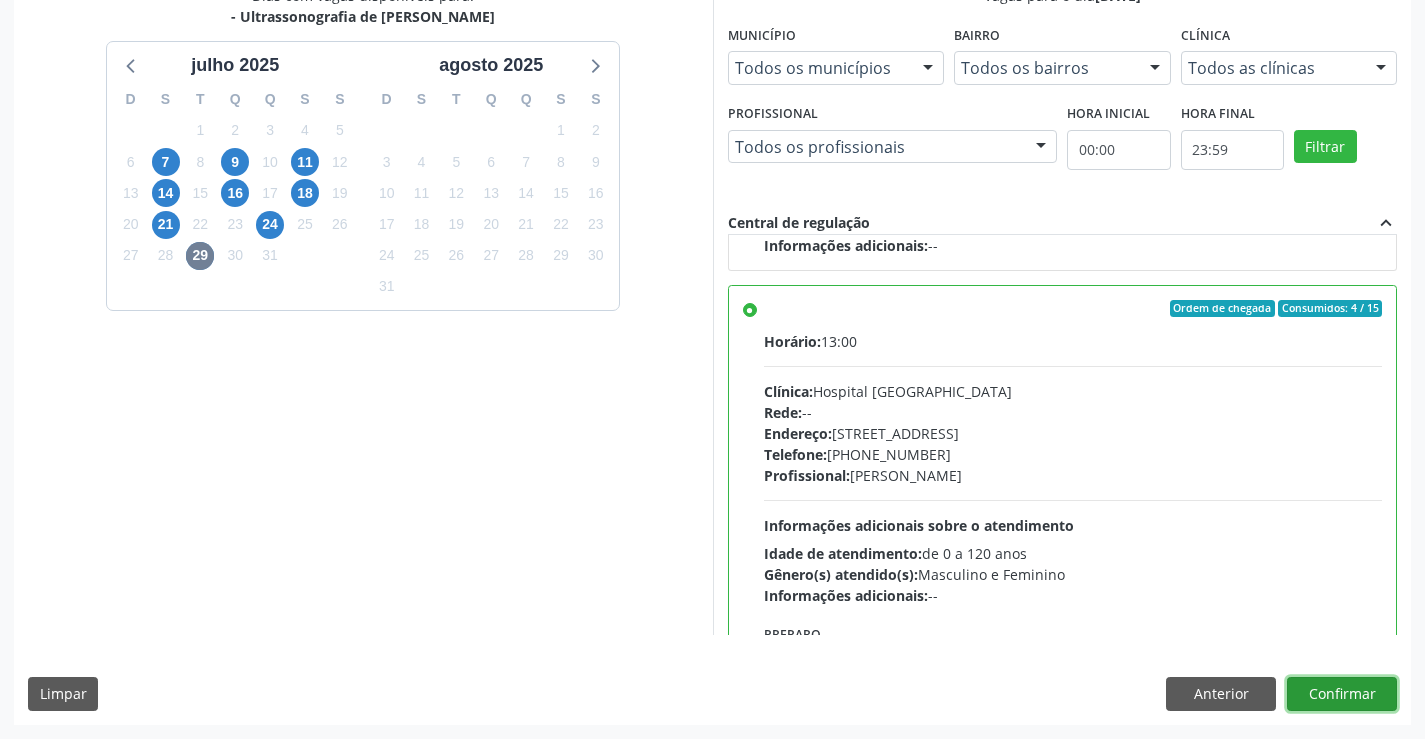 click on "Confirmar" at bounding box center [1342, 694] 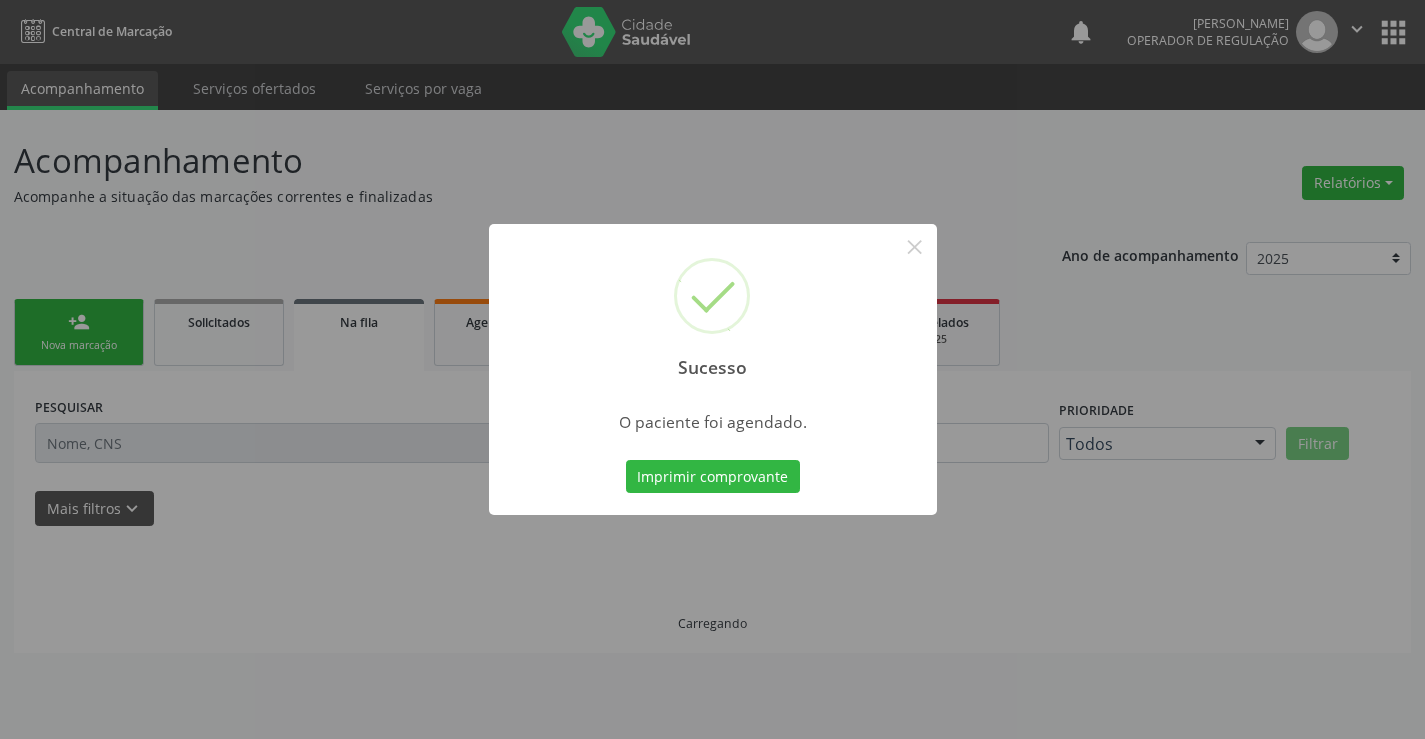 scroll, scrollTop: 0, scrollLeft: 0, axis: both 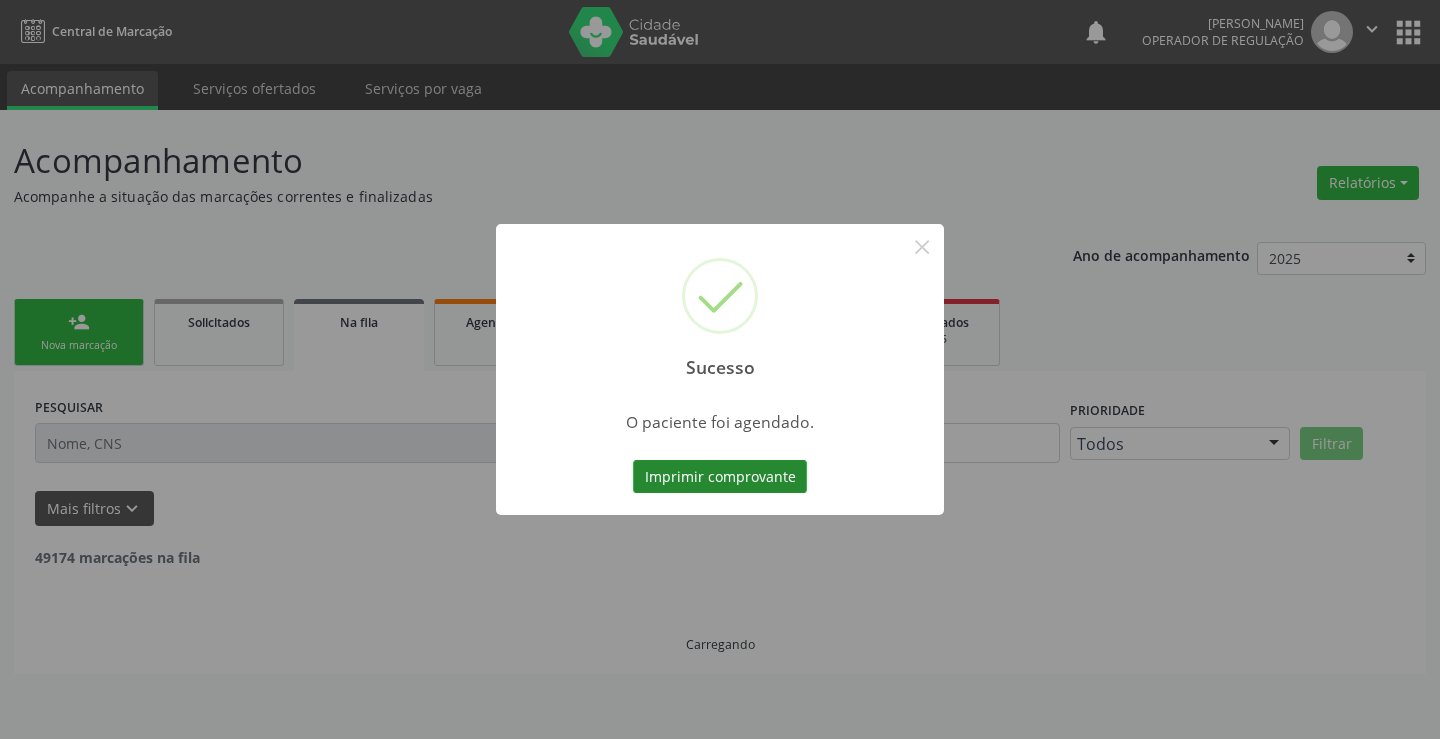 click on "Imprimir comprovante" at bounding box center [720, 477] 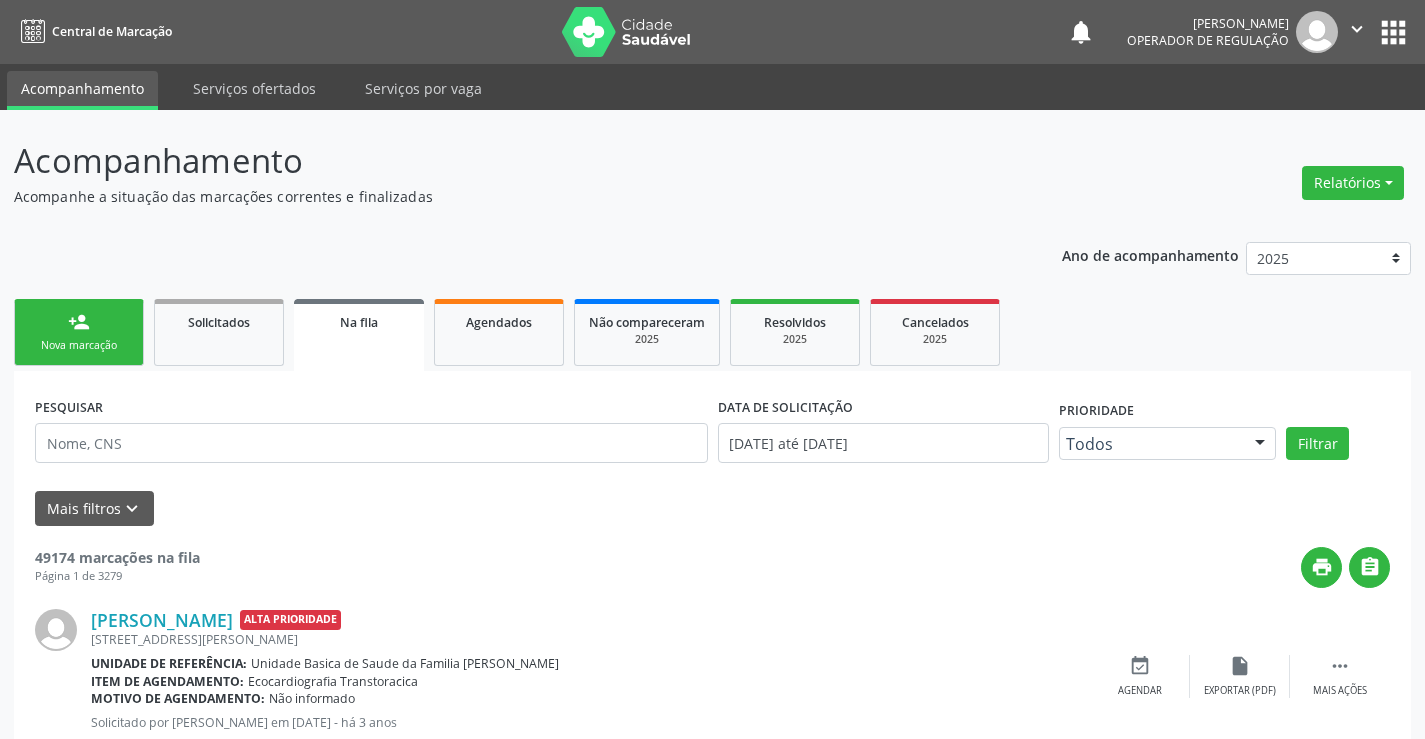 click on "person_add
Nova marcação" at bounding box center [79, 332] 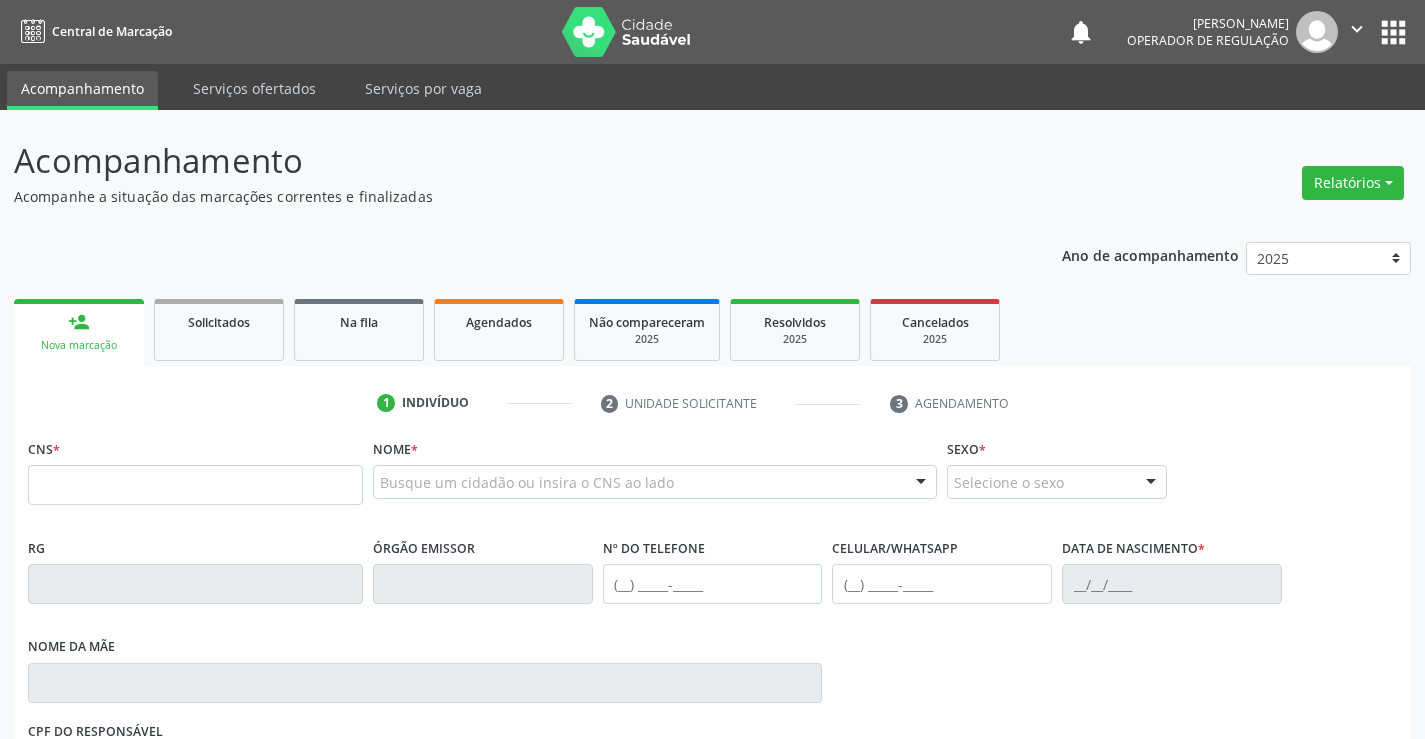 scroll, scrollTop: 0, scrollLeft: 0, axis: both 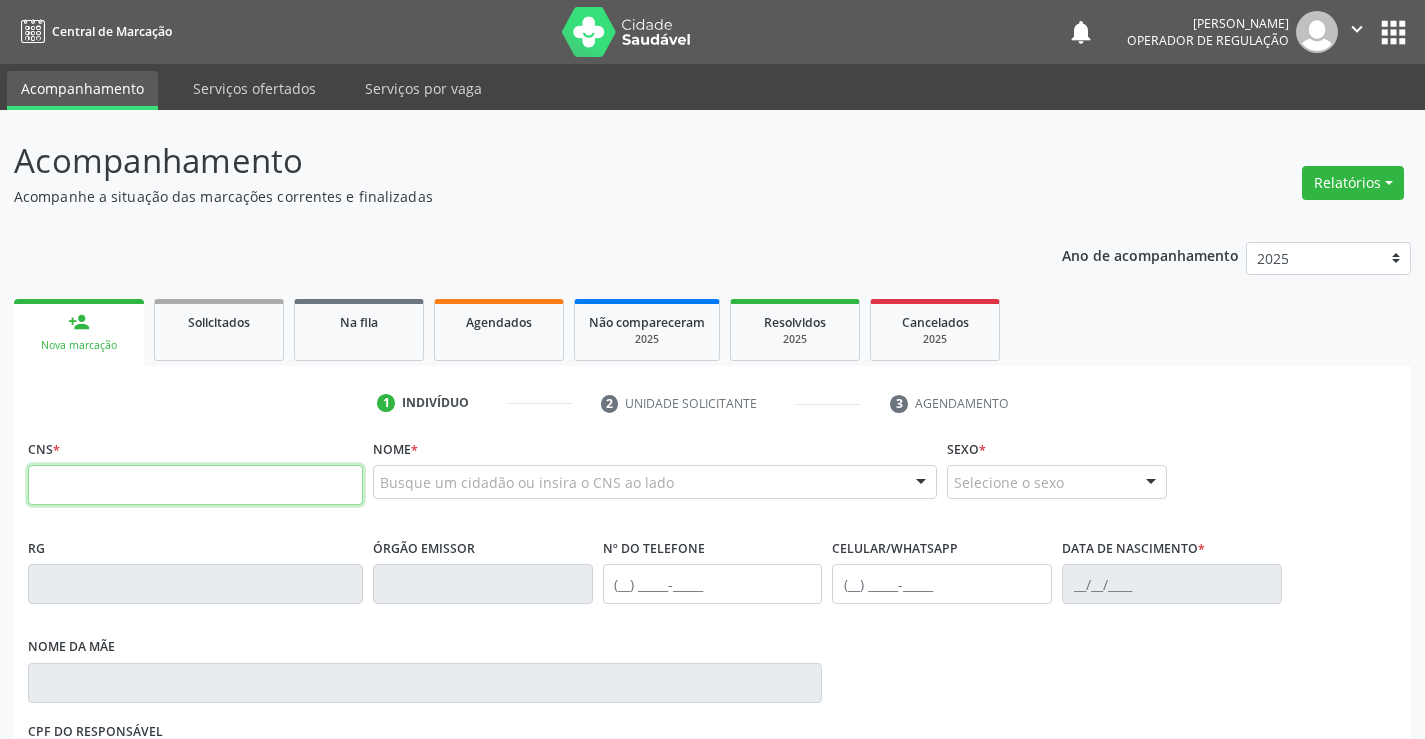 click at bounding box center [195, 485] 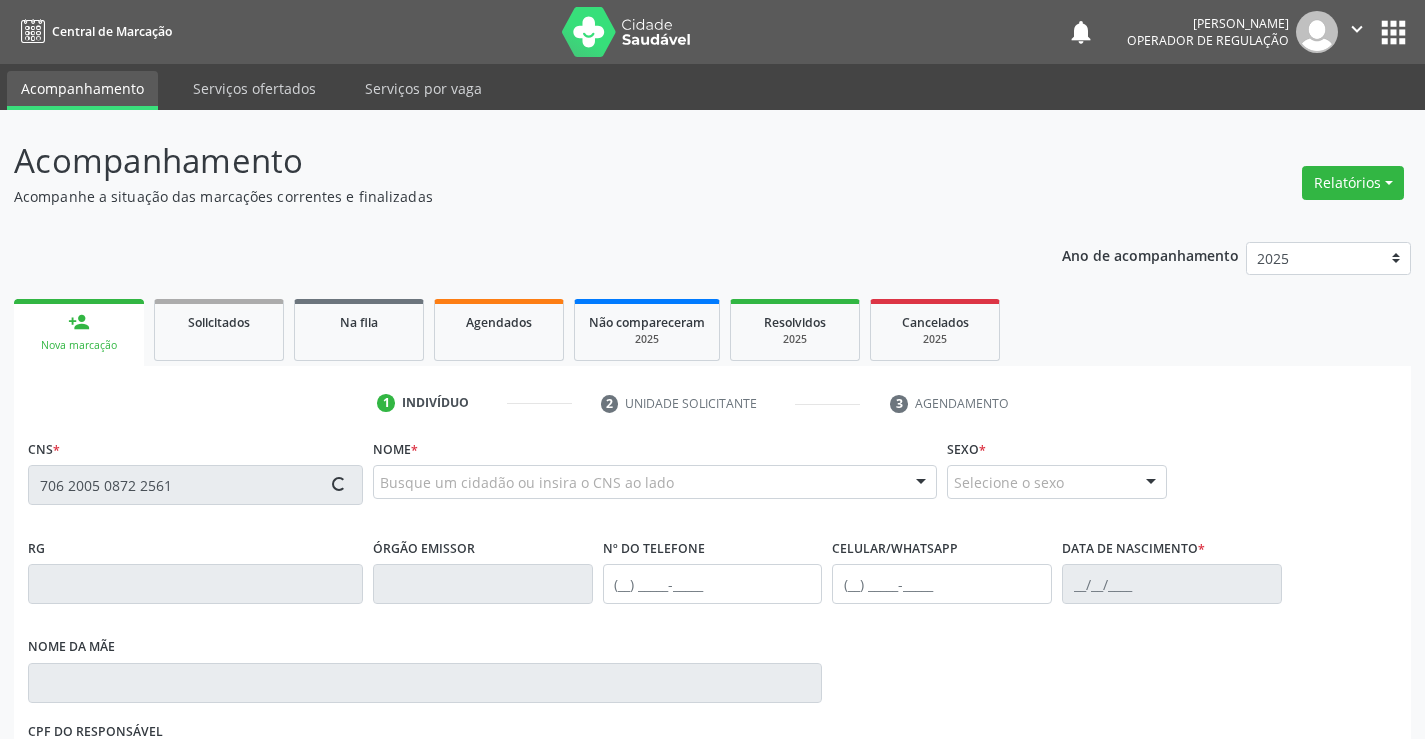 type on "706 2005 0872 2561" 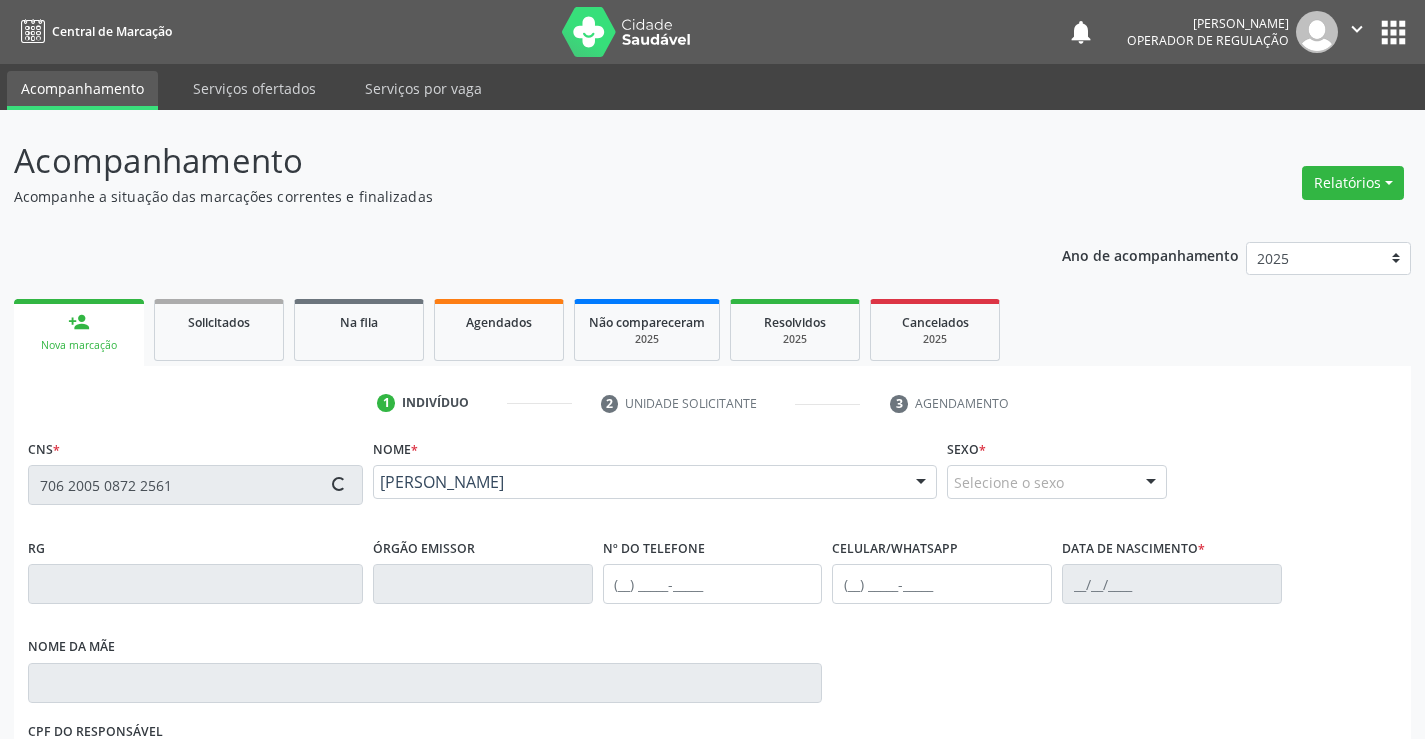 type on "1620235293" 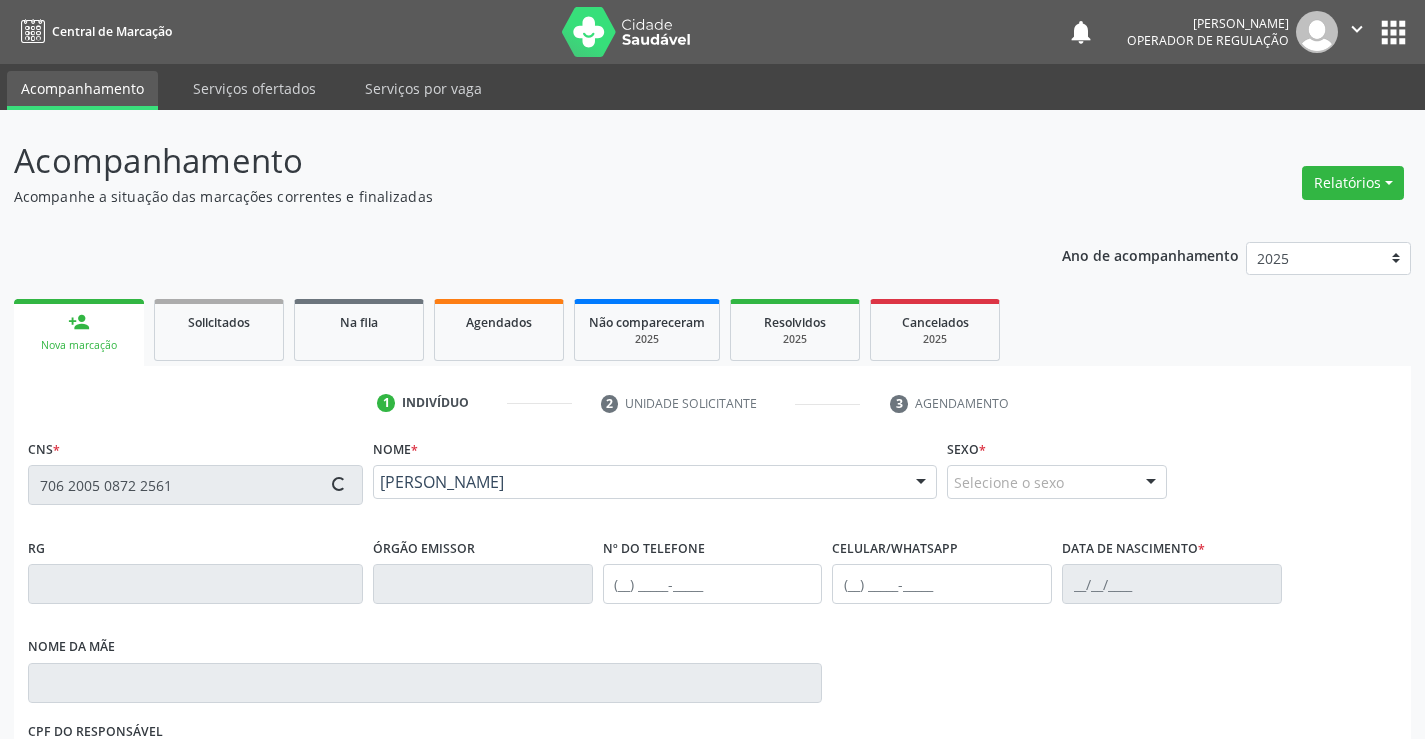 type on "[PHONE_NUMBER]" 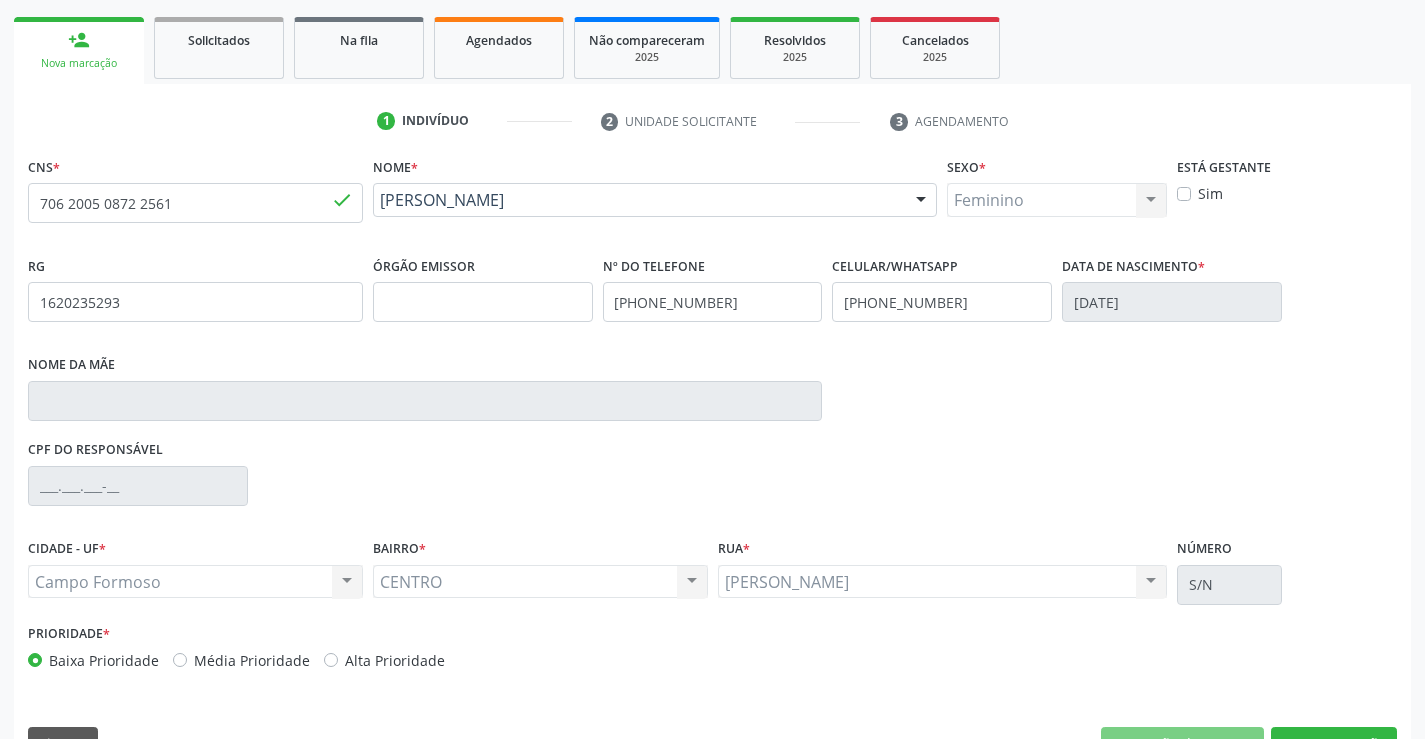 scroll, scrollTop: 331, scrollLeft: 0, axis: vertical 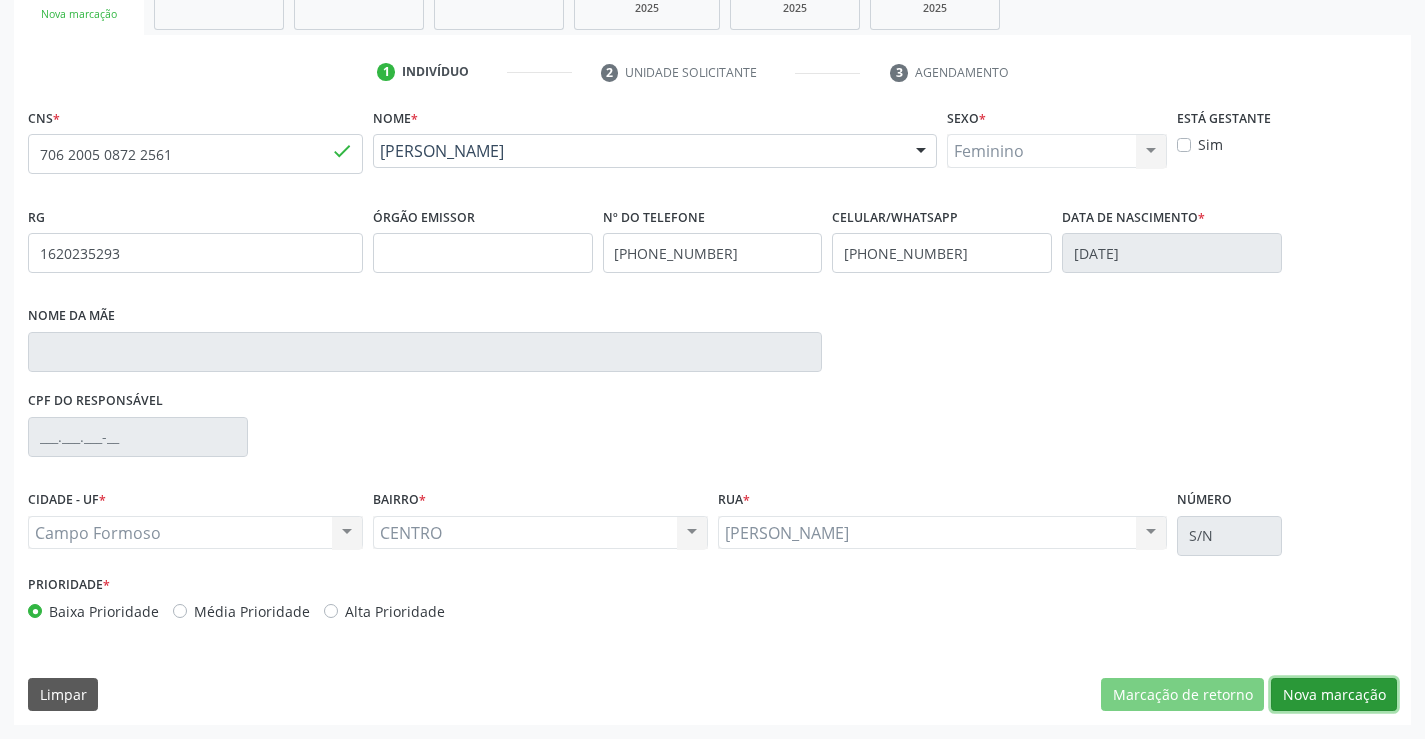 click on "Nova marcação" at bounding box center (1334, 695) 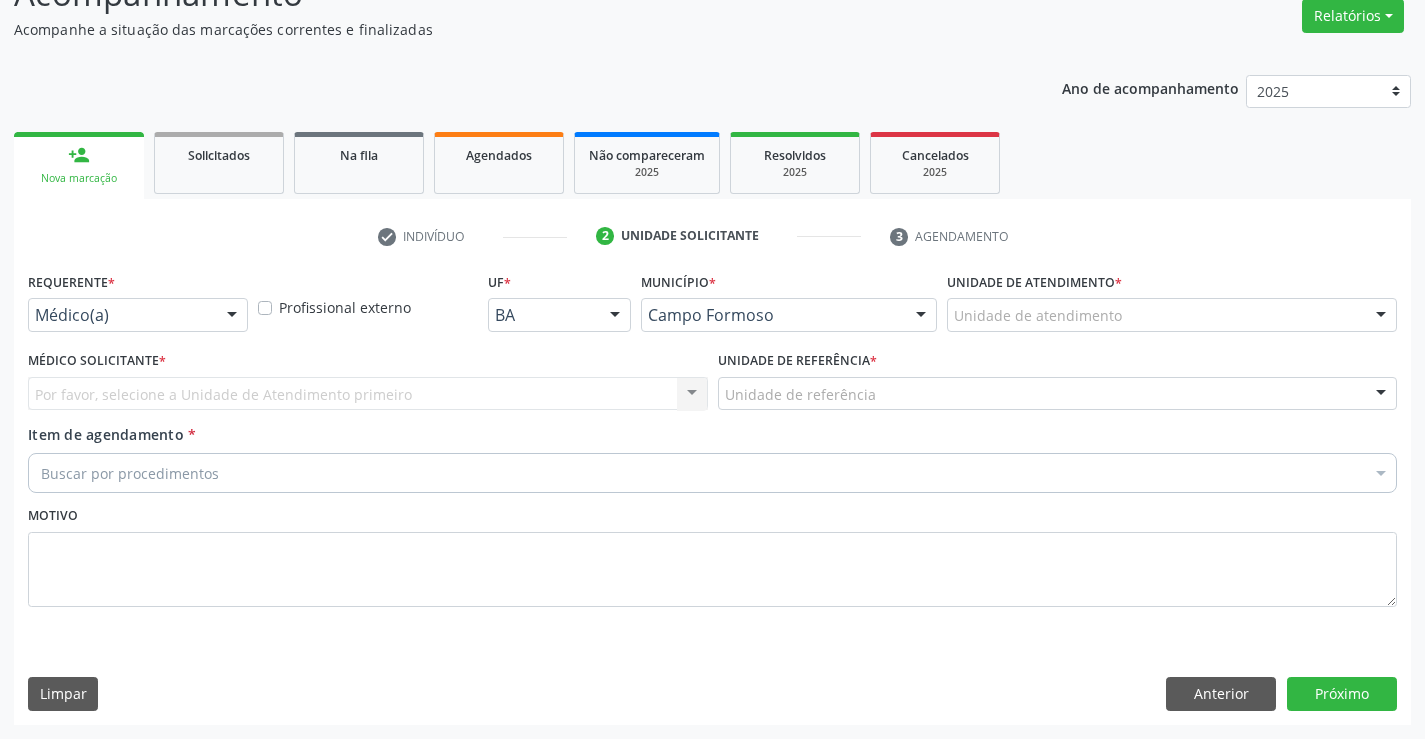 scroll, scrollTop: 167, scrollLeft: 0, axis: vertical 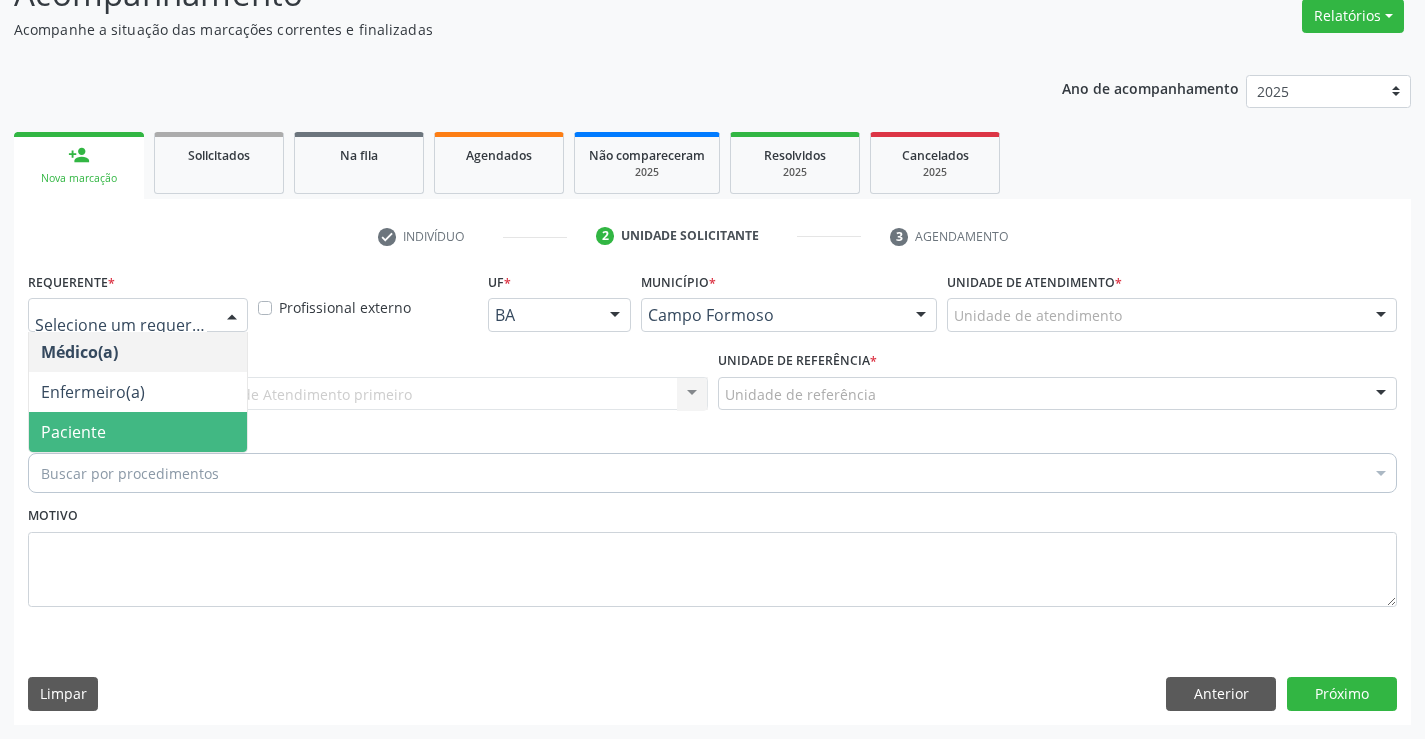 click on "Paciente" at bounding box center (138, 432) 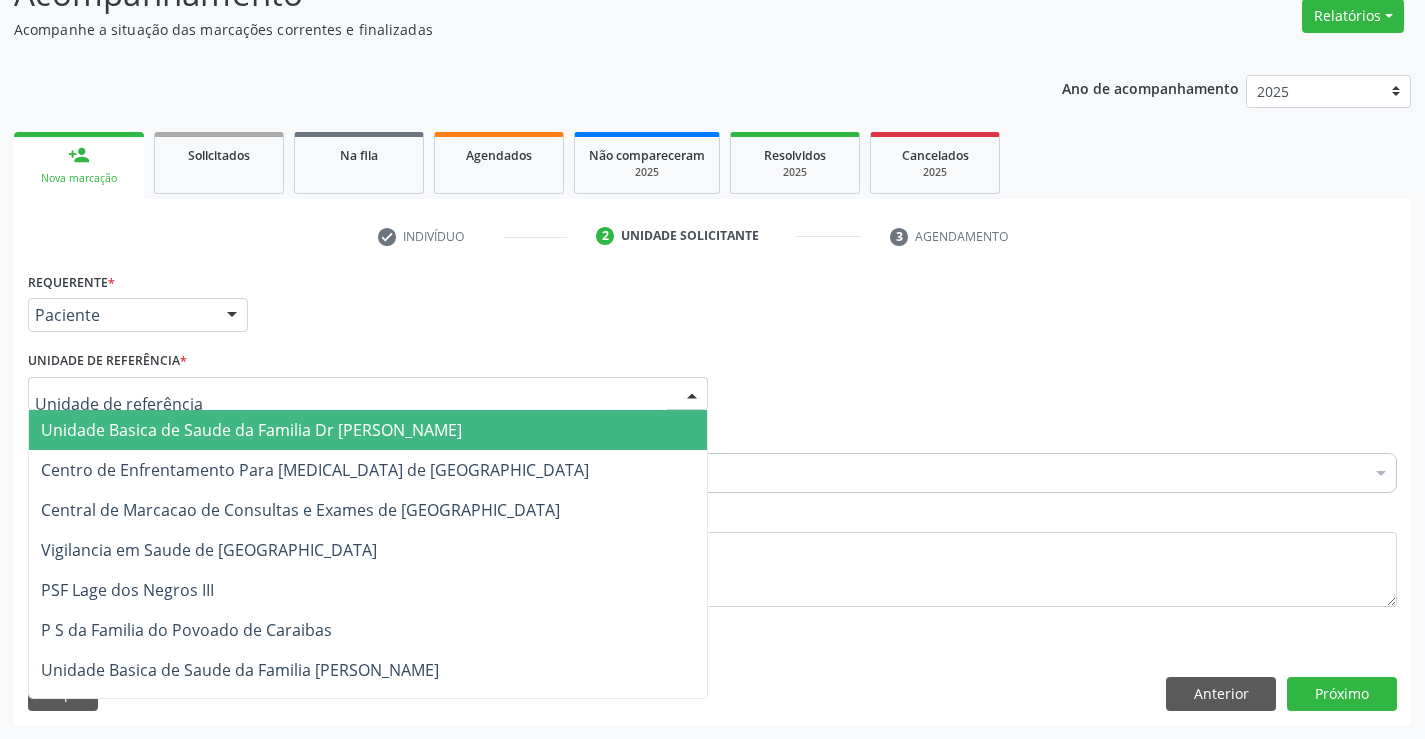 click on "Unidade Basica de Saude da Familia Dr [PERSON_NAME]" at bounding box center [251, 430] 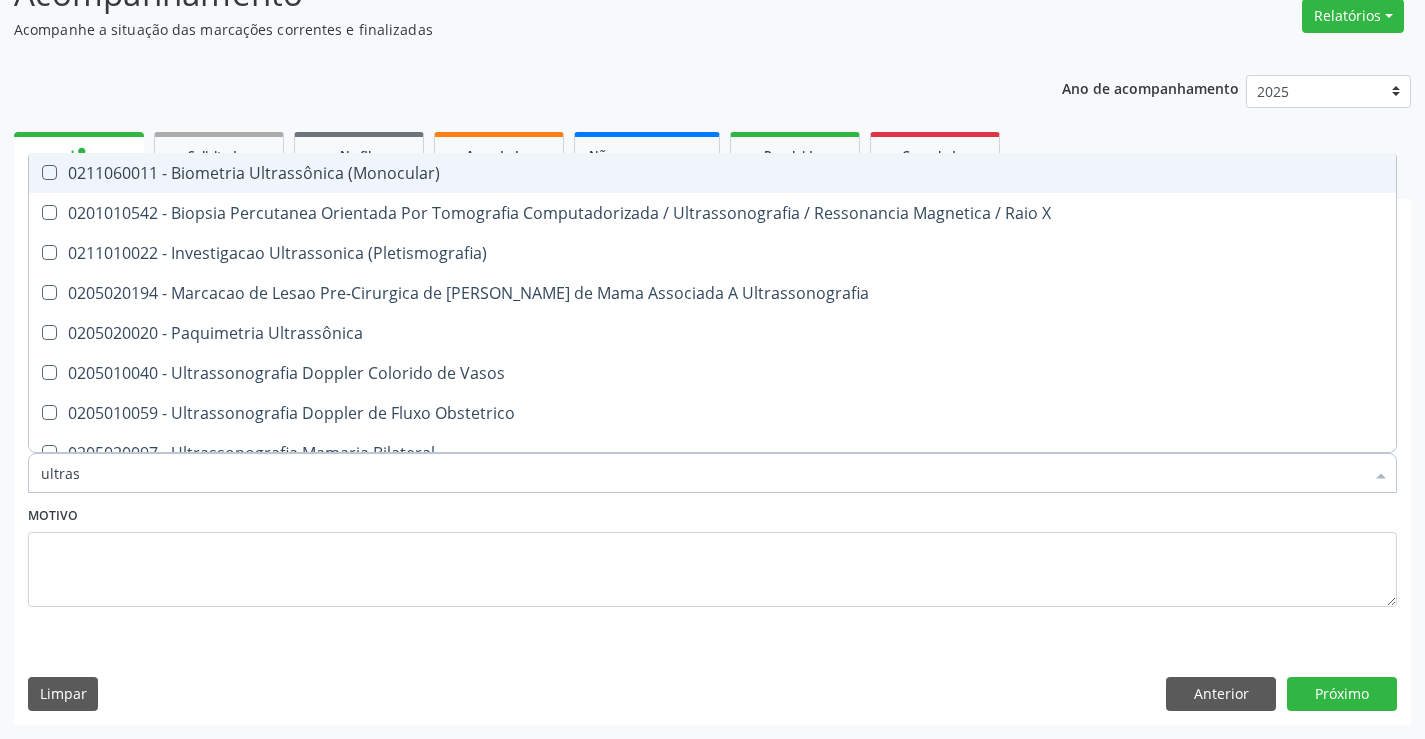 type on "ultrass" 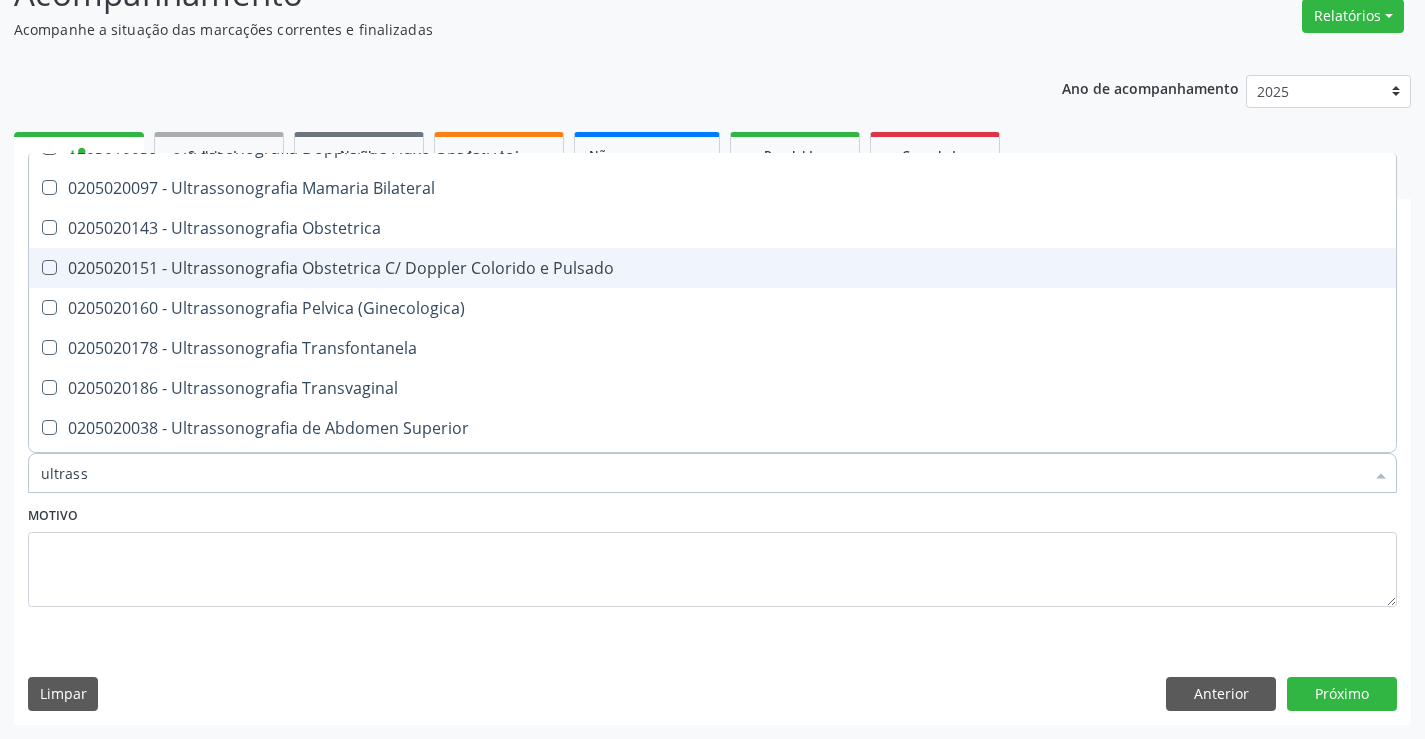 scroll, scrollTop: 300, scrollLeft: 0, axis: vertical 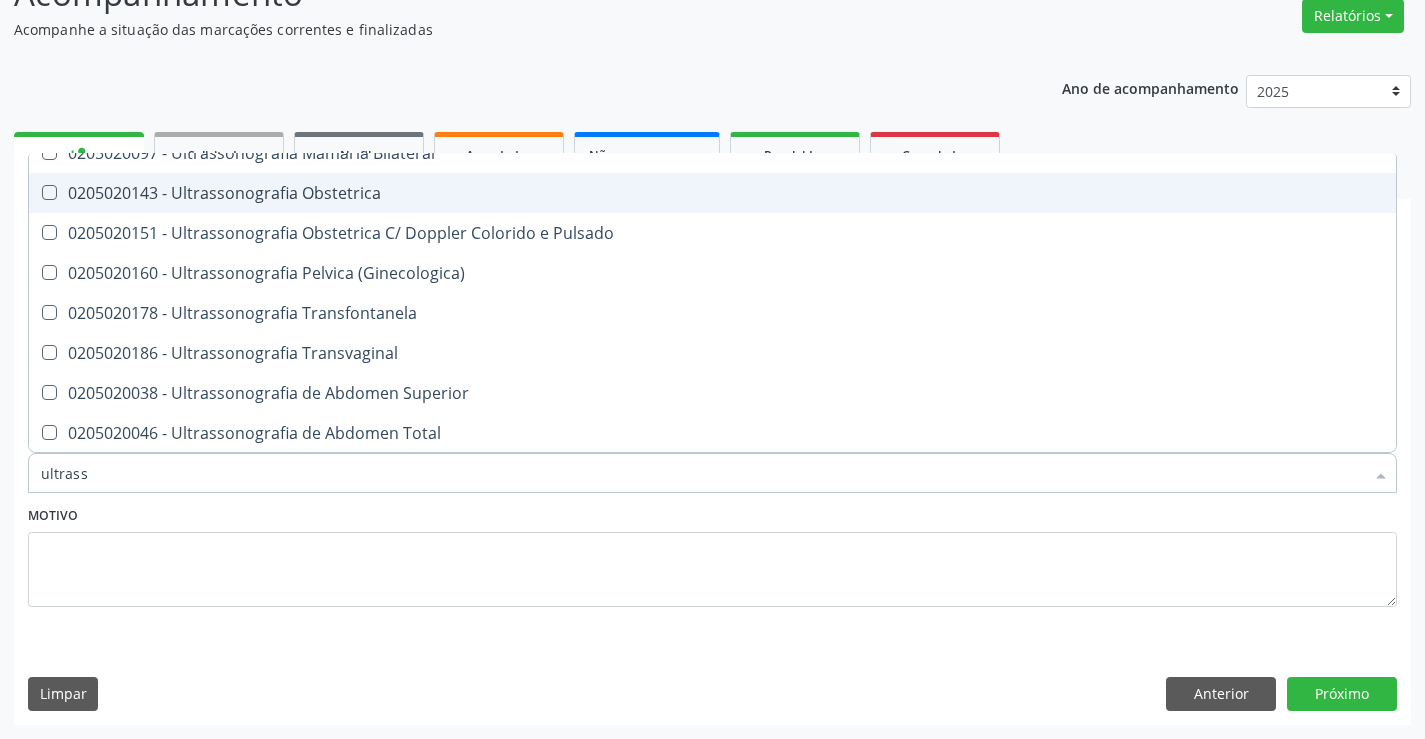 click on "0205020143 - Ultrassonografia Obstetrica" at bounding box center [712, 193] 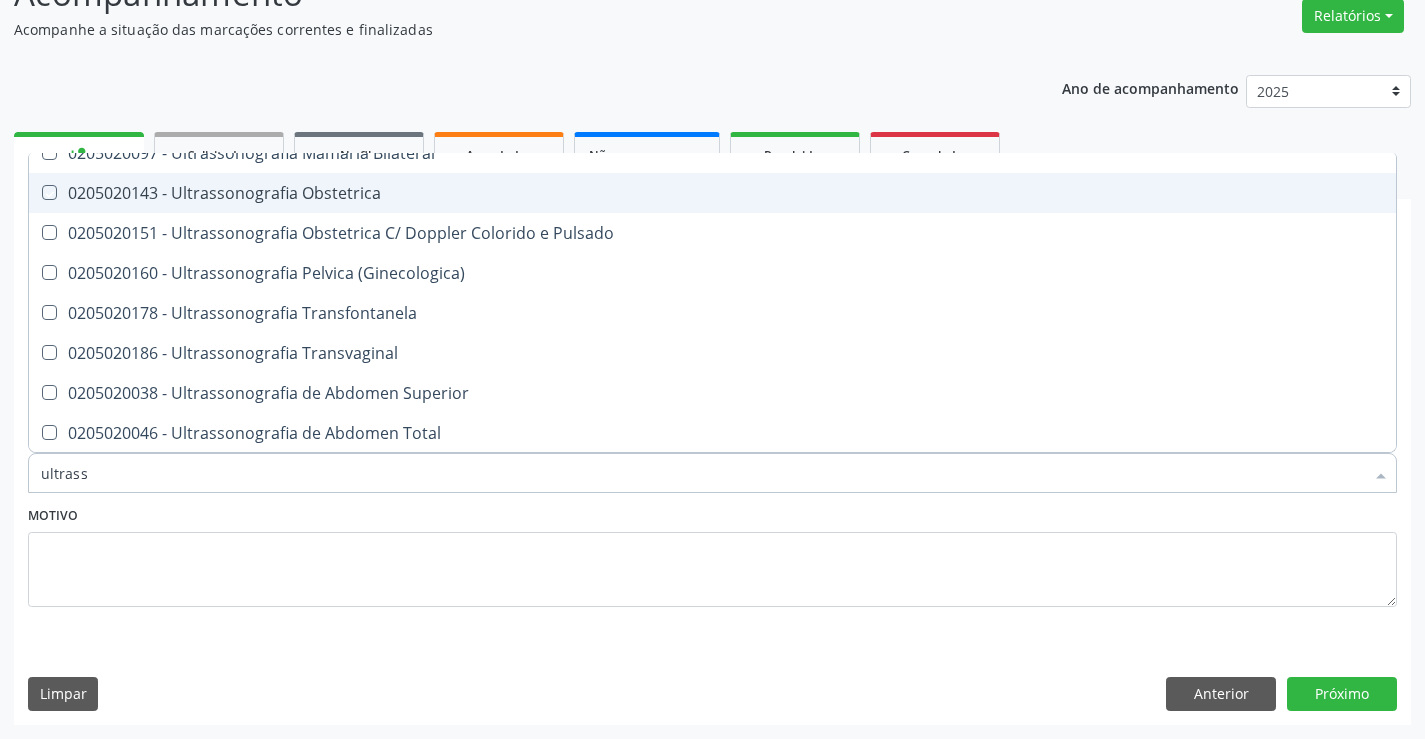 checkbox on "true" 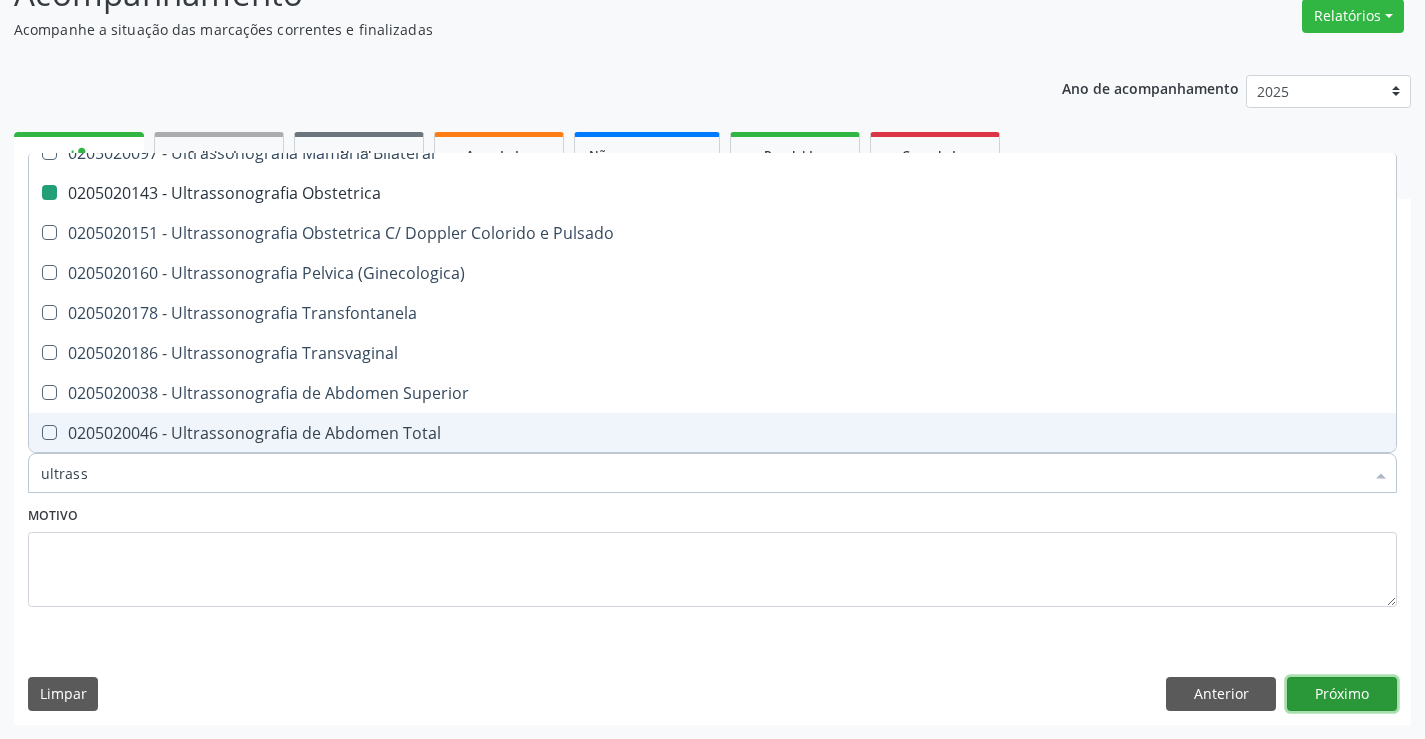 click on "Próximo" at bounding box center [1342, 694] 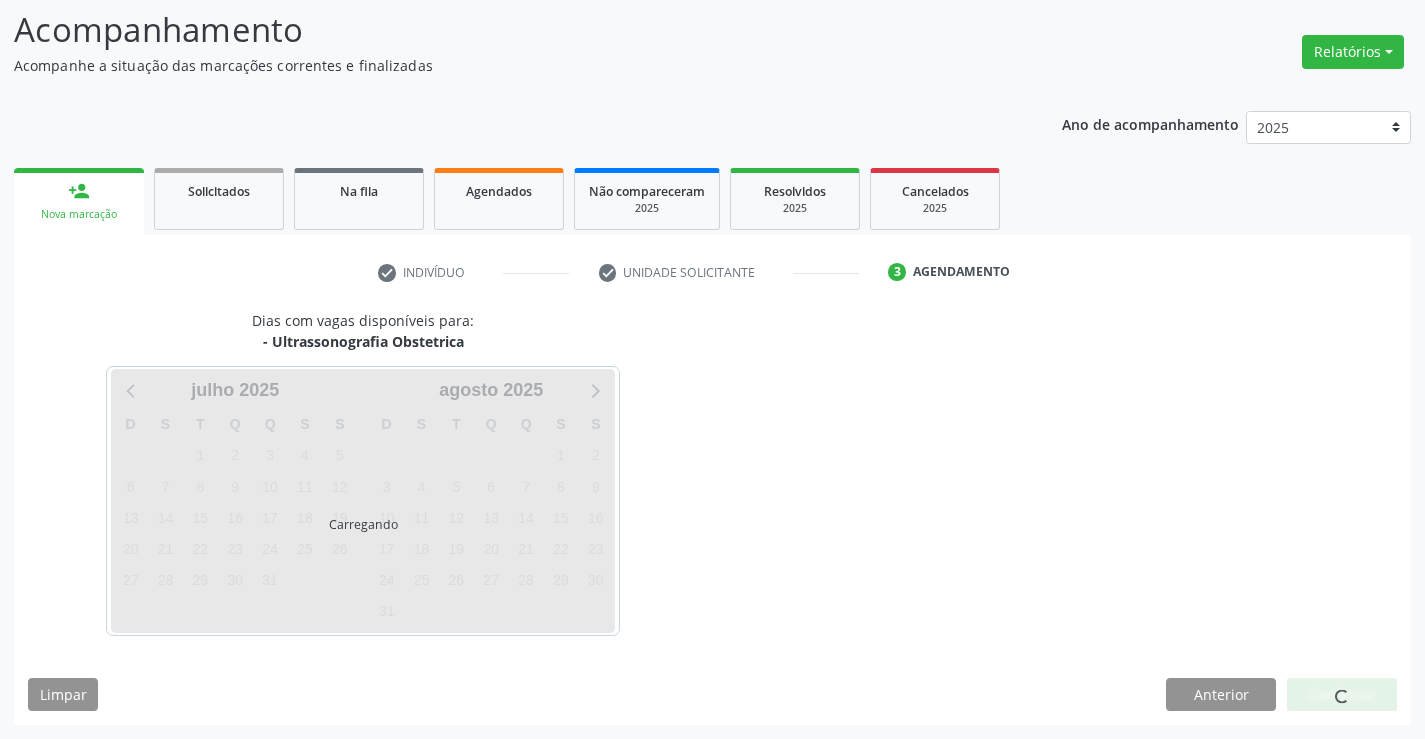 scroll, scrollTop: 131, scrollLeft: 0, axis: vertical 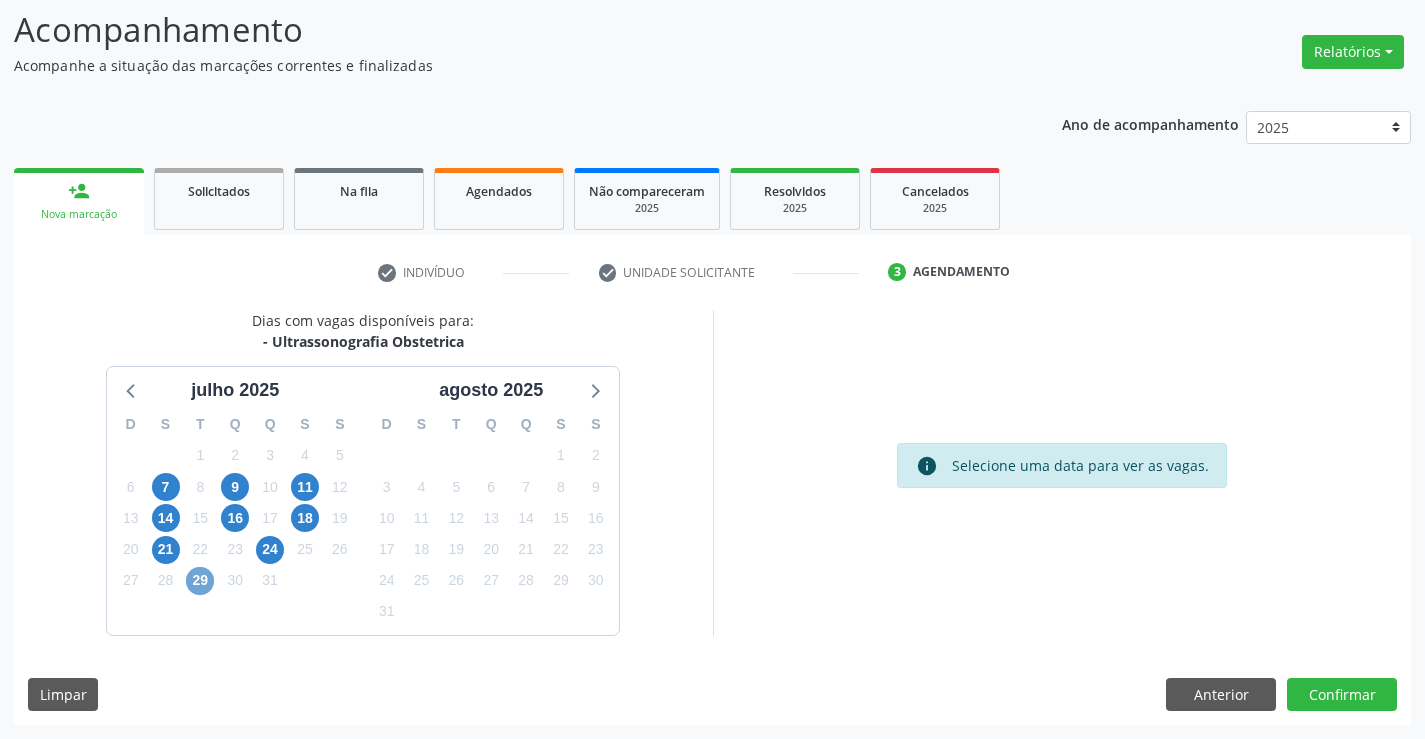 click on "29" at bounding box center [200, 581] 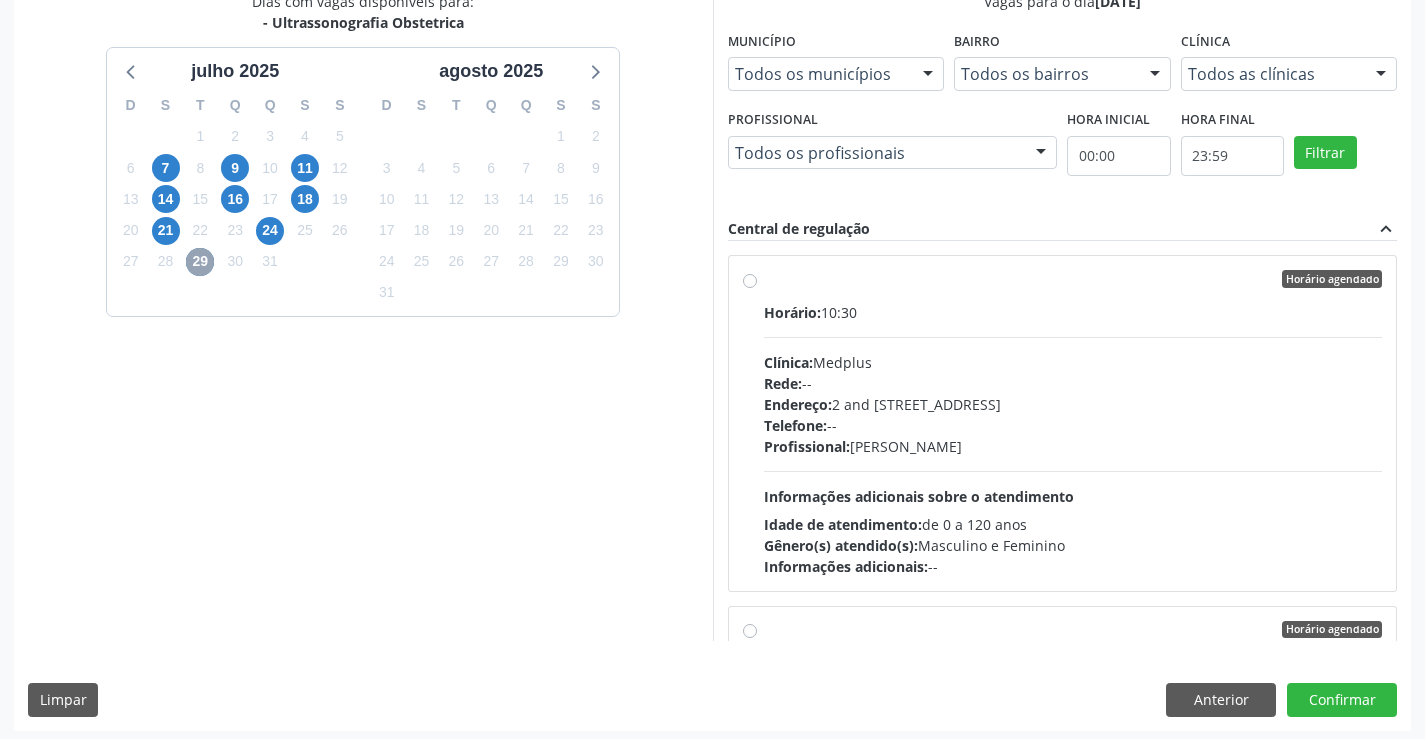 scroll, scrollTop: 456, scrollLeft: 0, axis: vertical 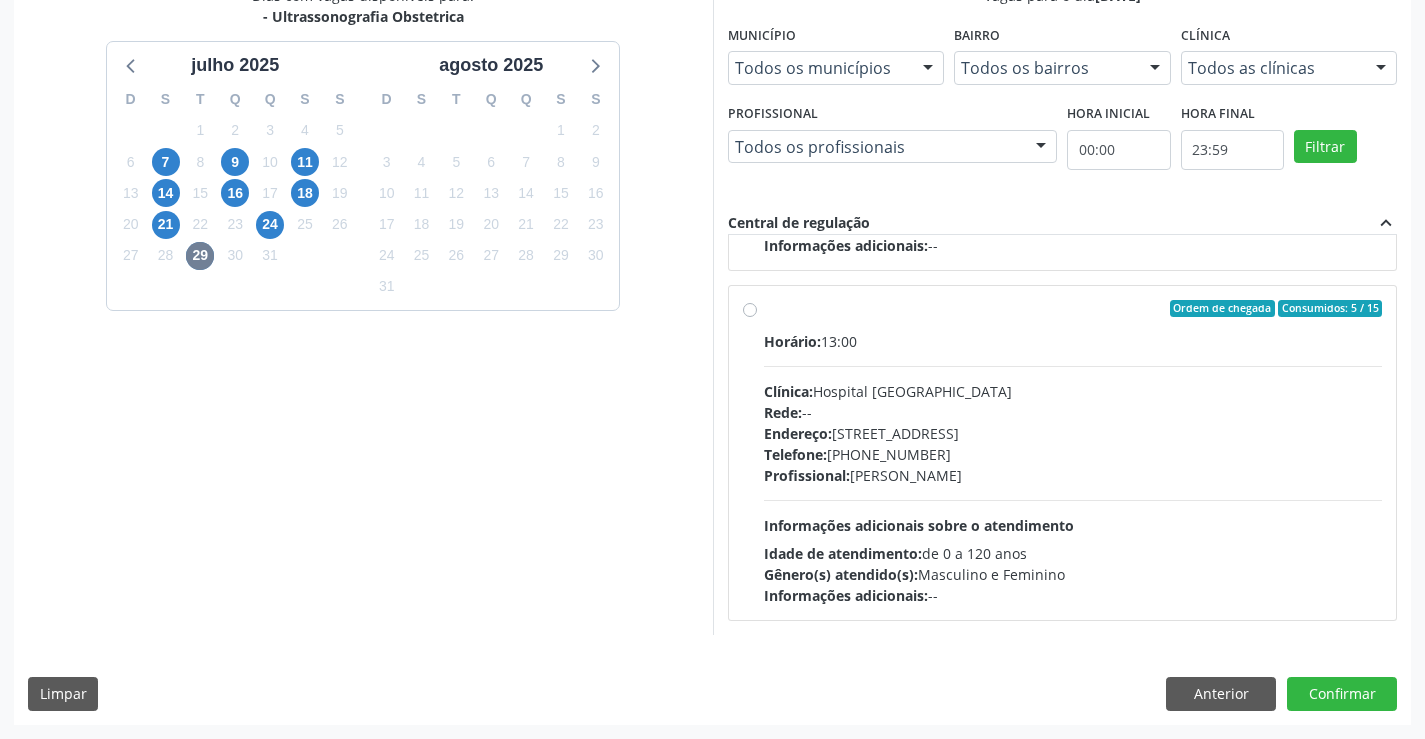 click on "Ordem de chegada
Consumidos: 5 / 15
Horário:   13:00
Clínica:  Hospital [GEOGRAPHIC_DATA]
Rede:
--
Endereço:   [STREET_ADDRESS]
Telefone:   [PHONE_NUMBER]
Profissional:
[PERSON_NAME]
Informações adicionais sobre o atendimento
Idade de atendimento:
de 0 a 120 anos
Gênero(s) atendido(s):
Masculino e Feminino
Informações adicionais:
--" at bounding box center [1073, 453] 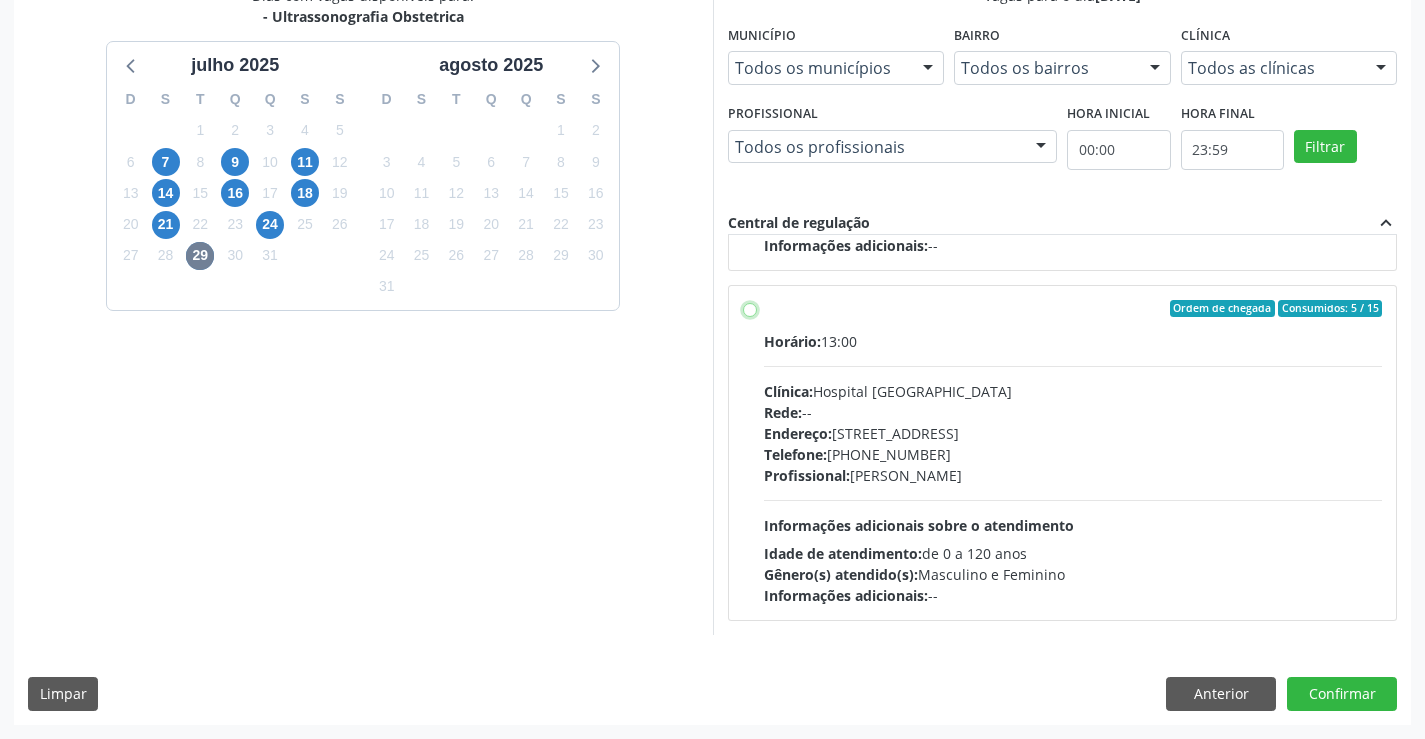 click on "Ordem de chegada
Consumidos: 5 / 15
Horário:   13:00
Clínica:  Hospital [GEOGRAPHIC_DATA]
Rede:
--
Endereço:   [STREET_ADDRESS]
Telefone:   [PHONE_NUMBER]
Profissional:
[PERSON_NAME]
Informações adicionais sobre o atendimento
Idade de atendimento:
de 0 a 120 anos
Gênero(s) atendido(s):
Masculino e Feminino
Informações adicionais:
--" at bounding box center (750, 309) 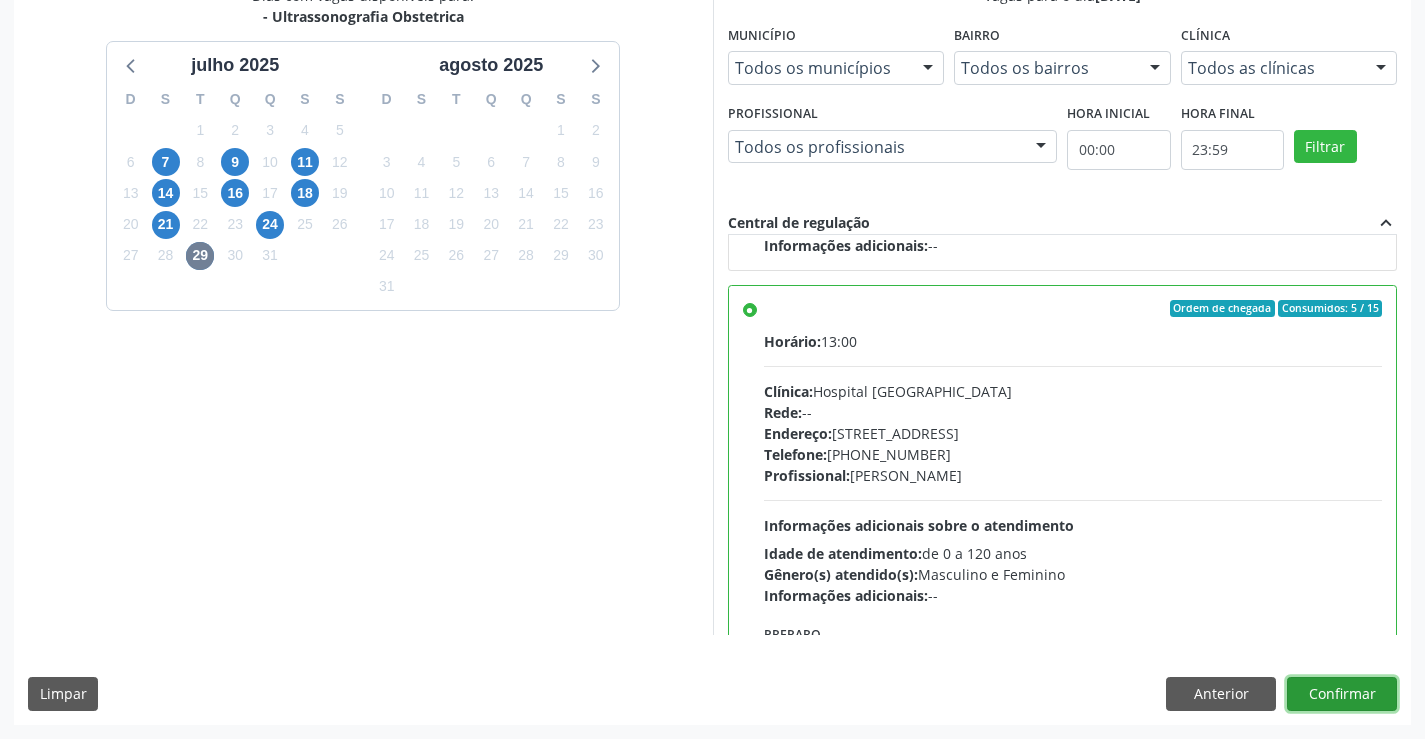 click on "Confirmar" at bounding box center [1342, 694] 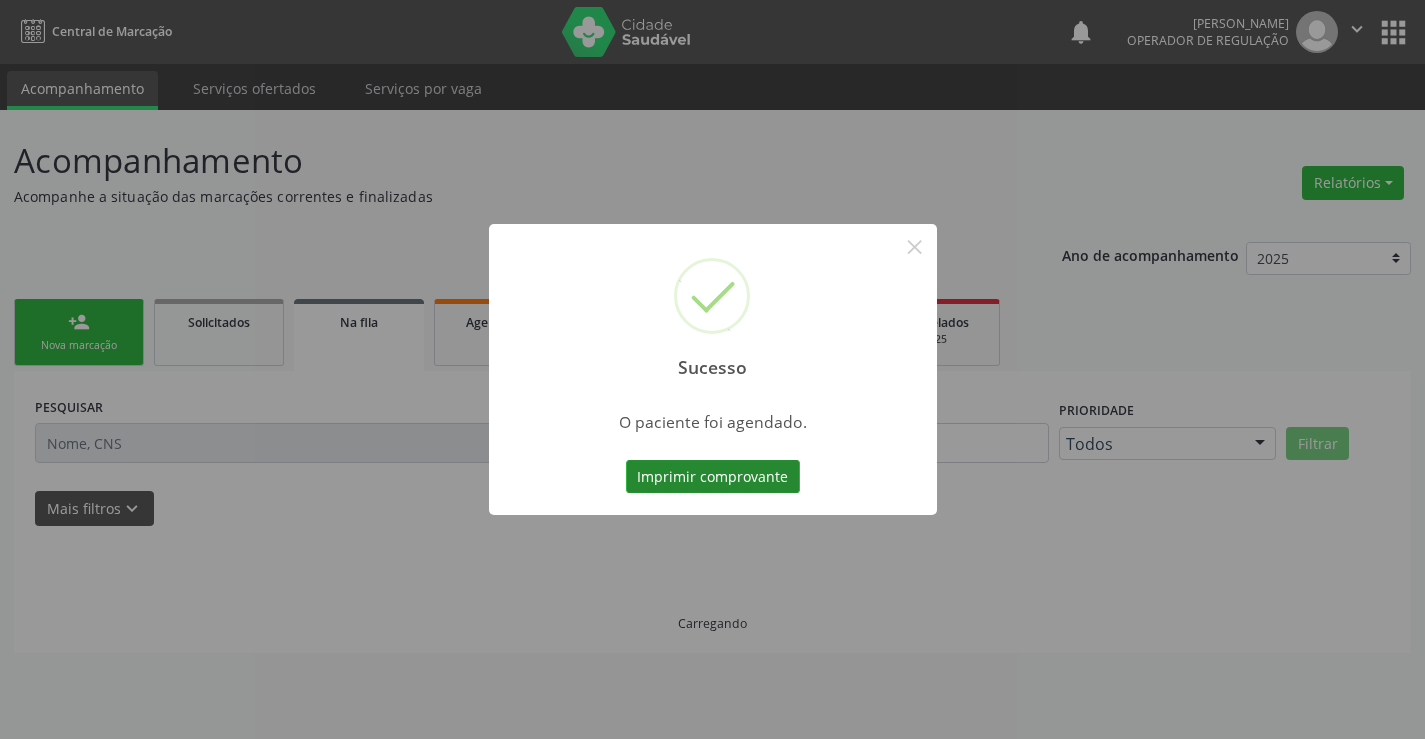 scroll, scrollTop: 0, scrollLeft: 0, axis: both 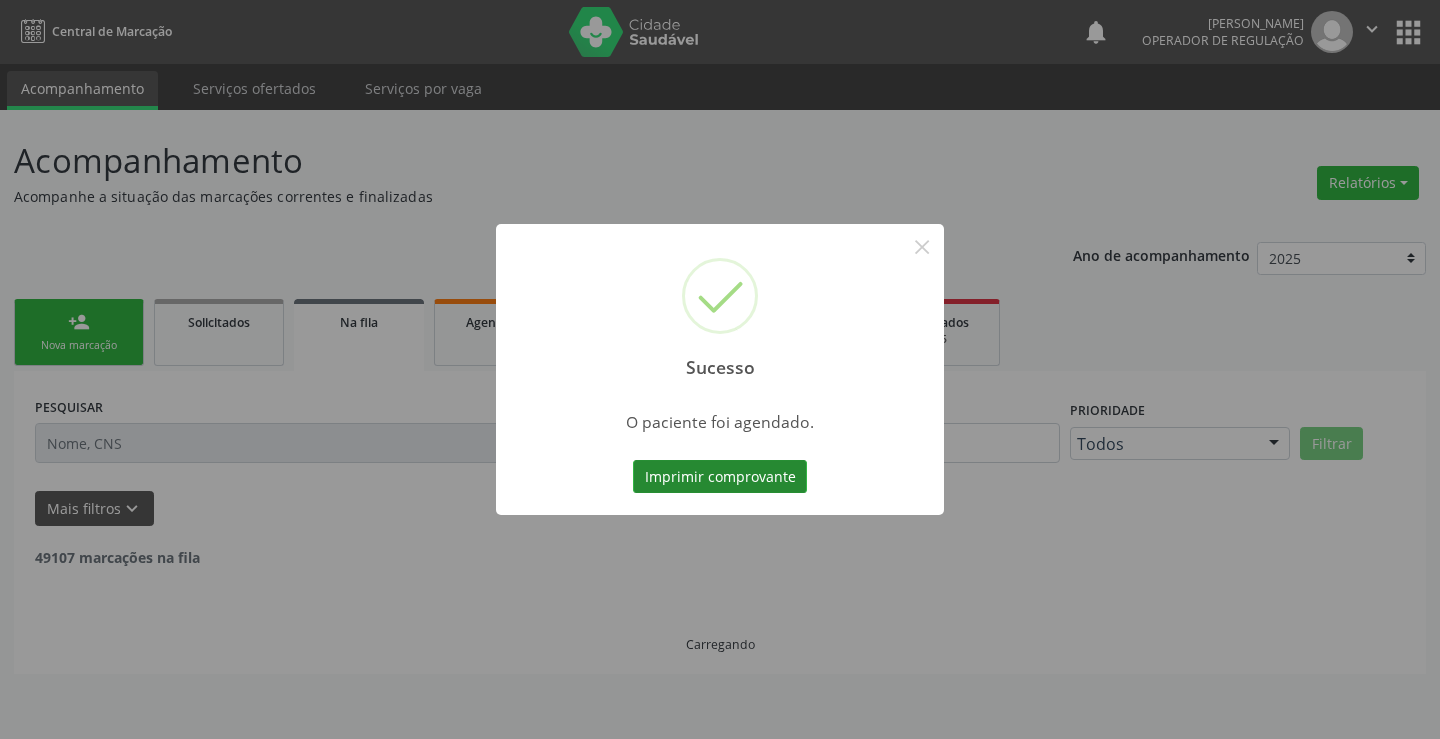 click on "Imprimir comprovante" at bounding box center (720, 477) 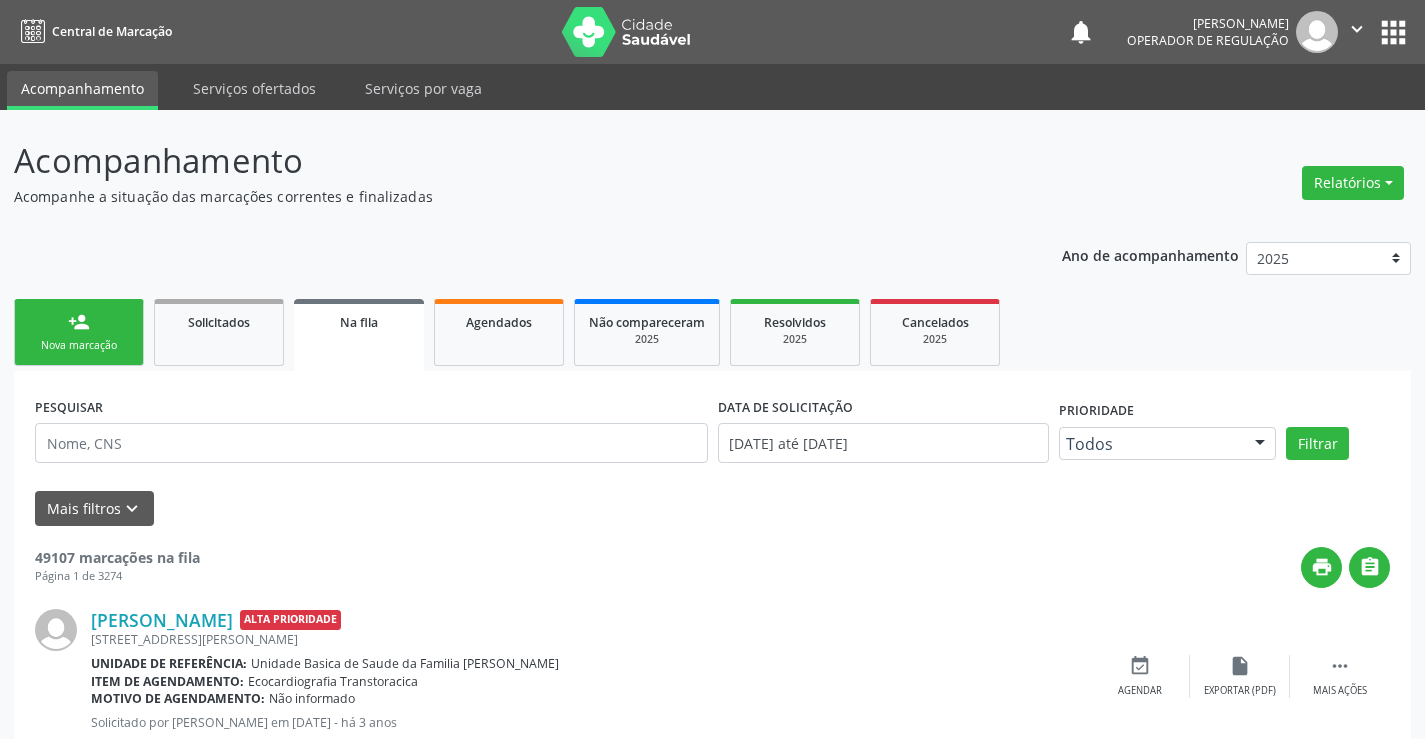 click on "person_add
Nova marcação" at bounding box center [79, 332] 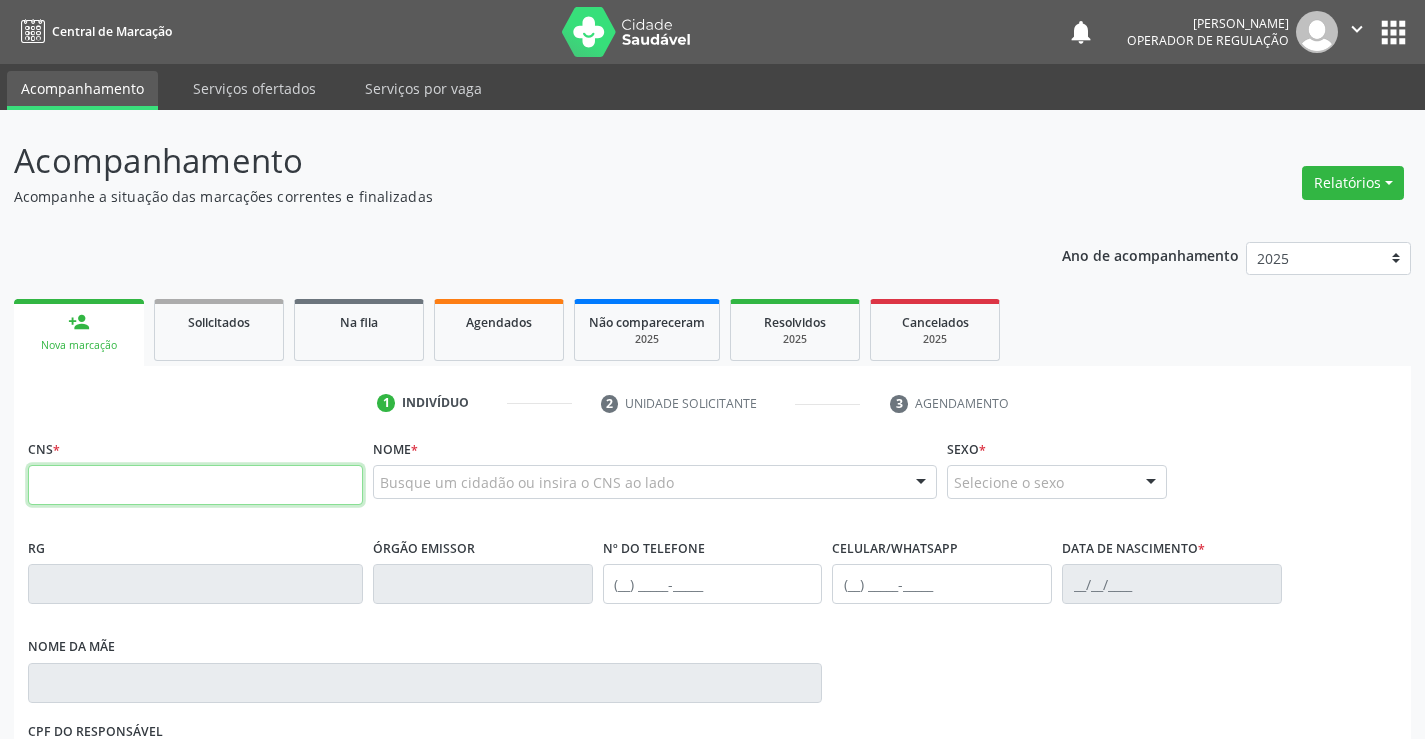 click at bounding box center [195, 485] 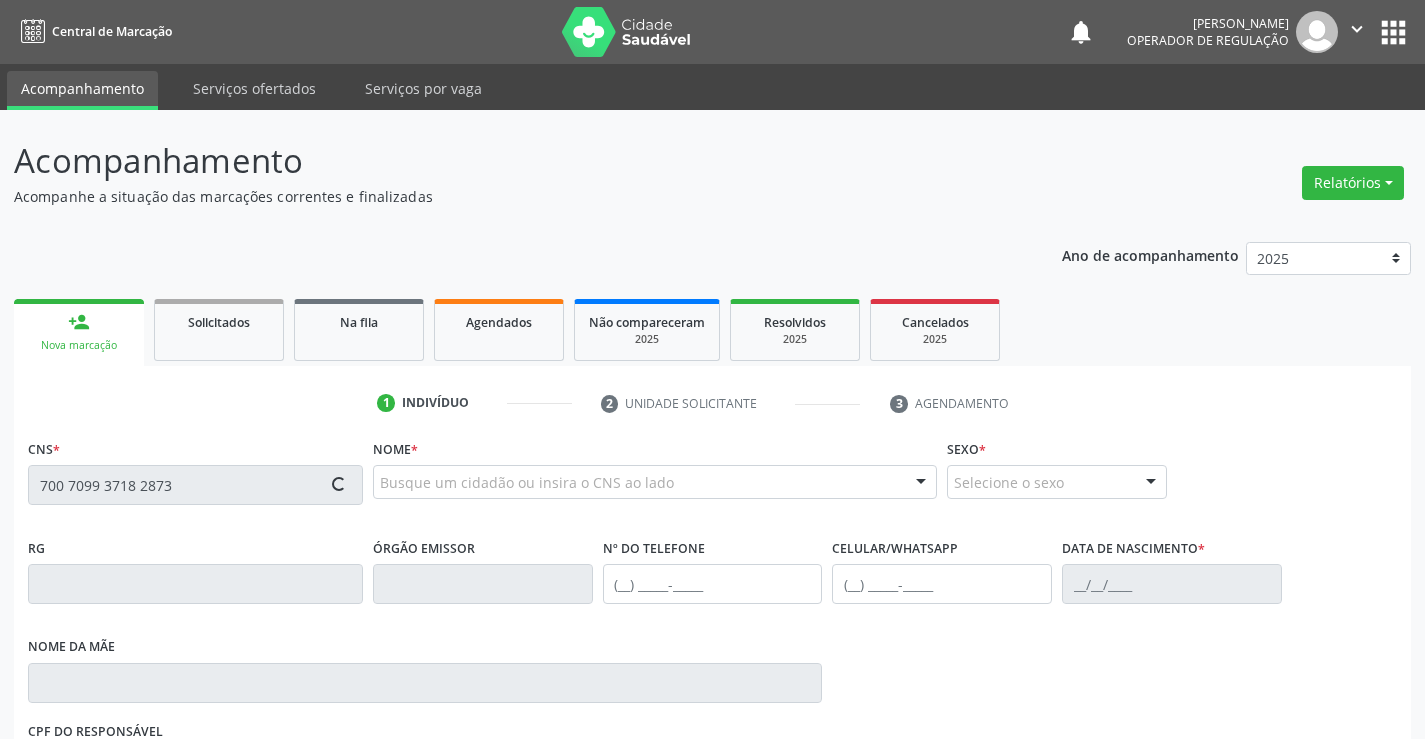 type on "700 7099 3718 2873" 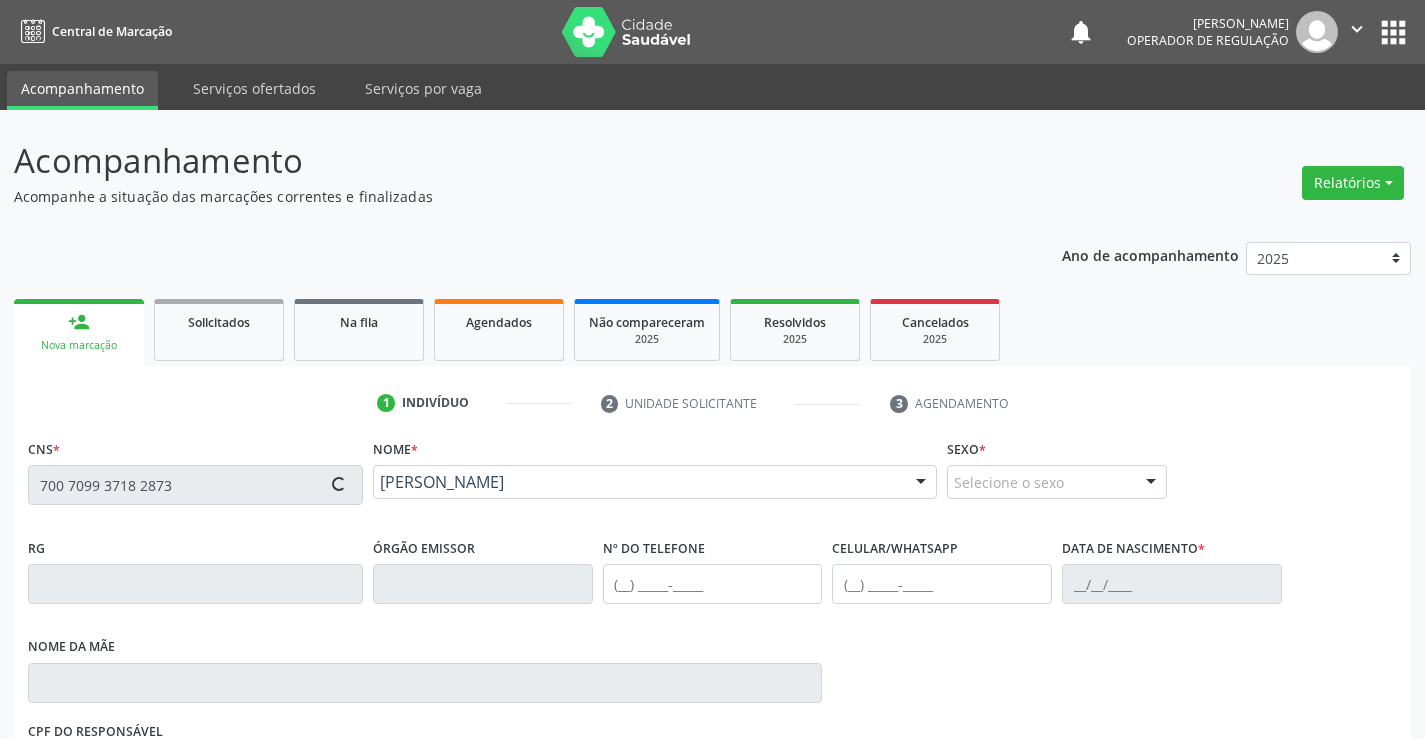 type on "1560961457" 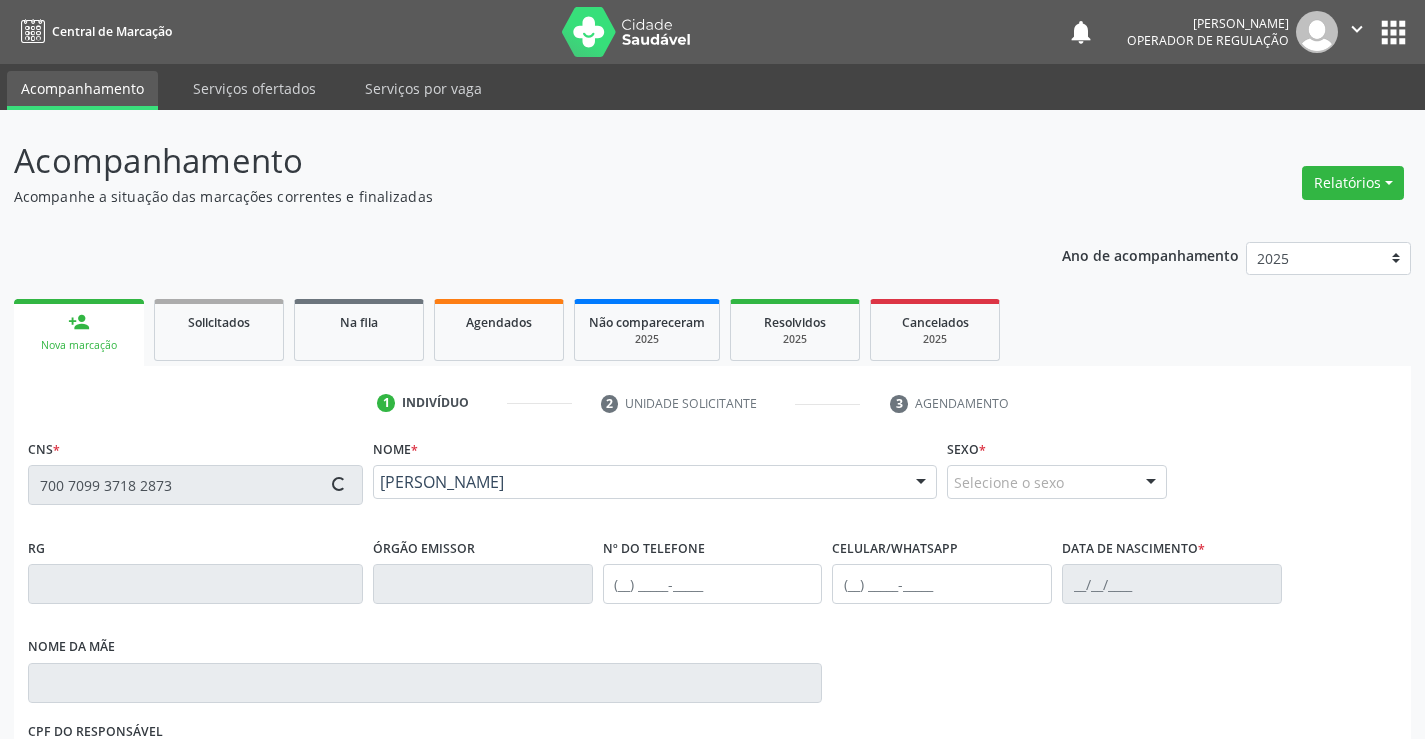 type on "[PHONE_NUMBER]" 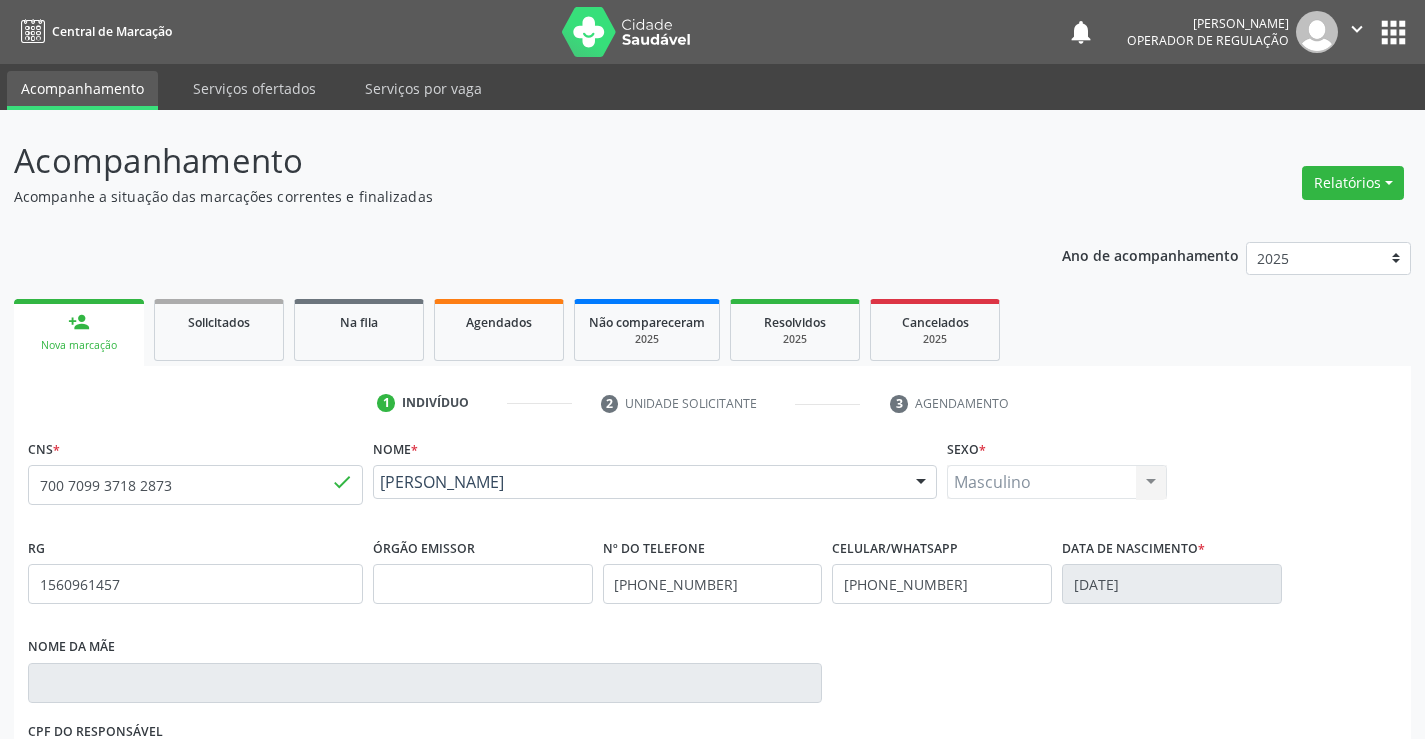 scroll, scrollTop: 331, scrollLeft: 0, axis: vertical 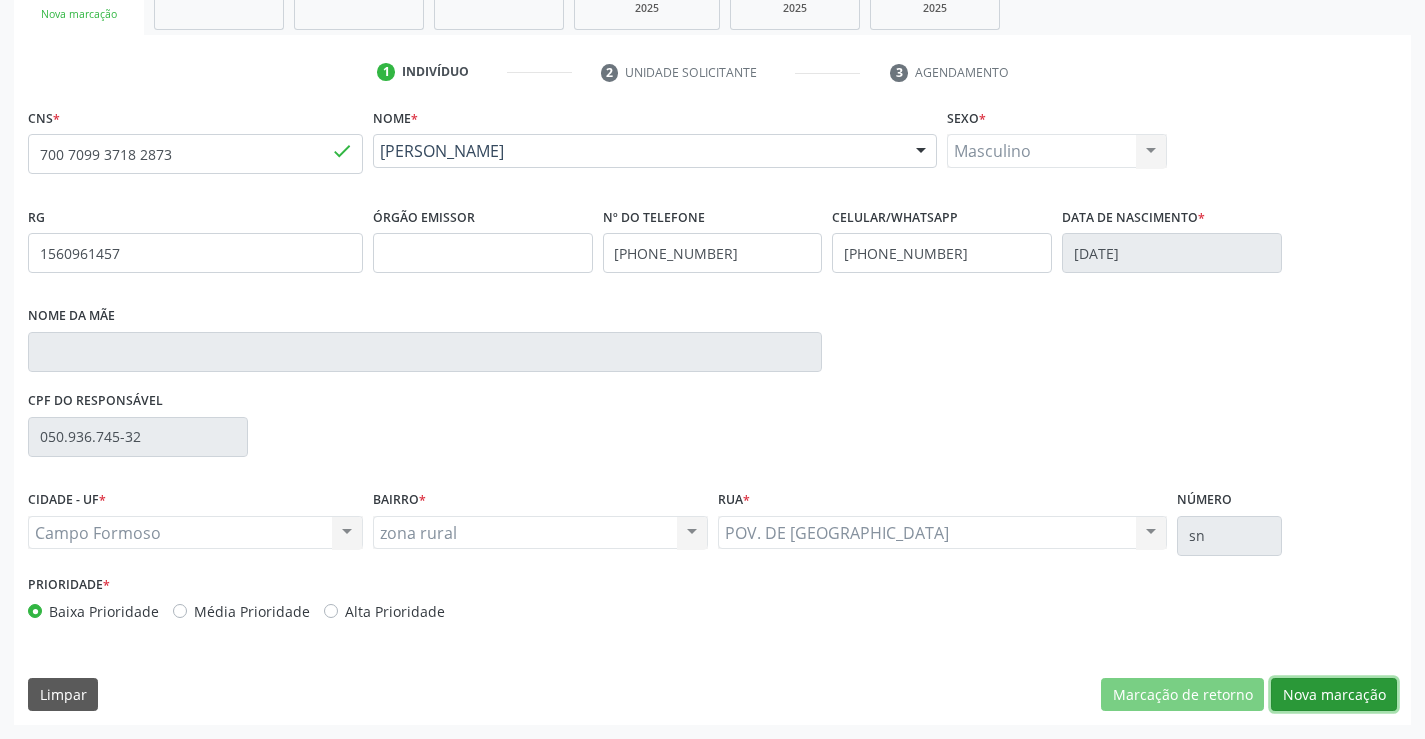 click on "Nova marcação" at bounding box center [1334, 695] 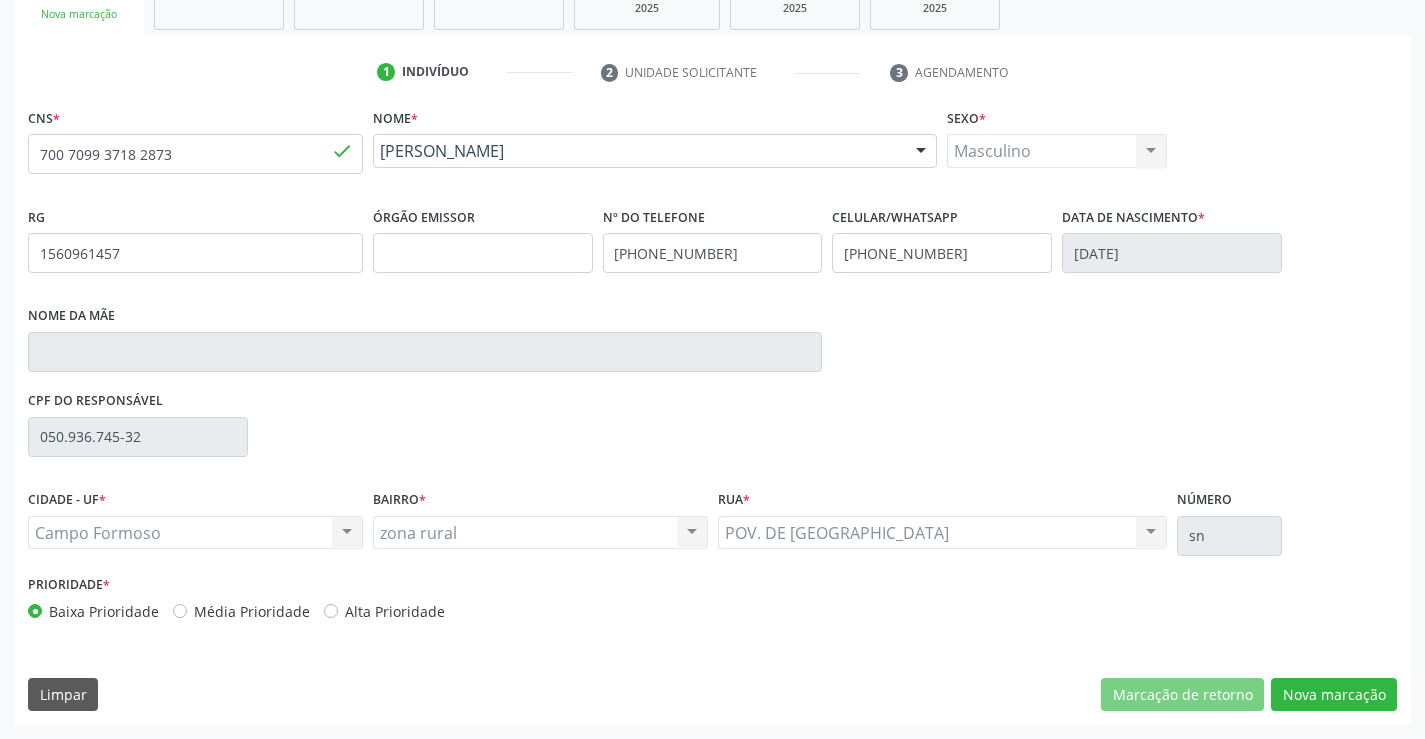 scroll, scrollTop: 167, scrollLeft: 0, axis: vertical 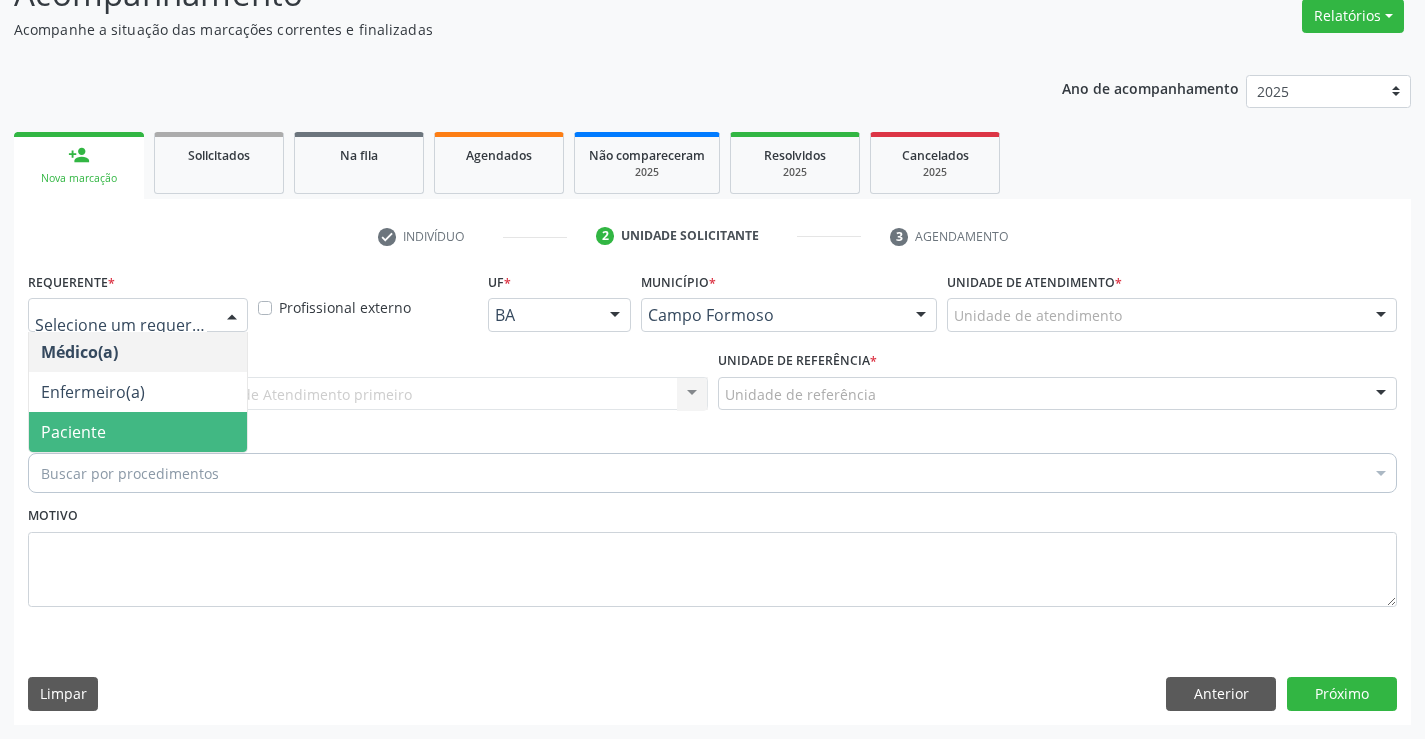 click on "Paciente" at bounding box center (138, 432) 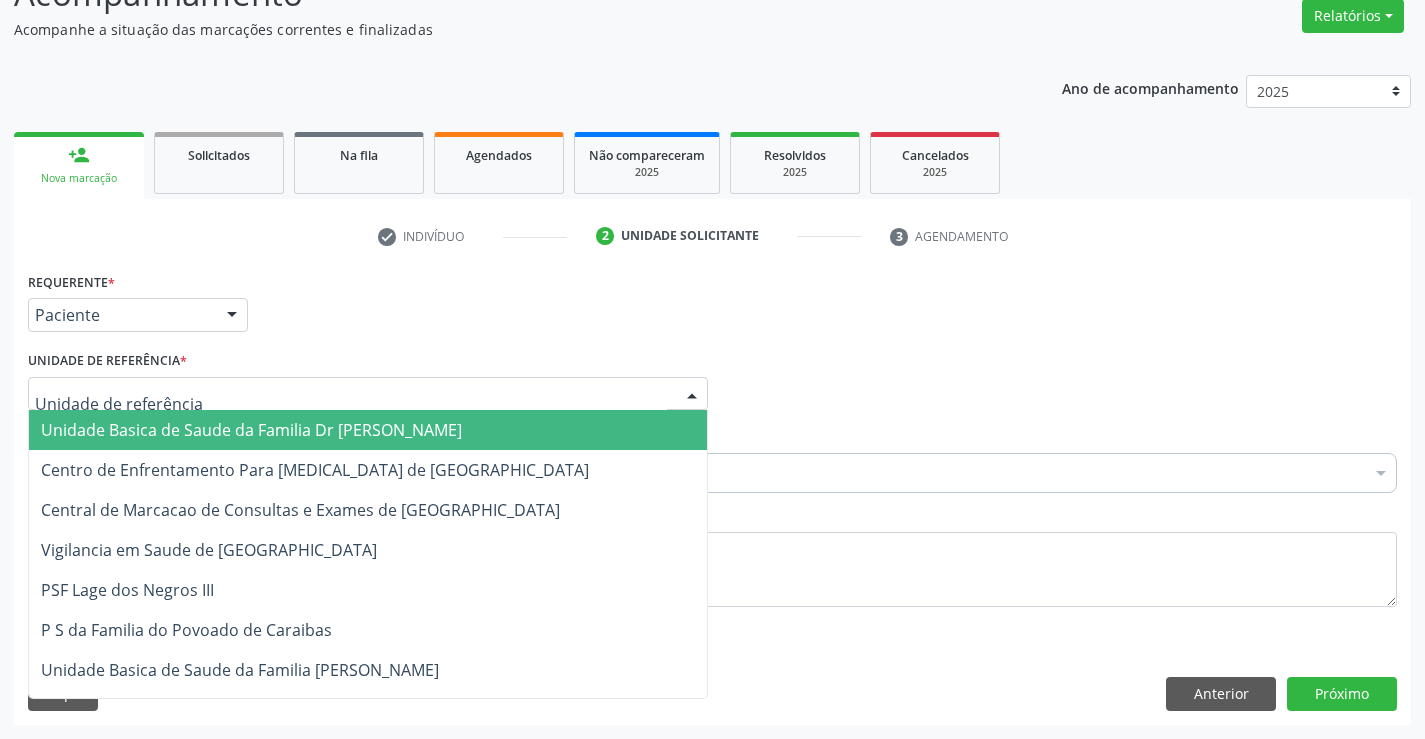 click on "Unidade Basica de Saude da Familia Dr [PERSON_NAME]" at bounding box center (251, 430) 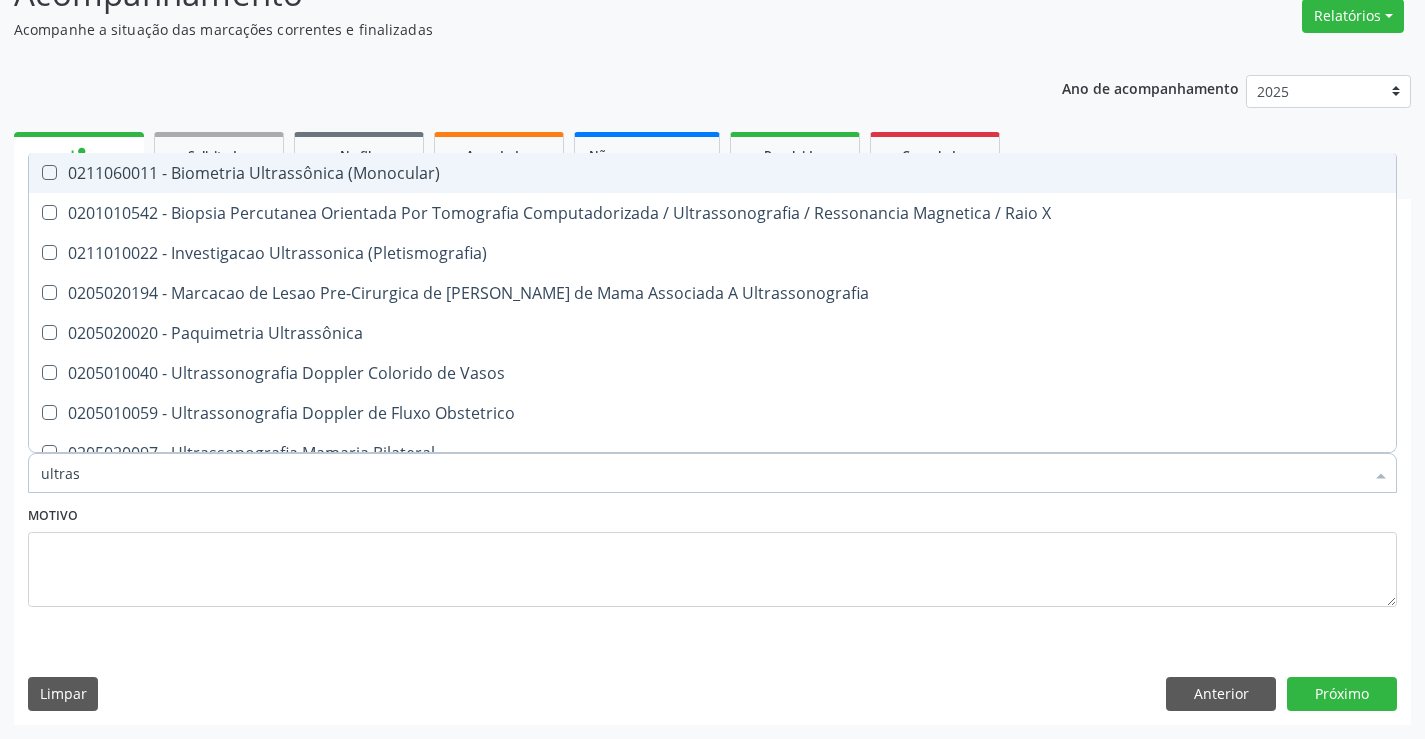 type on "ultrass" 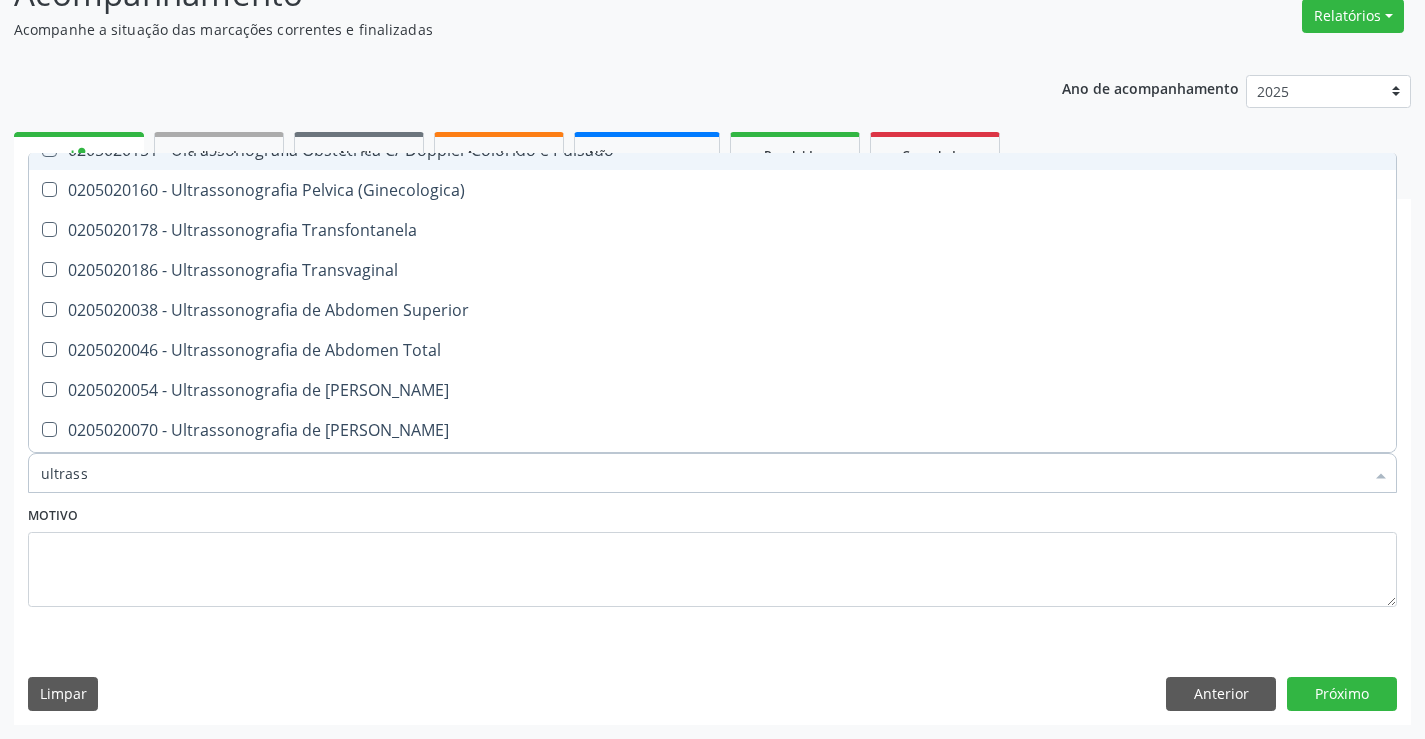 scroll, scrollTop: 500, scrollLeft: 0, axis: vertical 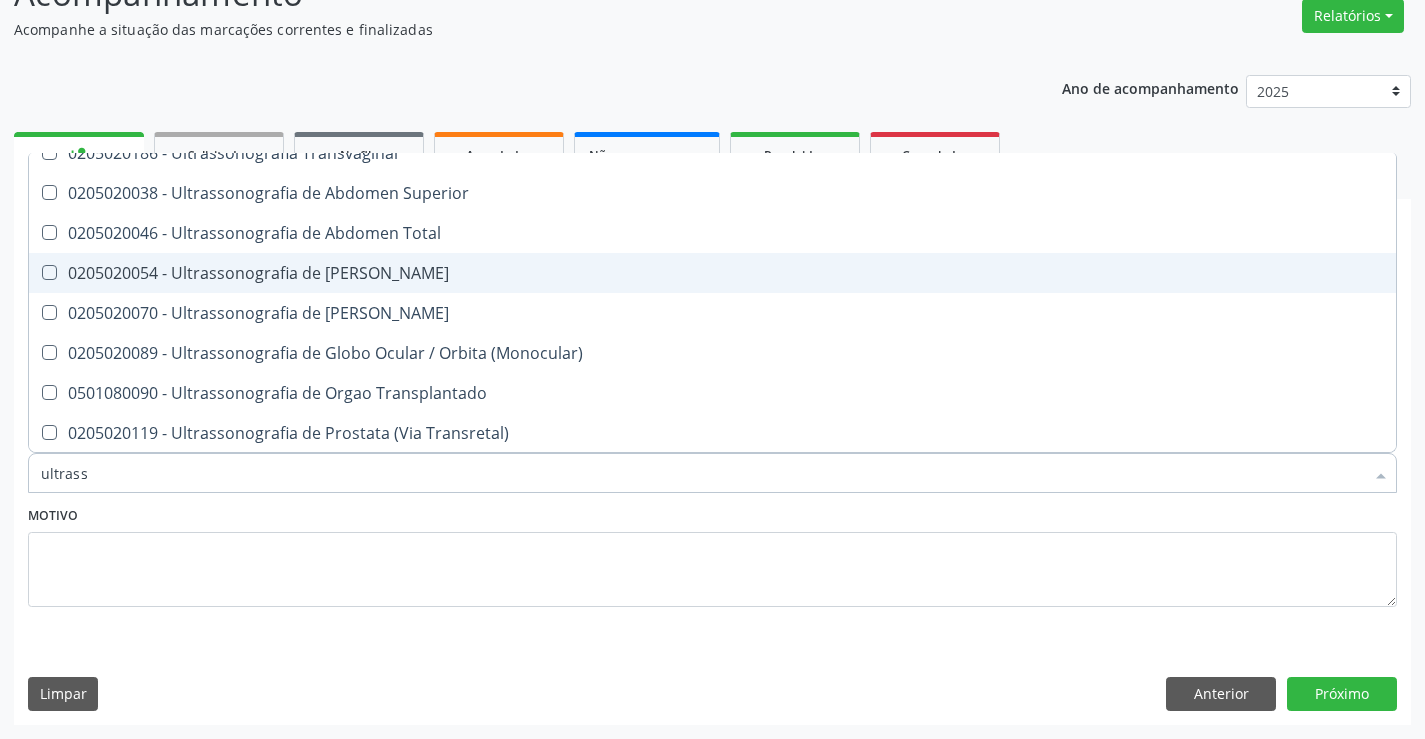 click on "0205020054 - Ultrassonografia de [PERSON_NAME]" at bounding box center (712, 273) 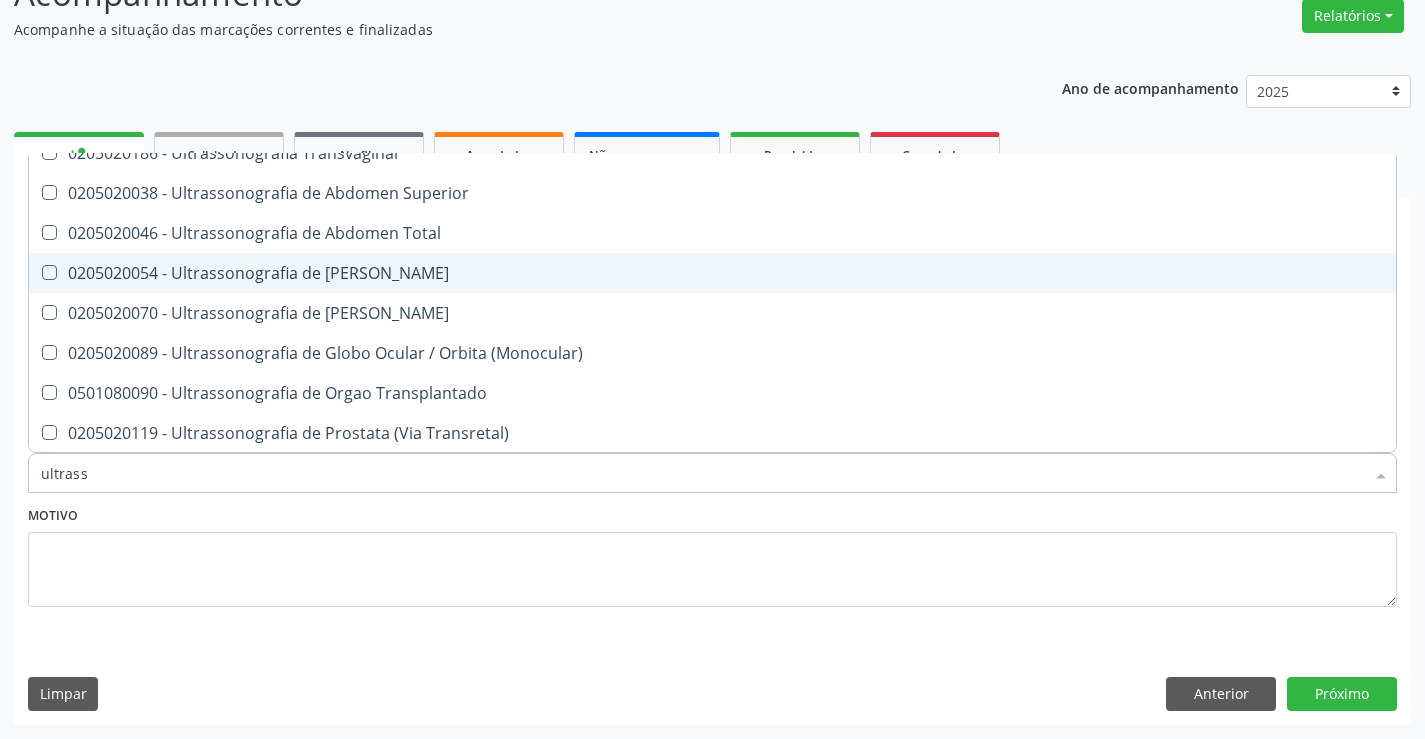 checkbox on "true" 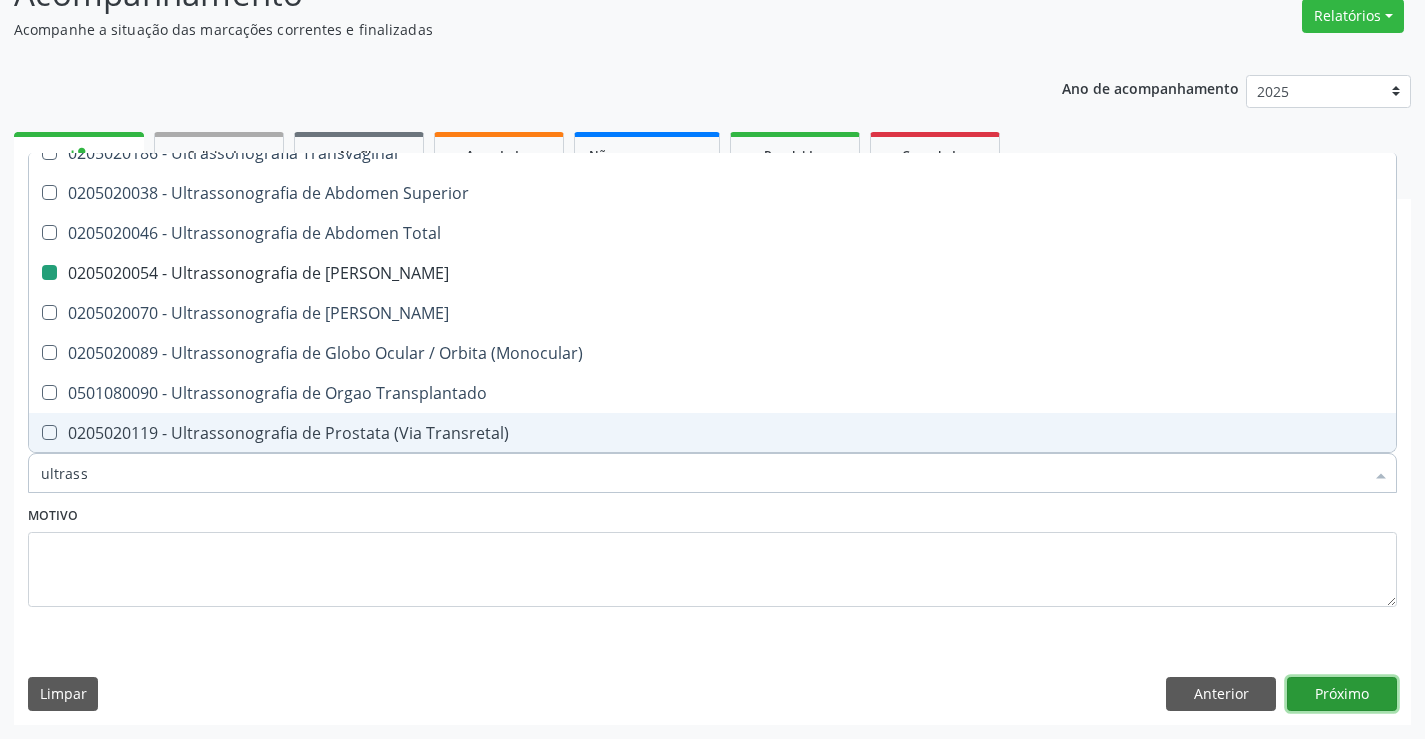 click on "Próximo" at bounding box center (1342, 694) 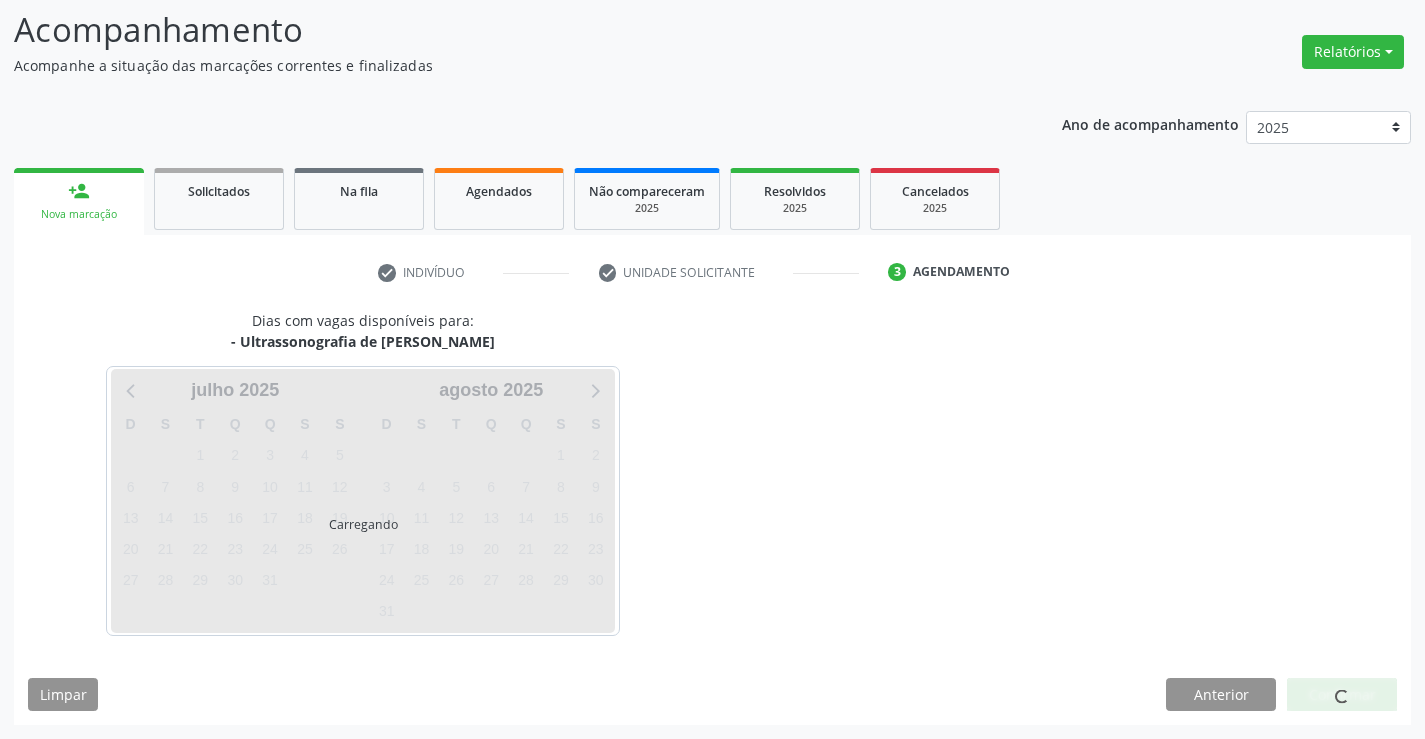 scroll, scrollTop: 131, scrollLeft: 0, axis: vertical 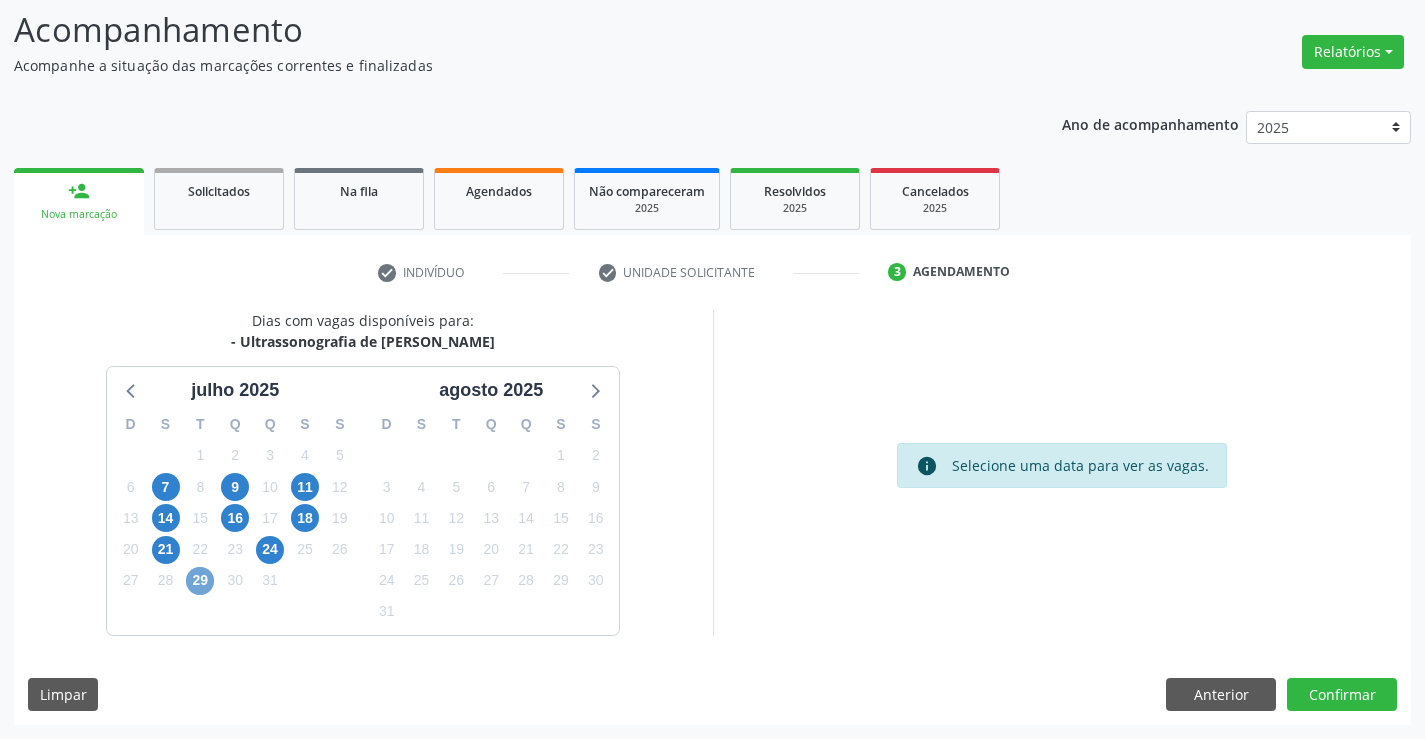 click on "29" at bounding box center [200, 581] 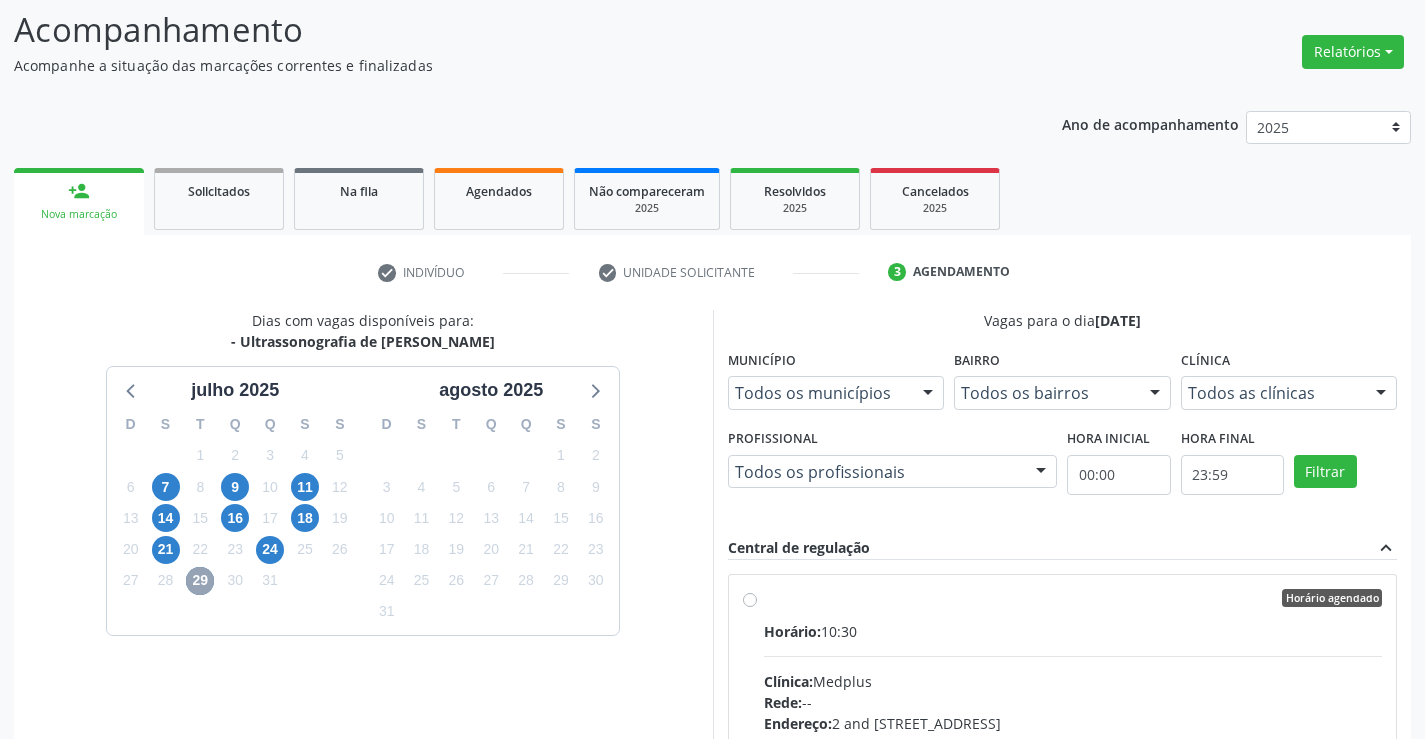 scroll, scrollTop: 456, scrollLeft: 0, axis: vertical 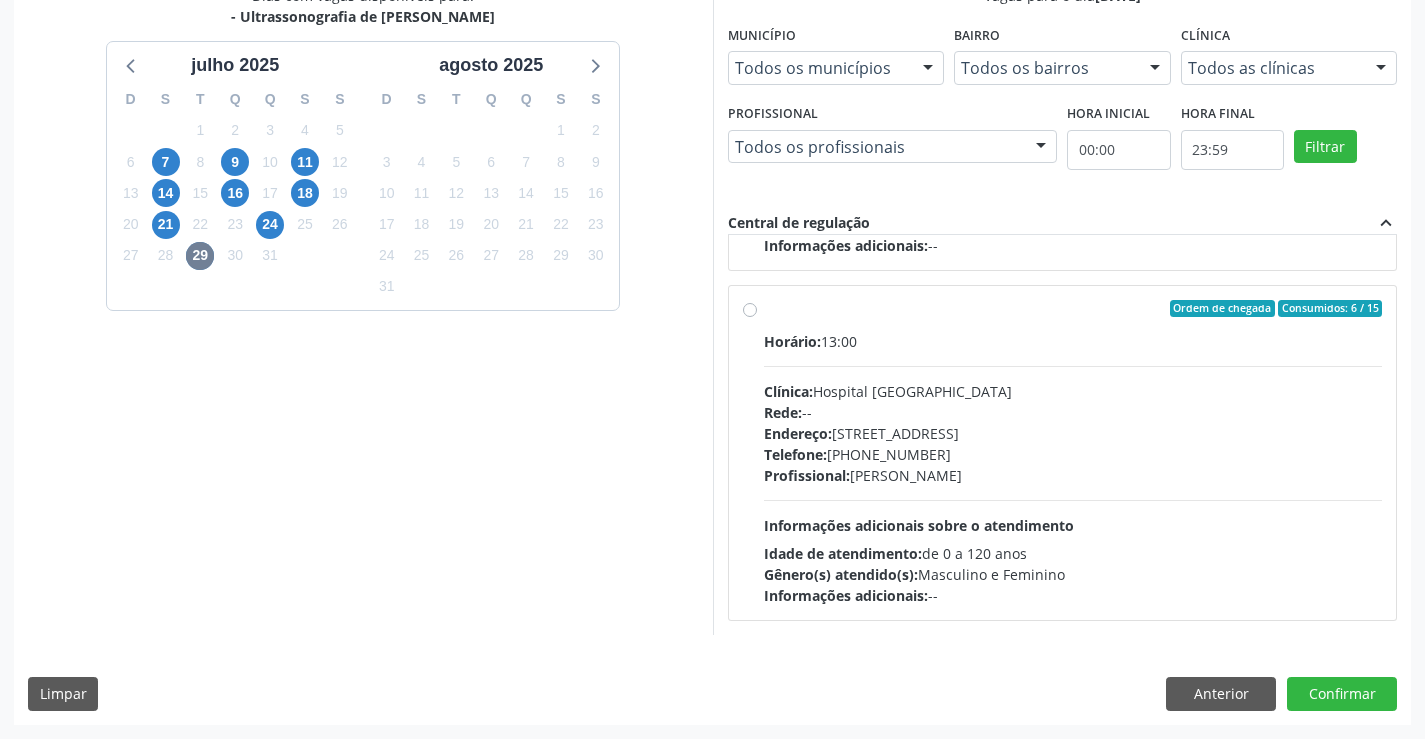 click on "Ordem de chegada
Consumidos: 6 / 15" at bounding box center [1073, 309] 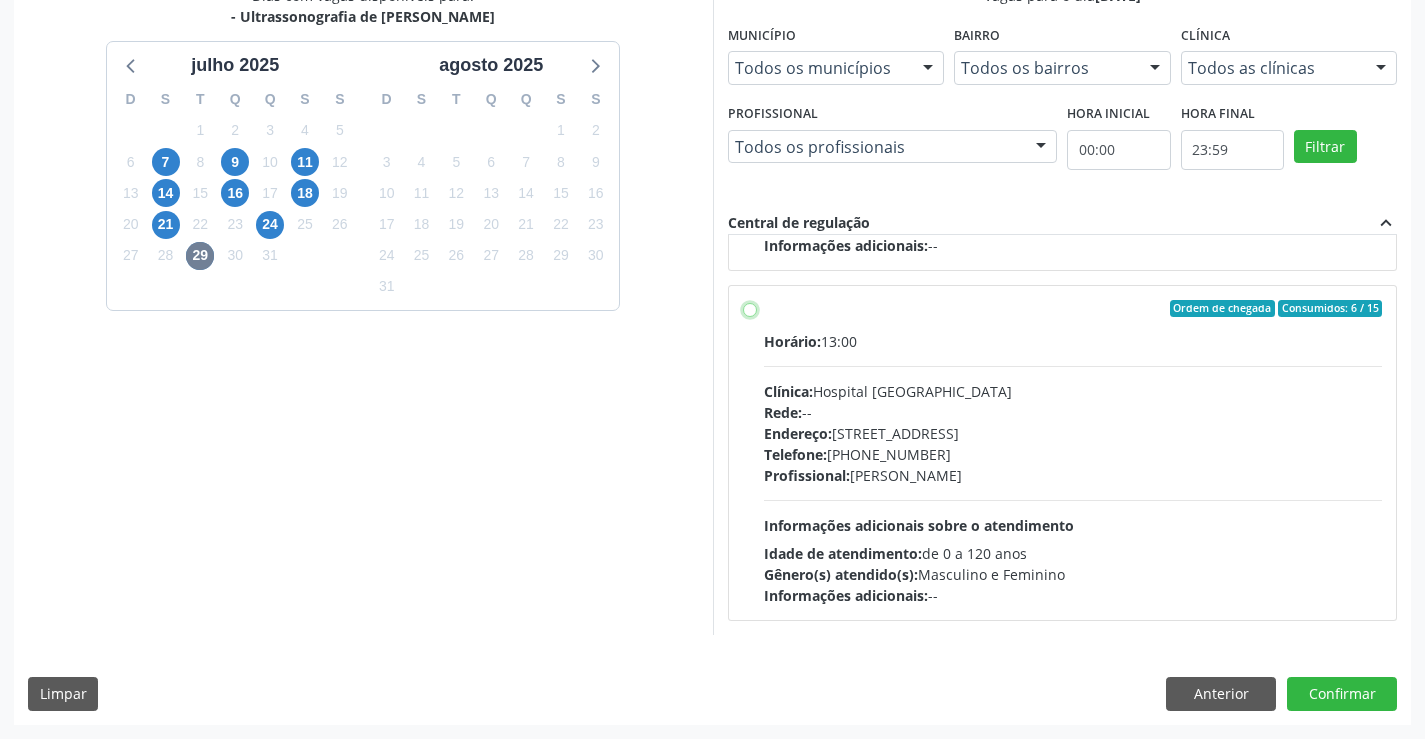 click on "Ordem de chegada
Consumidos: 6 / 15
Horário:   13:00
Clínica:  Hospital [GEOGRAPHIC_DATA]
Rede:
--
Endereço:   [STREET_ADDRESS]
Telefone:   [PHONE_NUMBER]
Profissional:
[PERSON_NAME]
Informações adicionais sobre o atendimento
Idade de atendimento:
de 0 a 120 anos
Gênero(s) atendido(s):
Masculino e Feminino
Informações adicionais:
--" at bounding box center (750, 309) 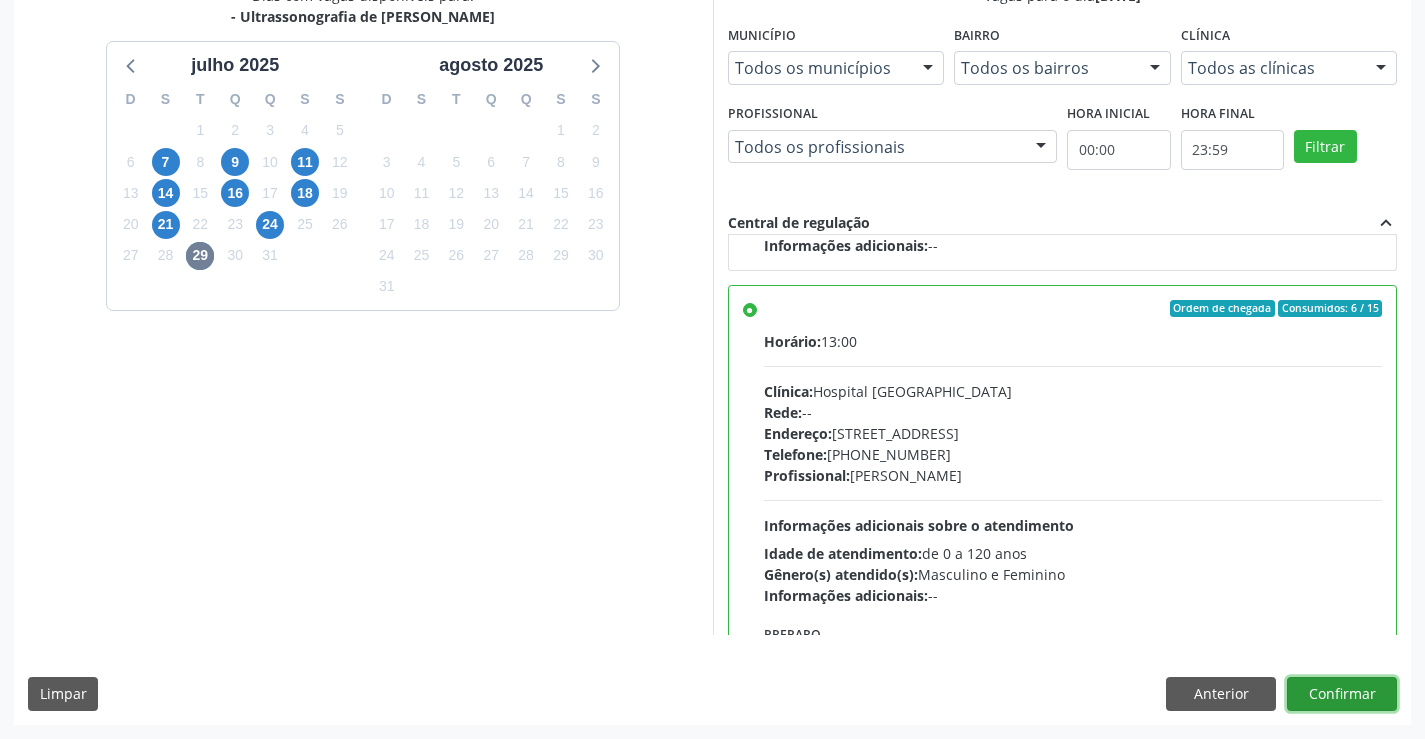 click on "Confirmar" at bounding box center (1342, 694) 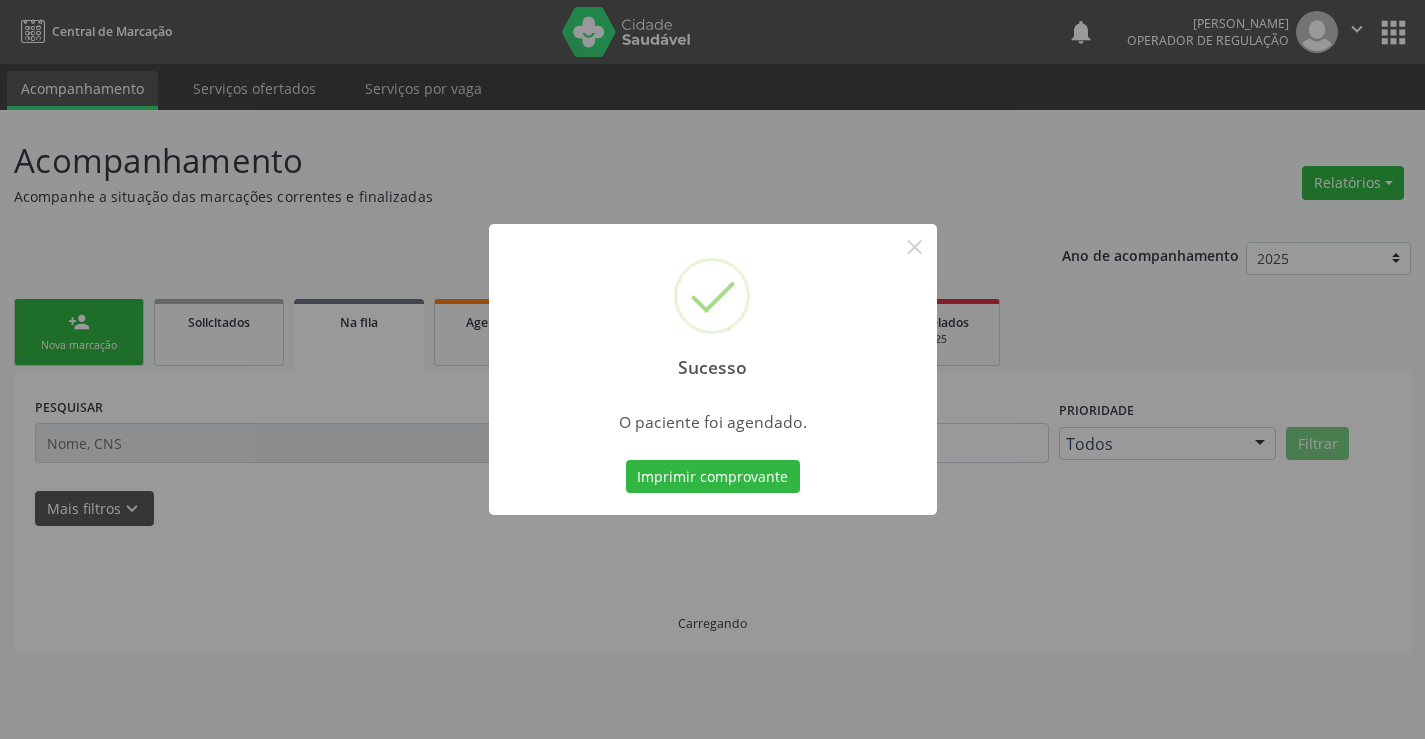 scroll, scrollTop: 0, scrollLeft: 0, axis: both 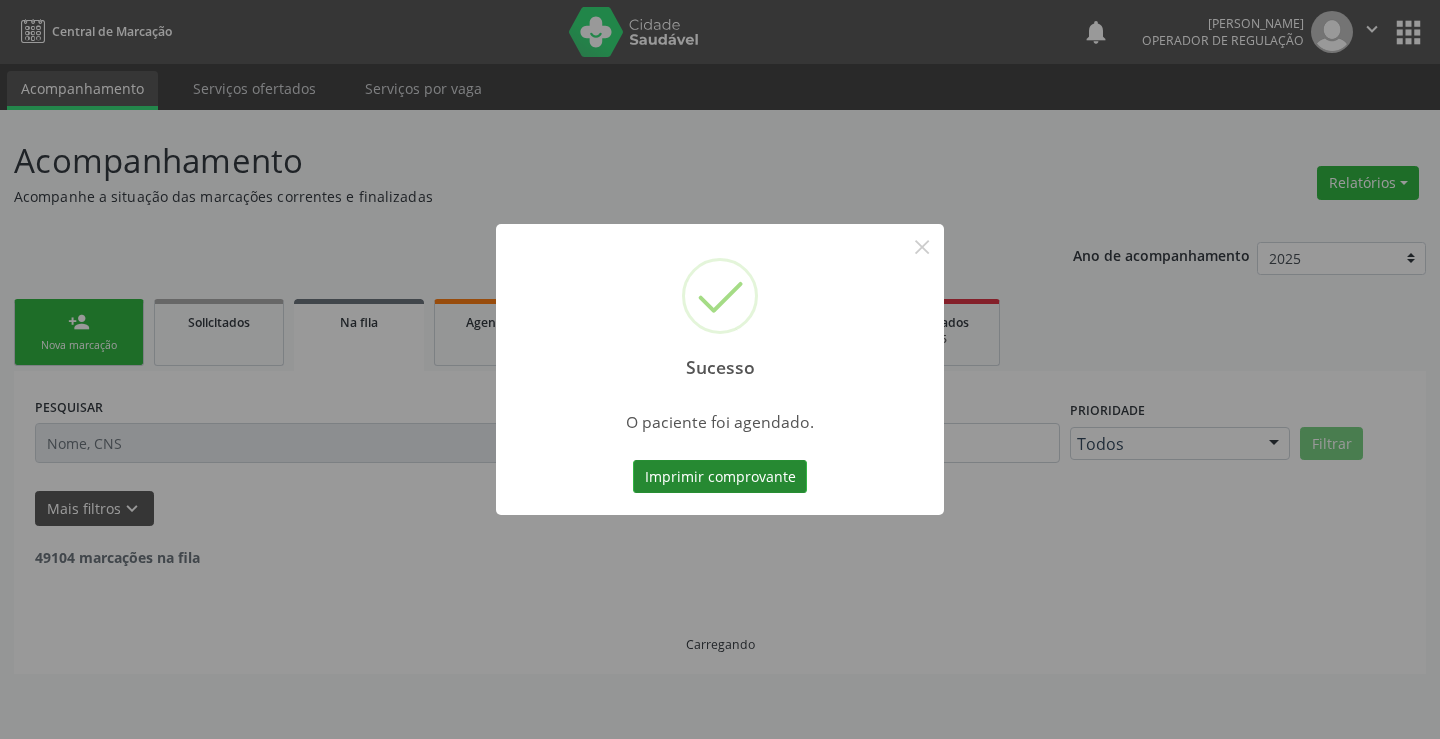 click on "Imprimir comprovante" at bounding box center [720, 477] 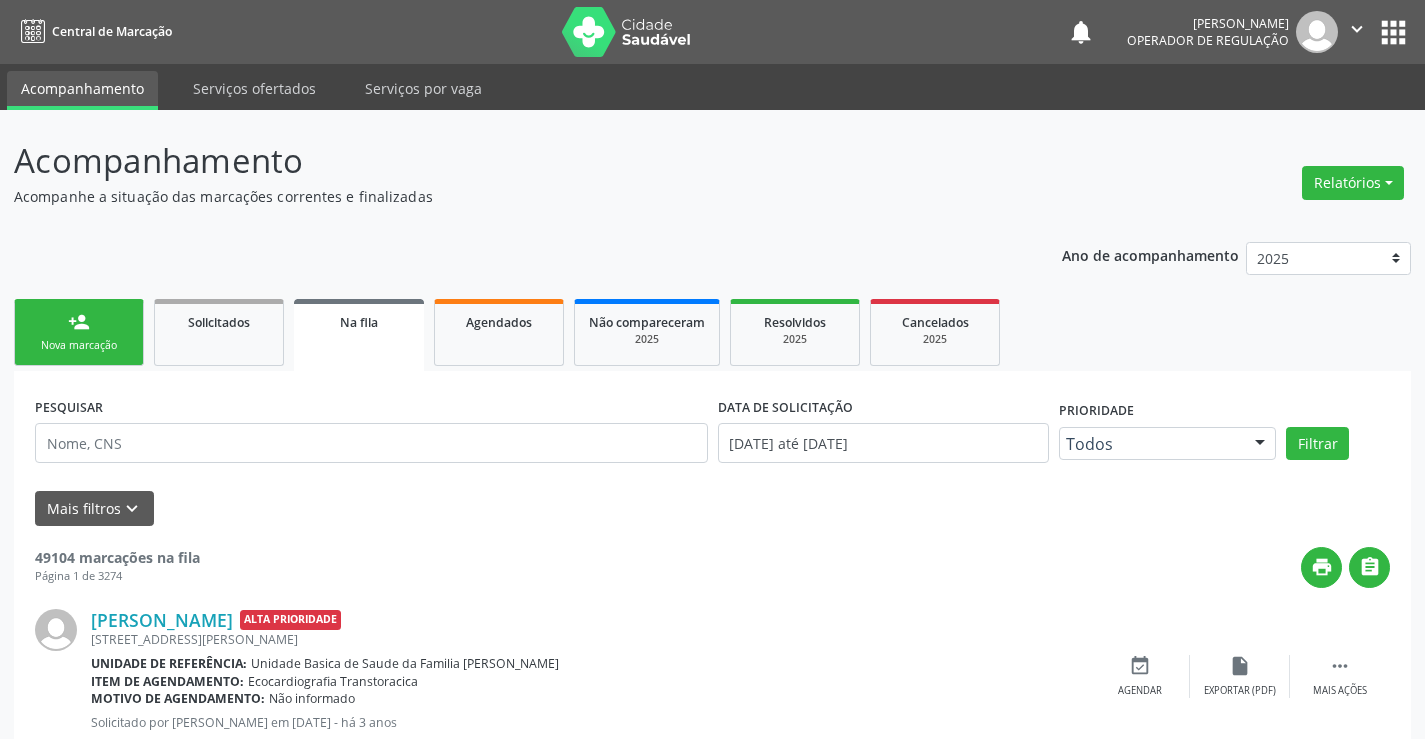 click on "person_add
Nova marcação" at bounding box center [79, 332] 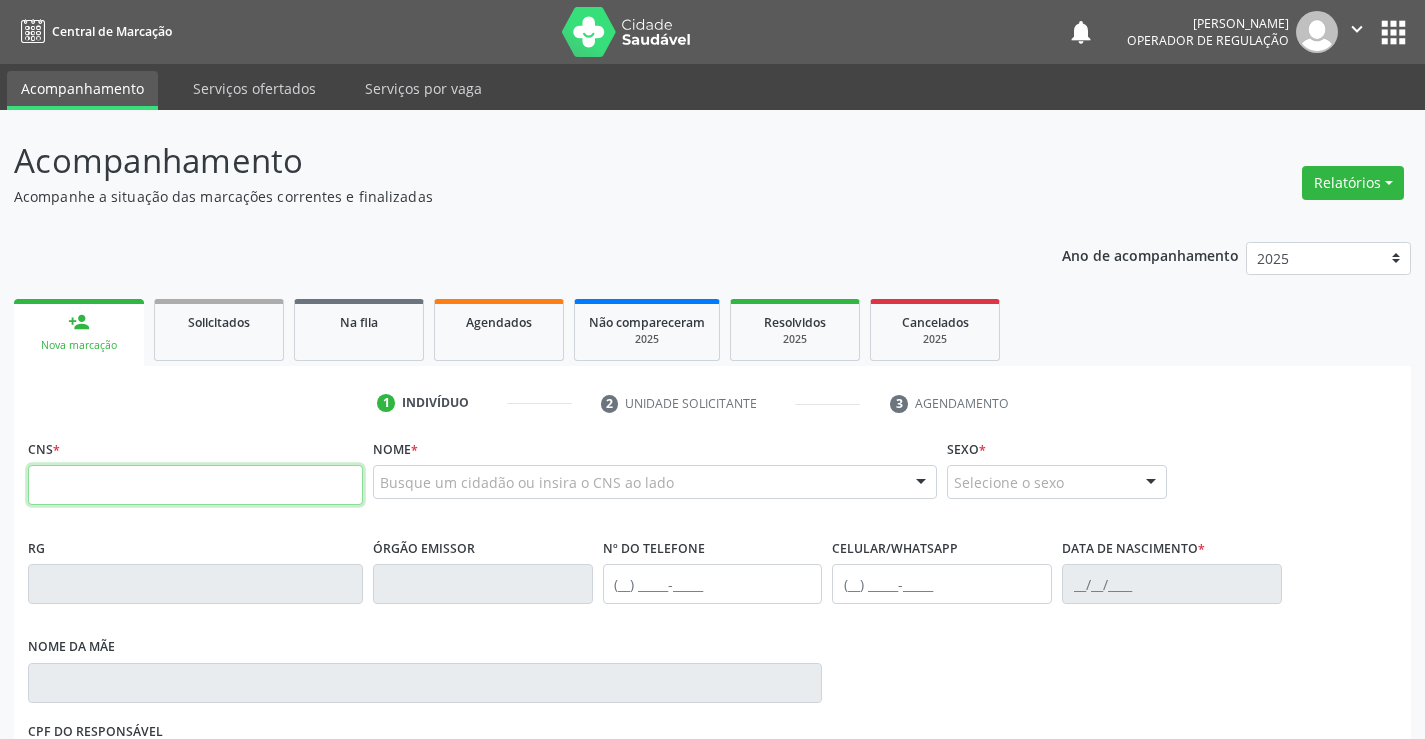 click at bounding box center (195, 485) 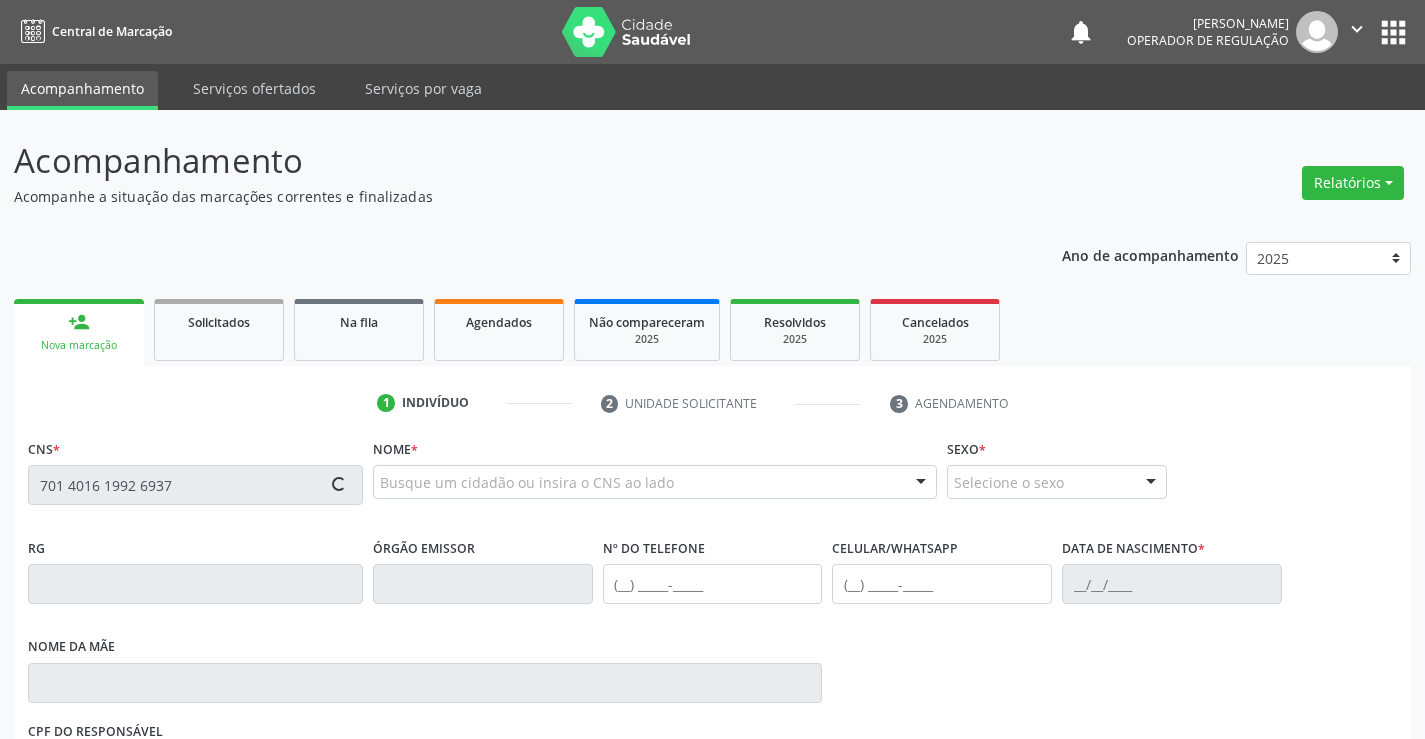 type on "701 4016 1992 6937" 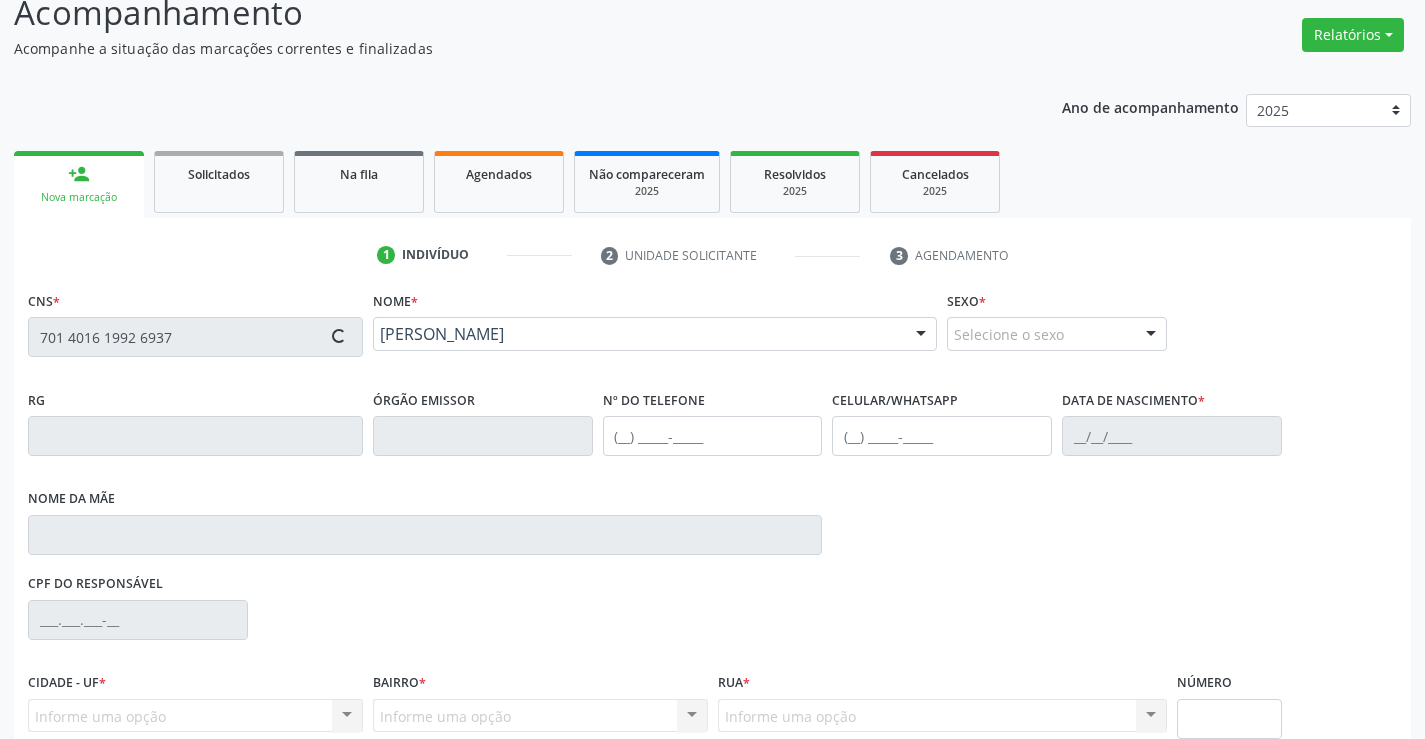 scroll, scrollTop: 331, scrollLeft: 0, axis: vertical 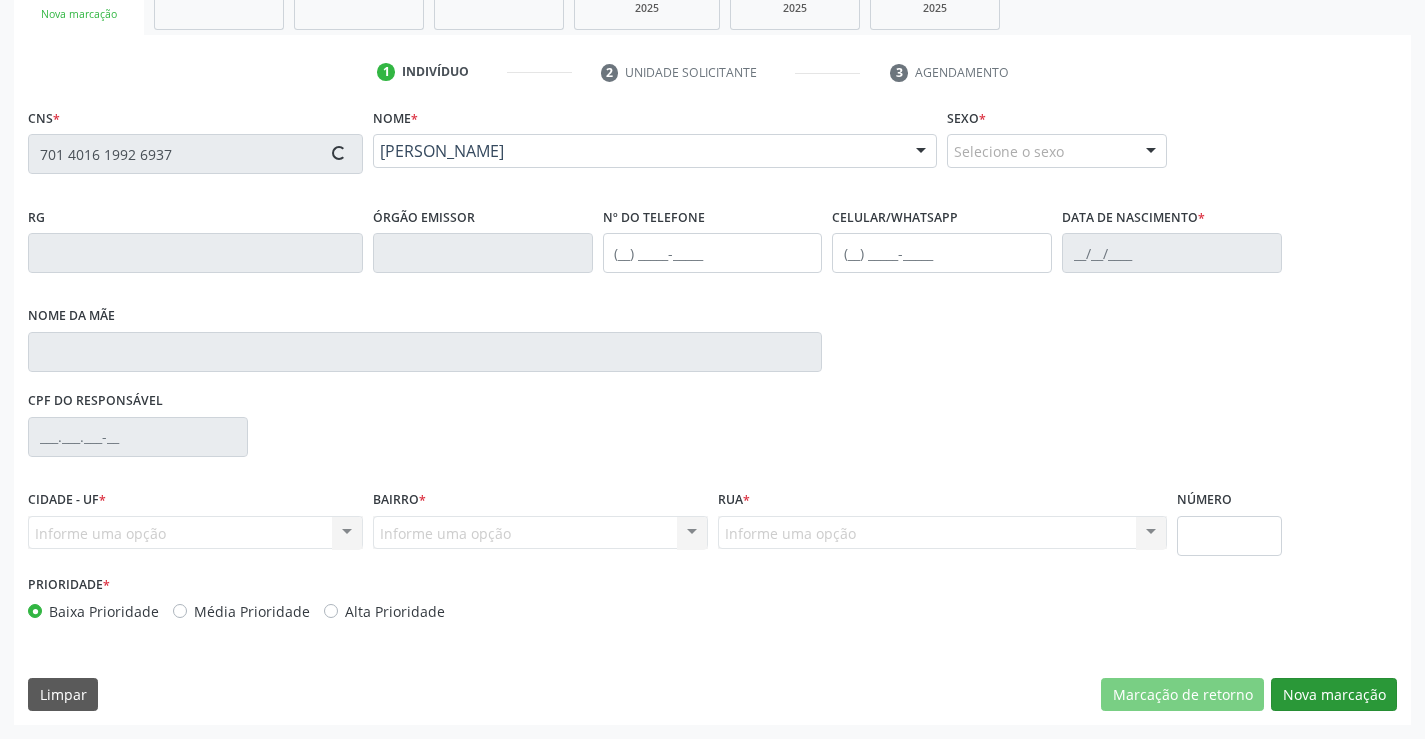 type on "0212985051" 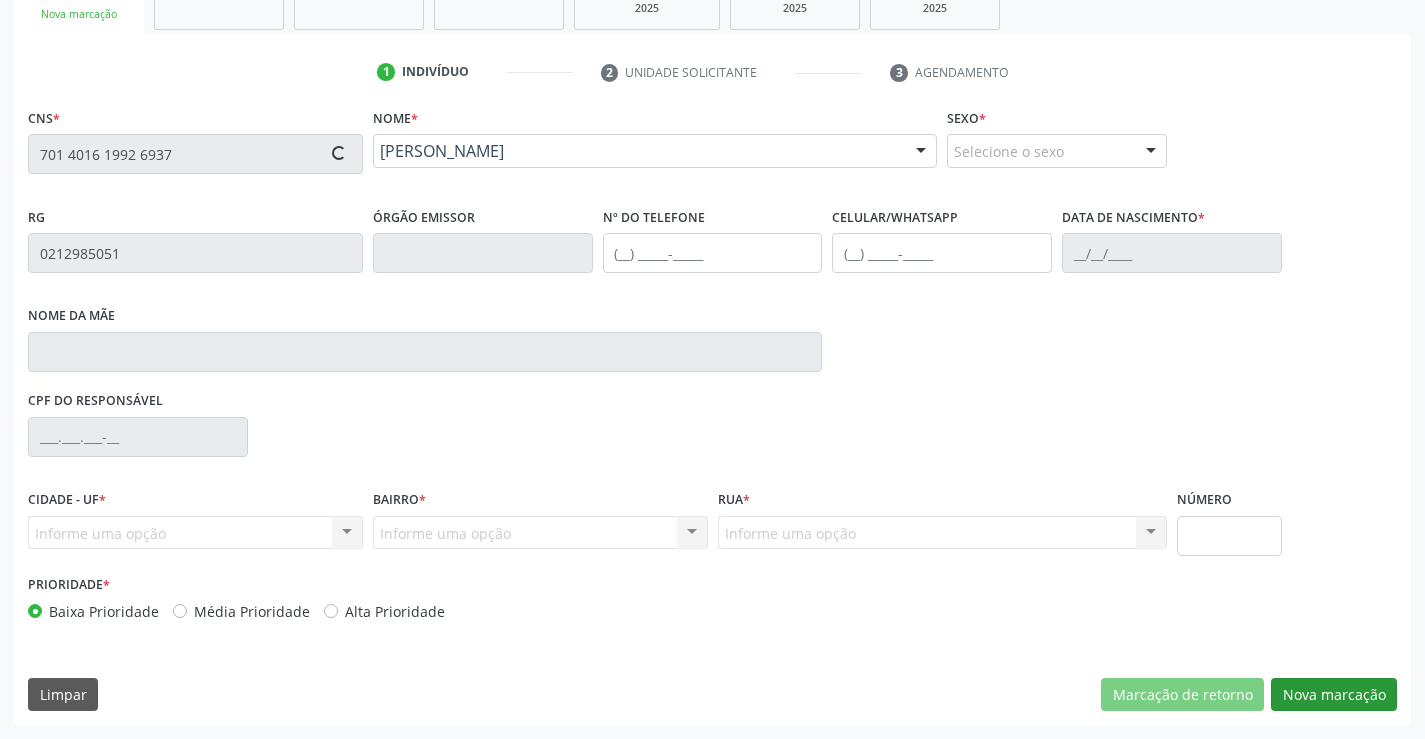 type on "[PHONE_NUMBER]" 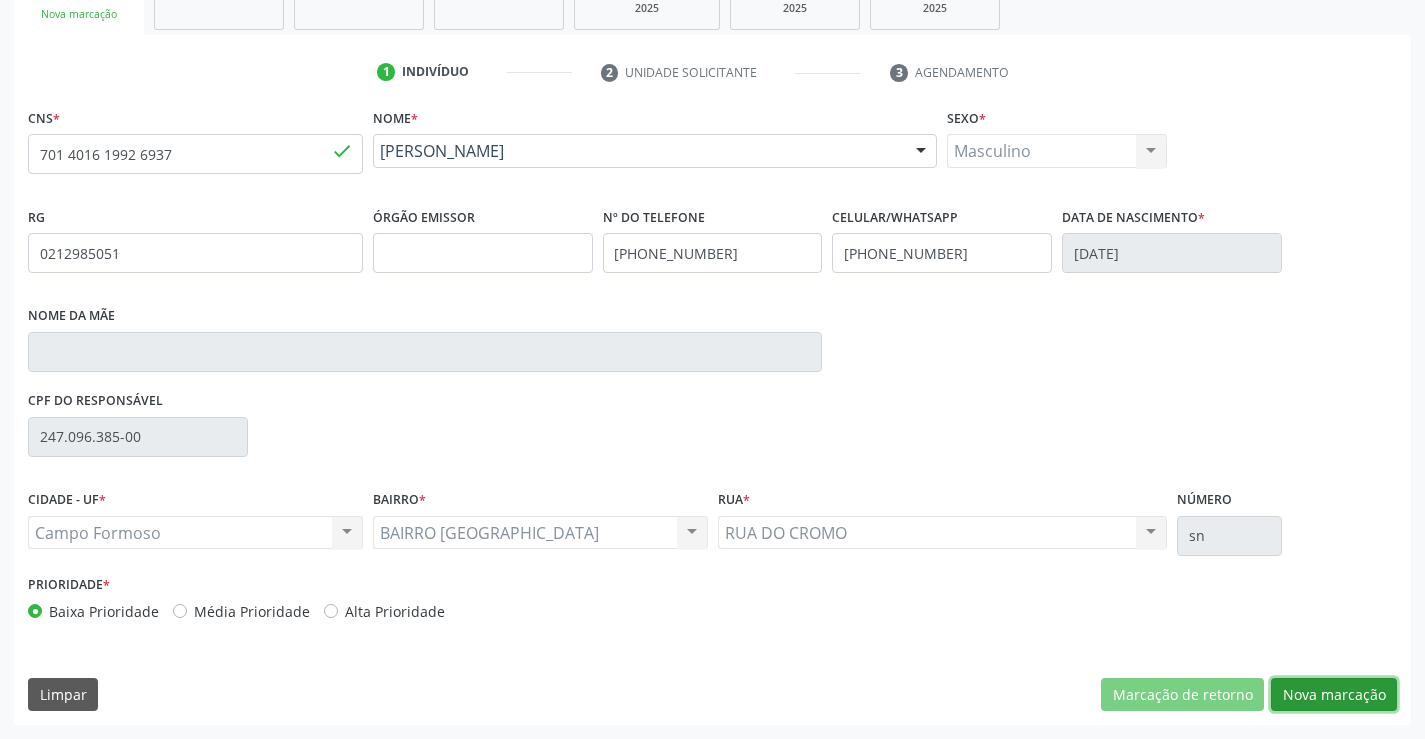 click on "Nova marcação" at bounding box center [1334, 695] 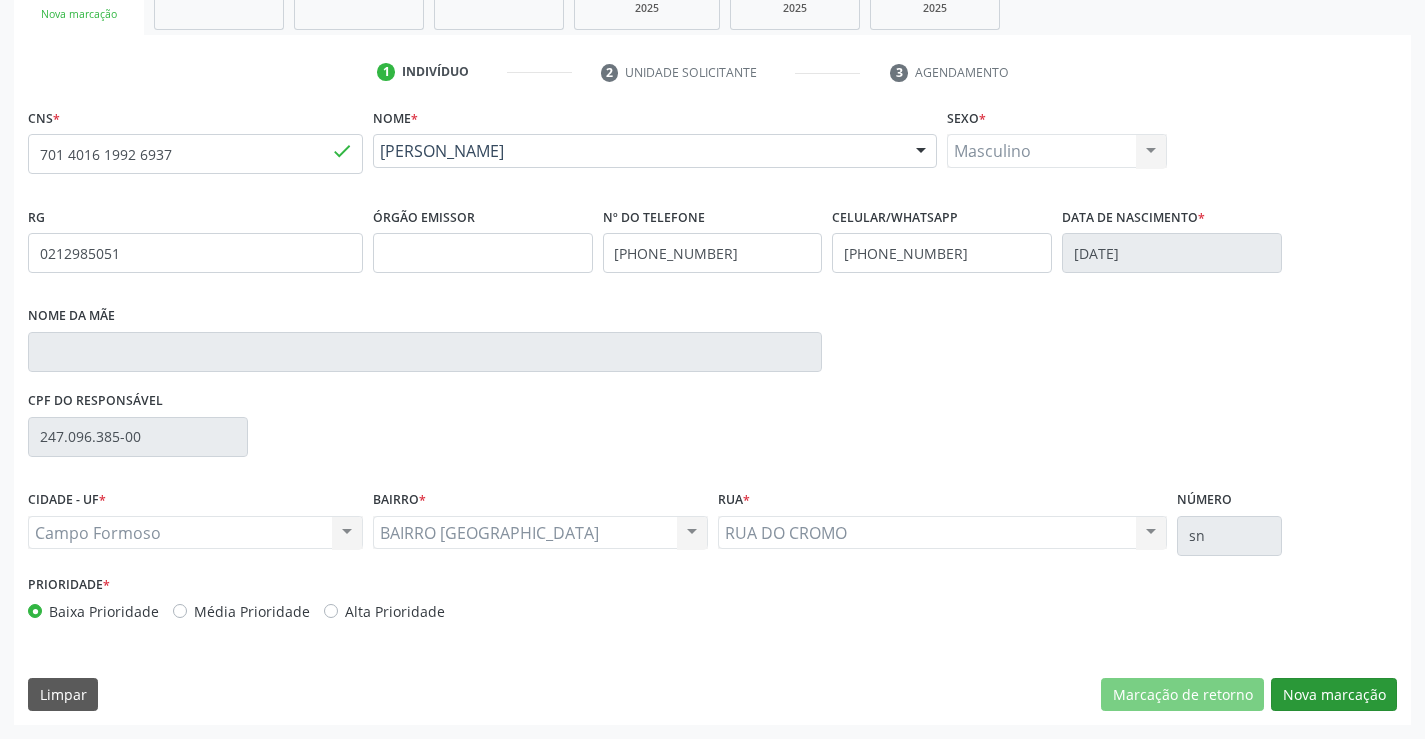 scroll, scrollTop: 167, scrollLeft: 0, axis: vertical 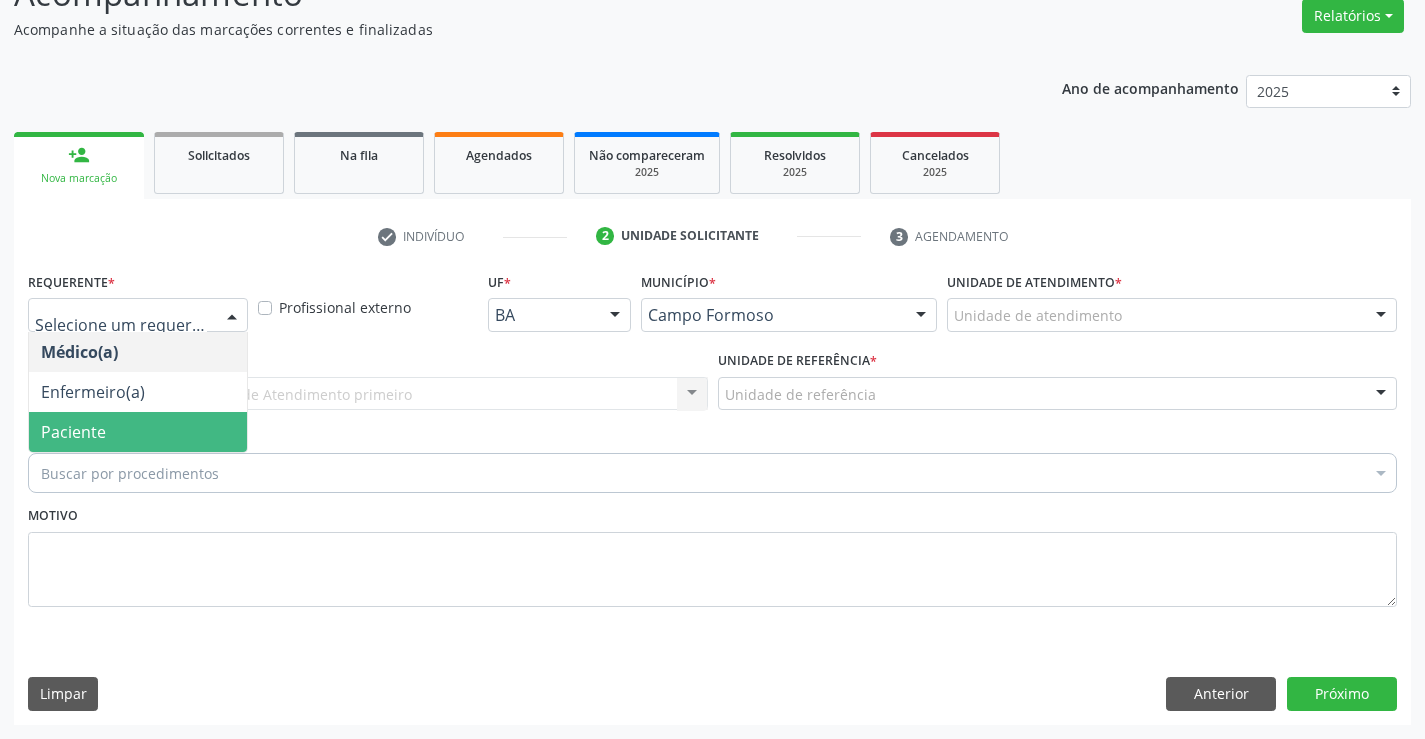 click on "Paciente" at bounding box center [73, 432] 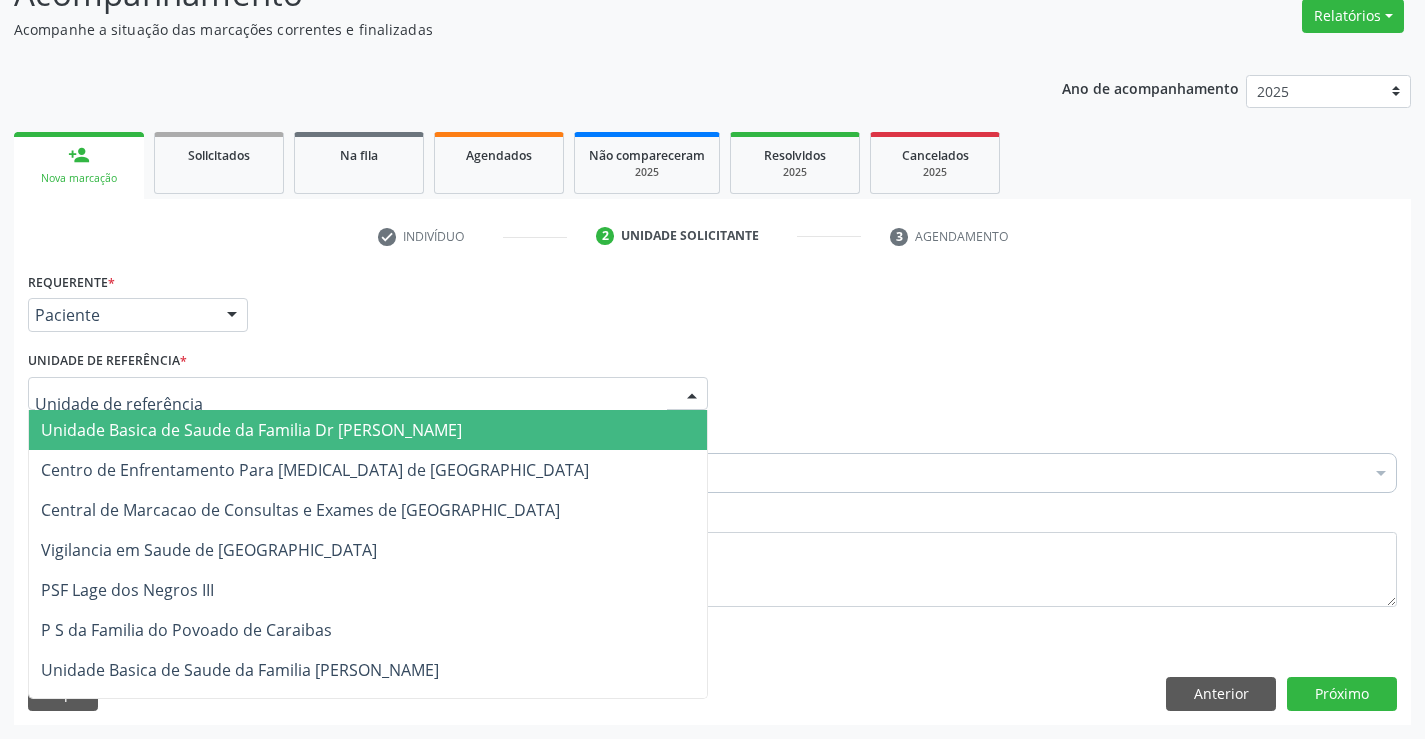 click on "Unidade Basica de Saude da Familia Dr [PERSON_NAME]" at bounding box center (251, 430) 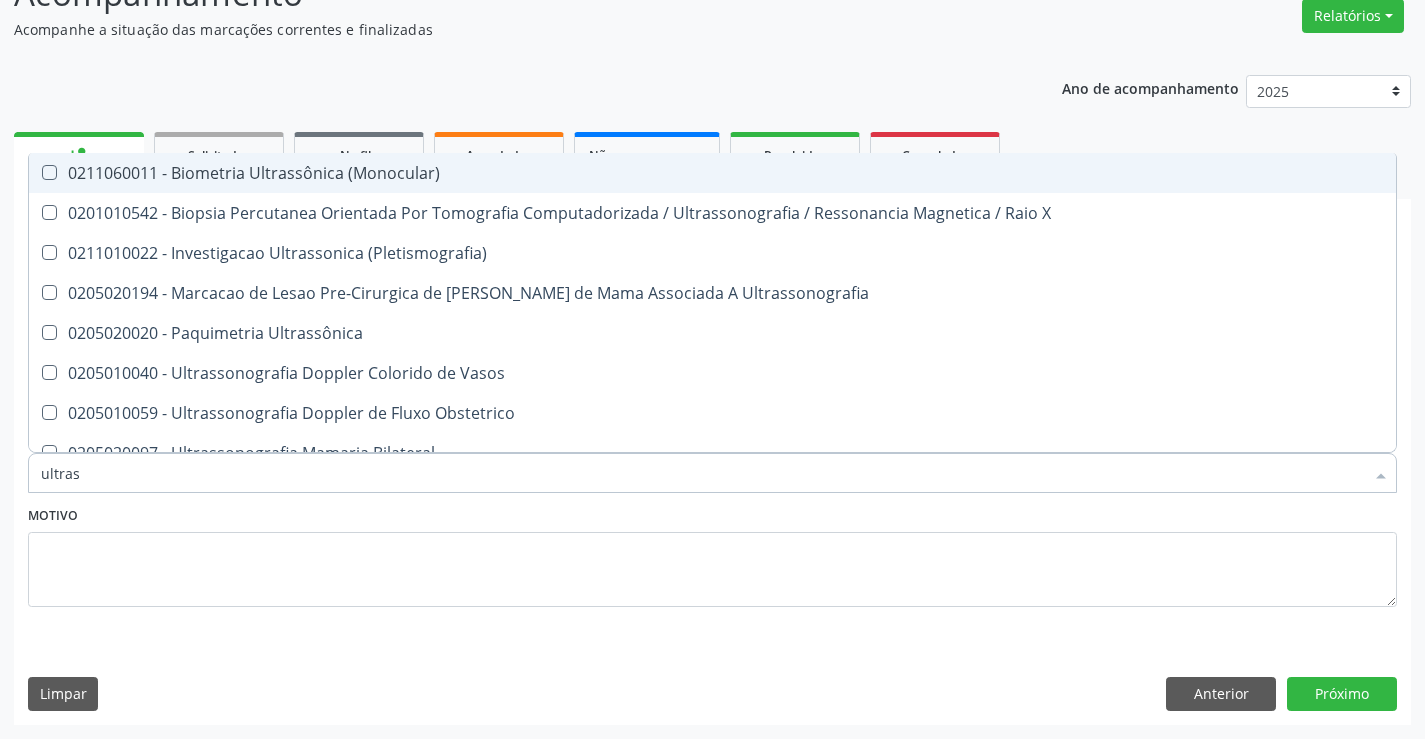 type on "ultrass" 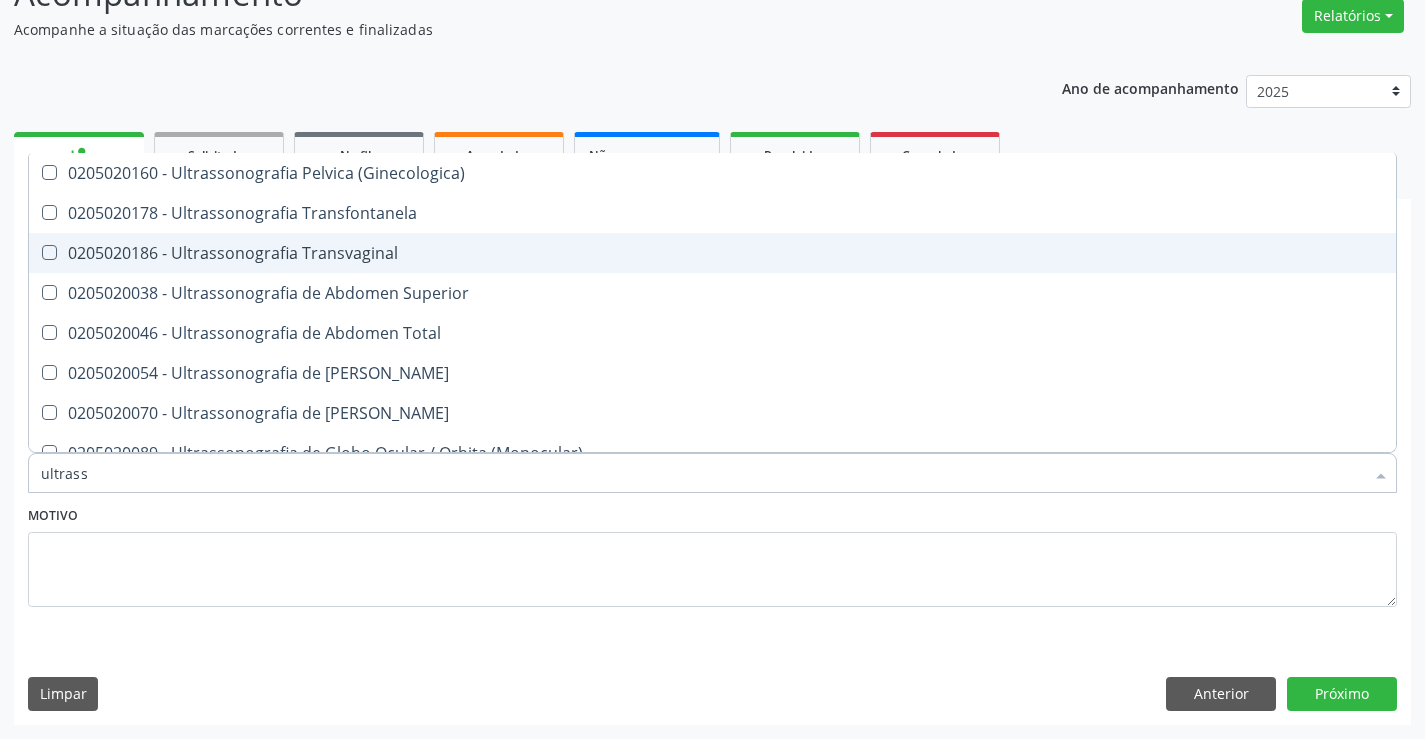 scroll, scrollTop: 500, scrollLeft: 0, axis: vertical 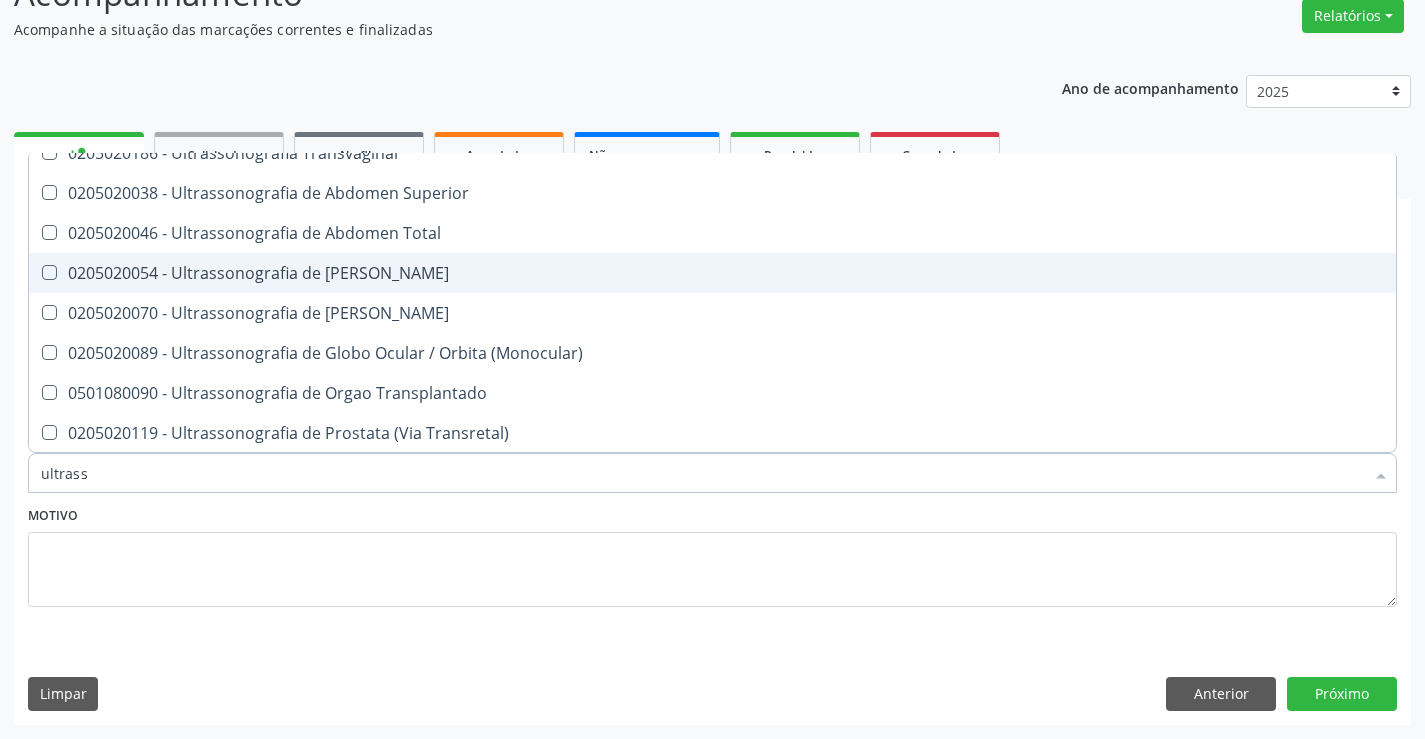 click on "0205020054 - Ultrassonografia de [PERSON_NAME]" at bounding box center (712, 273) 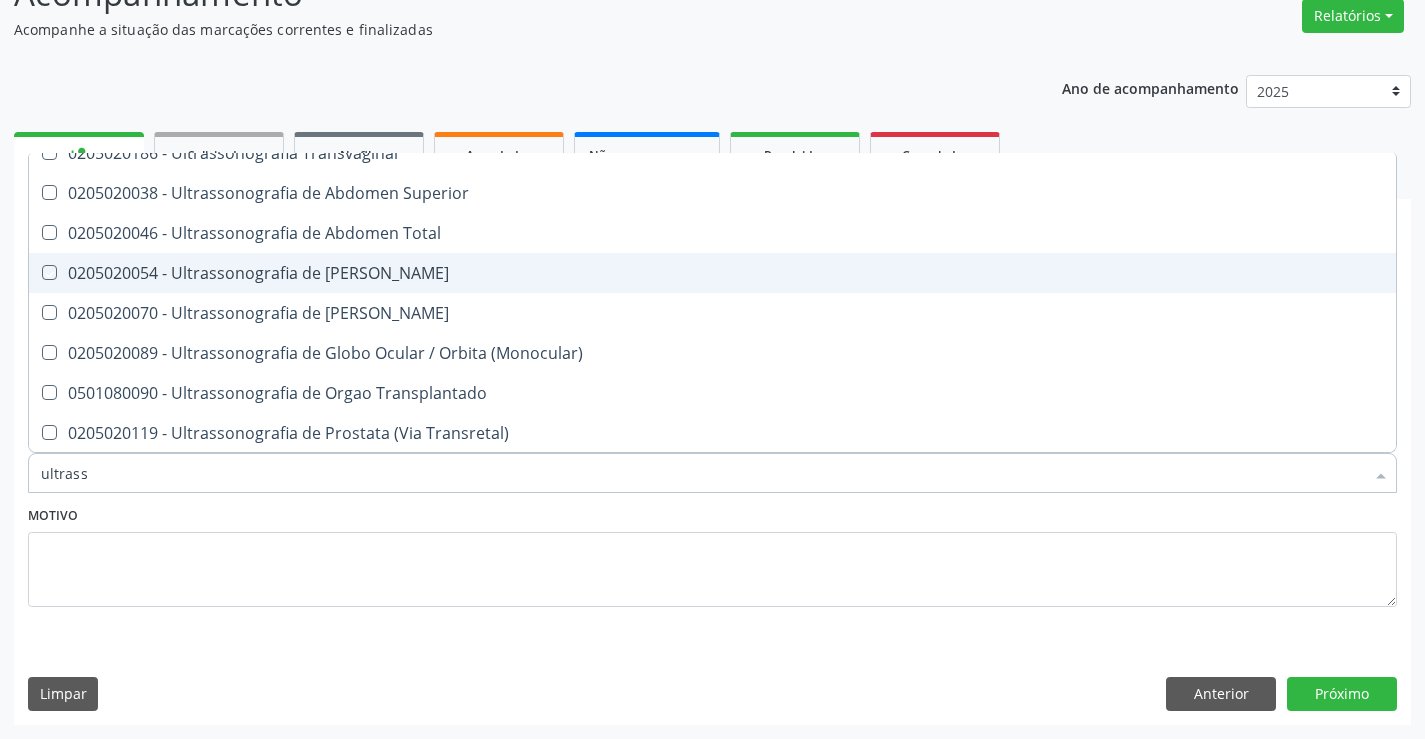 checkbox on "true" 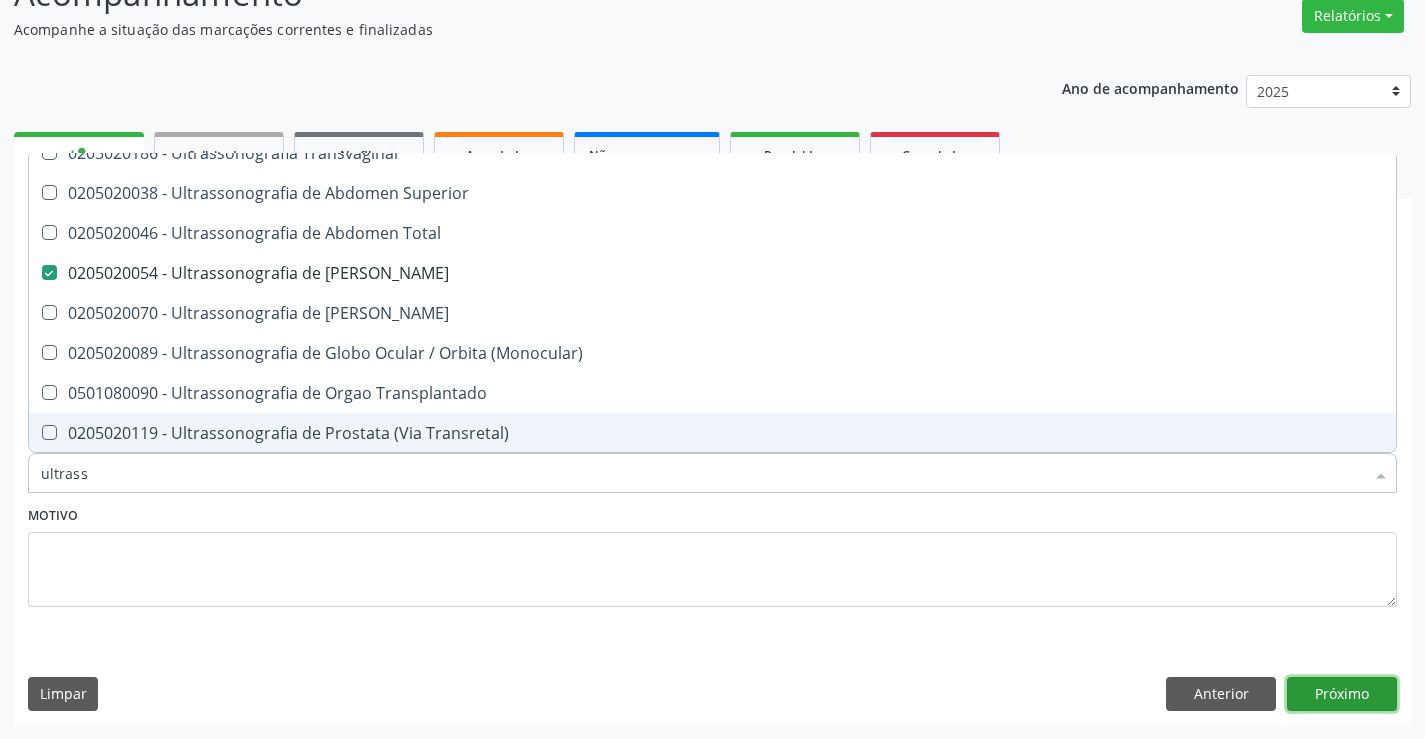 click on "Próximo" at bounding box center (1342, 694) 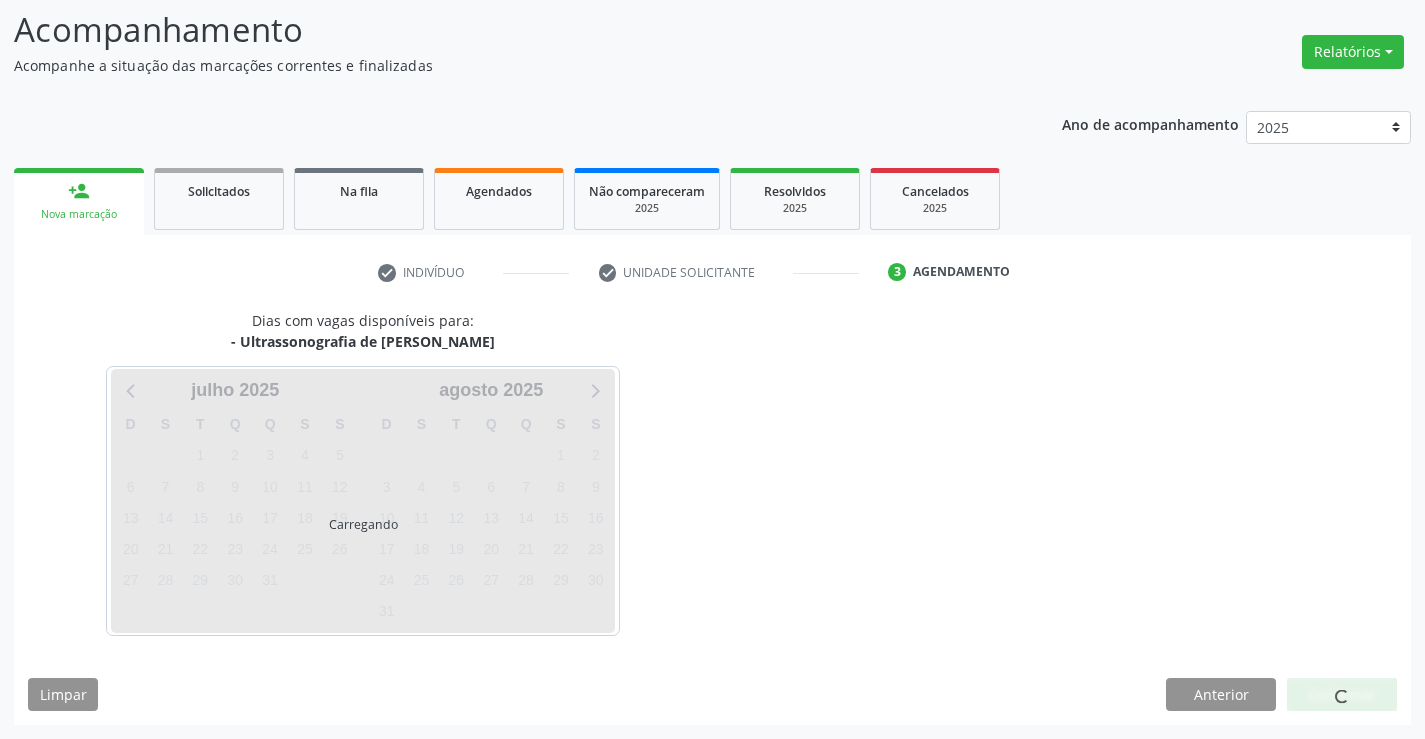 scroll, scrollTop: 131, scrollLeft: 0, axis: vertical 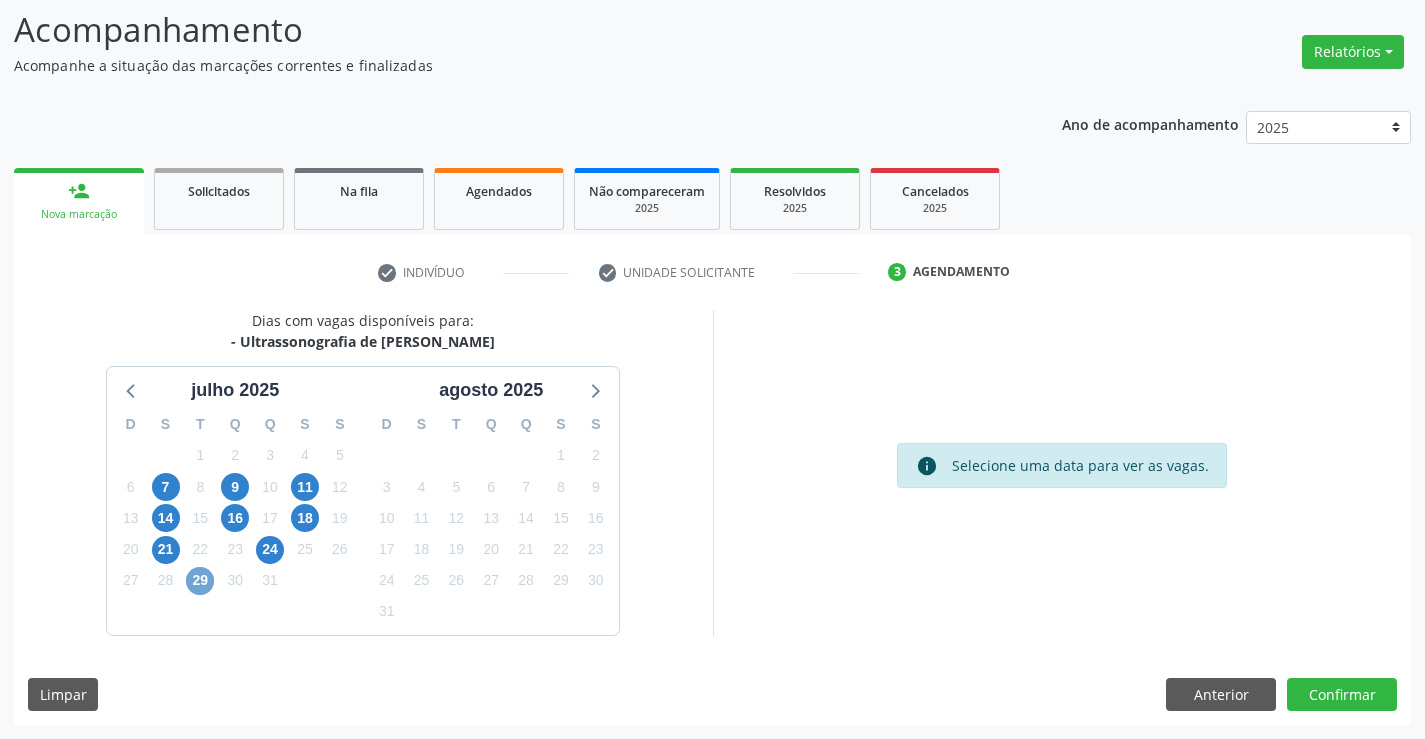 click on "29" at bounding box center (200, 581) 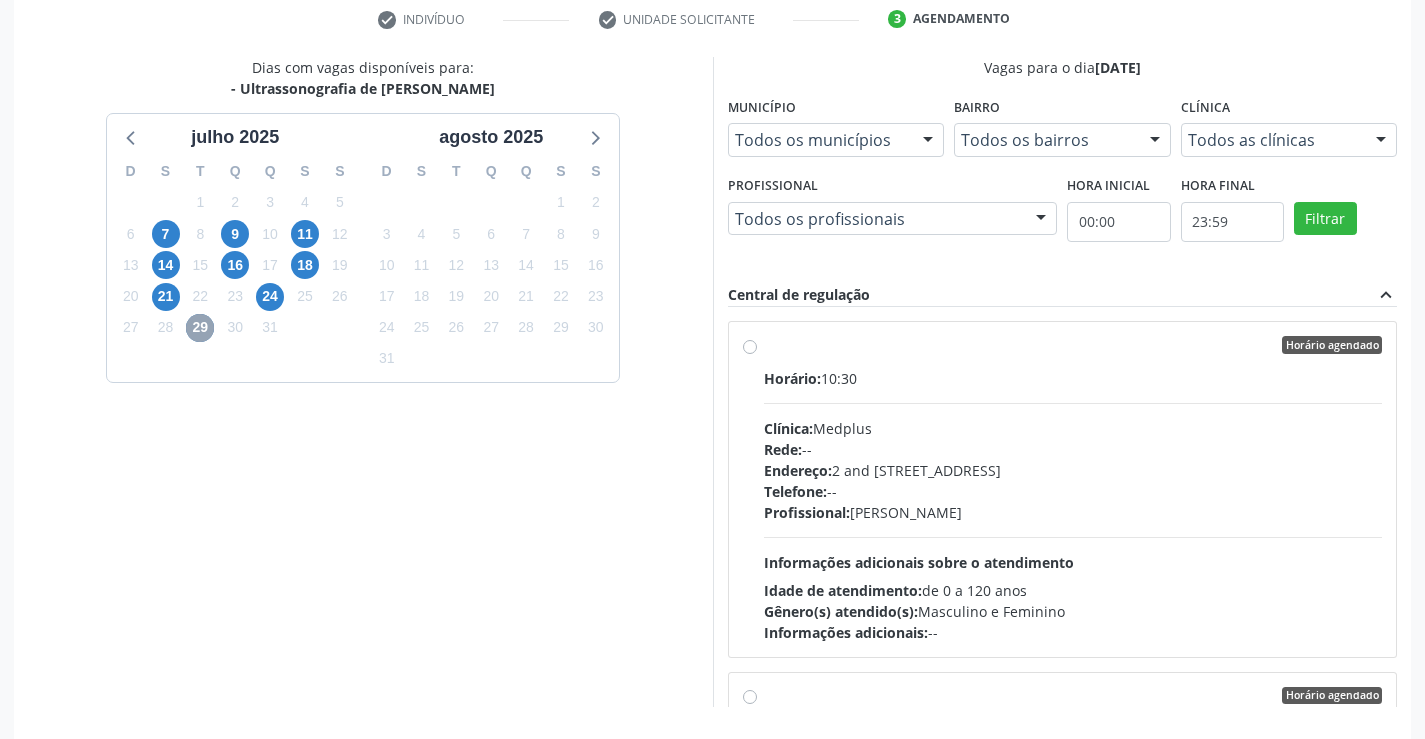 scroll, scrollTop: 456, scrollLeft: 0, axis: vertical 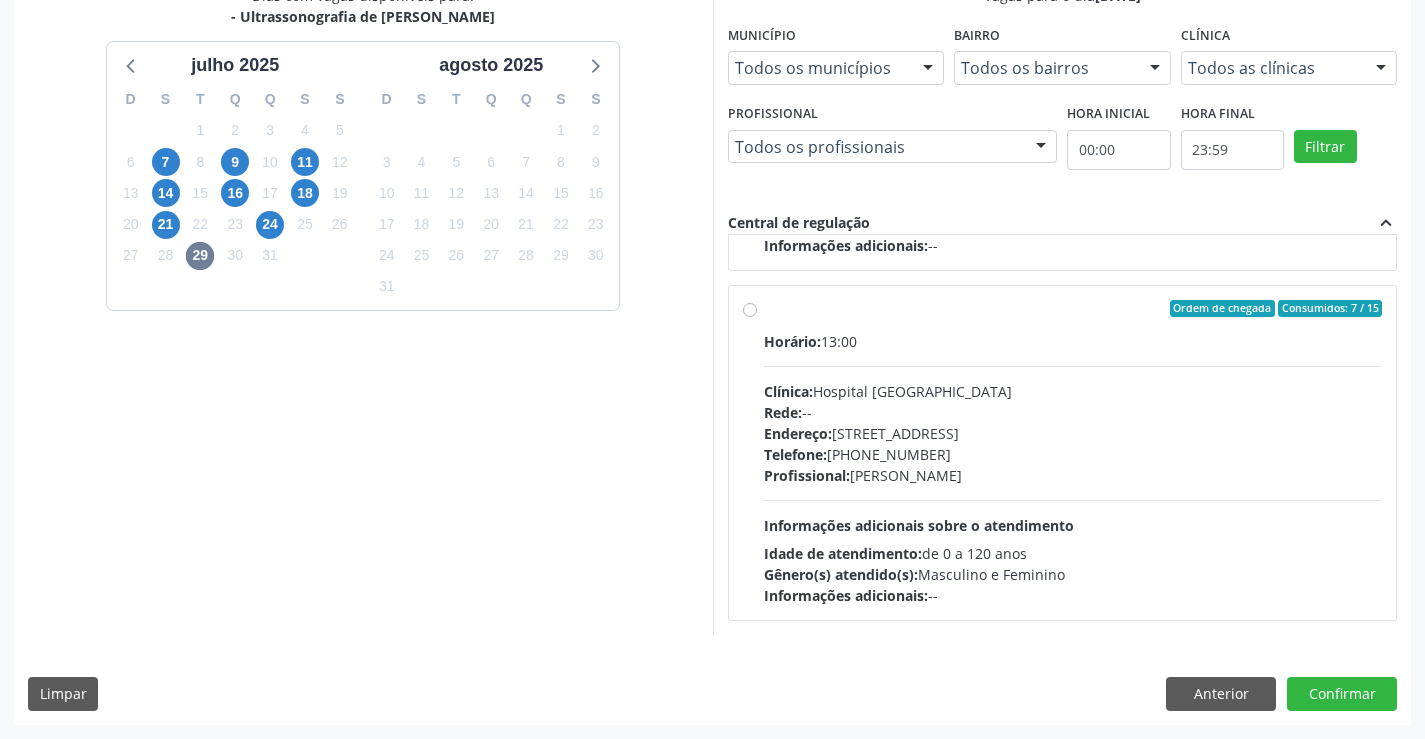 click on "Ordem de chegada
Consumidos: 7 / 15" at bounding box center [1073, 309] 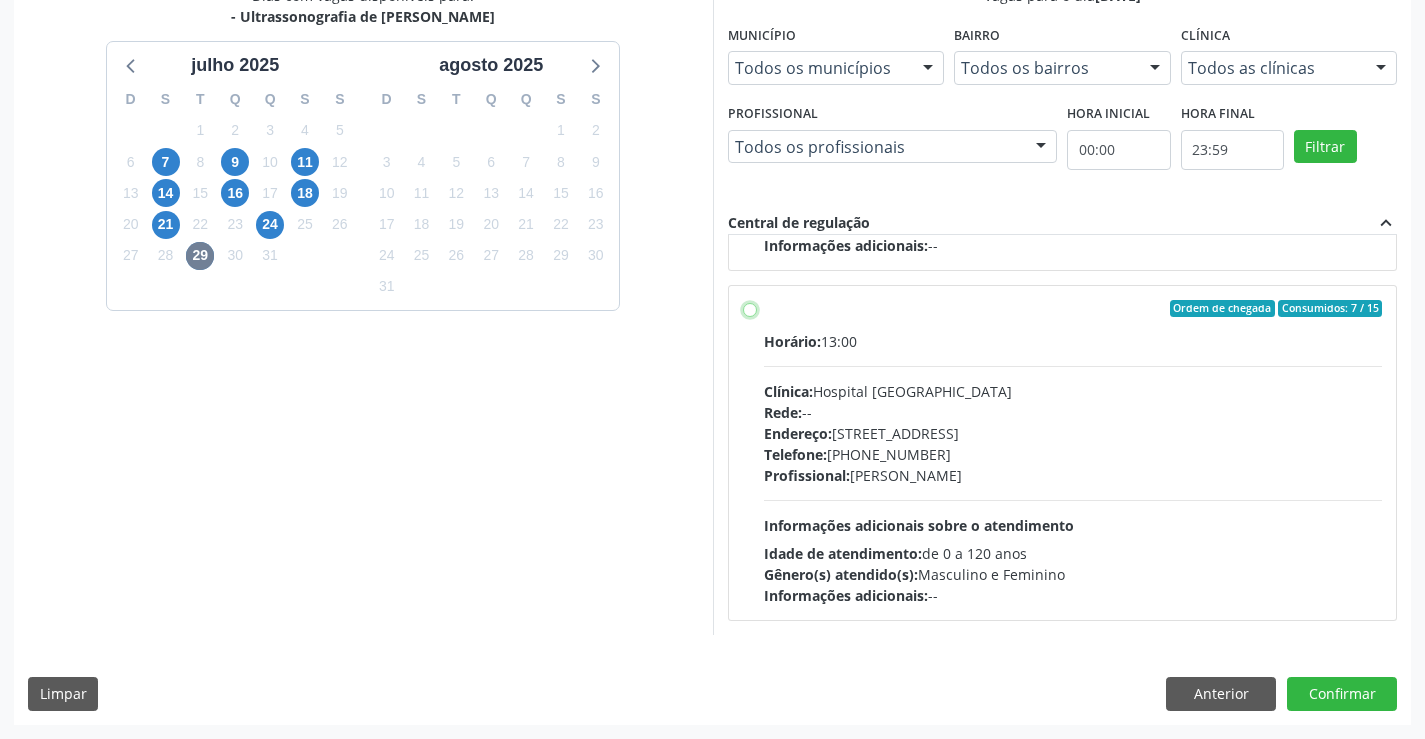 radio on "true" 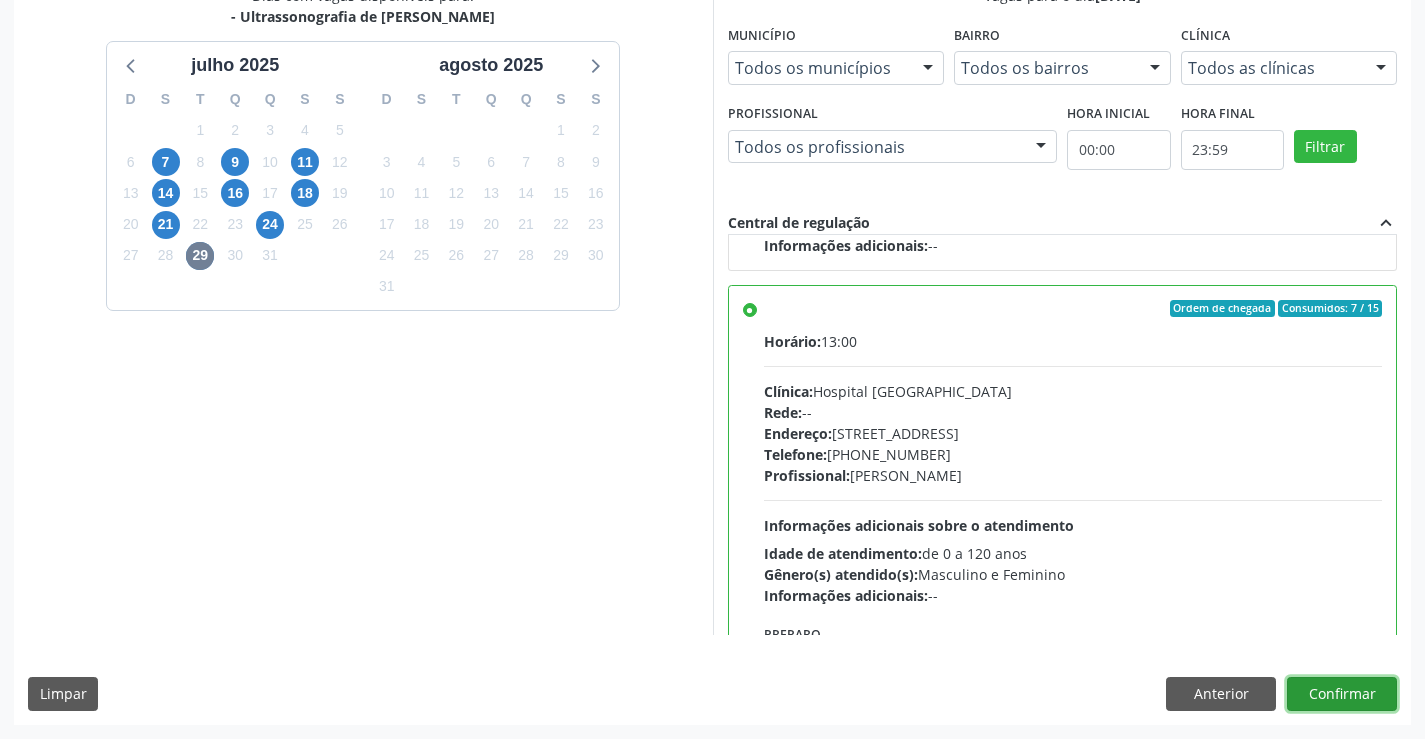 click on "Confirmar" at bounding box center (1342, 694) 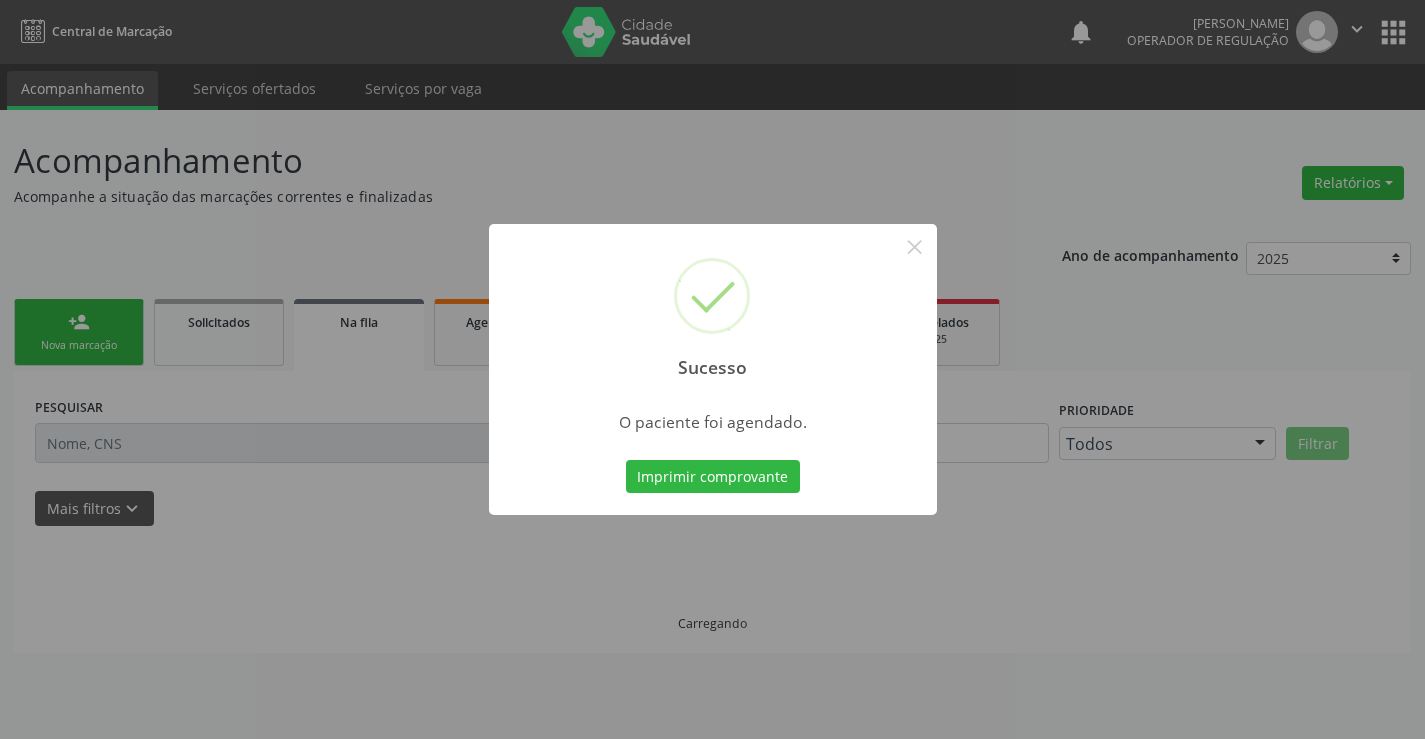 scroll, scrollTop: 0, scrollLeft: 0, axis: both 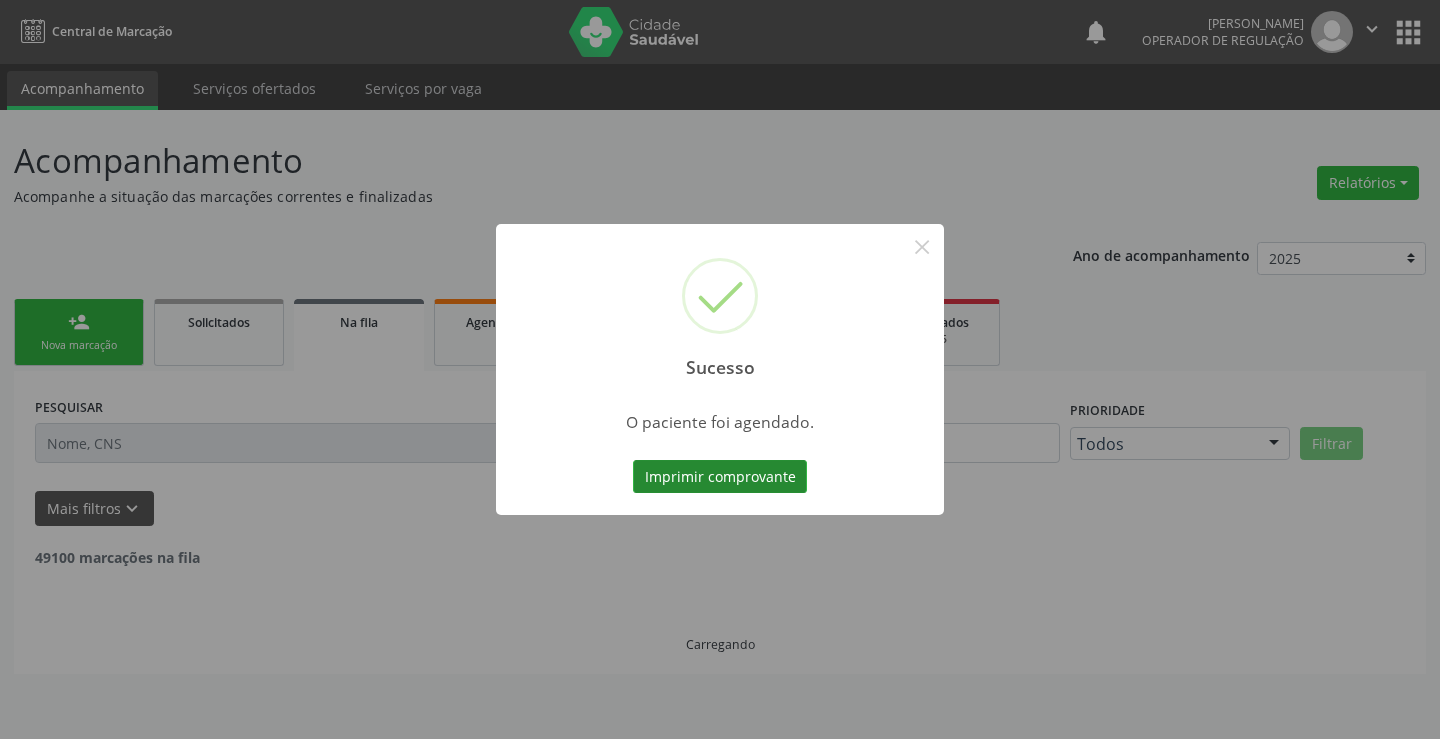 click on "Imprimir comprovante" at bounding box center (720, 477) 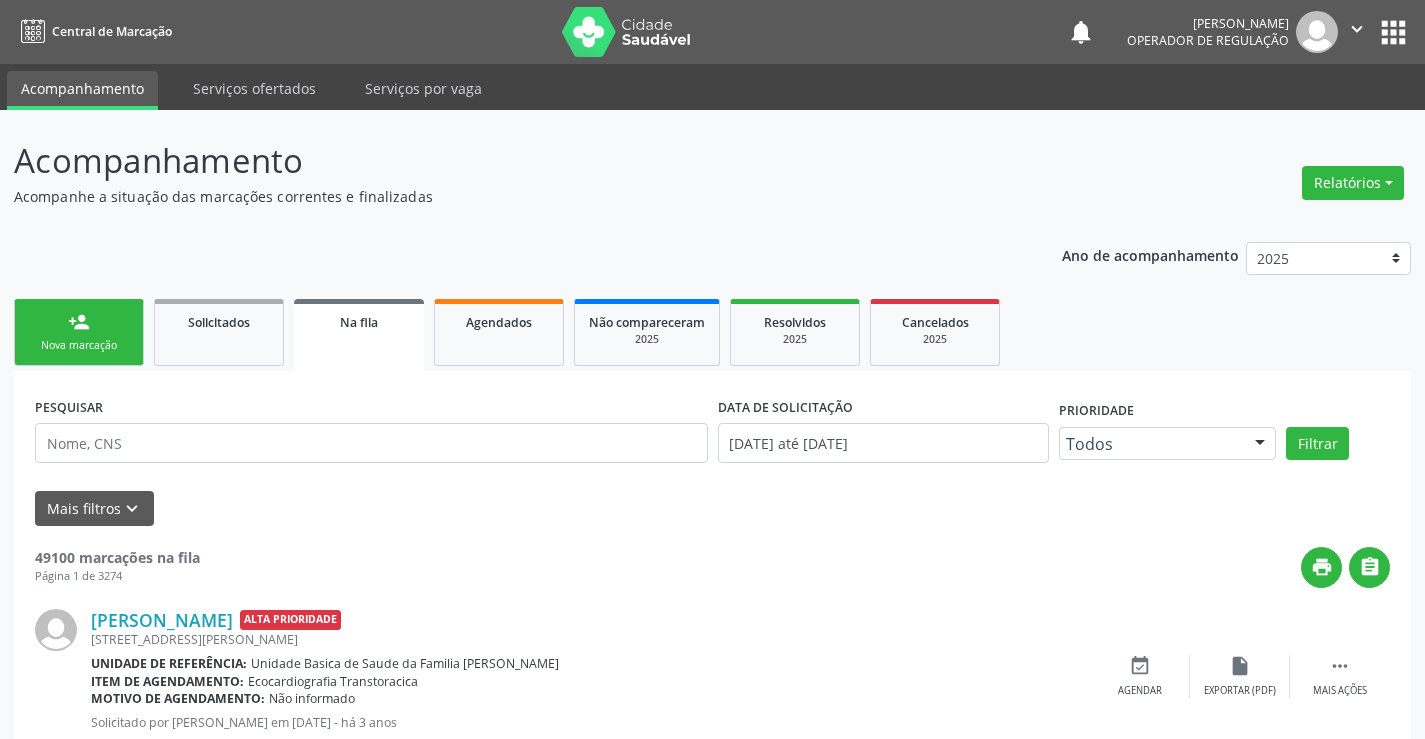 click on "person_add
Nova marcação" at bounding box center (79, 332) 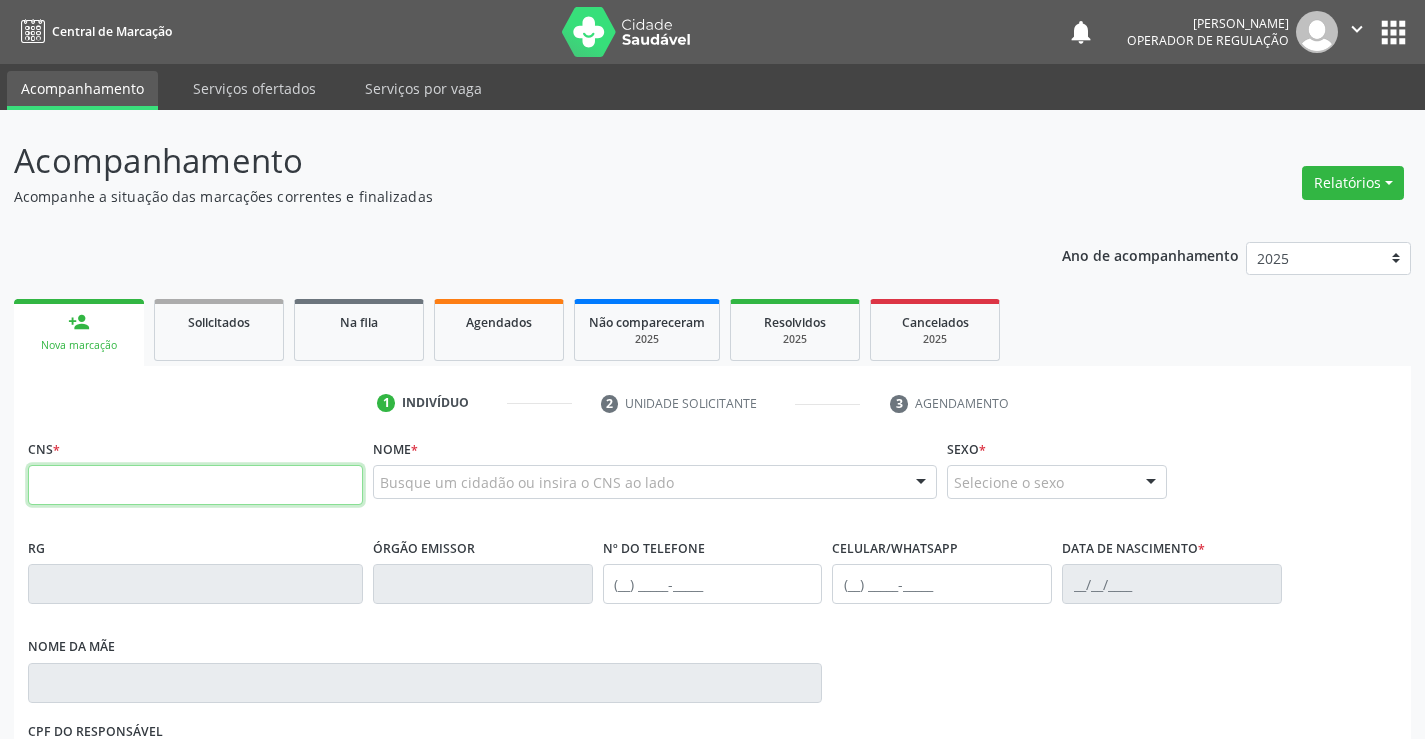 click at bounding box center (195, 485) 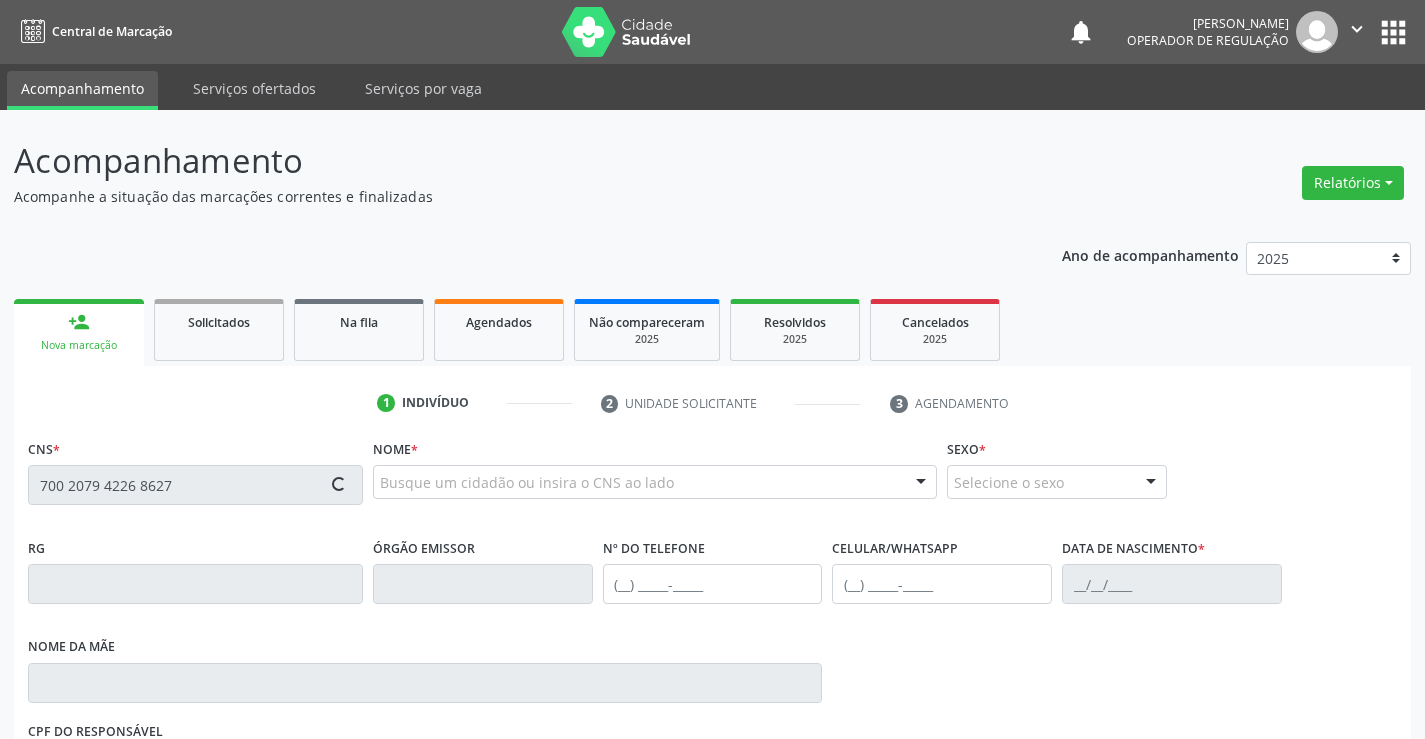 type on "700 2079 4226 8627" 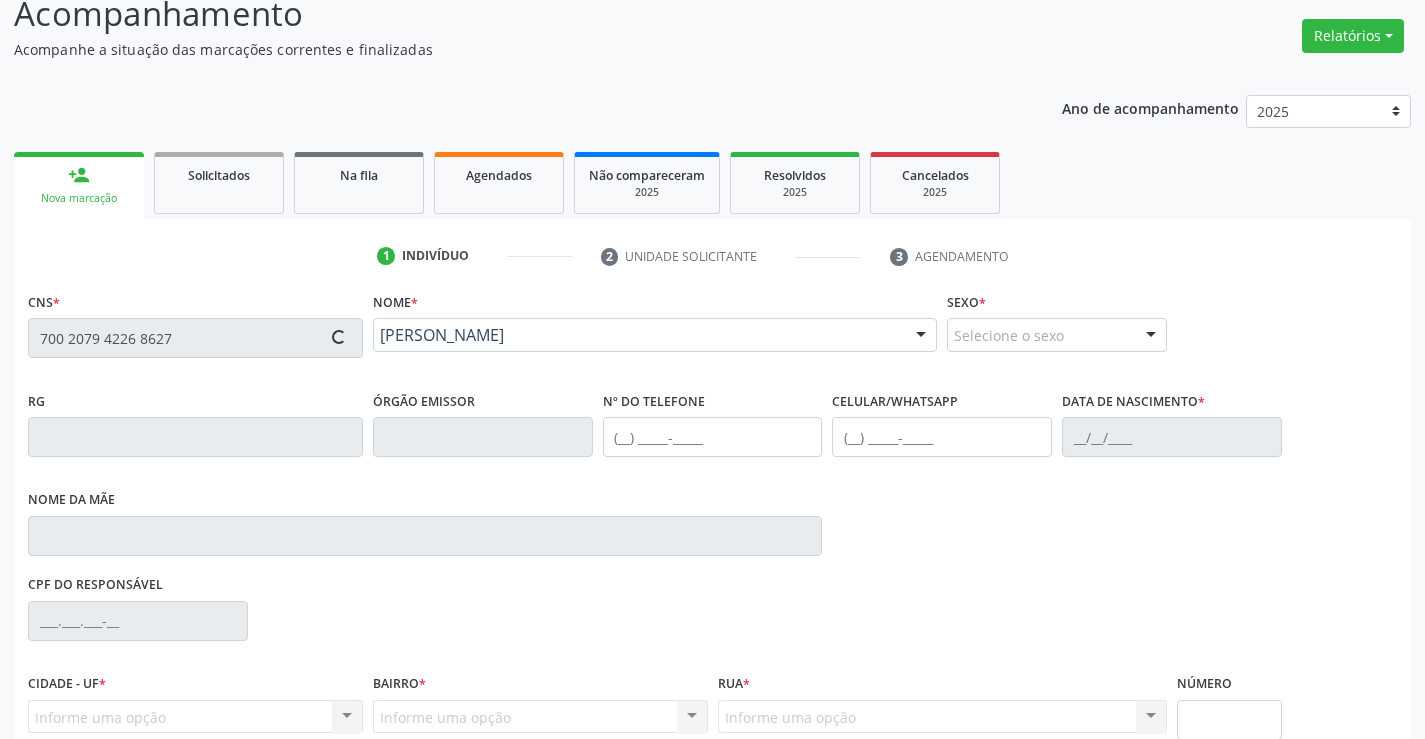 scroll, scrollTop: 331, scrollLeft: 0, axis: vertical 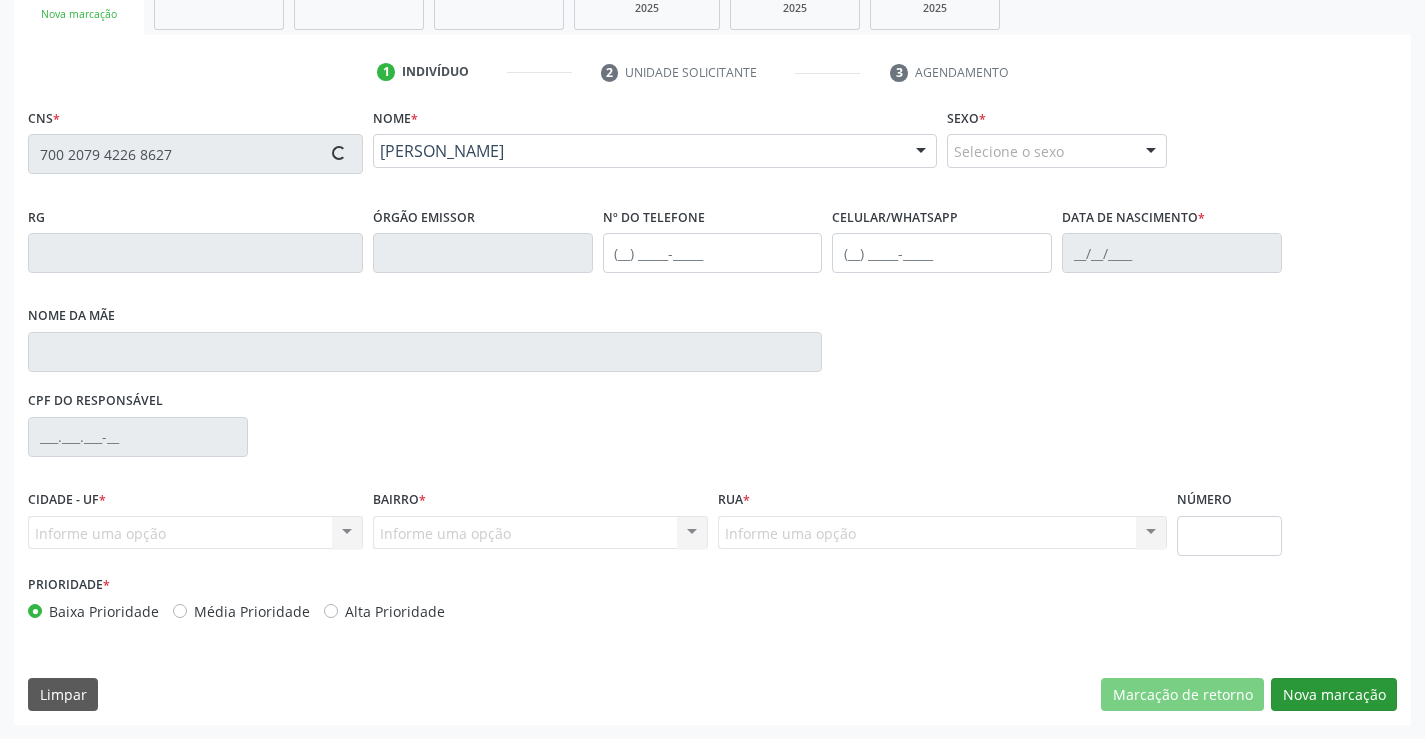 type on "0503400777" 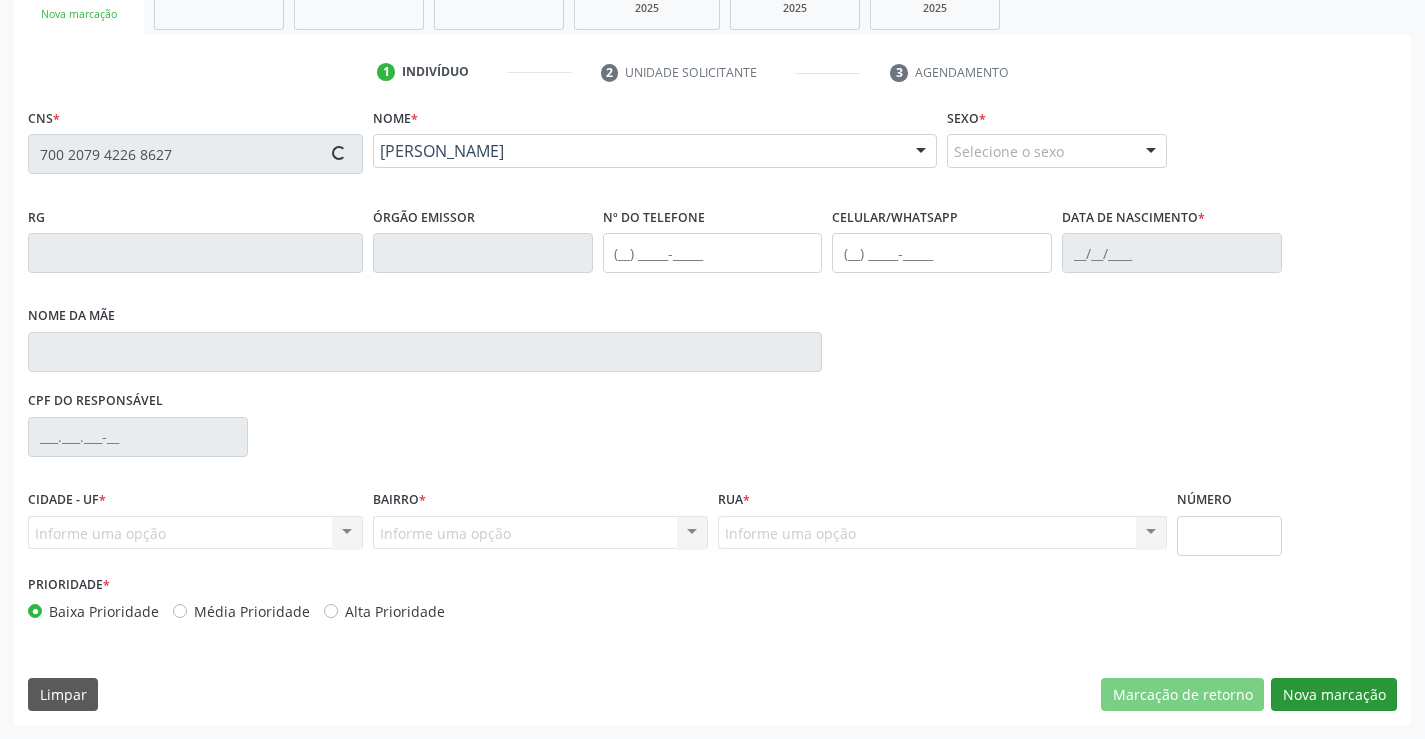 type on "[PHONE_NUMBER]" 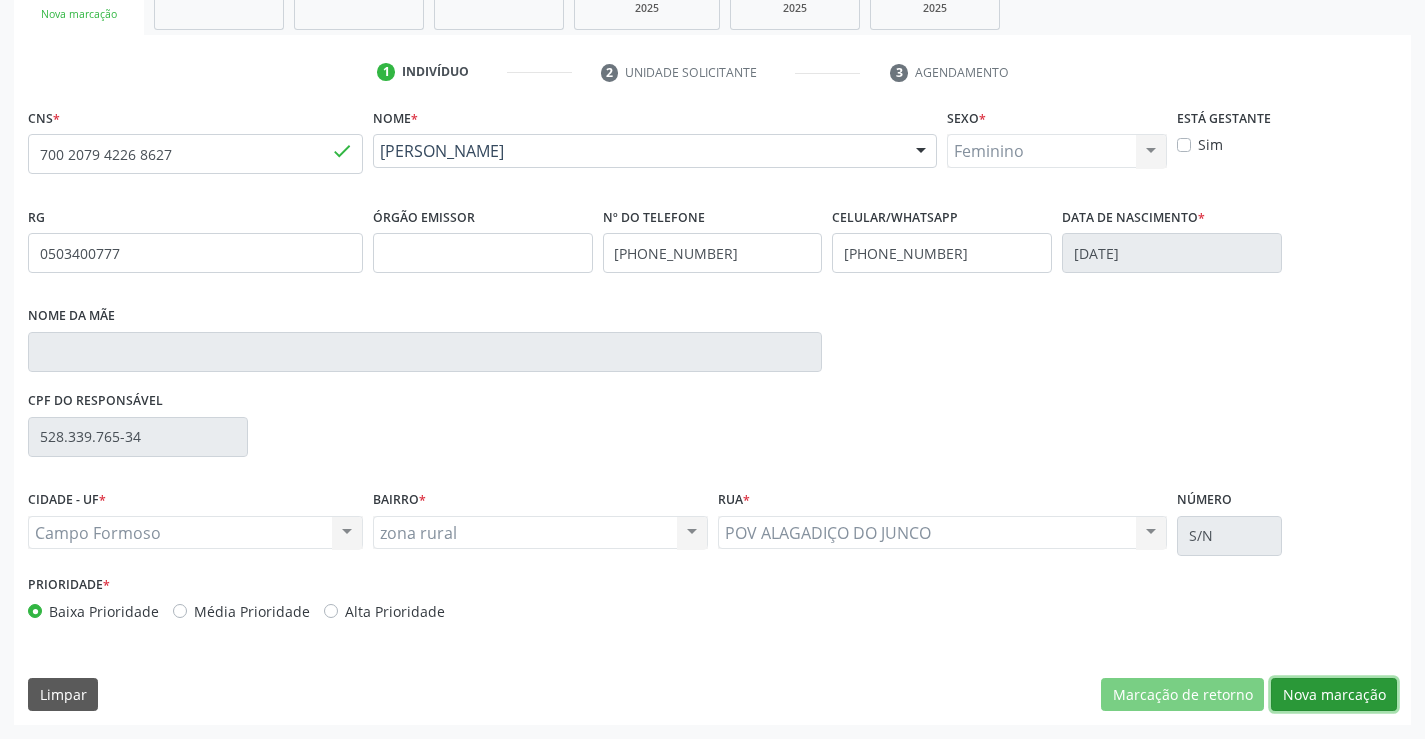 click on "Nova marcação" at bounding box center [1334, 695] 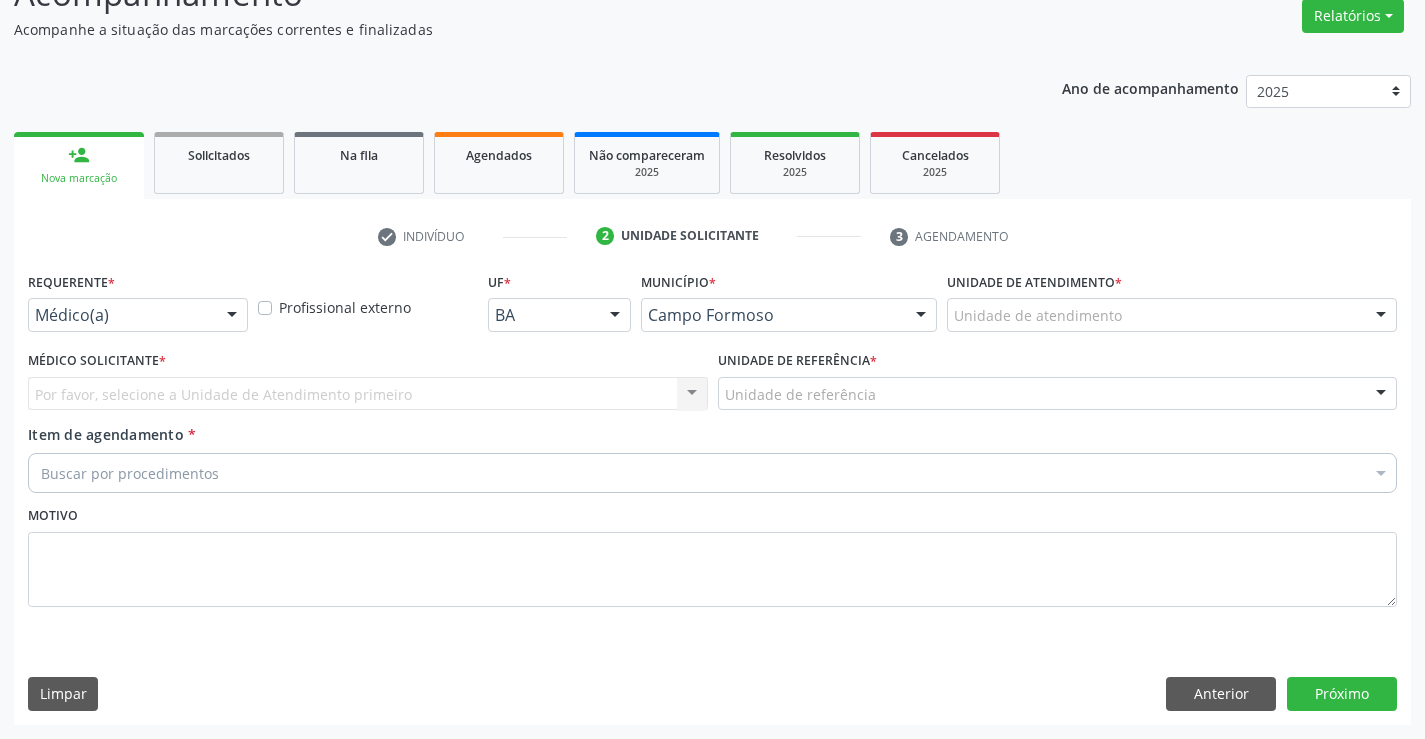 scroll, scrollTop: 167, scrollLeft: 0, axis: vertical 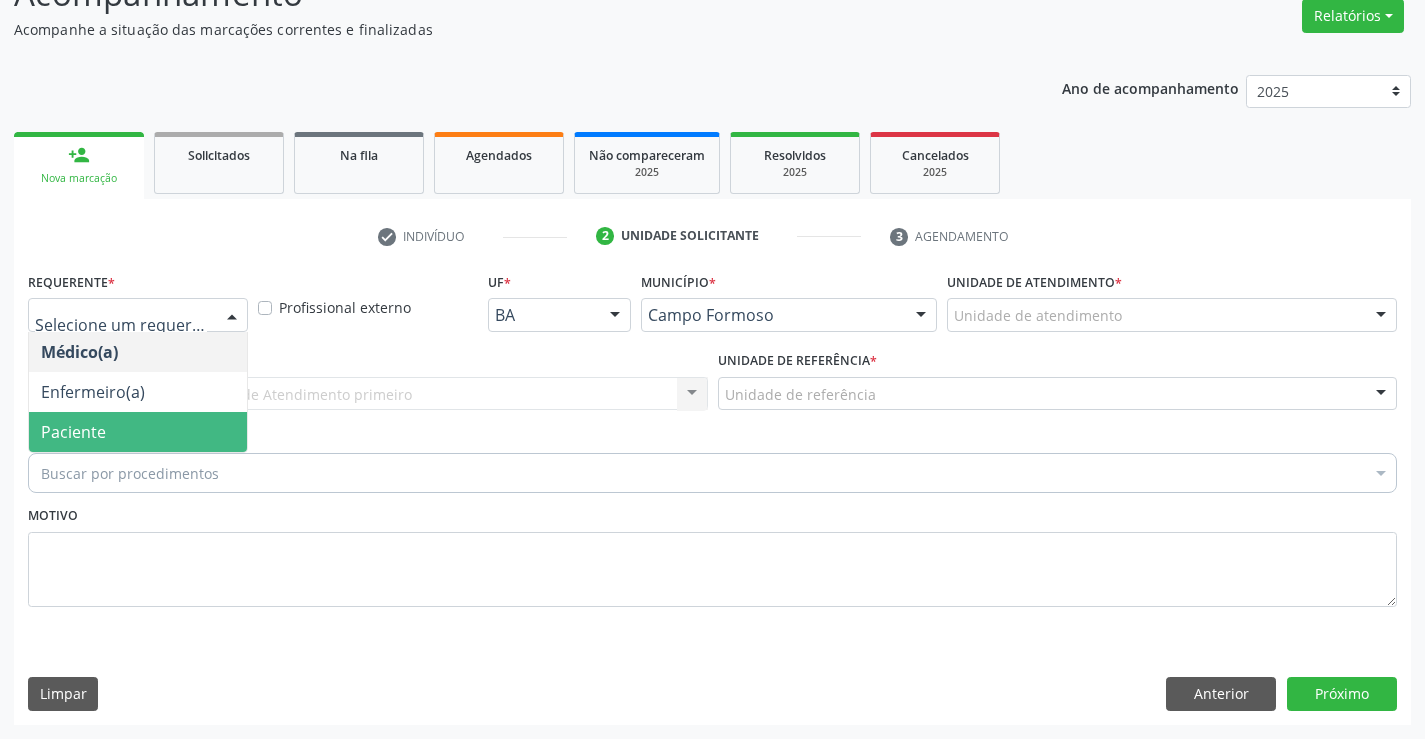 click on "Paciente" at bounding box center [138, 432] 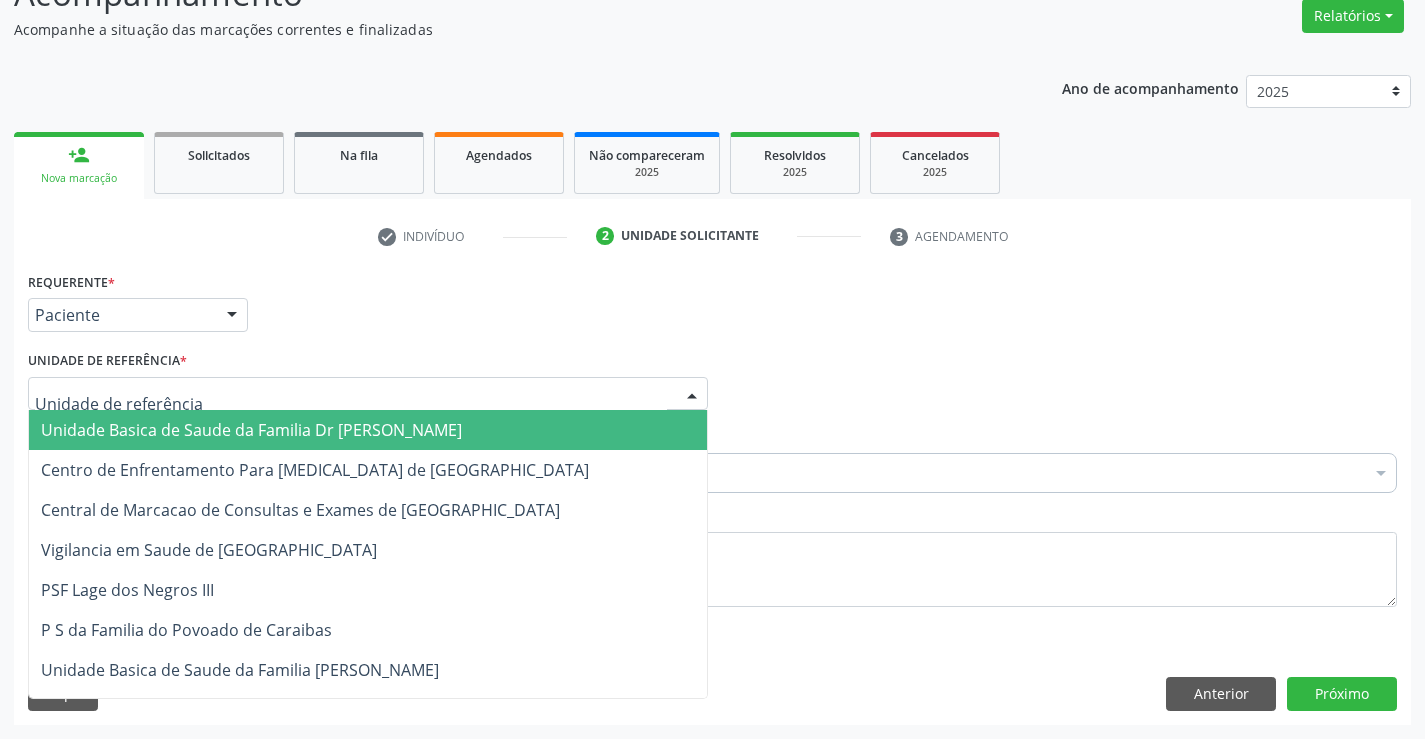 click on "Unidade Basica de Saude da Familia Dr [PERSON_NAME]" at bounding box center [368, 430] 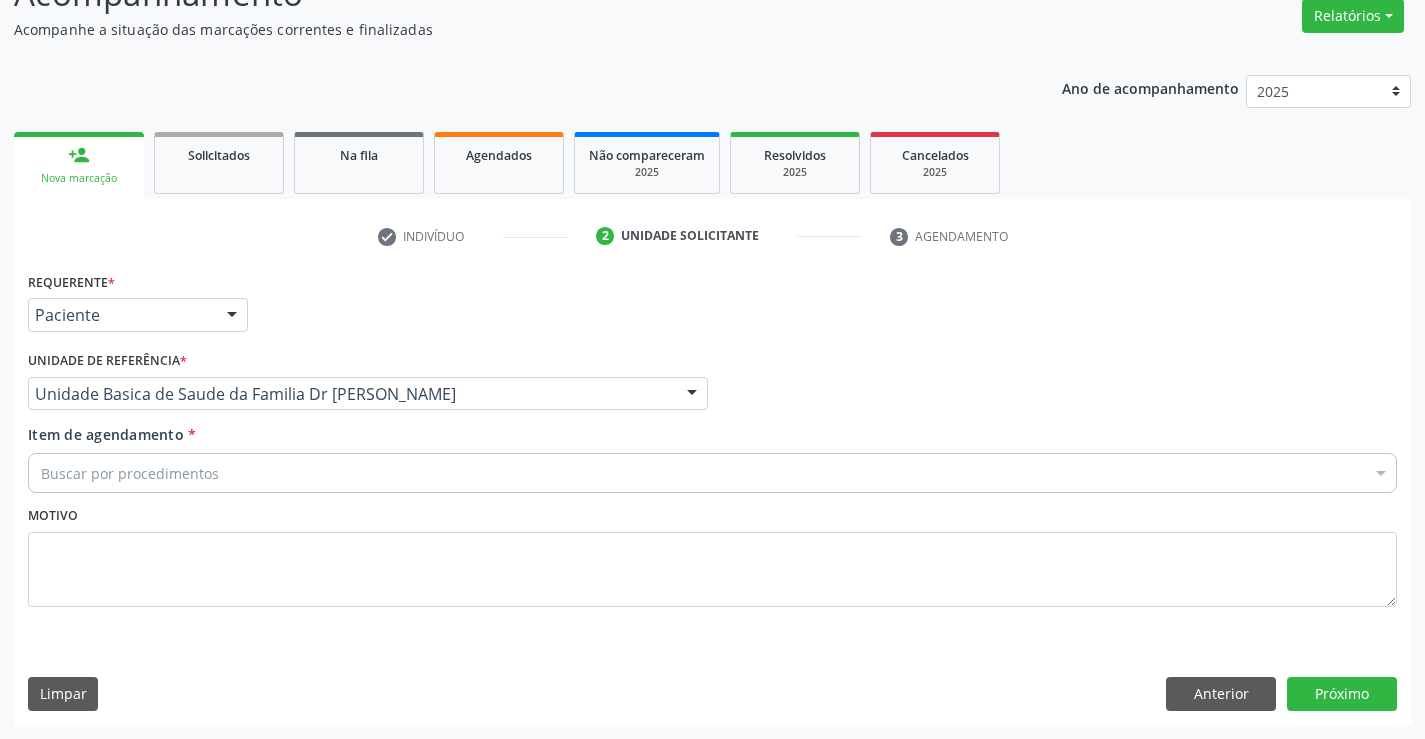 click on "Item de agendamento" at bounding box center [106, 434] 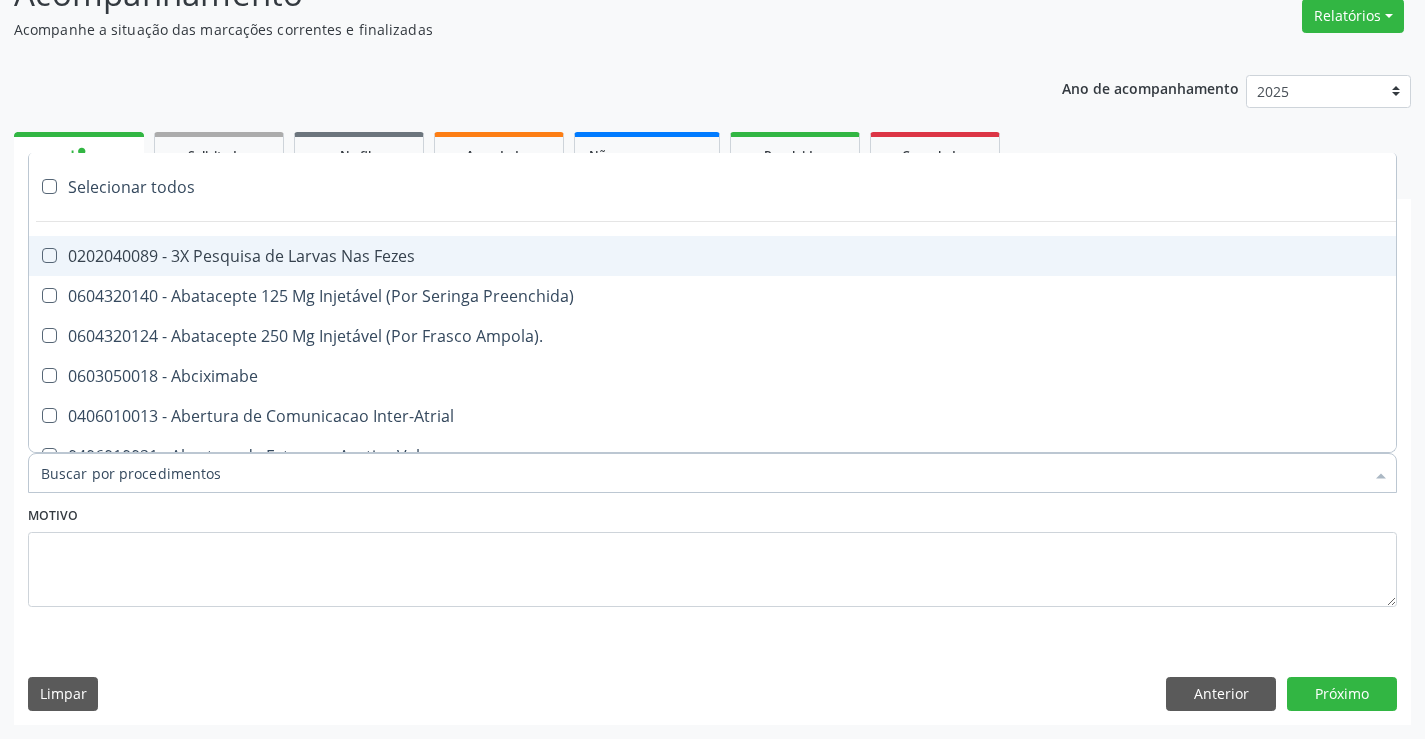 click on "Item de agendamento
*" at bounding box center [702, 473] 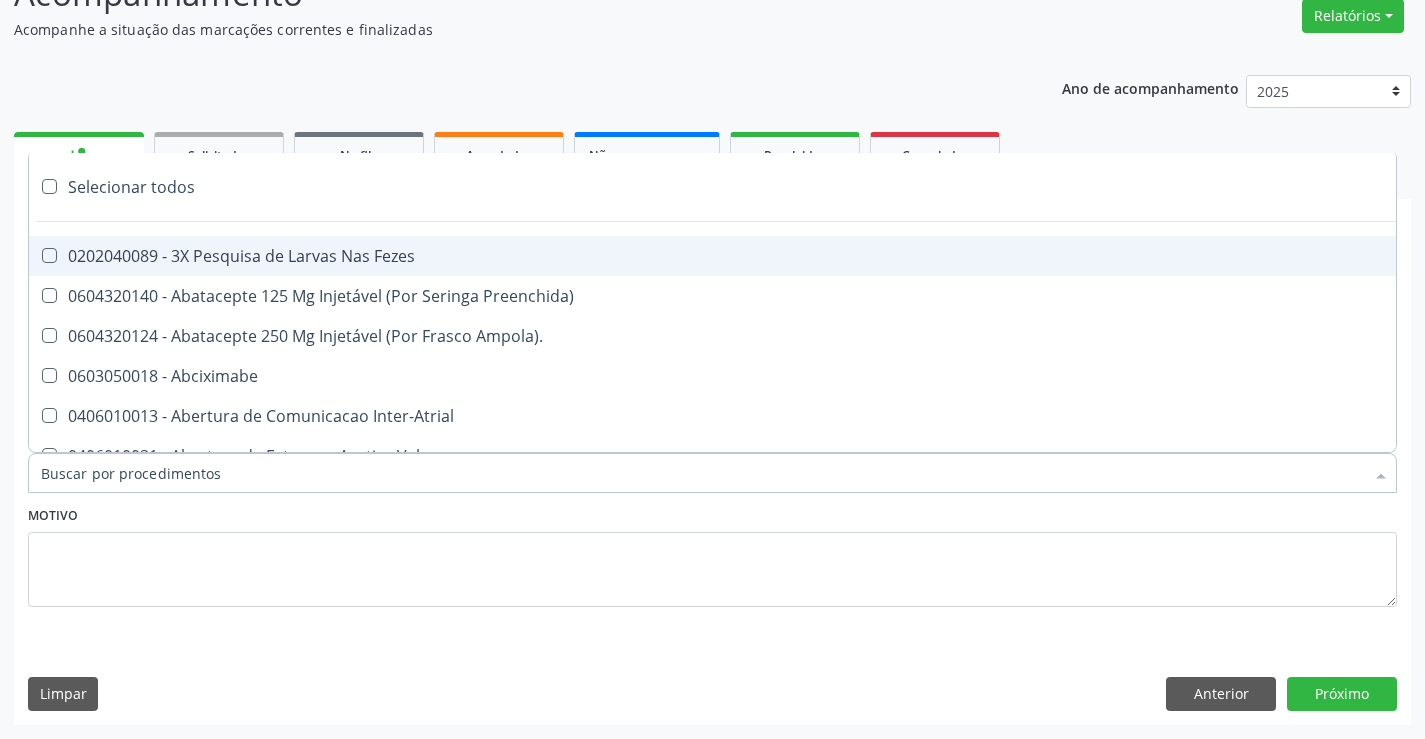 click on "Item de agendamento
*" at bounding box center (702, 473) 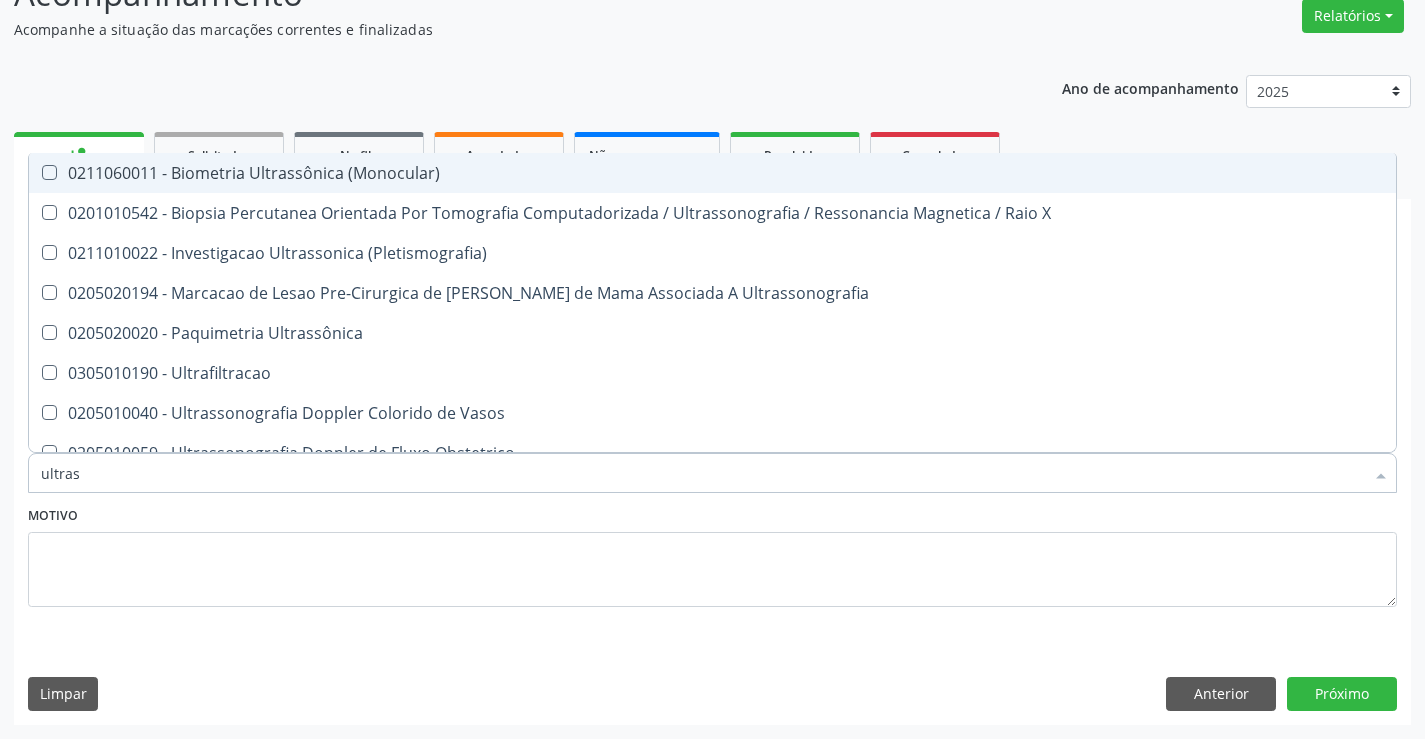 type on "ultrass" 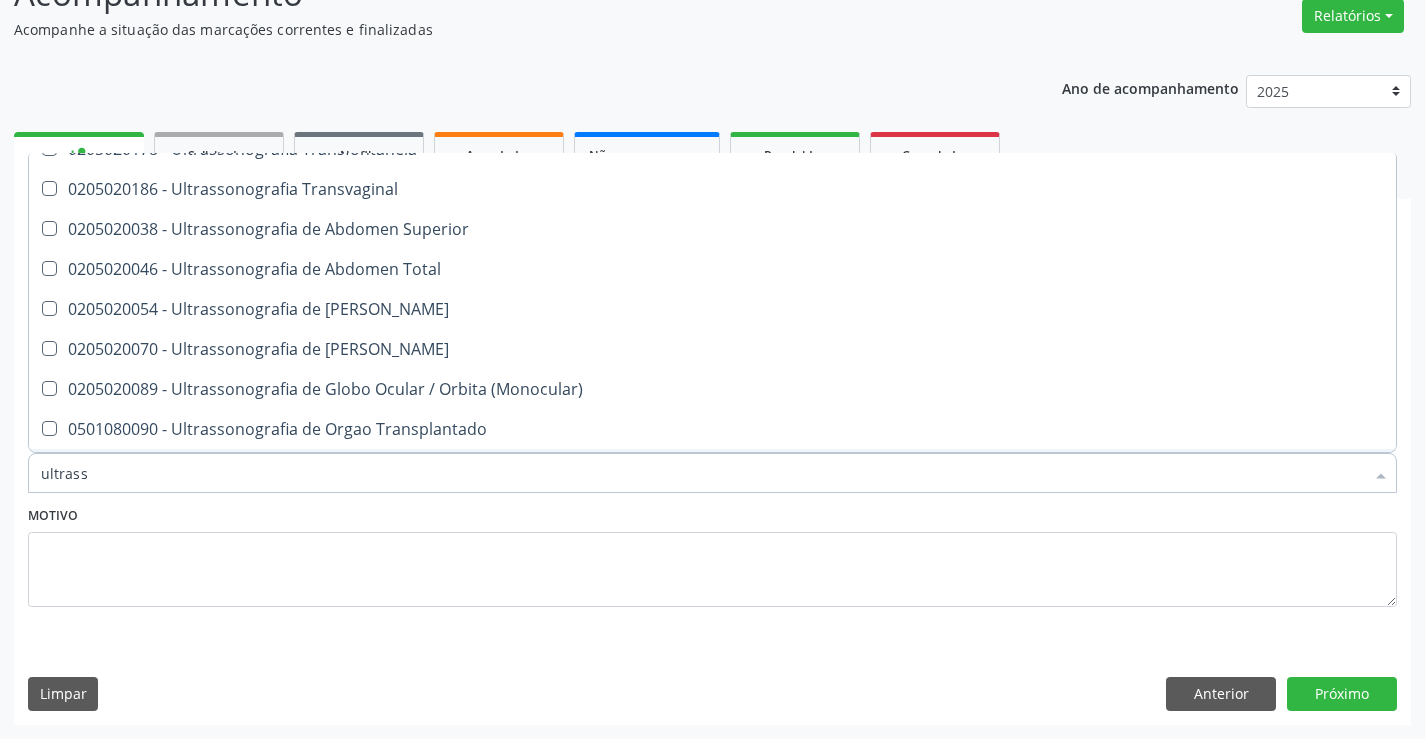 scroll, scrollTop: 421, scrollLeft: 0, axis: vertical 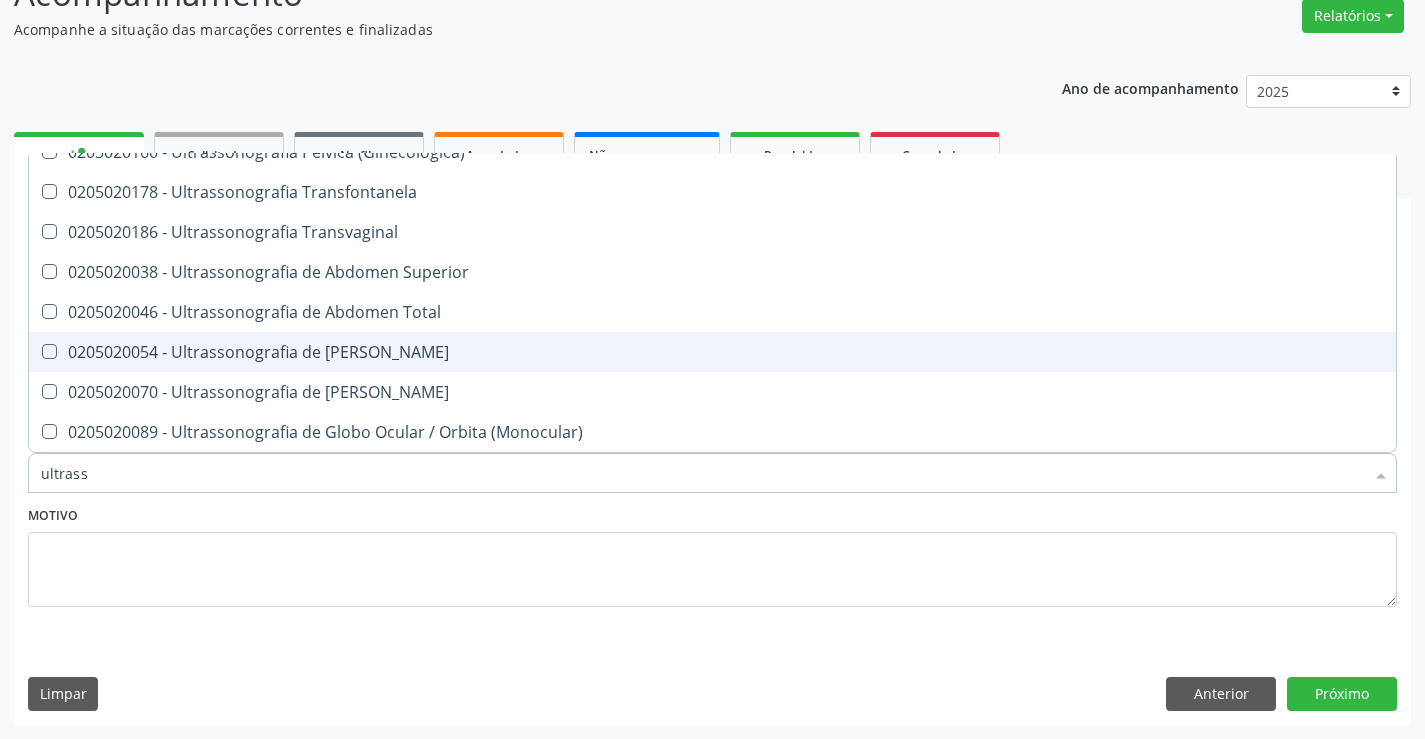 click on "0205020054 - Ultrassonografia de [PERSON_NAME]" at bounding box center [712, 352] 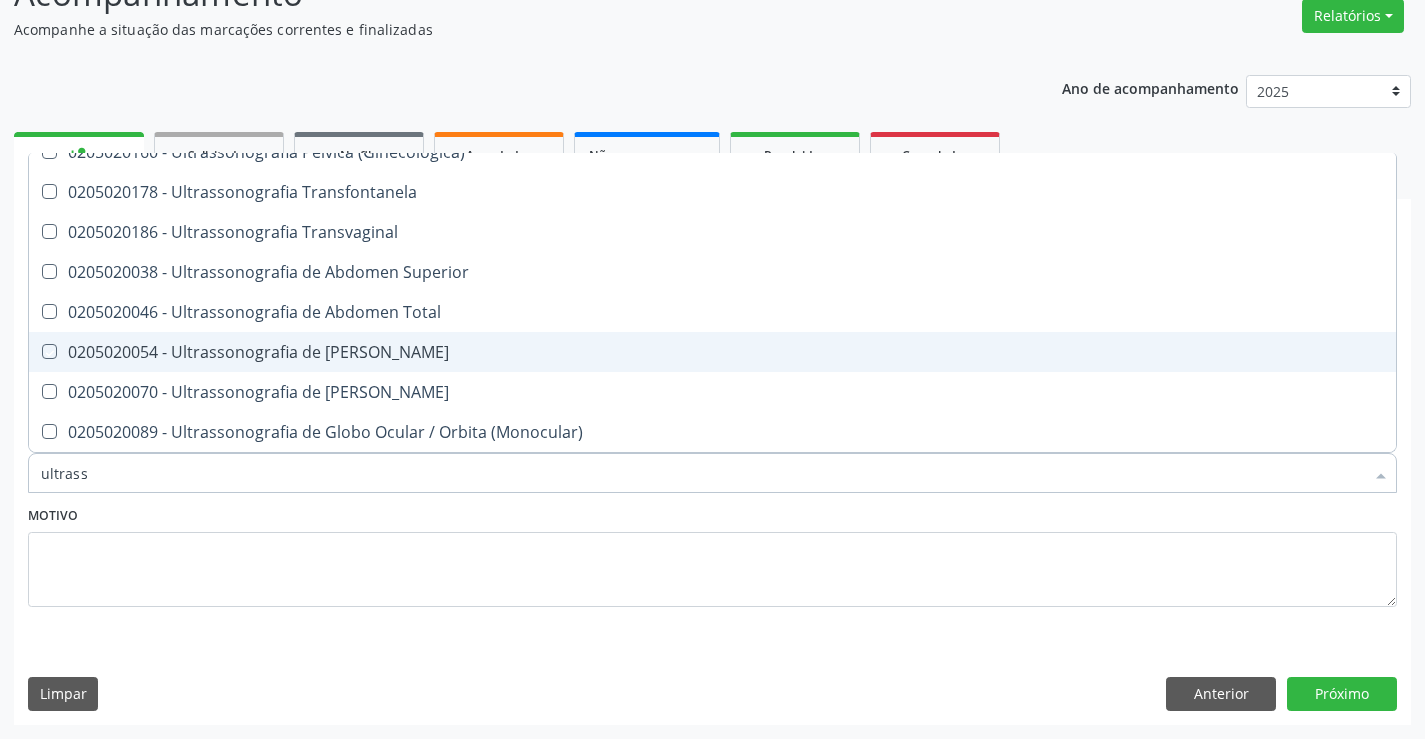 checkbox on "true" 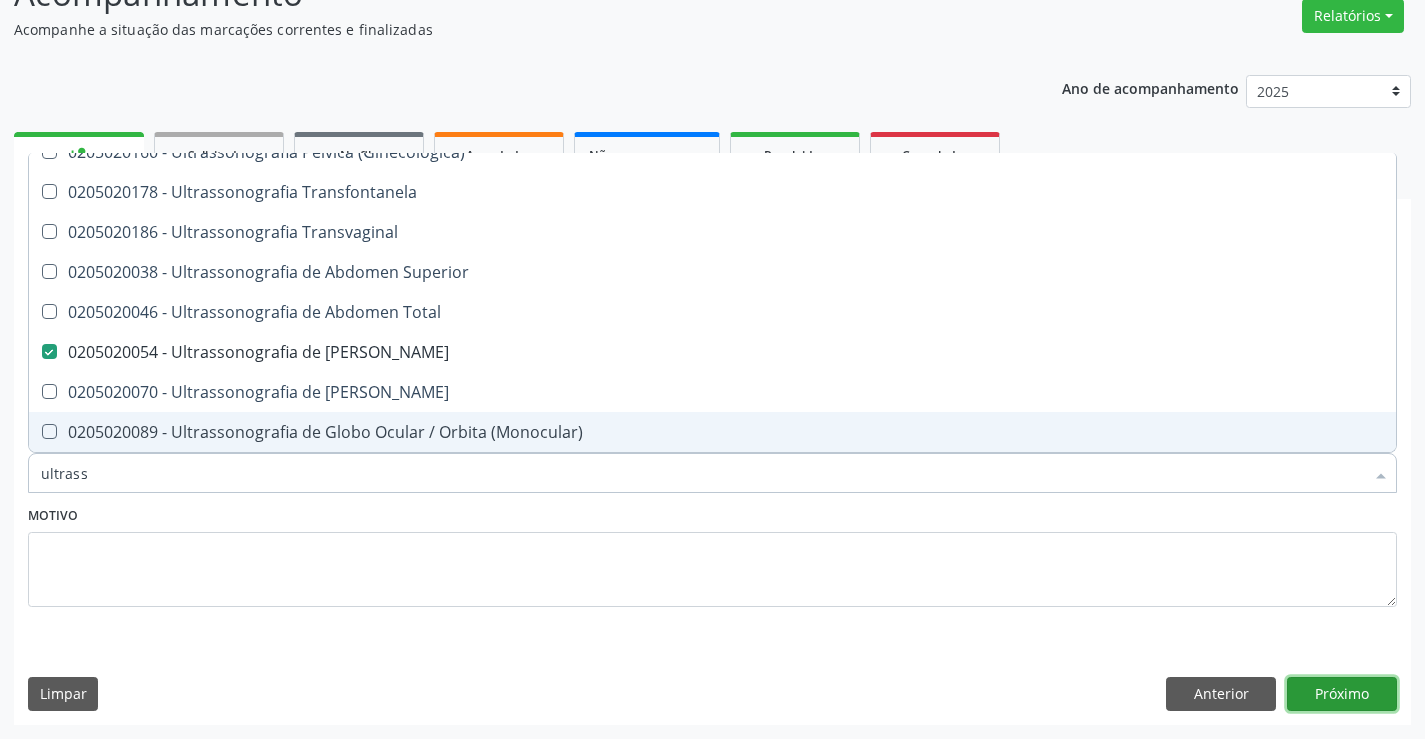 click on "Próximo" at bounding box center (1342, 694) 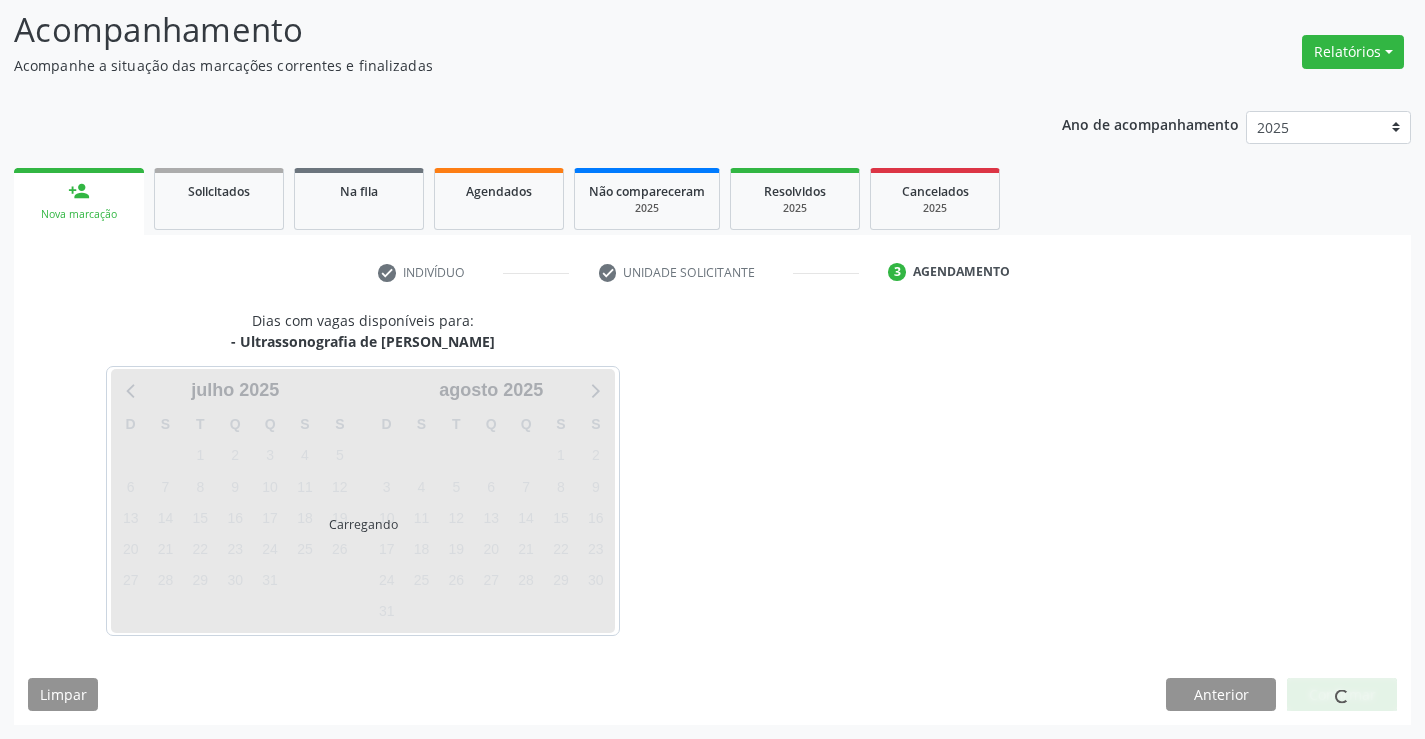 scroll, scrollTop: 131, scrollLeft: 0, axis: vertical 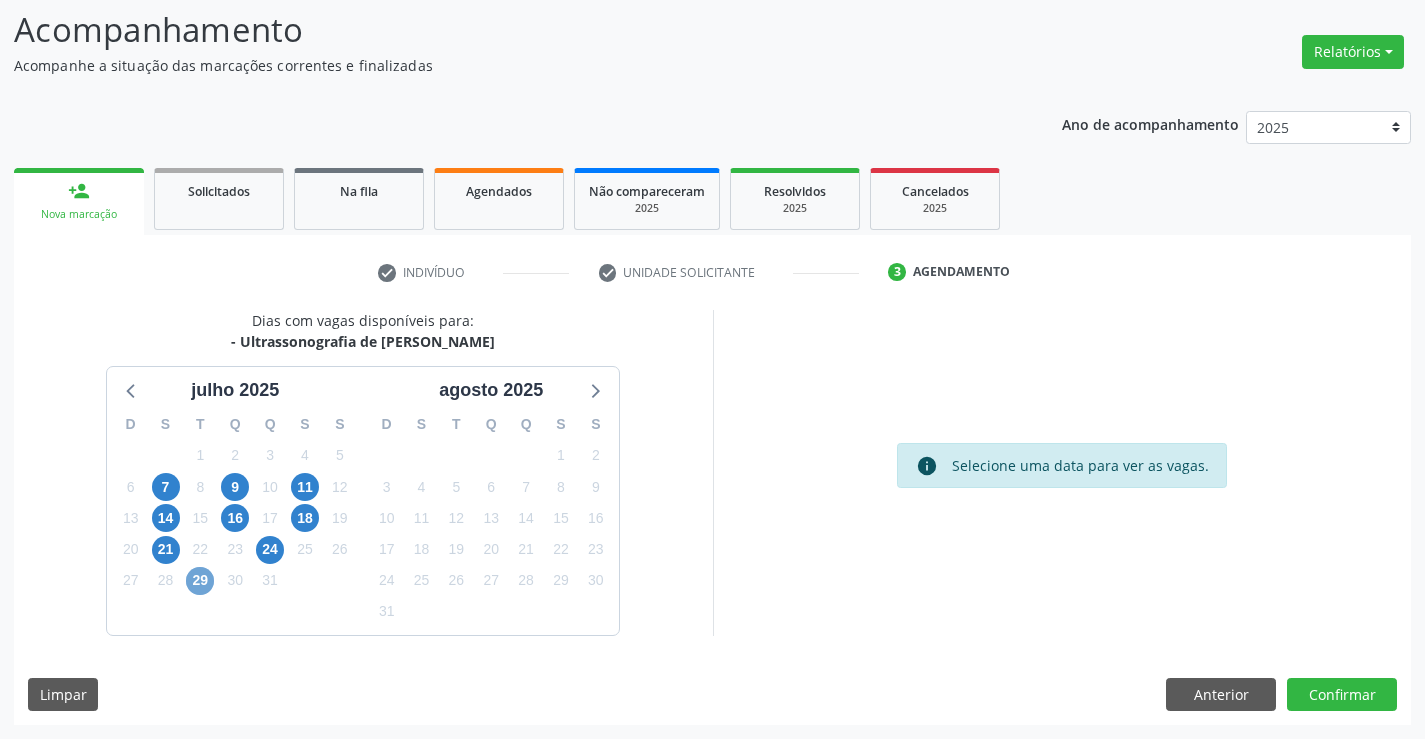 click on "29" at bounding box center [200, 581] 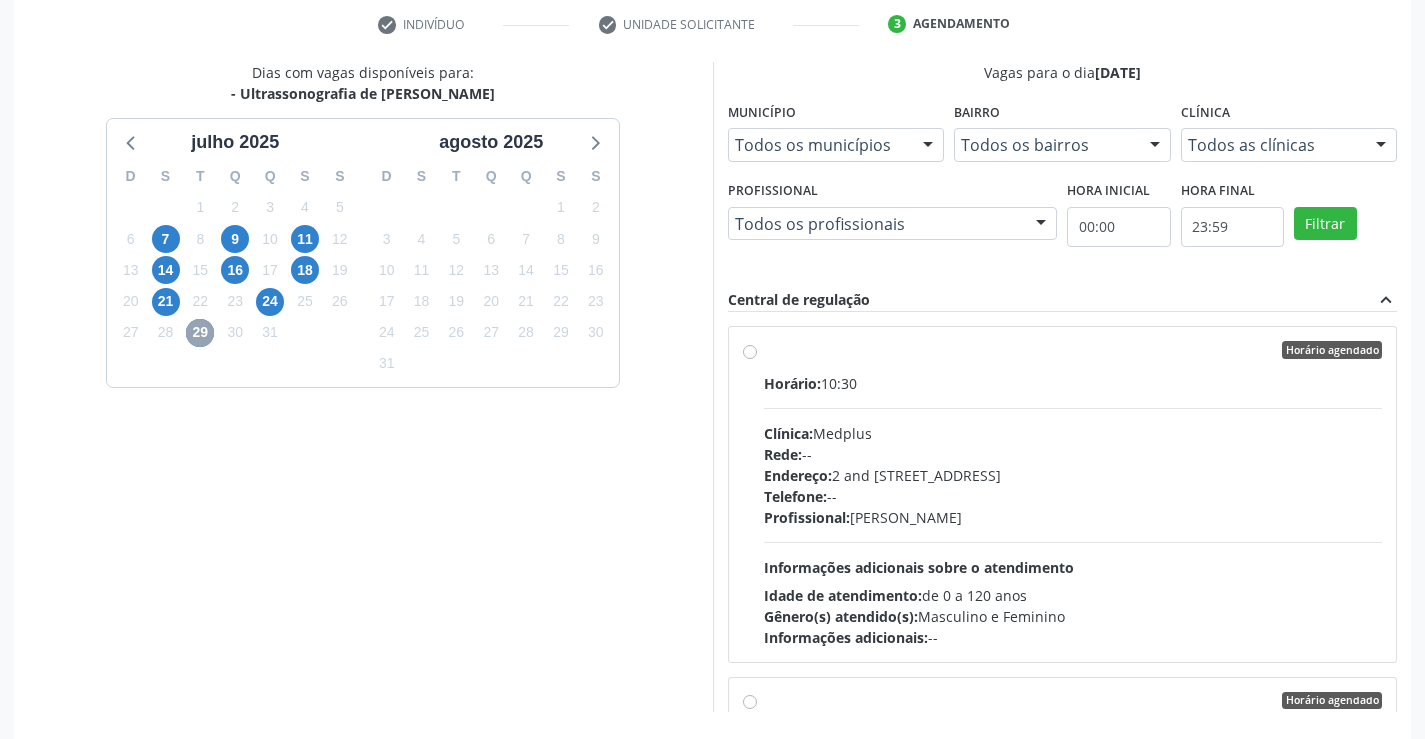 scroll, scrollTop: 431, scrollLeft: 0, axis: vertical 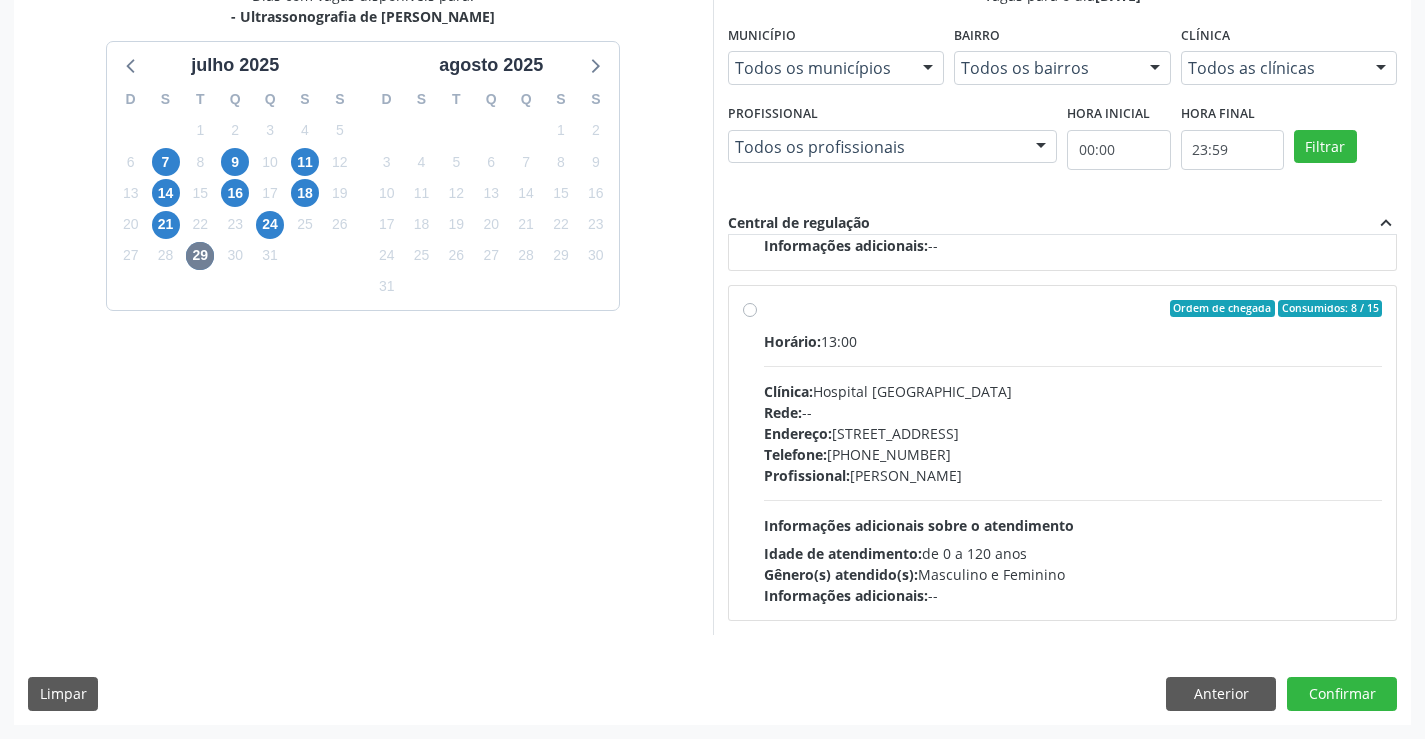 click on "Ordem de chegada
Consumidos: 8 / 15
Horário:   13:00
Clínica:  Hospital [GEOGRAPHIC_DATA]
Rede:
--
Endereço:   [STREET_ADDRESS]
Telefone:   [PHONE_NUMBER]
Profissional:
[PERSON_NAME]
Informações adicionais sobre o atendimento
Idade de atendimento:
de 0 a 120 anos
Gênero(s) atendido(s):
Masculino e Feminino
Informações adicionais:
--" at bounding box center [1073, 453] 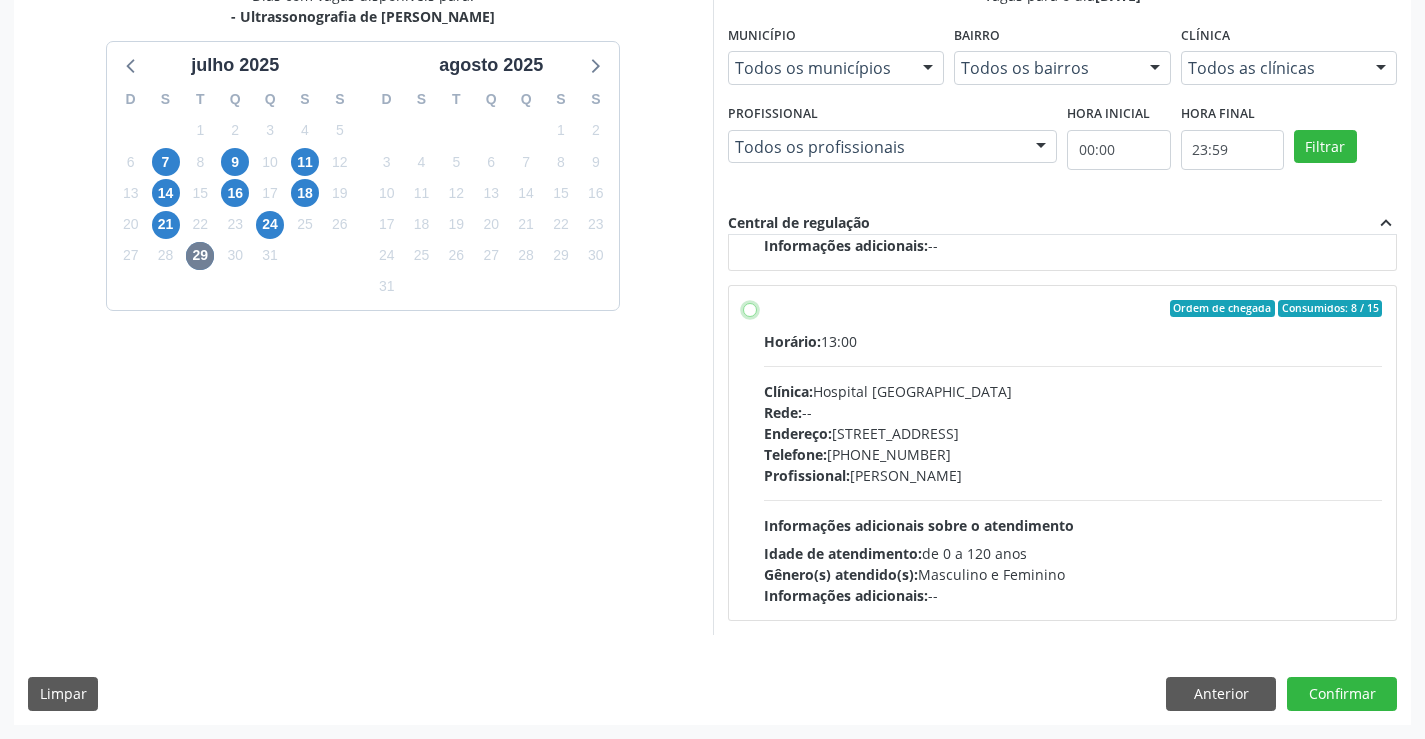 click on "Ordem de chegada
Consumidos: 8 / 15
Horário:   13:00
Clínica:  Hospital [GEOGRAPHIC_DATA]
Rede:
--
Endereço:   [STREET_ADDRESS]
Telefone:   [PHONE_NUMBER]
Profissional:
[PERSON_NAME]
Informações adicionais sobre o atendimento
Idade de atendimento:
de 0 a 120 anos
Gênero(s) atendido(s):
Masculino e Feminino
Informações adicionais:
--" at bounding box center (750, 309) 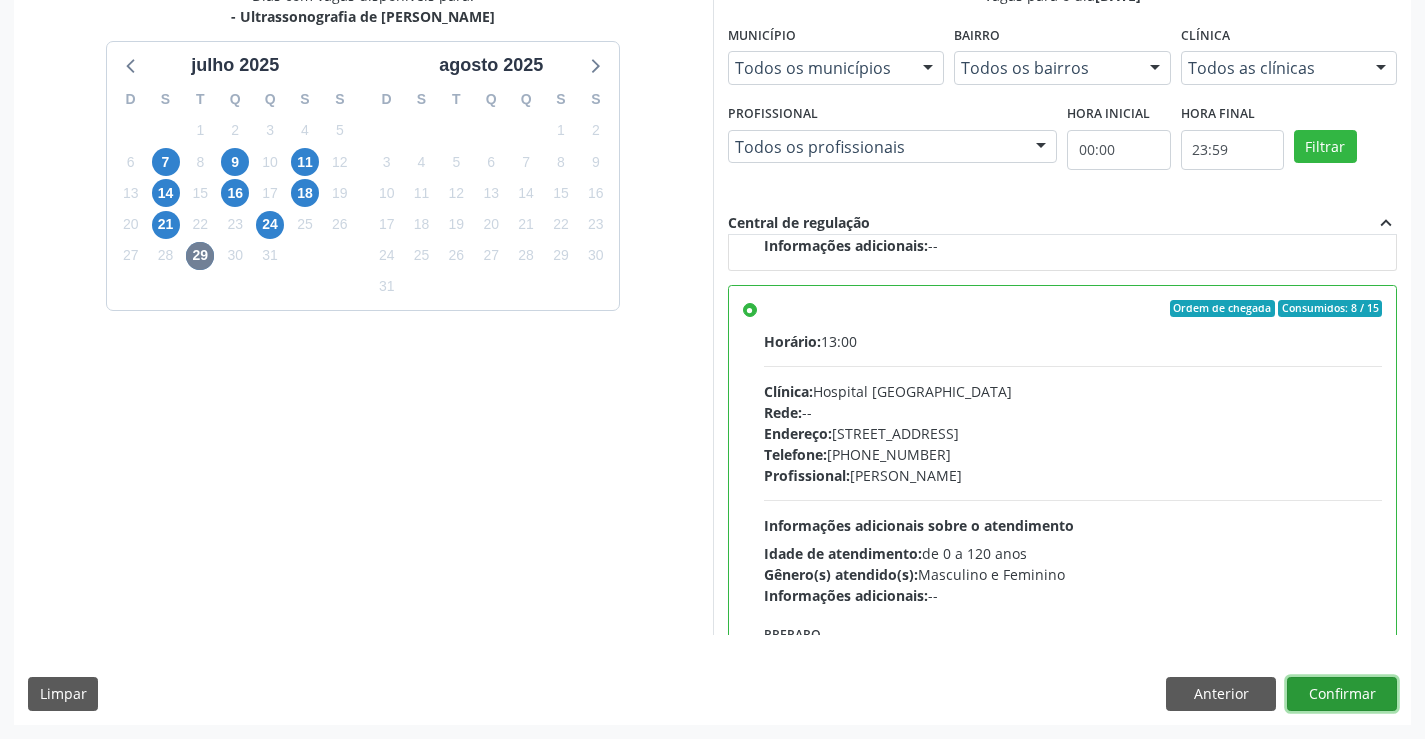 click on "Confirmar" at bounding box center (1342, 694) 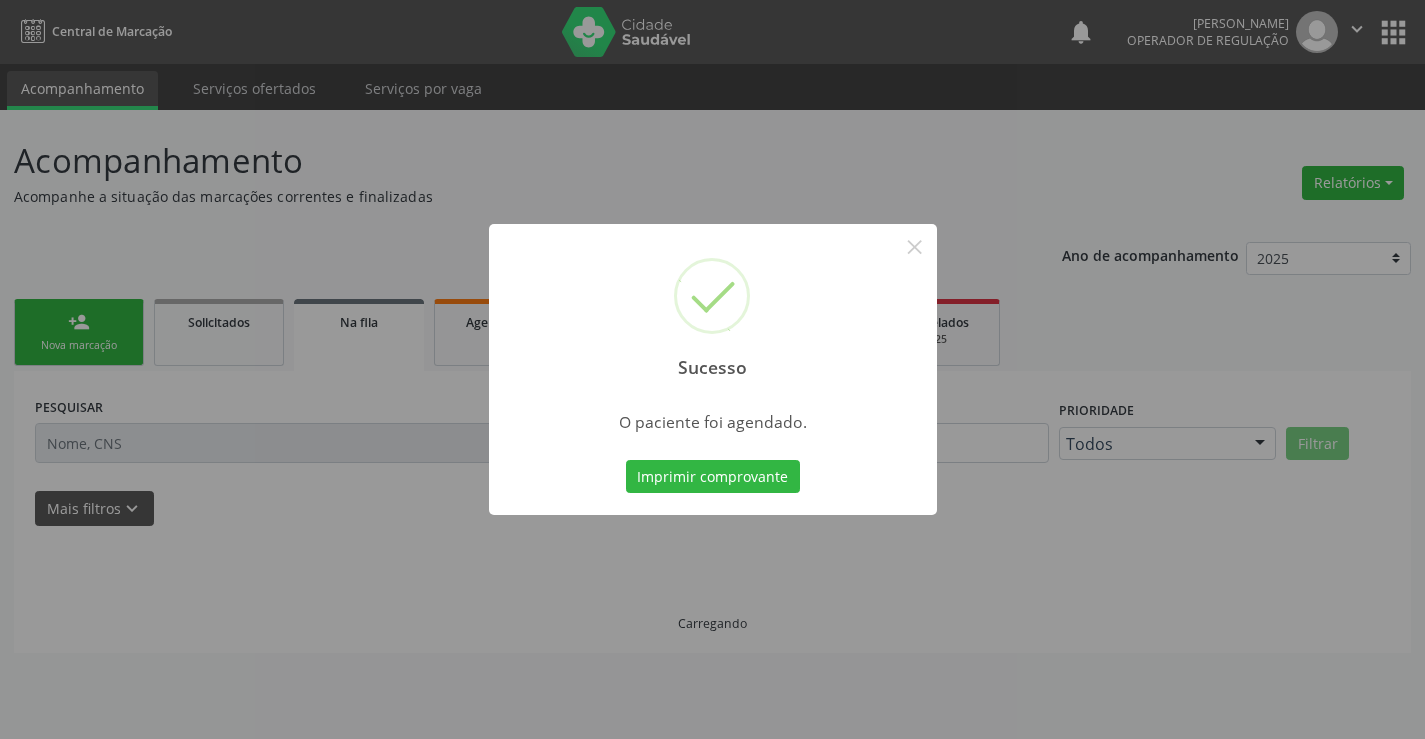 scroll, scrollTop: 0, scrollLeft: 0, axis: both 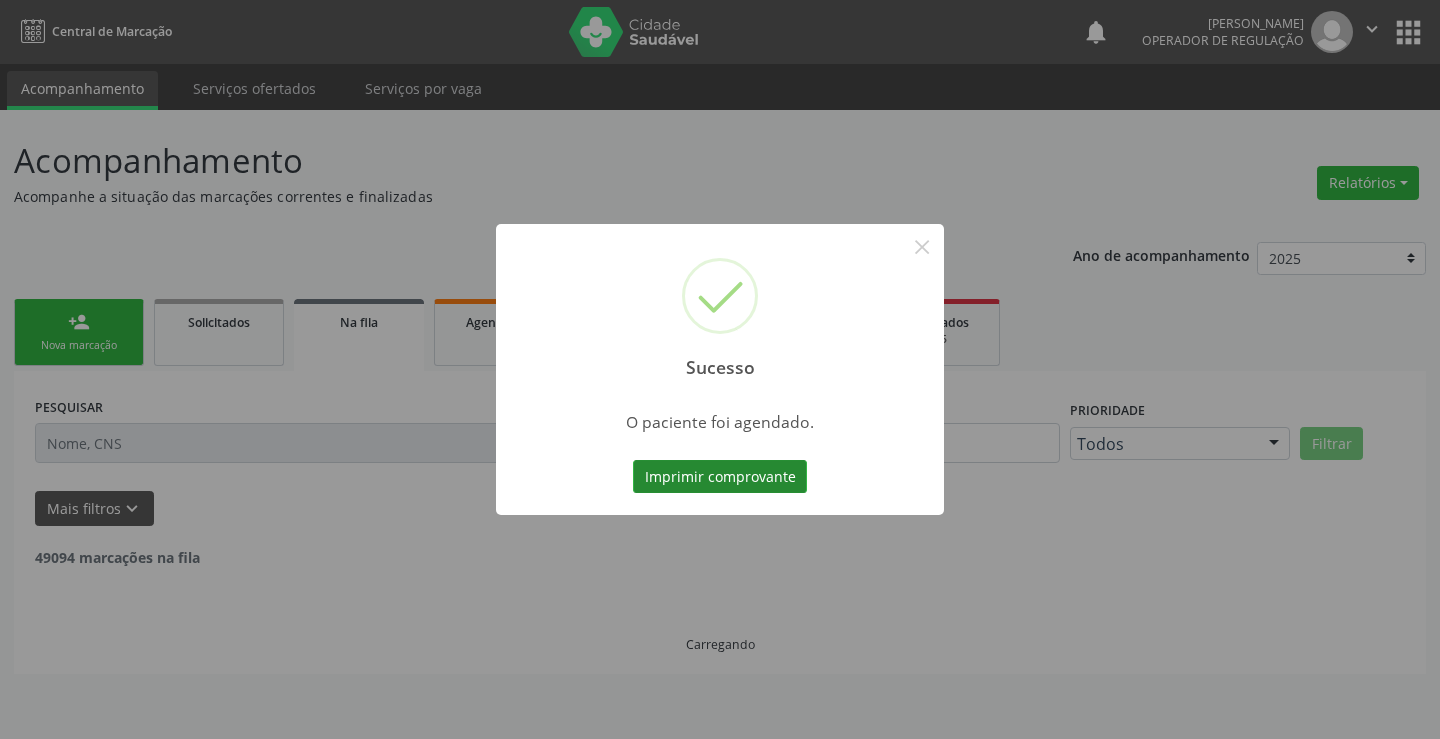 click on "Imprimir comprovante" at bounding box center (720, 477) 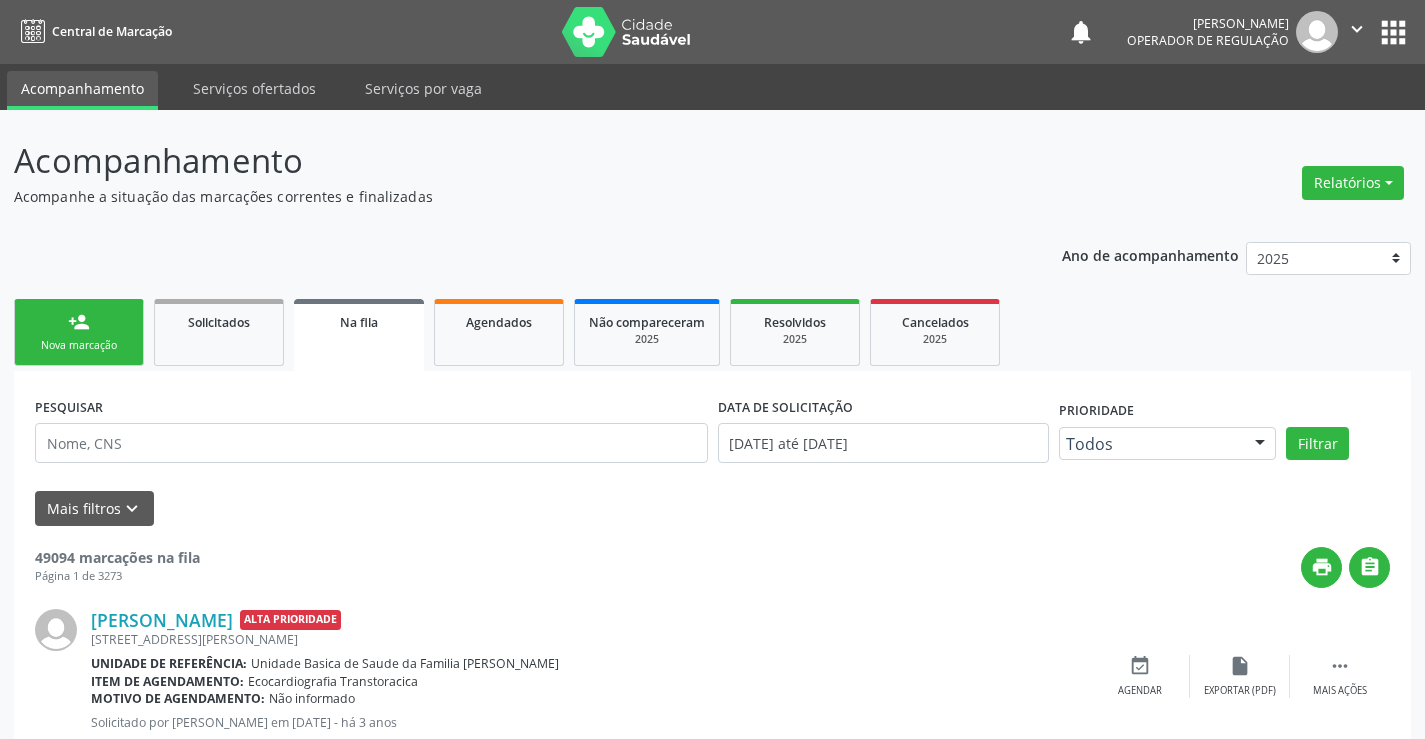 click on "person_add
Nova marcação" at bounding box center [79, 332] 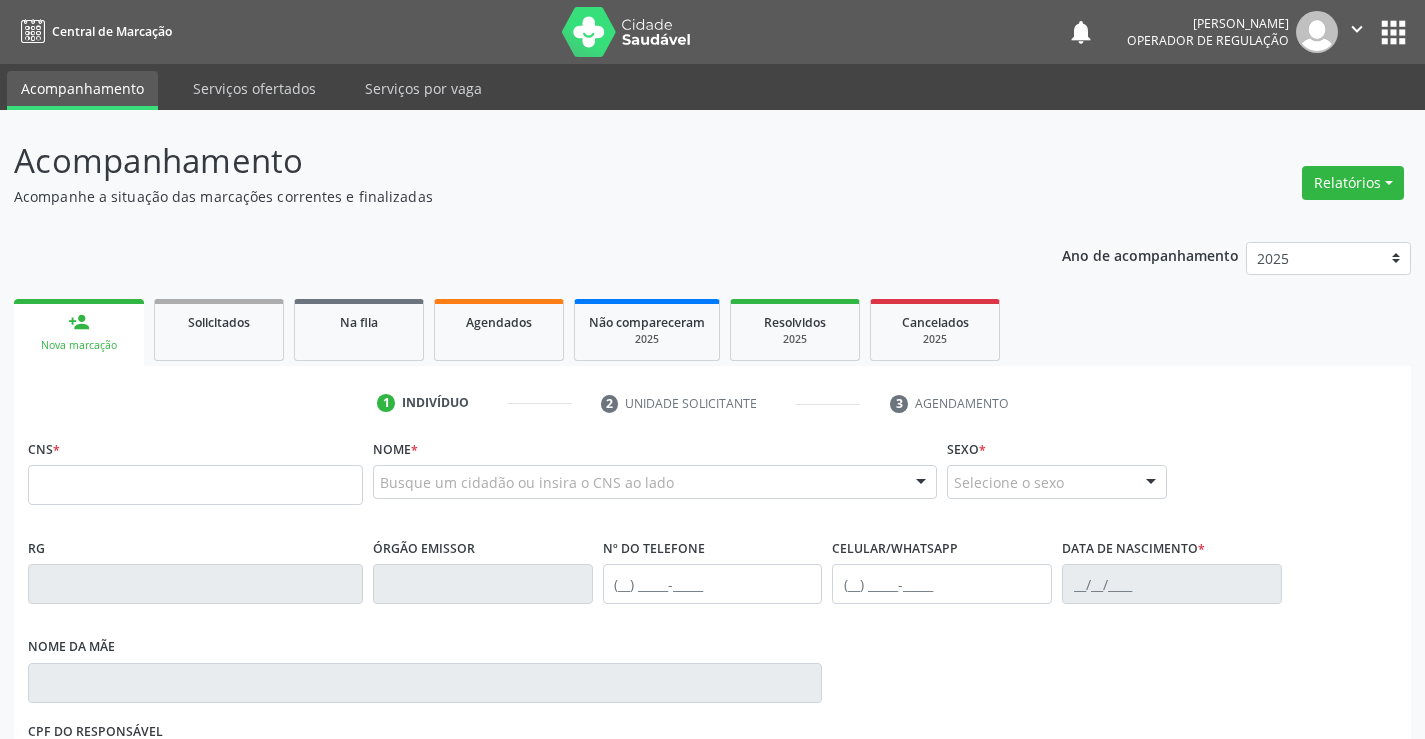 click on "" at bounding box center [1357, 29] 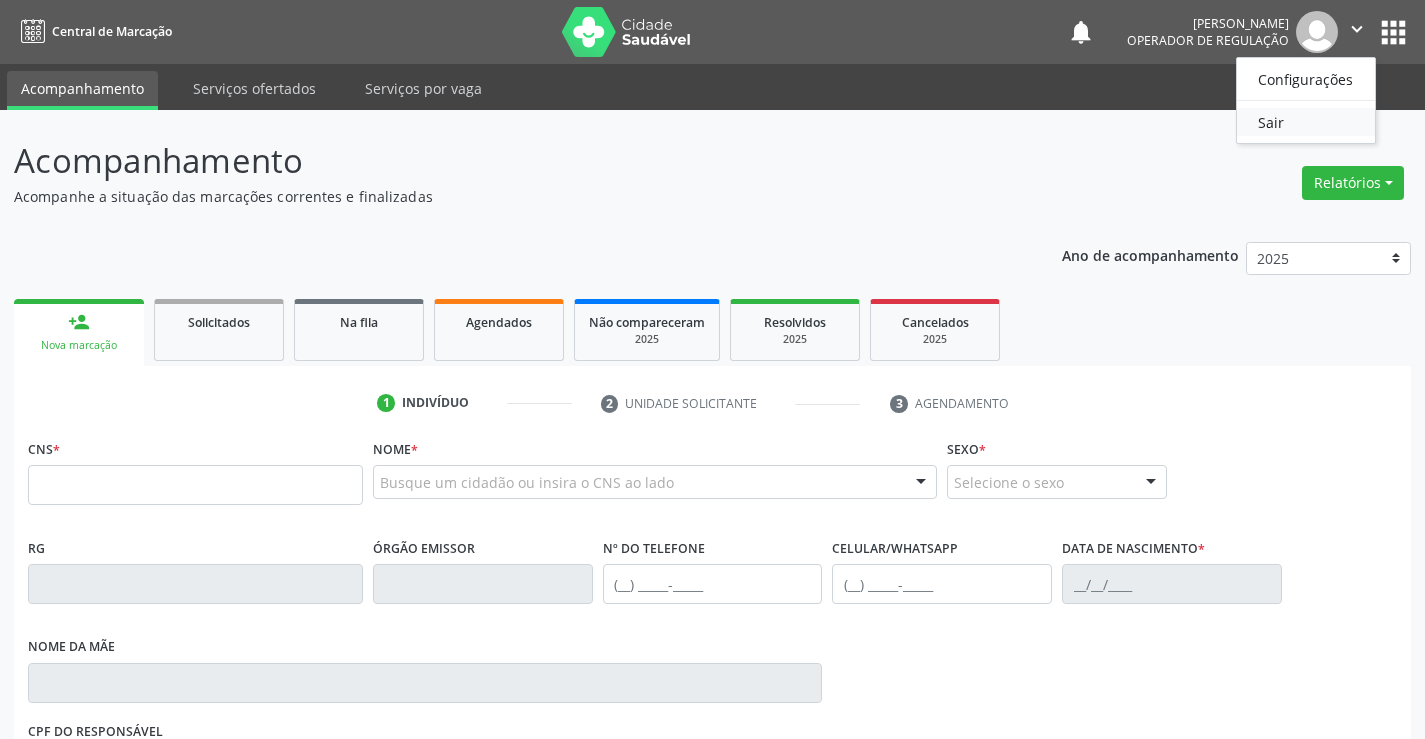 click on "Sair" at bounding box center [1306, 122] 